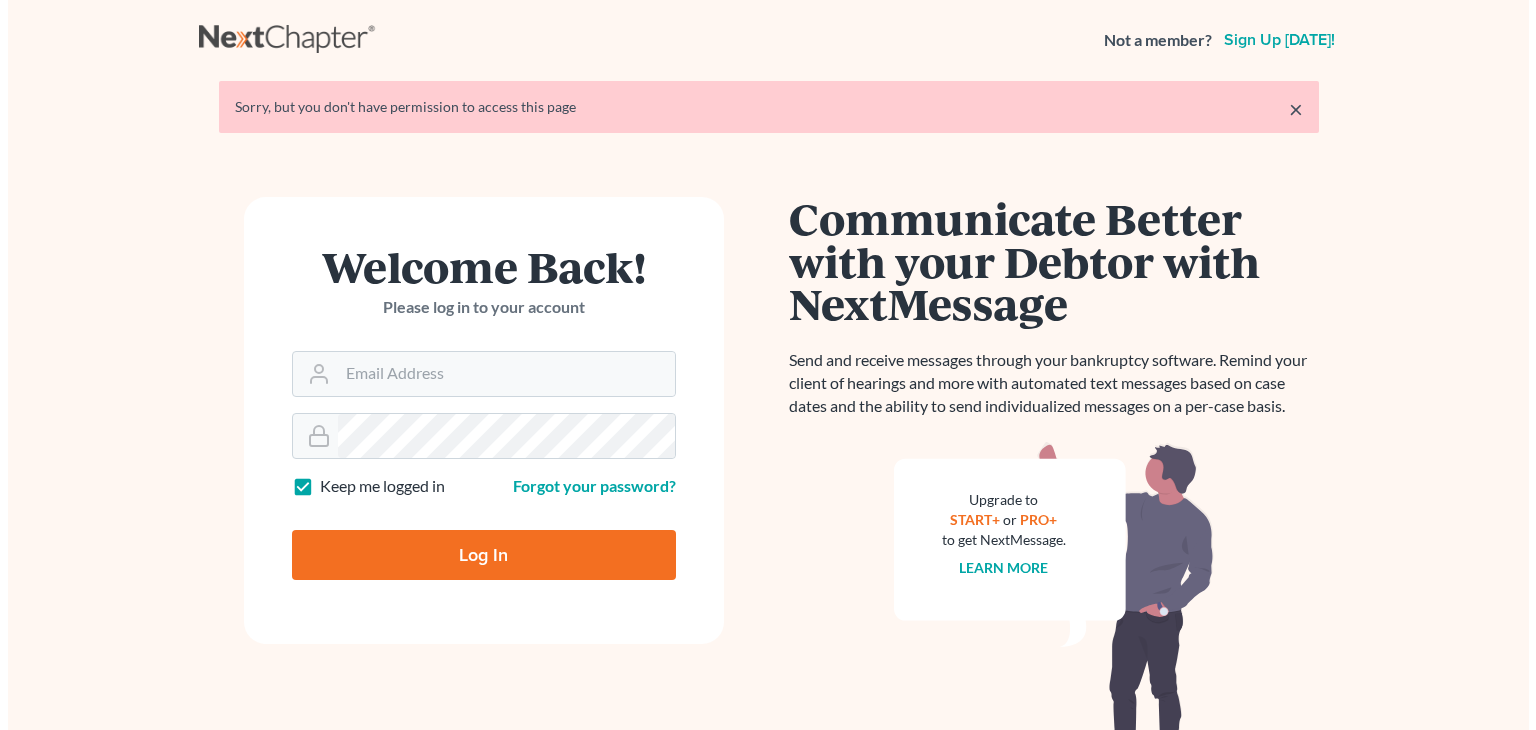 scroll, scrollTop: 0, scrollLeft: 0, axis: both 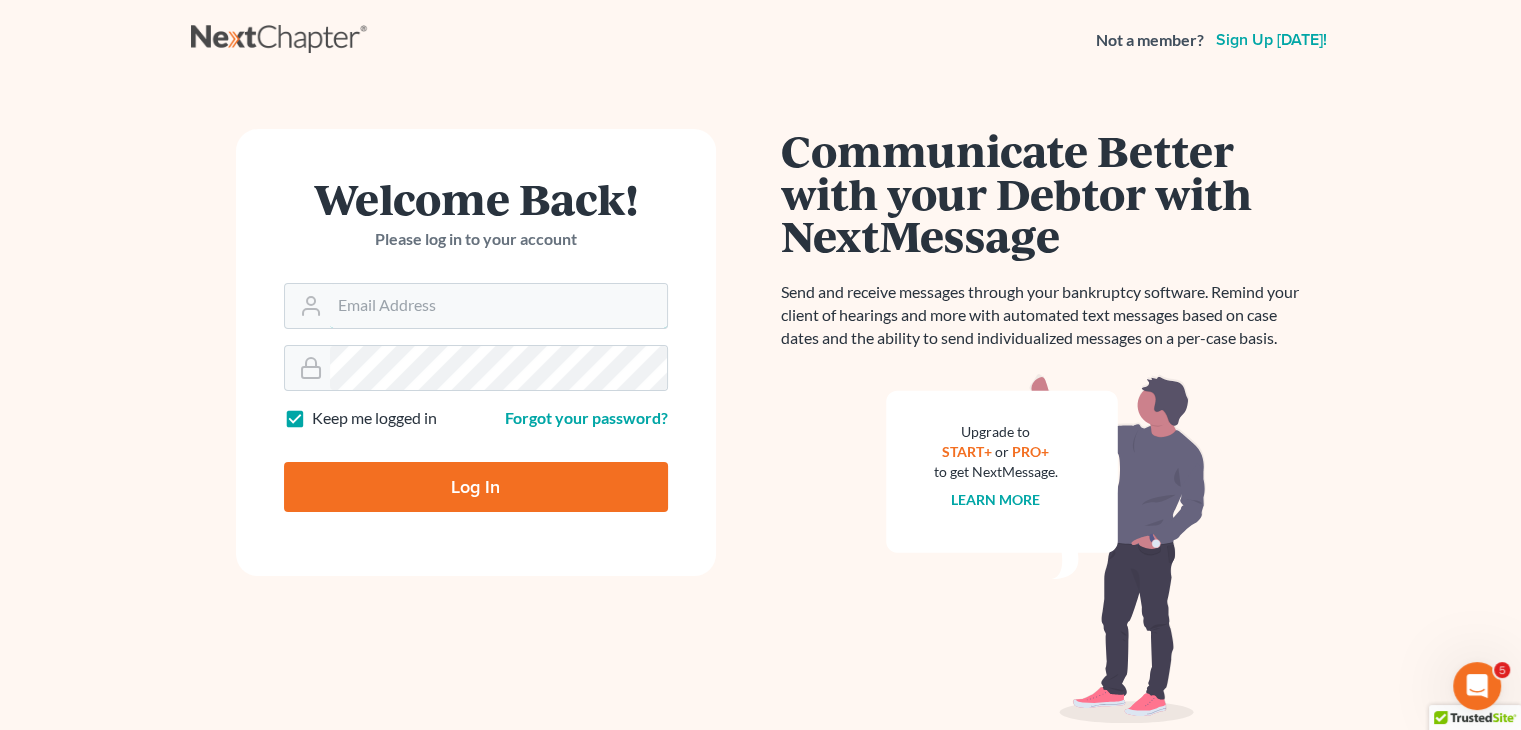 type on "[EMAIL_ADDRESS][DOMAIN_NAME]" 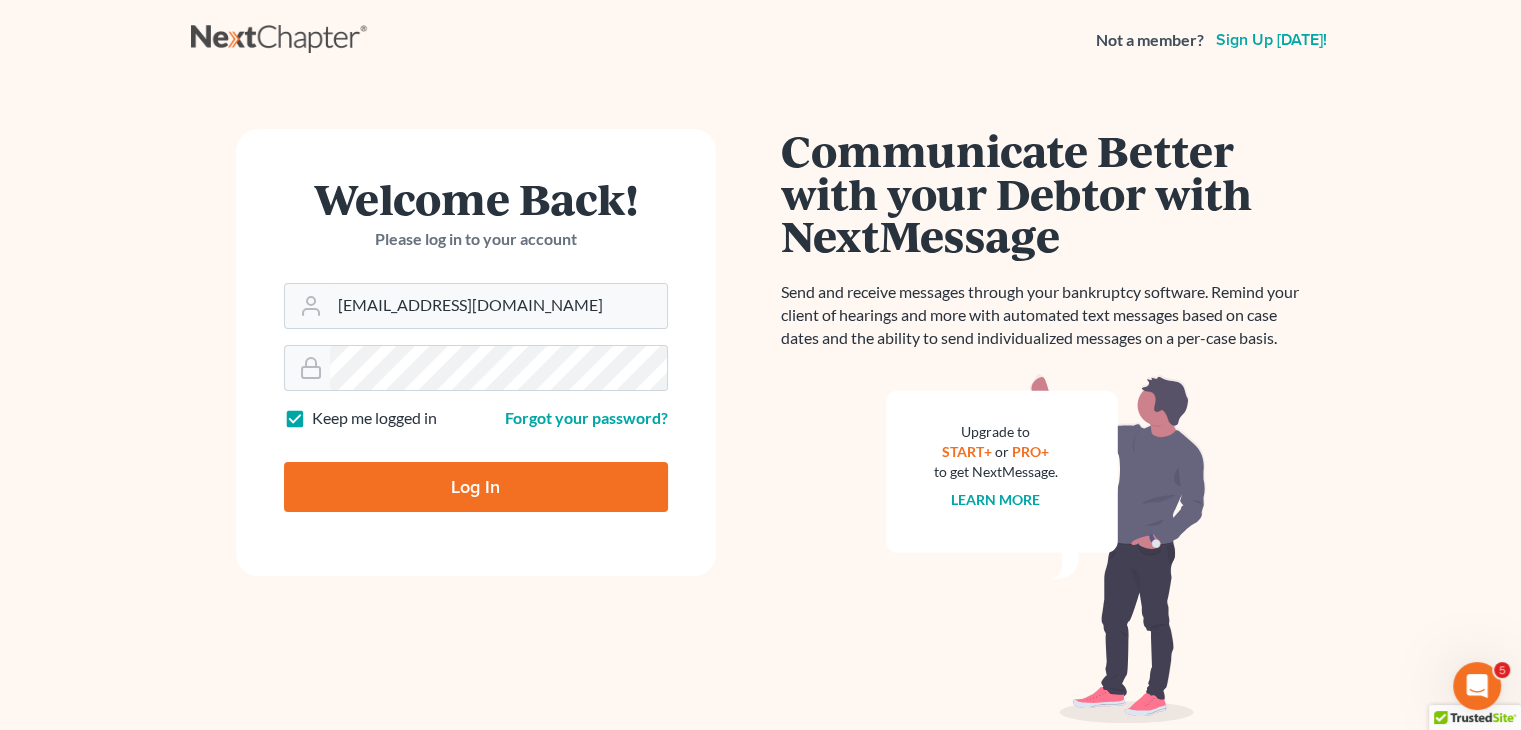 click on "Log In" at bounding box center [476, 487] 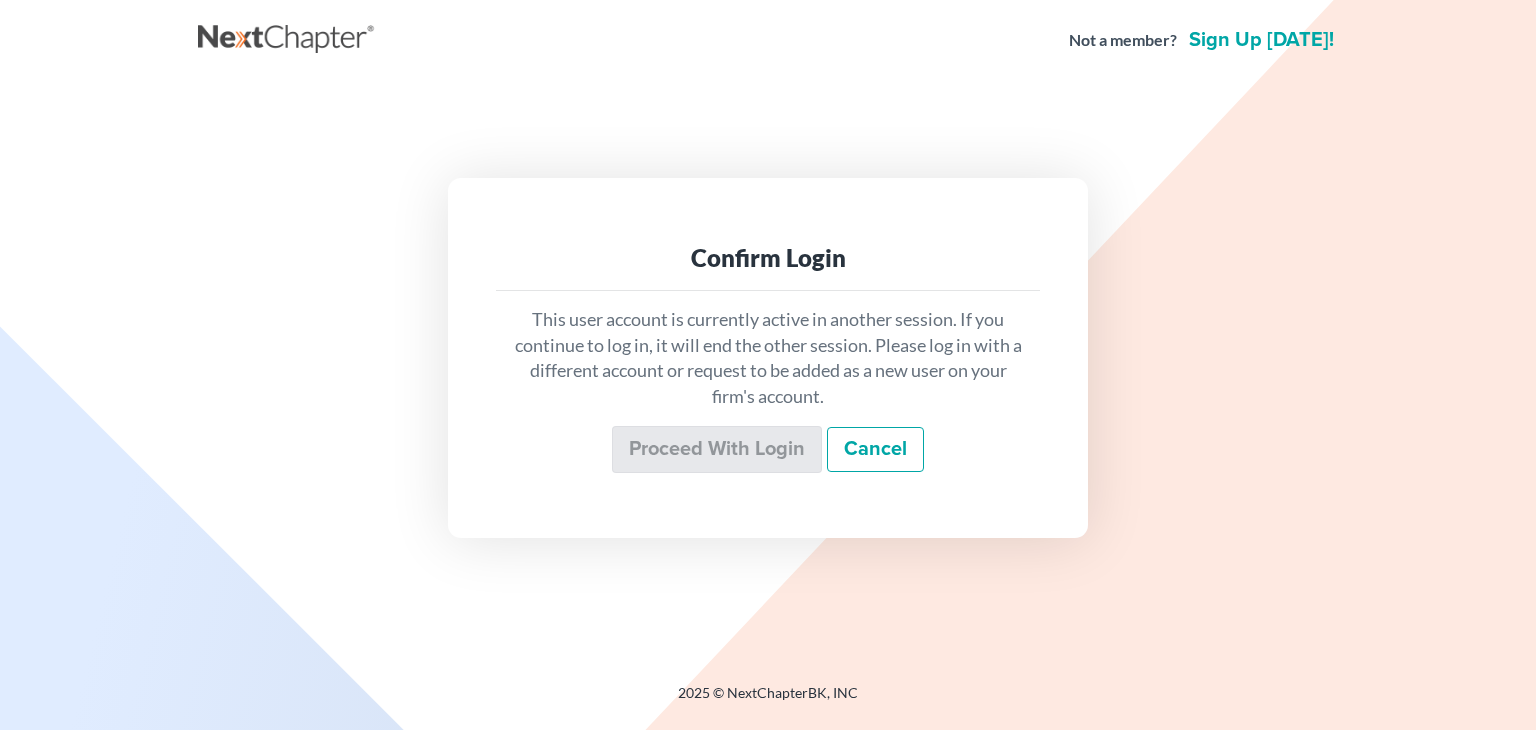 scroll, scrollTop: 0, scrollLeft: 0, axis: both 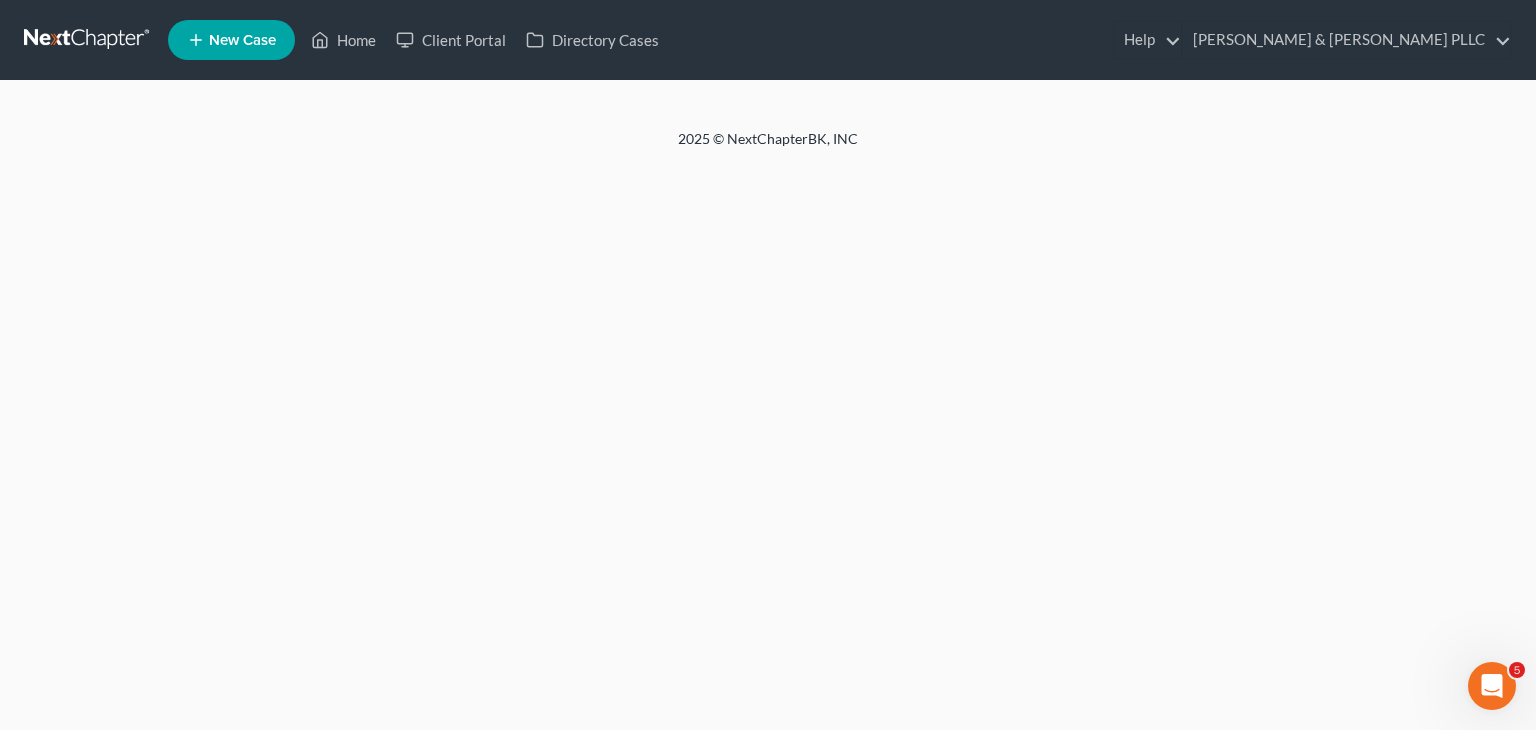 click on "New Case Home Client Portal Directory Cases Help Help Center Webinars Training Videos What's new [PERSON_NAME] & [PERSON_NAME] PLLC [PERSON_NAME] & [PERSON_NAME] PLLC [EMAIL_ADDRESS][DOMAIN_NAME] My Account Settings Plan + Billing Account Add-Ons Upgrade to Whoa Log out" at bounding box center (840, 40) 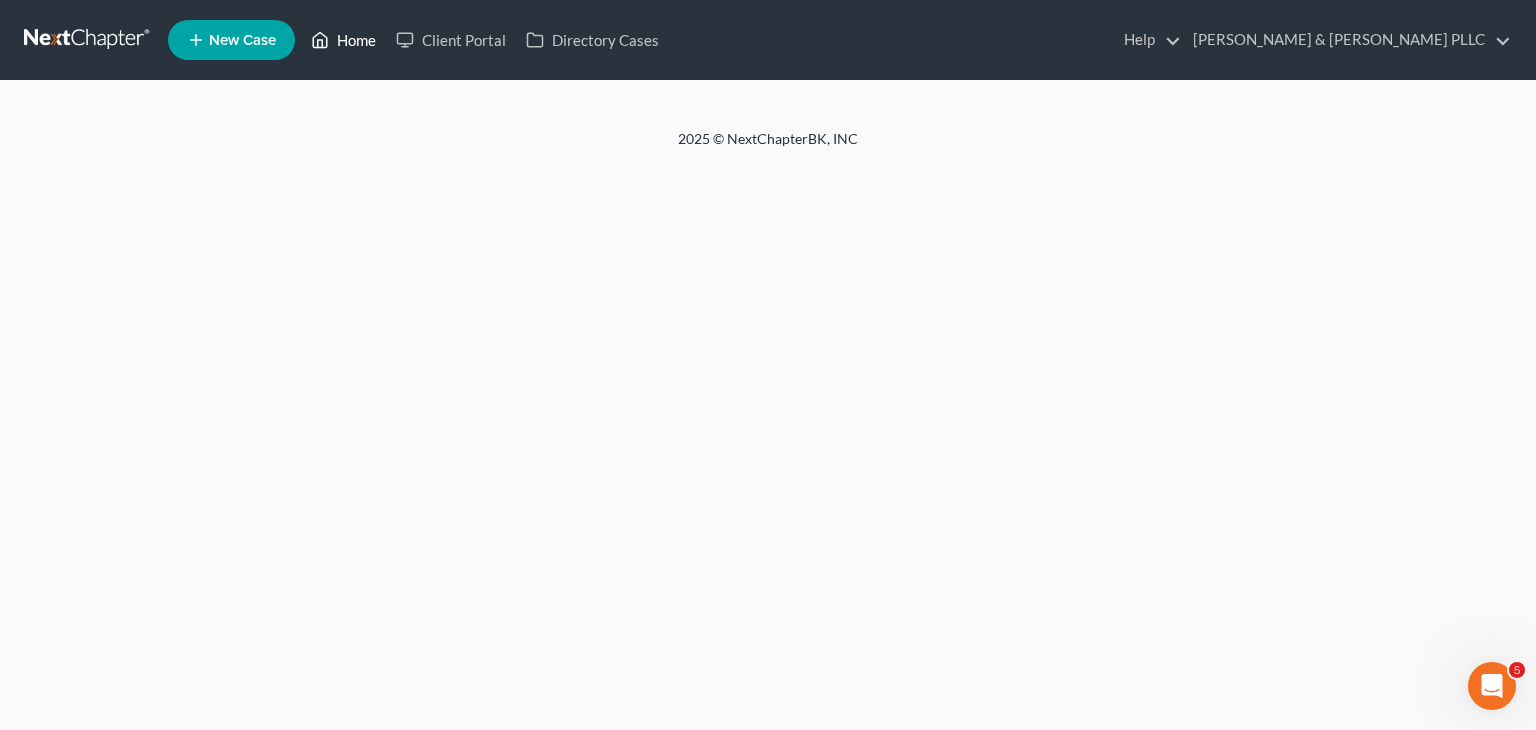 click on "Home" at bounding box center [343, 40] 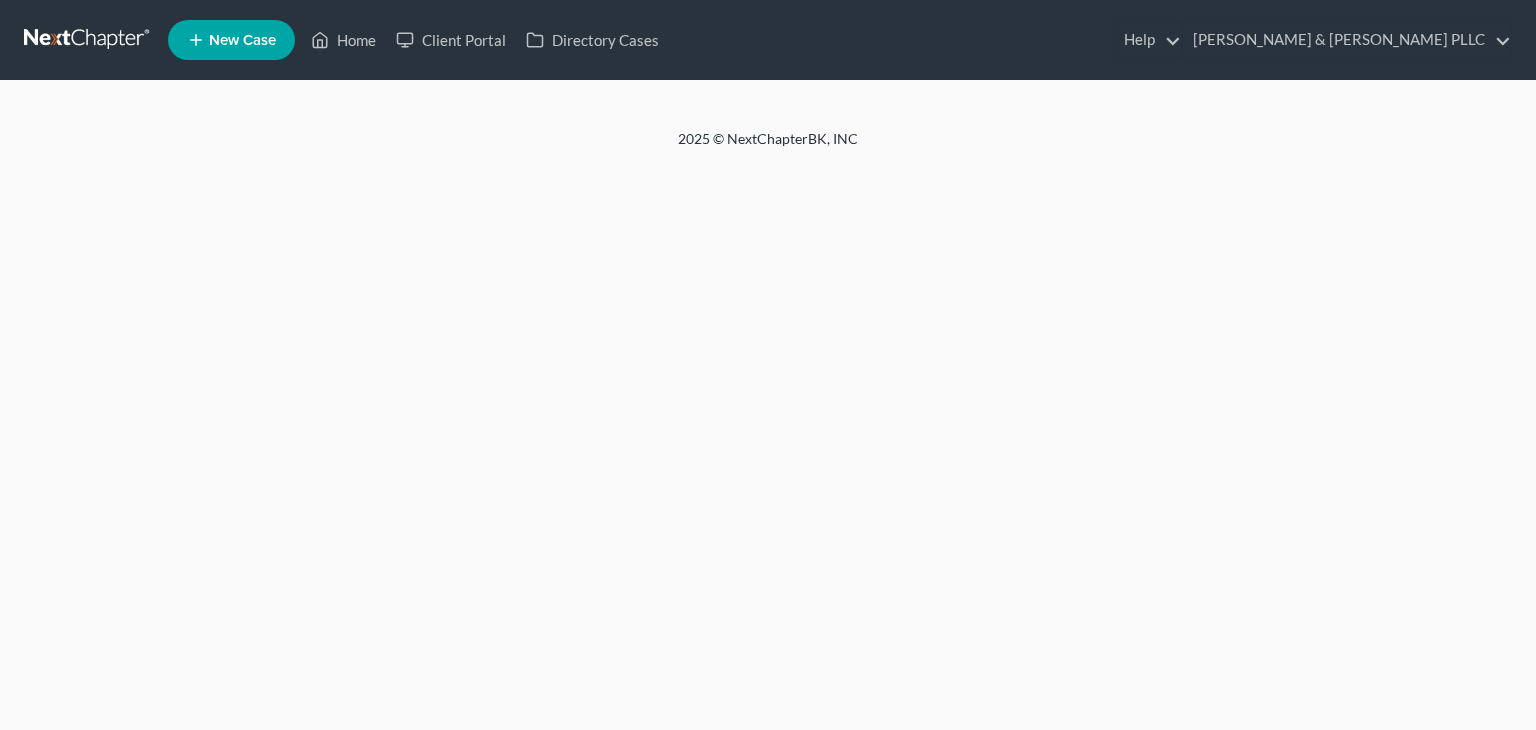 scroll, scrollTop: 0, scrollLeft: 0, axis: both 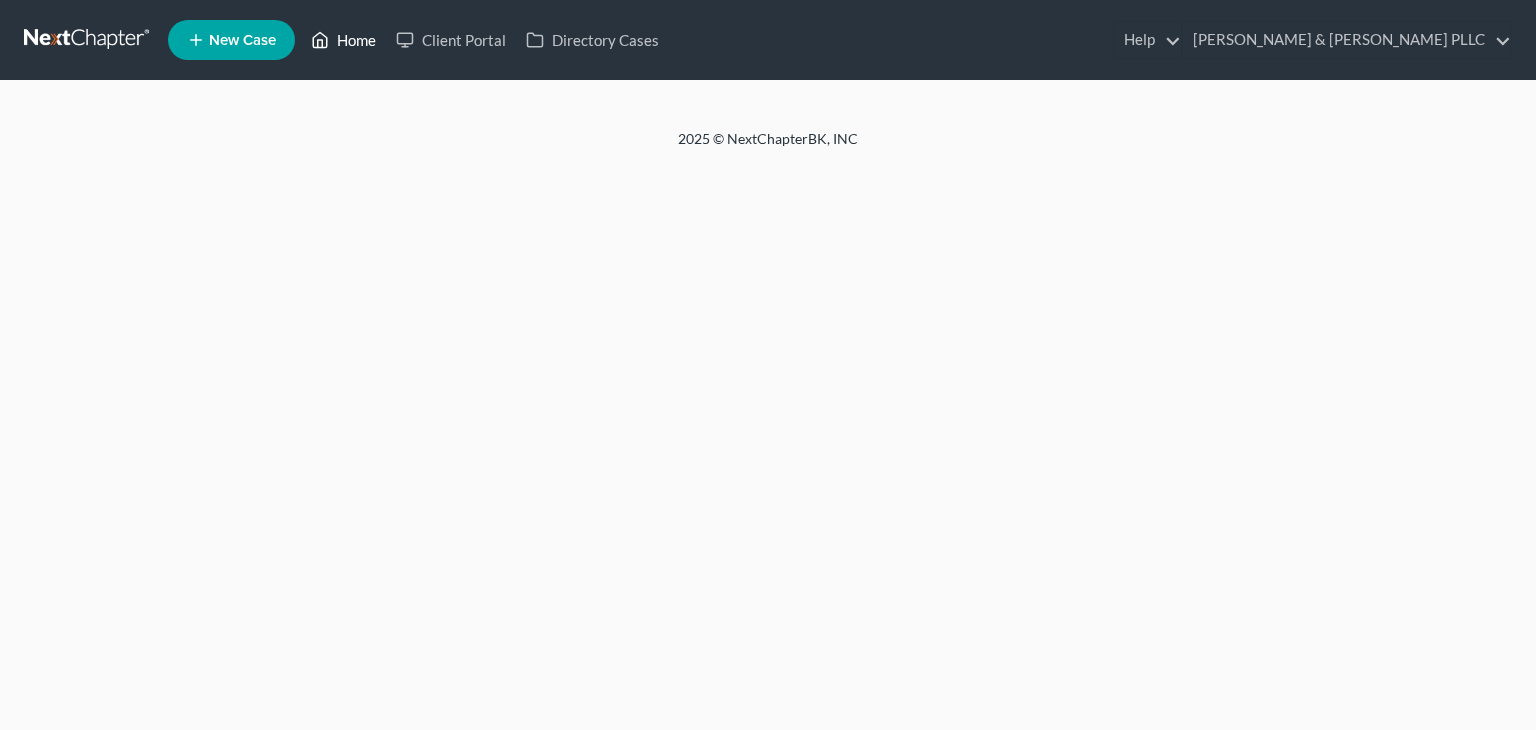 click on "Home" at bounding box center (343, 40) 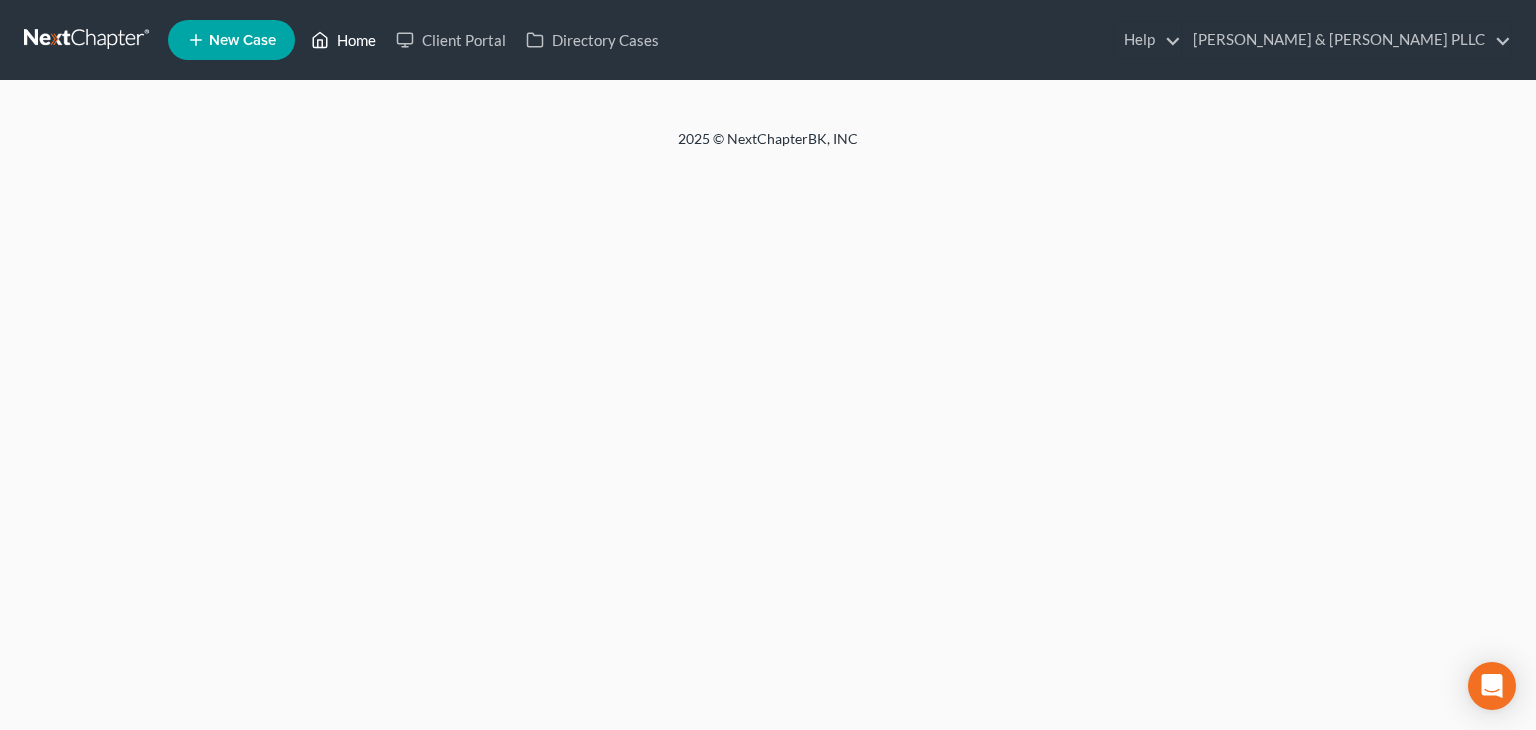 click on "Home" at bounding box center [343, 40] 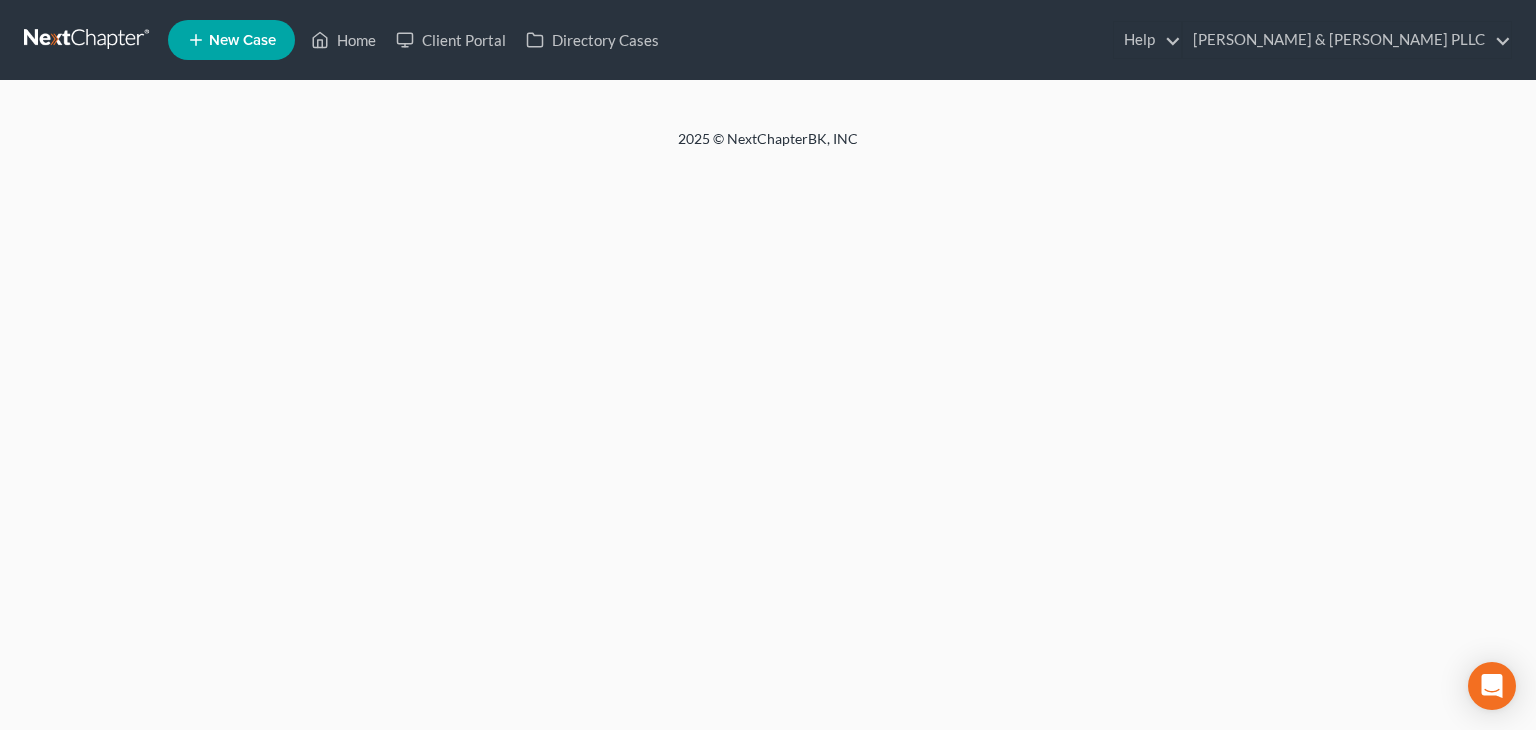 click on "New Case Home Client Portal Directory Cases Help Help Center Webinars Training Videos What's new Clair Gjertsen & Weathers PLLC Clair Gjertsen & Weathers PLLC gg@cgwesq.com My Account Settings Plan + Billing Account Add-Ons Upgrade to Whoa Log out" at bounding box center (840, 40) 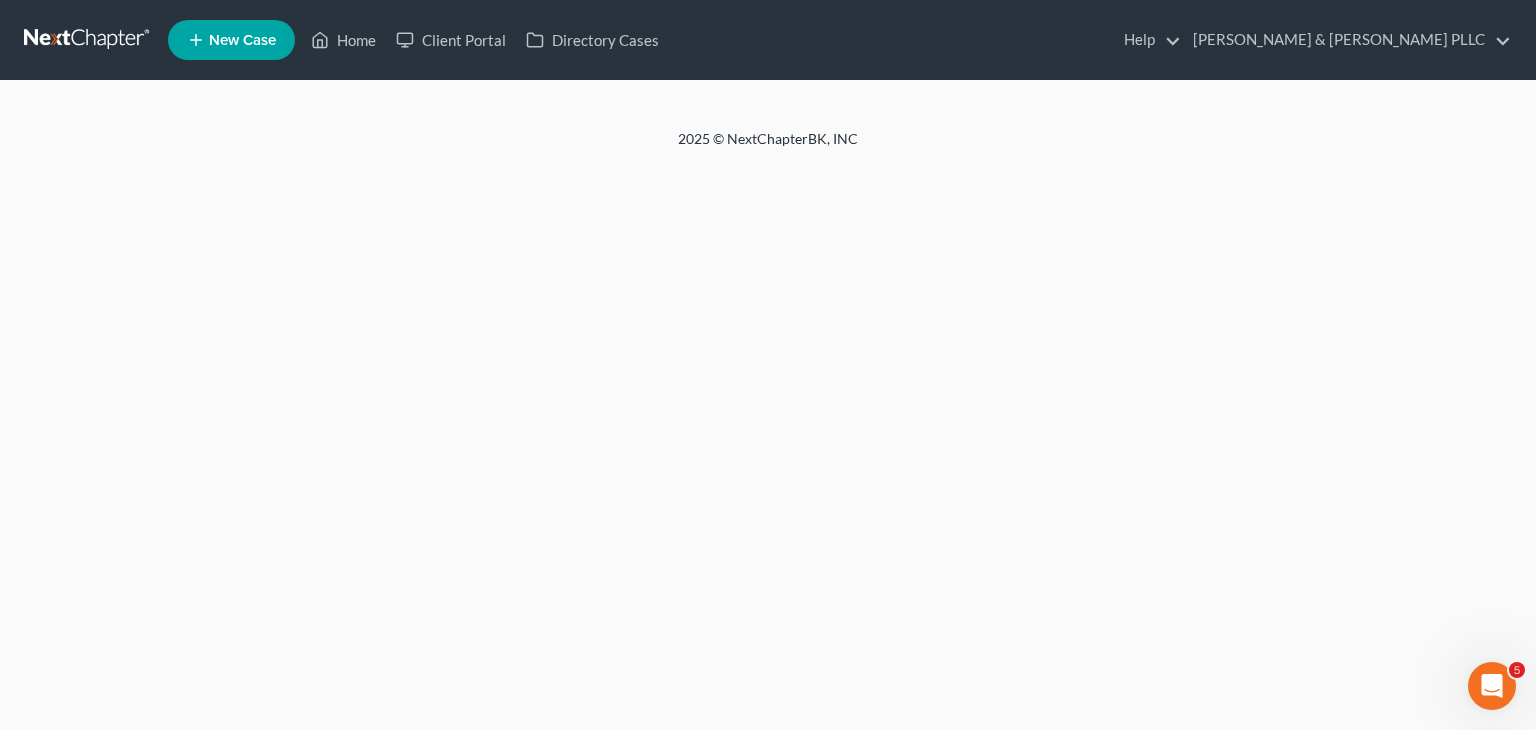 scroll, scrollTop: 0, scrollLeft: 0, axis: both 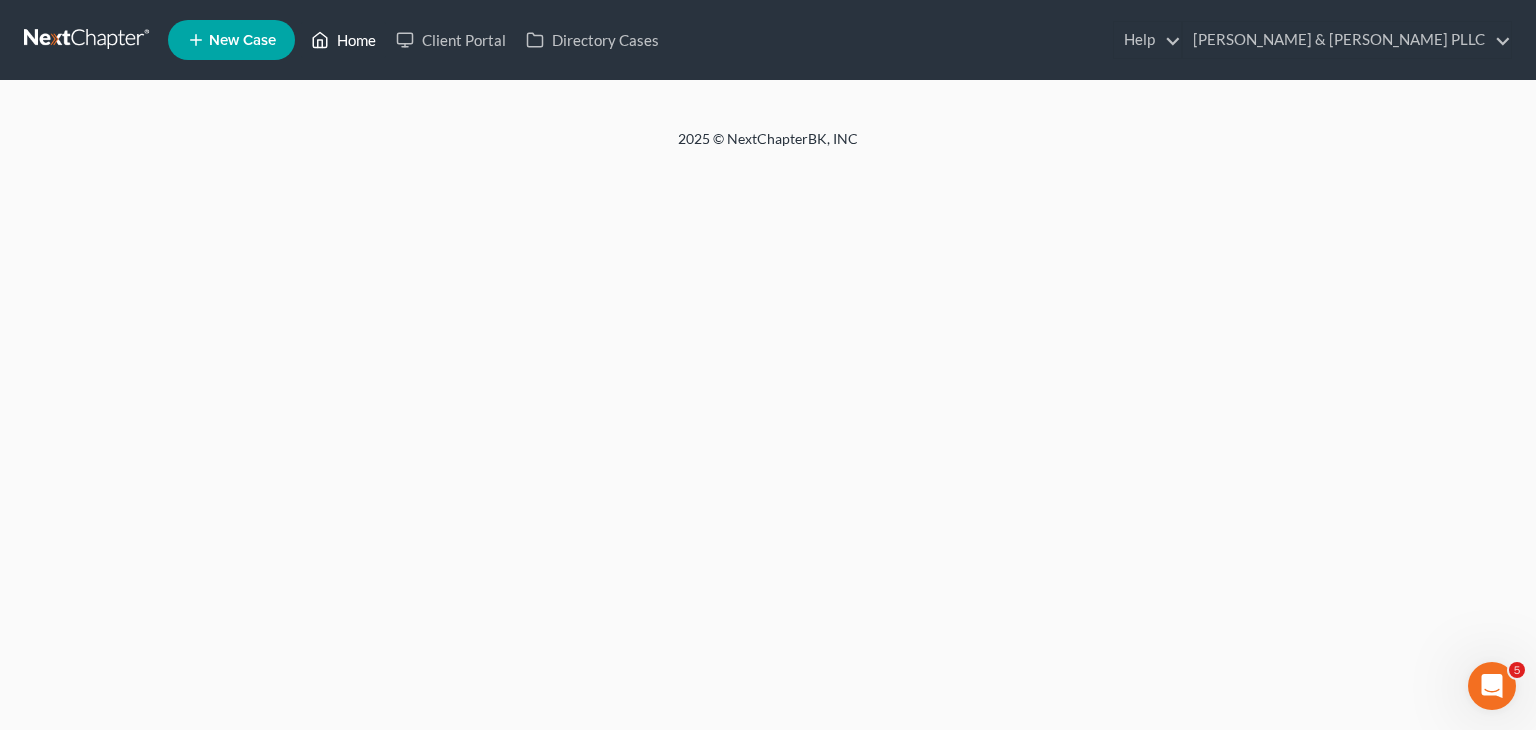 click on "Home" at bounding box center [343, 40] 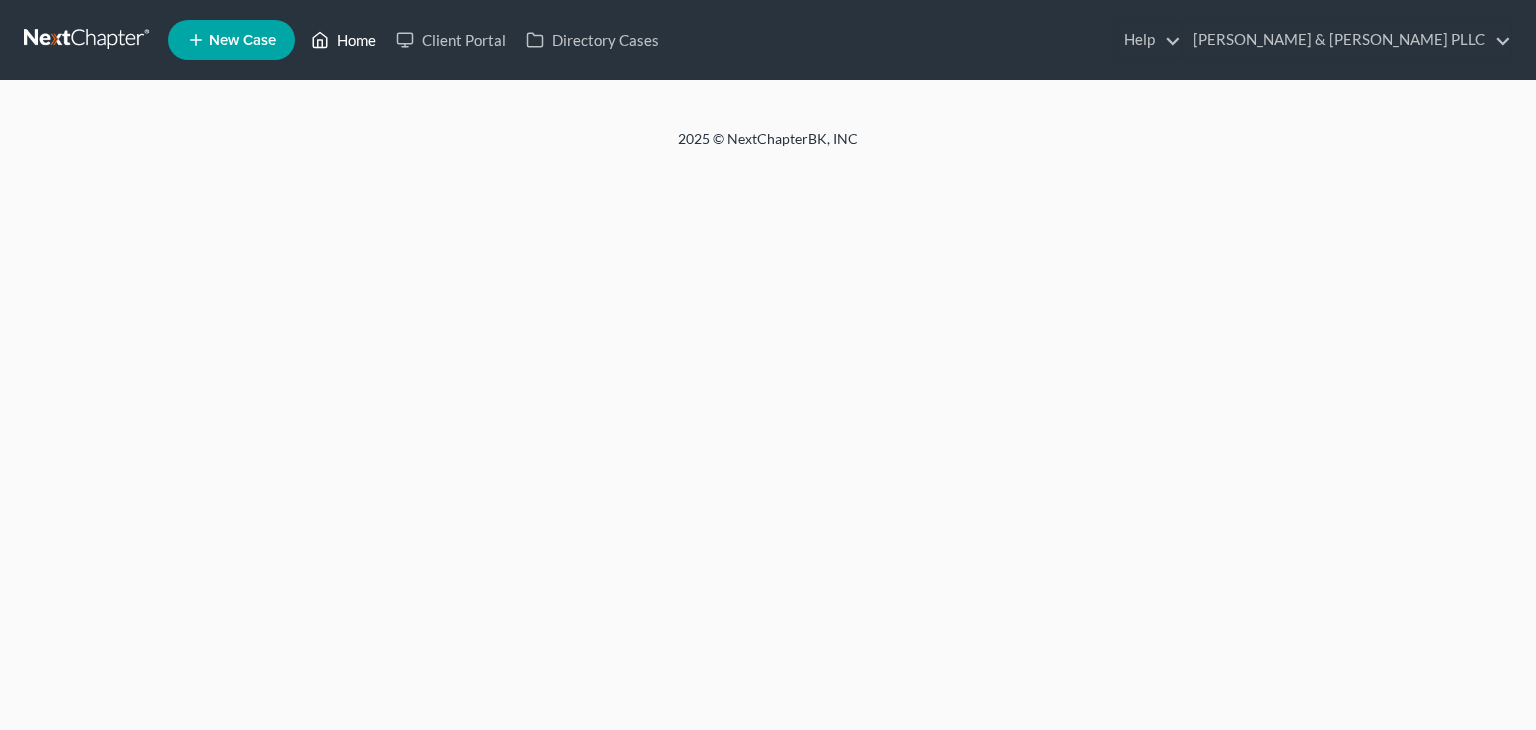 scroll, scrollTop: 0, scrollLeft: 0, axis: both 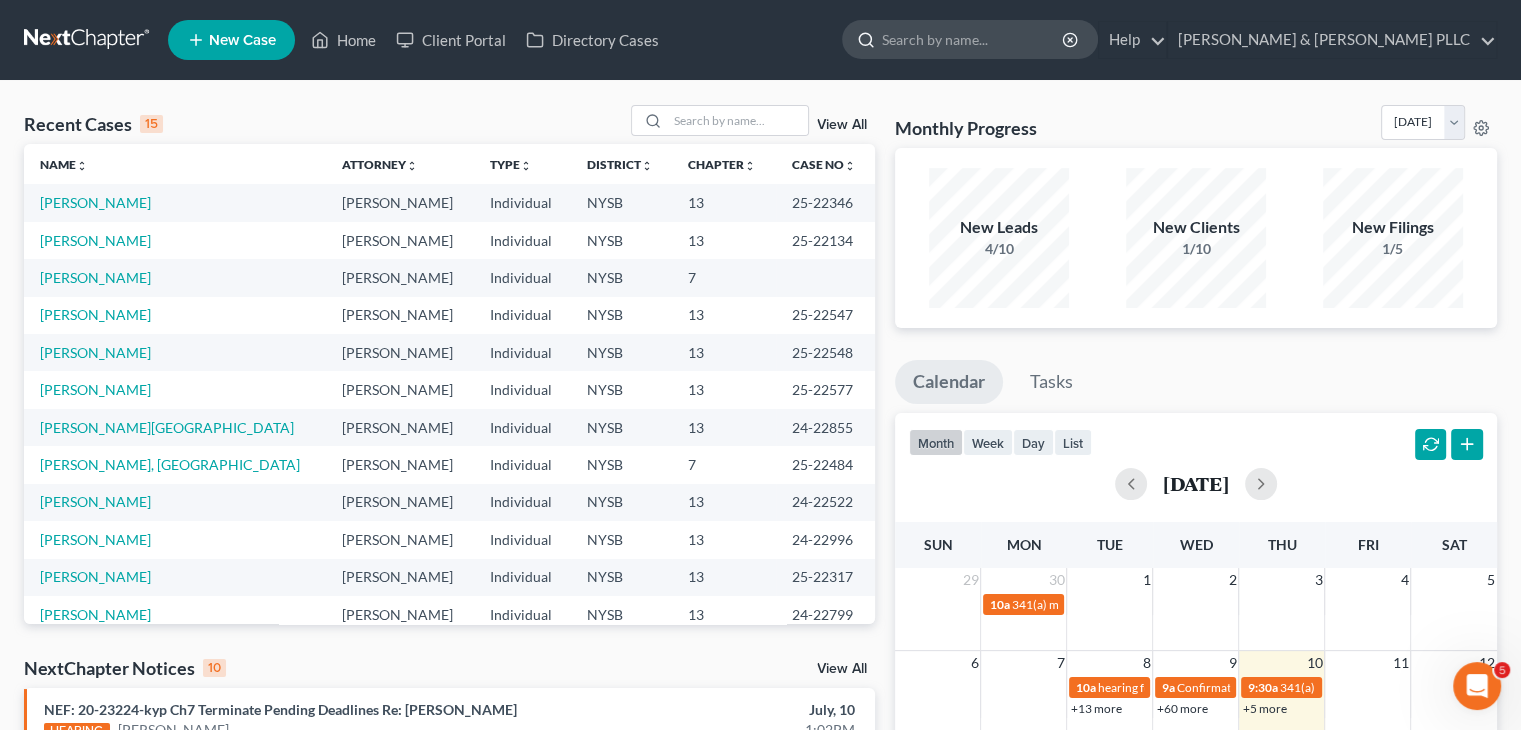 click at bounding box center (973, 39) 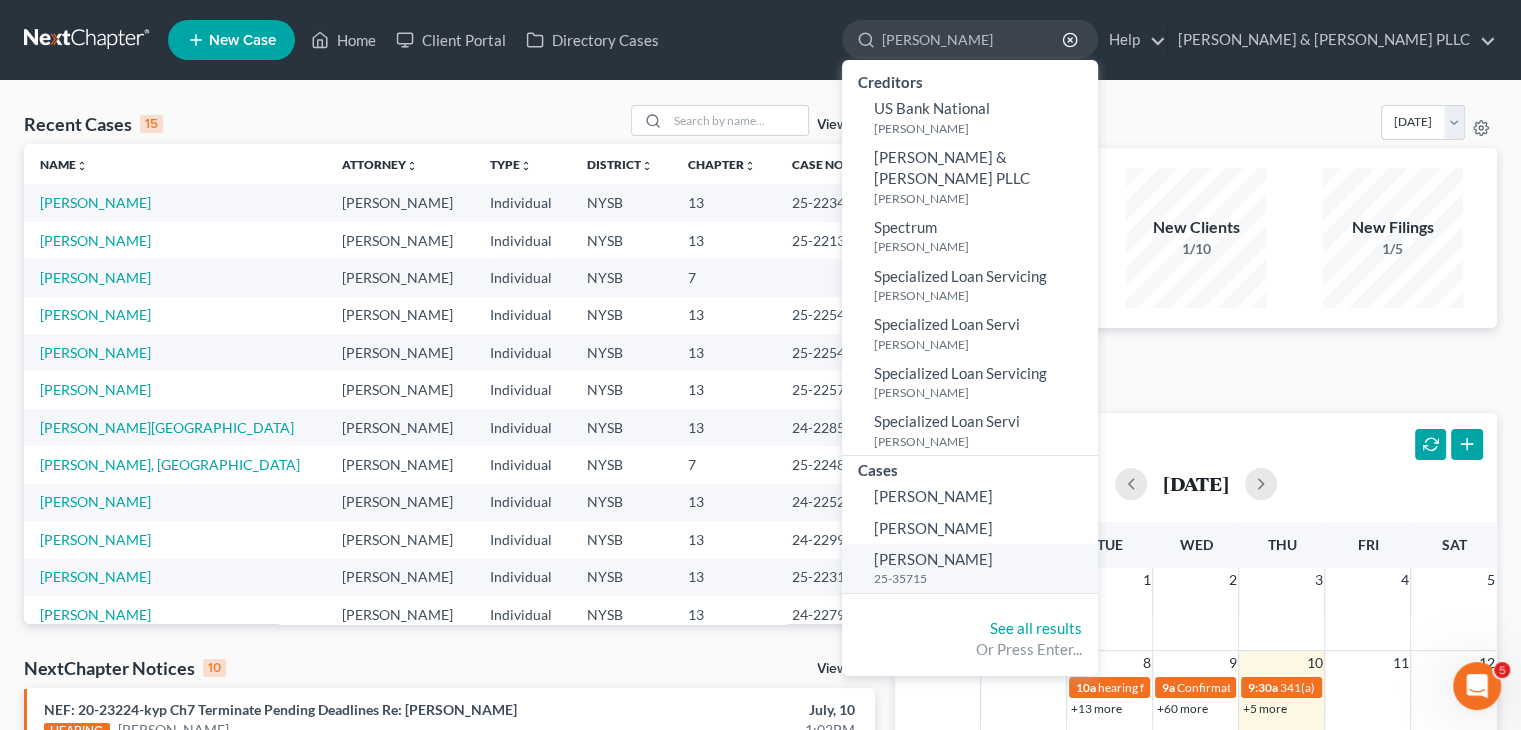 type on "Spencer" 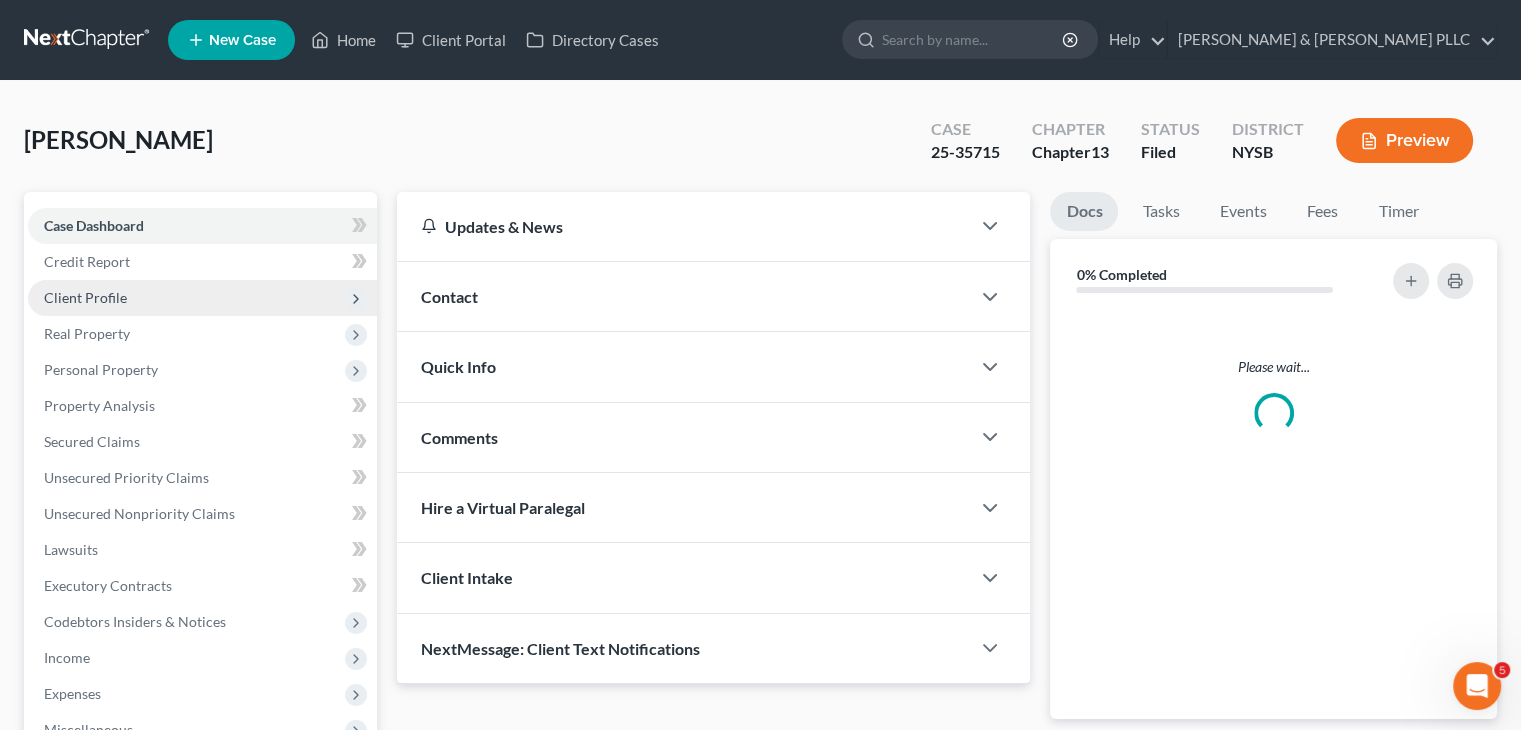 click on "Client Profile" at bounding box center (202, 298) 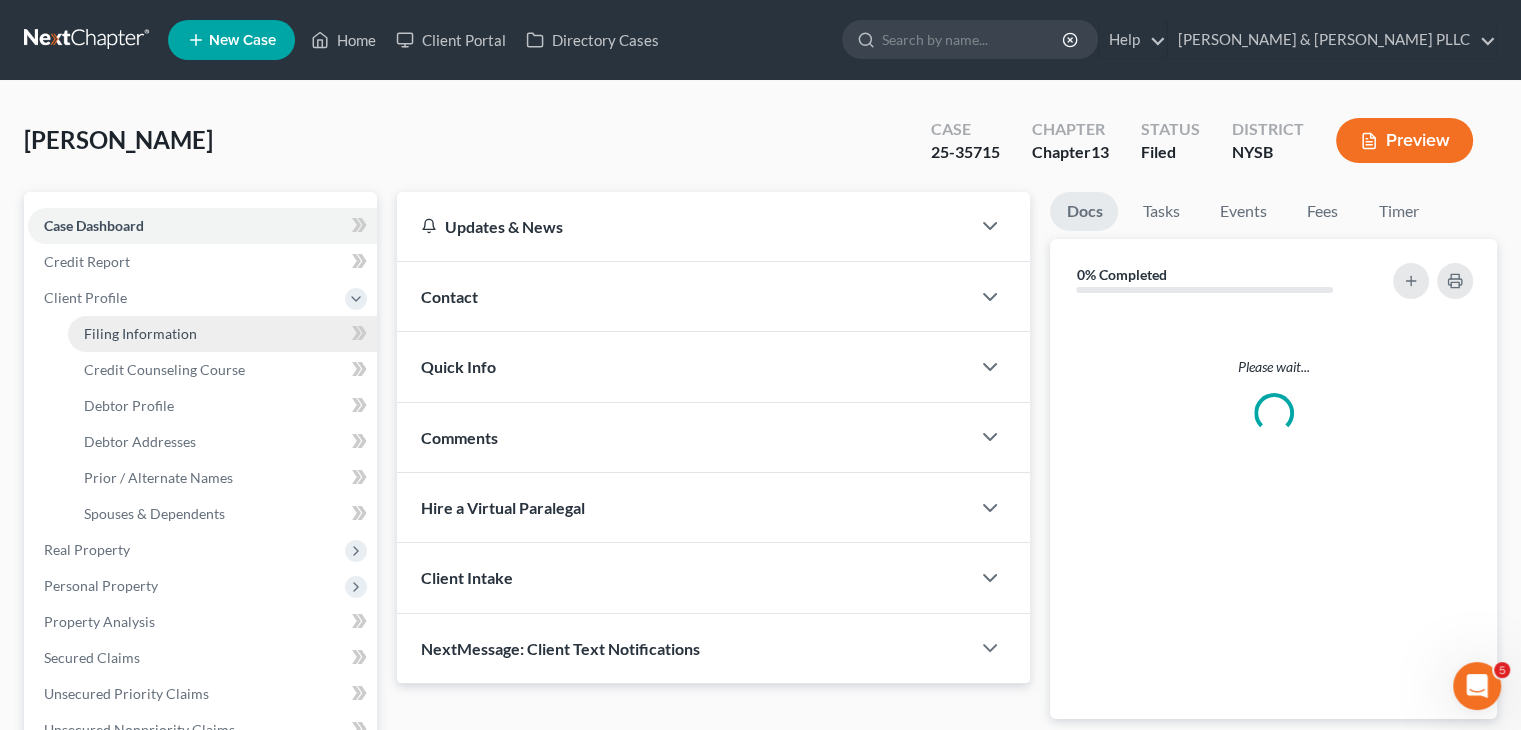 click on "Filing Information" at bounding box center [222, 334] 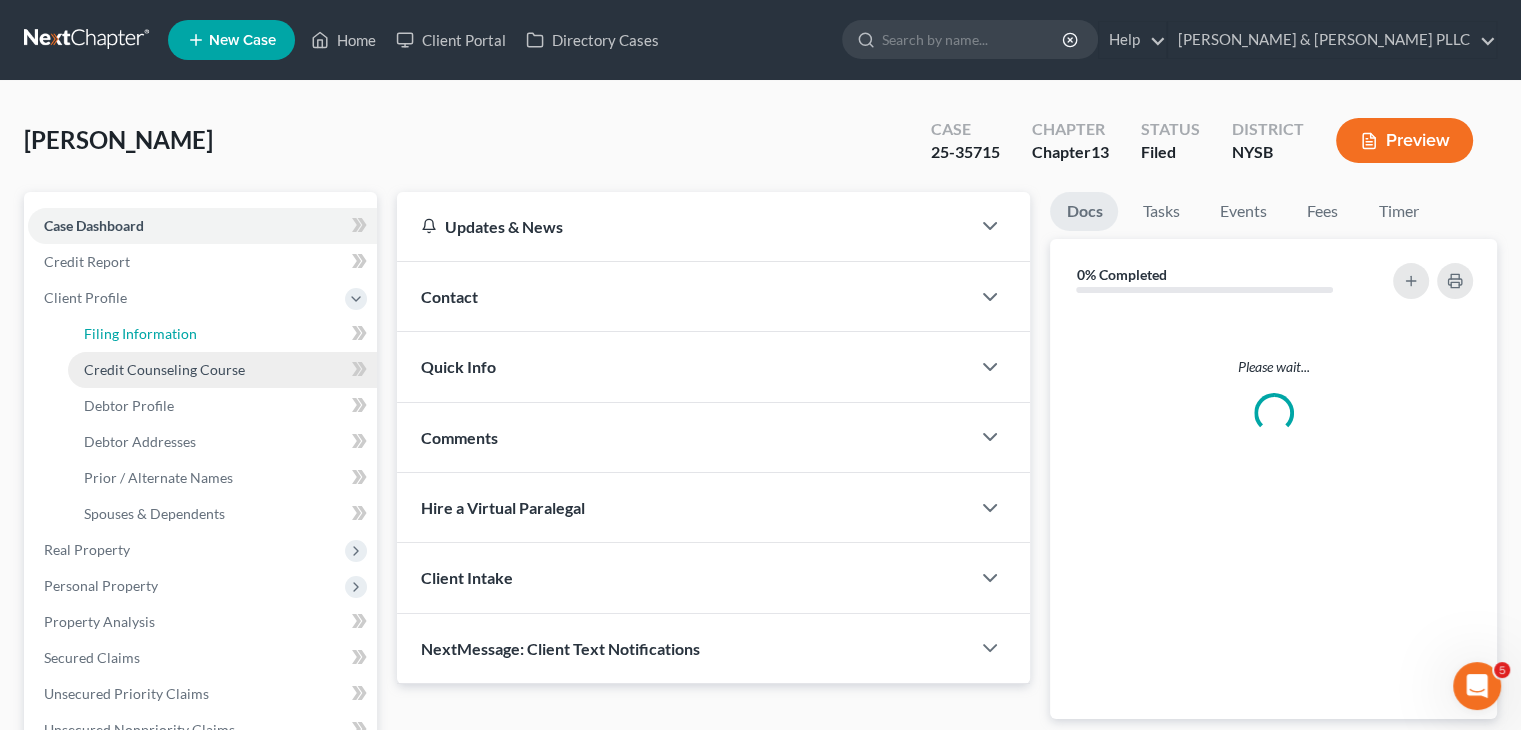 select on "1" 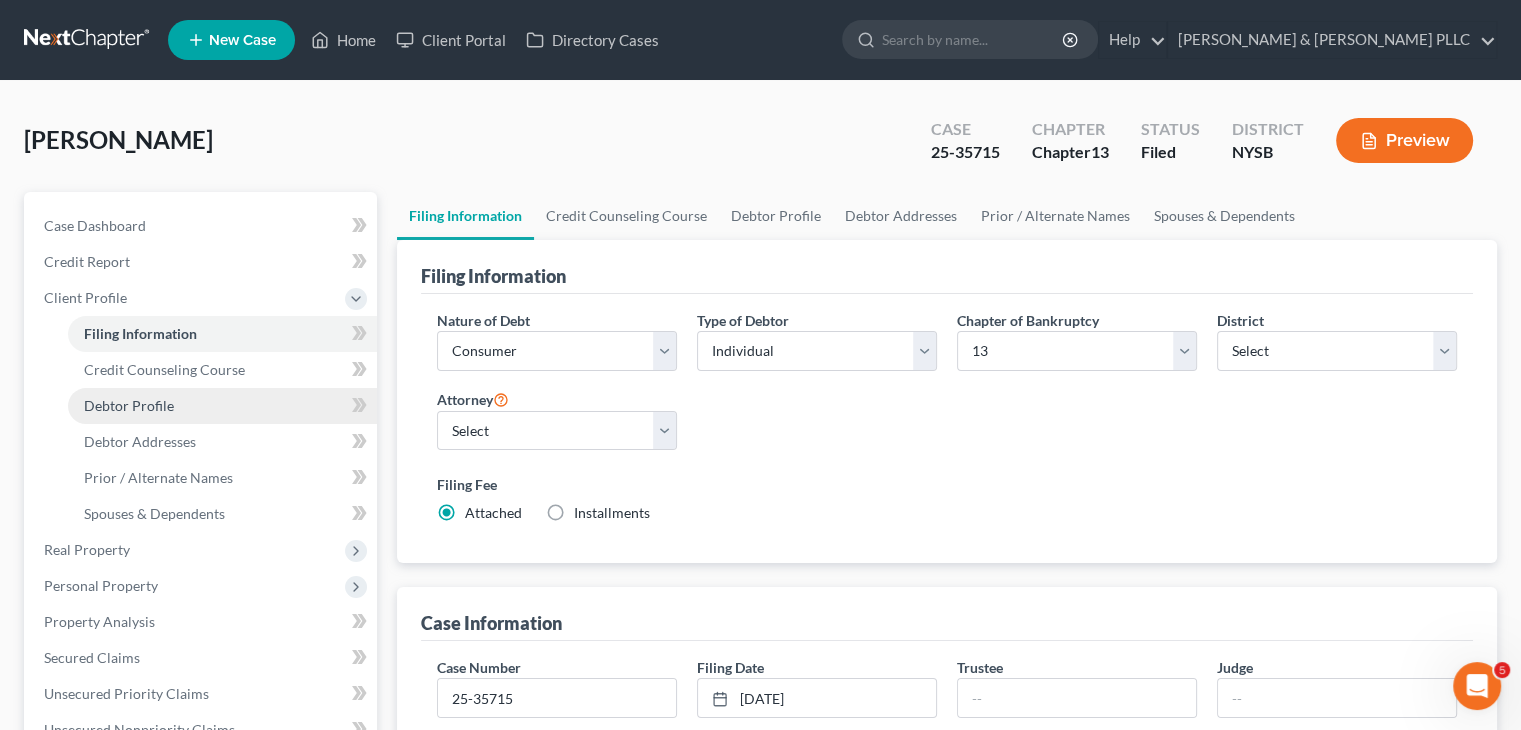 click on "Debtor Profile" at bounding box center (129, 405) 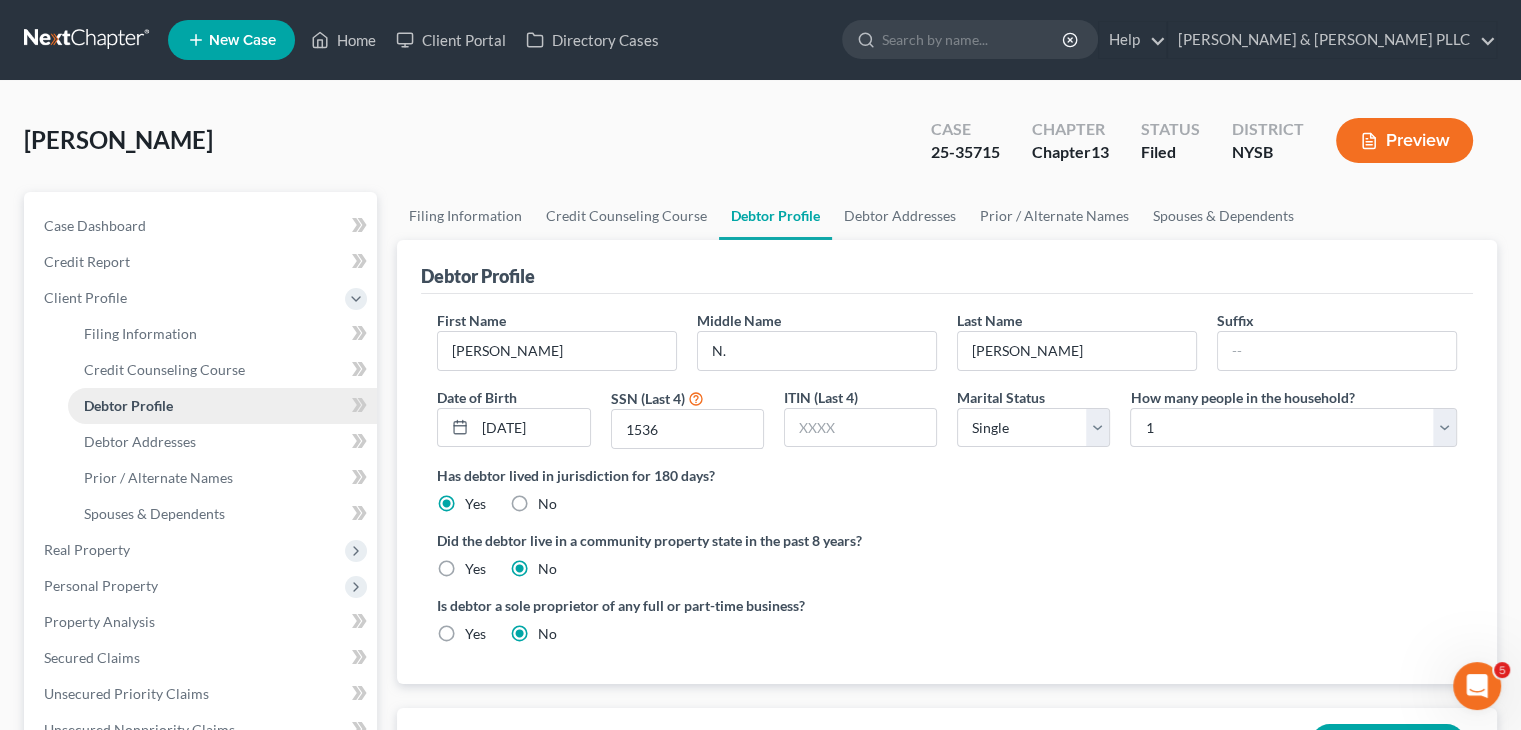 radio on "true" 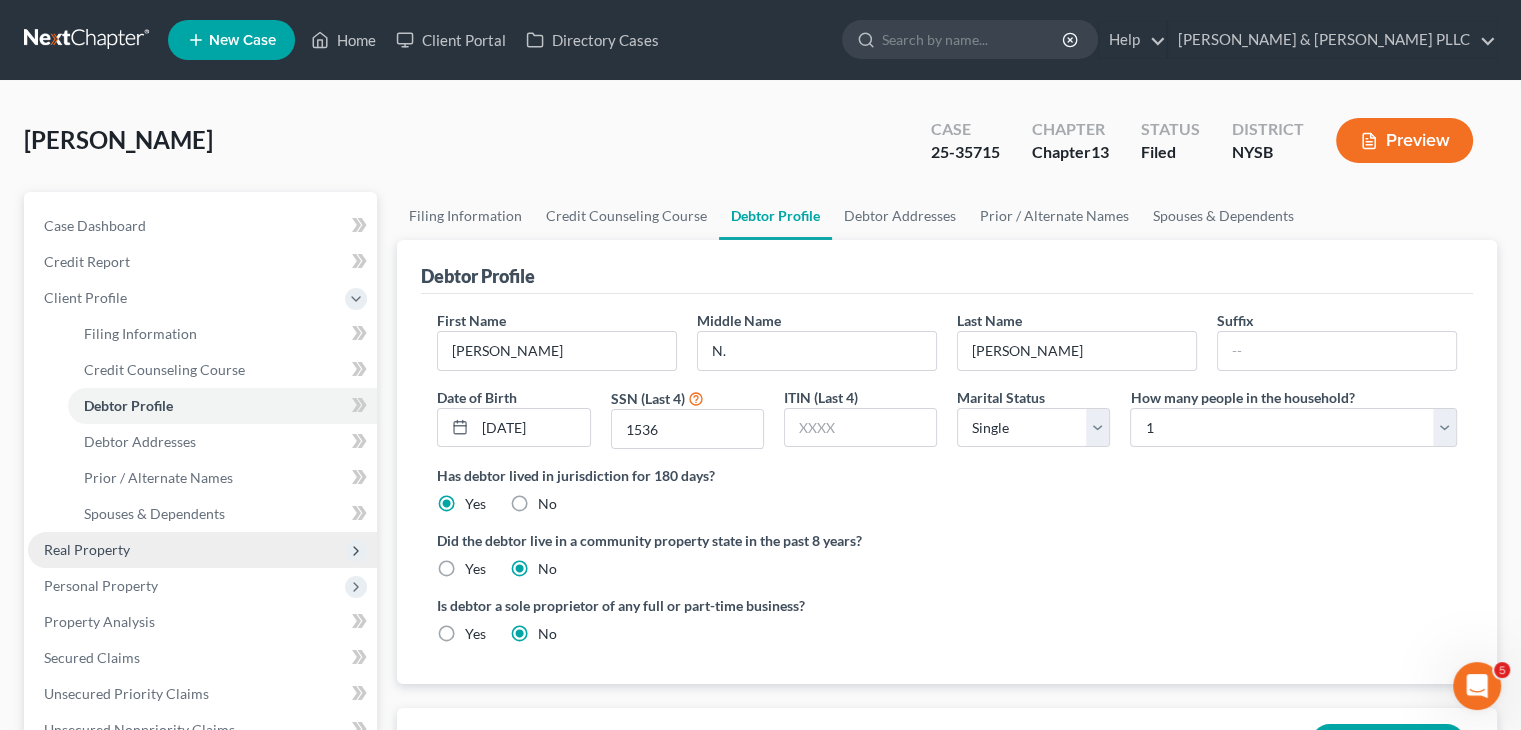 click on "Real Property" at bounding box center [202, 550] 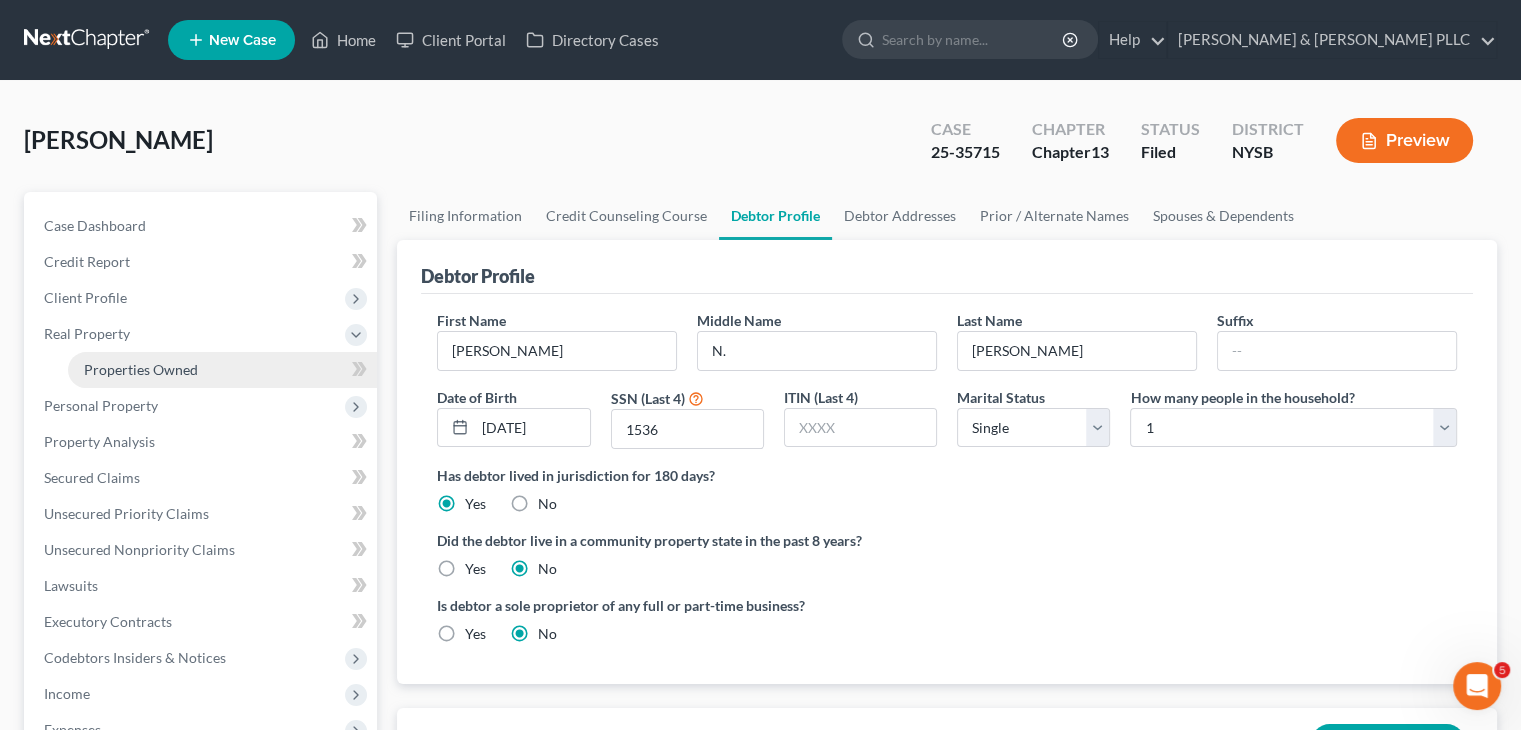 click on "Properties Owned" at bounding box center [222, 370] 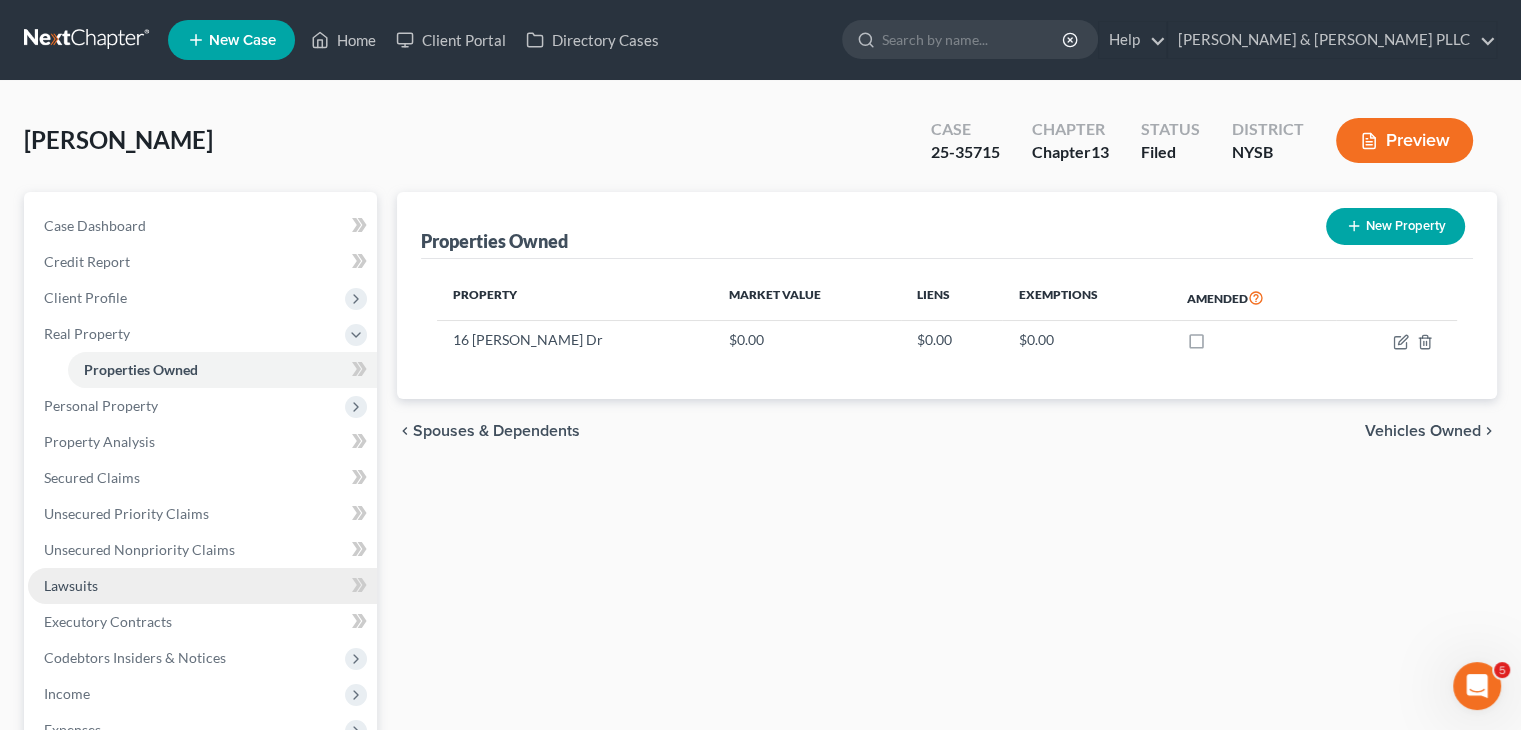 click on "Lawsuits" at bounding box center (202, 586) 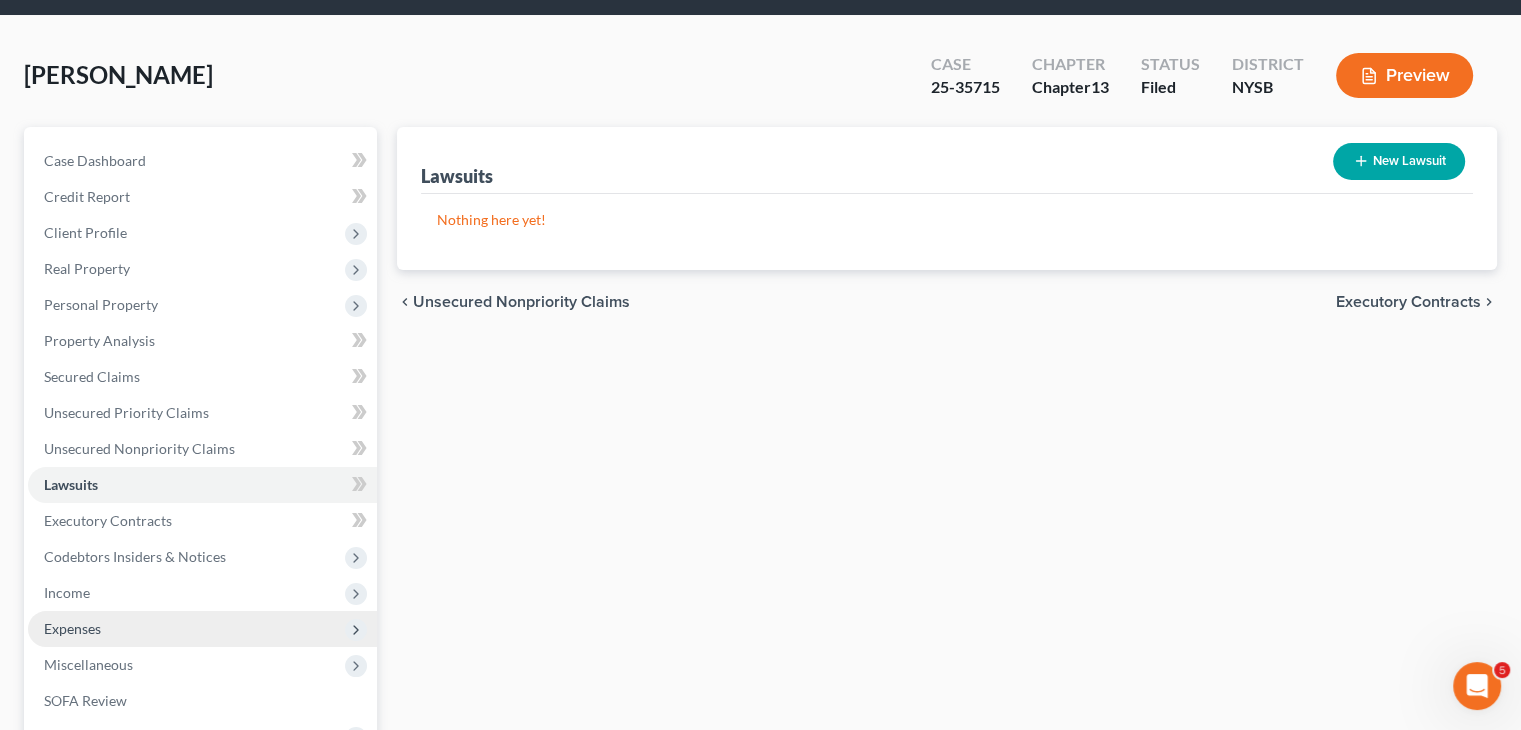 scroll, scrollTop: 100, scrollLeft: 0, axis: vertical 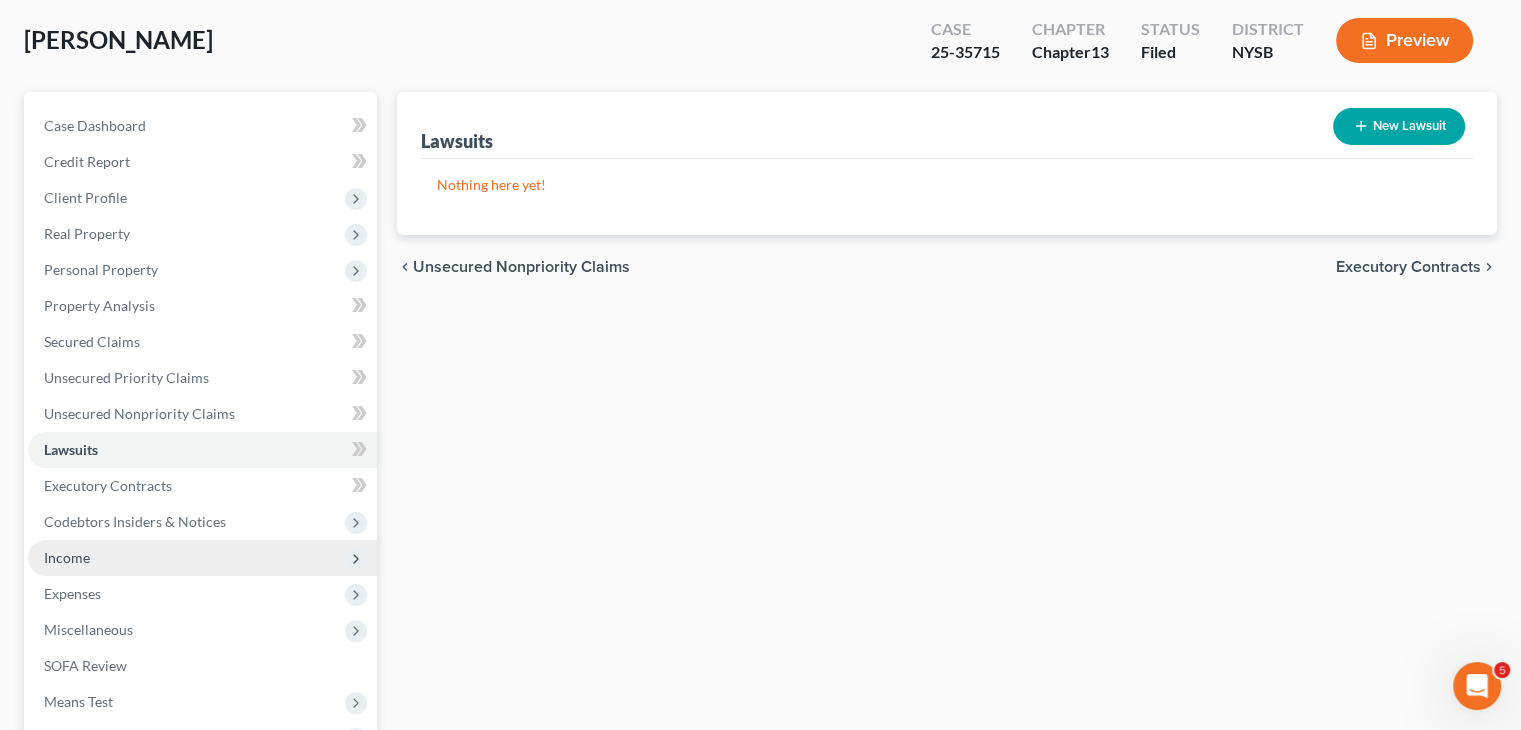 click on "Income" at bounding box center [202, 558] 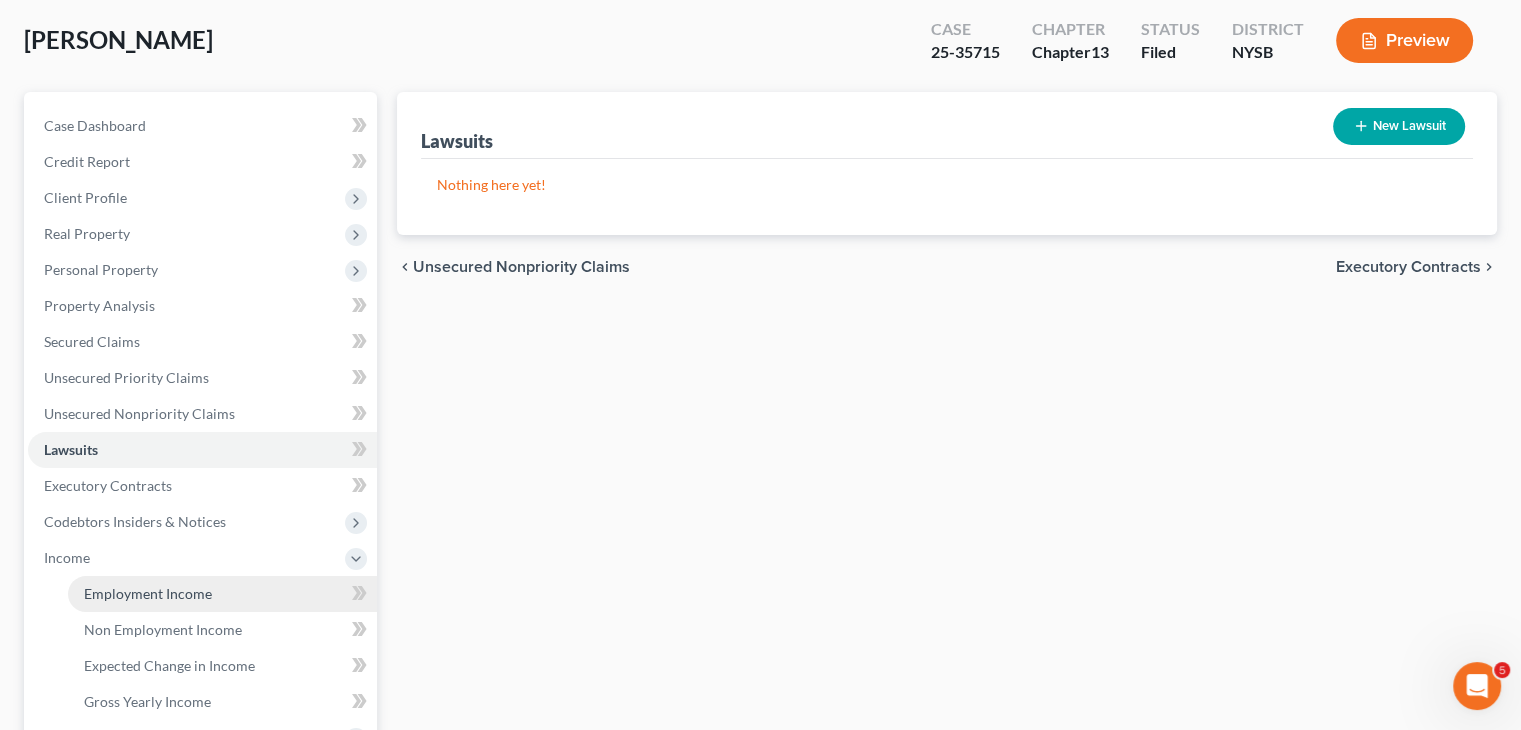 click on "Employment Income" at bounding box center (148, 593) 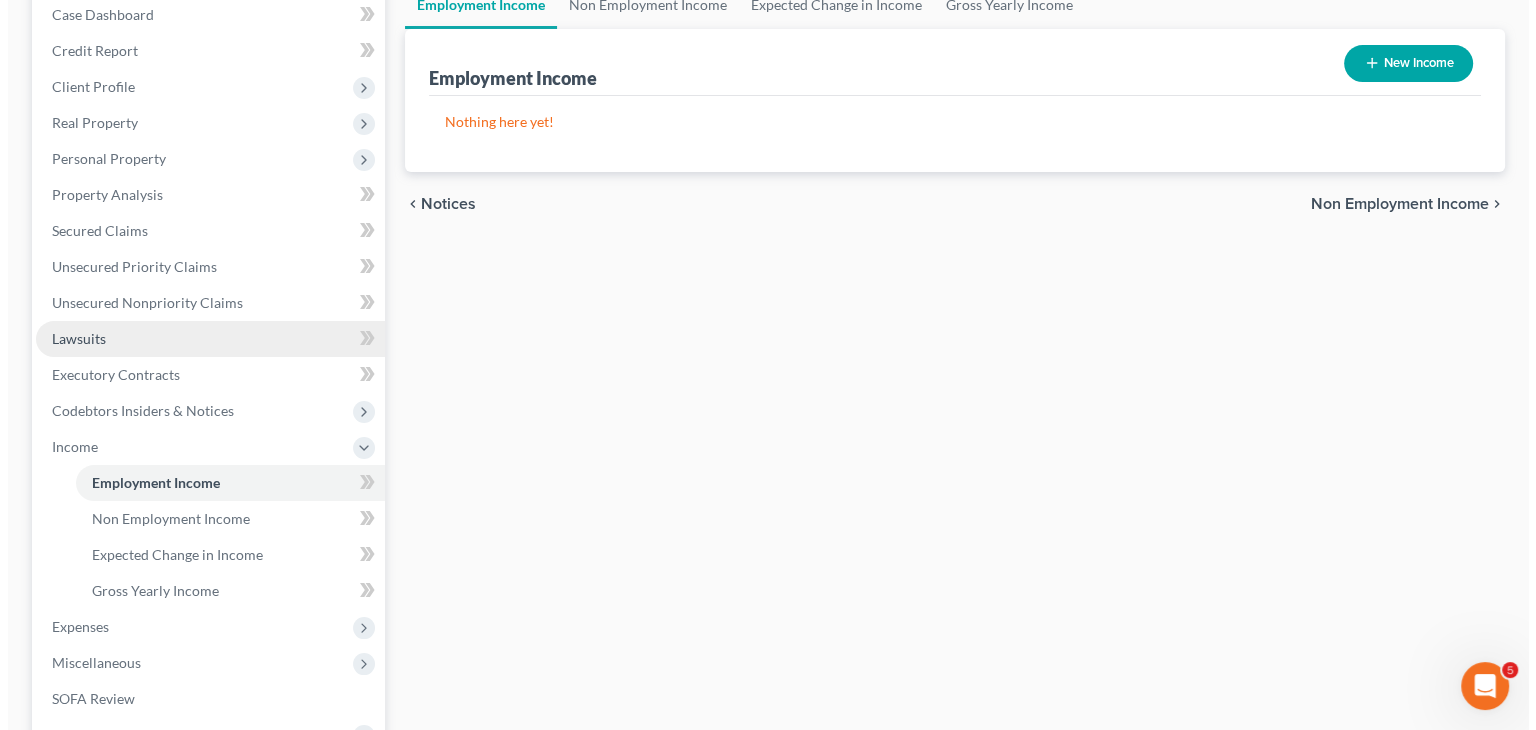 scroll, scrollTop: 0, scrollLeft: 0, axis: both 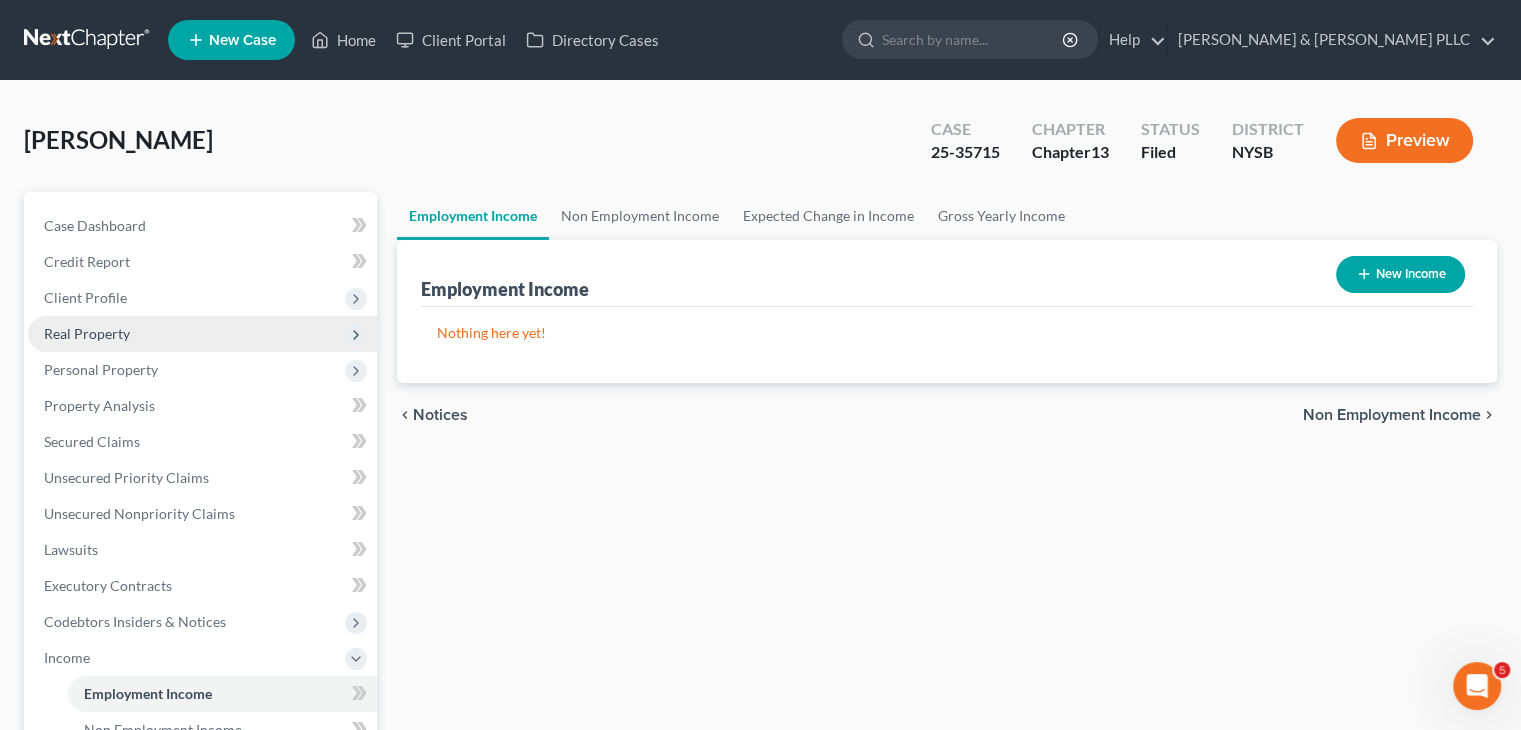click on "Real Property" at bounding box center [202, 334] 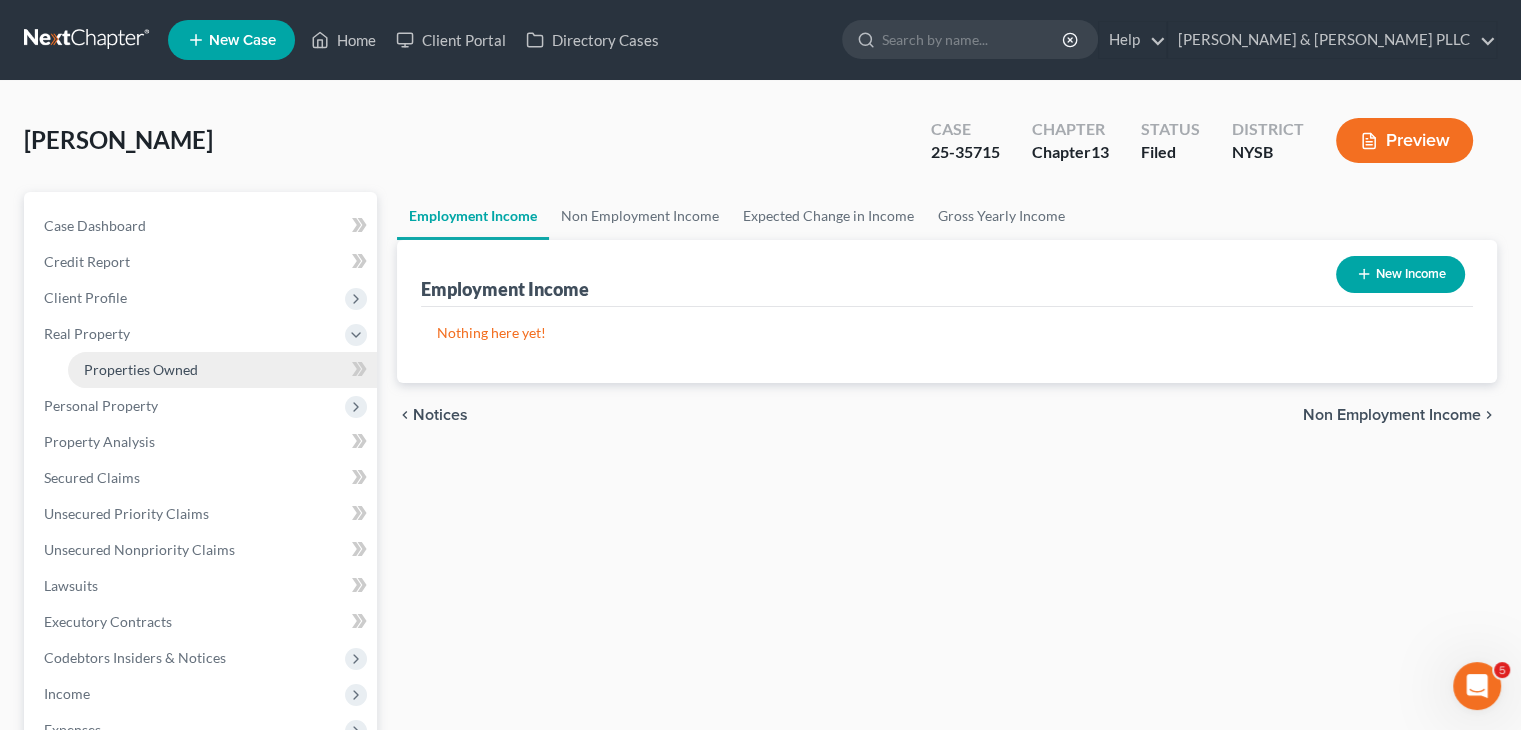click on "Properties Owned" at bounding box center [222, 370] 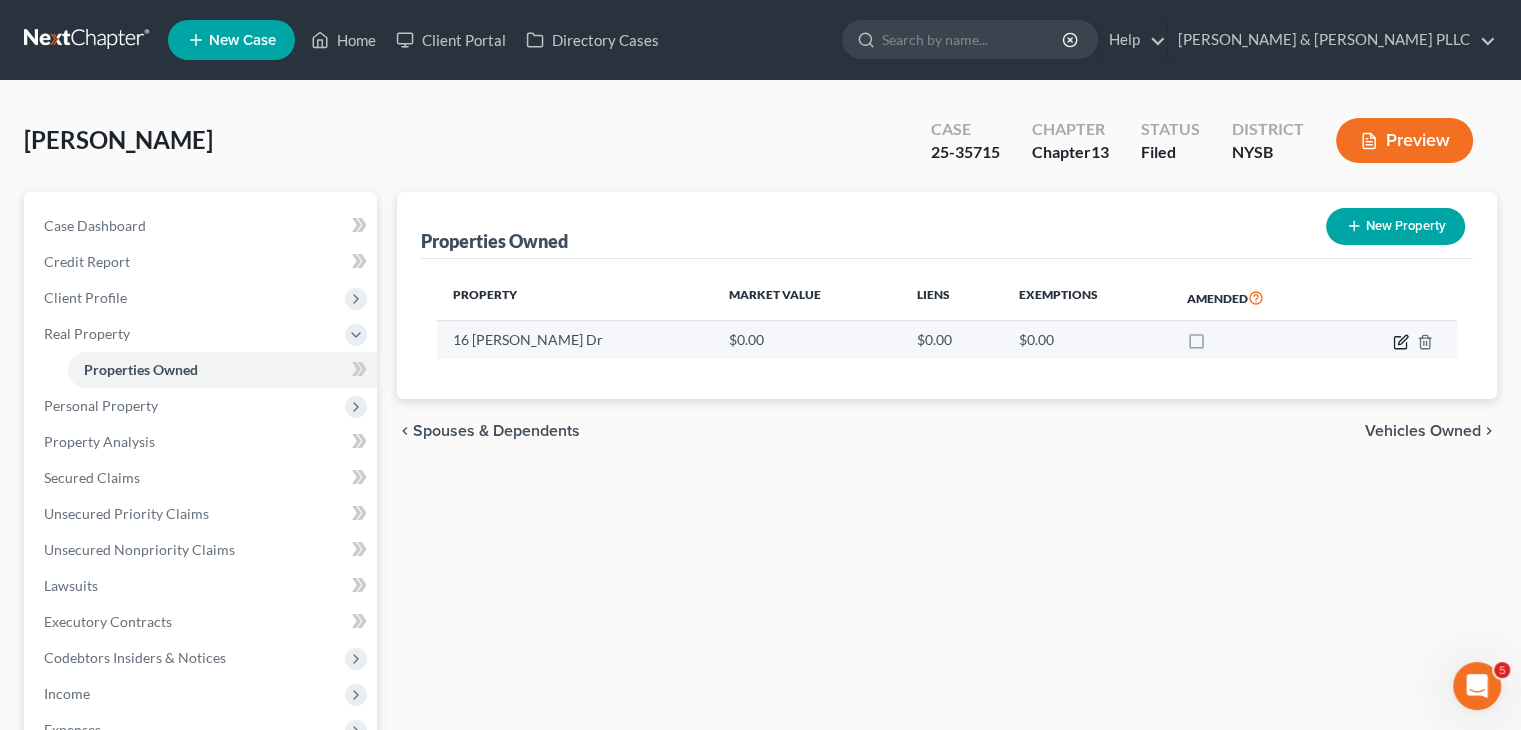click 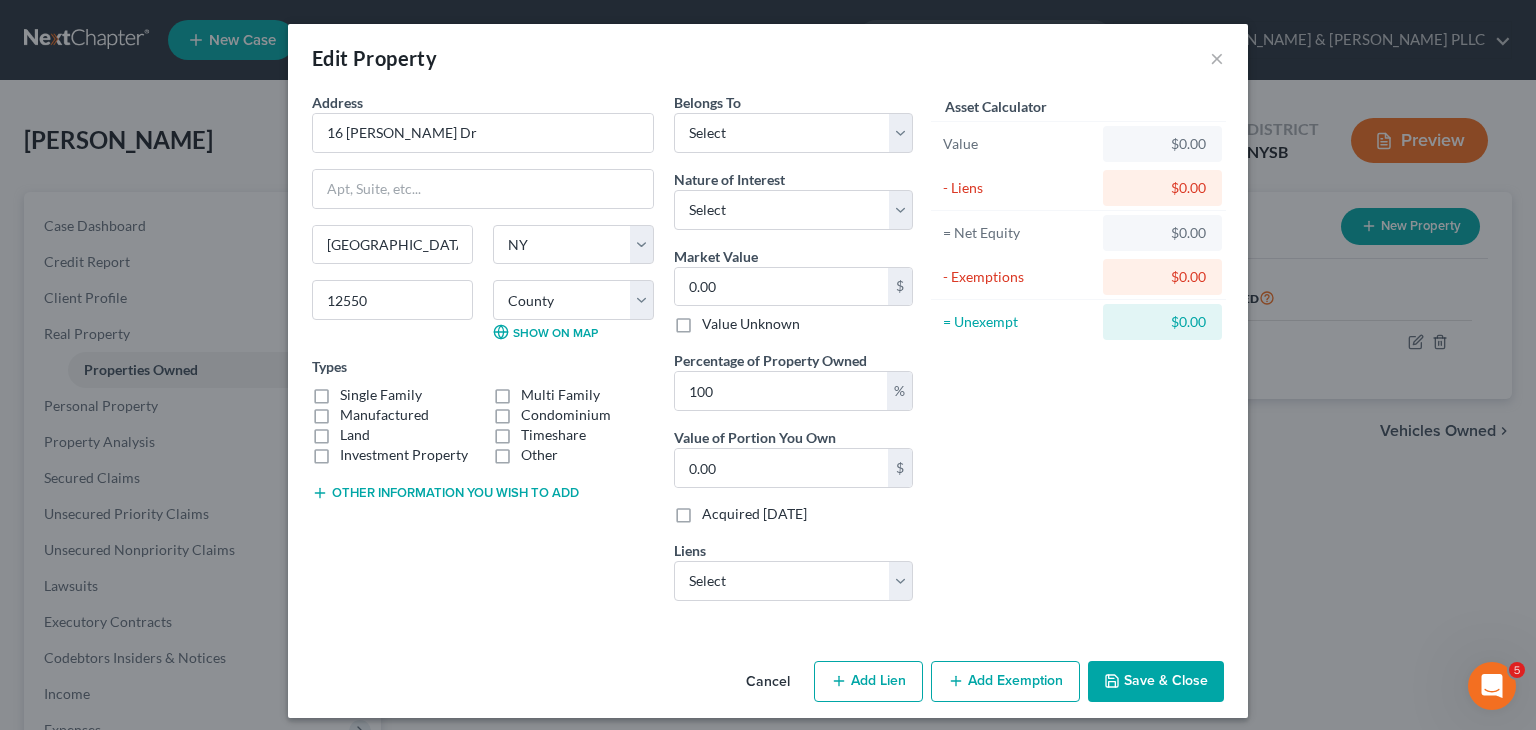 click on "Single Family" at bounding box center [381, 395] 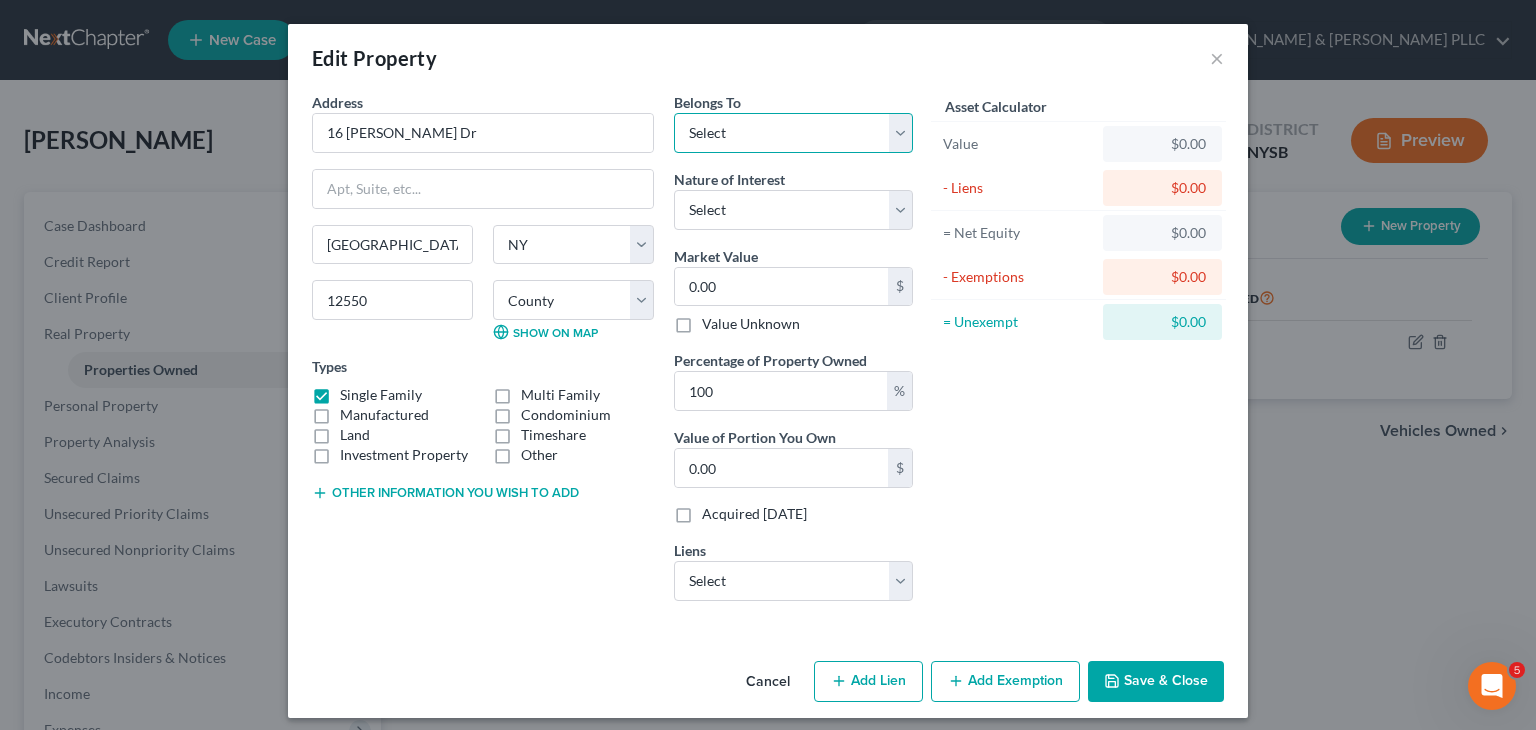 click on "Select Debtor 1 Only Debtor 2 Only Debtor 1 And Debtor 2 Only At Least One Of The Debtors And Another Community Property" at bounding box center (793, 133) 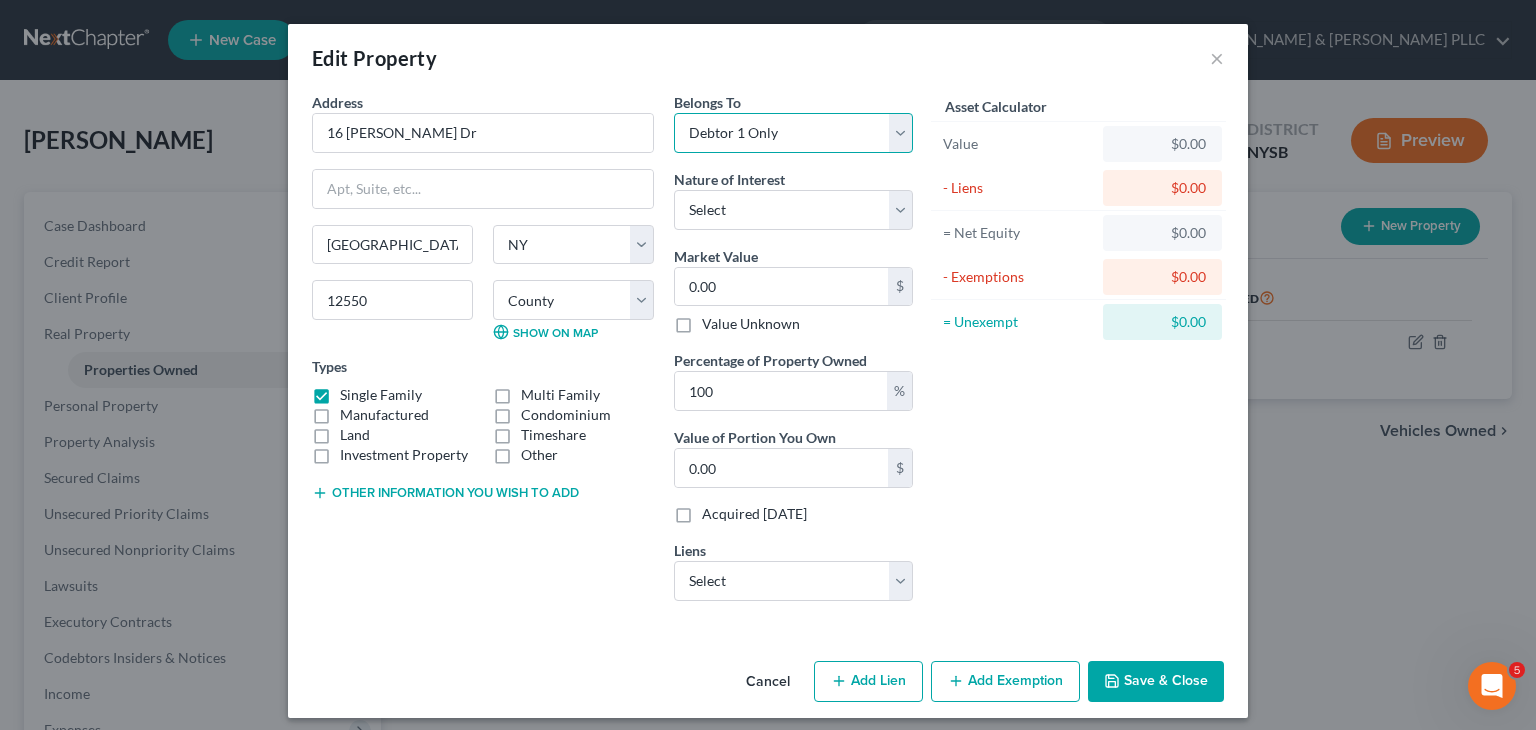 click on "Select Debtor 1 Only Debtor 2 Only Debtor 1 And Debtor 2 Only At Least One Of The Debtors And Another Community Property" at bounding box center (793, 133) 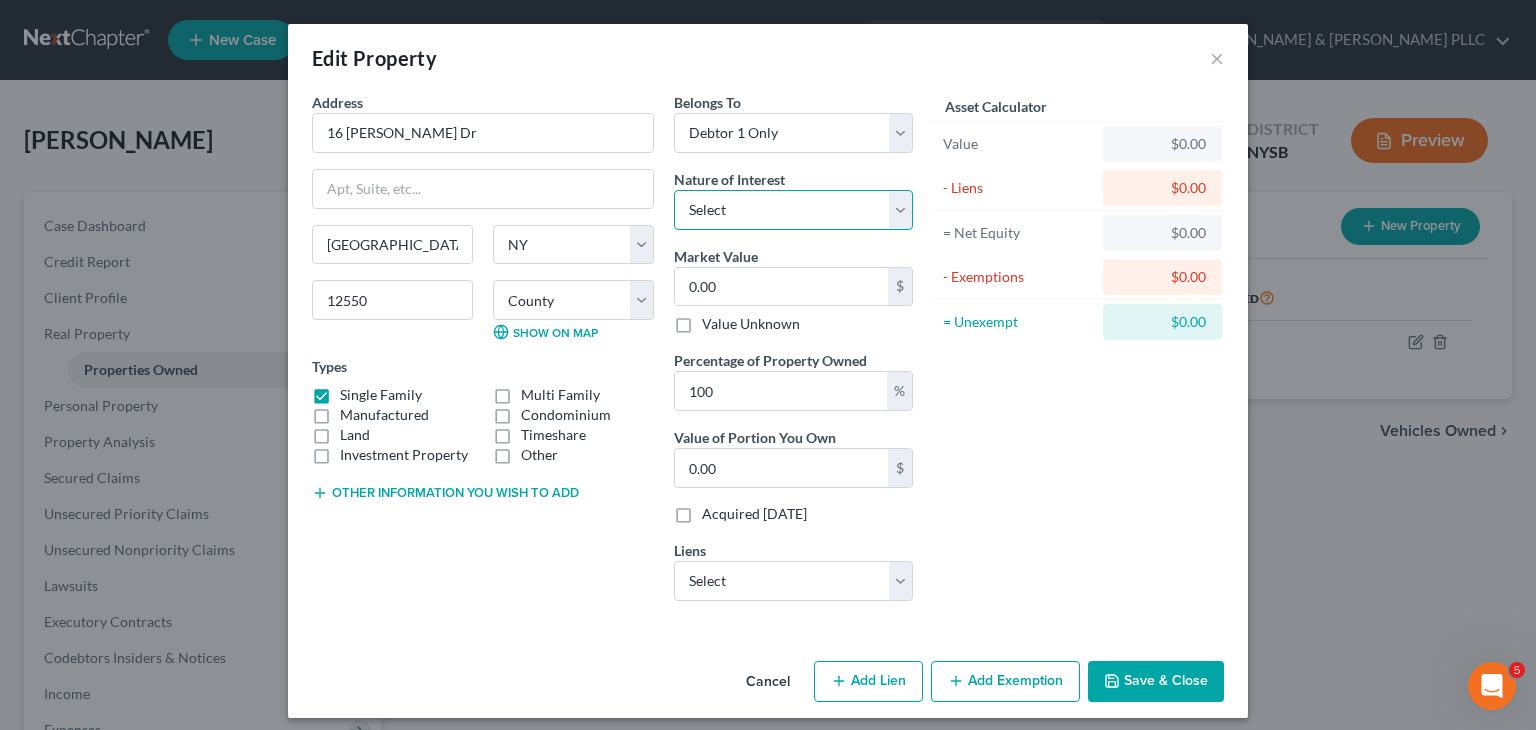 click on "Select Fee Simple Joint Tenant Life Estate Equitable Interest Future Interest Tenancy By The Entireties Tenants In Common Other" at bounding box center (793, 210) 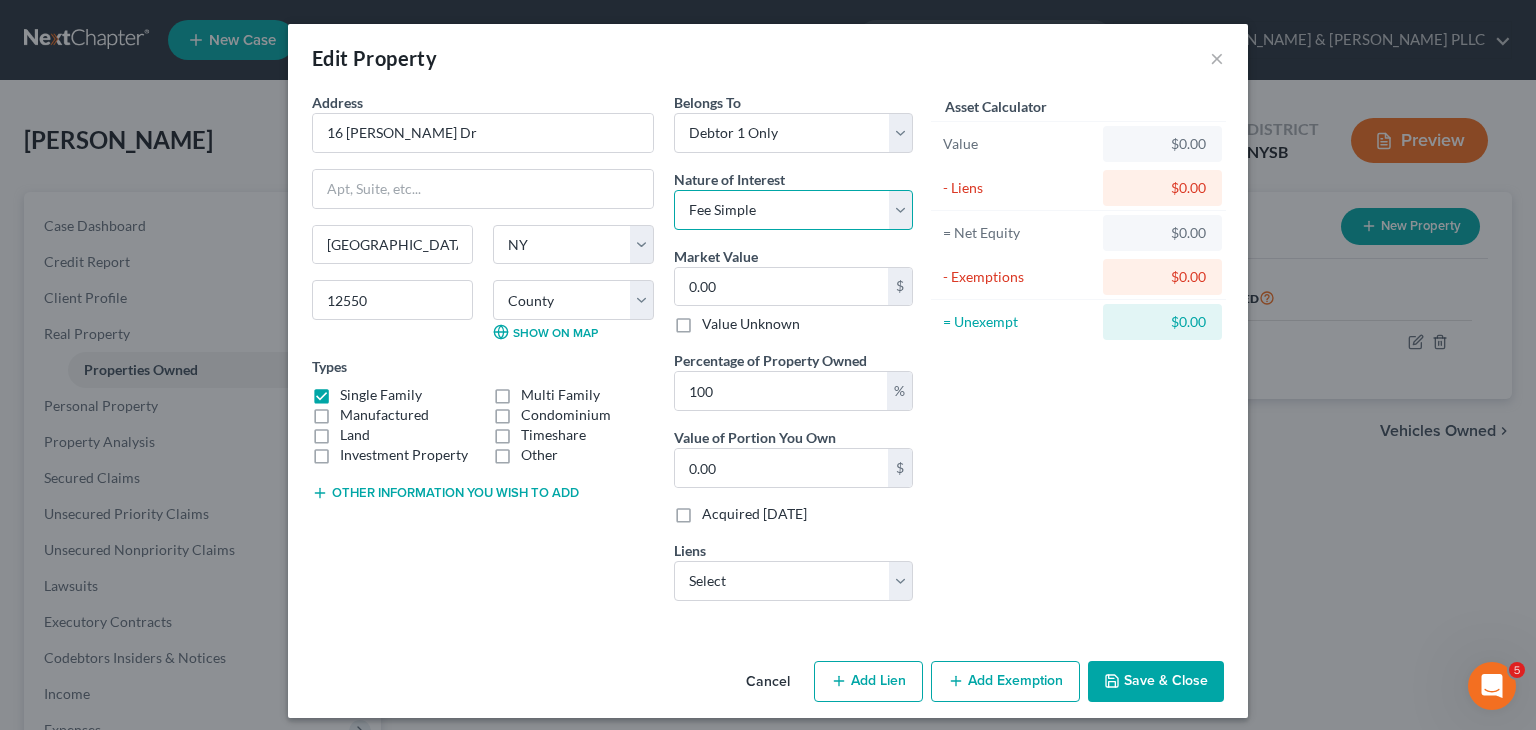 click on "Select Fee Simple Joint Tenant Life Estate Equitable Interest Future Interest Tenancy By The Entireties Tenants In Common Other" at bounding box center (793, 210) 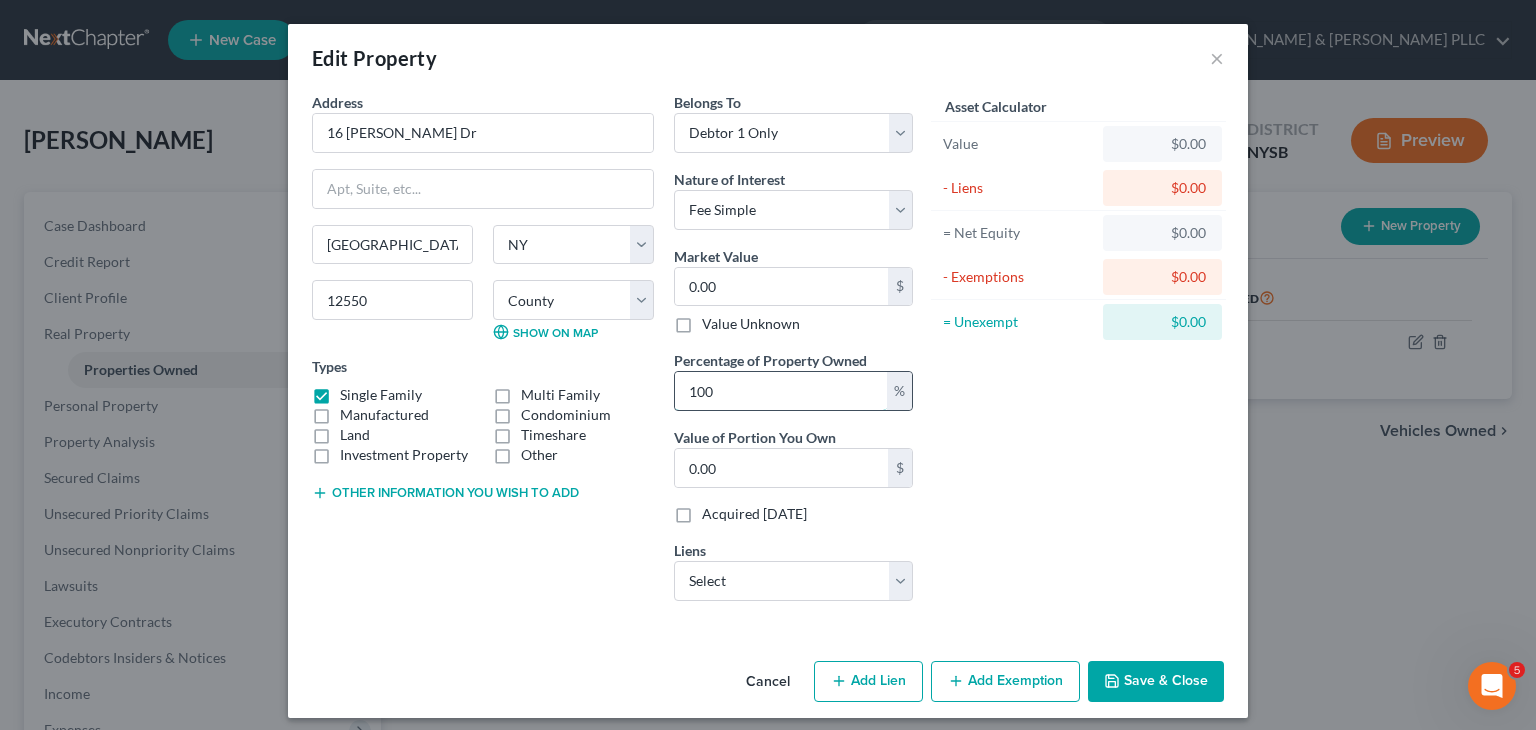click on "100" at bounding box center [781, 391] 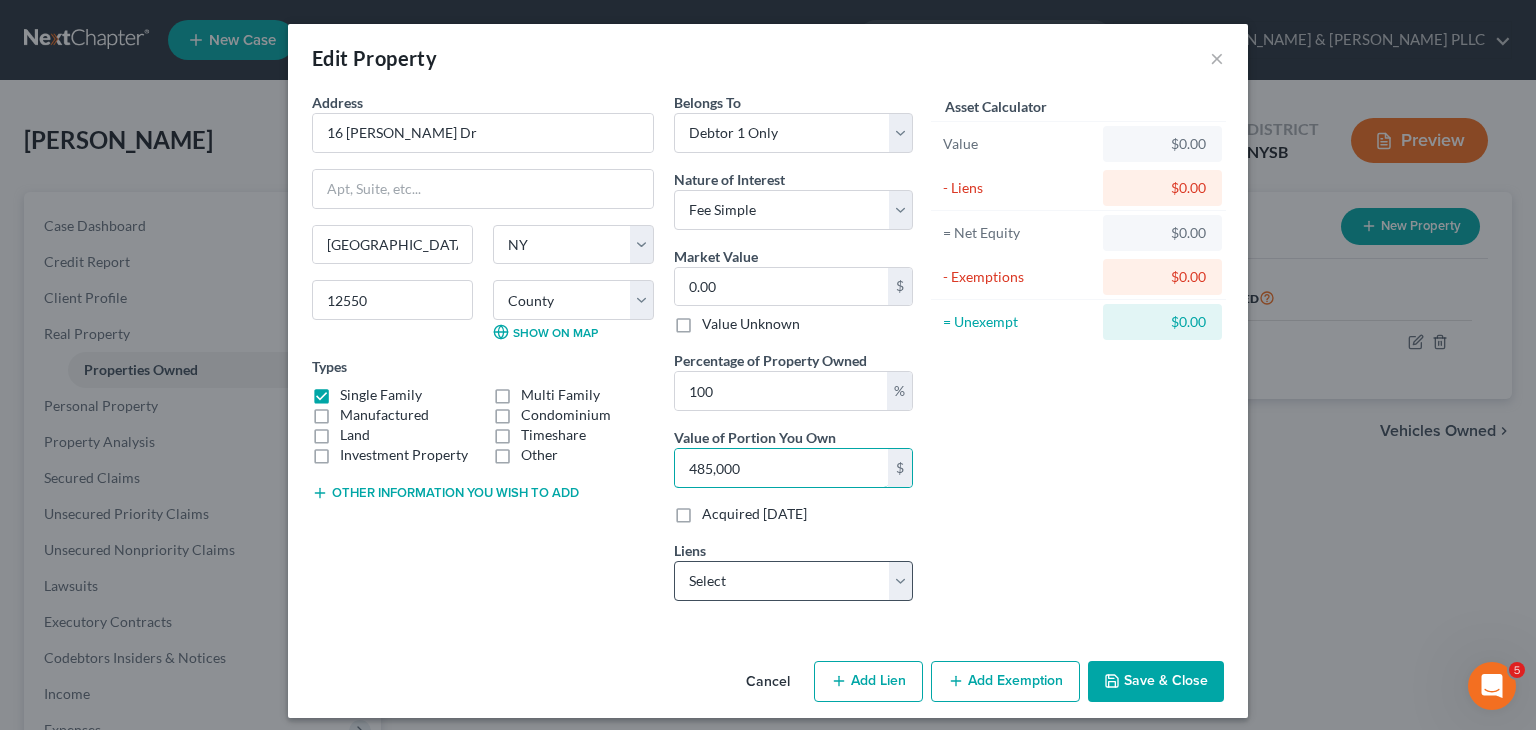 type on "485,000" 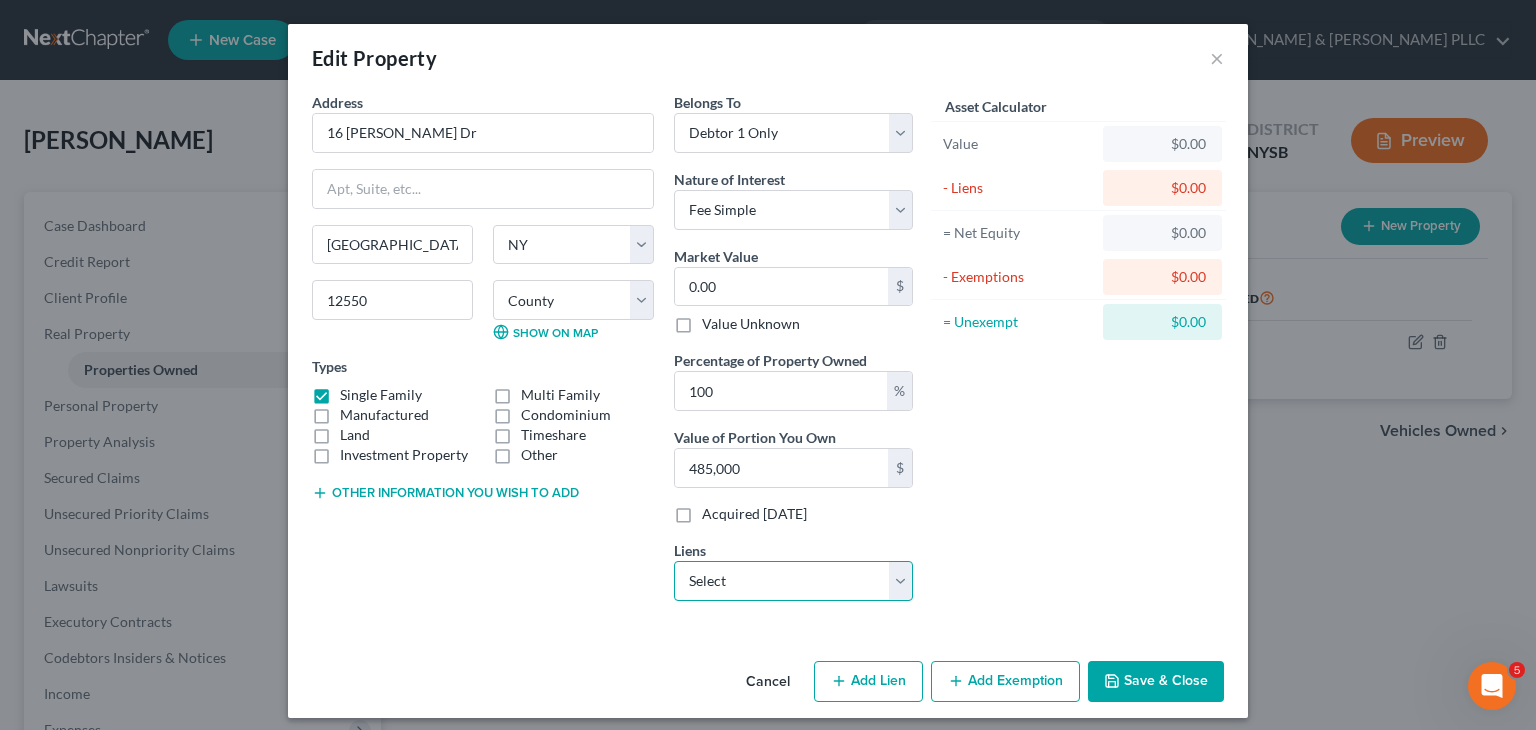 click on "Select US Bank National - $814,905.00" at bounding box center (793, 581) 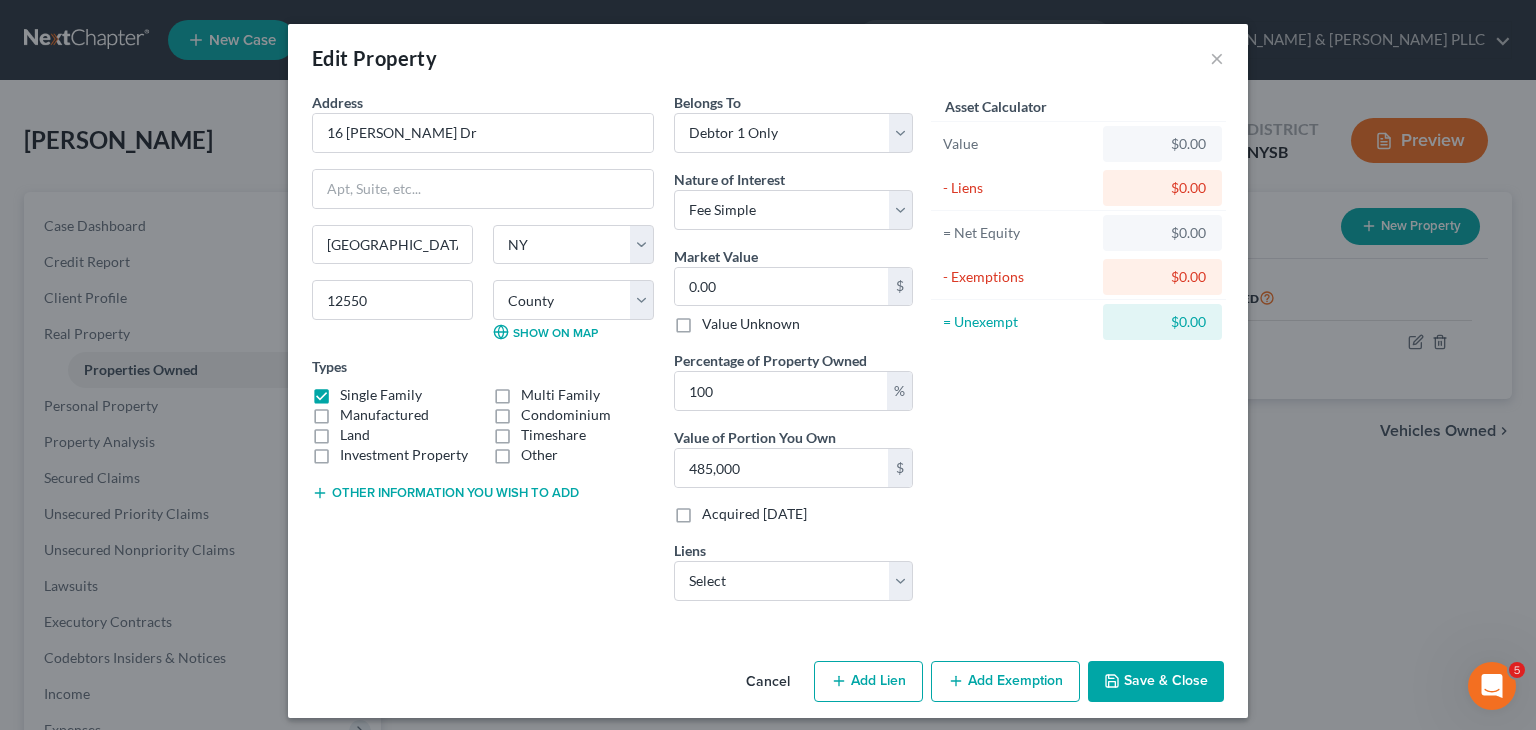 select on "24" 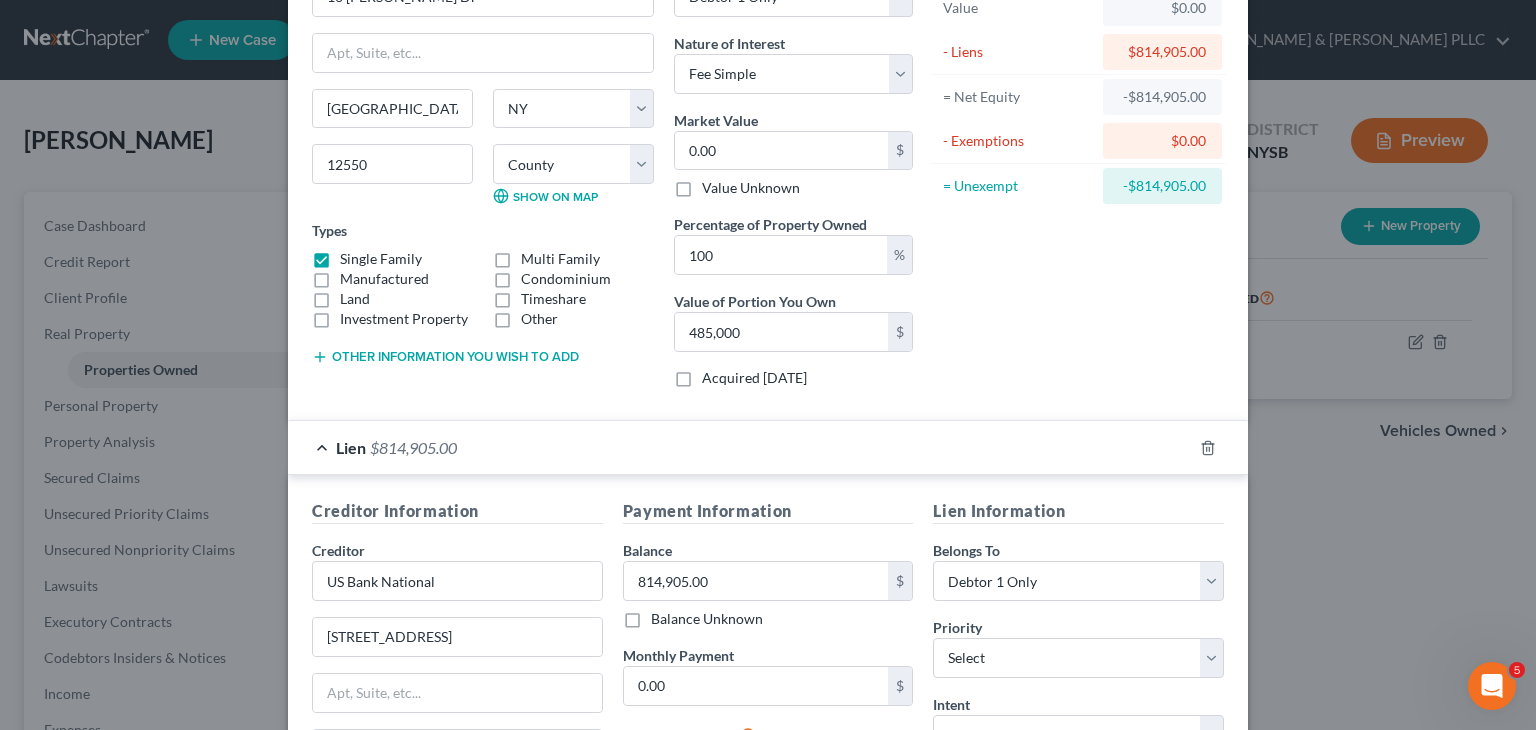 scroll, scrollTop: 300, scrollLeft: 0, axis: vertical 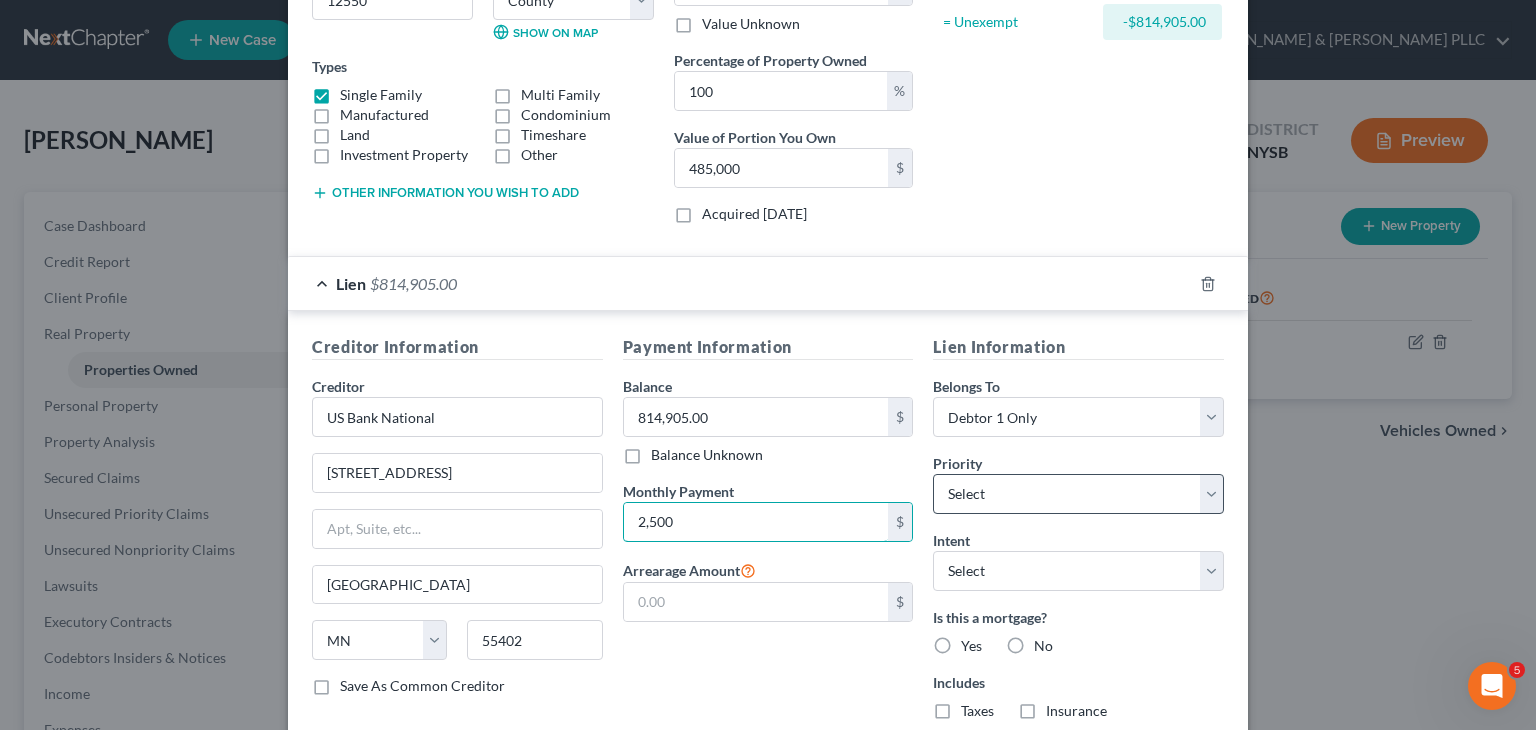 type on "2,500" 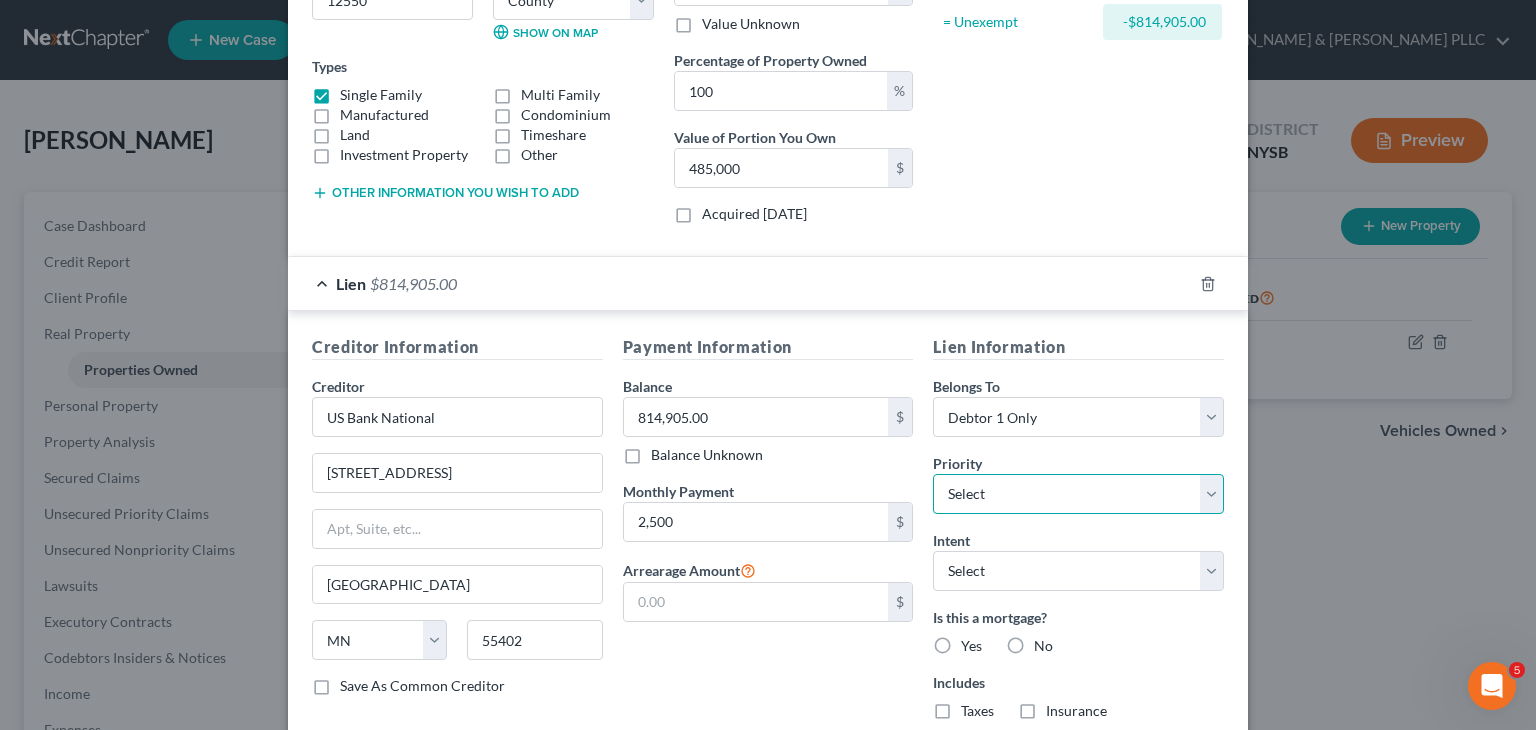 click on "Select 1st 2nd 3rd 4th 5th 6th 7th 8th 9th 10th 11th 12th 13th 14th 15th 16th 17th 18th 19th 20th 21th 22th 23th 24th 25th 26th 27th 28th 29th 30th" at bounding box center [1078, 494] 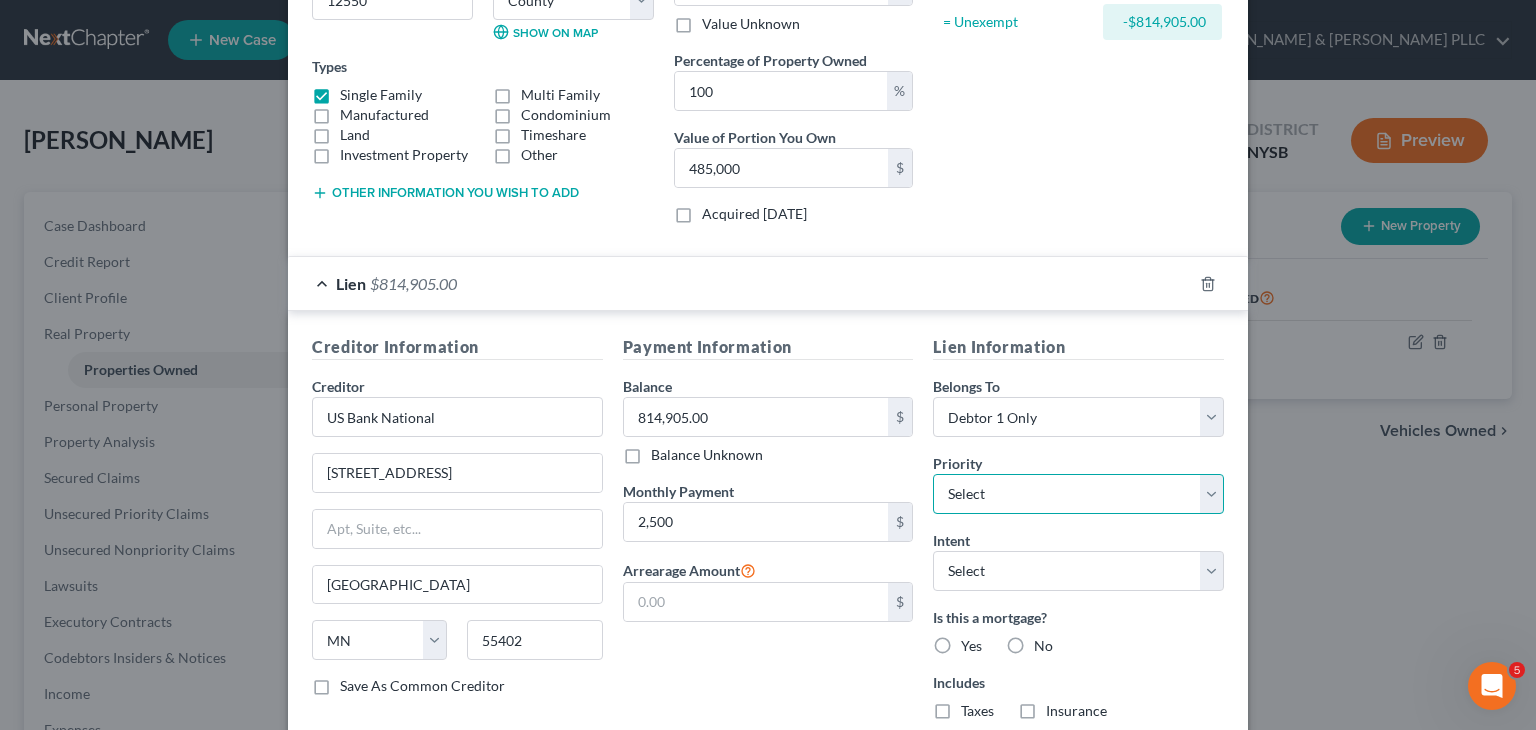 select on "0" 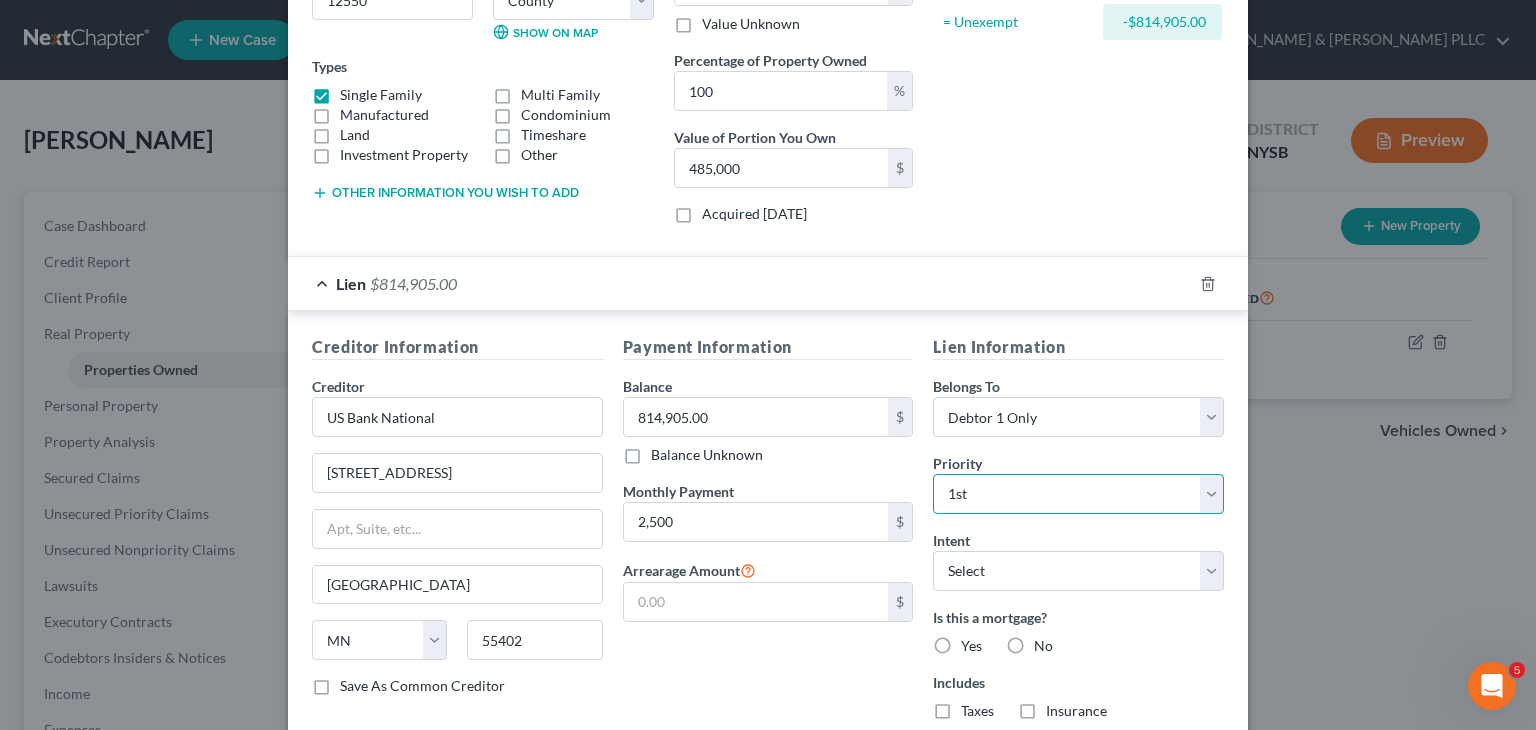click on "Select 1st 2nd 3rd 4th 5th 6th 7th 8th 9th 10th 11th 12th 13th 14th 15th 16th 17th 18th 19th 20th 21th 22th 23th 24th 25th 26th 27th 28th 29th 30th" at bounding box center (1078, 494) 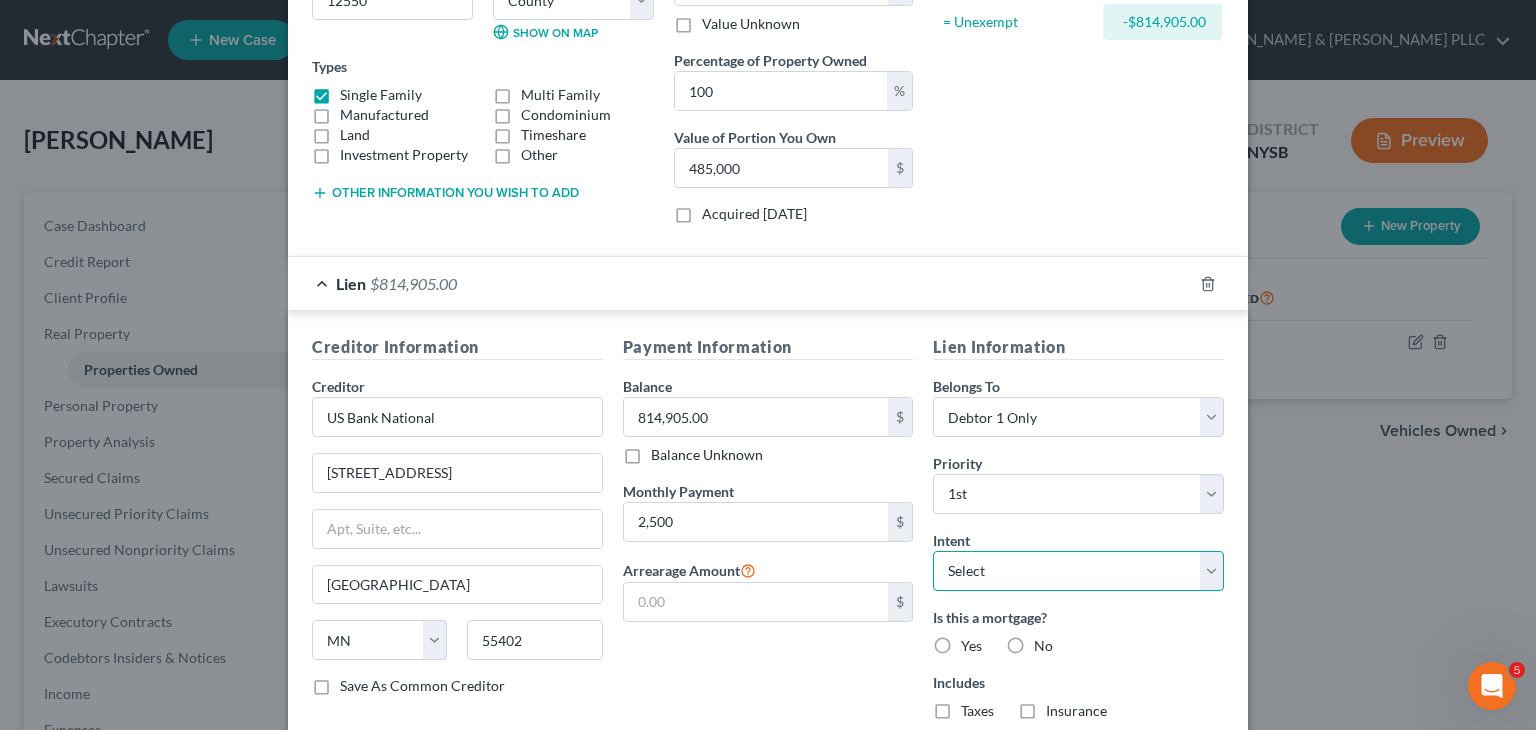 click on "Select Surrender Redeem Reaffirm Avoid Other" at bounding box center (1078, 571) 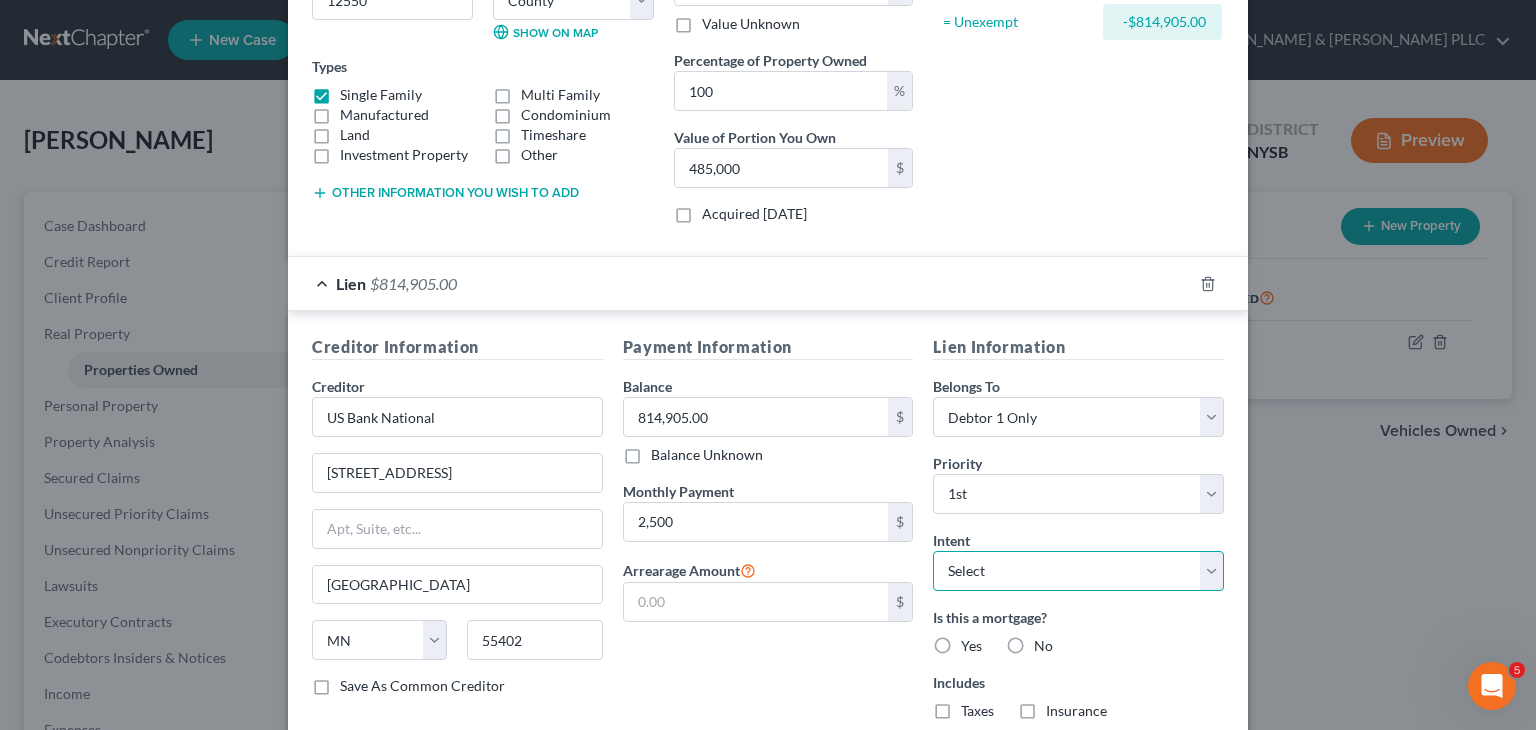 select on "4" 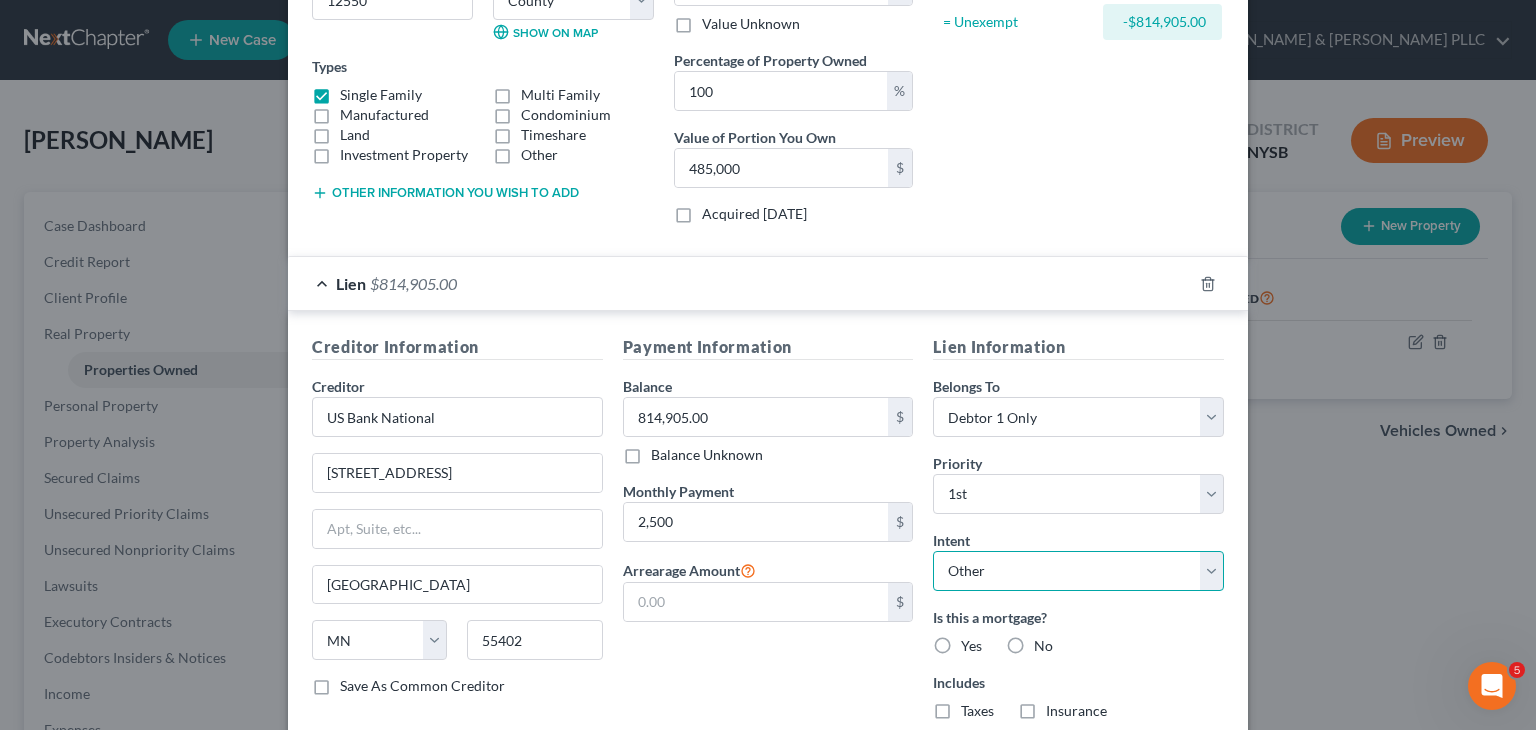click on "Select Surrender Redeem Reaffirm Avoid Other" at bounding box center [1078, 571] 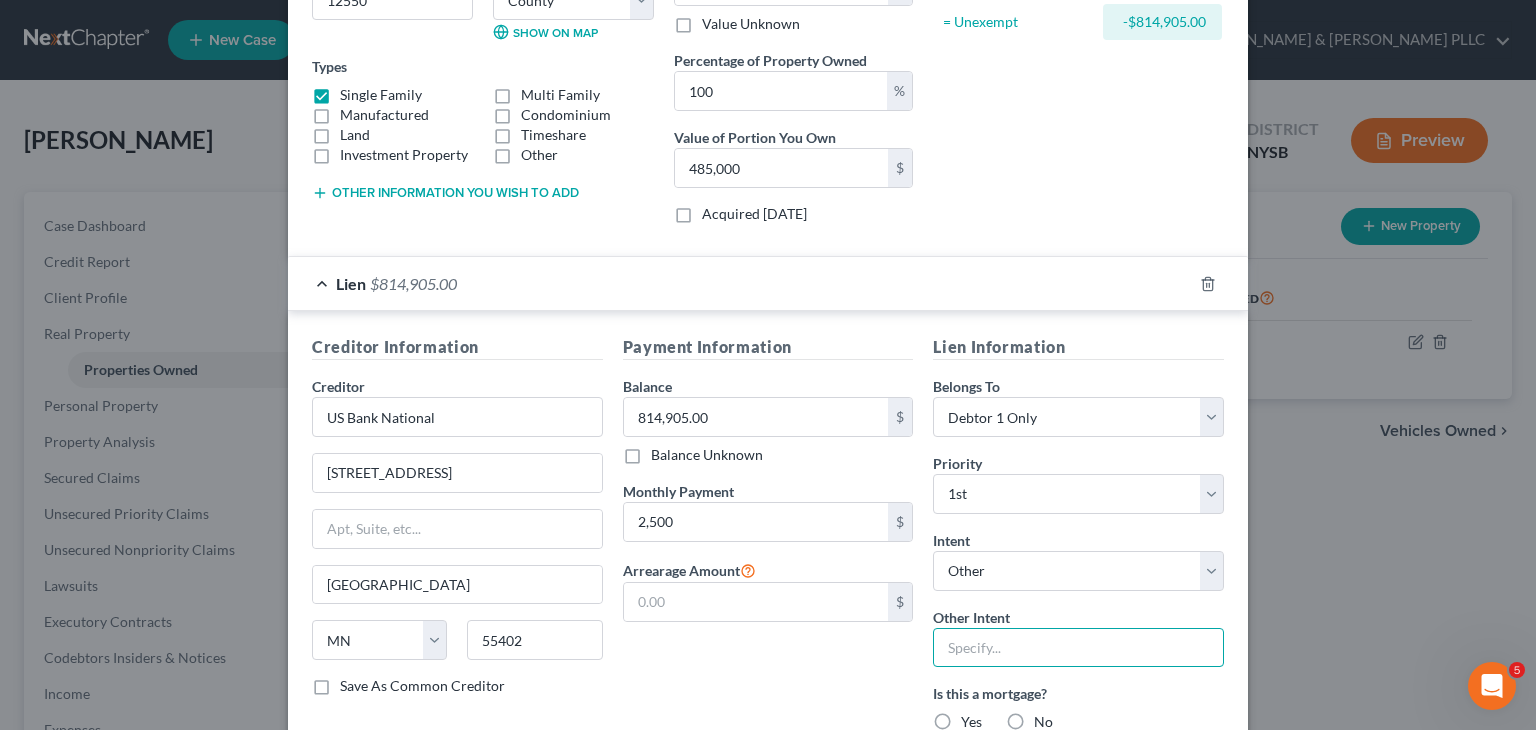 click at bounding box center [1078, 648] 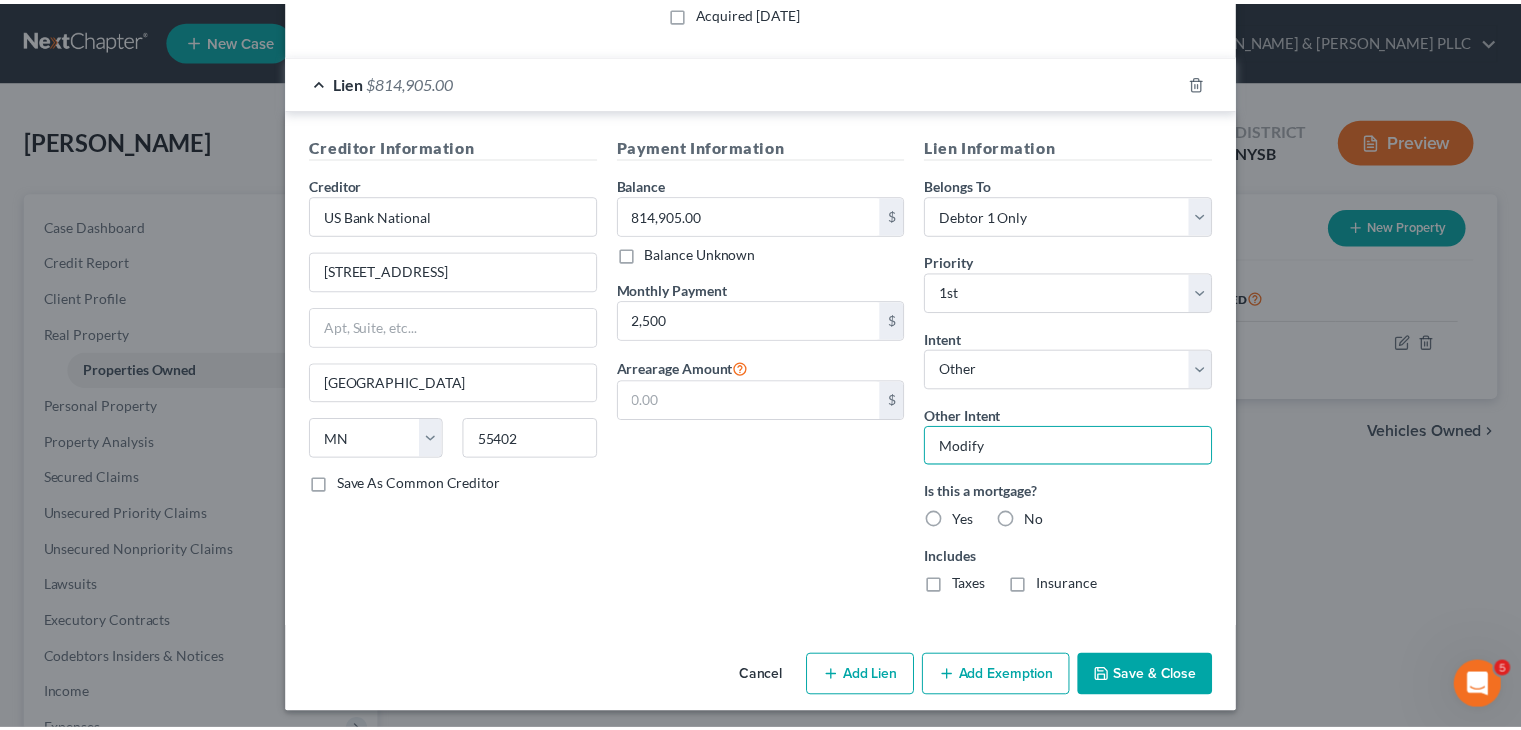 scroll, scrollTop: 505, scrollLeft: 0, axis: vertical 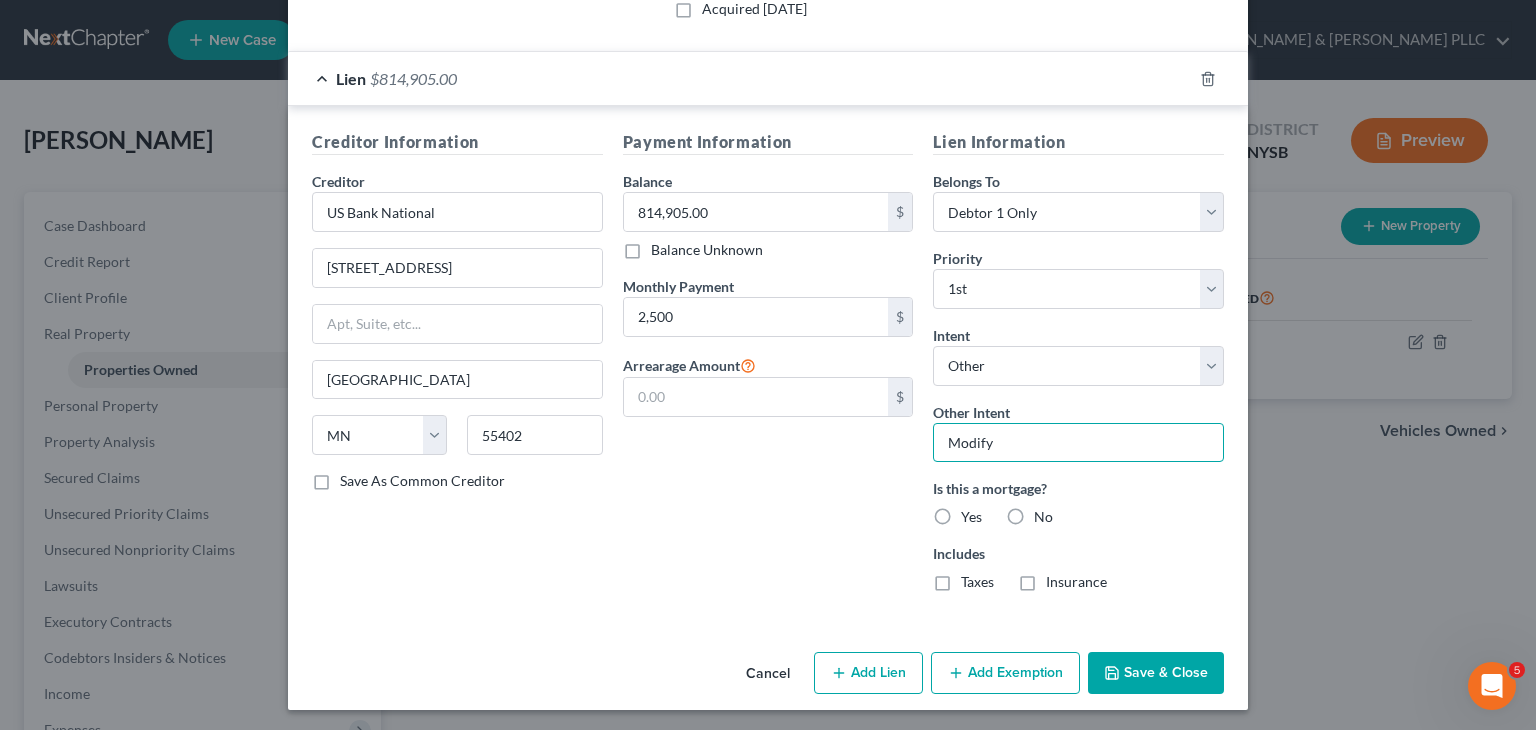type on "Modify" 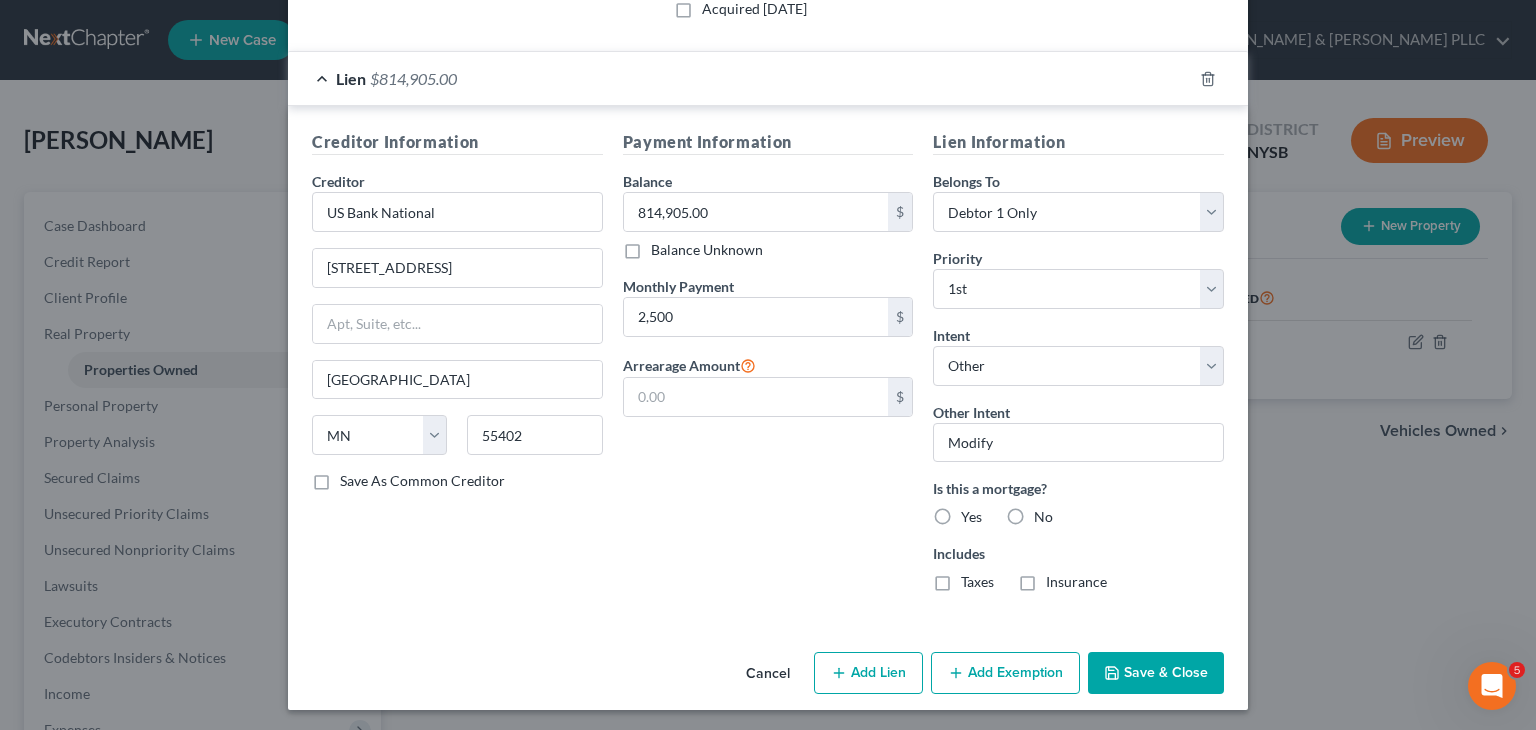 click on "Yes" at bounding box center (971, 517) 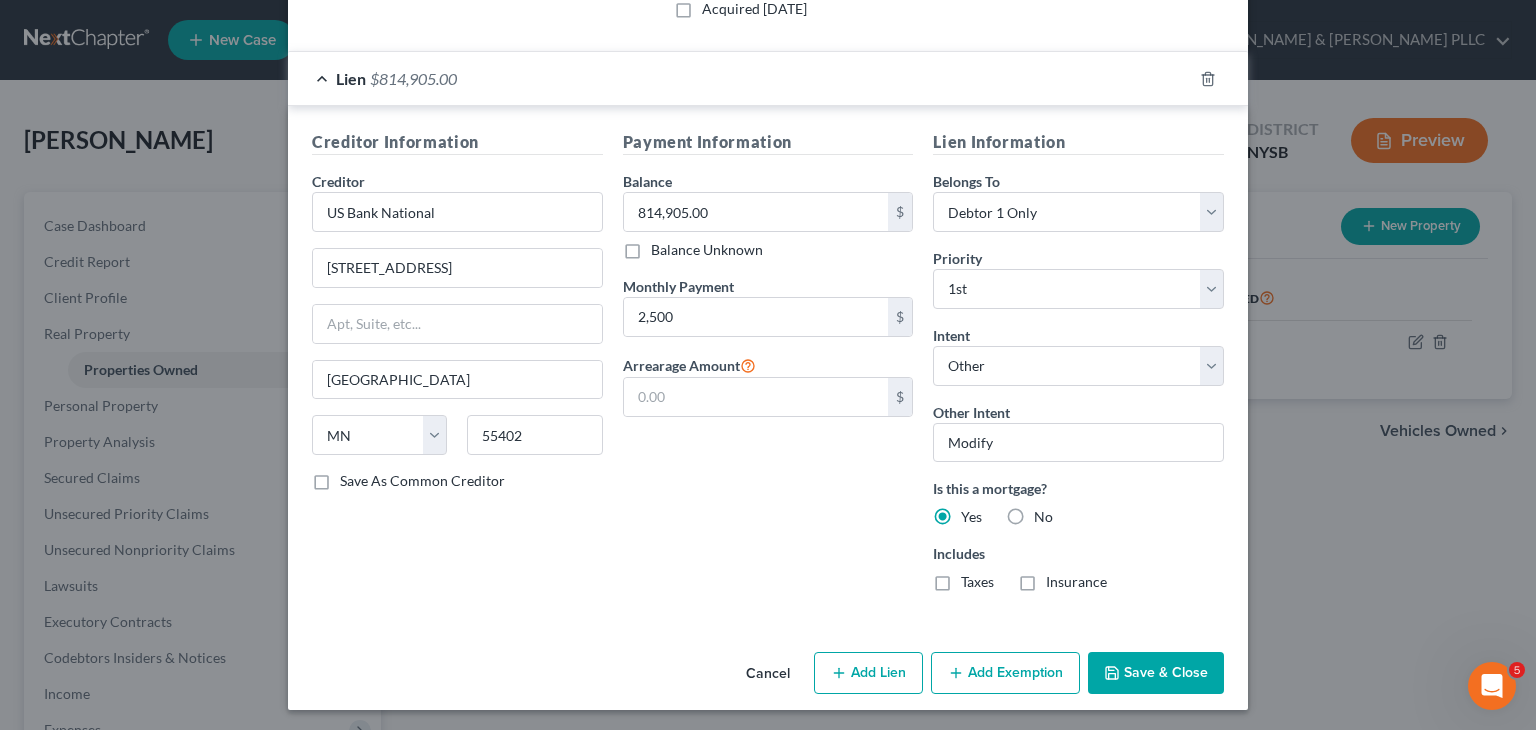 click on "Taxes" at bounding box center [977, 582] 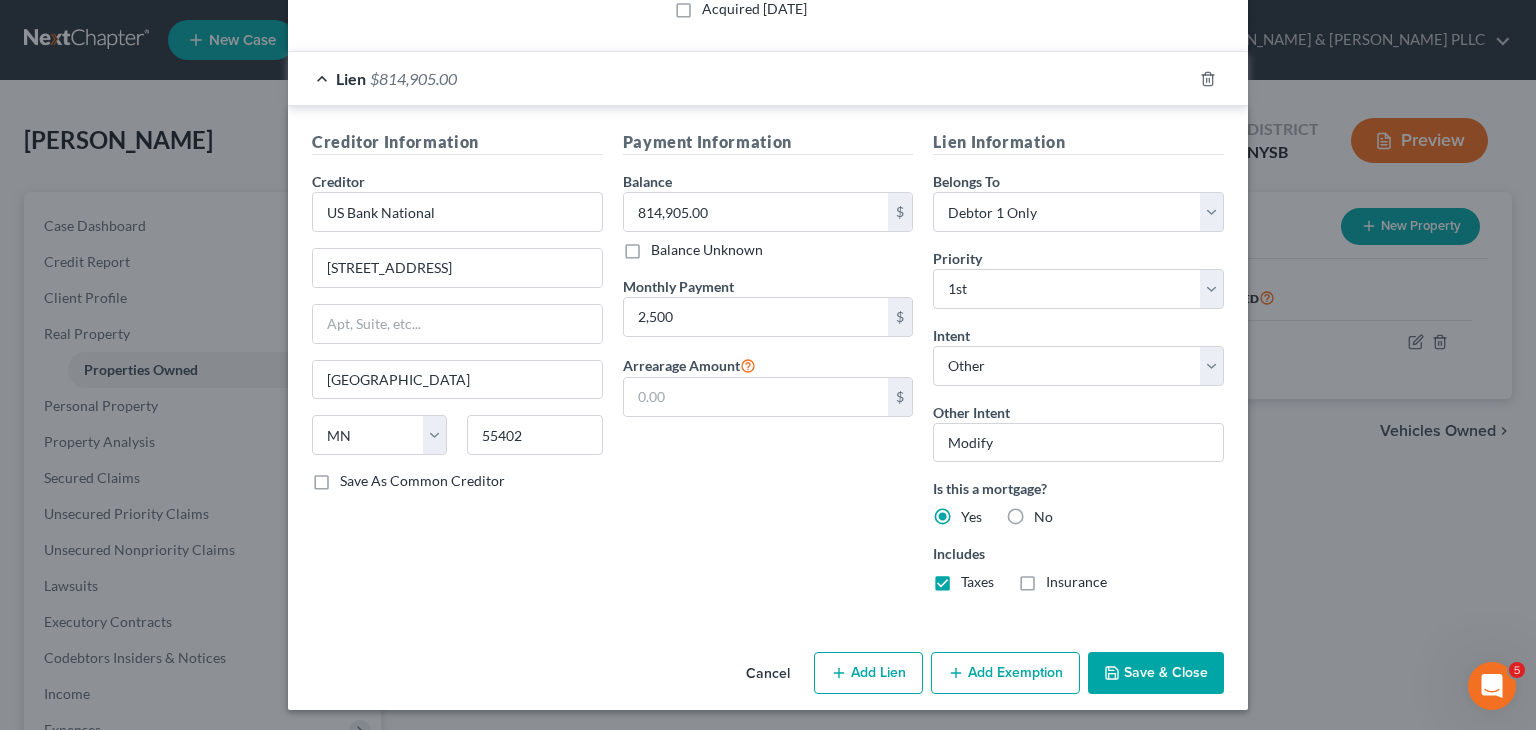 click on "Insurance" at bounding box center (1076, 582) 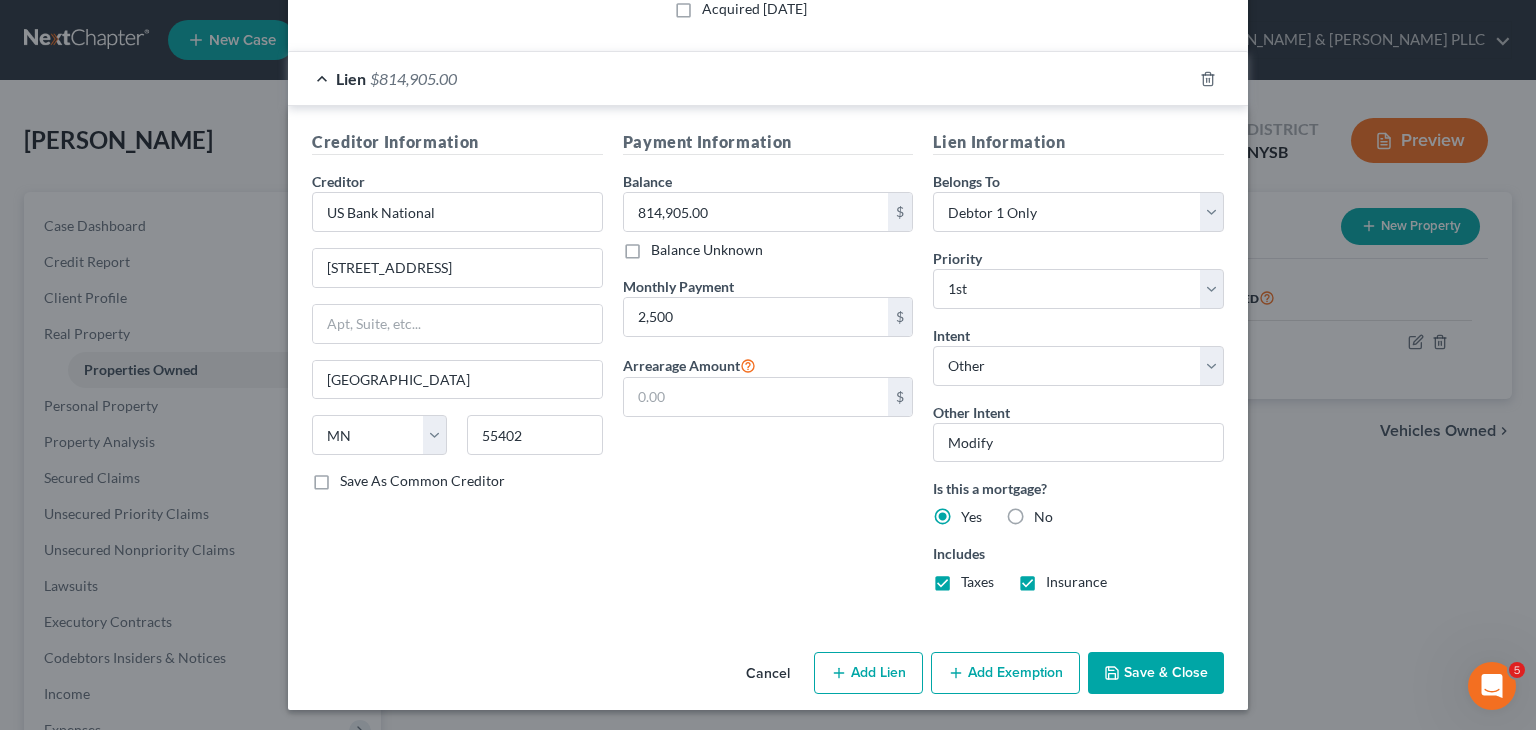 click on "Save & Close" at bounding box center [1156, 673] 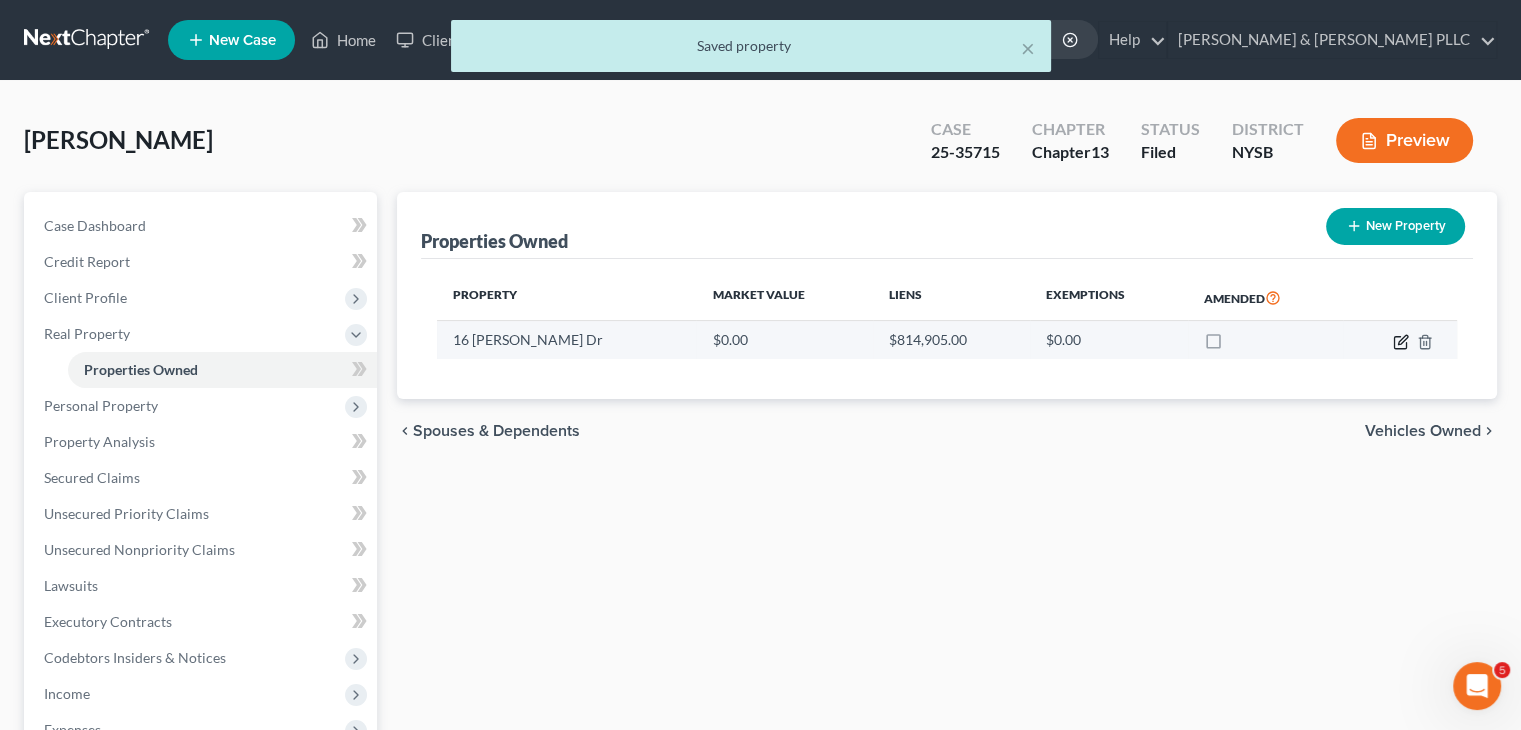 click 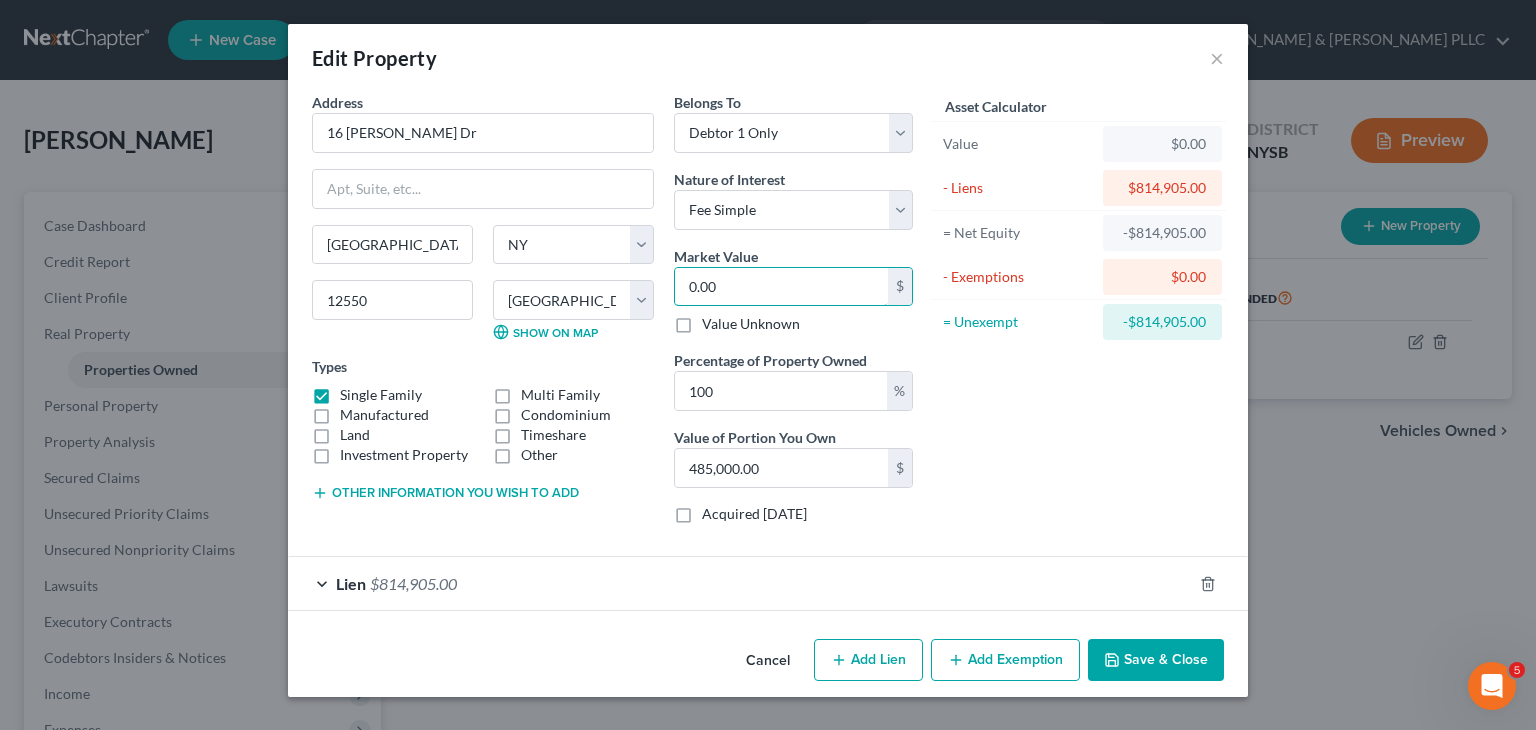 type on "4" 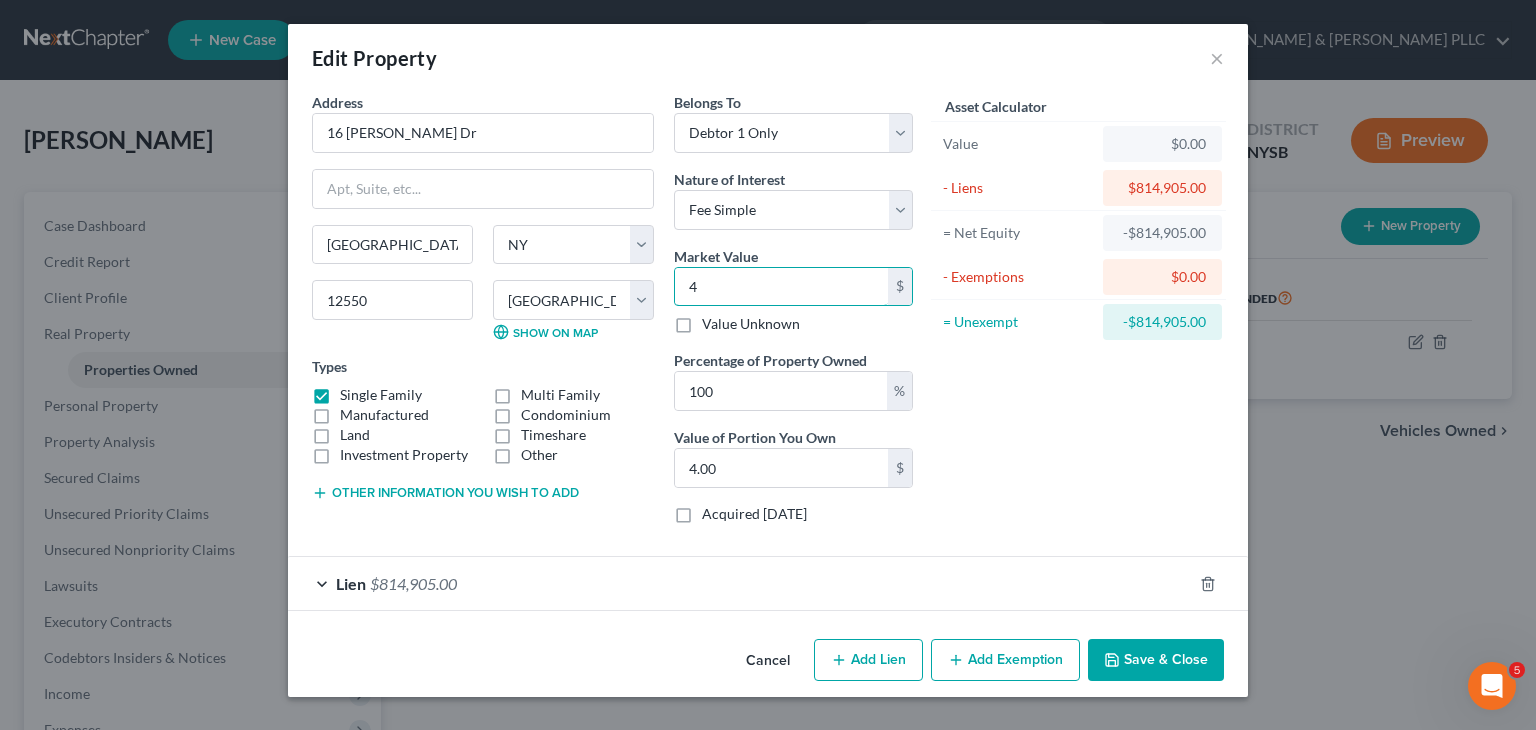 type on "48" 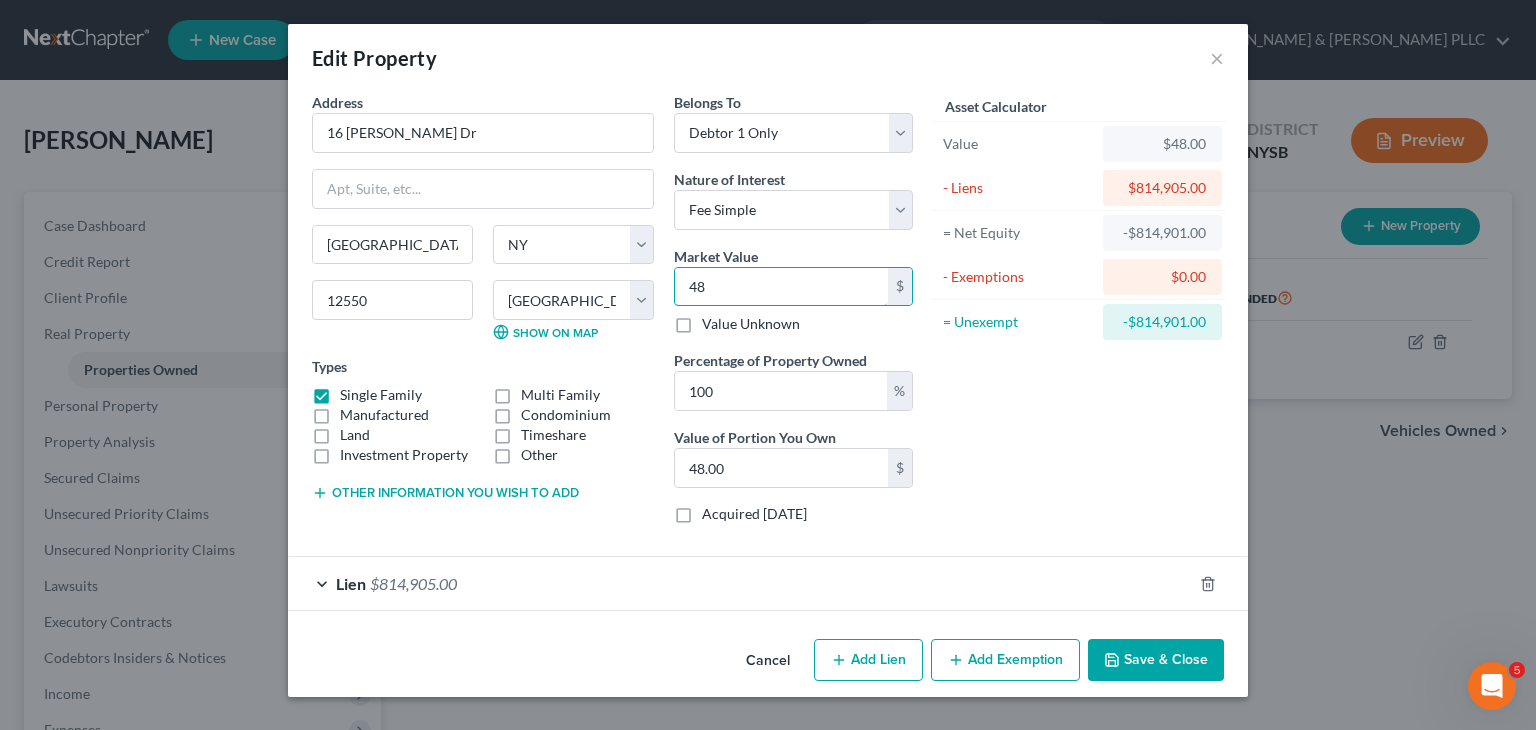 type on "485" 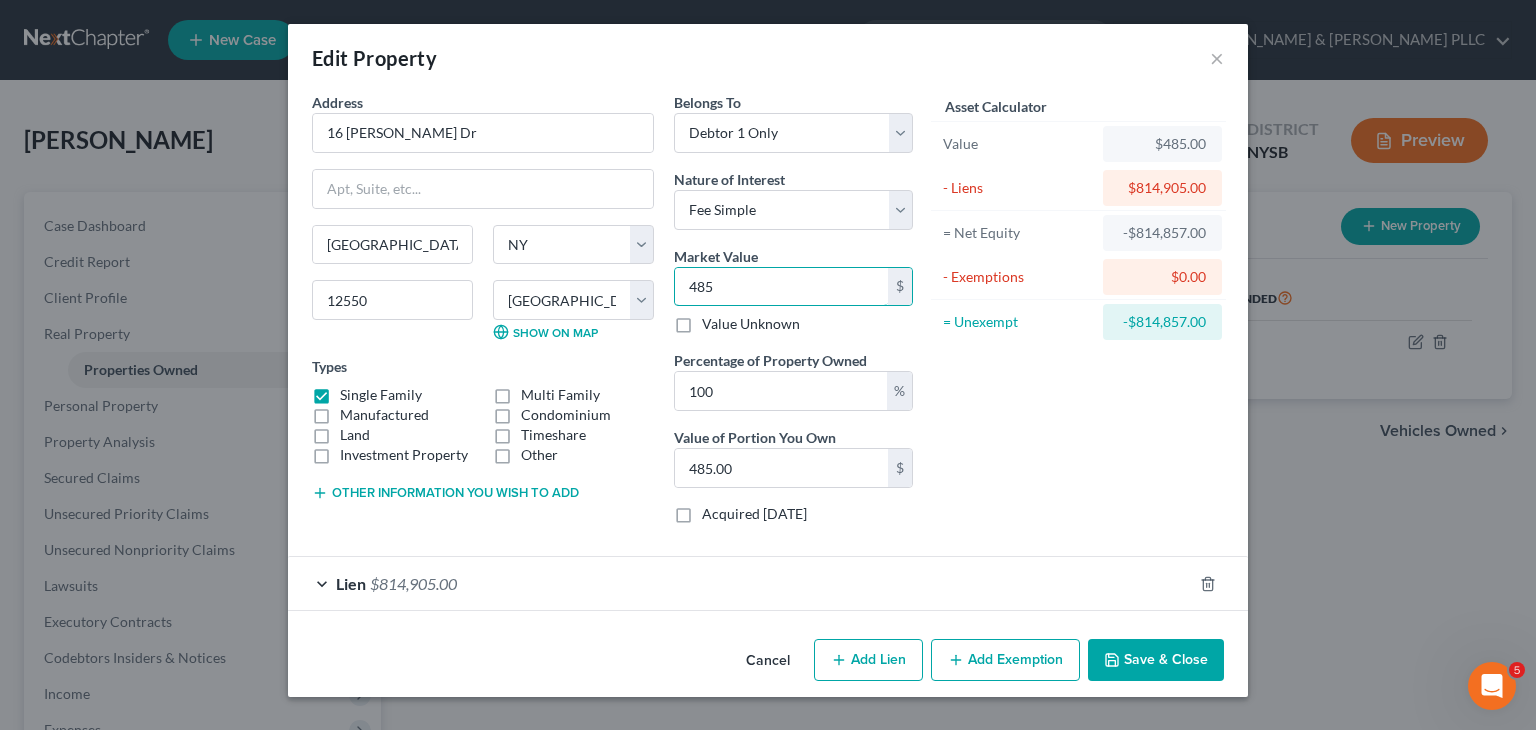 type on "4850" 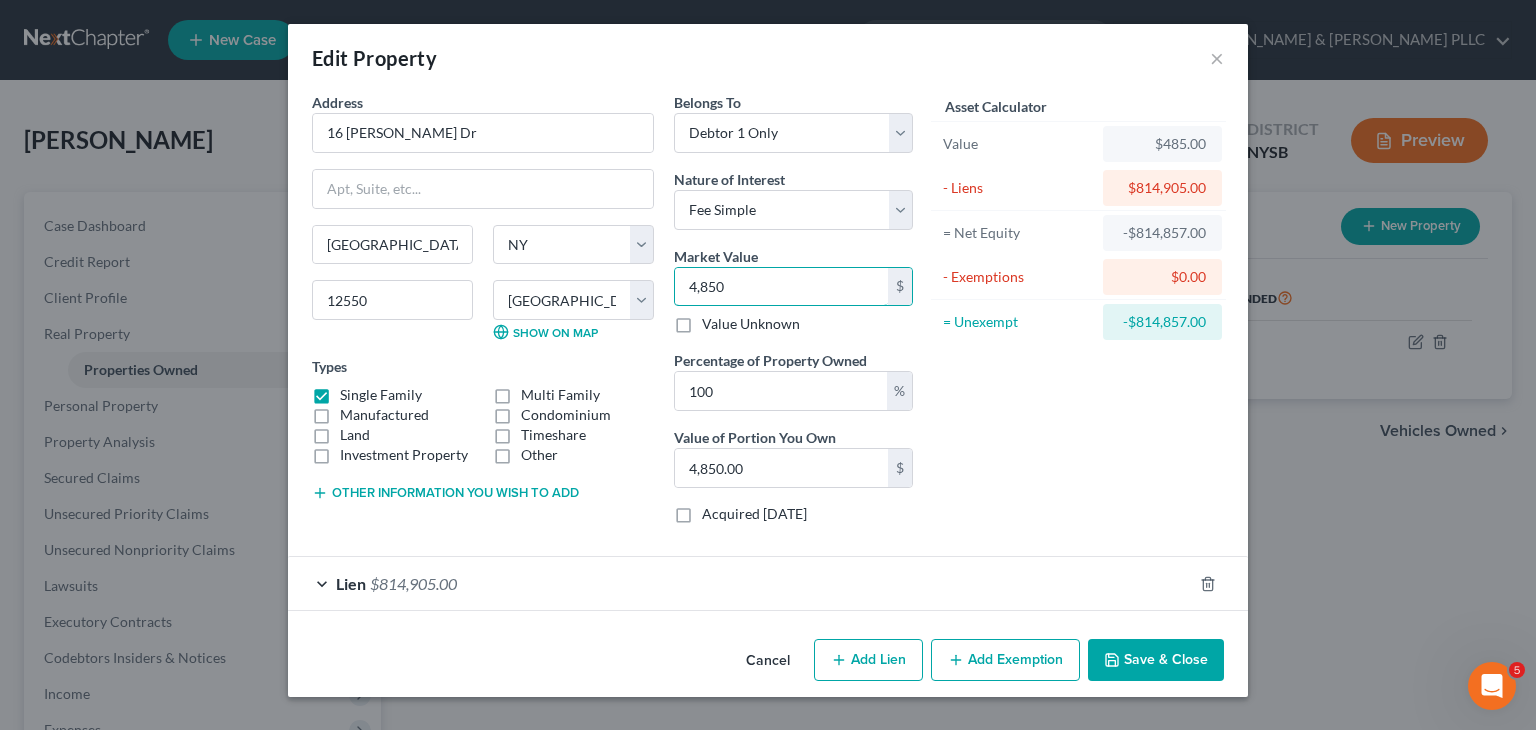 type on "4,8500" 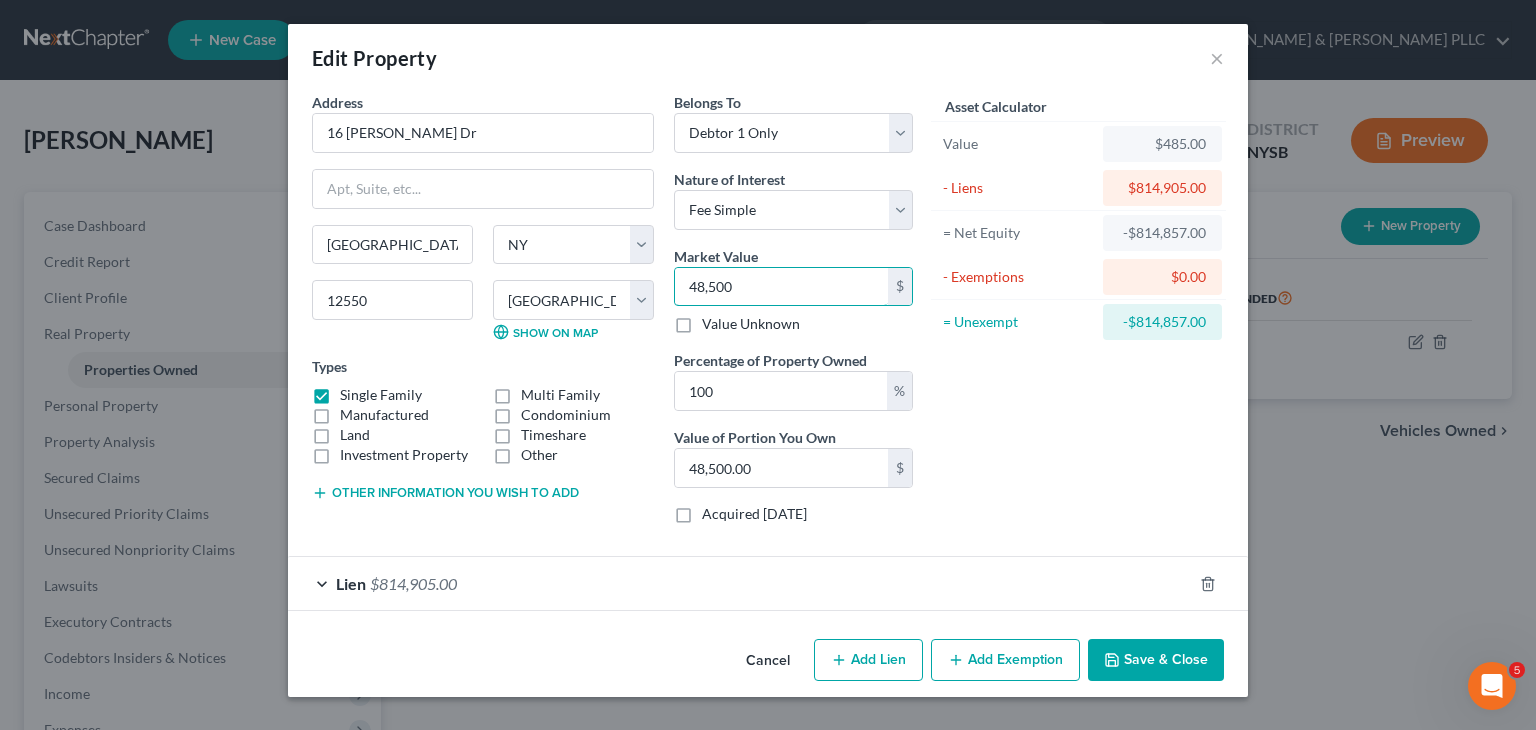 type on "48,5000" 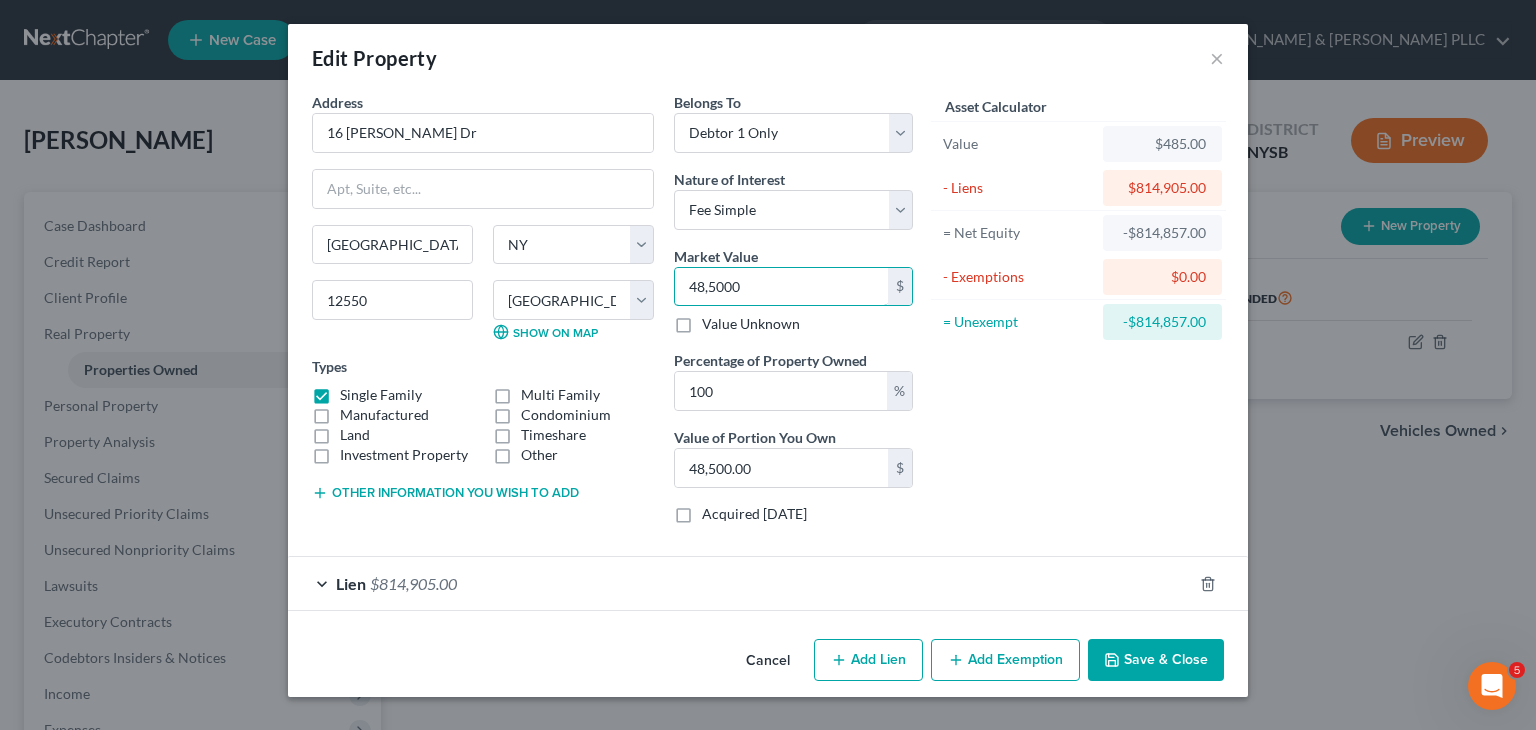 type on "485,000.00" 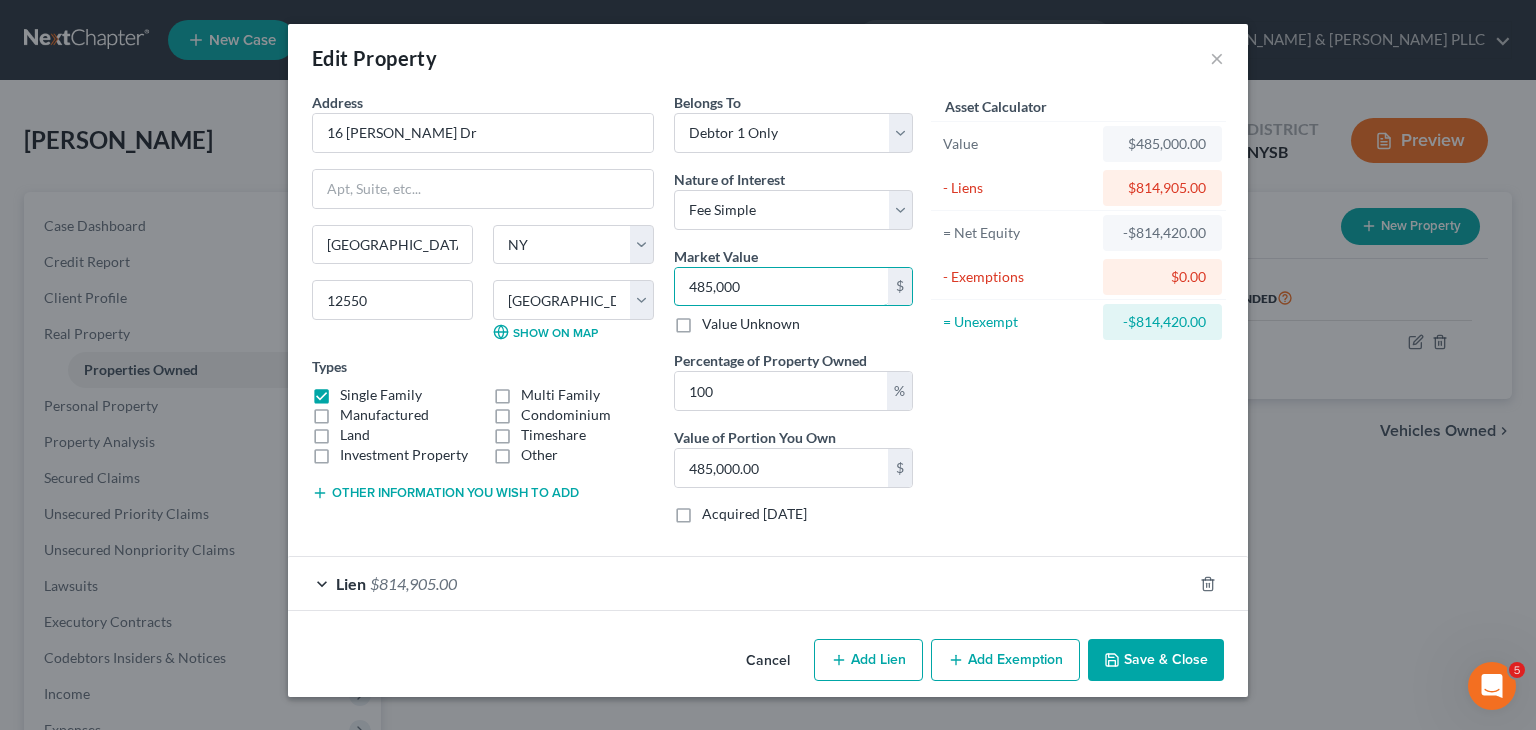 type on "485,000" 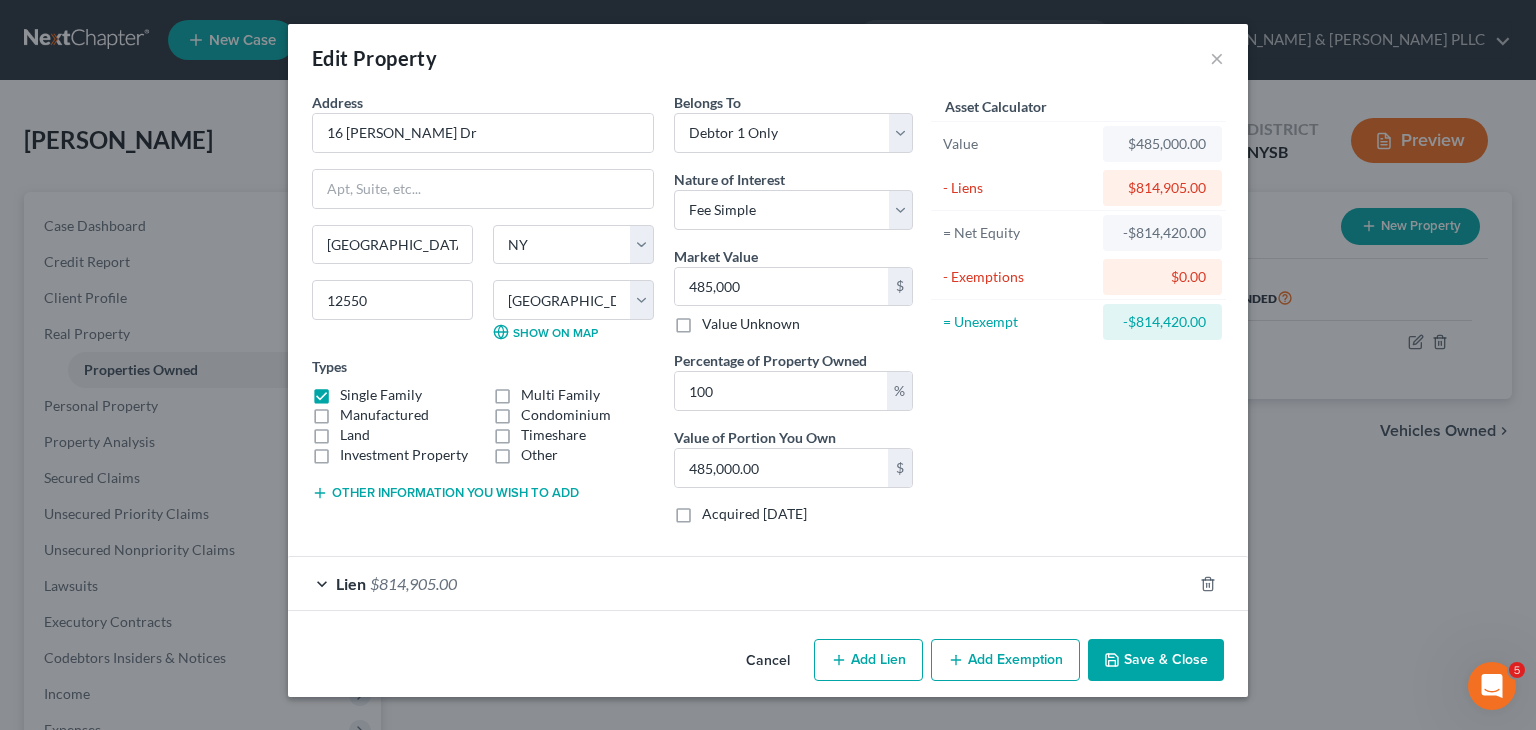 click on "Save & Close" at bounding box center (1156, 660) 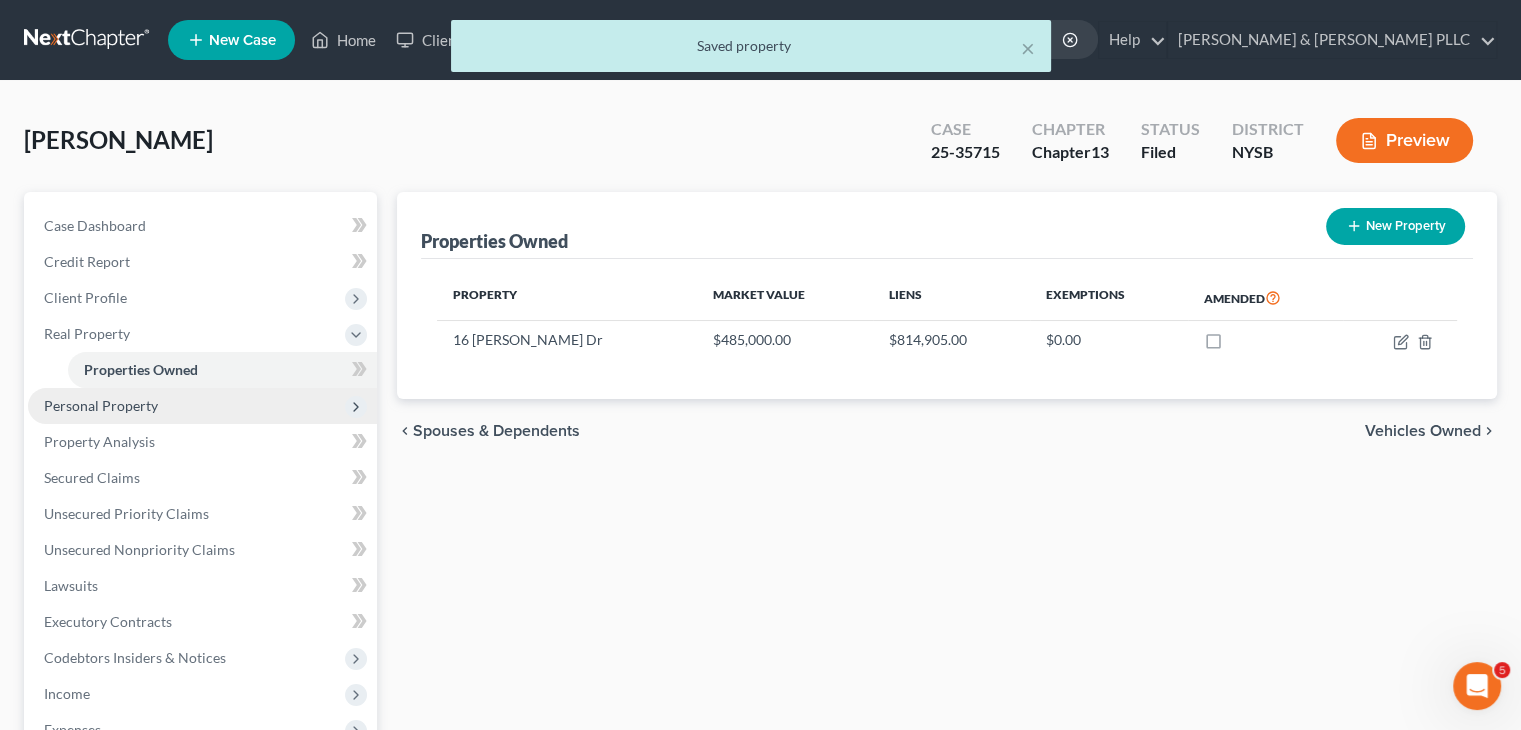 click on "Personal Property" at bounding box center (202, 406) 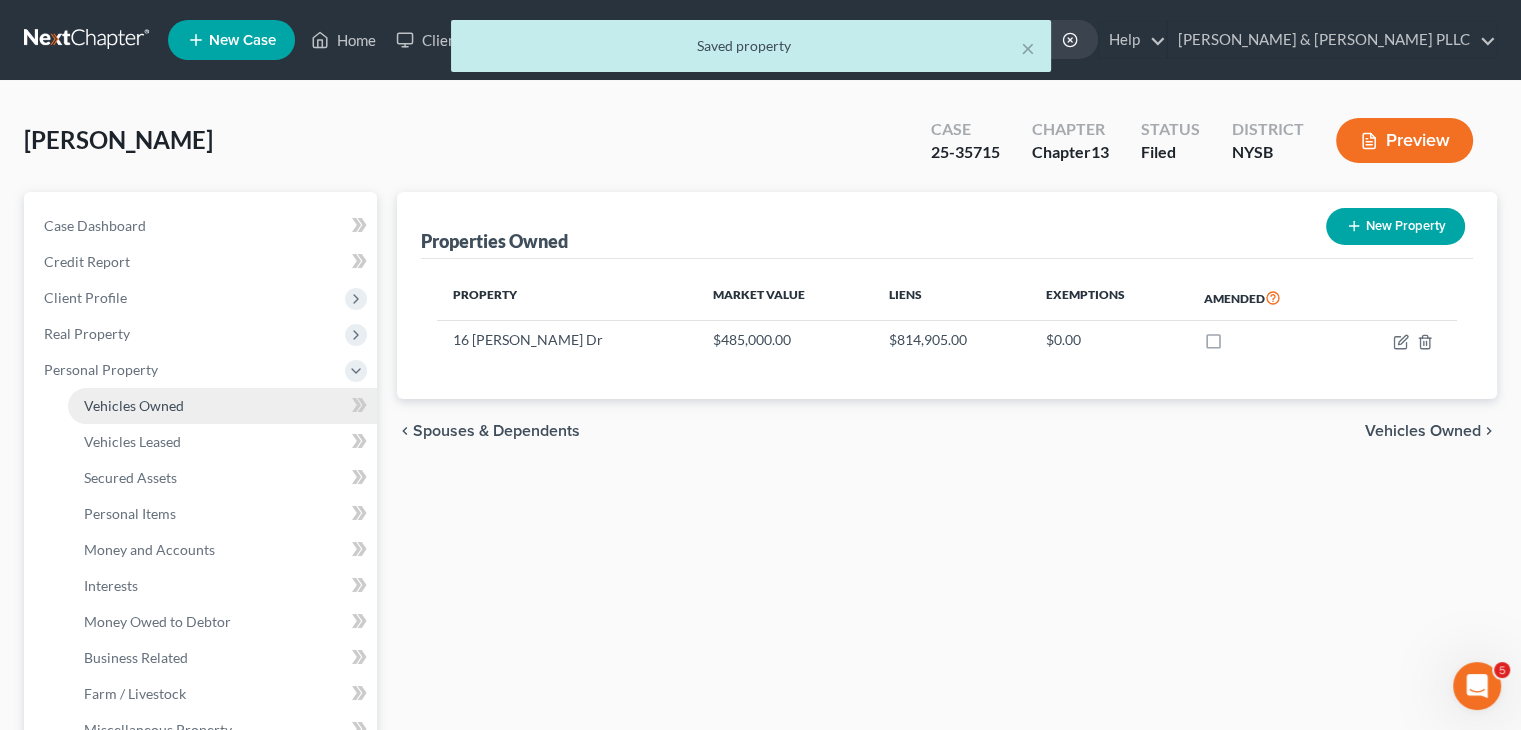 click on "Vehicles Owned" at bounding box center (134, 405) 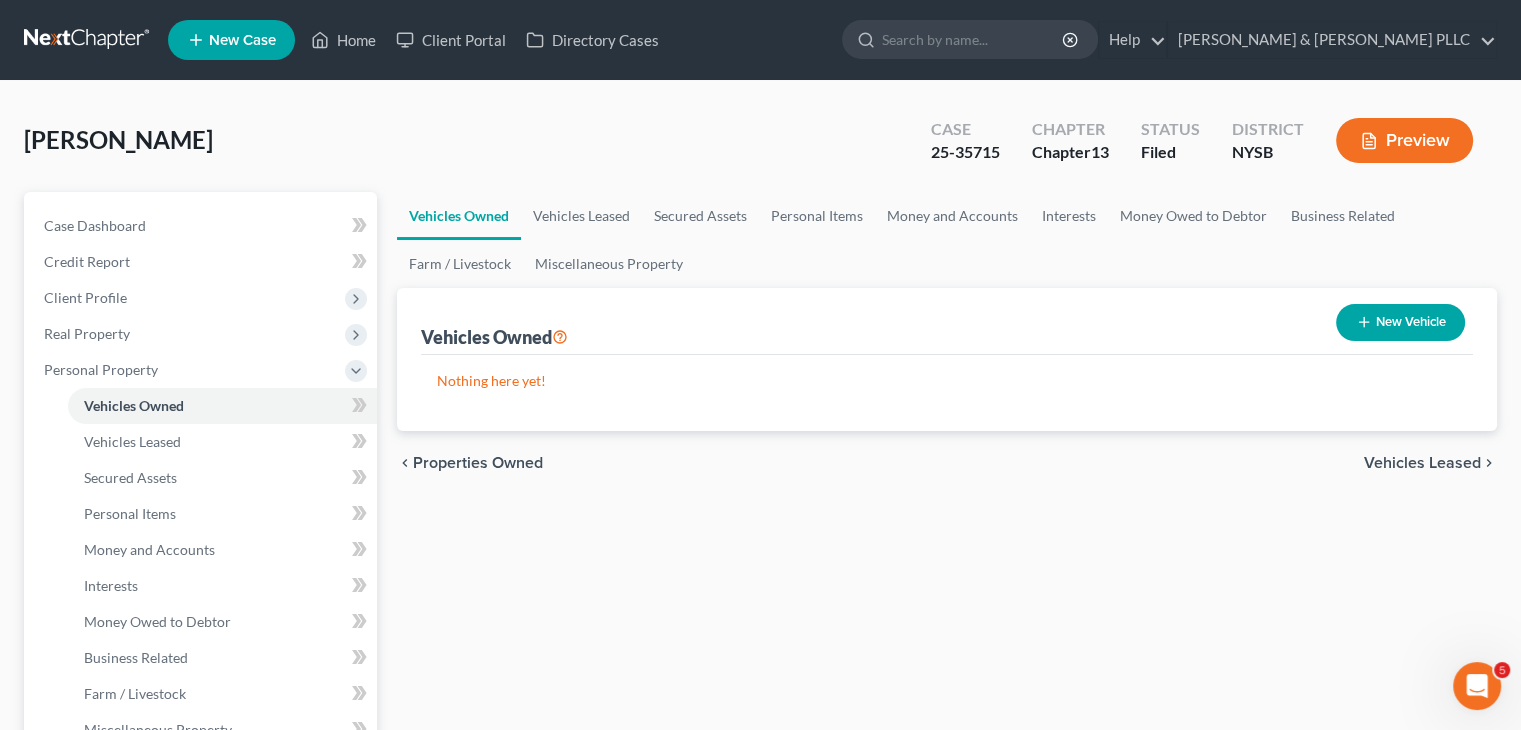 click on "New Vehicle" at bounding box center [1400, 322] 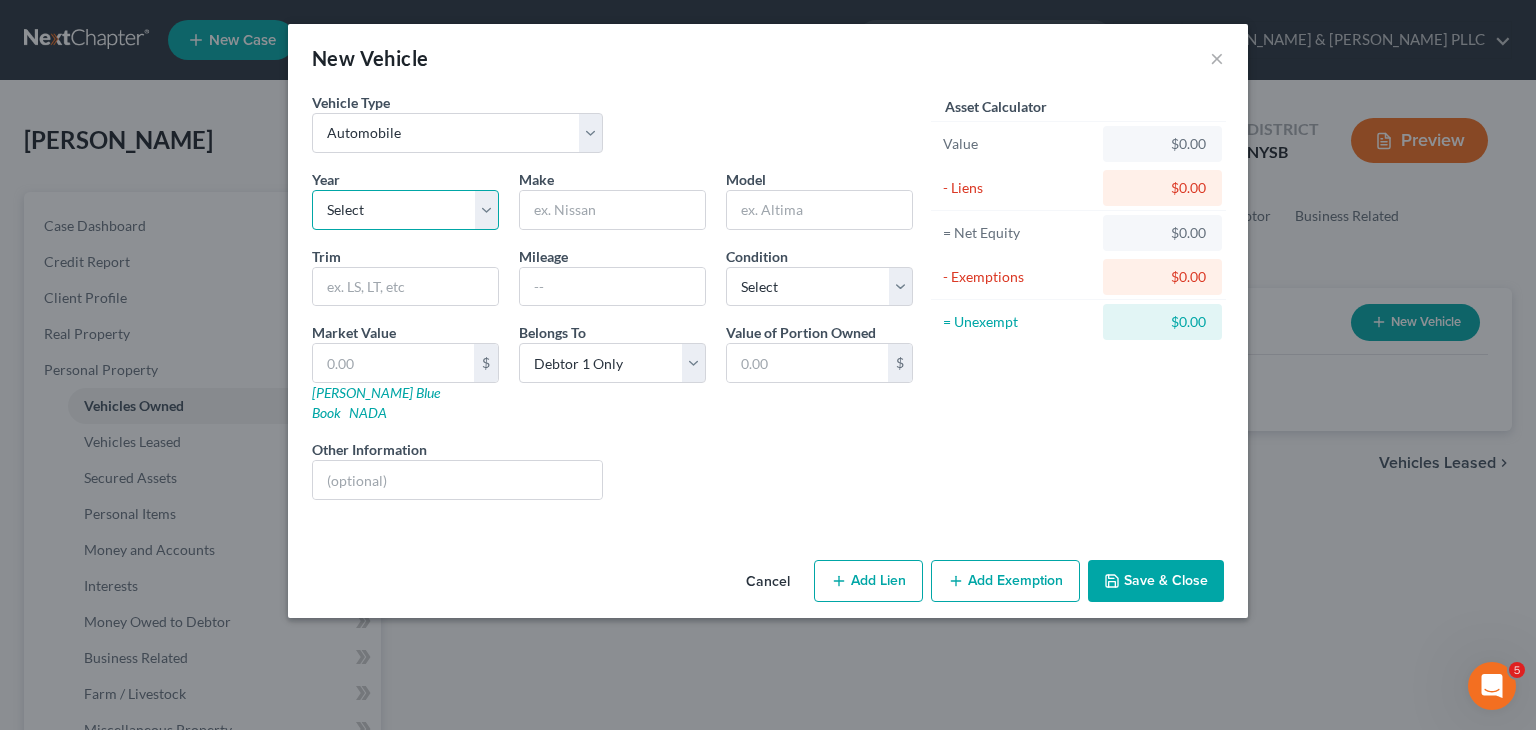 click on "Select 2026 2025 2024 2023 2022 2021 2020 2019 2018 2017 2016 2015 2014 2013 2012 2011 2010 2009 2008 2007 2006 2005 2004 2003 2002 2001 2000 1999 1998 1997 1996 1995 1994 1993 1992 1991 1990 1989 1988 1987 1986 1985 1984 1983 1982 1981 1980 1979 1978 1977 1976 1975 1974 1973 1972 1971 1970 1969 1968 1967 1966 1965 1964 1963 1962 1961 1960 1959 1958 1957 1956 1955 1954 1953 1952 1951 1950 1949 1948 1947 1946 1945 1944 1943 1942 1941 1940 1939 1938 1937 1936 1935 1934 1933 1932 1931 1930 1929 1928 1927 1926 1925 1924 1923 1922 1921 1920 1919 1918 1917 1916 1915 1914 1913 1912 1911 1910 1909 1908 1907 1906 1905 1904 1903 1902 1901" at bounding box center (405, 210) 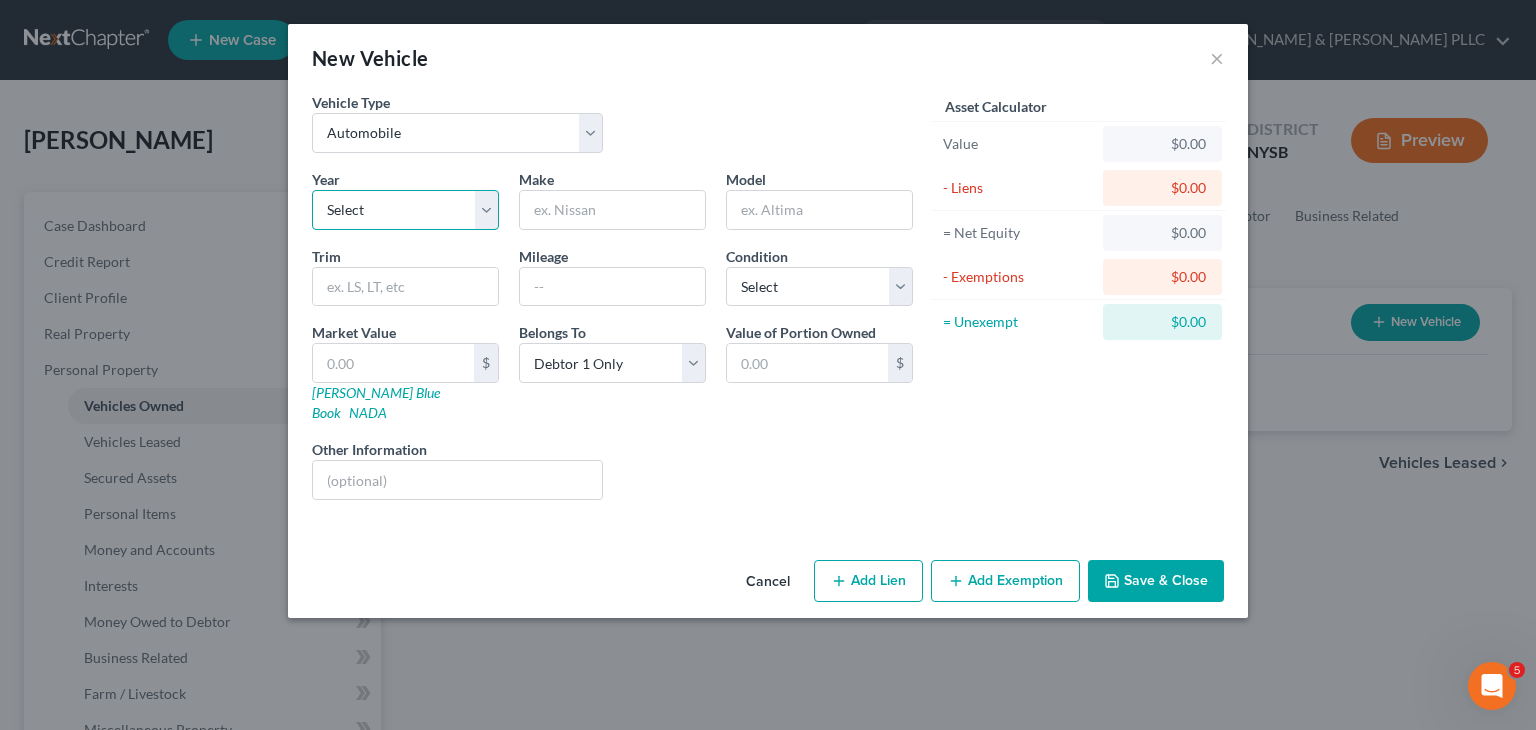 select on "12" 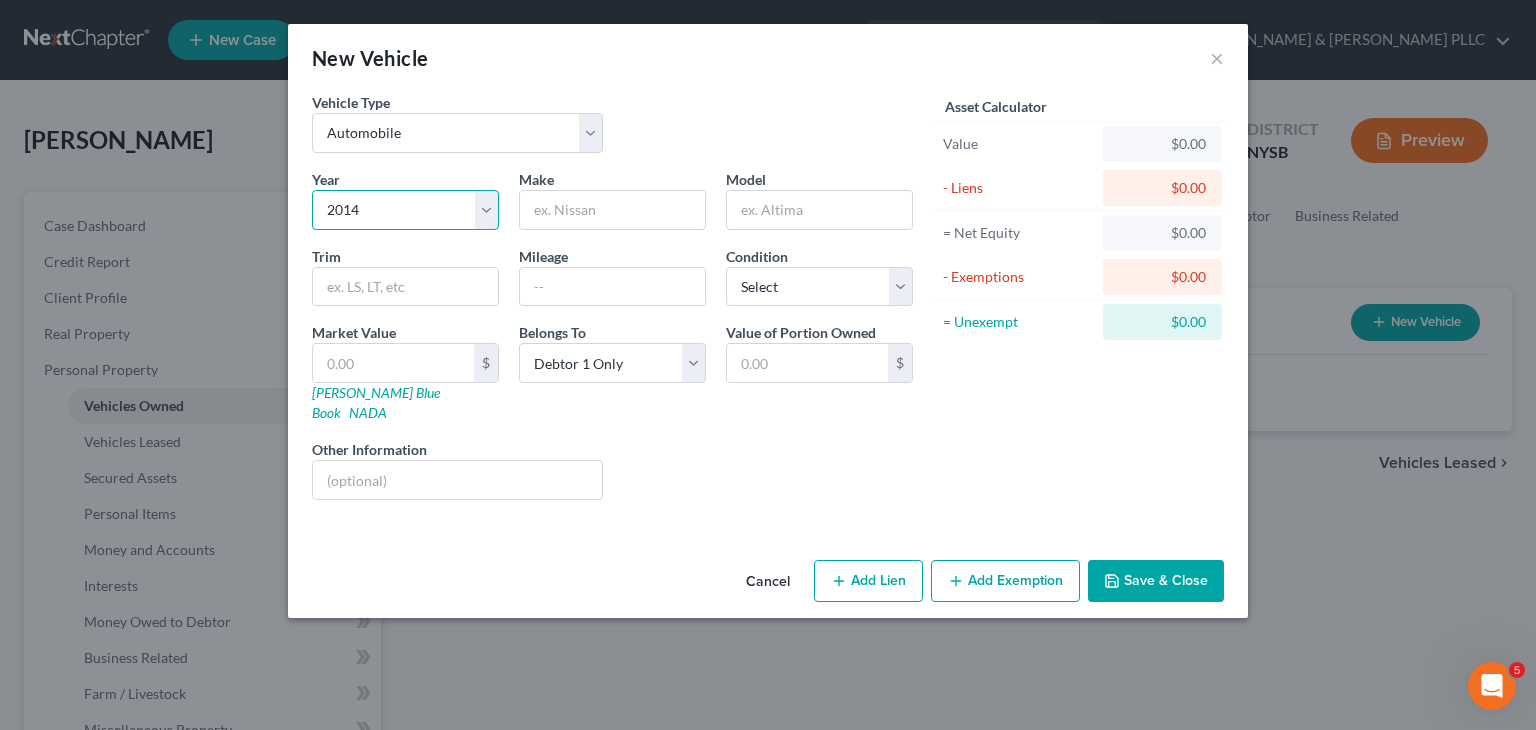 click on "Select 2026 2025 2024 2023 2022 2021 2020 2019 2018 2017 2016 2015 2014 2013 2012 2011 2010 2009 2008 2007 2006 2005 2004 2003 2002 2001 2000 1999 1998 1997 1996 1995 1994 1993 1992 1991 1990 1989 1988 1987 1986 1985 1984 1983 1982 1981 1980 1979 1978 1977 1976 1975 1974 1973 1972 1971 1970 1969 1968 1967 1966 1965 1964 1963 1962 1961 1960 1959 1958 1957 1956 1955 1954 1953 1952 1951 1950 1949 1948 1947 1946 1945 1944 1943 1942 1941 1940 1939 1938 1937 1936 1935 1934 1933 1932 1931 1930 1929 1928 1927 1926 1925 1924 1923 1922 1921 1920 1919 1918 1917 1916 1915 1914 1913 1912 1911 1910 1909 1908 1907 1906 1905 1904 1903 1902 1901" at bounding box center [405, 210] 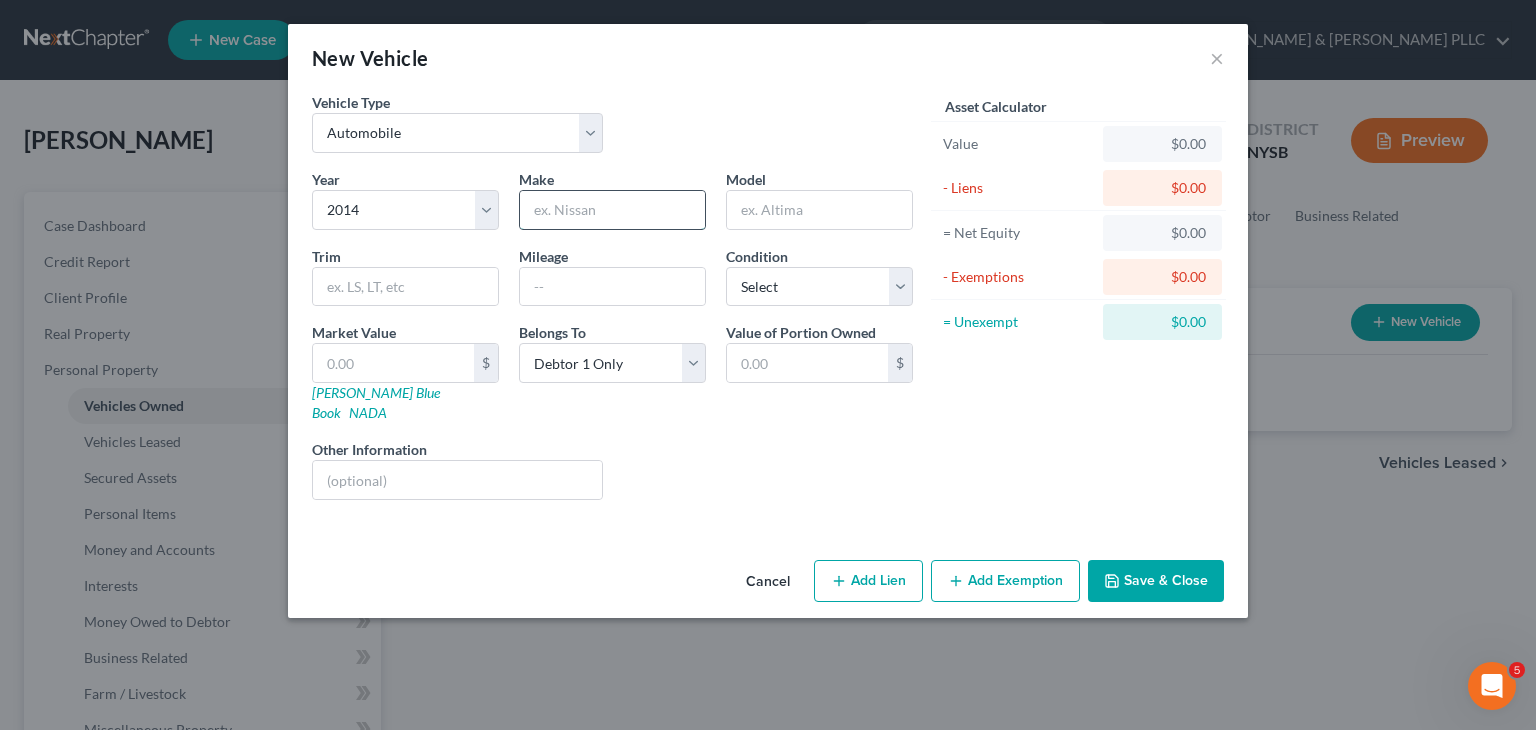 click at bounding box center (612, 210) 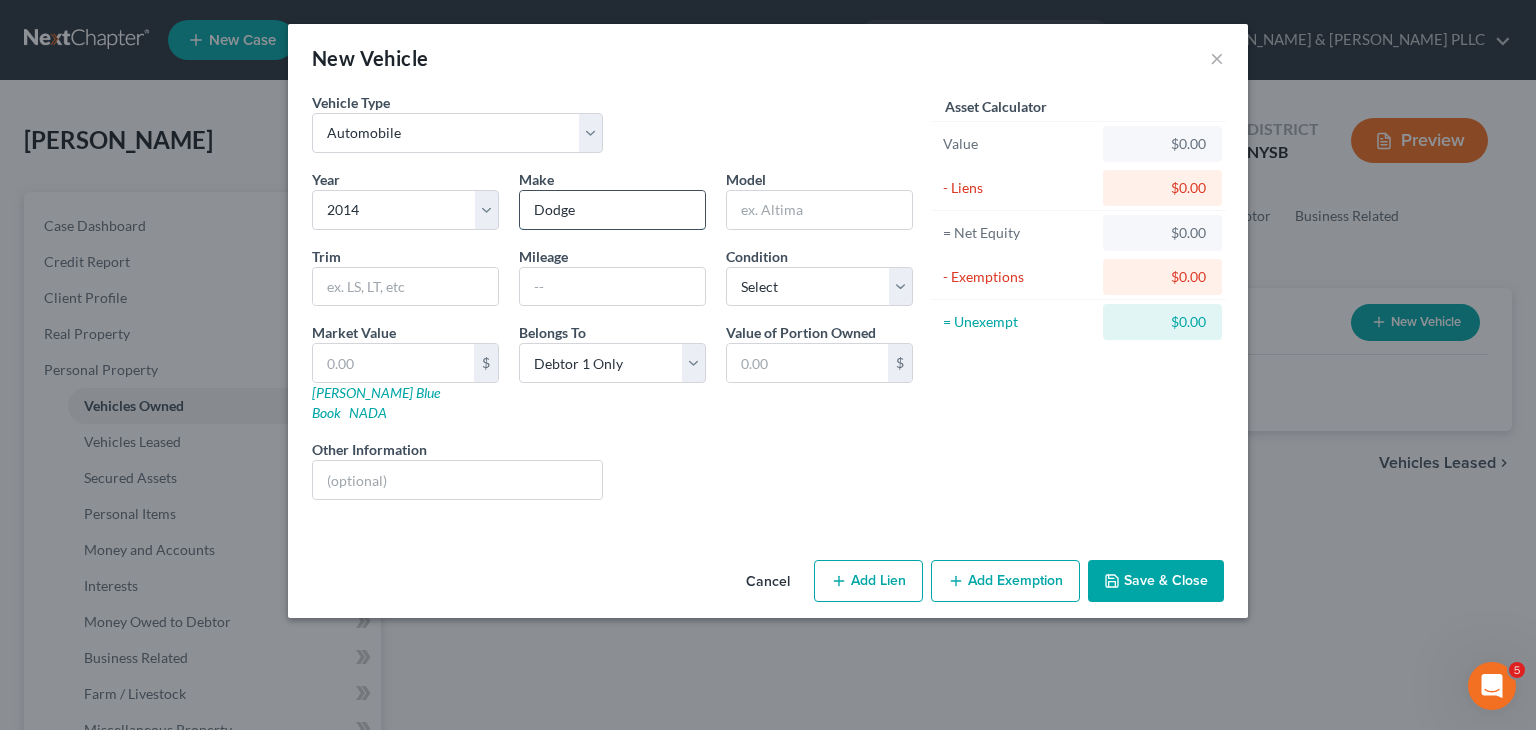 type on "Dodge" 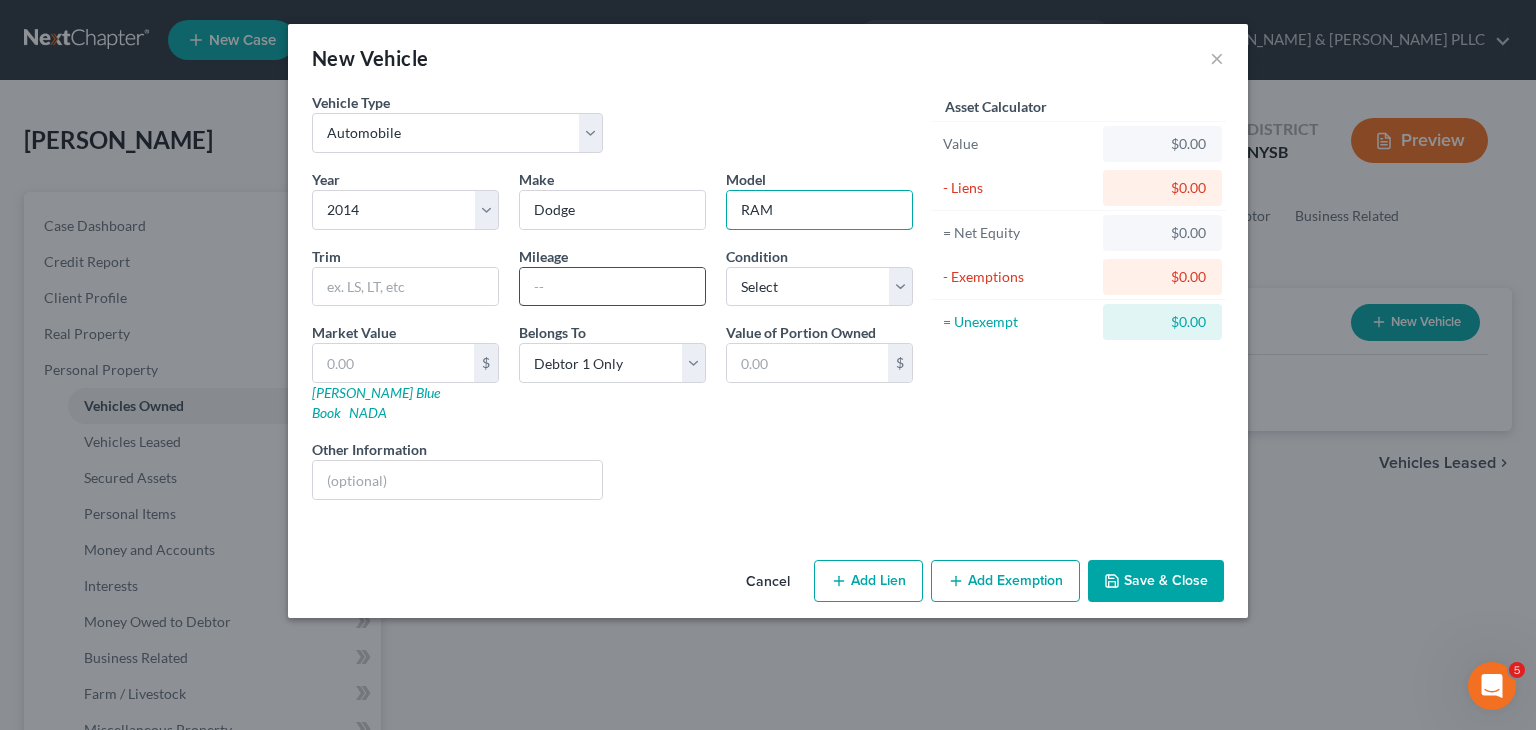type on "RAM" 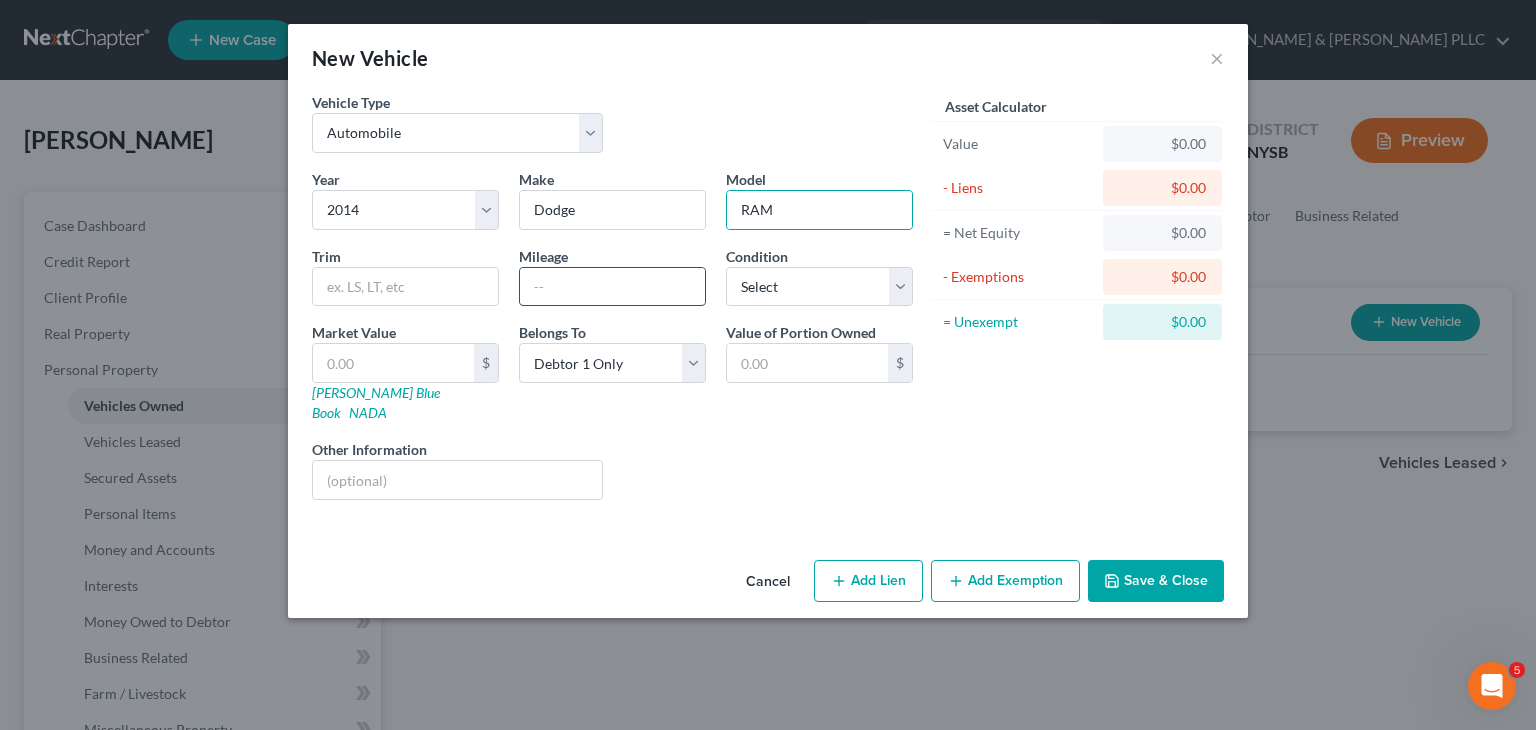 click at bounding box center [612, 287] 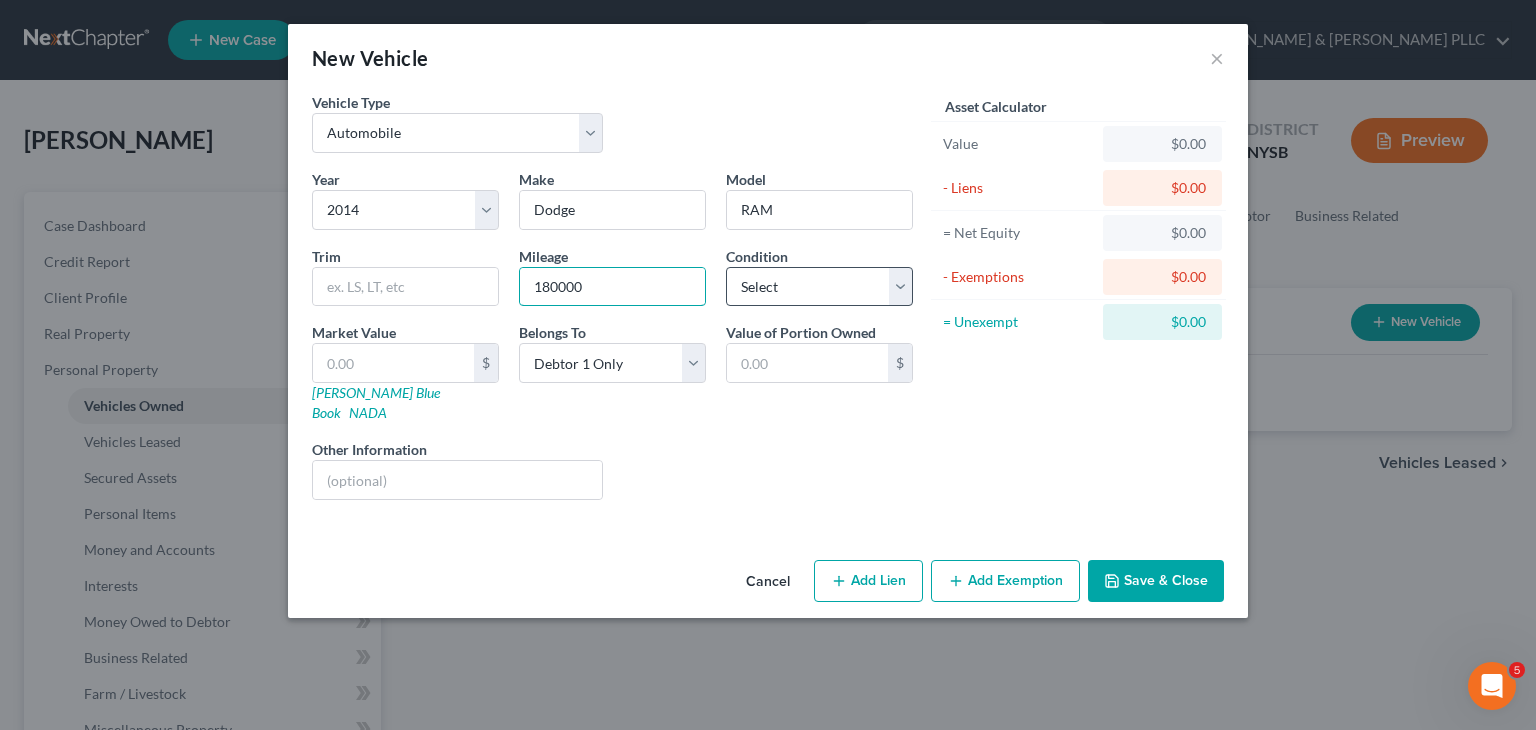 type on "180000" 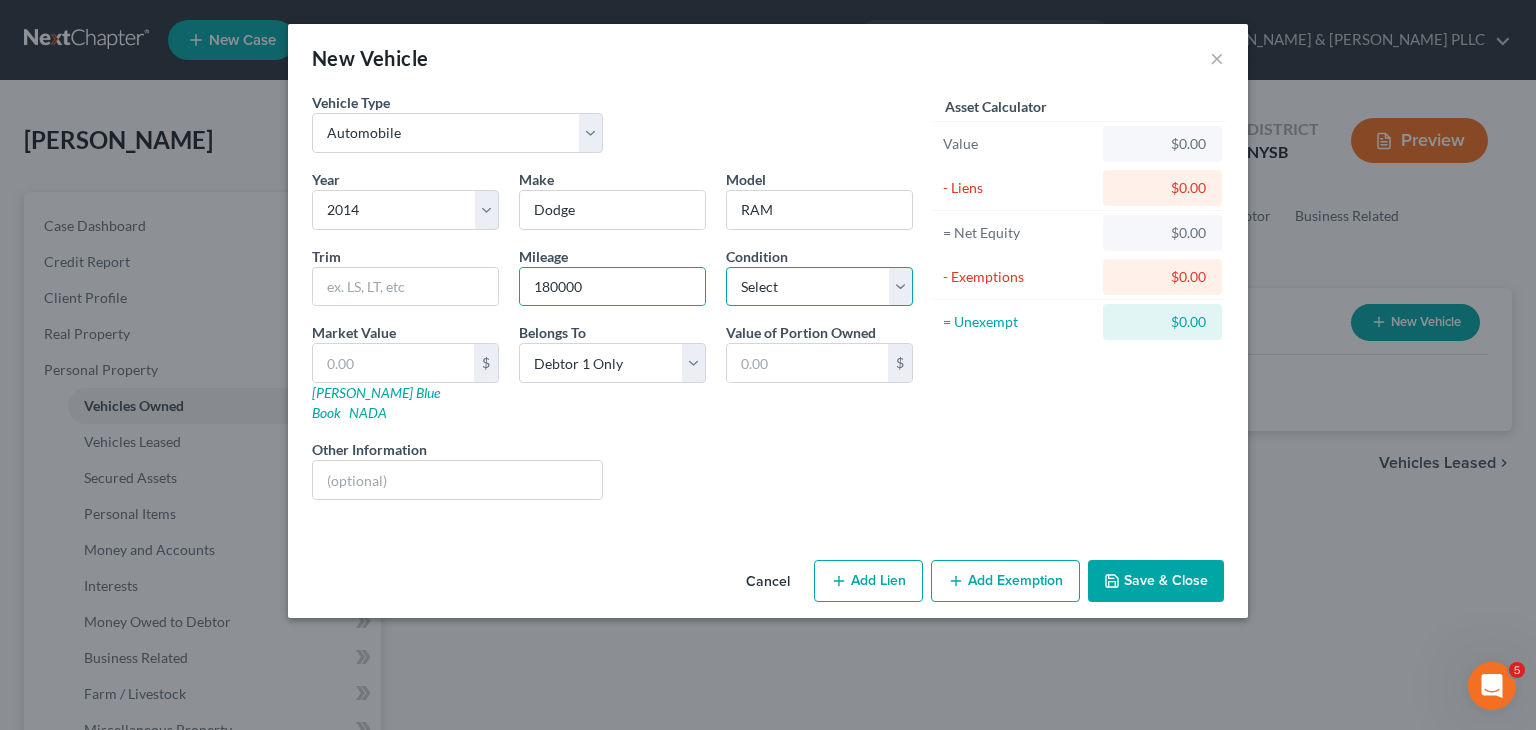 click on "Select Excellent Very Good Good Fair Poor" at bounding box center [819, 287] 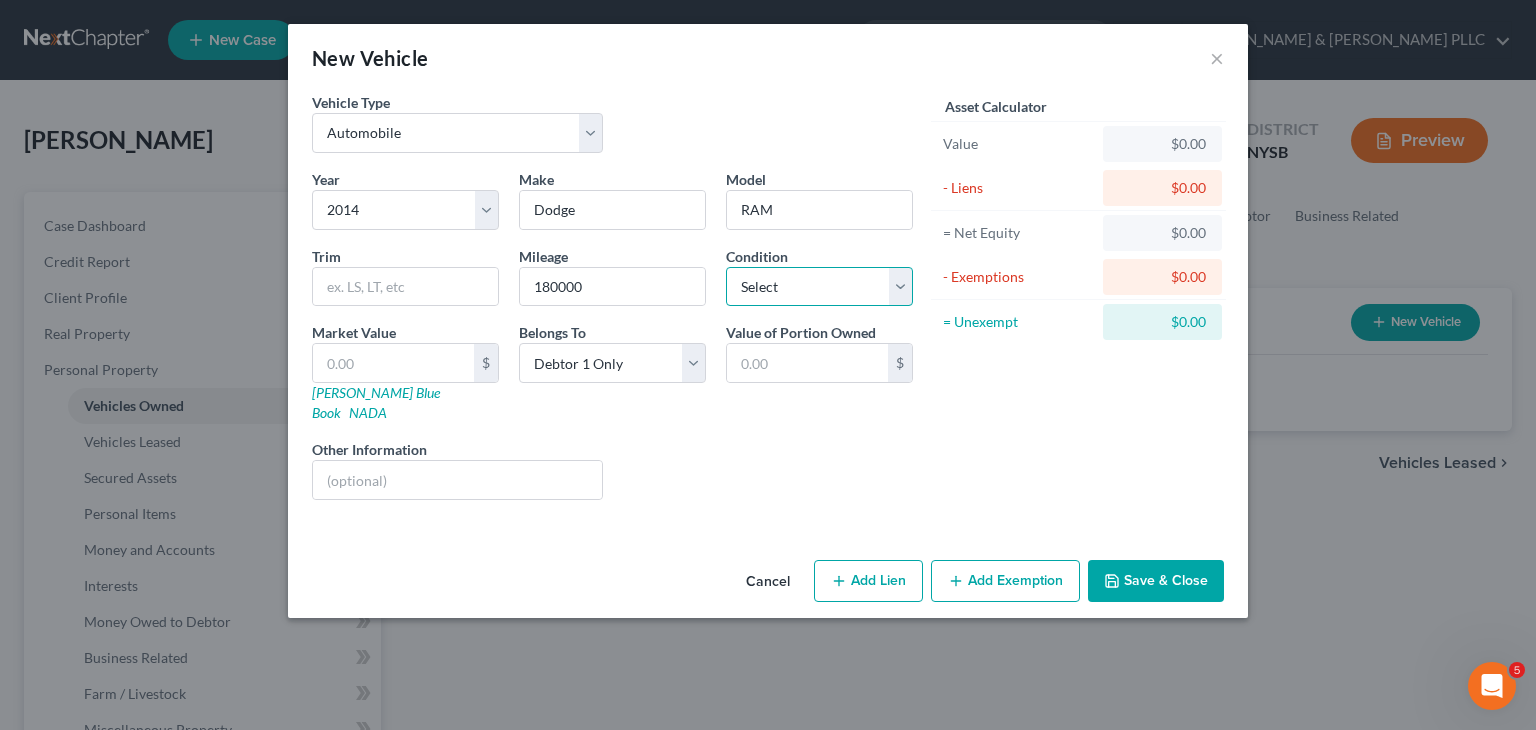 select on "2" 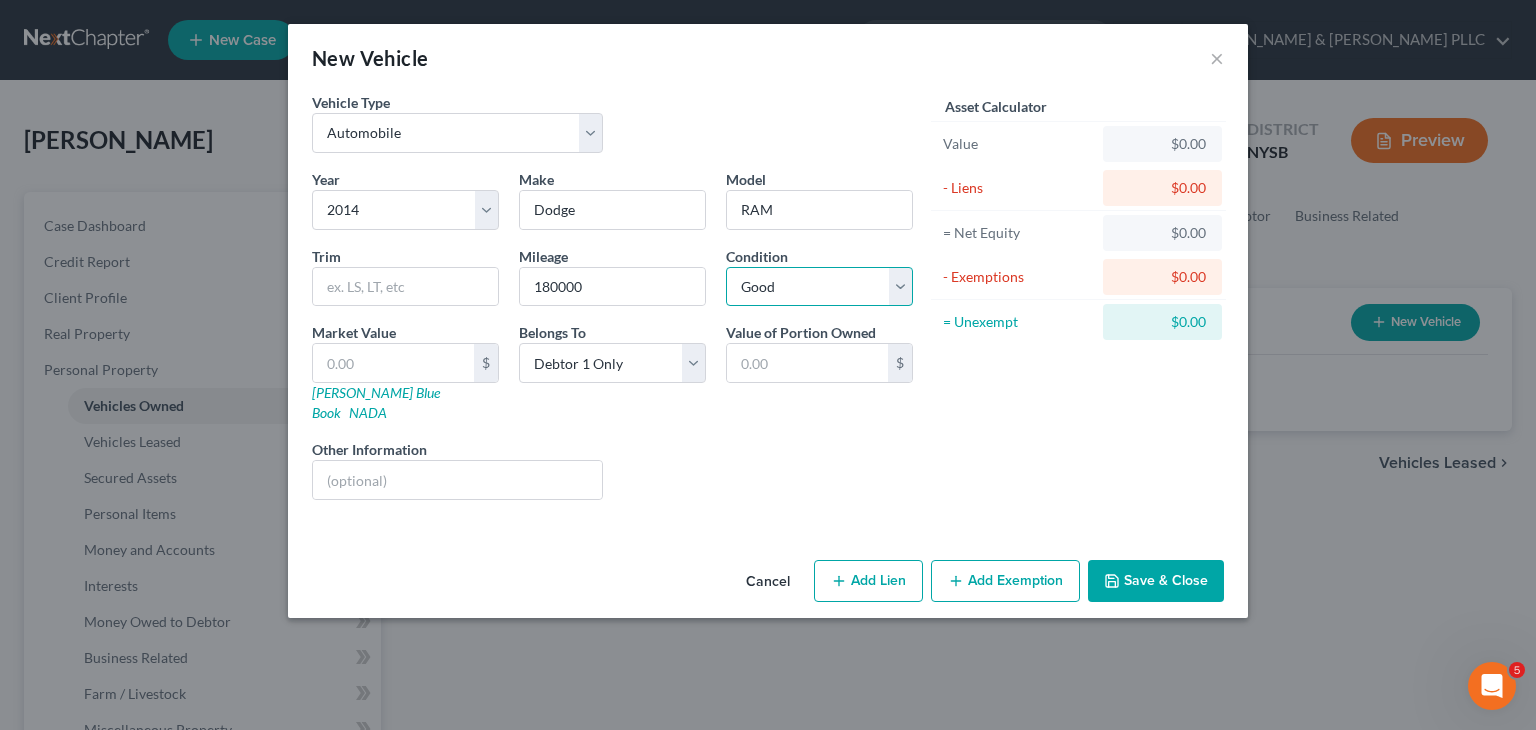 click on "Select Excellent Very Good Good Fair Poor" at bounding box center (819, 287) 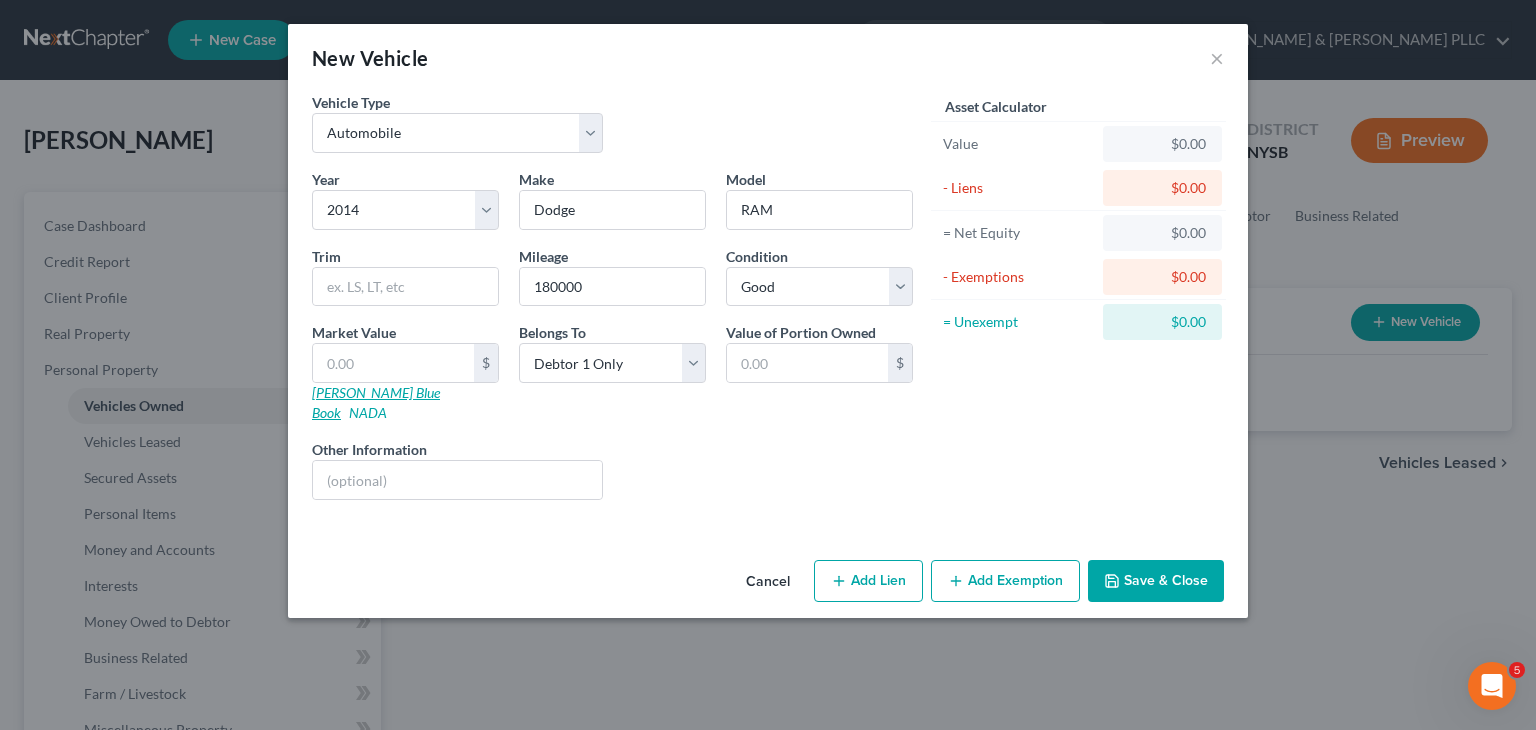 click on "Kelly Blue Book" at bounding box center [376, 402] 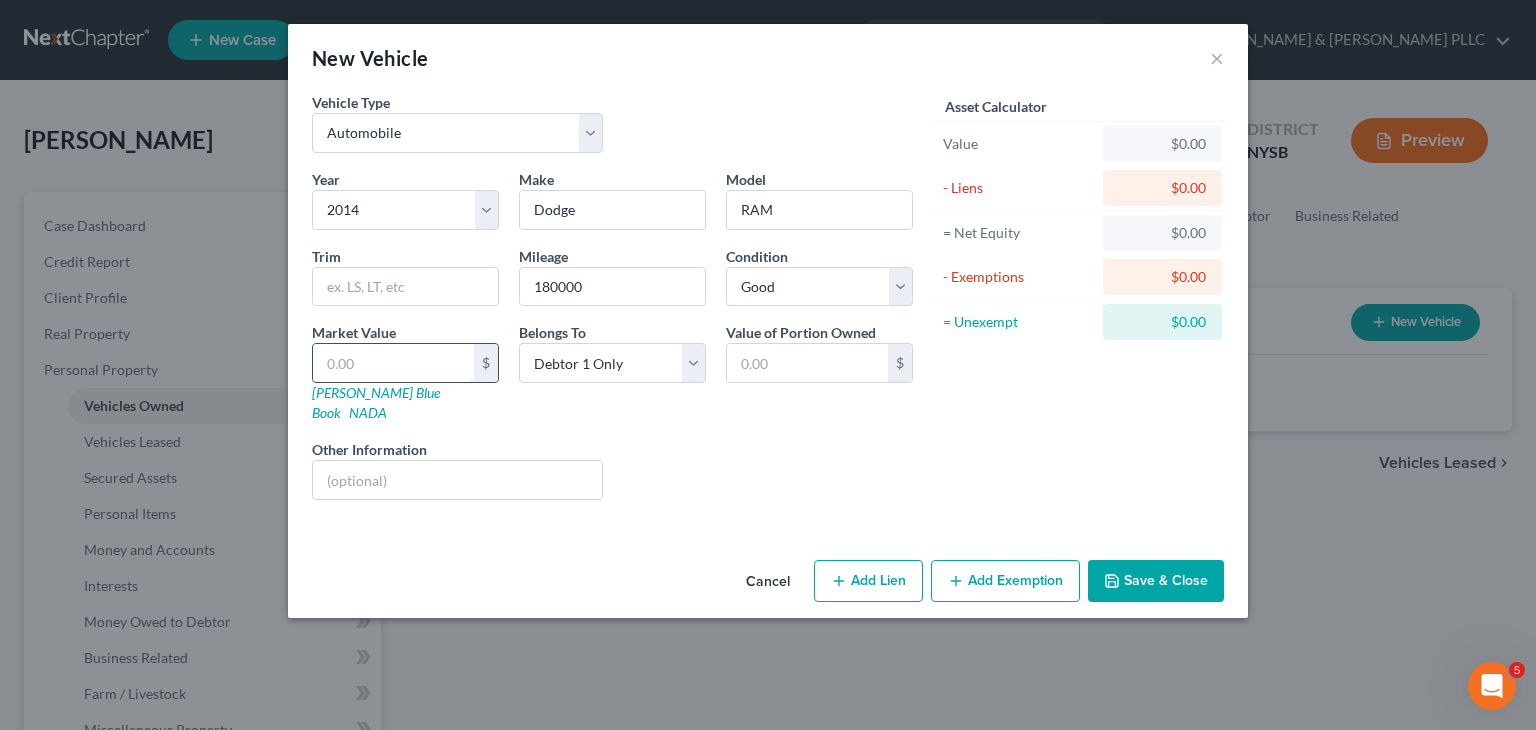 click at bounding box center (393, 363) 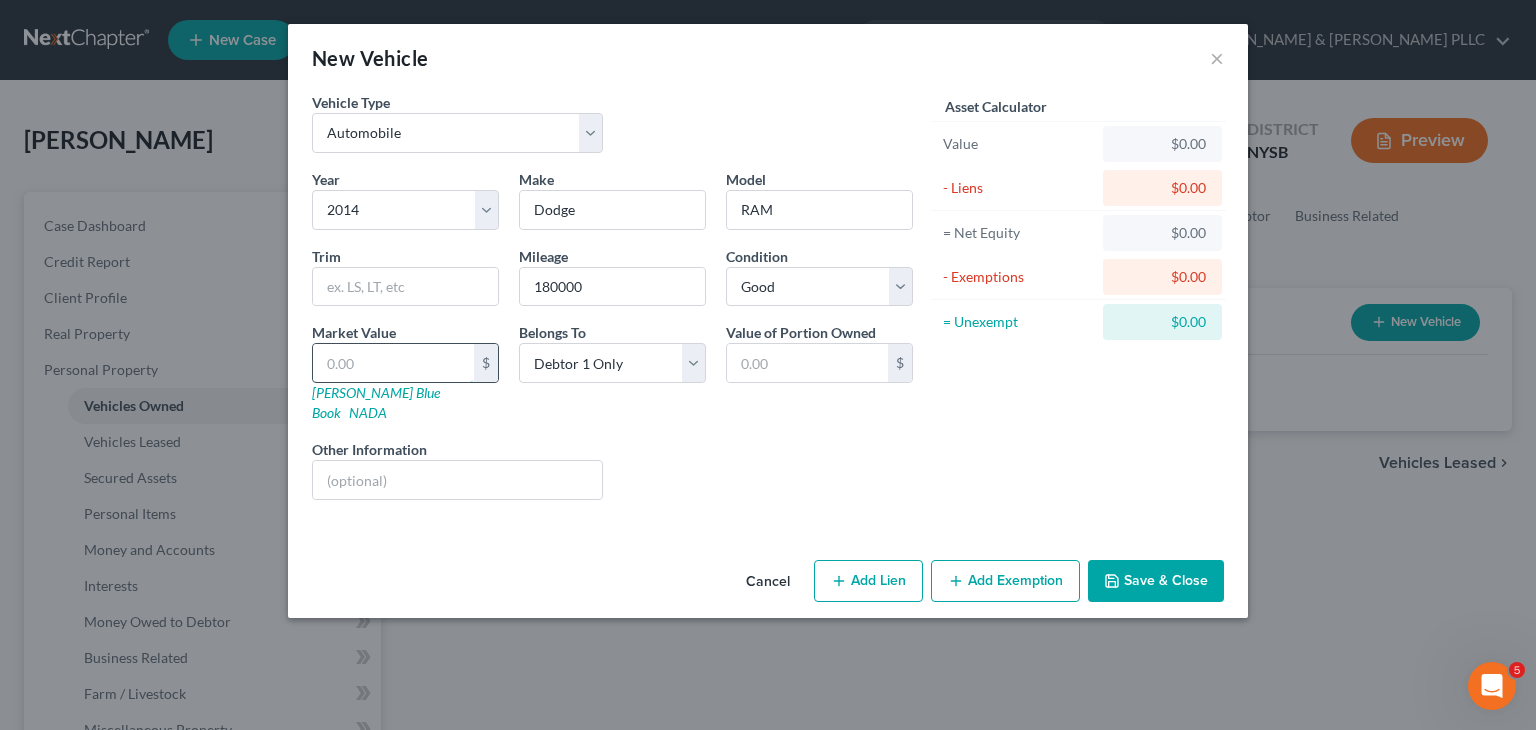 type on "5" 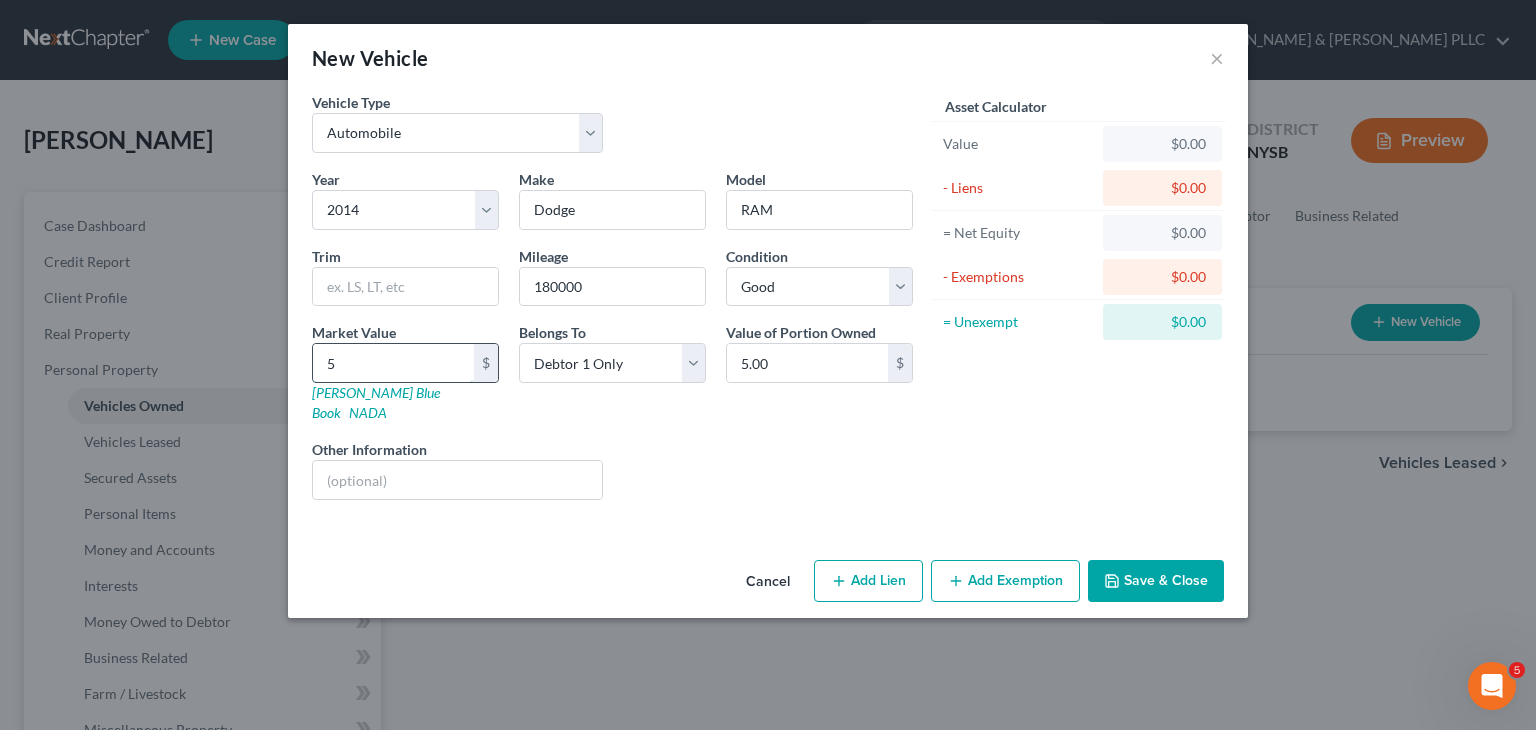 type on "52" 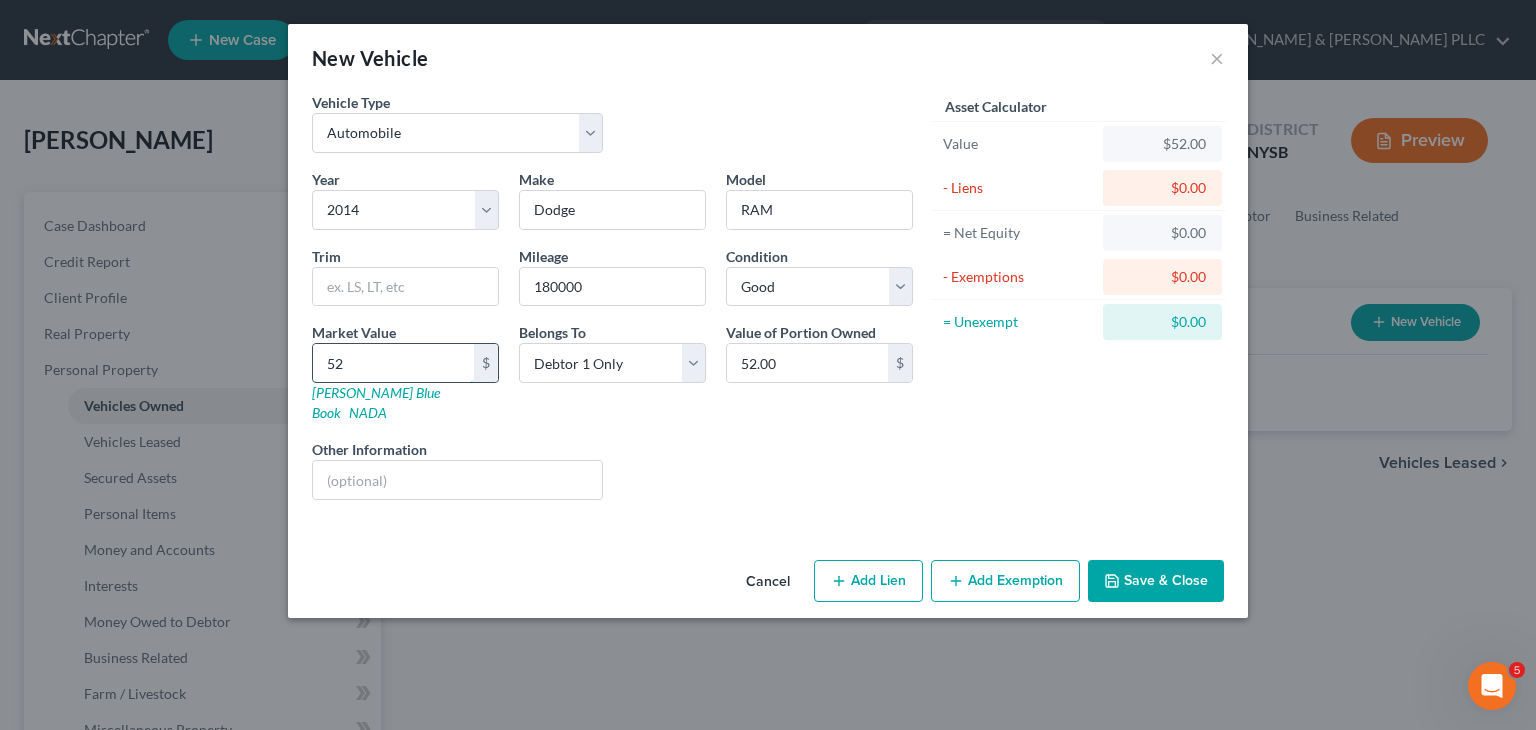 type on "521" 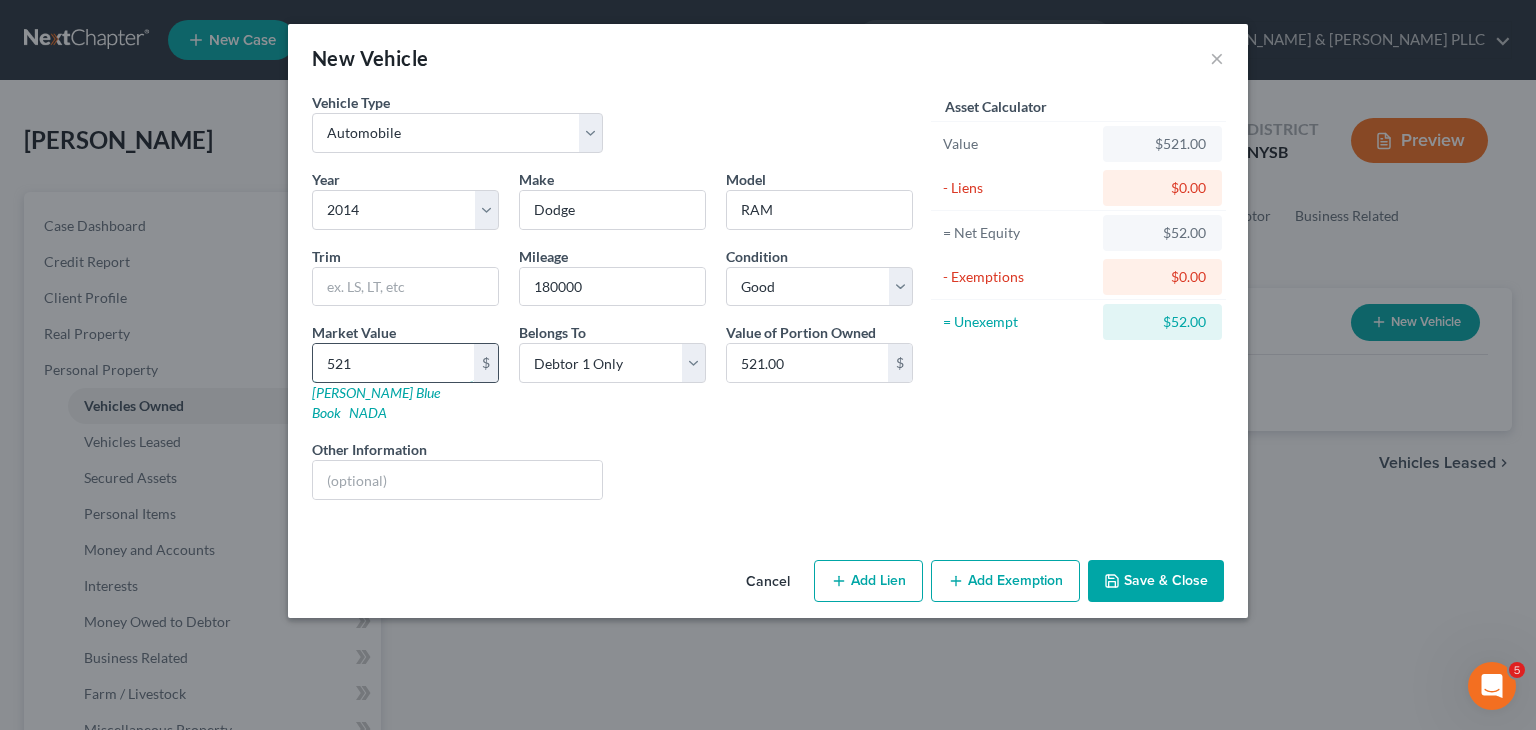 type on "5218" 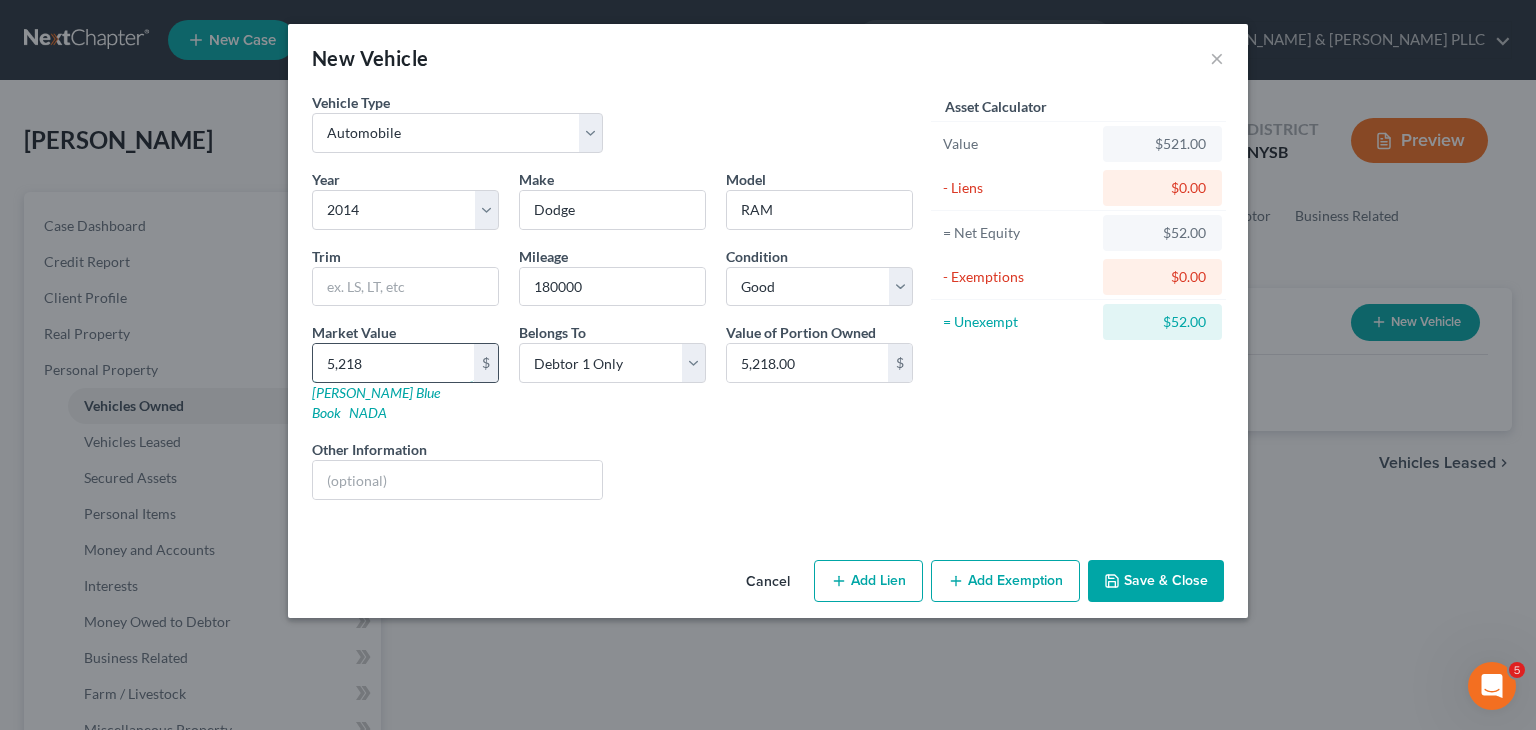 type on "5,218" 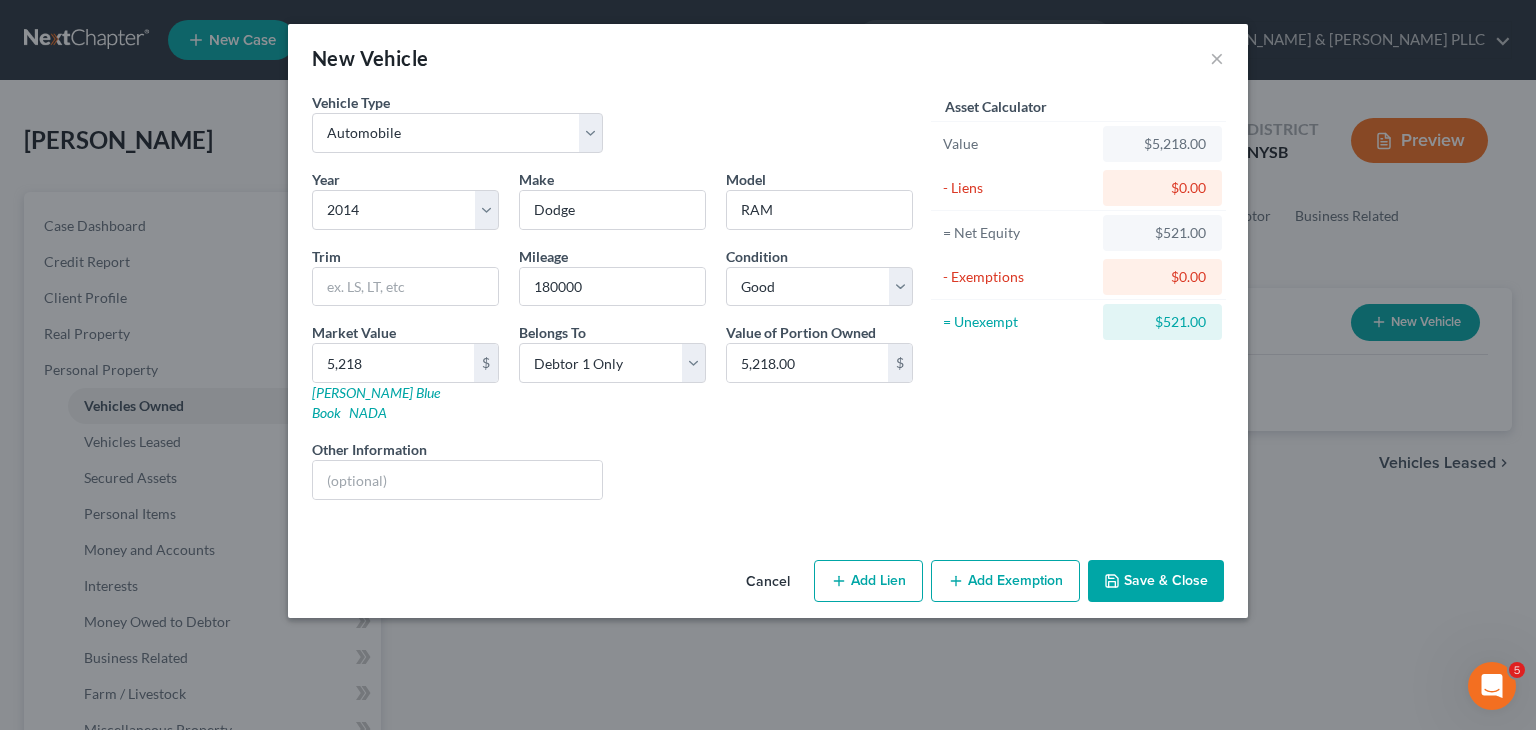 click on "Save & Close" at bounding box center (1156, 581) 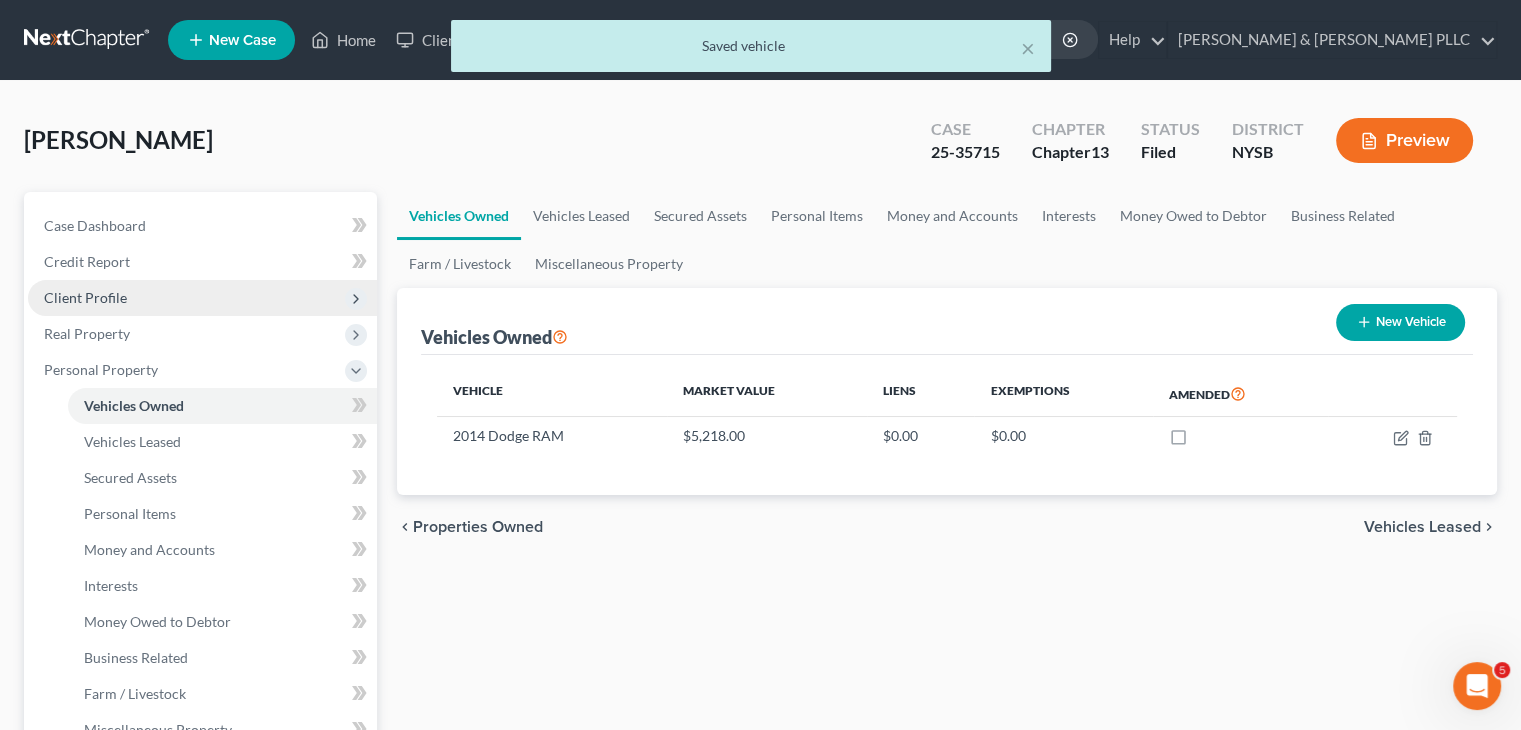 click on "Client Profile" at bounding box center (85, 297) 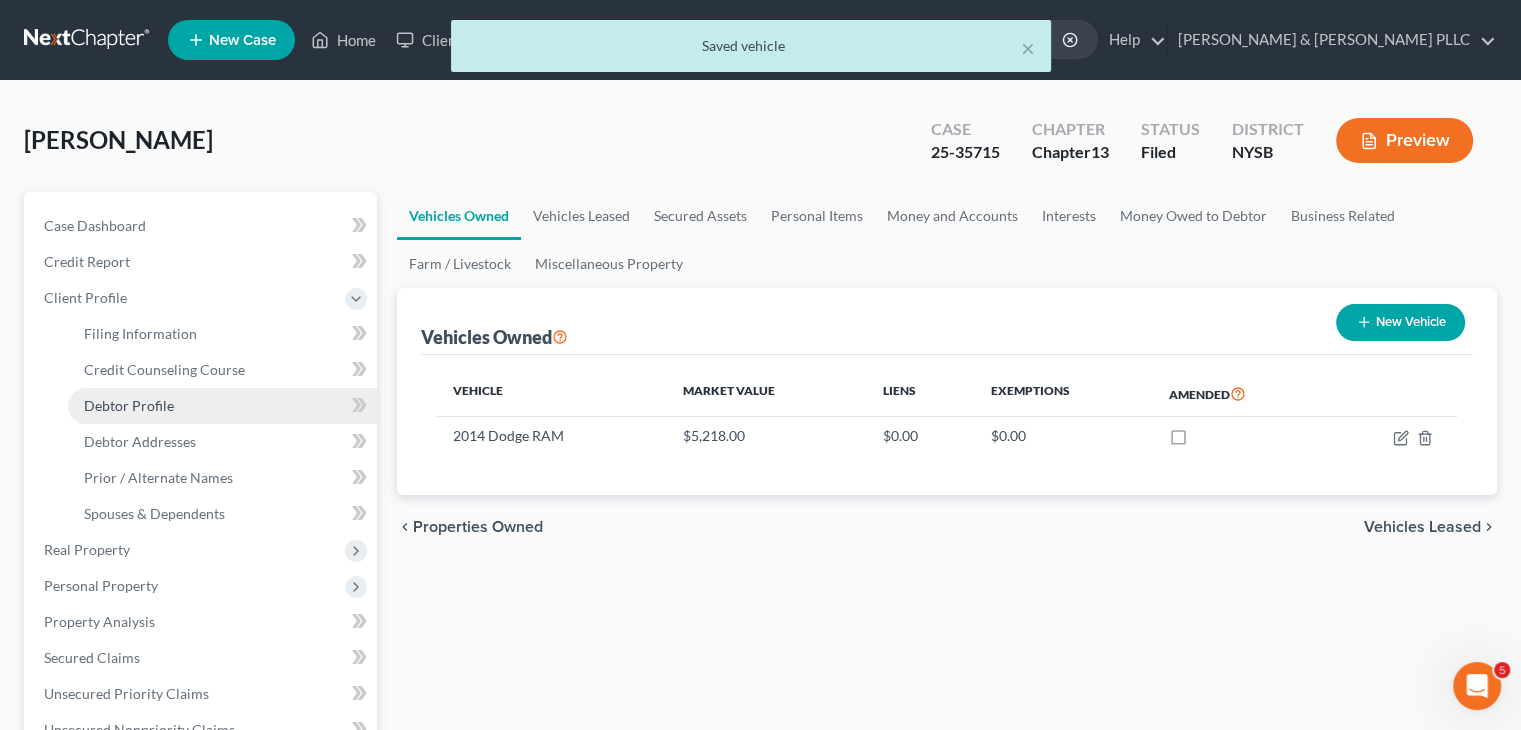 click on "Debtor Profile" at bounding box center (129, 405) 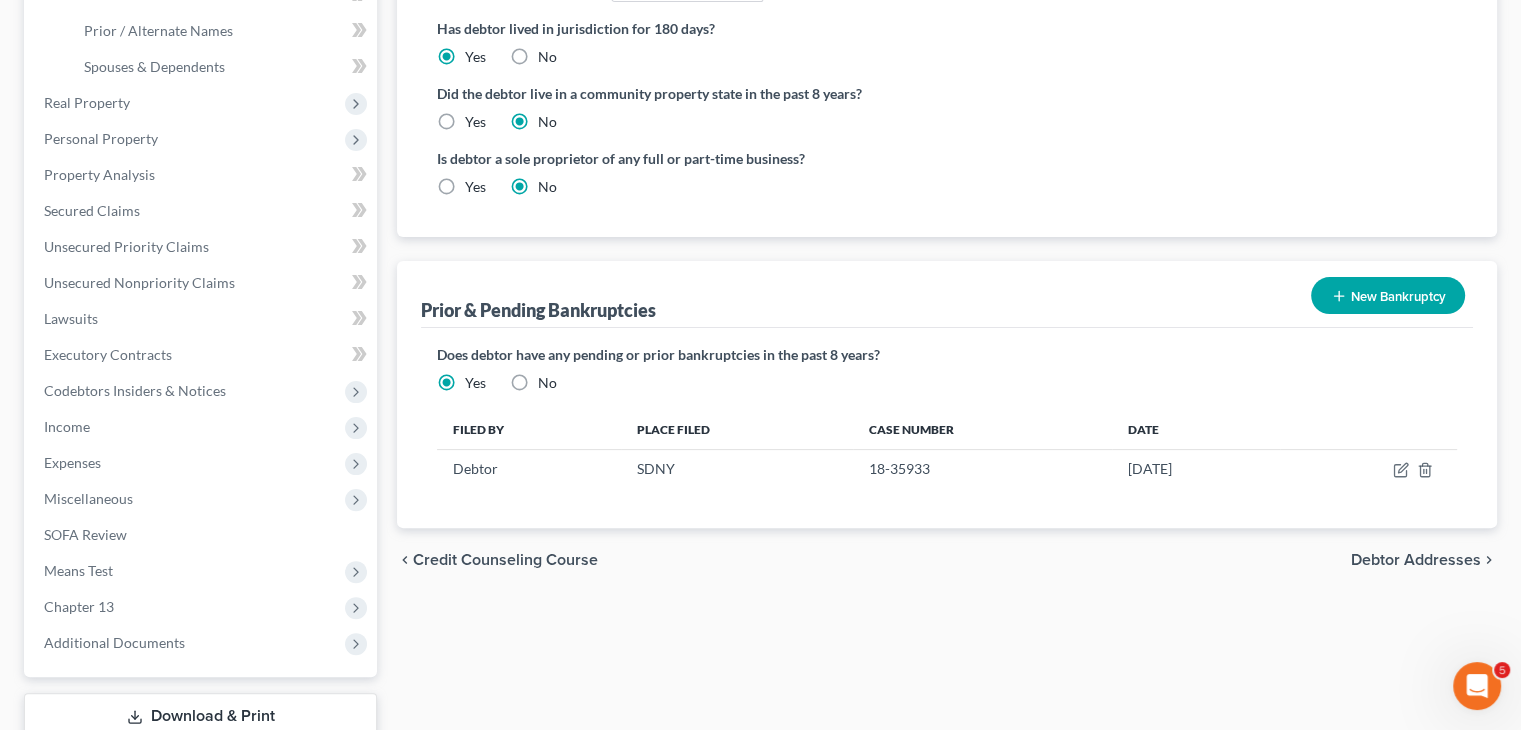scroll, scrollTop: 284, scrollLeft: 0, axis: vertical 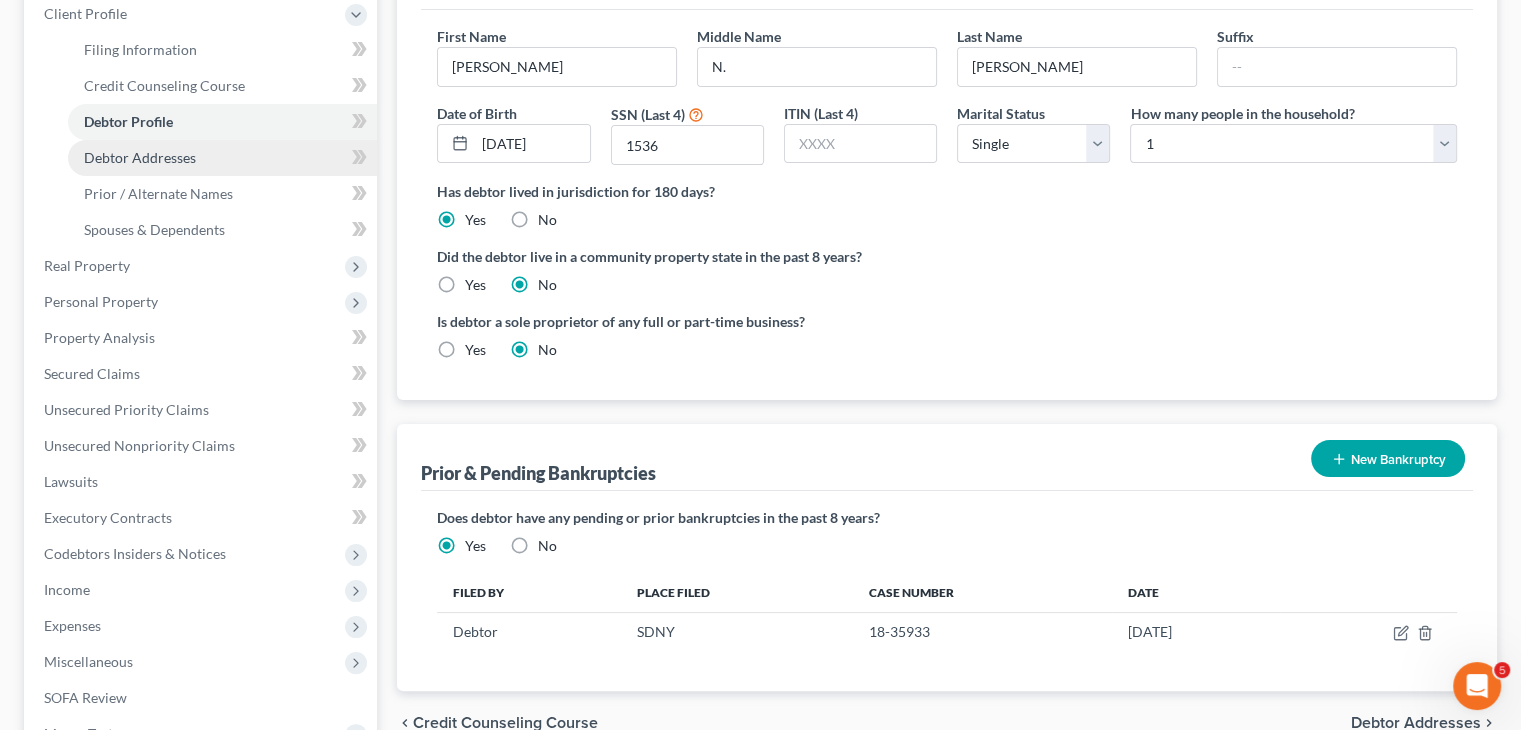 click on "Debtor Addresses" at bounding box center (222, 158) 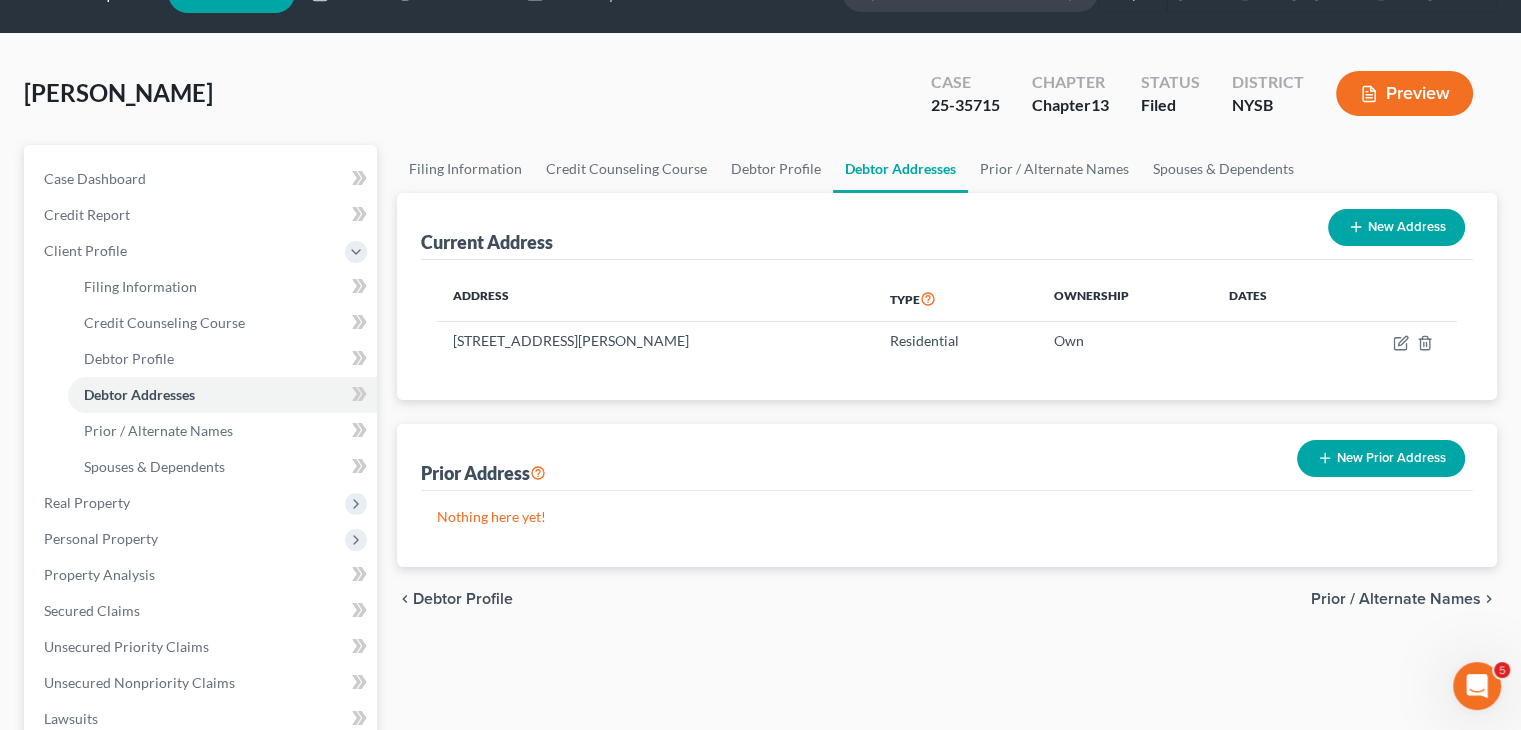 scroll, scrollTop: 0, scrollLeft: 0, axis: both 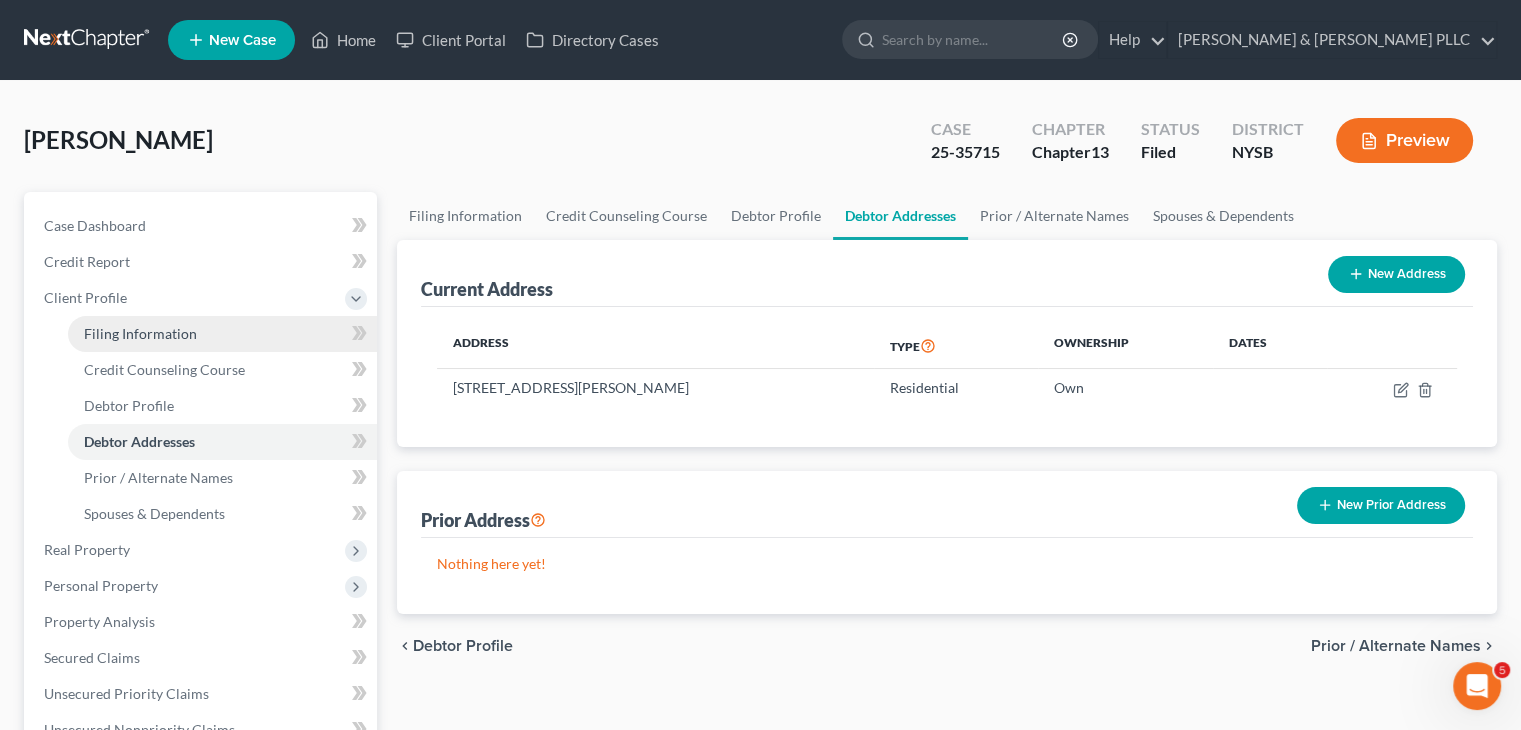 click on "Filing Information" at bounding box center [140, 333] 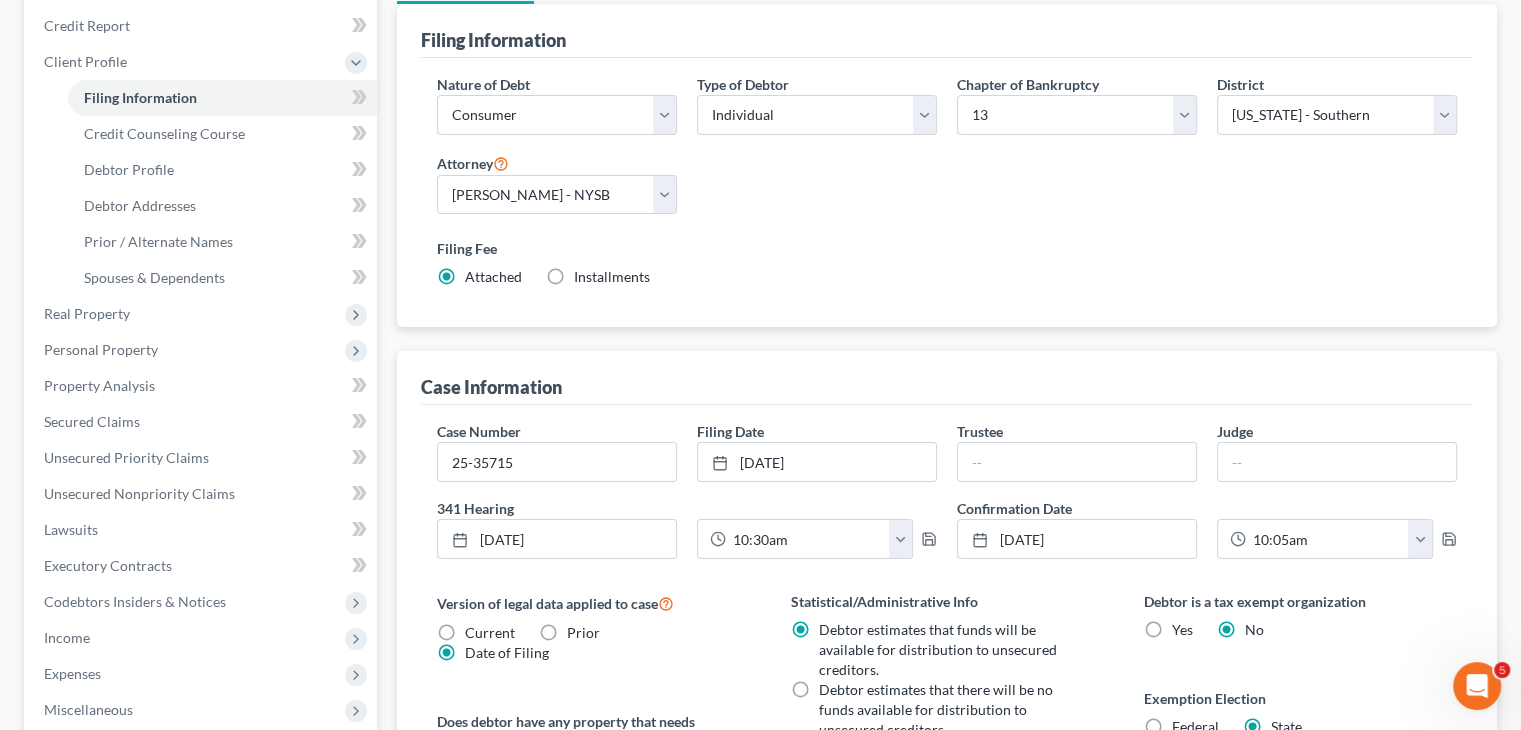 scroll, scrollTop: 500, scrollLeft: 0, axis: vertical 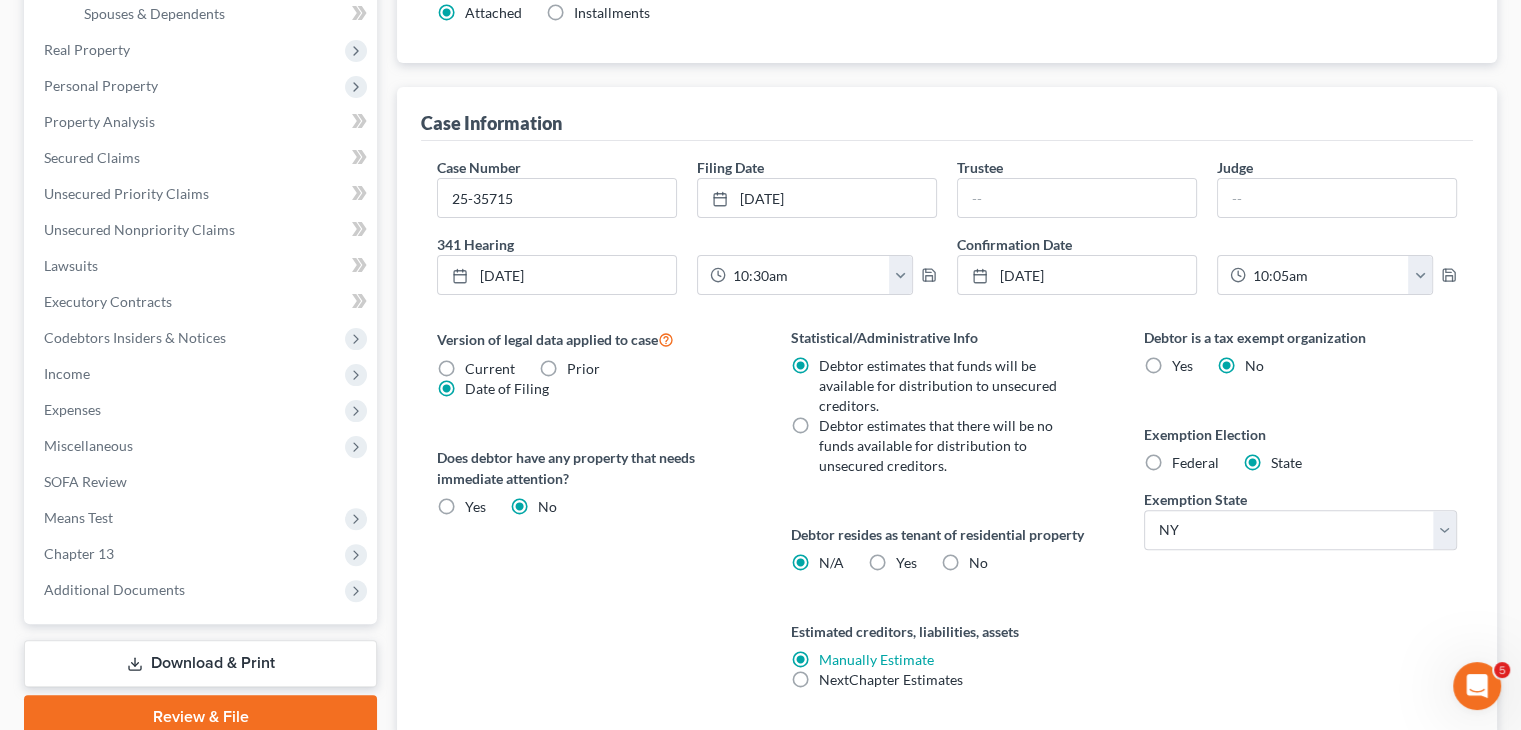 click on "Federal" at bounding box center [1195, 463] 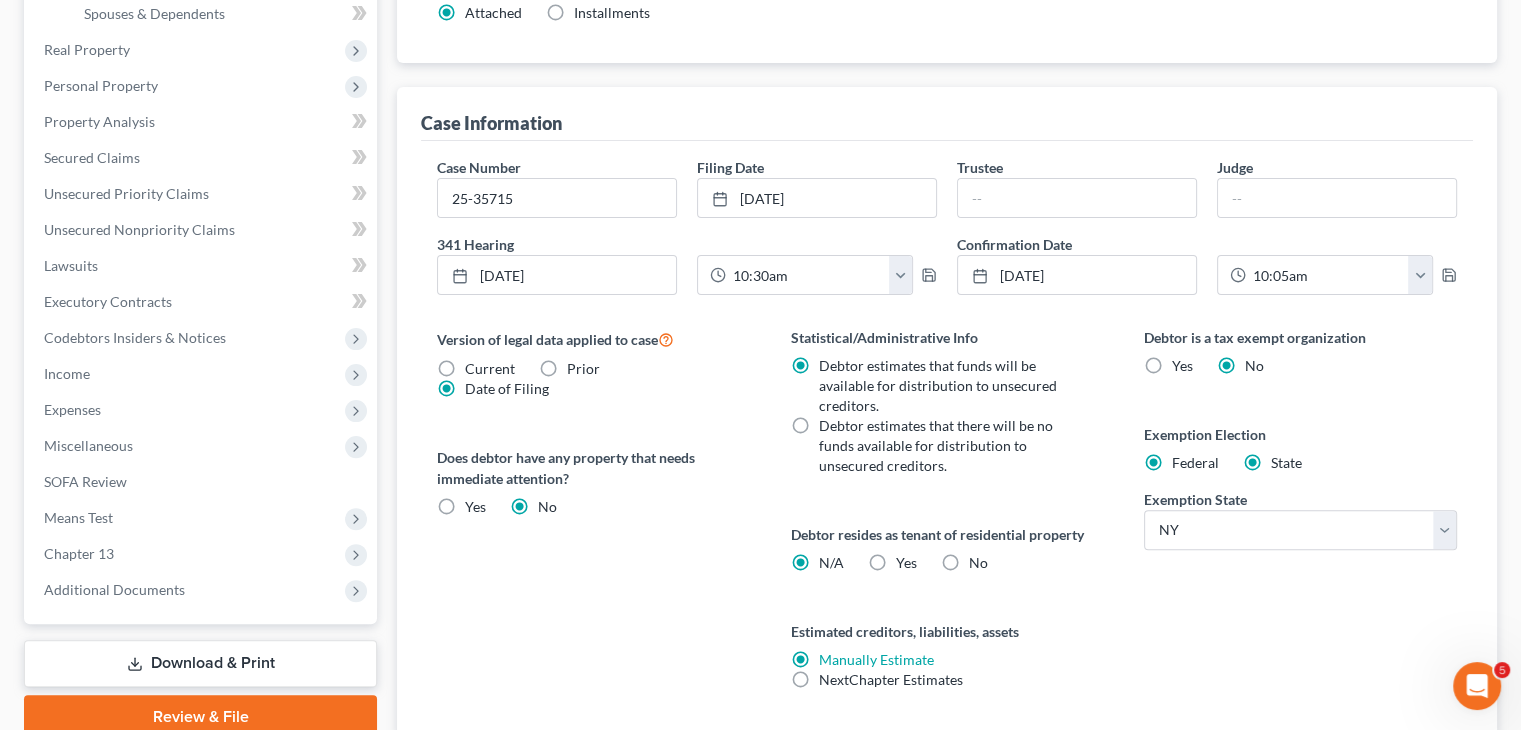 radio on "false" 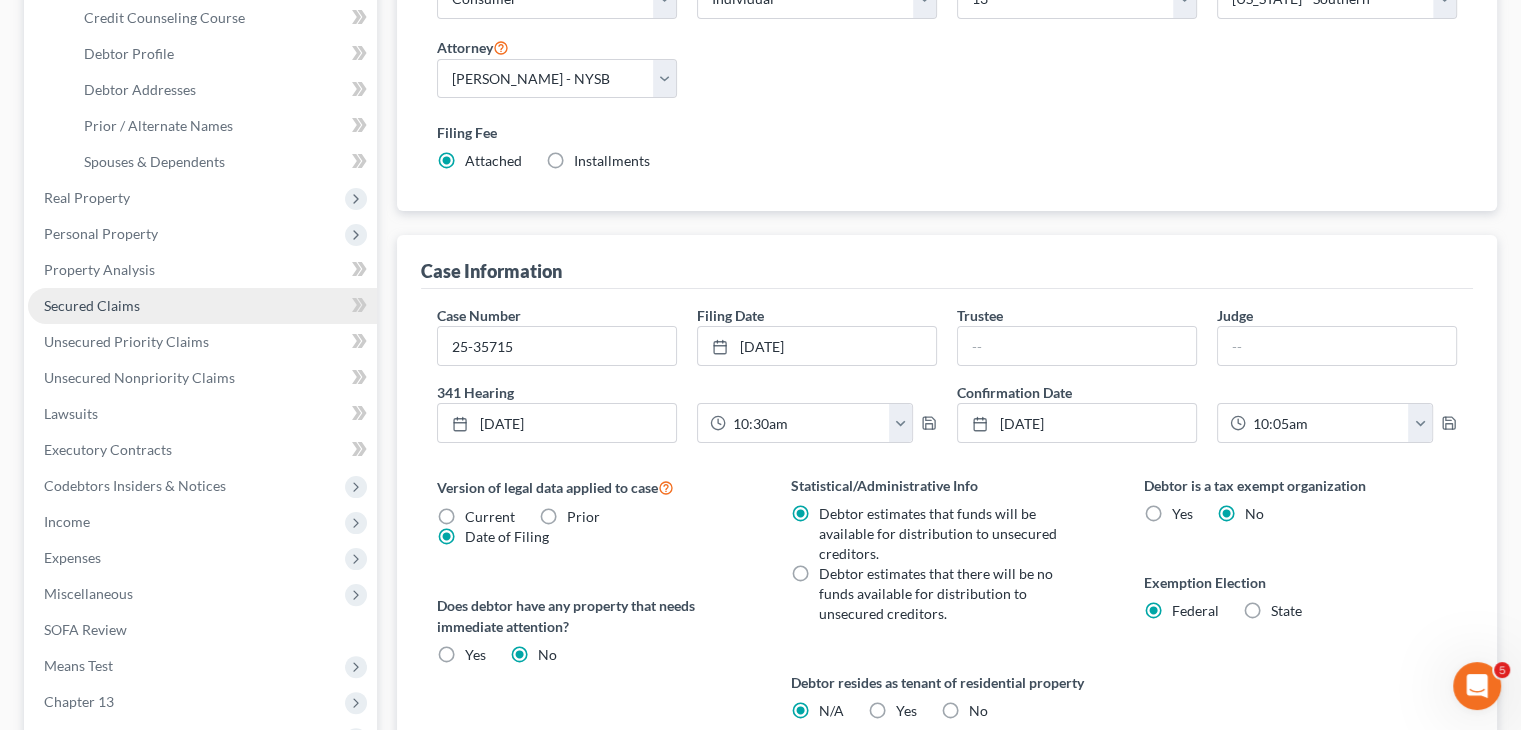 scroll, scrollTop: 400, scrollLeft: 0, axis: vertical 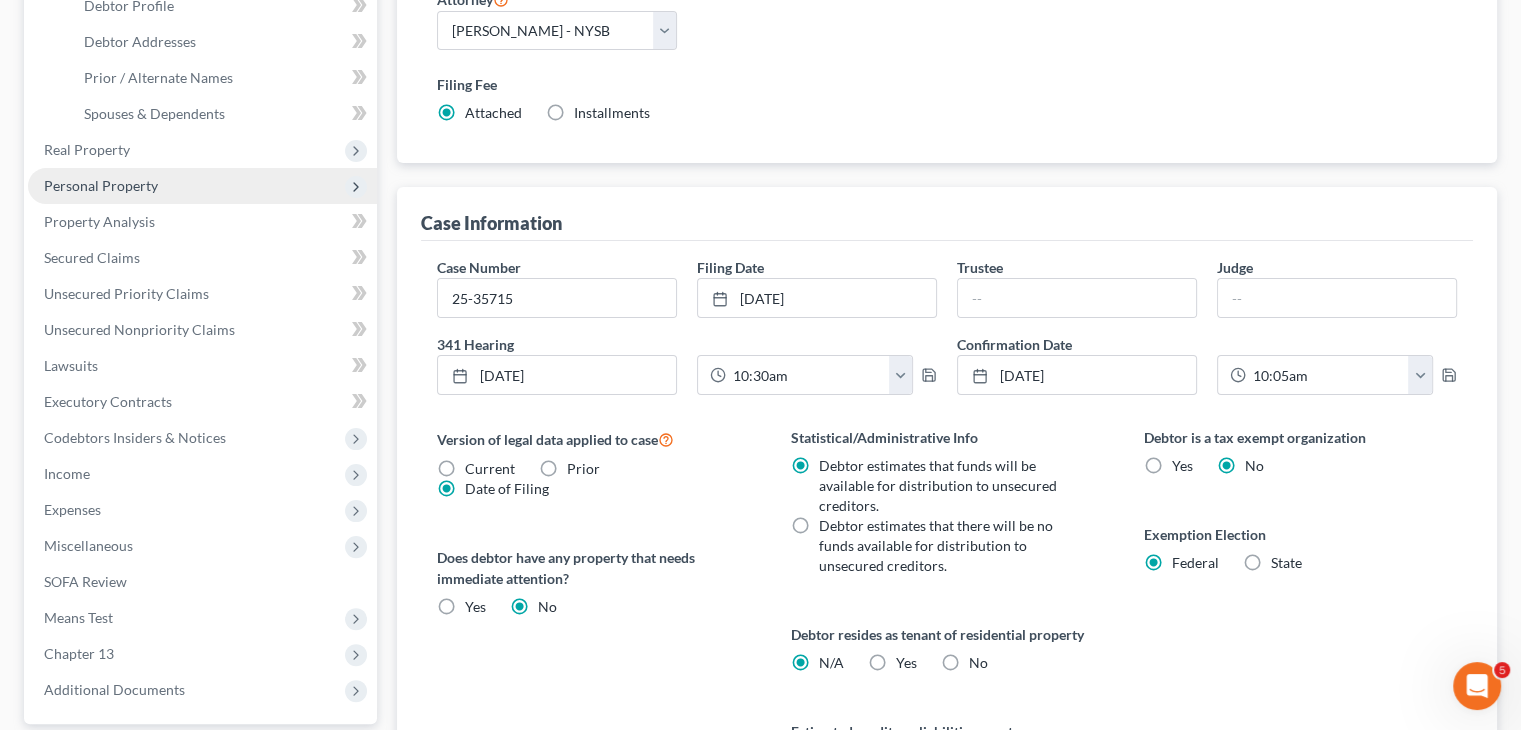 click on "Personal Property" at bounding box center [101, 185] 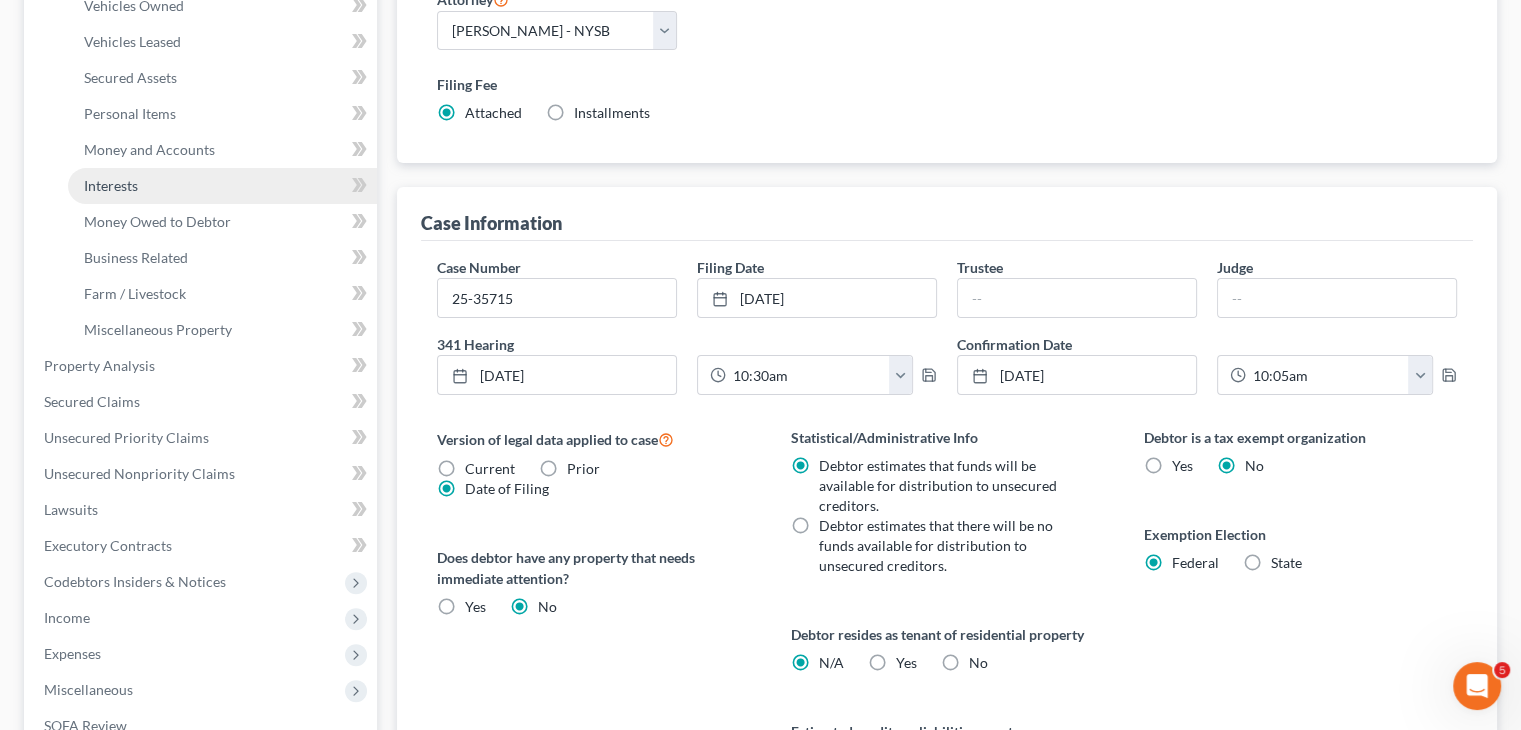 scroll, scrollTop: 200, scrollLeft: 0, axis: vertical 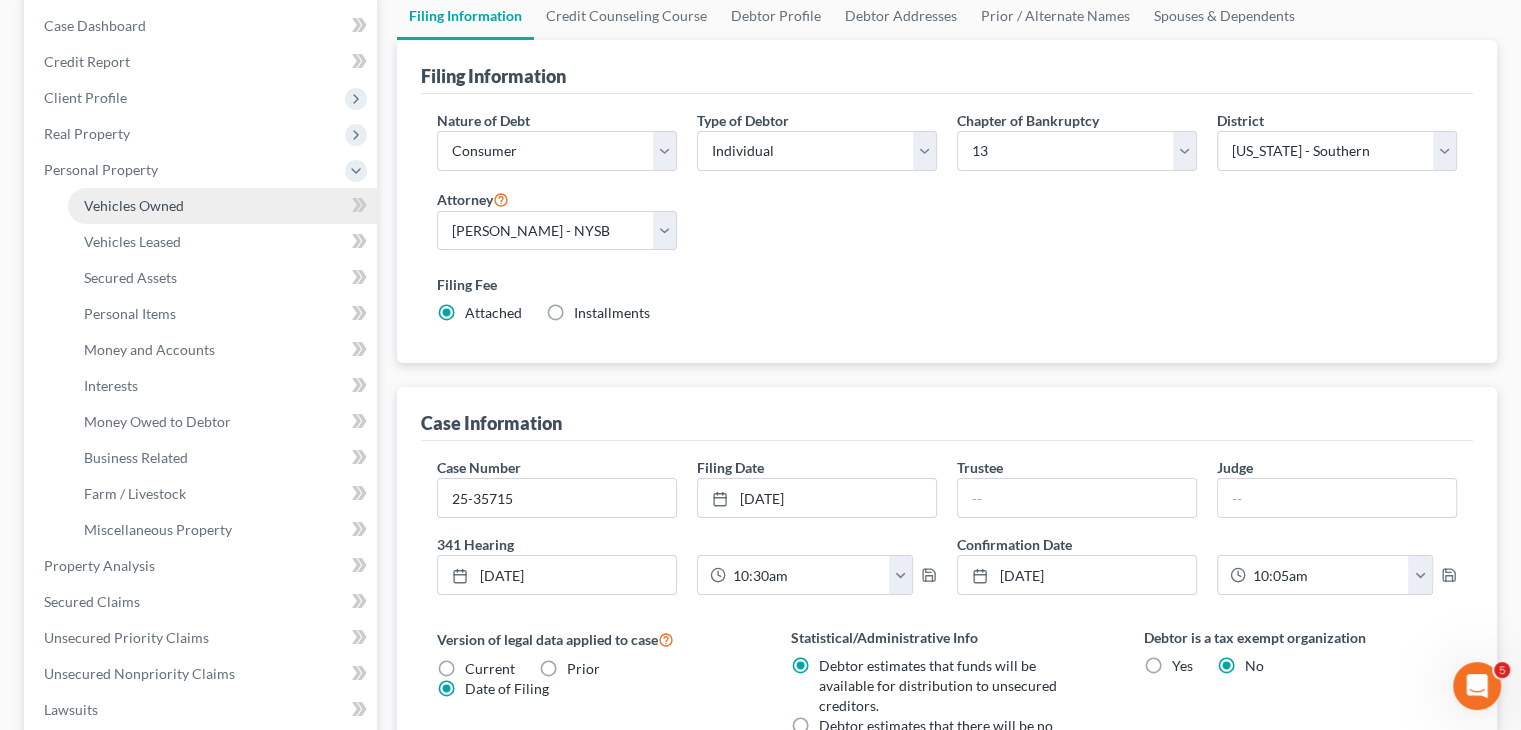 click on "Vehicles Owned" at bounding box center [134, 205] 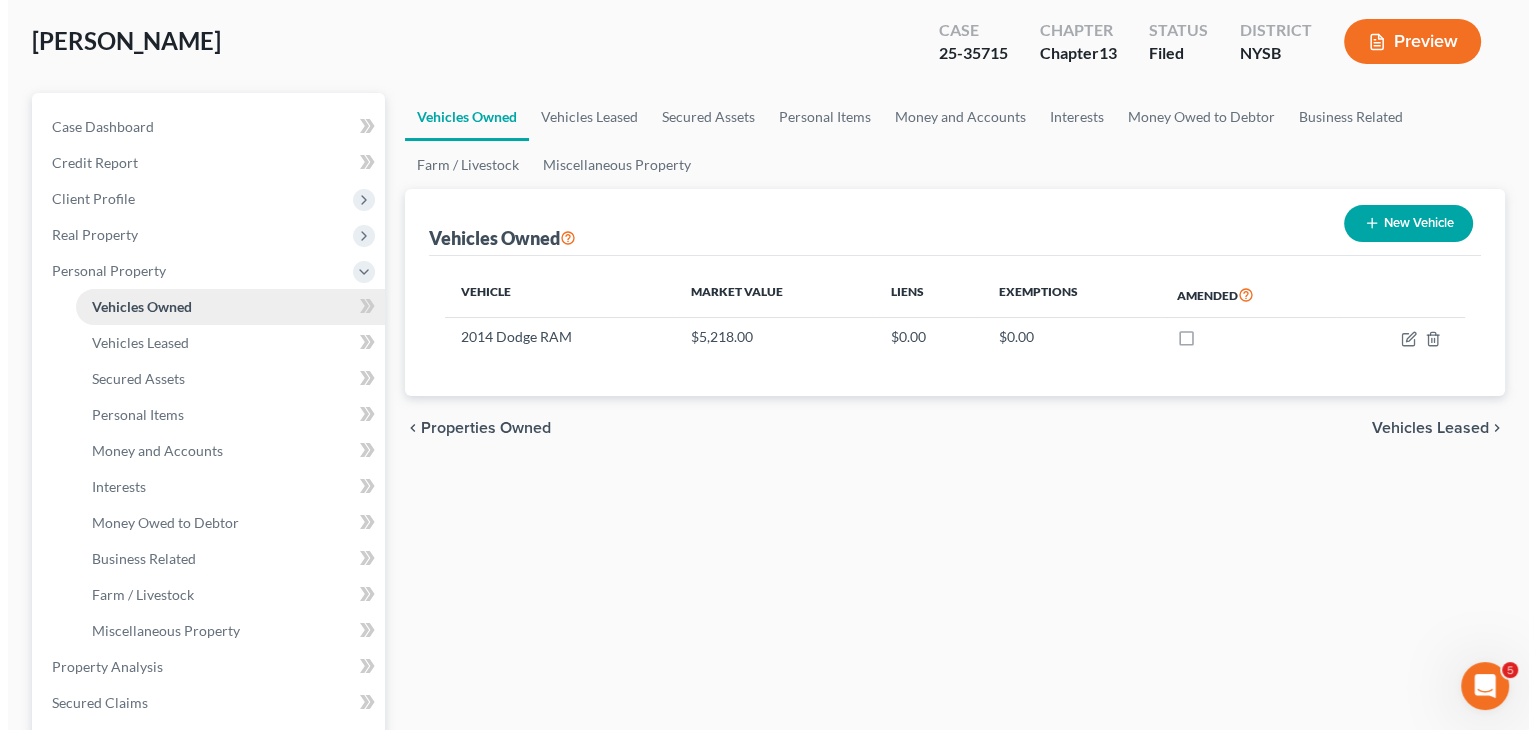 scroll, scrollTop: 0, scrollLeft: 0, axis: both 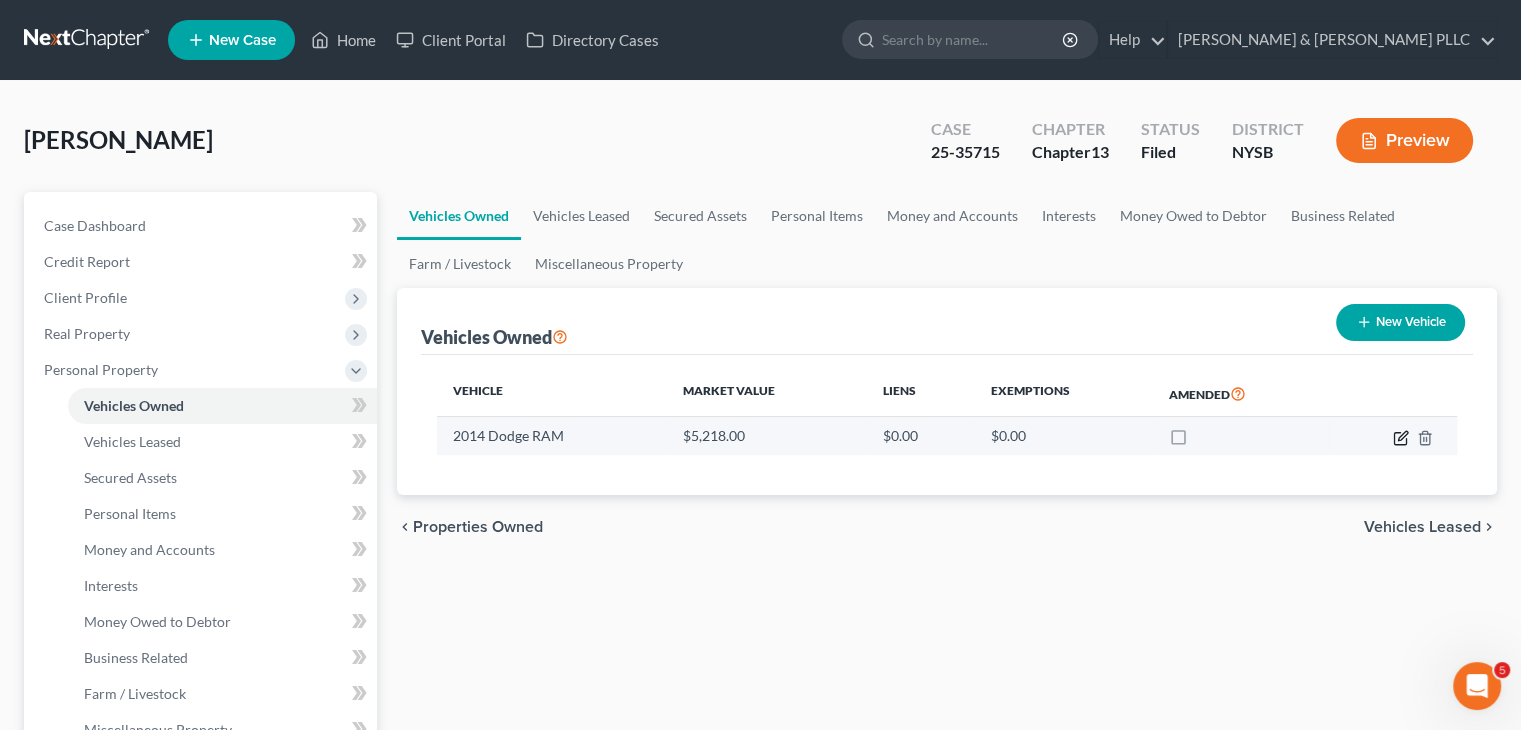 click 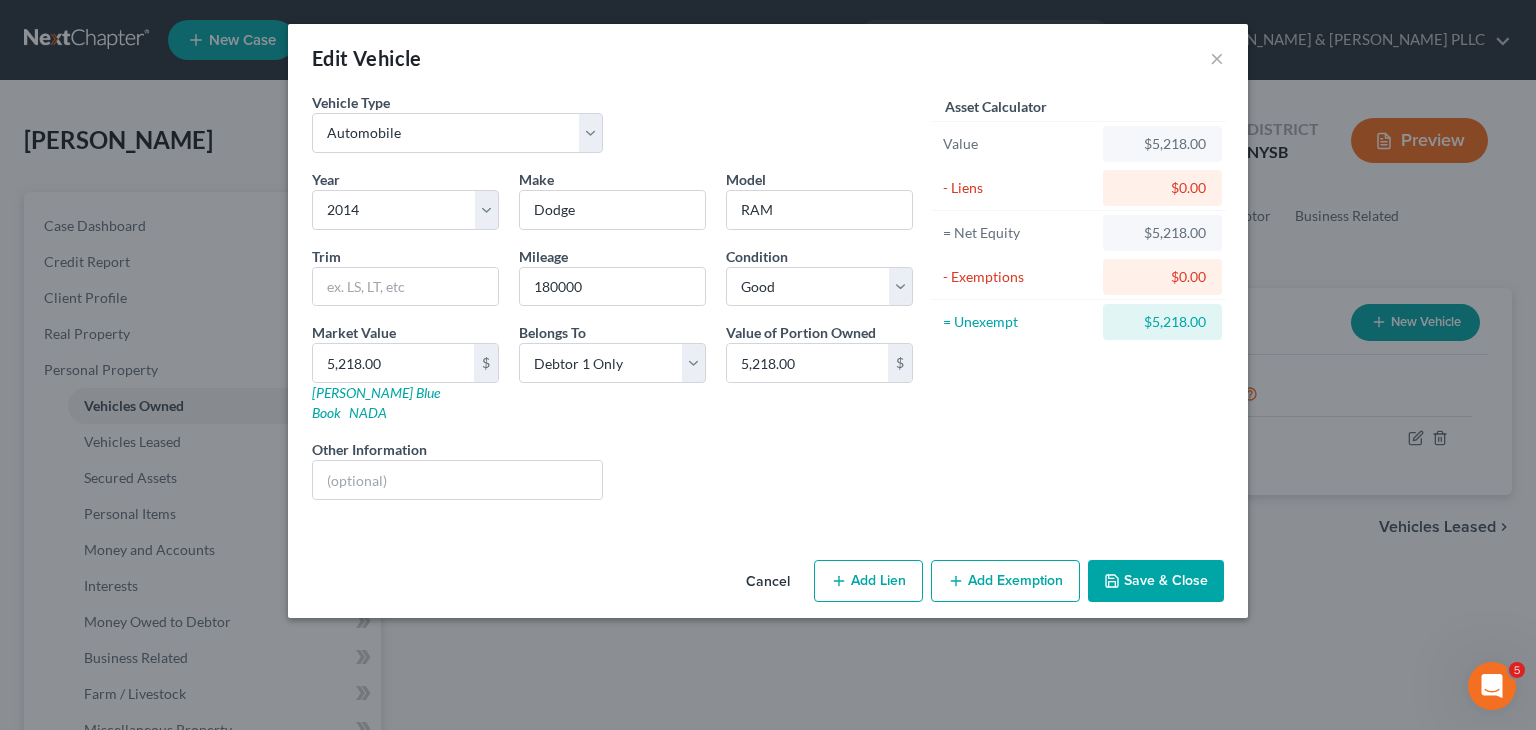 click on "Add Exemption" at bounding box center [1005, 581] 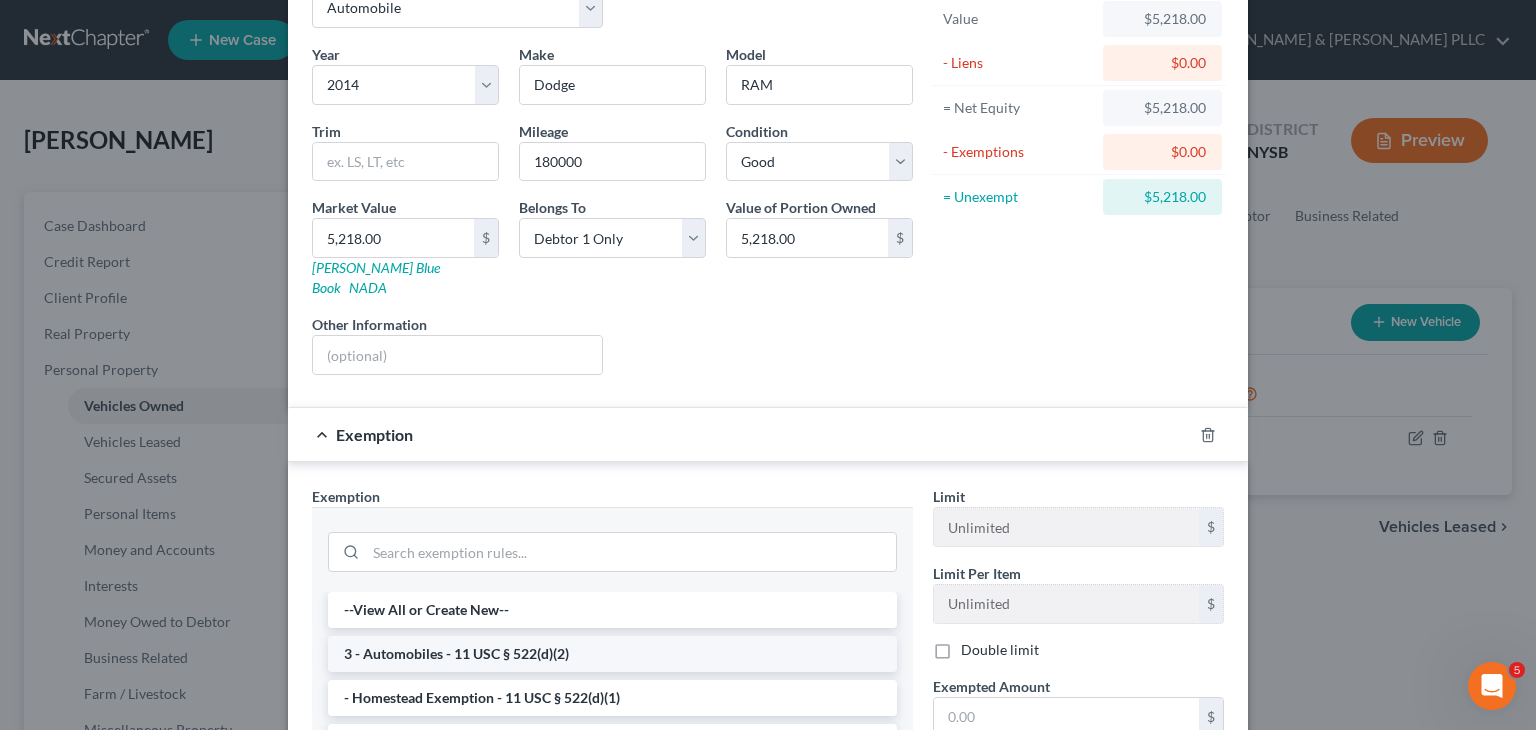 scroll, scrollTop: 300, scrollLeft: 0, axis: vertical 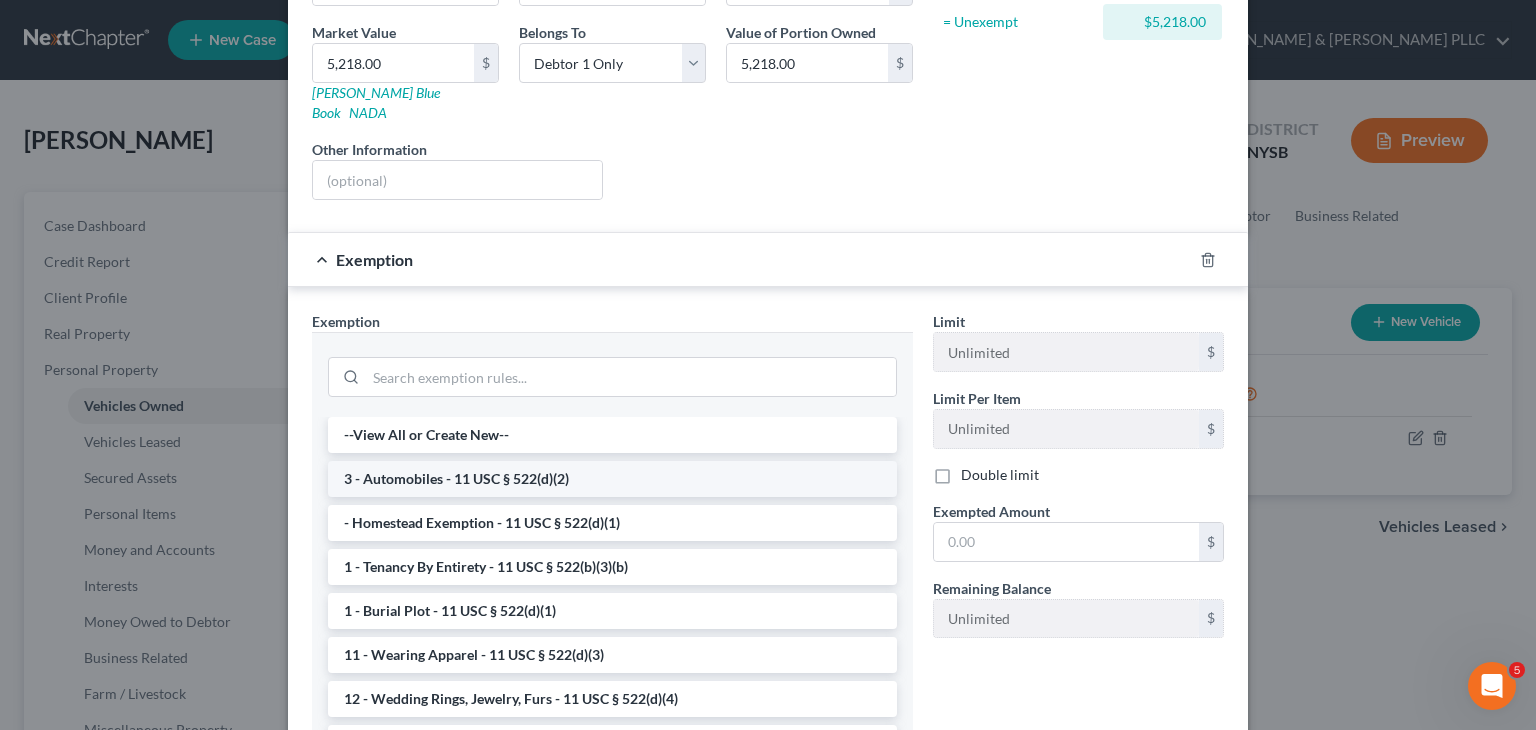 click on "3 - Automobiles - 11 USC § 522(d)(2)" at bounding box center (612, 479) 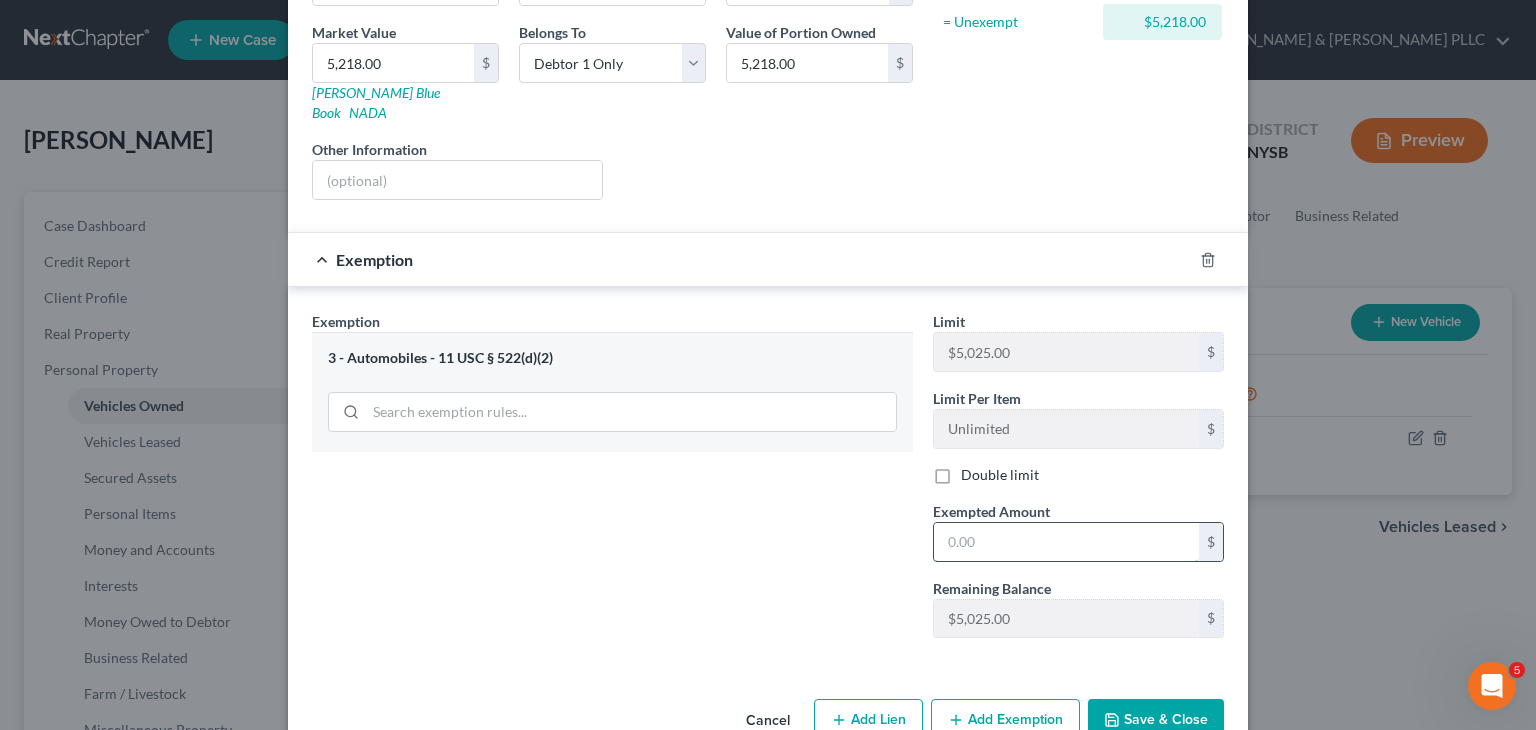 click at bounding box center [1066, 542] 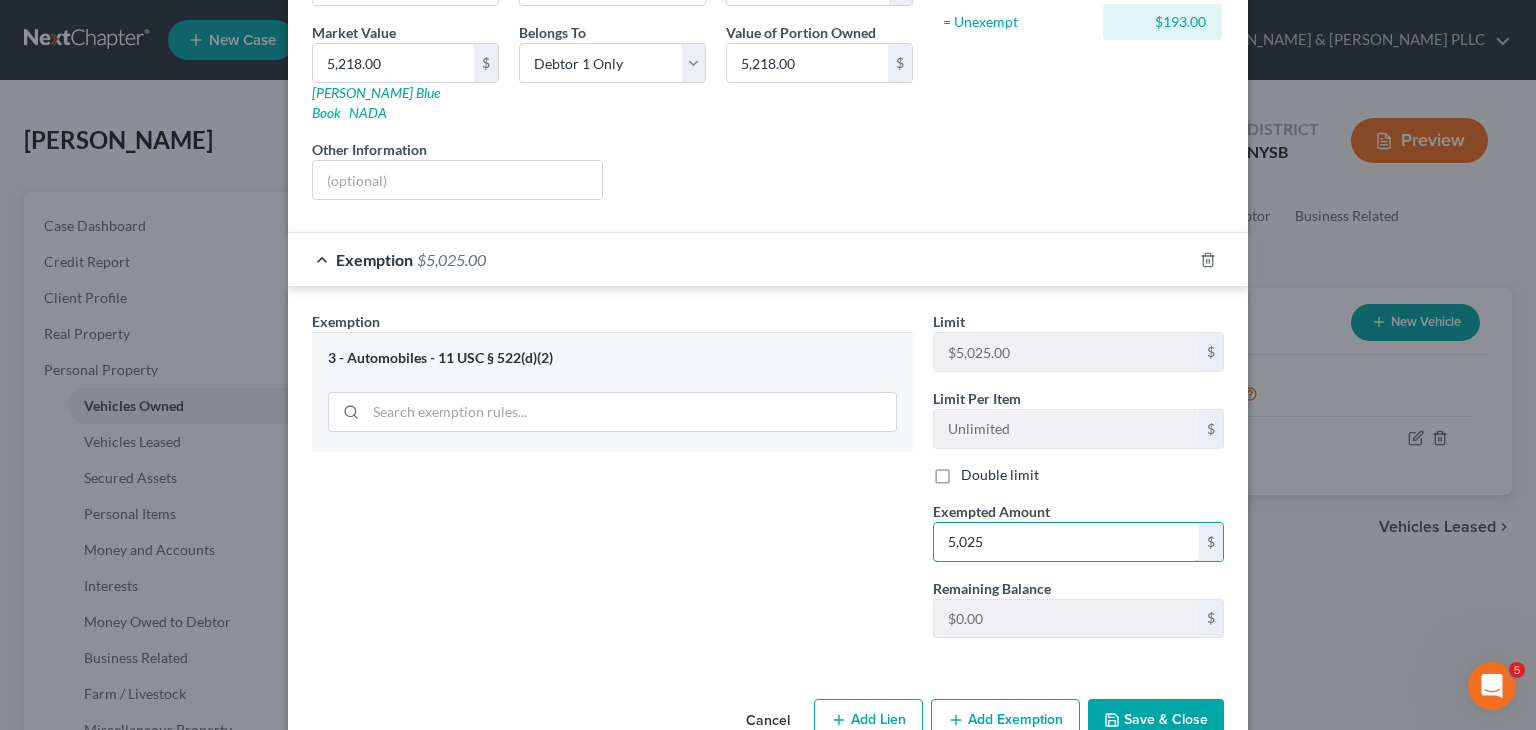 type on "5,025" 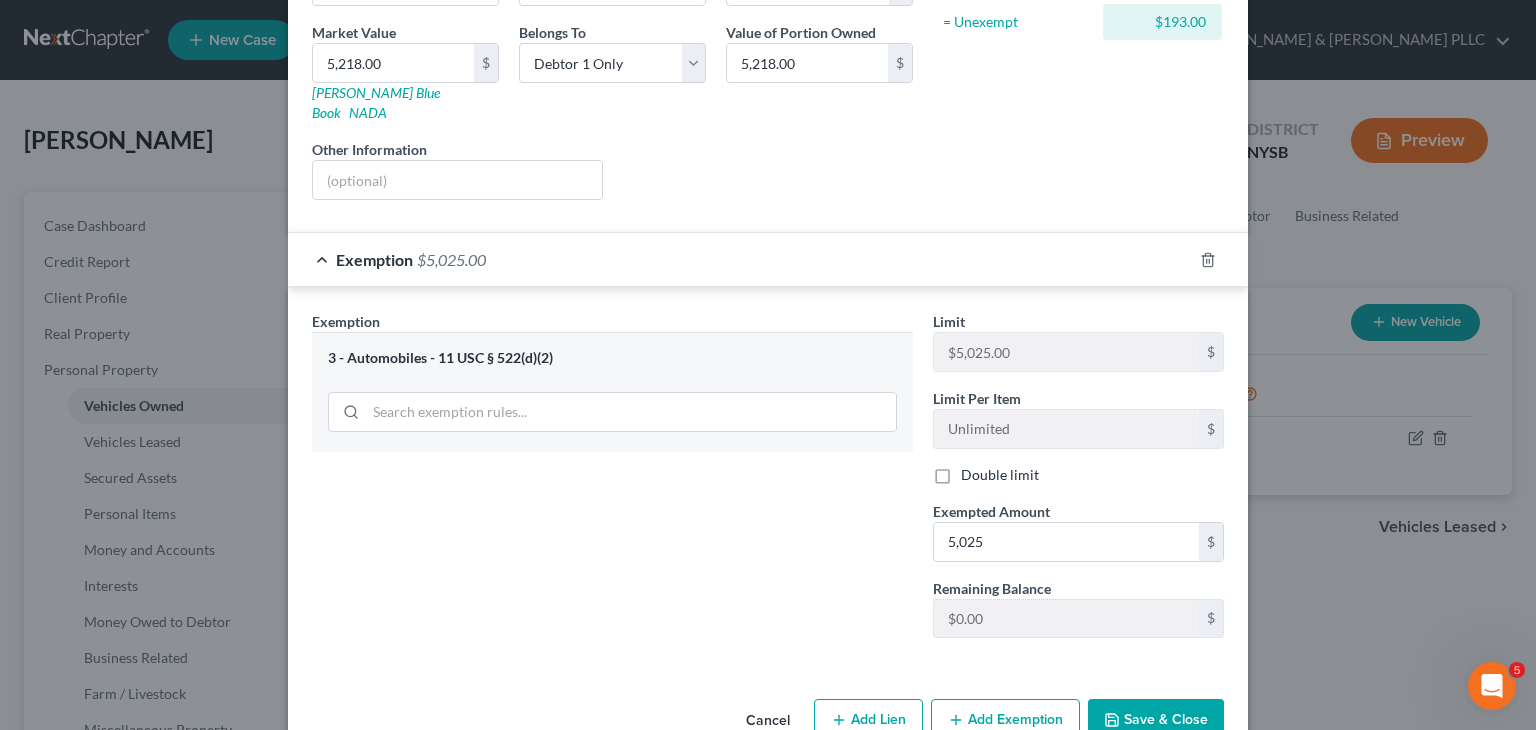 click on "Save & Close" at bounding box center [1156, 720] 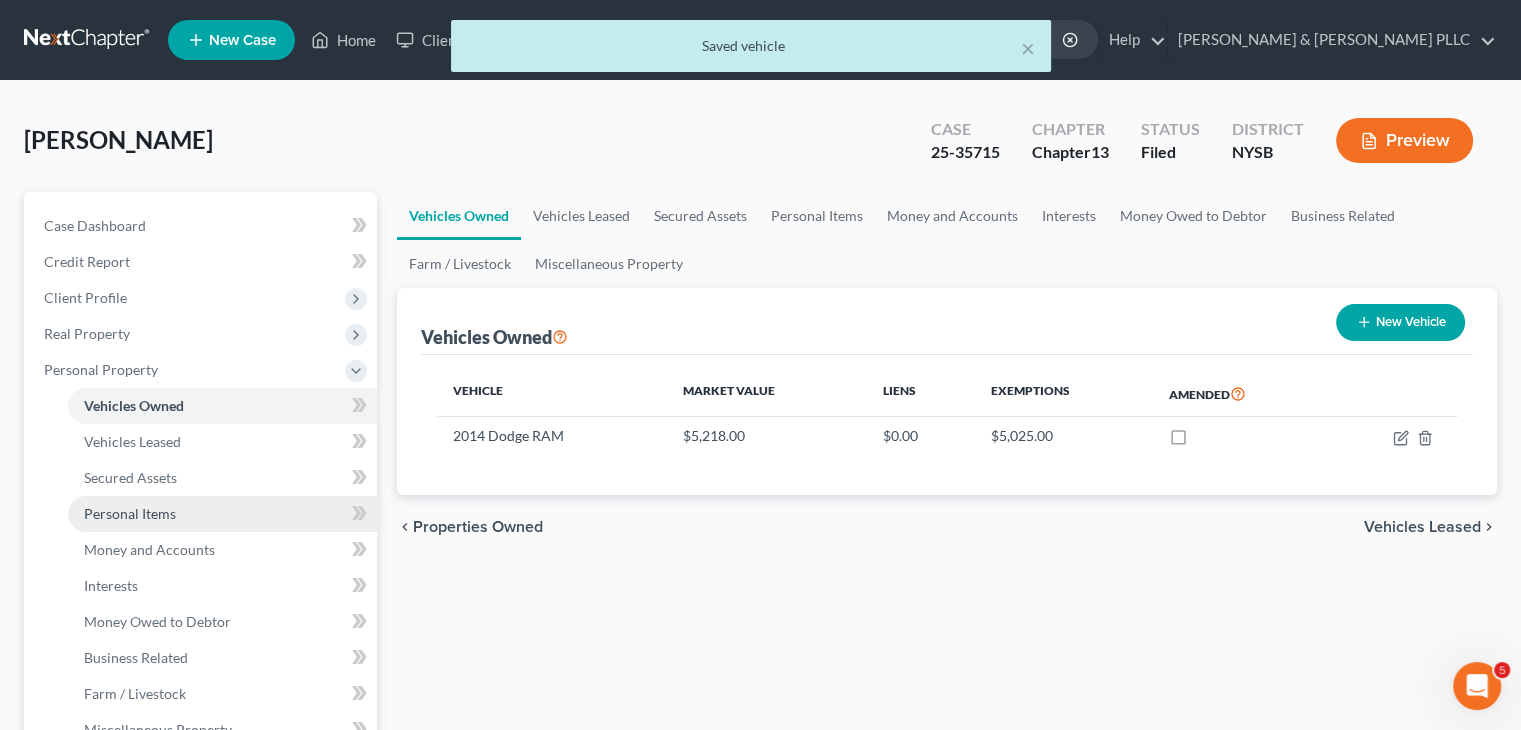 click on "Personal Items" at bounding box center (222, 514) 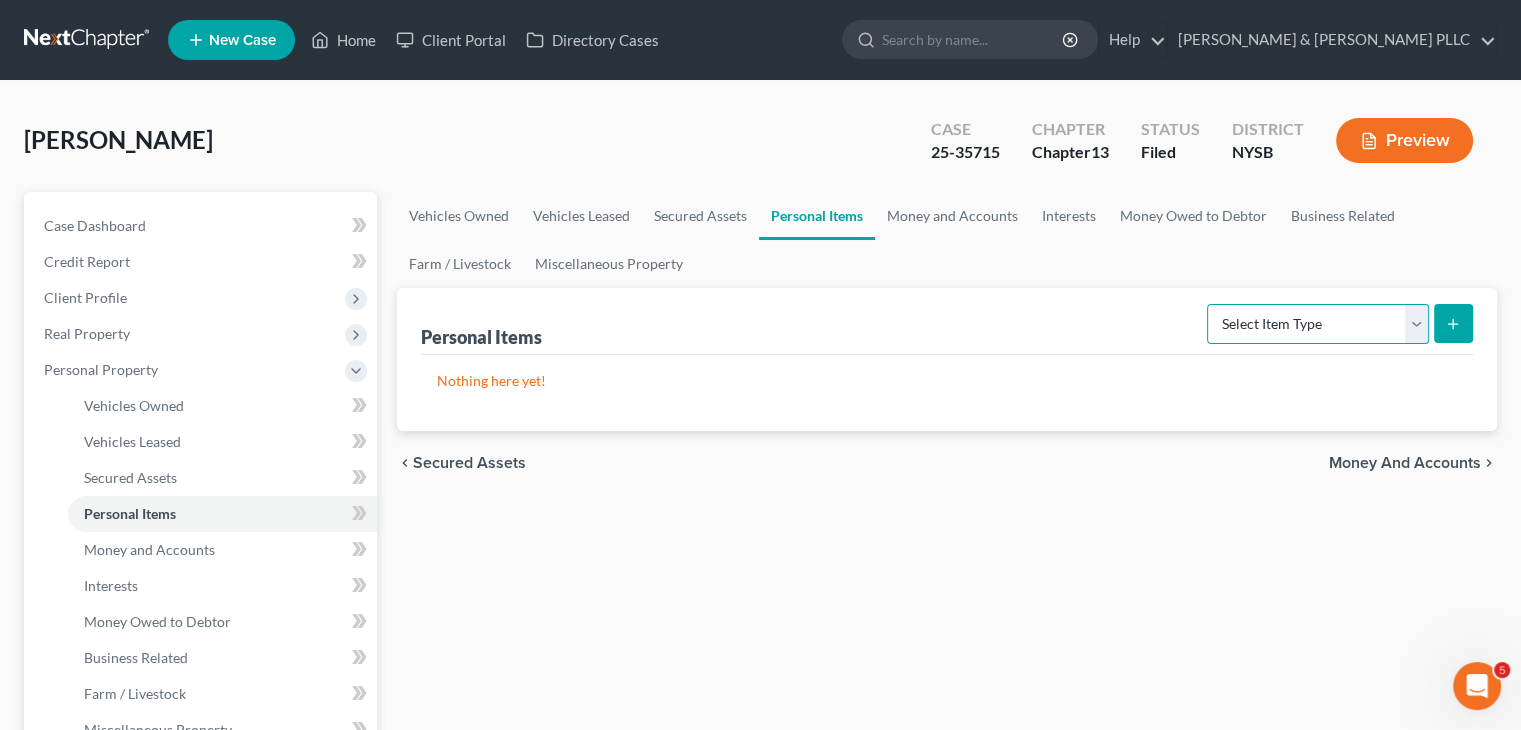 click on "Select Item Type Clothing Collectibles Of Value Electronics Firearms Household Goods Jewelry Other Pet(s) Sports & Hobby Equipment" at bounding box center [1318, 324] 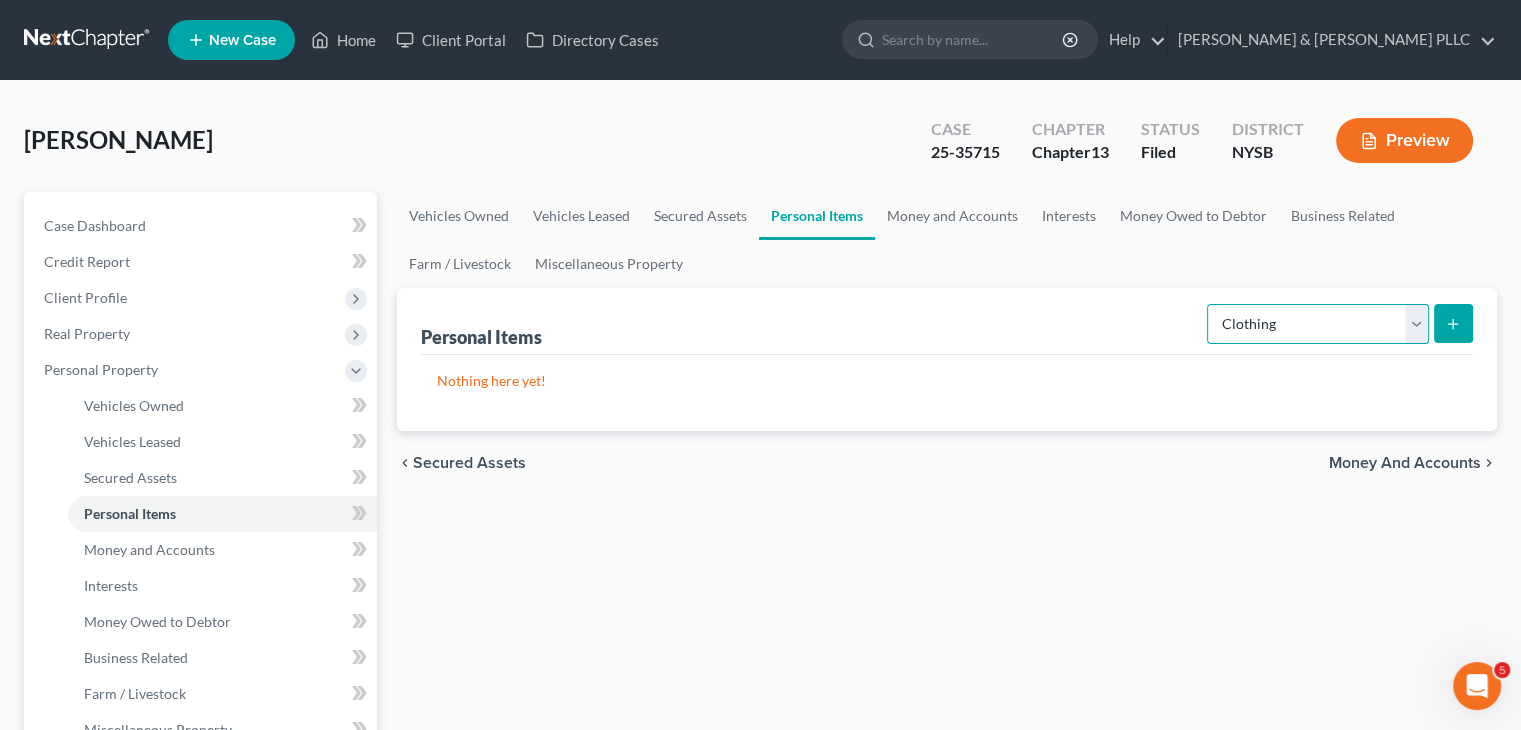 click on "Select Item Type Clothing Collectibles Of Value Electronics Firearms Household Goods Jewelry Other Pet(s) Sports & Hobby Equipment" at bounding box center (1318, 324) 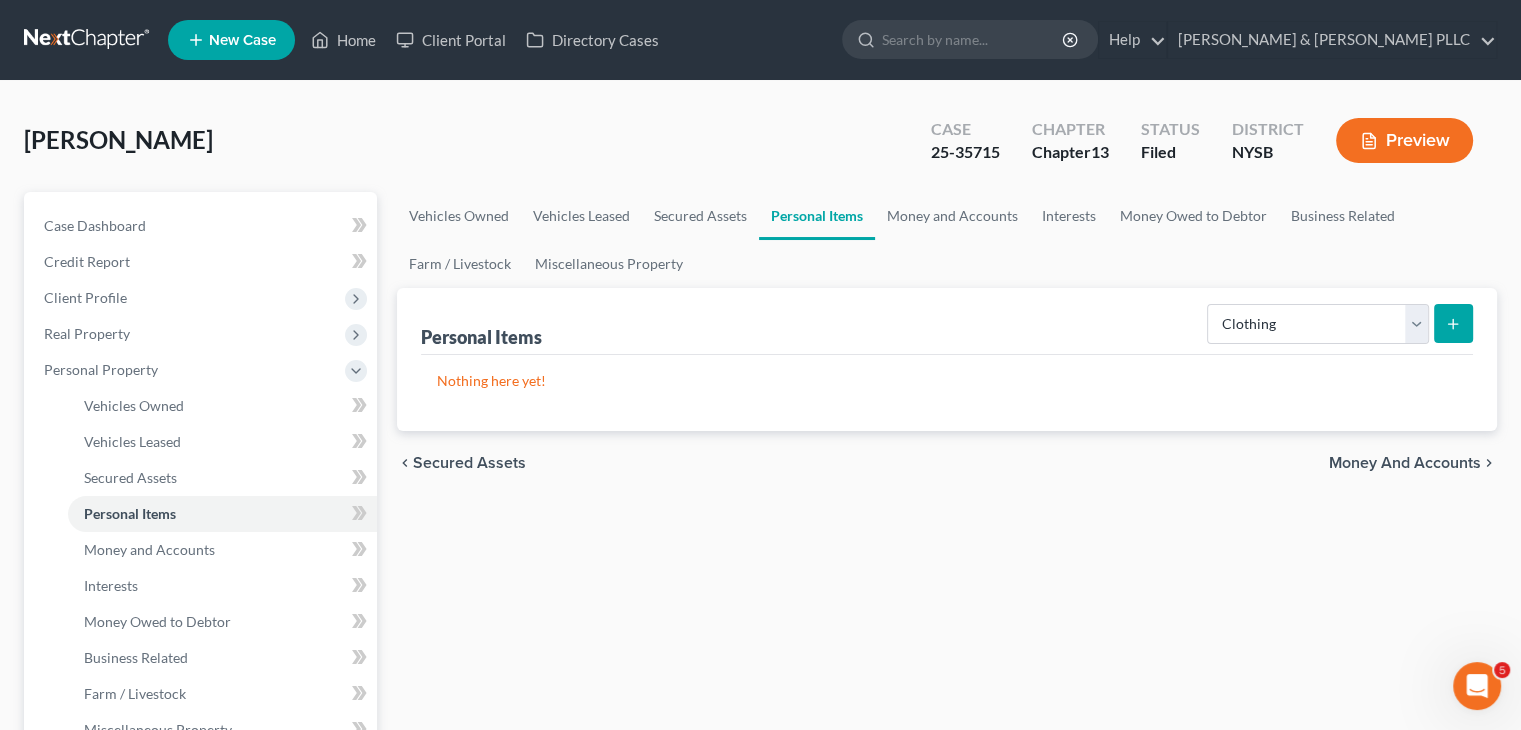 click 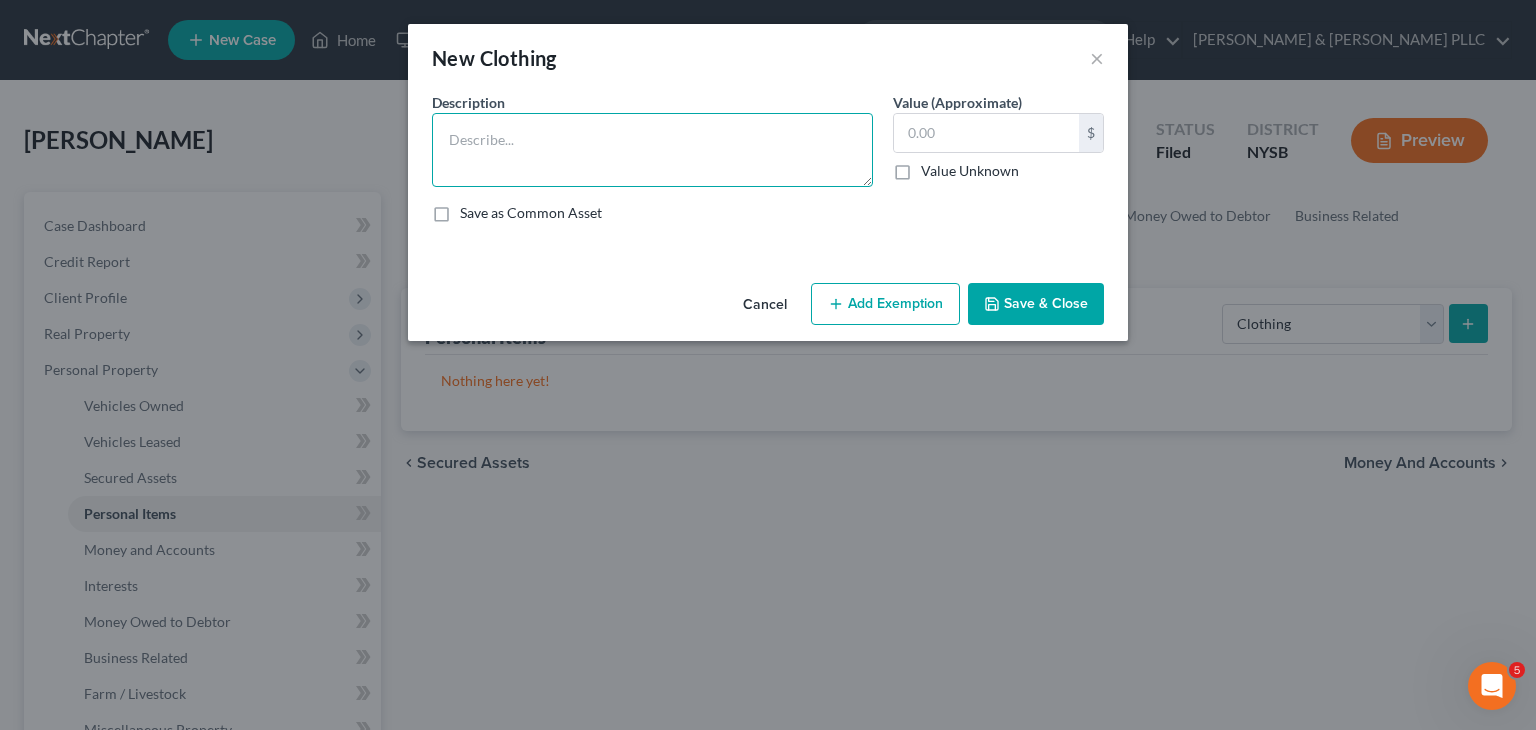 click at bounding box center [652, 150] 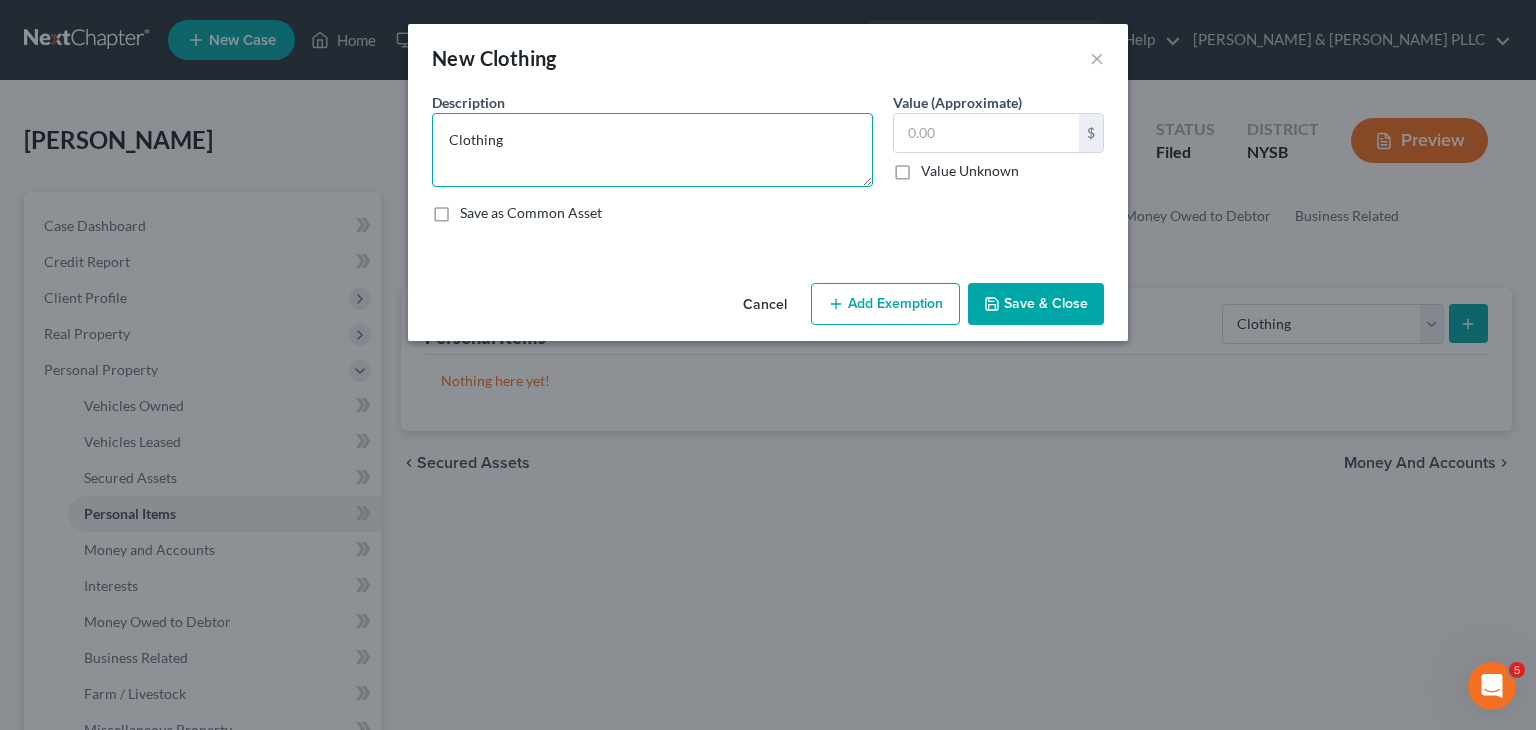 type on "Clothing" 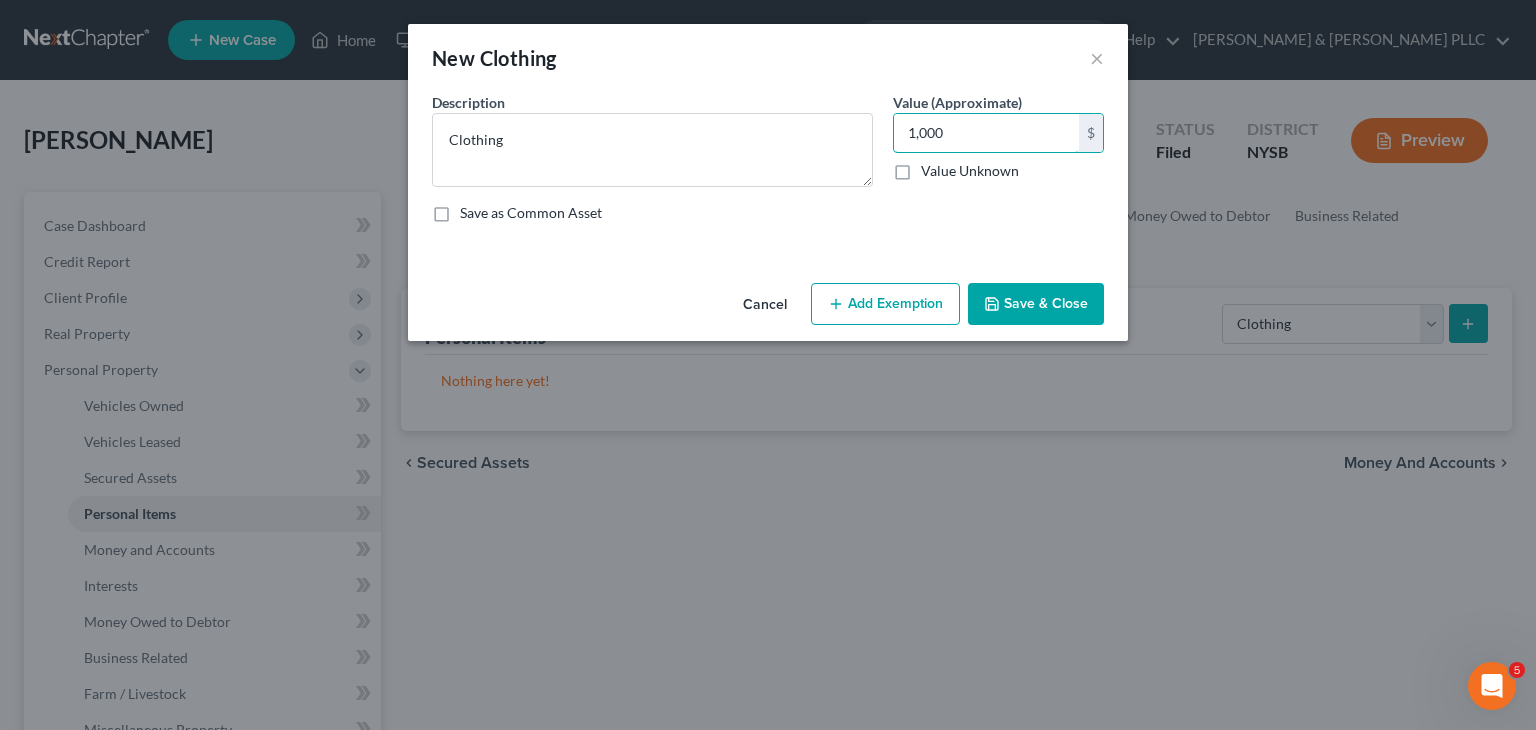type on "1,000" 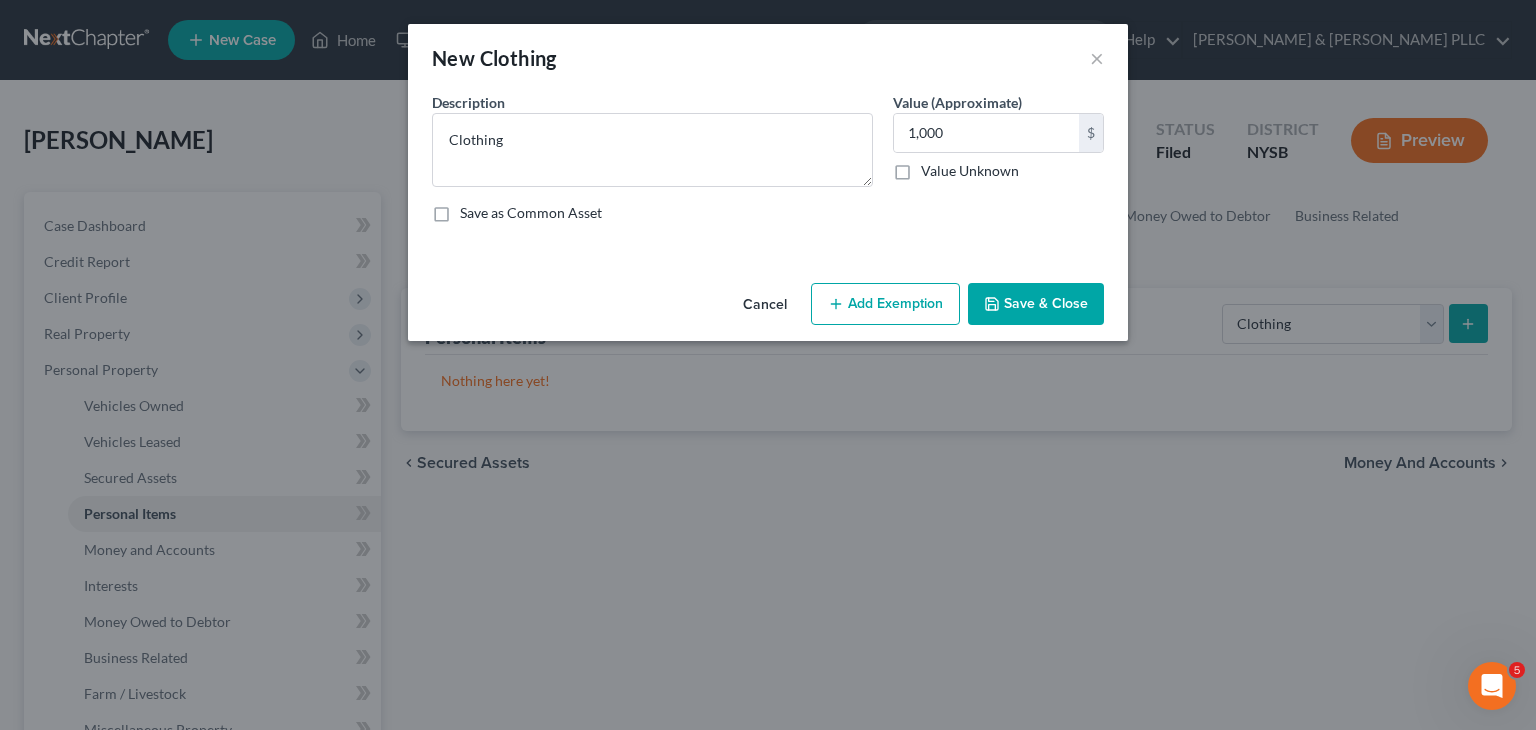 click on "Add Exemption" at bounding box center [885, 304] 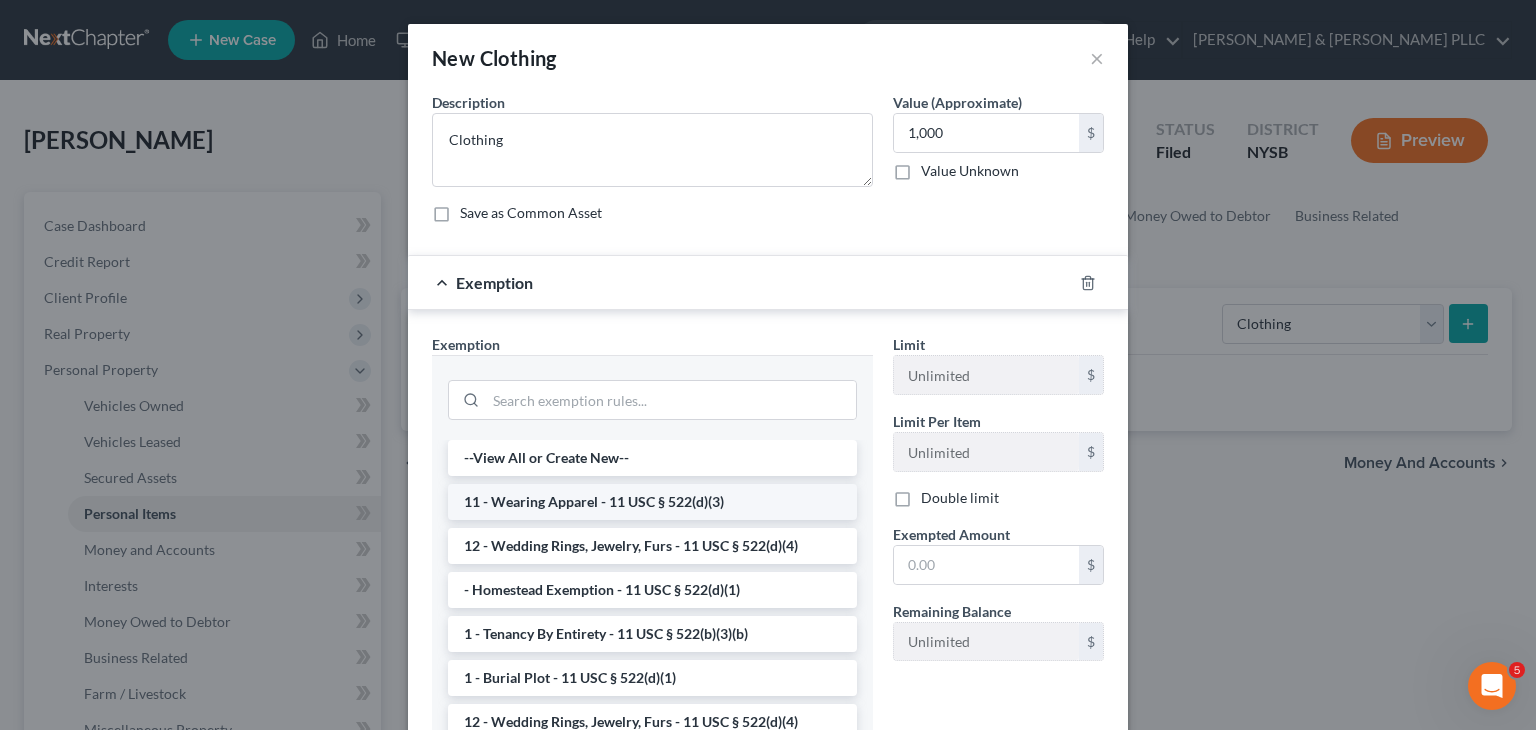click on "11 - Wearing Apparel - 11 USC § 522(d)(3)" at bounding box center [652, 502] 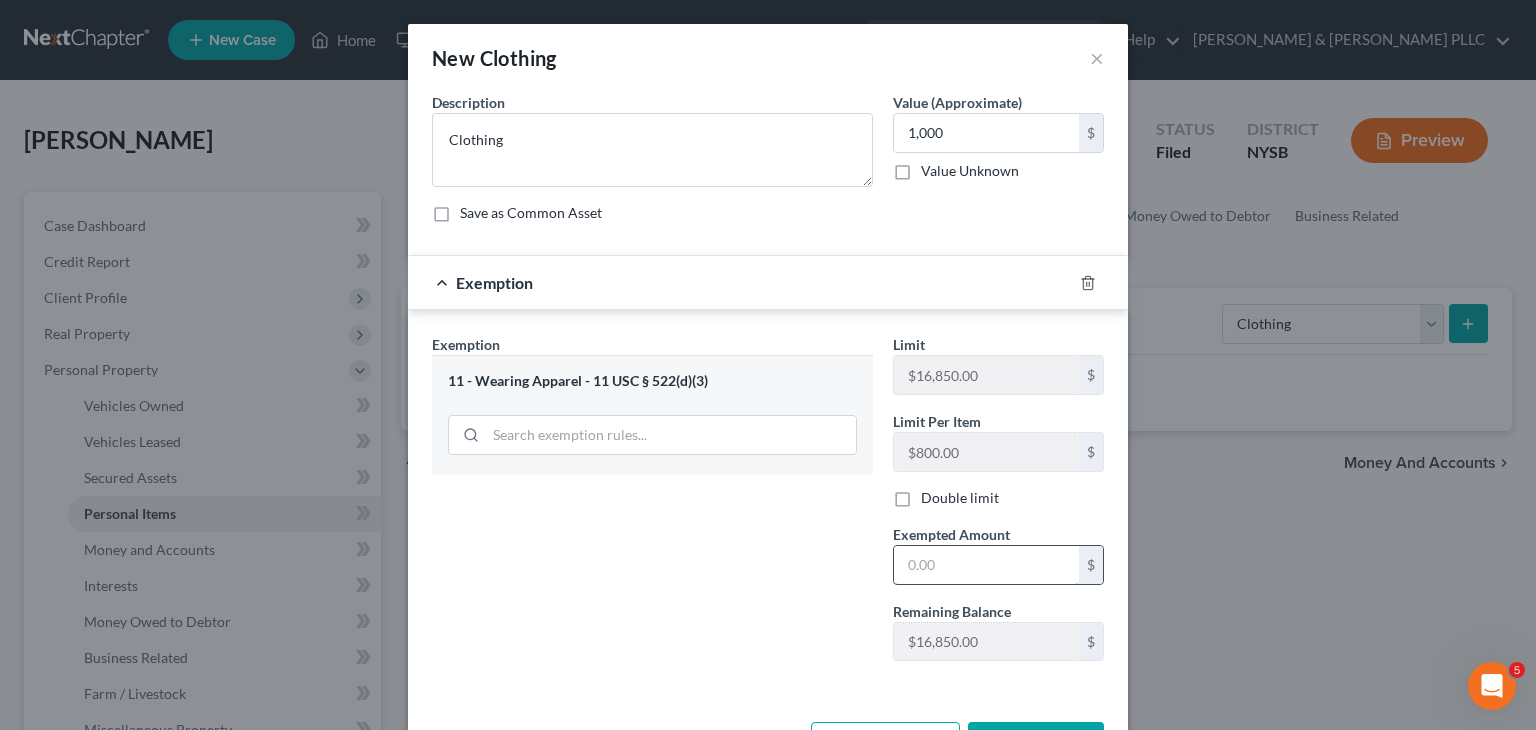click at bounding box center [986, 565] 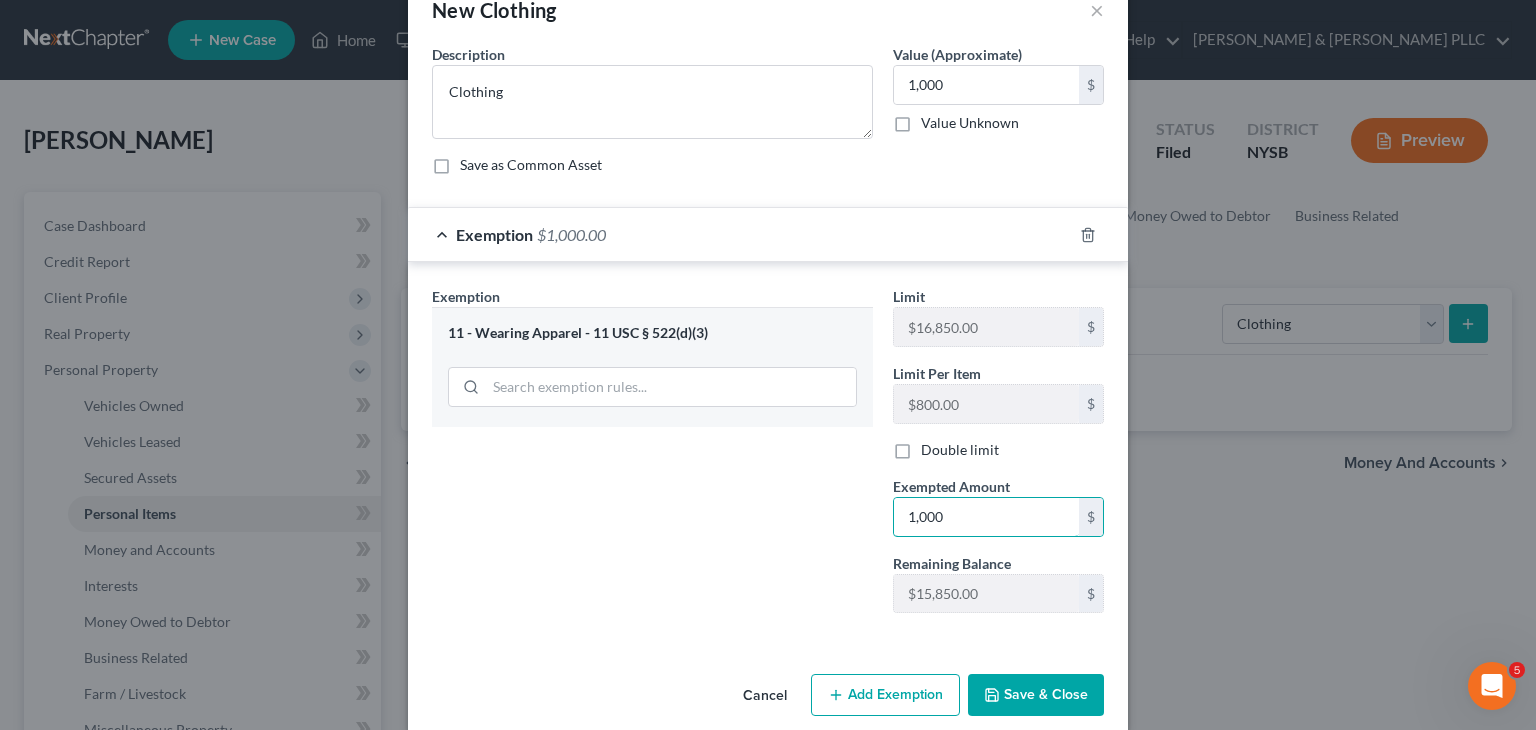 scroll, scrollTop: 72, scrollLeft: 0, axis: vertical 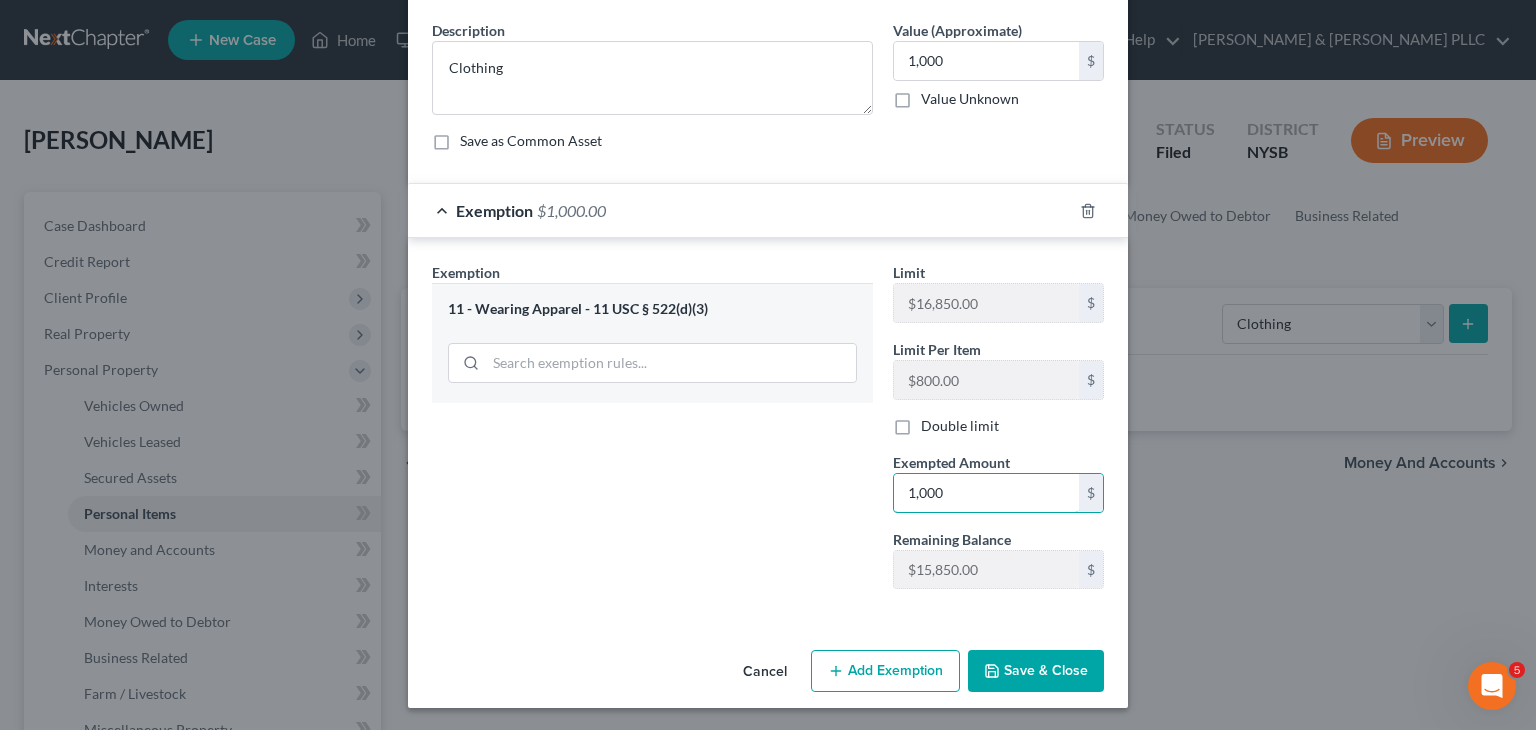 type on "1,000" 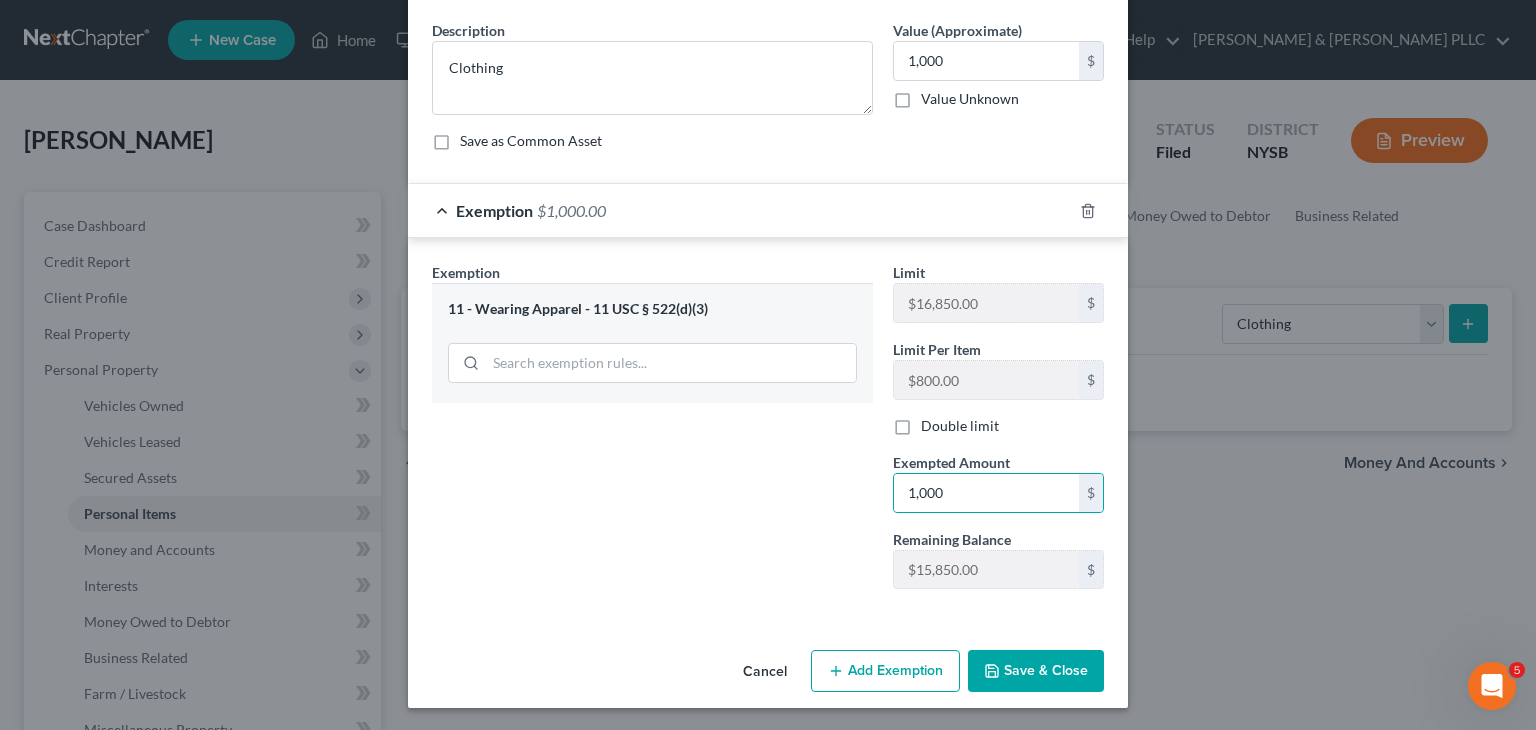 click on "Save & Close" at bounding box center (1036, 671) 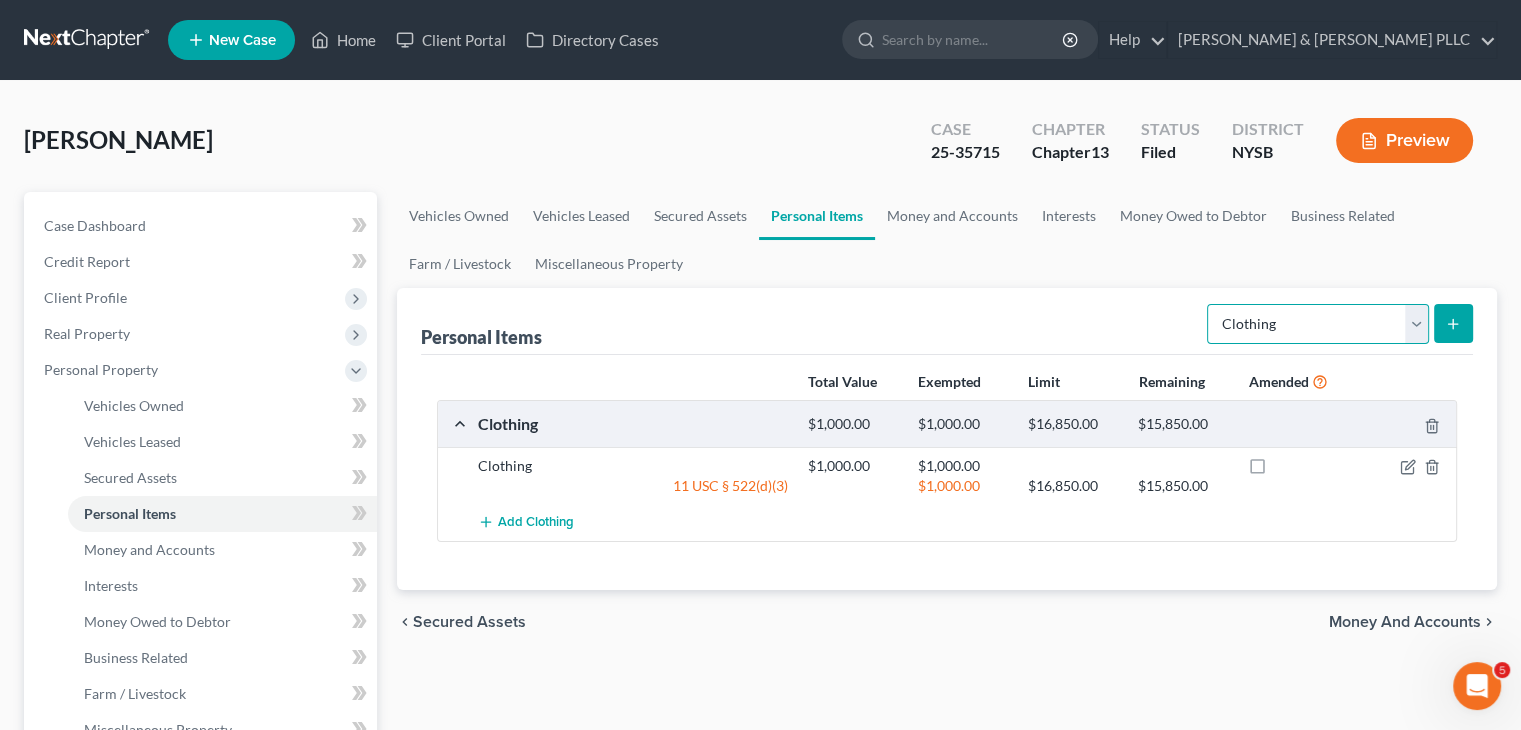 click on "Select Item Type Clothing Collectibles Of Value Electronics Firearms Household Goods Jewelry Other Pet(s) Sports & Hobby Equipment" at bounding box center [1318, 324] 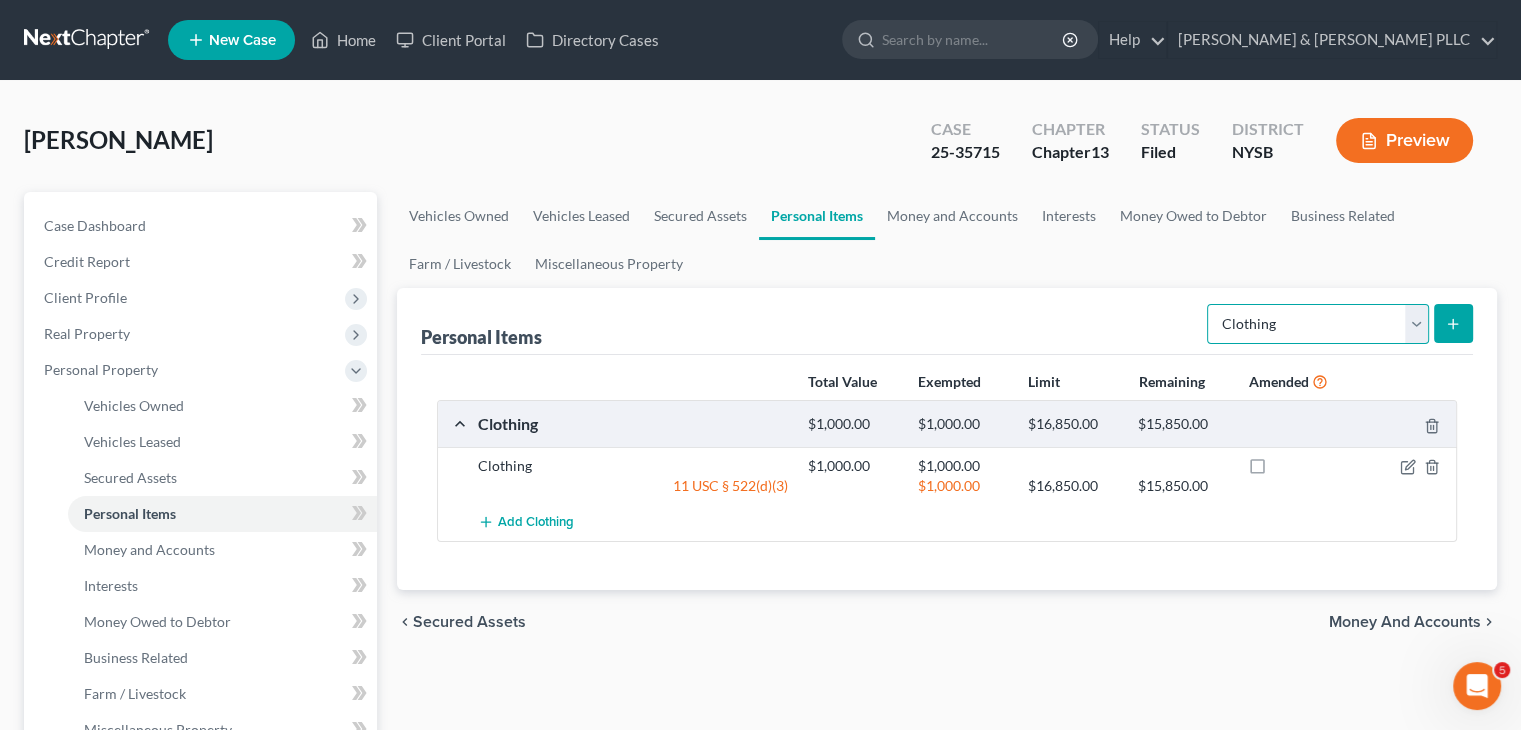 select on "firearms" 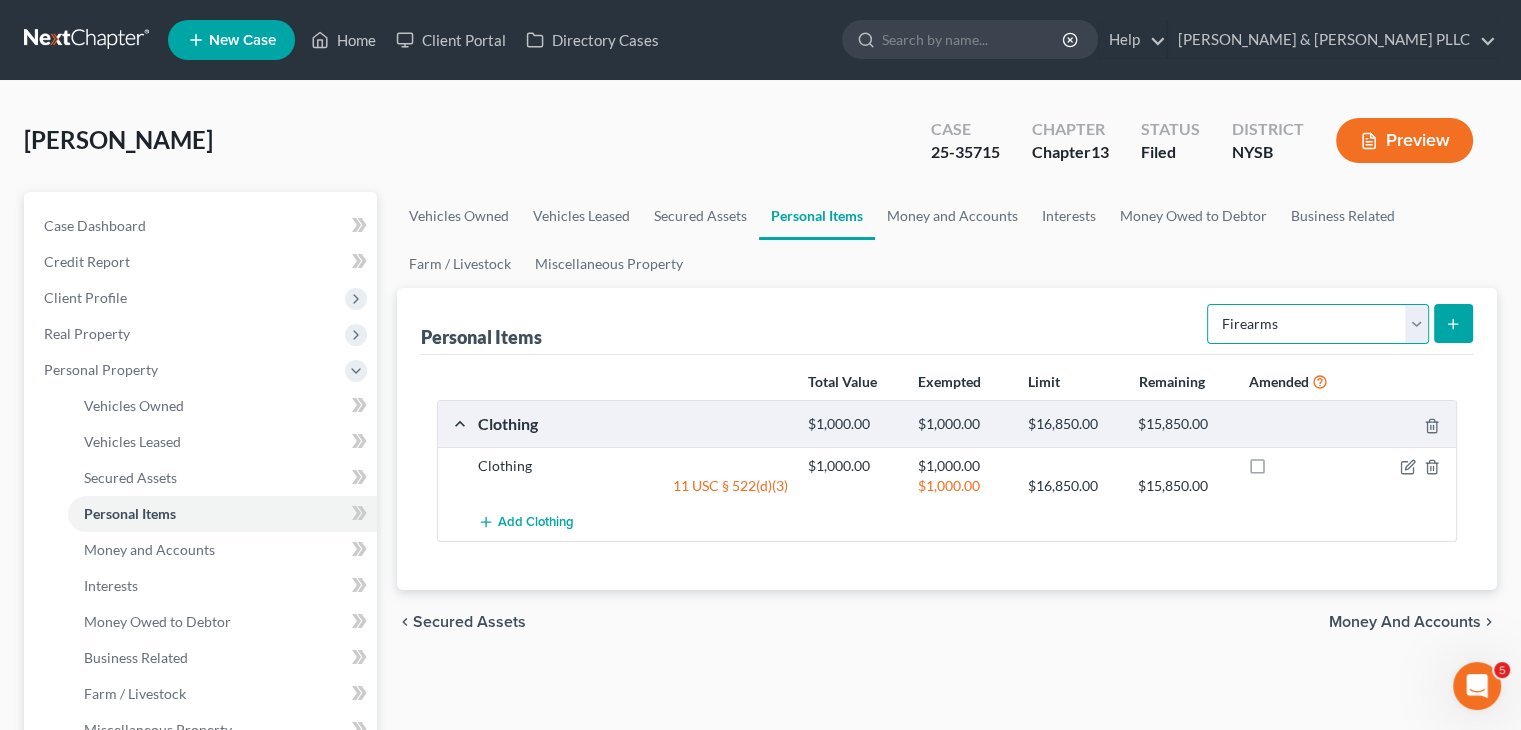 click on "Select Item Type Clothing Collectibles Of Value Electronics Firearms Household Goods Jewelry Other Pet(s) Sports & Hobby Equipment" at bounding box center [1318, 324] 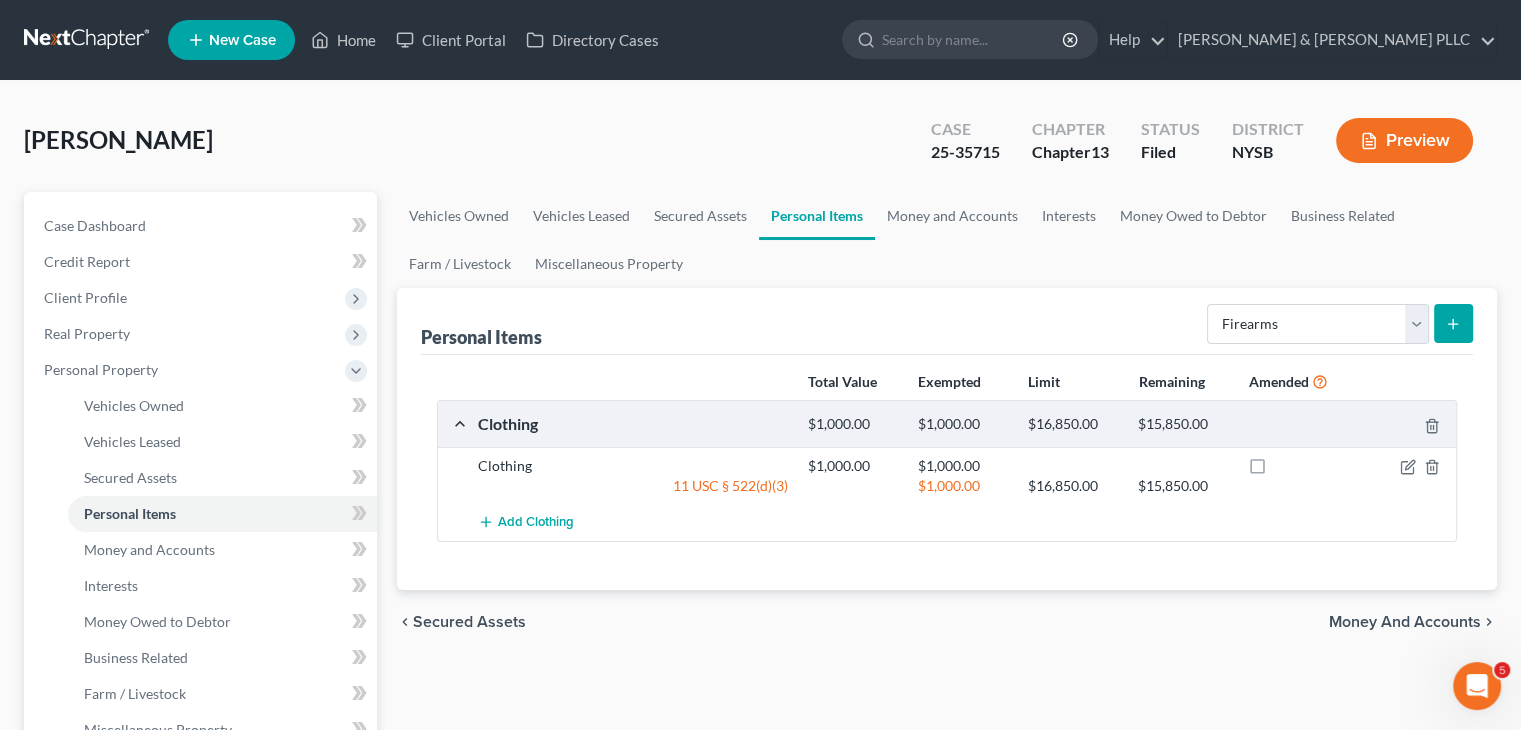 click at bounding box center [1453, 323] 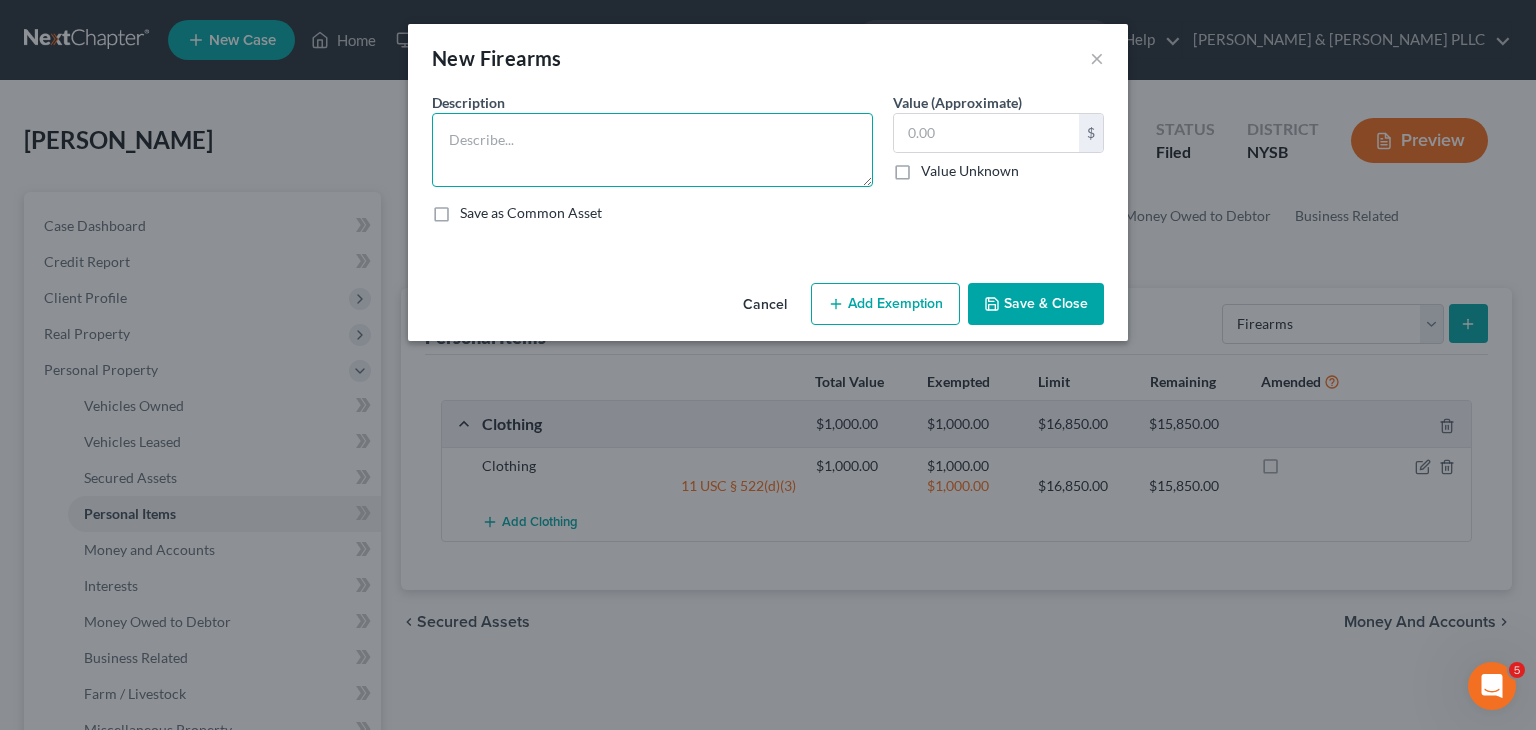 click at bounding box center (652, 150) 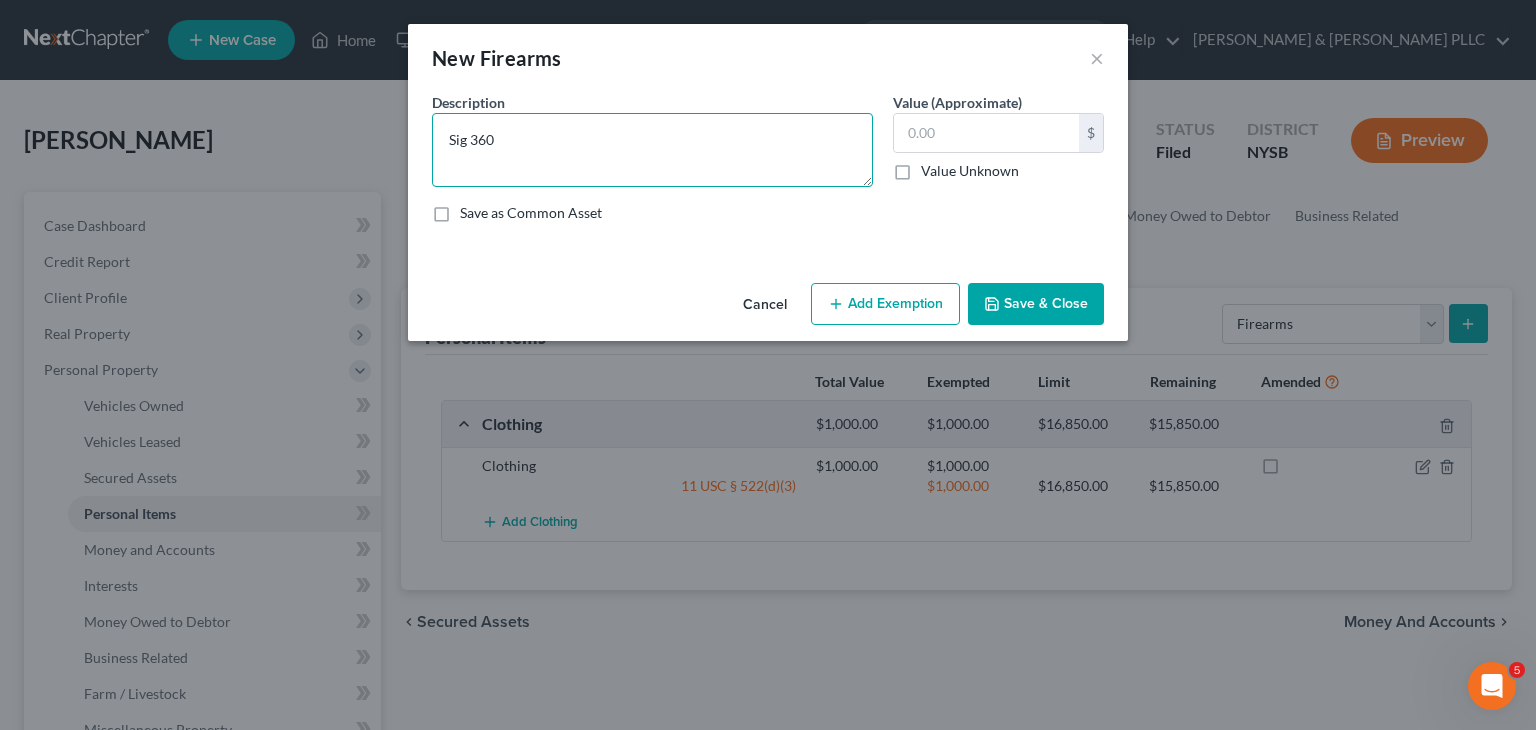 type on "Sig 360" 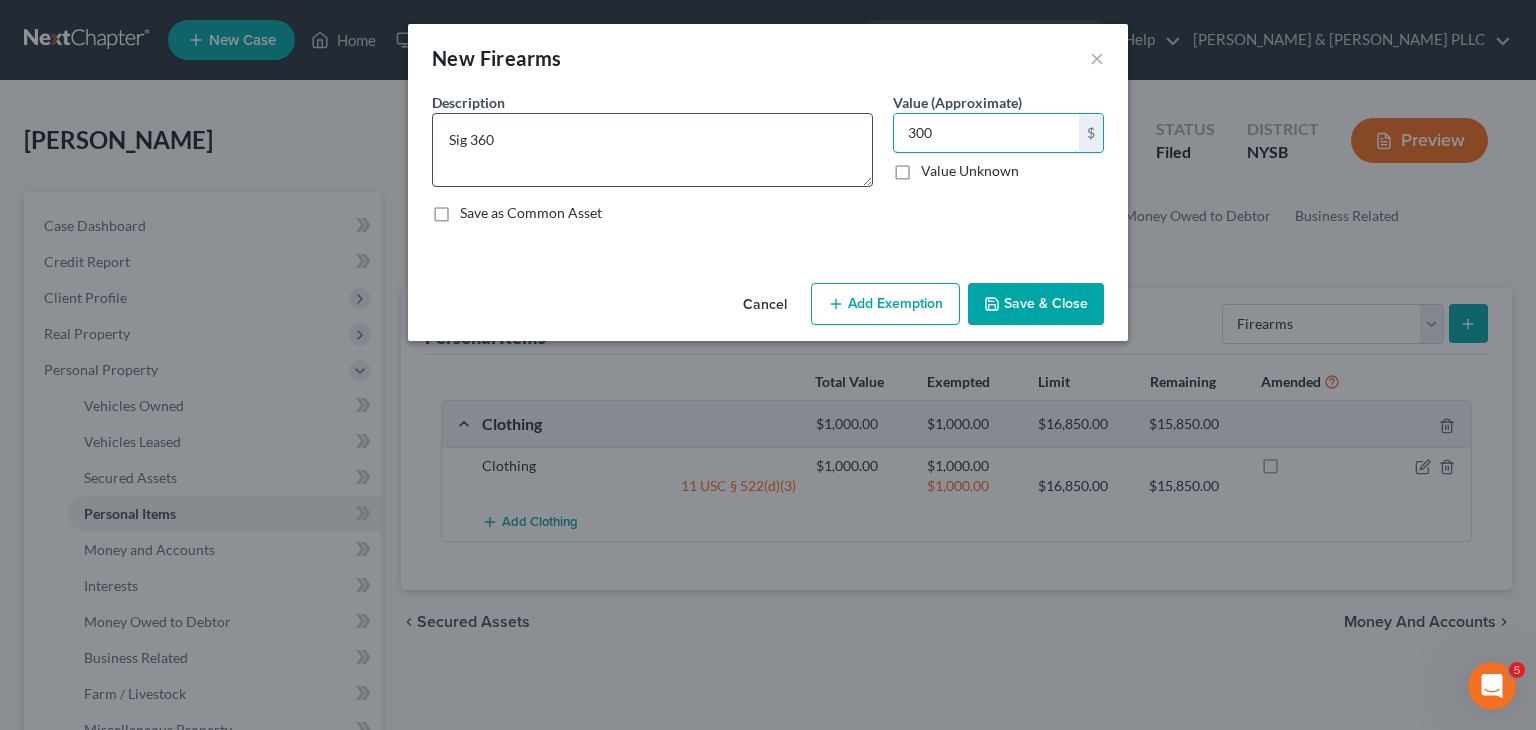 type on "300" 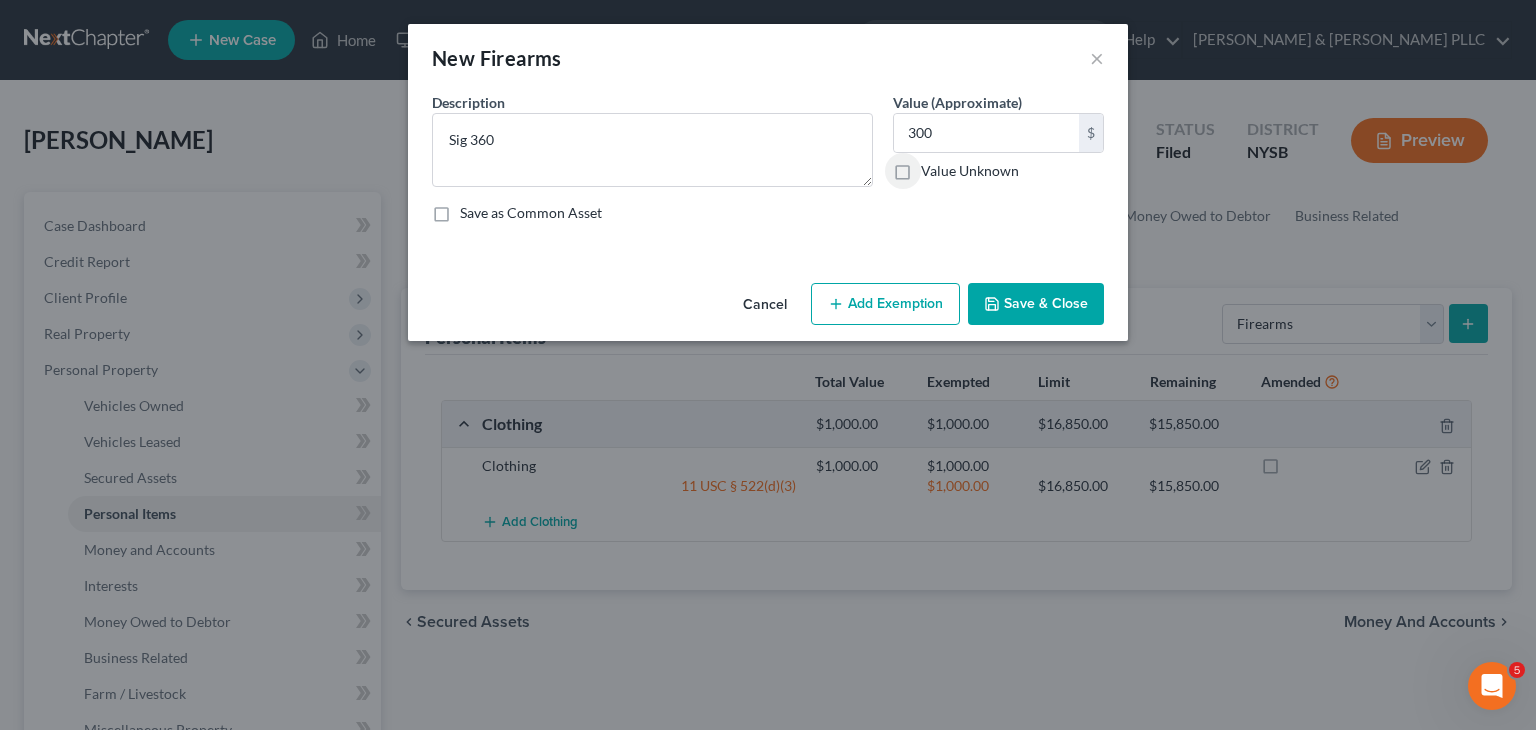 click on "Add Exemption" at bounding box center [885, 304] 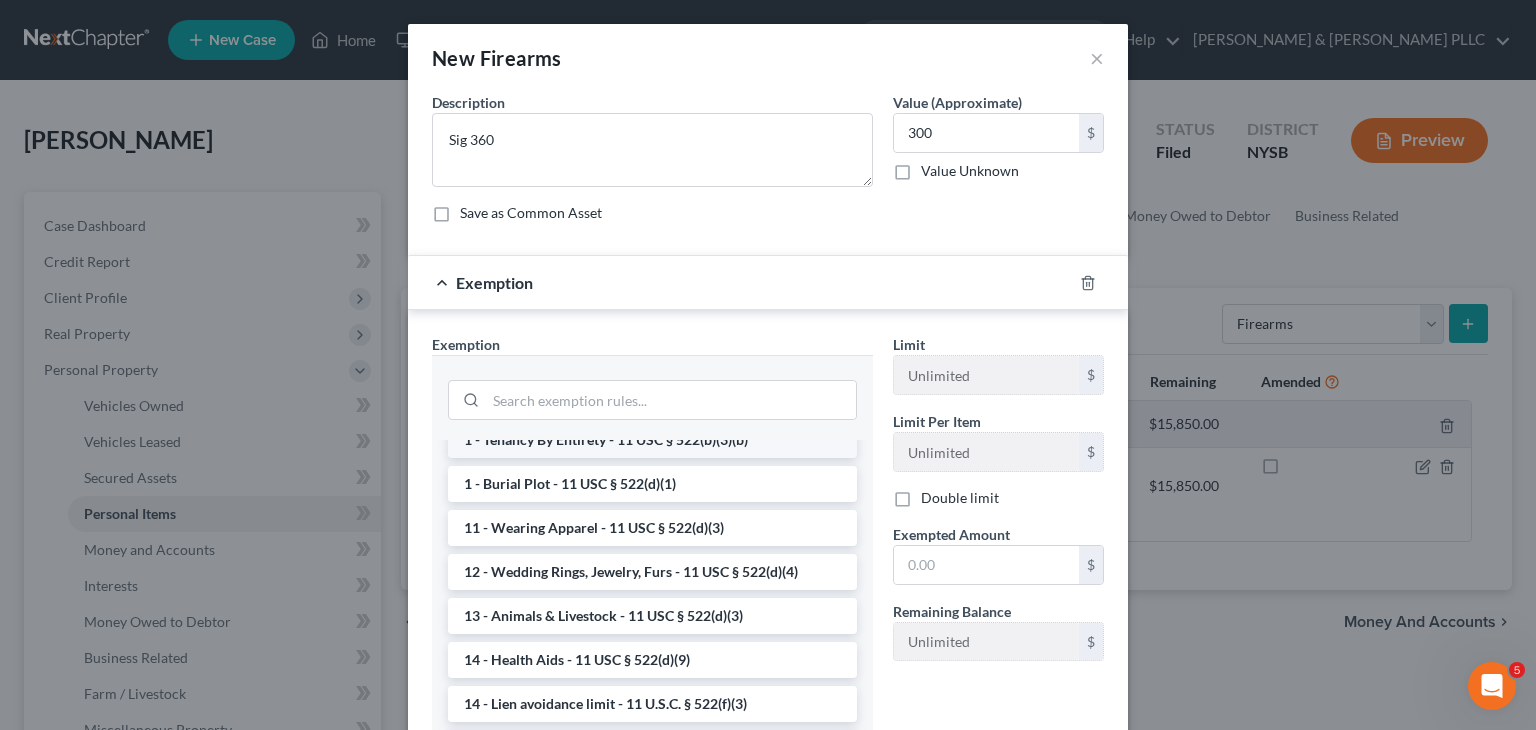 scroll, scrollTop: 300, scrollLeft: 0, axis: vertical 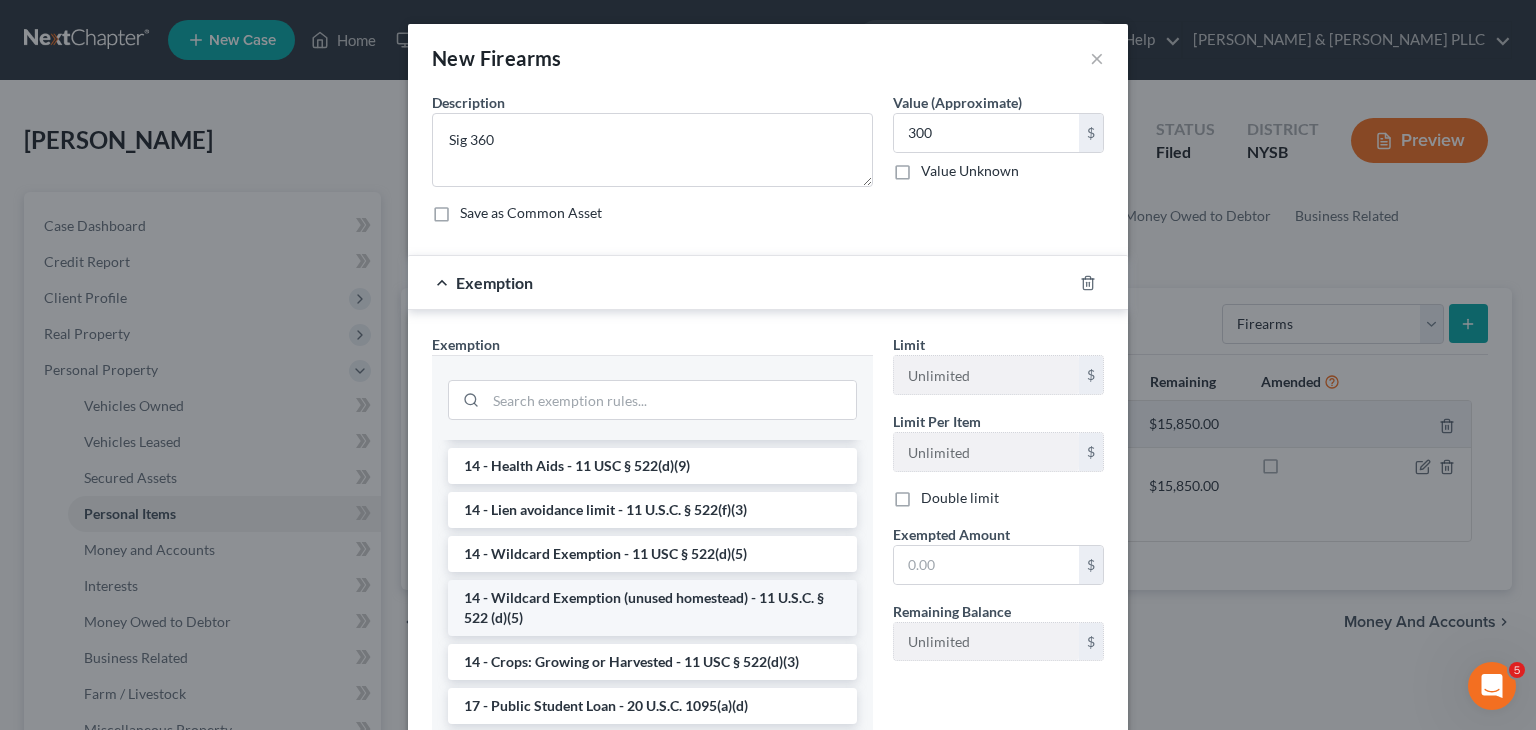click on "14 - Wildcard Exemption (unused homestead) - 11 U.S.C. § 522 (d)(5)" at bounding box center (652, 608) 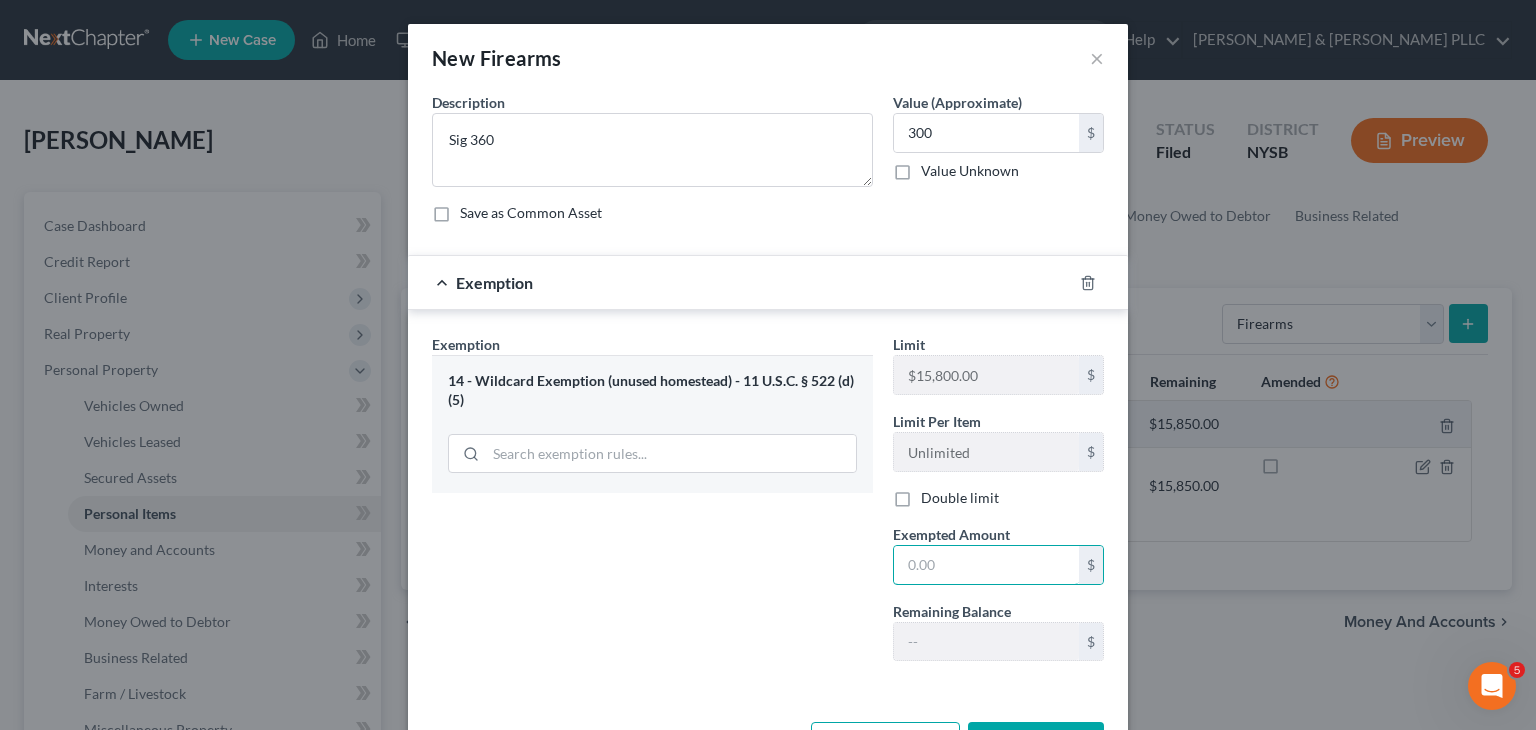 drag, startPoint x: 901, startPoint y: 567, endPoint x: 891, endPoint y: 588, distance: 23.259407 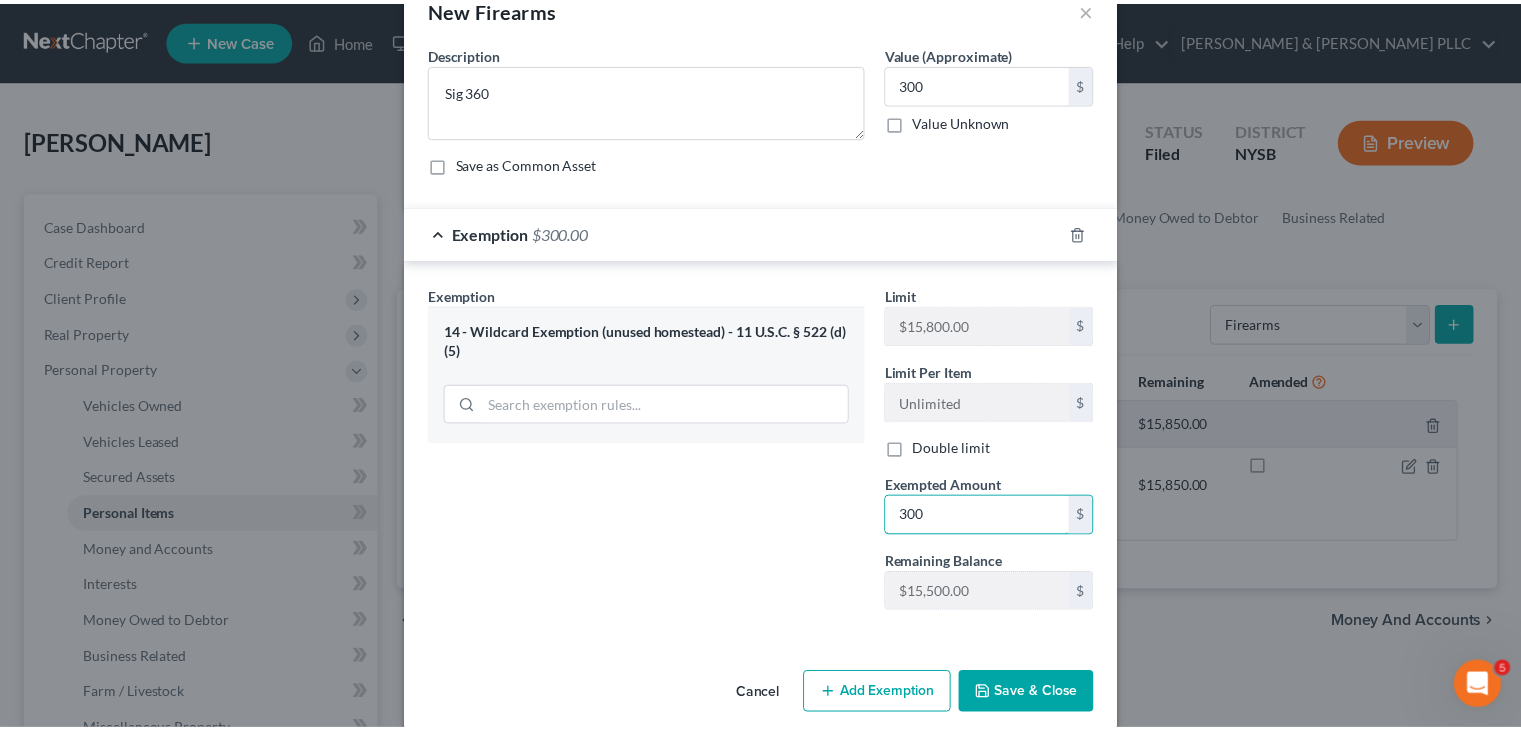 scroll, scrollTop: 72, scrollLeft: 0, axis: vertical 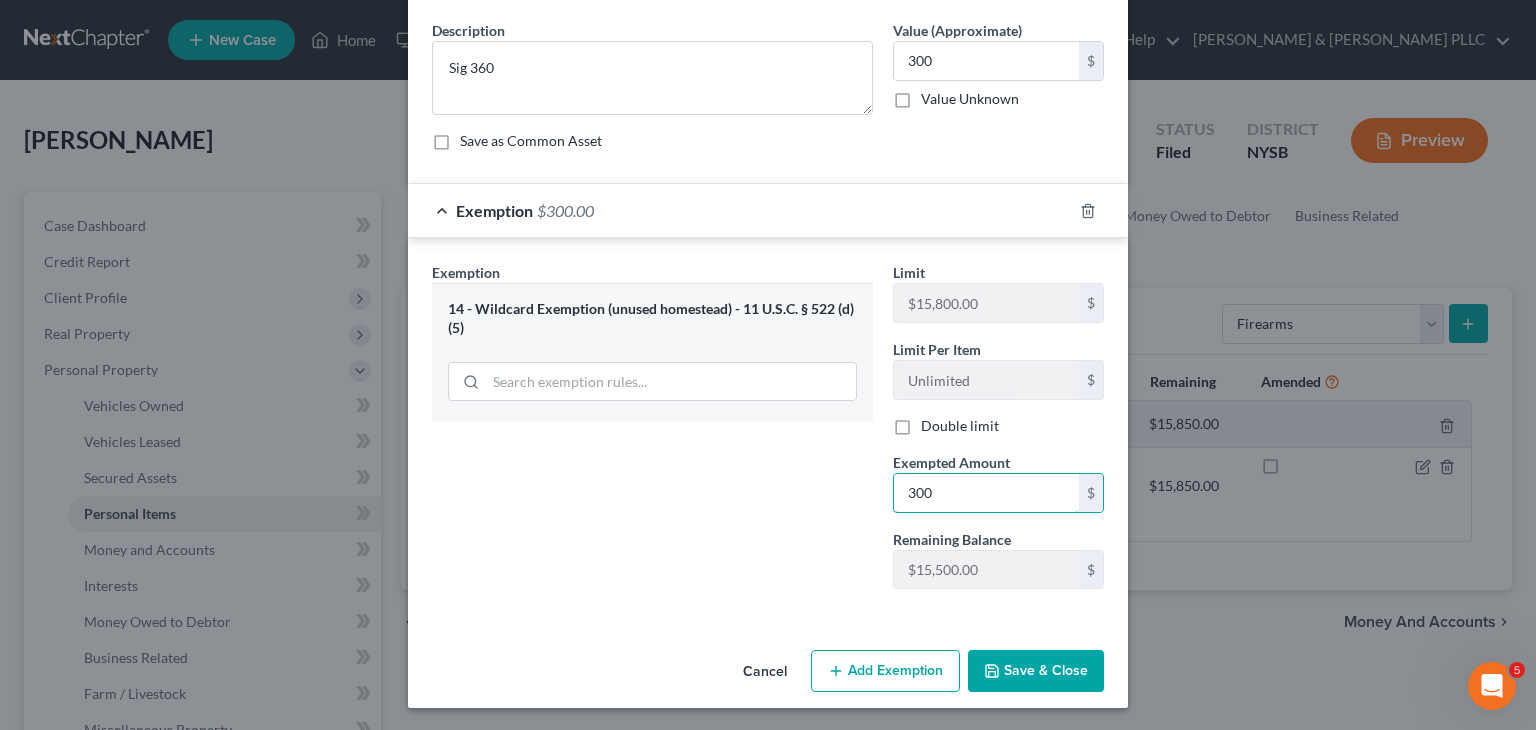 type on "300" 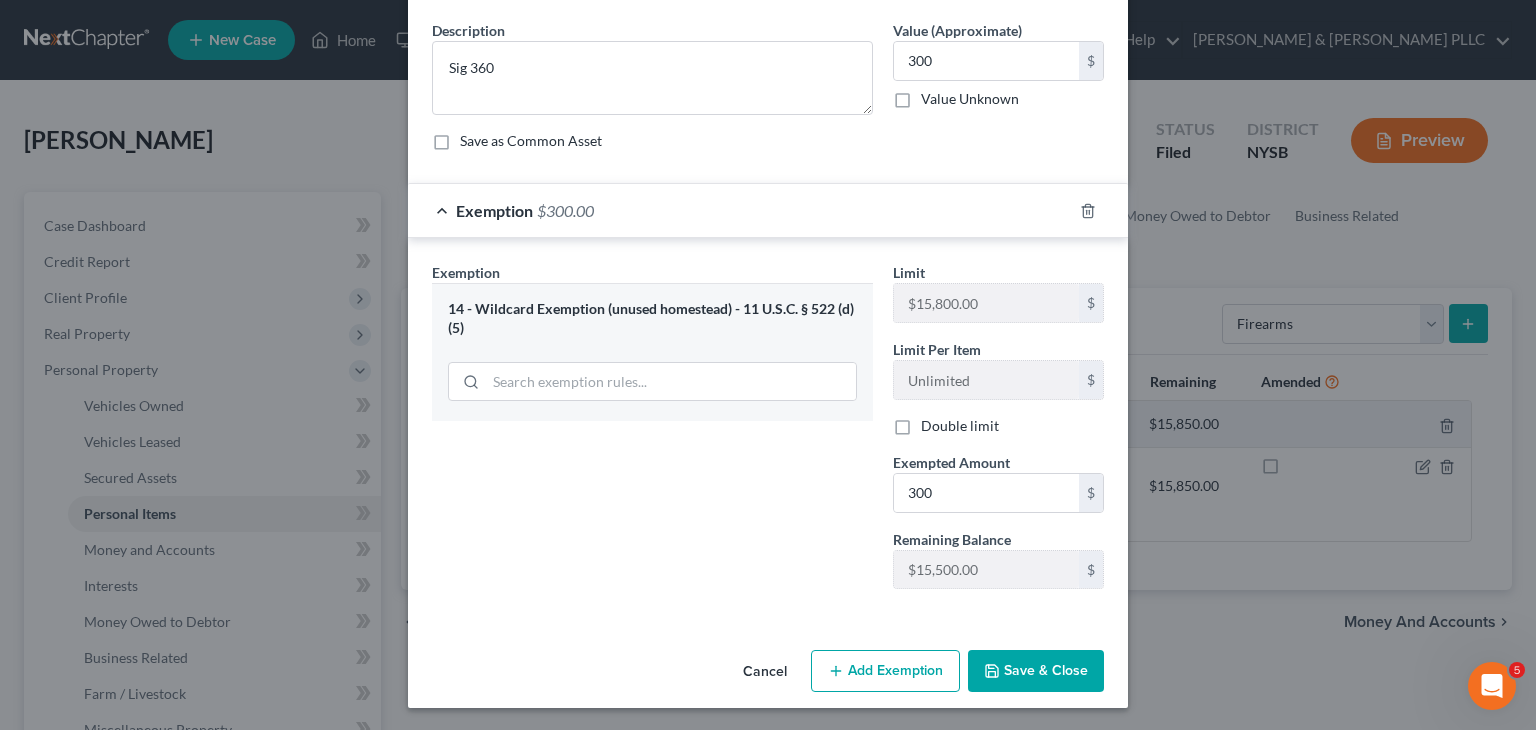 click on "Save & Close" at bounding box center (1036, 671) 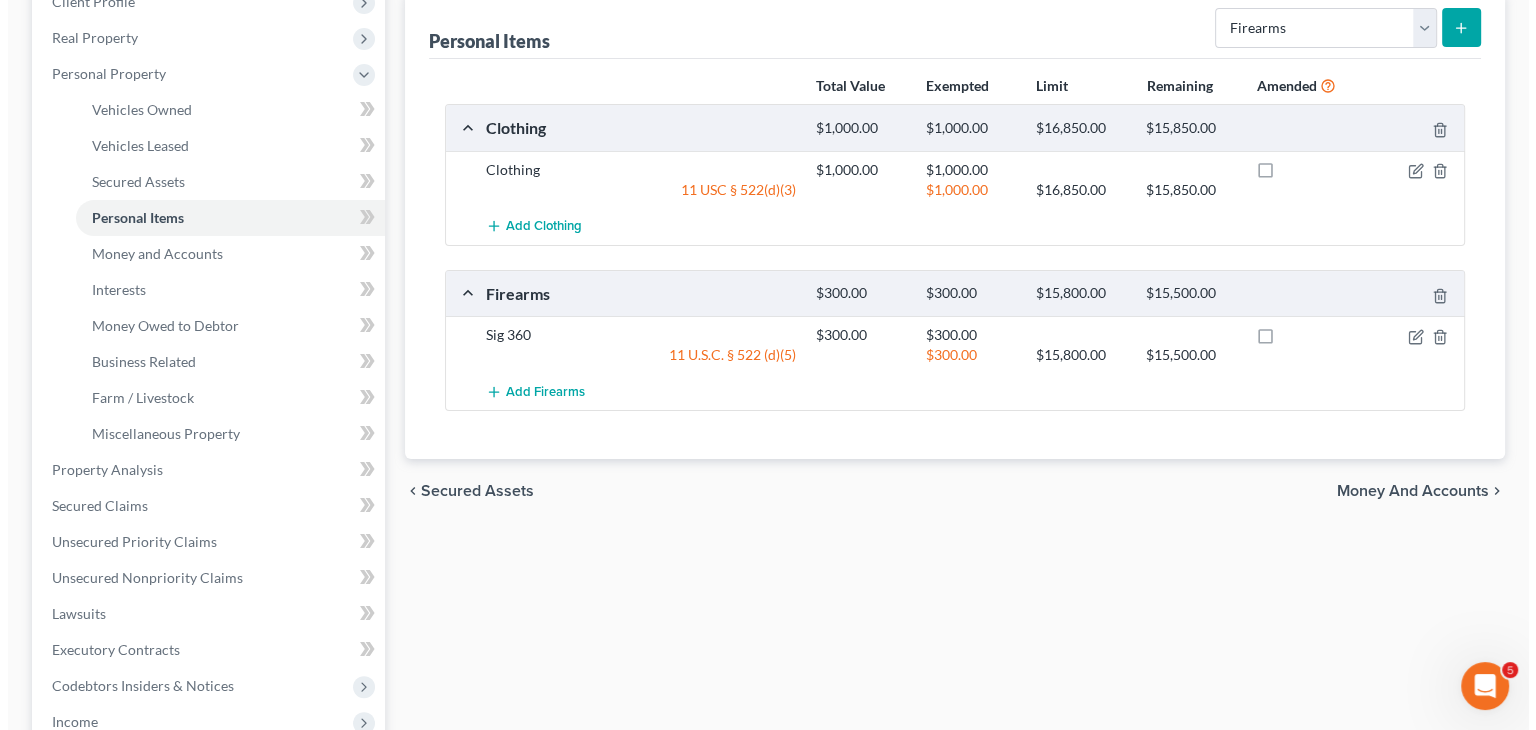 scroll, scrollTop: 200, scrollLeft: 0, axis: vertical 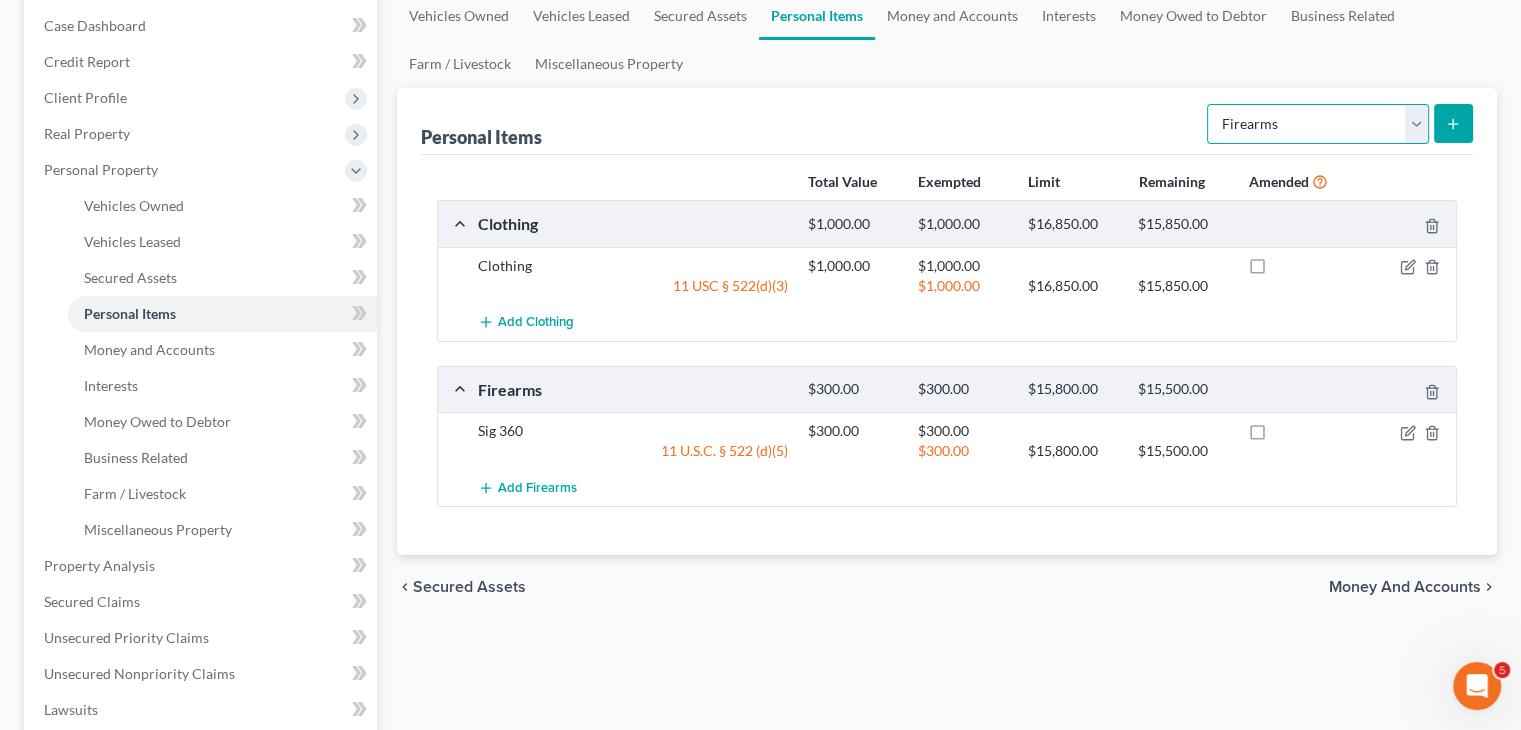 click on "Select Item Type Clothing Collectibles Of Value Electronics Firearms Household Goods Jewelry Other Pet(s) Sports & Hobby Equipment" at bounding box center (1318, 124) 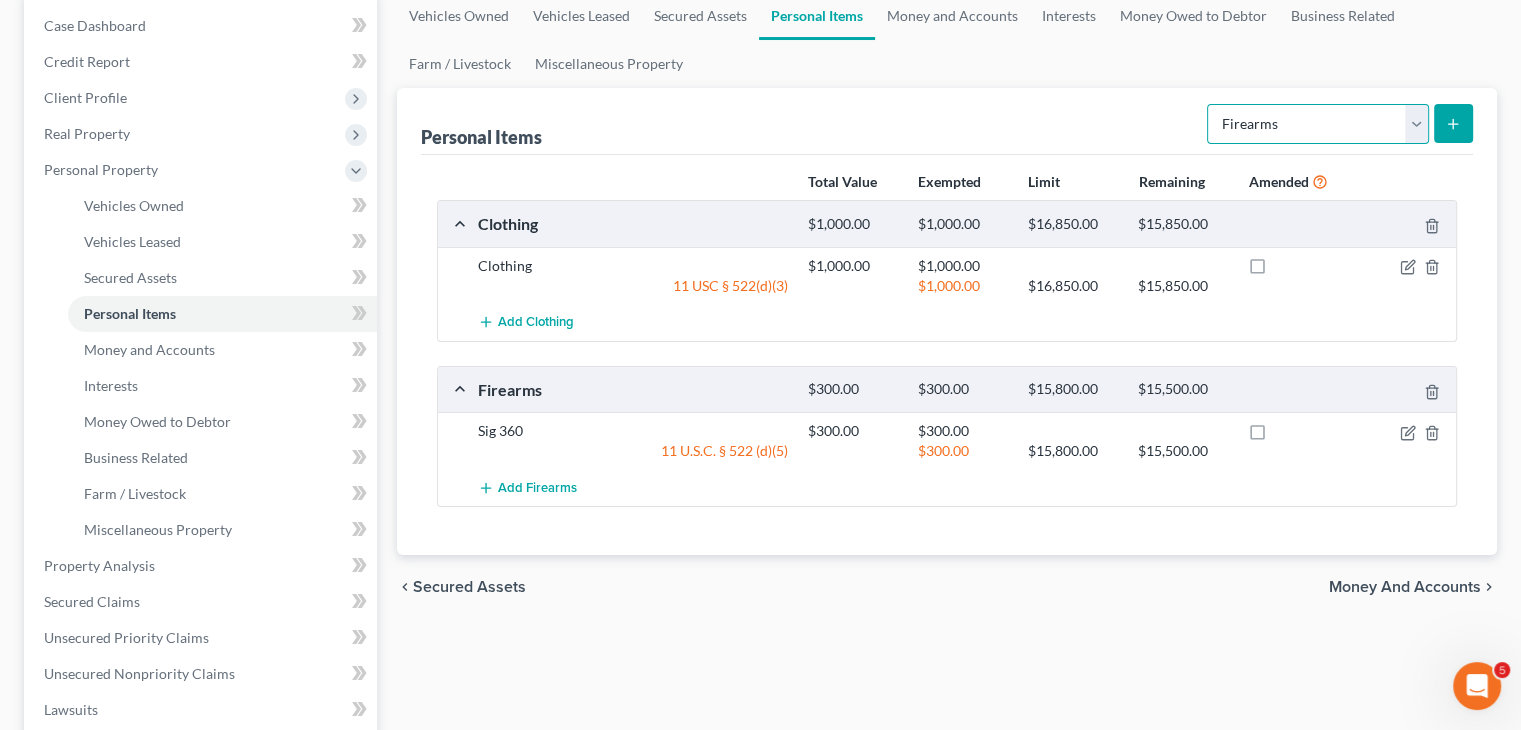 select on "household_goods" 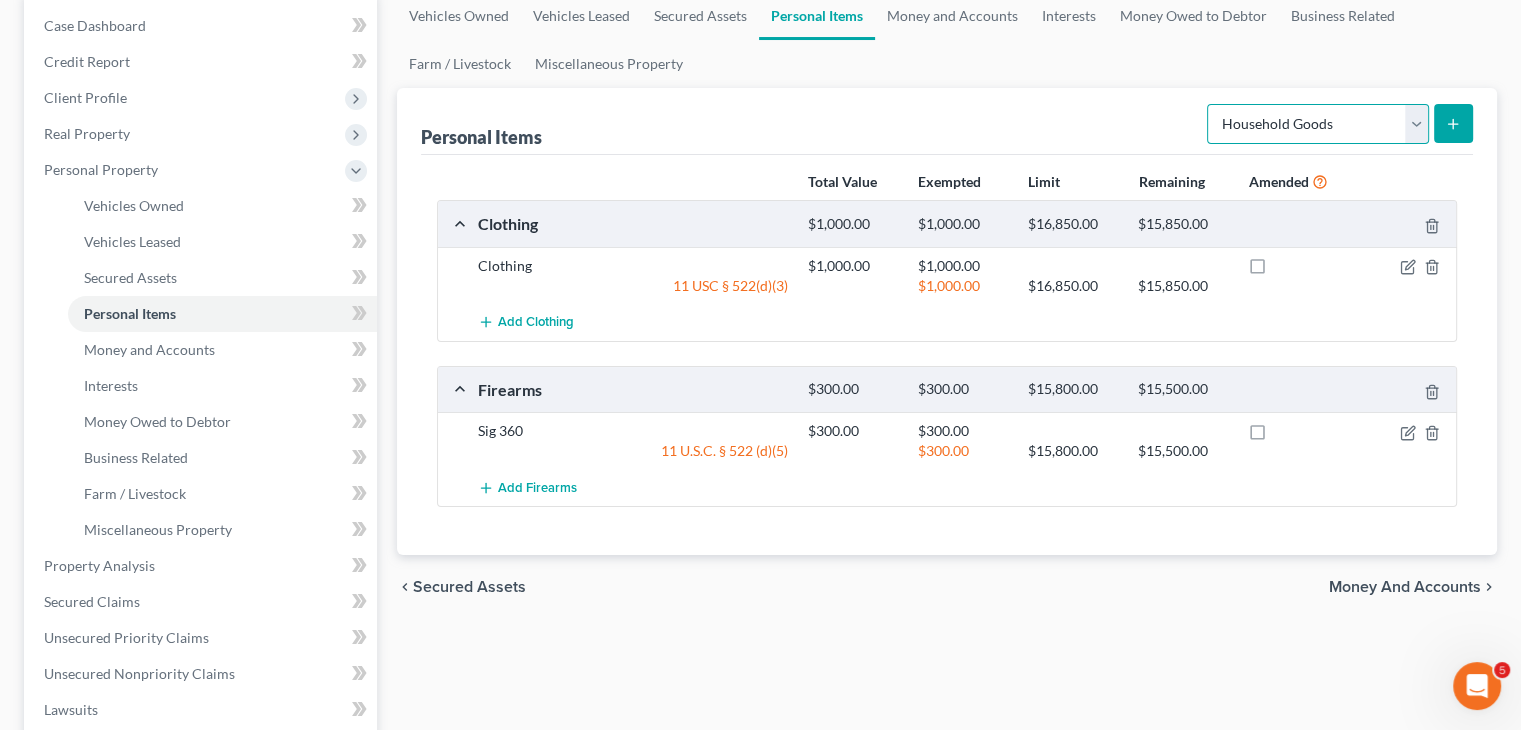 click on "Select Item Type Clothing Collectibles Of Value Electronics Firearms Household Goods Jewelry Other Pet(s) Sports & Hobby Equipment" at bounding box center (1318, 124) 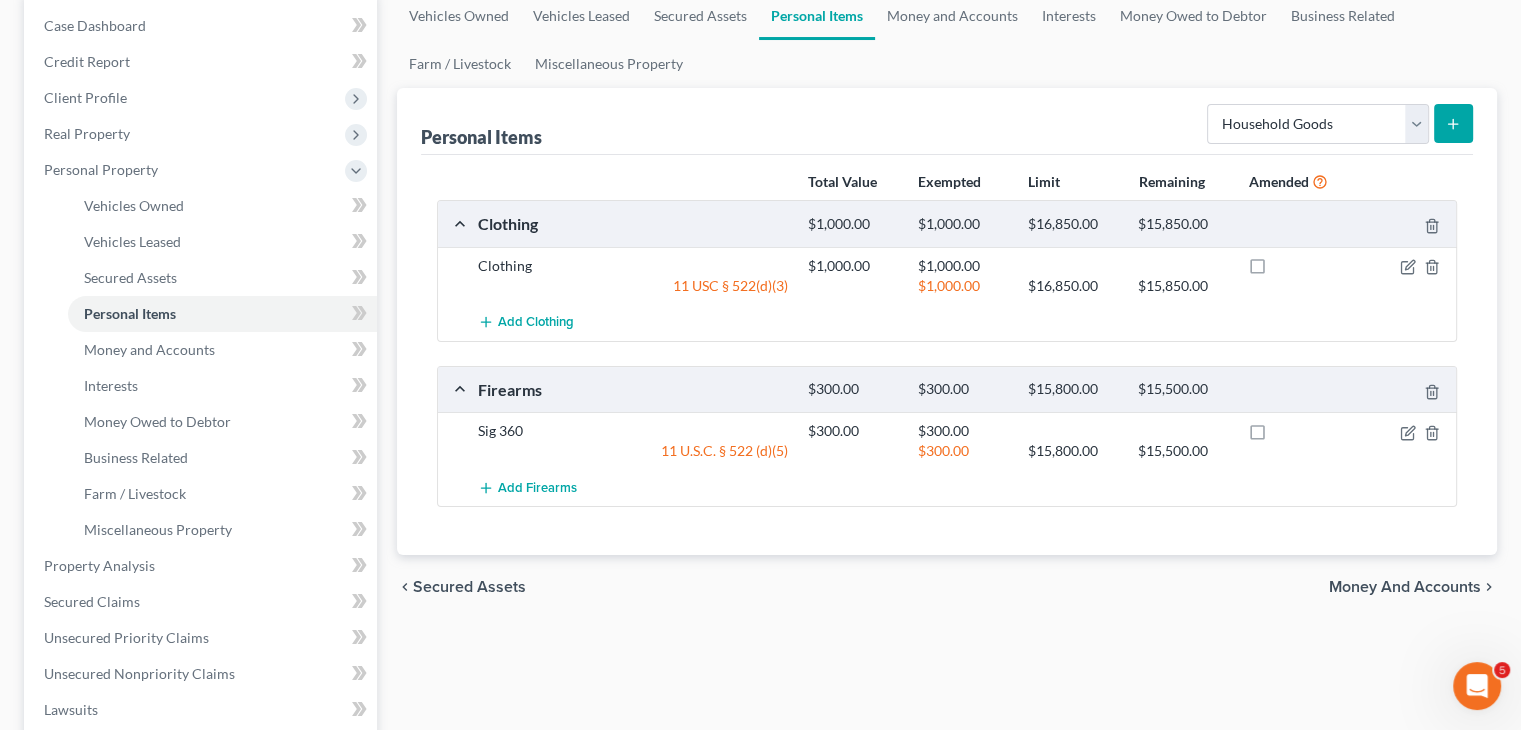 click 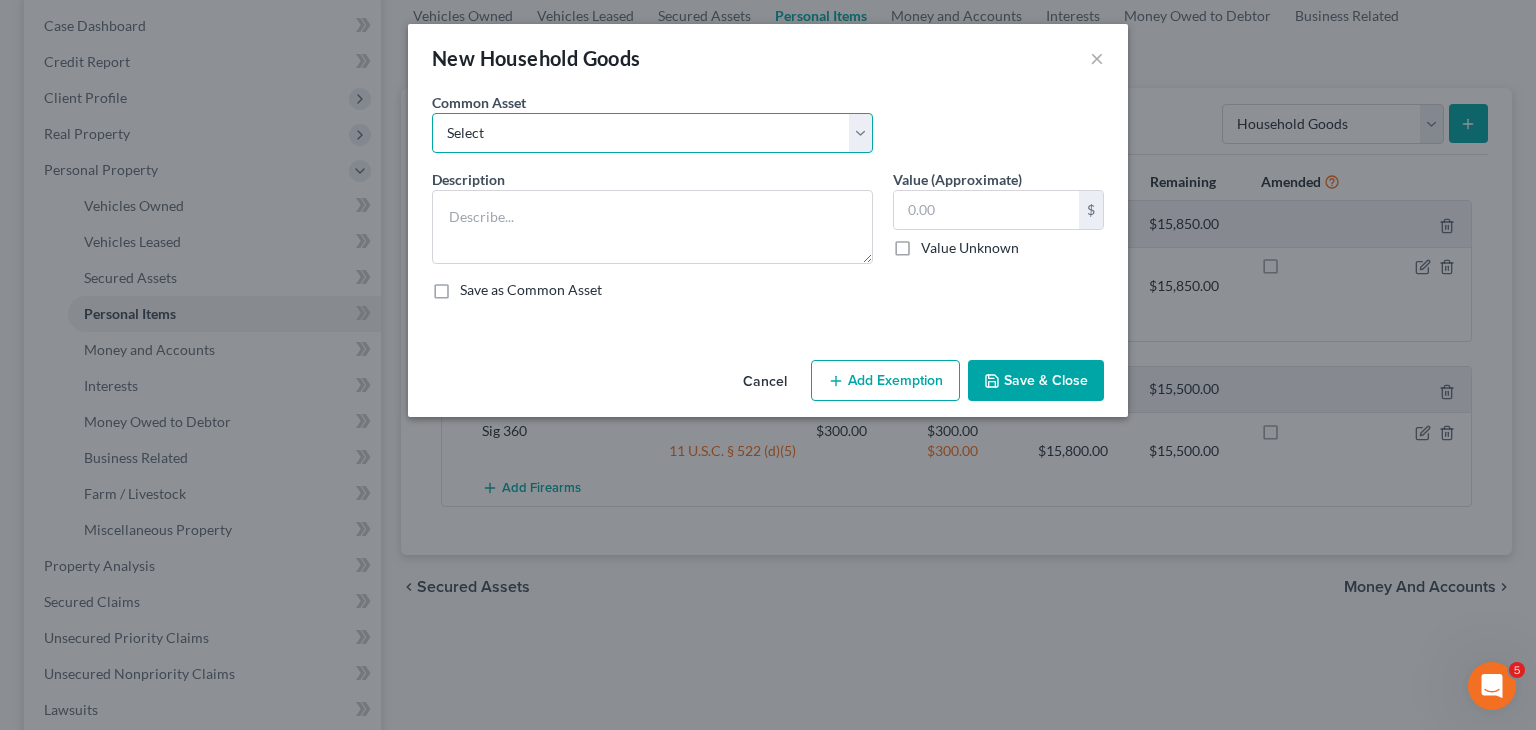 click on "Select Furniture" at bounding box center [652, 133] 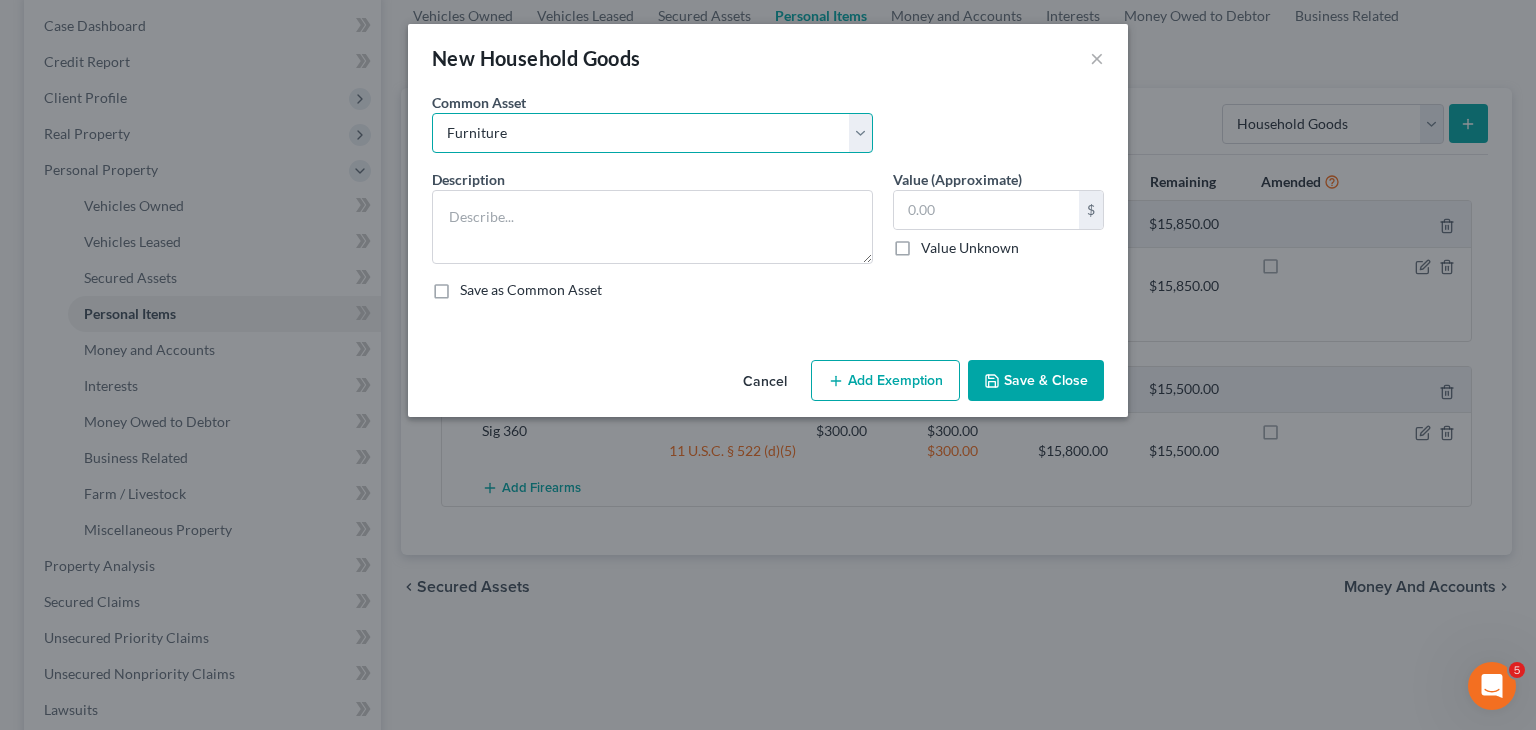 click on "Select Furniture" at bounding box center (652, 133) 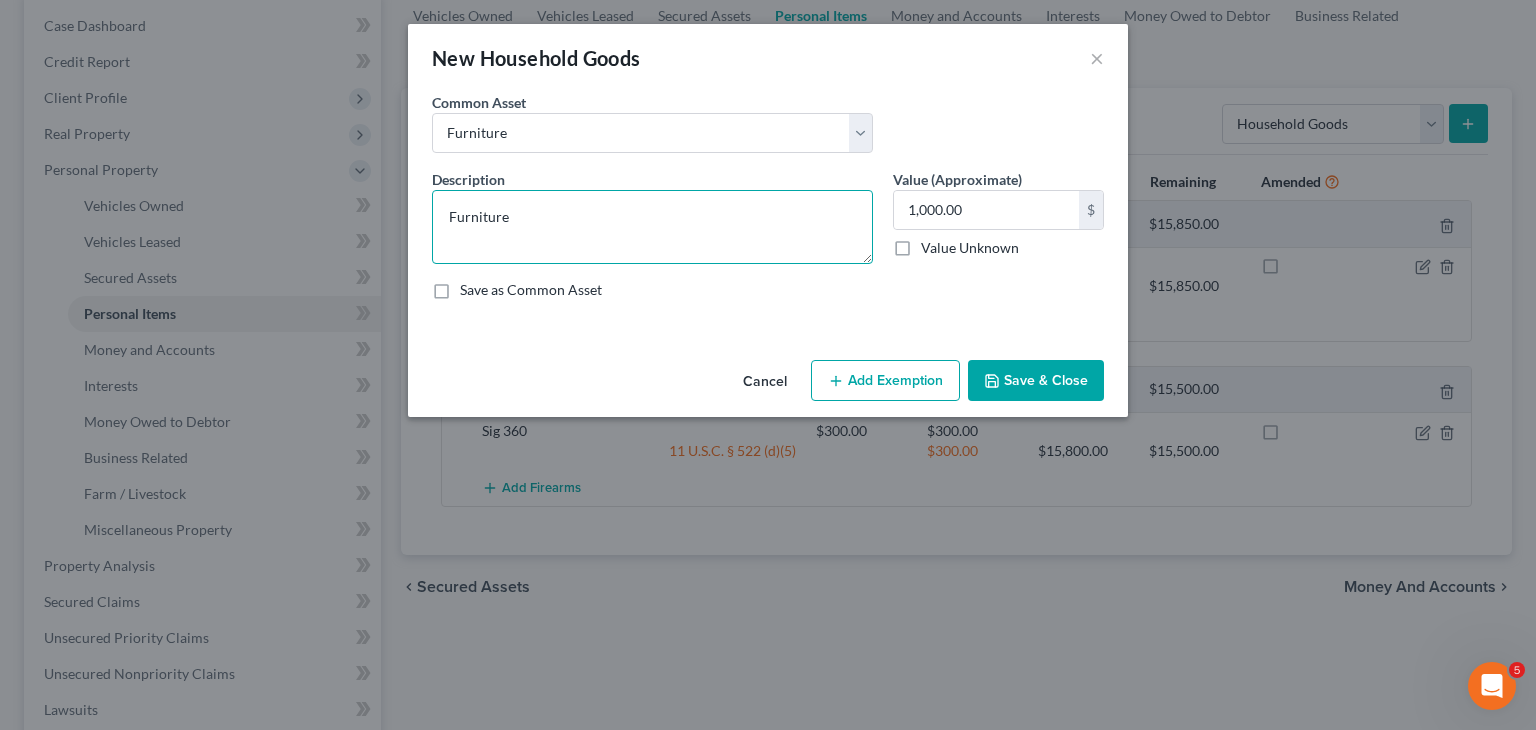 click on "Furniture" at bounding box center (652, 227) 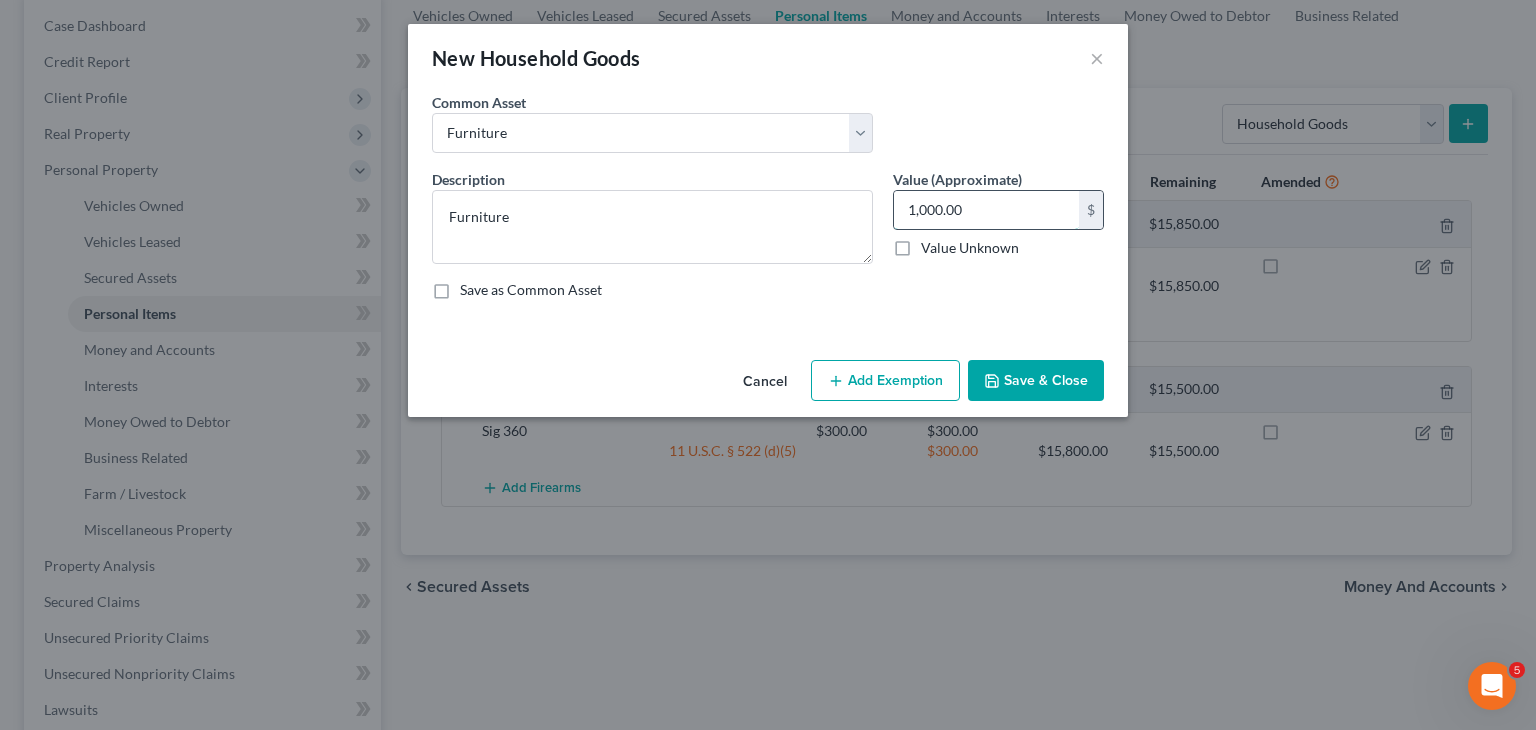 type 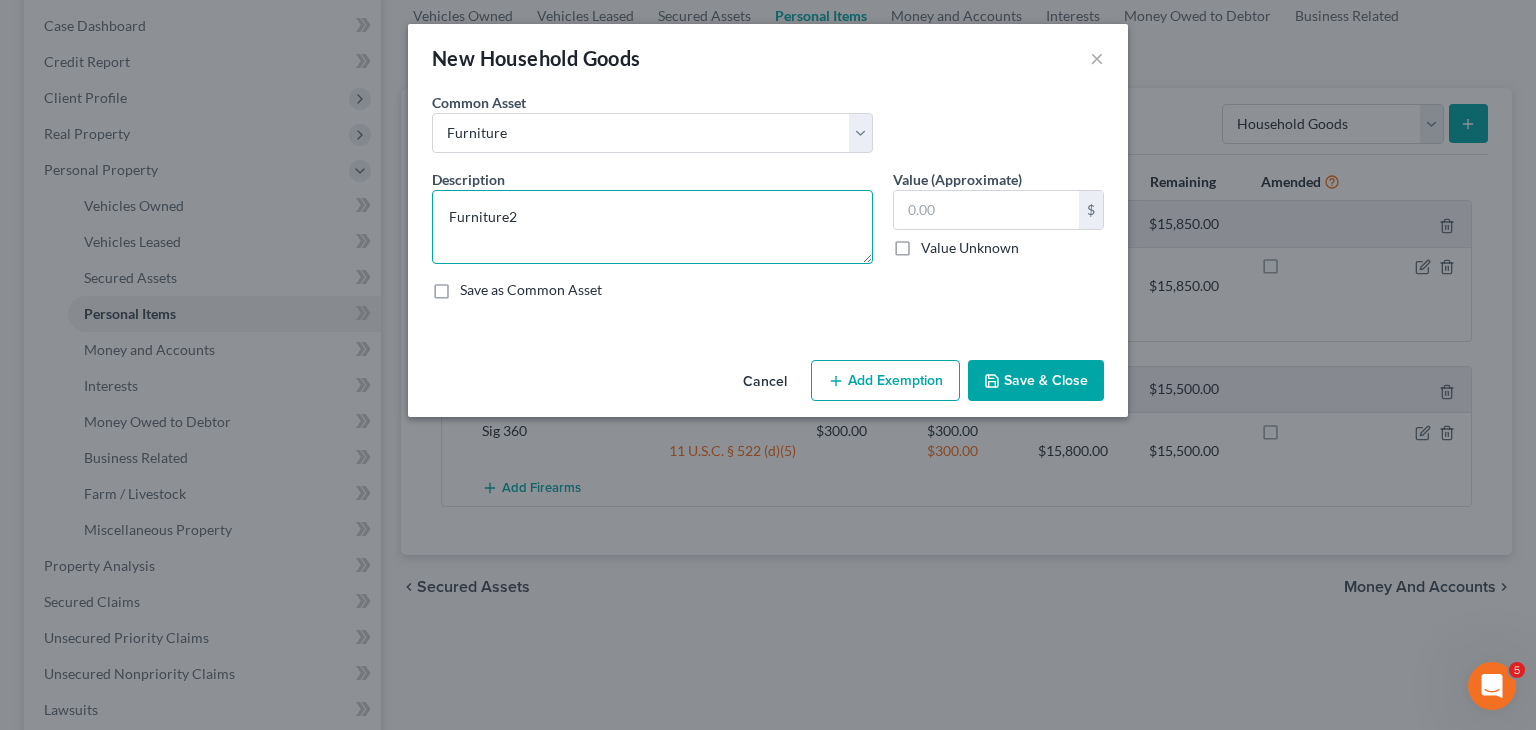 type on "Furniture" 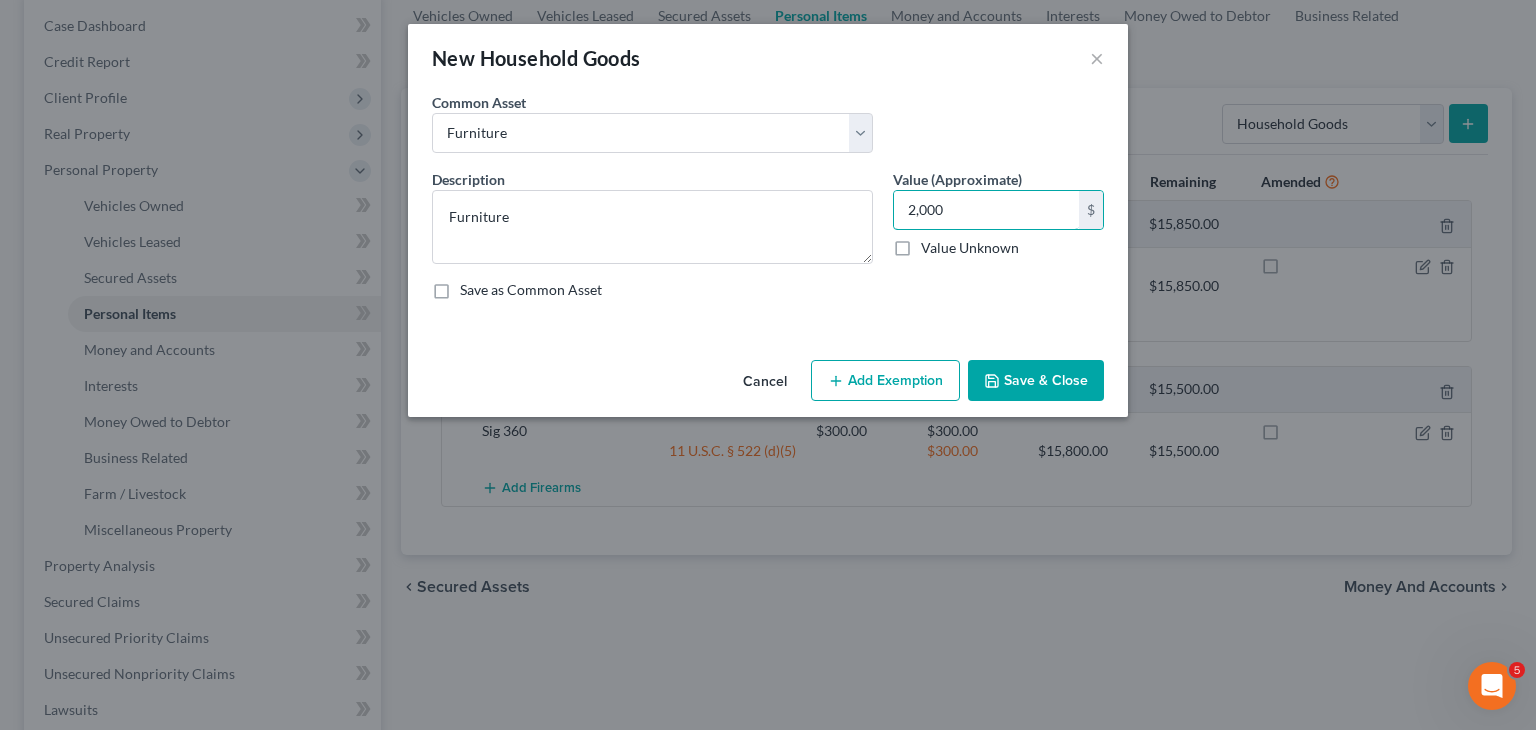 type on "2,000" 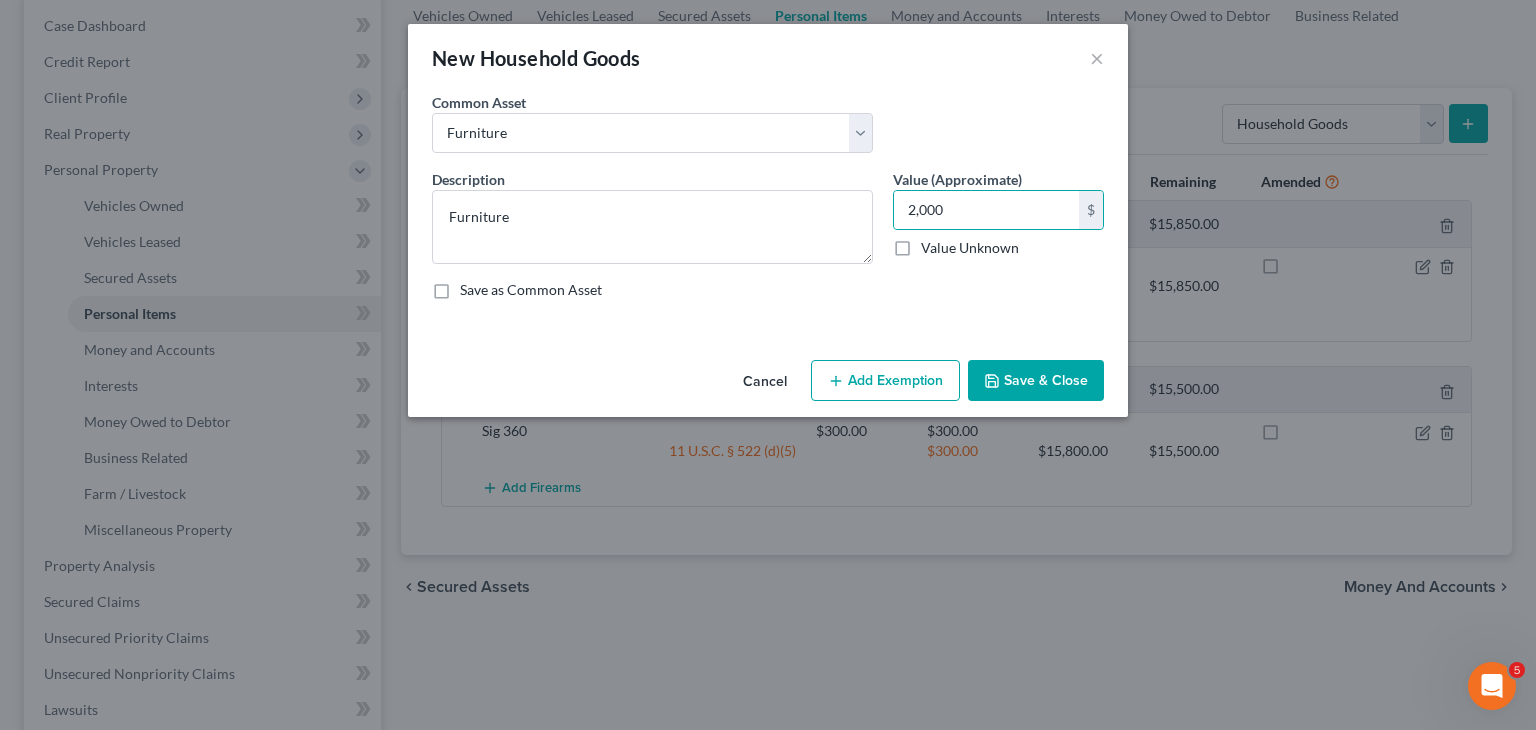 click on "Add Exemption" at bounding box center (885, 381) 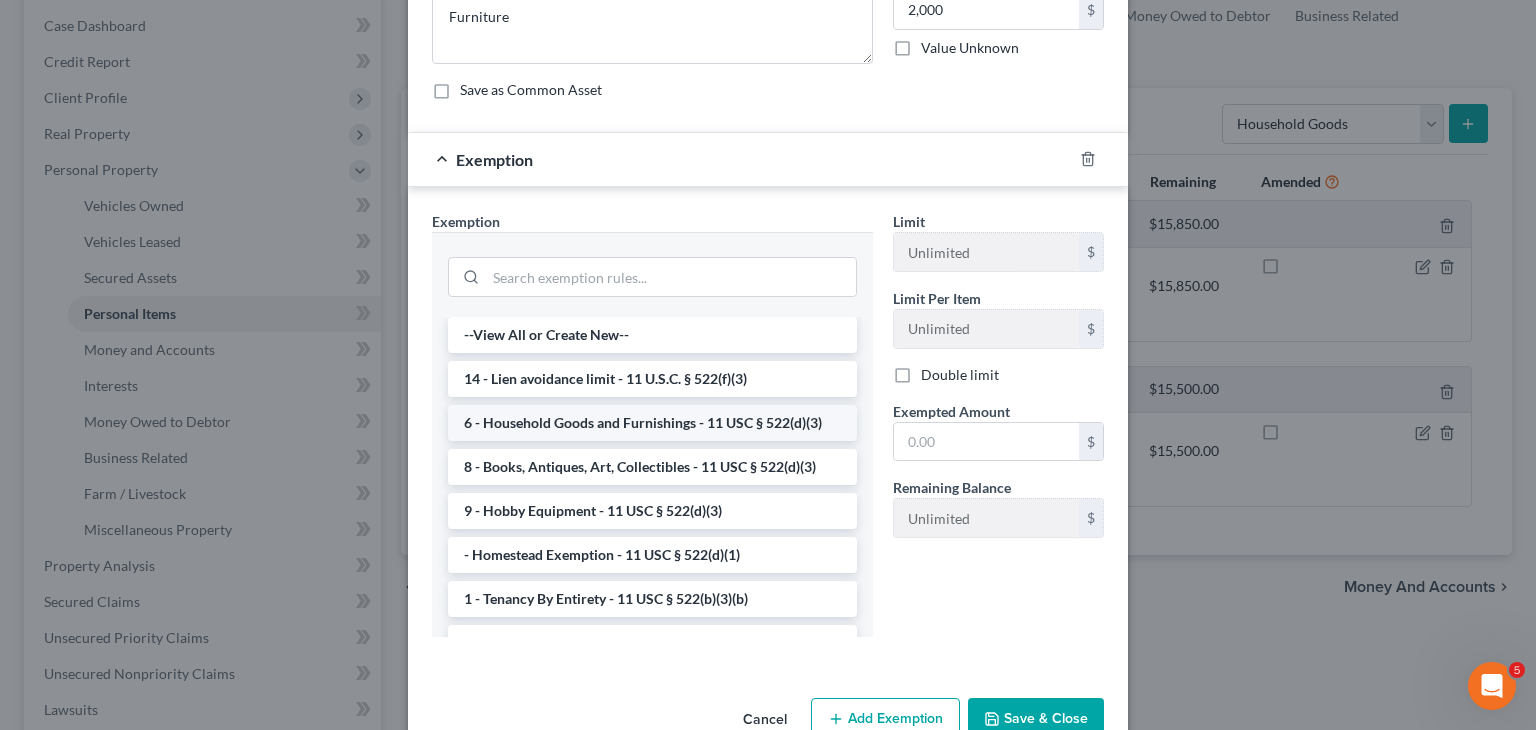 click on "6 - Household Goods and Furnishings - 11 USC § 522(d)(3)" at bounding box center (652, 423) 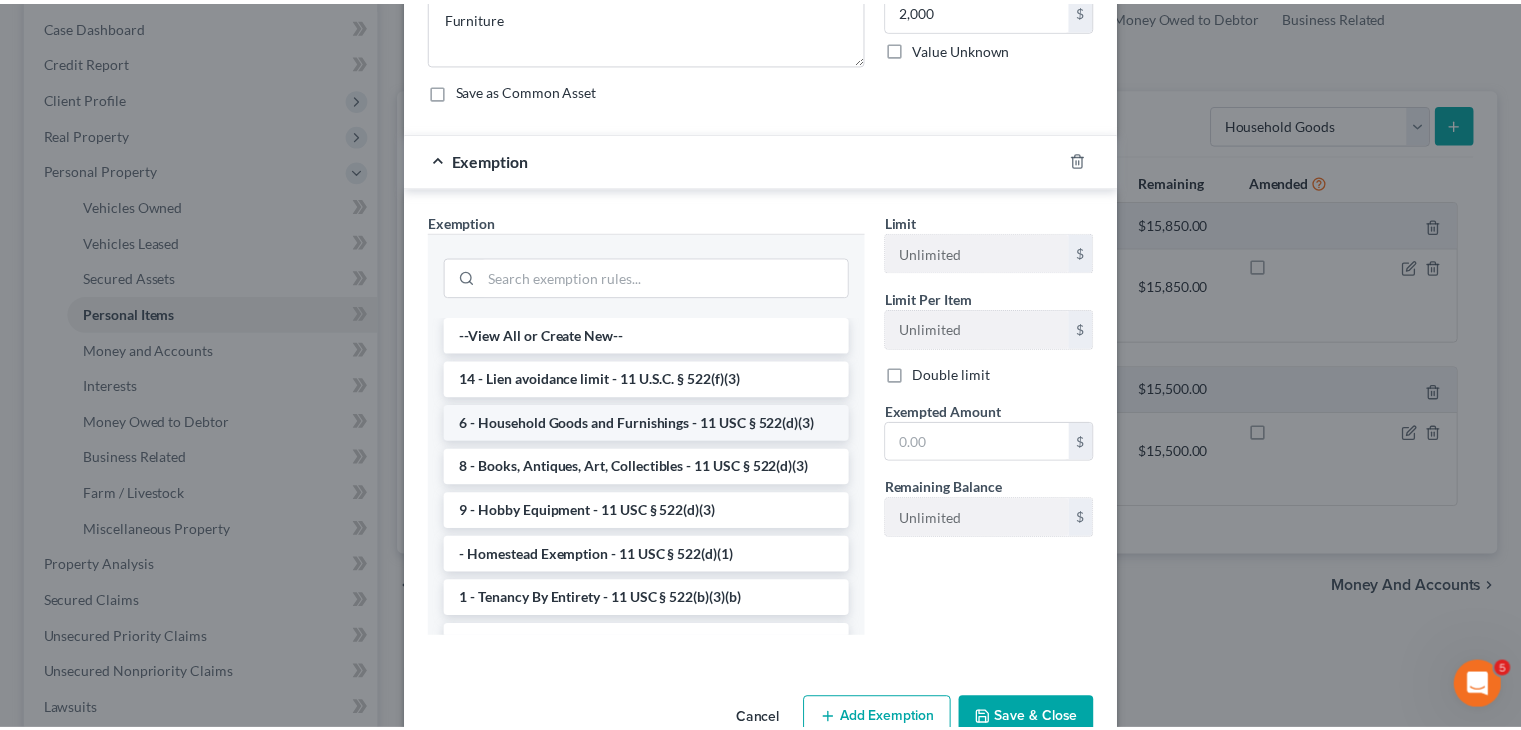 scroll, scrollTop: 148, scrollLeft: 0, axis: vertical 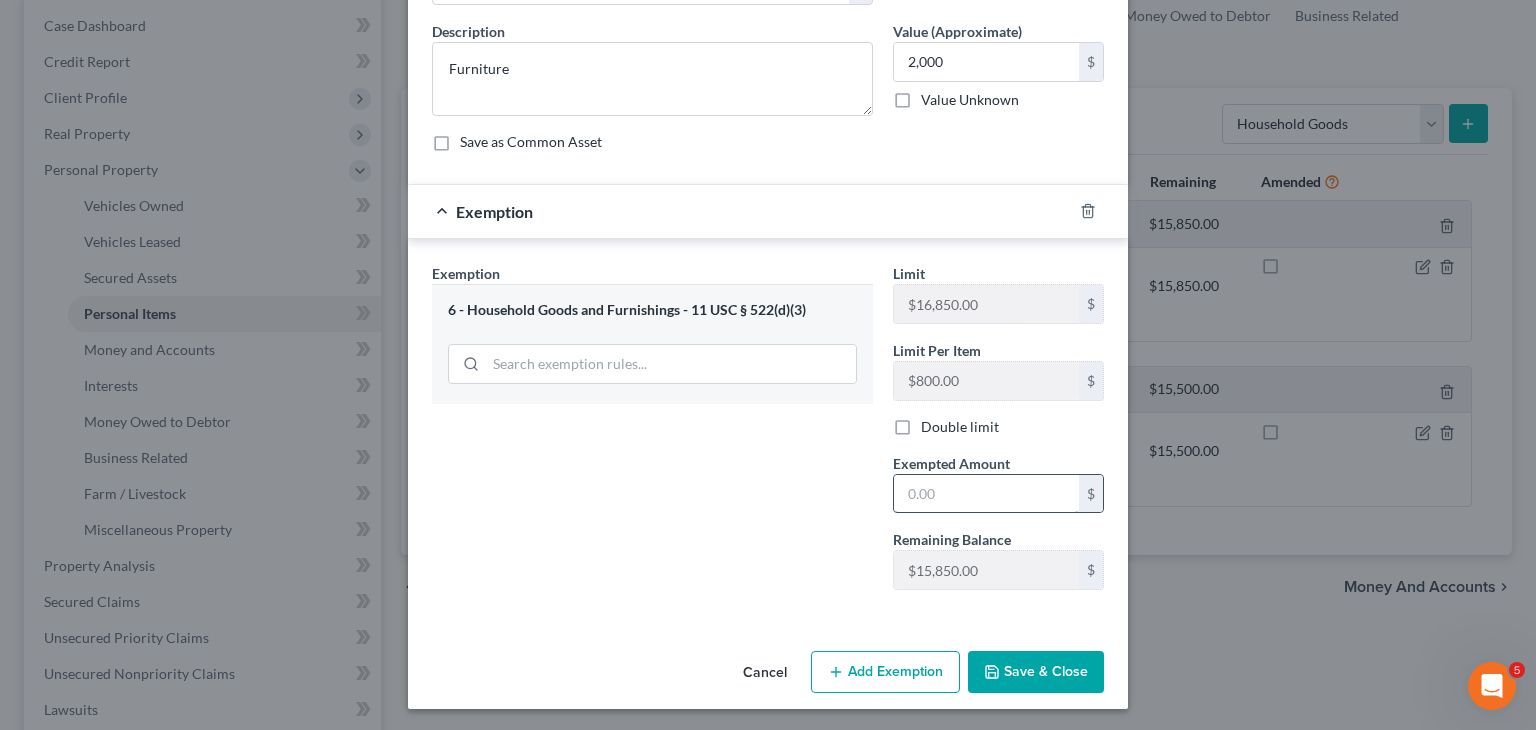 click at bounding box center [986, 494] 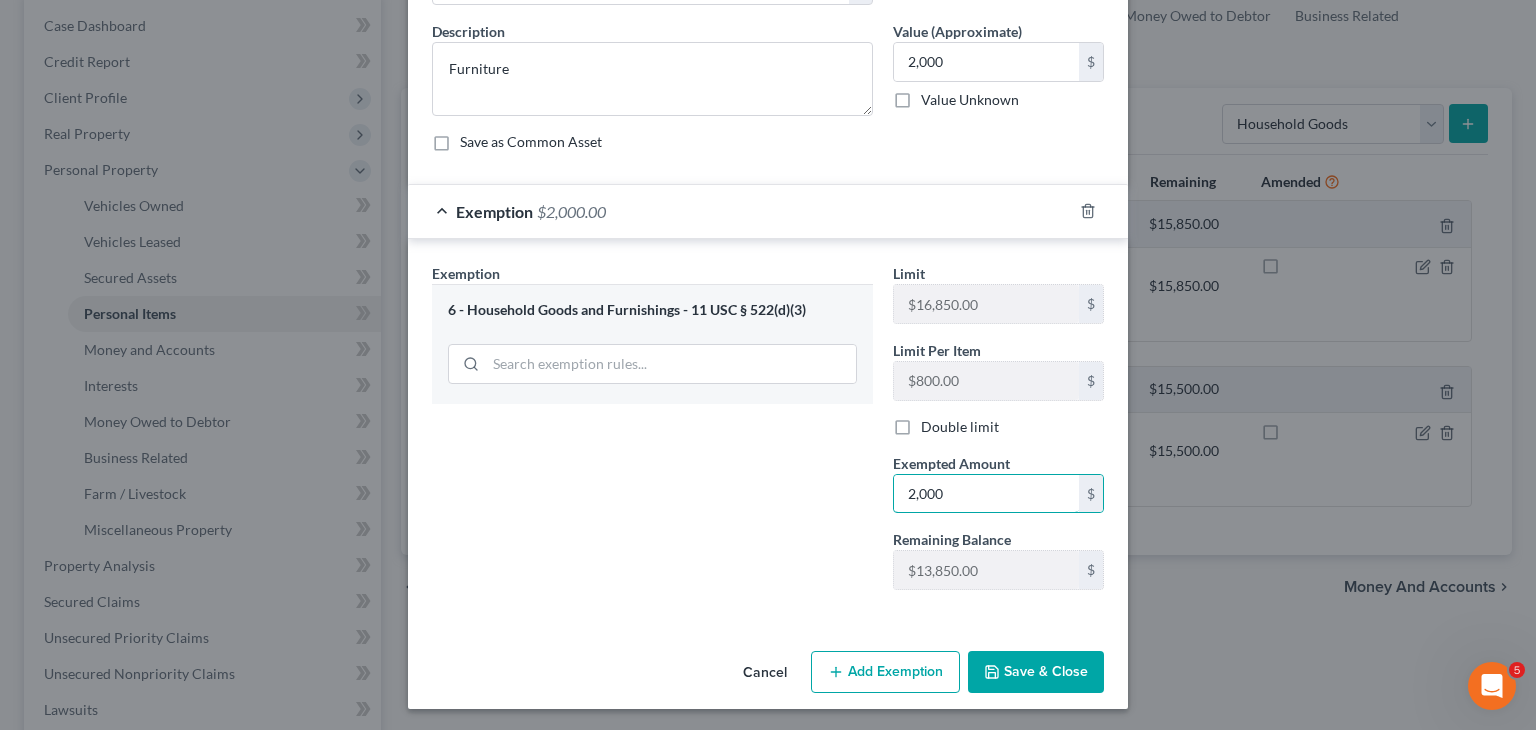 type on "2,000" 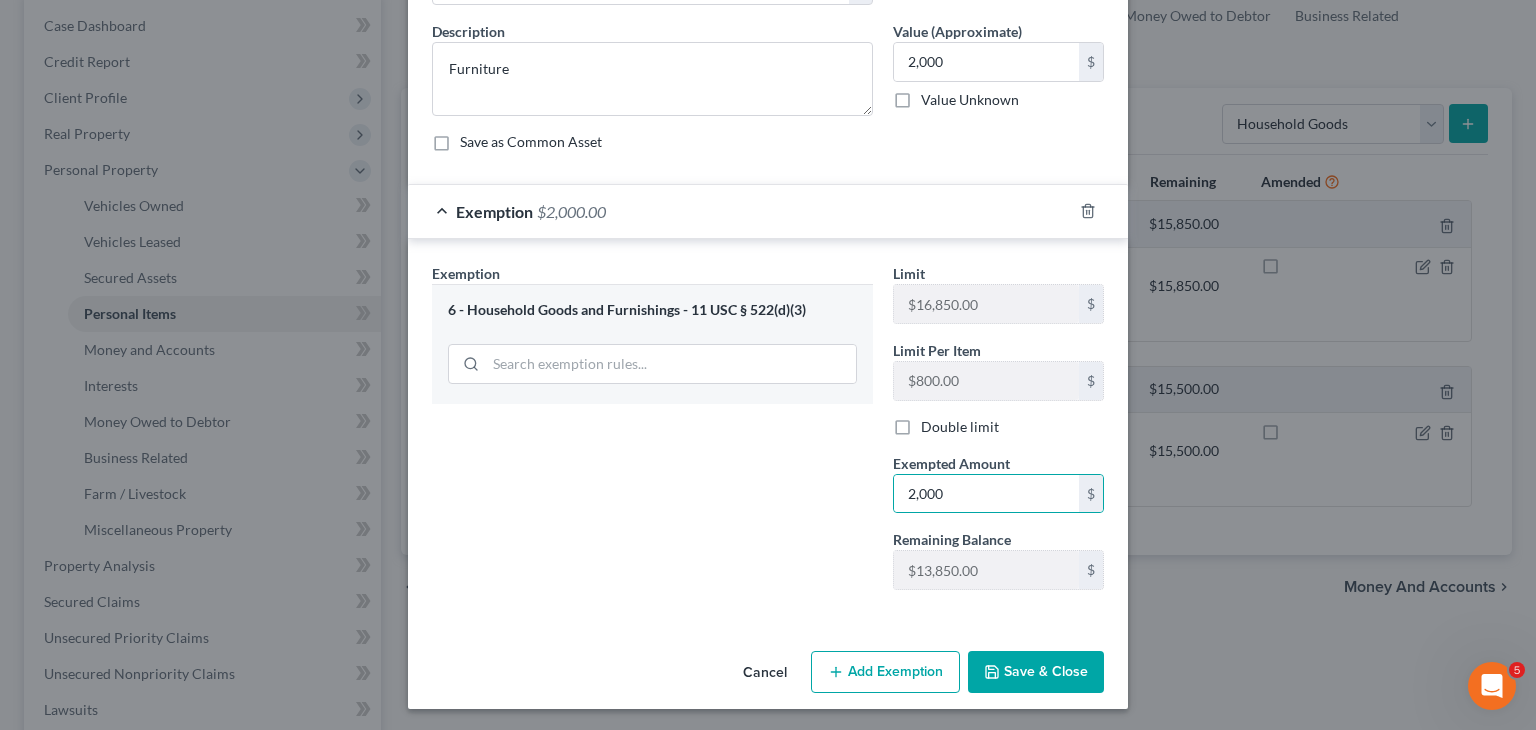 click on "Save & Close" at bounding box center (1036, 672) 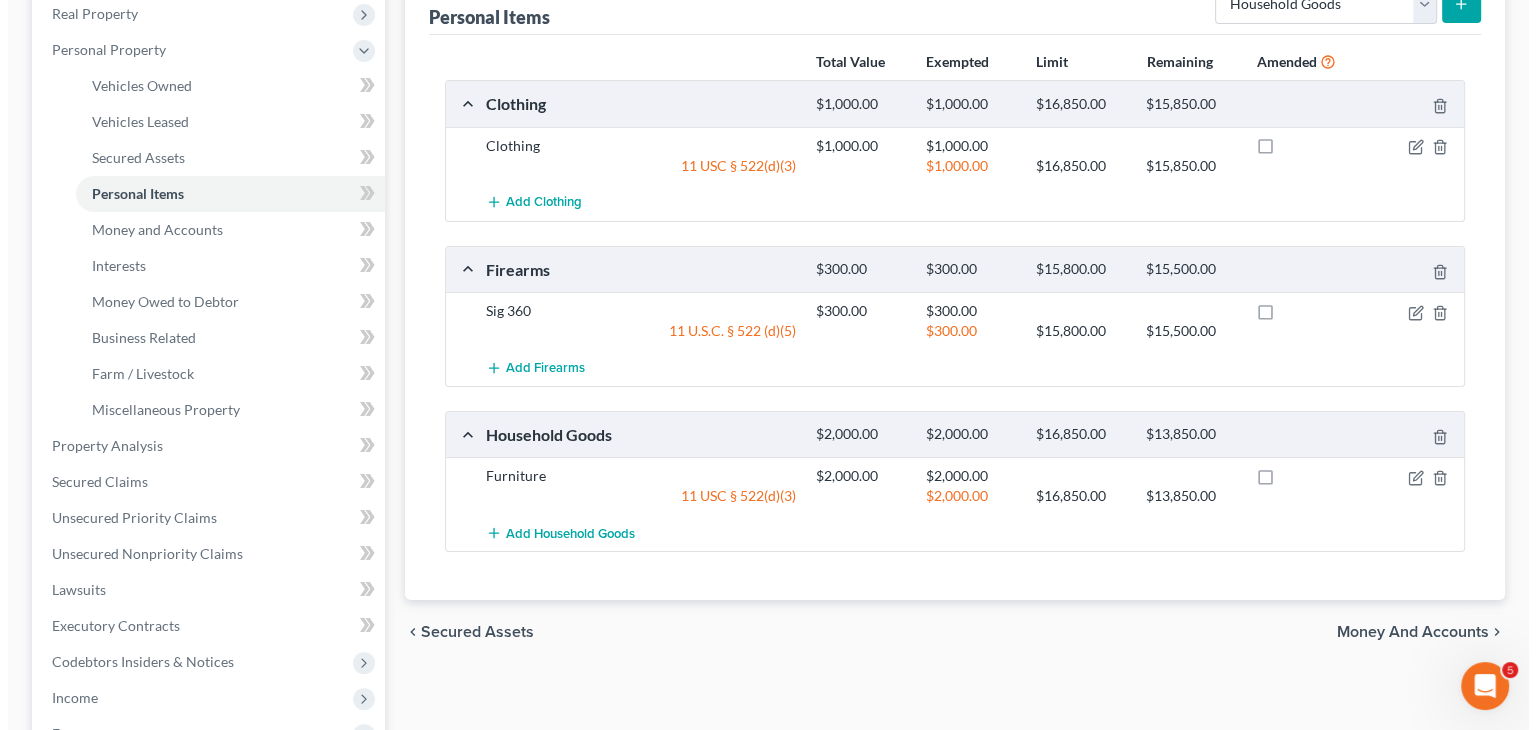 scroll, scrollTop: 200, scrollLeft: 0, axis: vertical 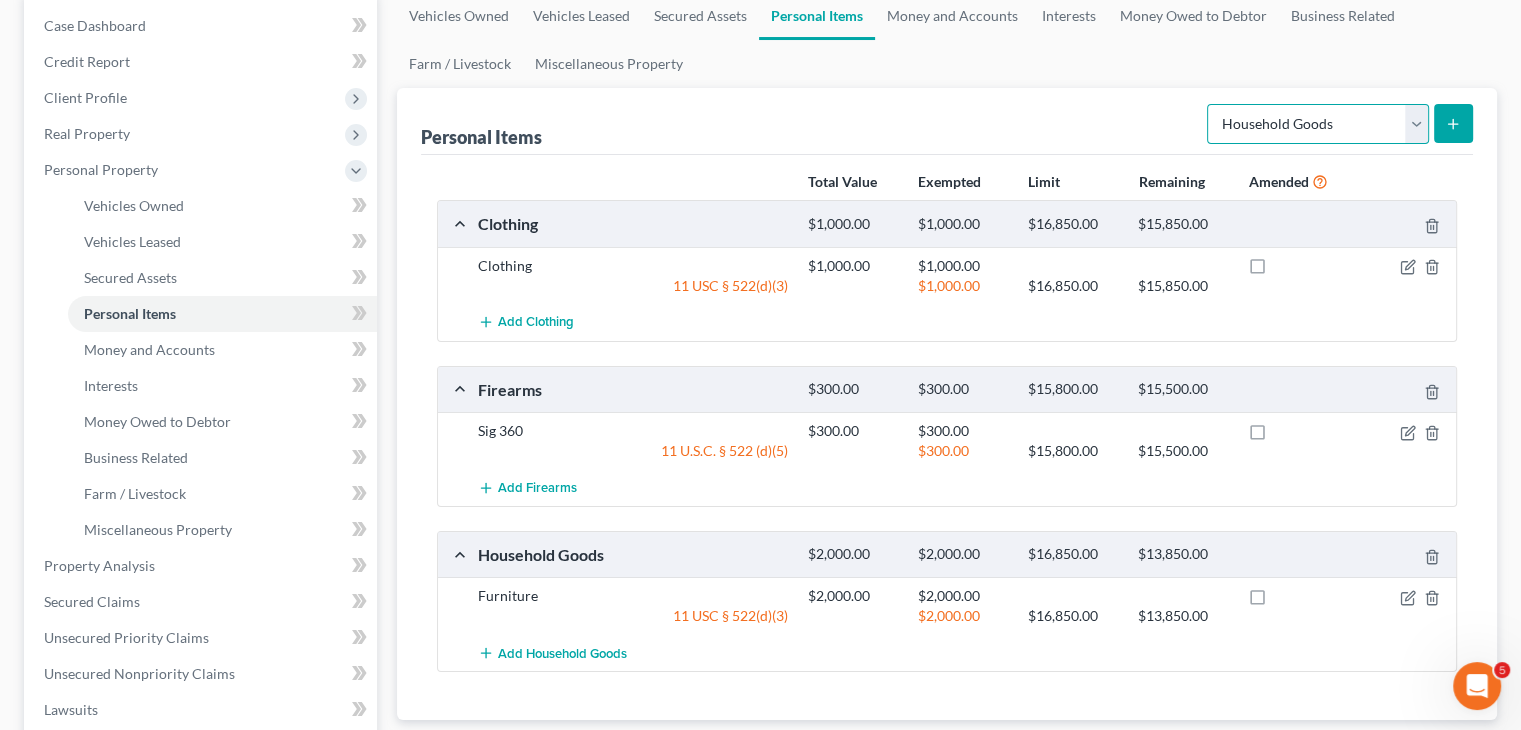 click on "Select Item Type Clothing Collectibles Of Value Electronics Firearms Household Goods Jewelry Other Pet(s) Sports & Hobby Equipment" at bounding box center (1318, 124) 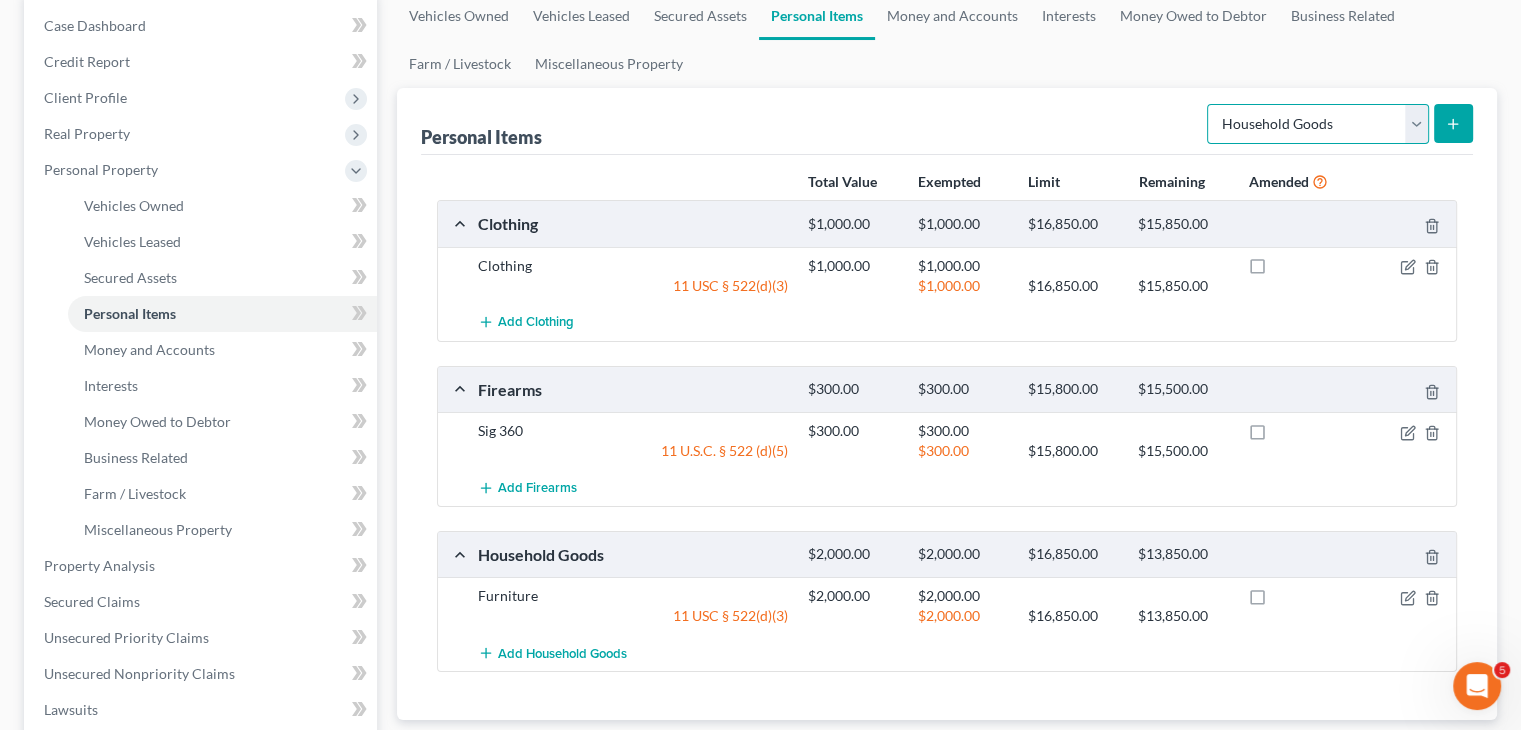 select on "jewelry" 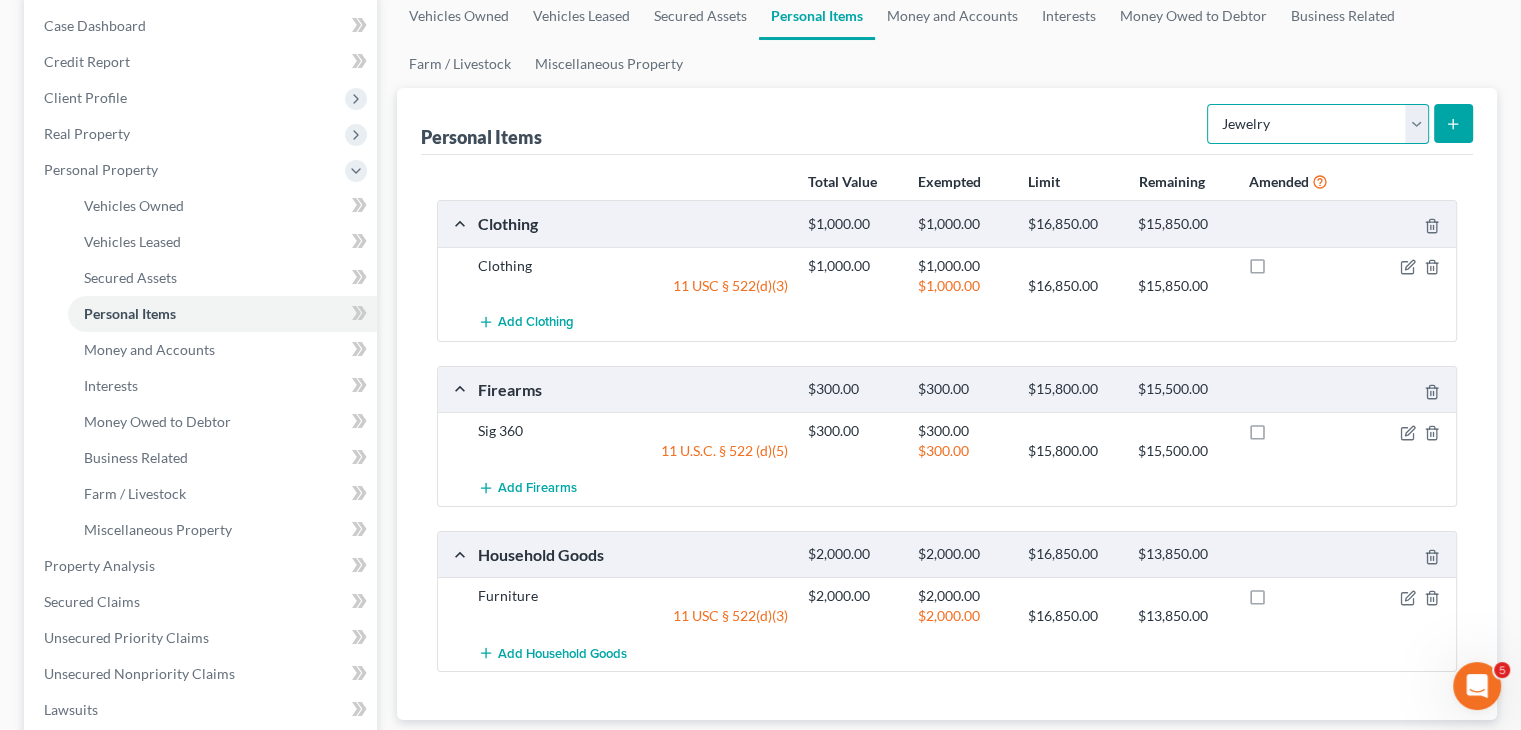 click on "Select Item Type Clothing Collectibles Of Value Electronics Firearms Household Goods Jewelry Other Pet(s) Sports & Hobby Equipment" at bounding box center (1318, 124) 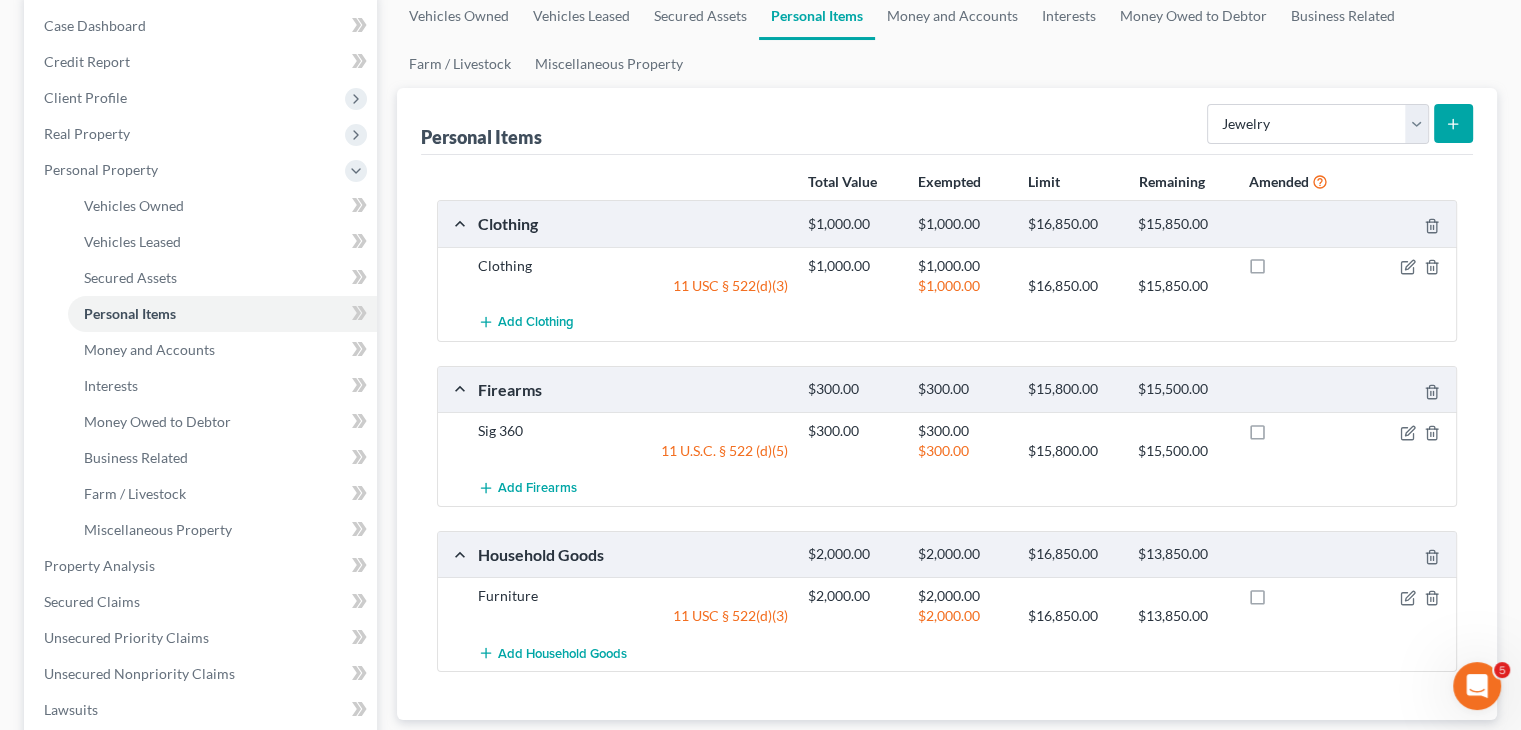 click at bounding box center [1453, 123] 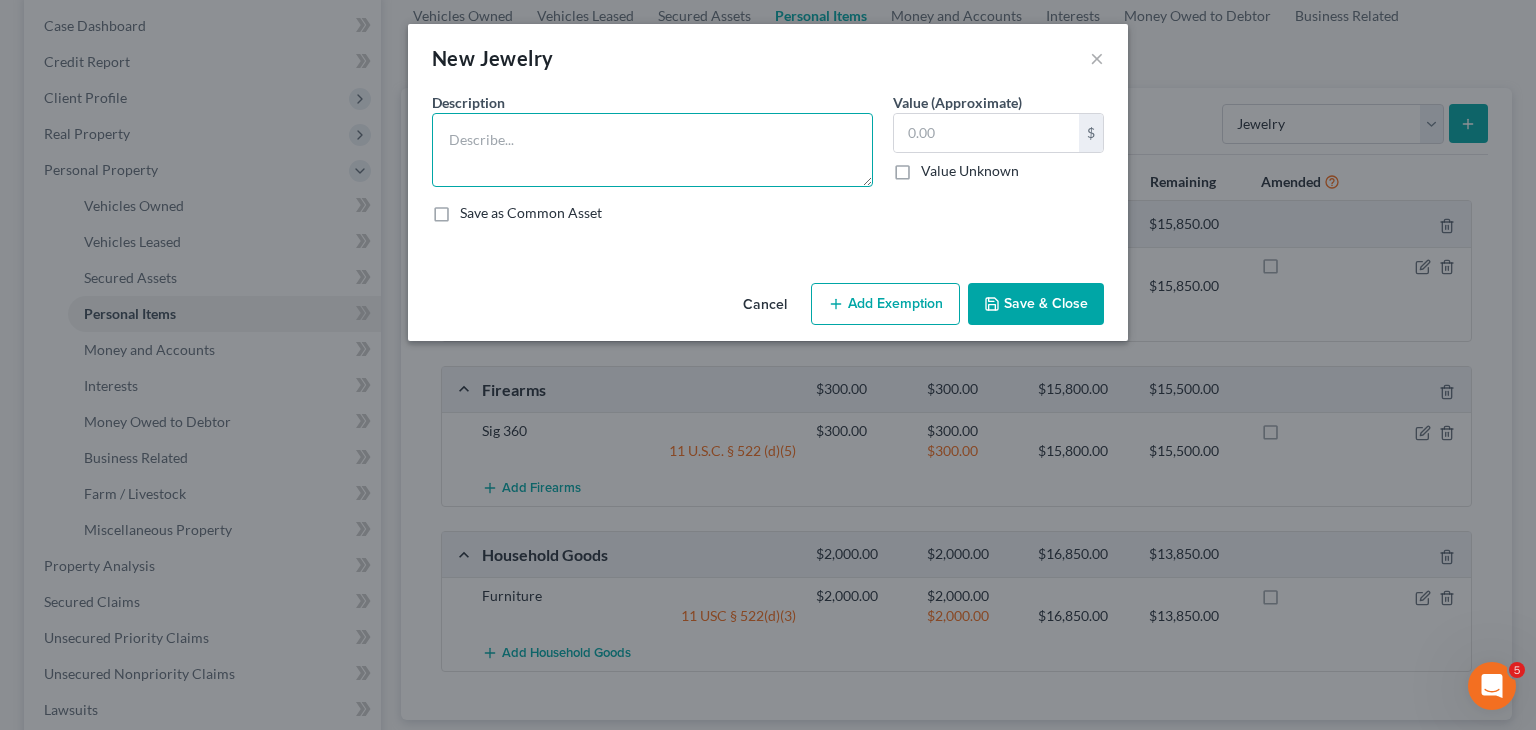 click at bounding box center [652, 150] 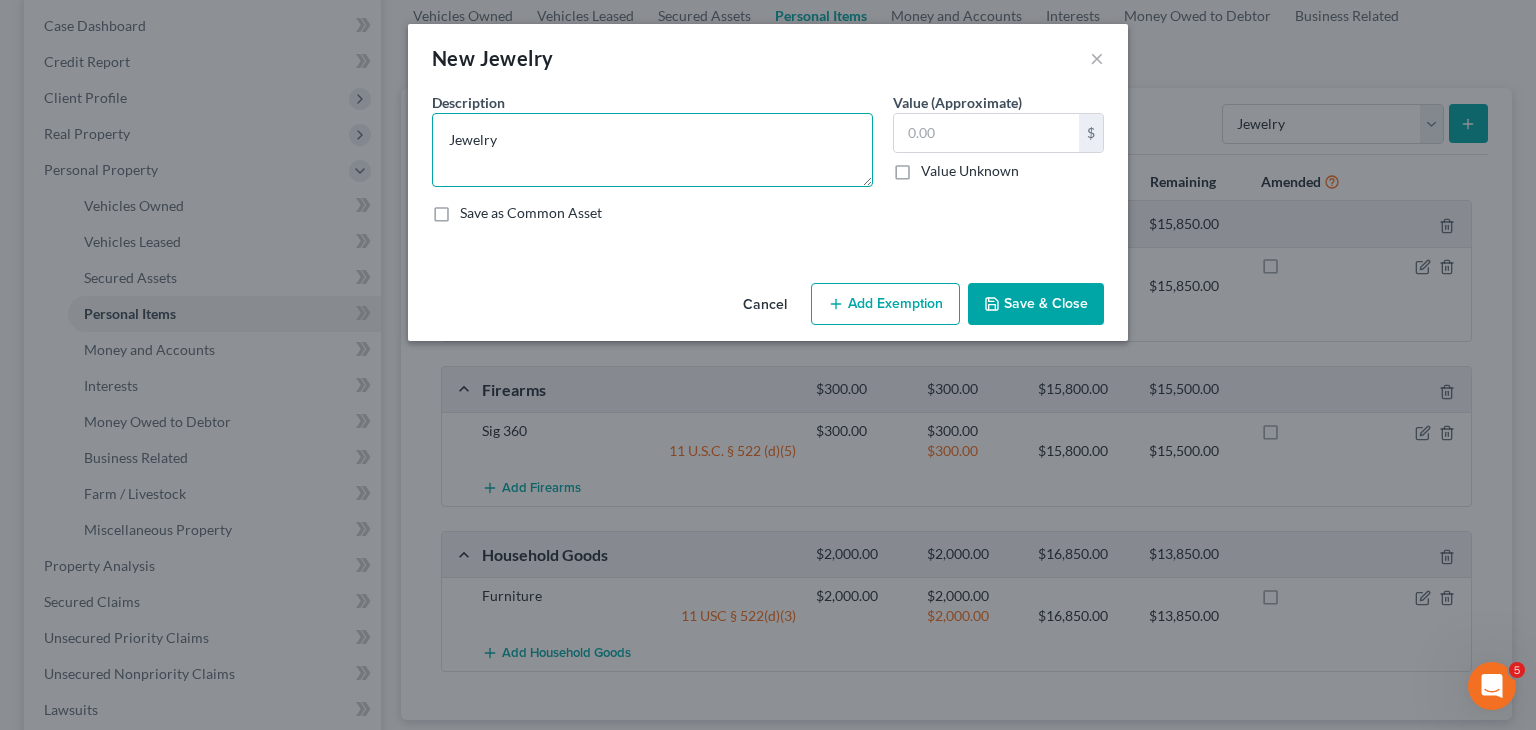 type on "Jewelry" 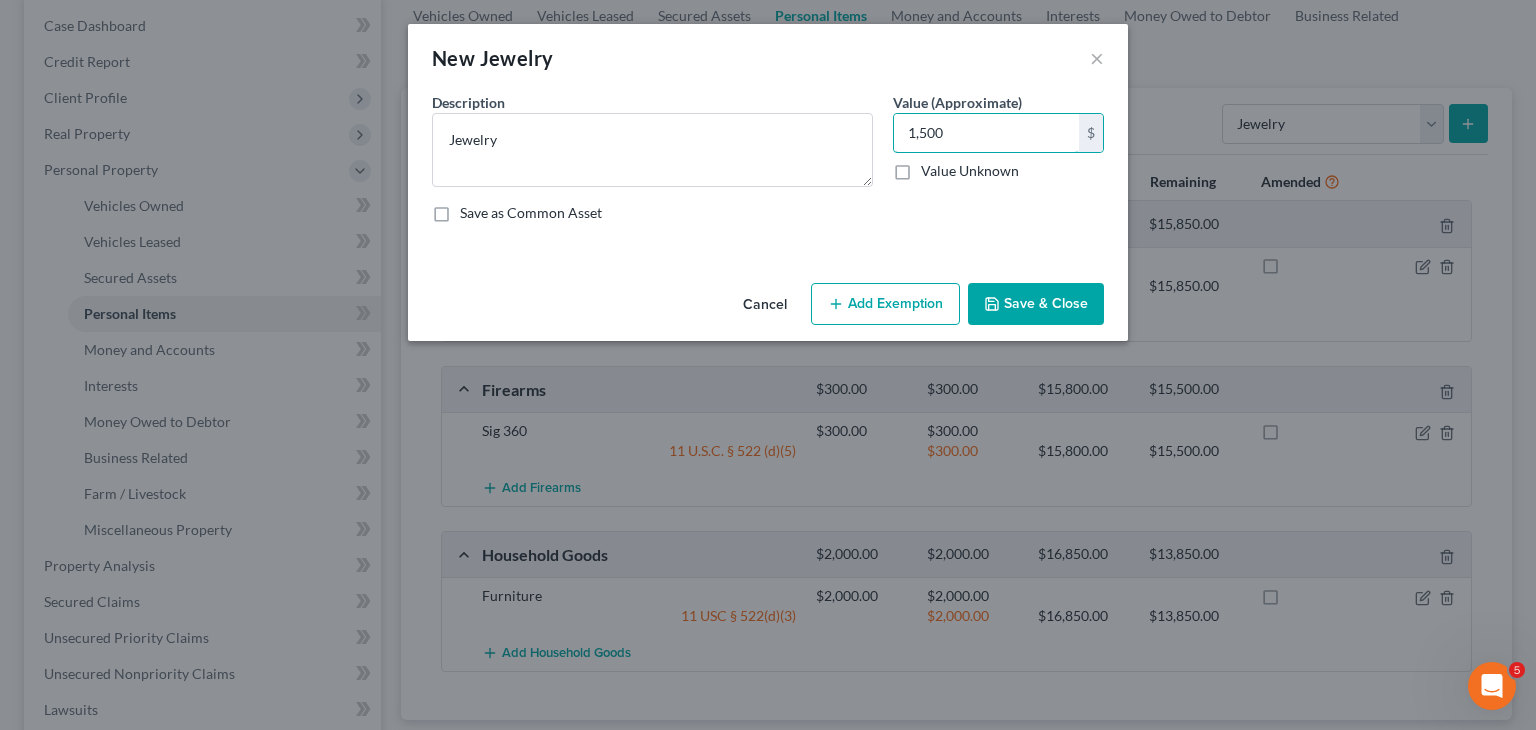 type on "1,500" 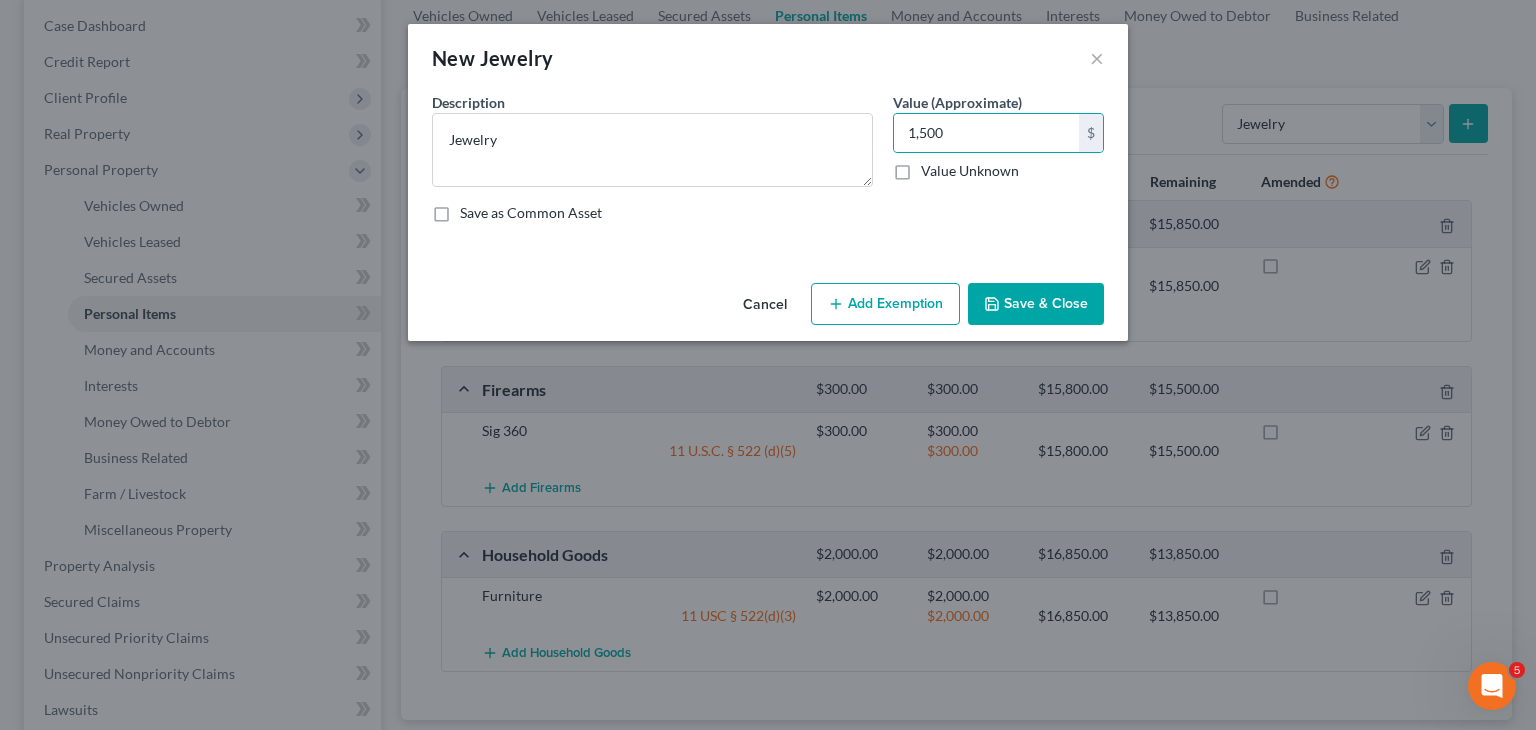 click on "Add Exemption" at bounding box center [885, 304] 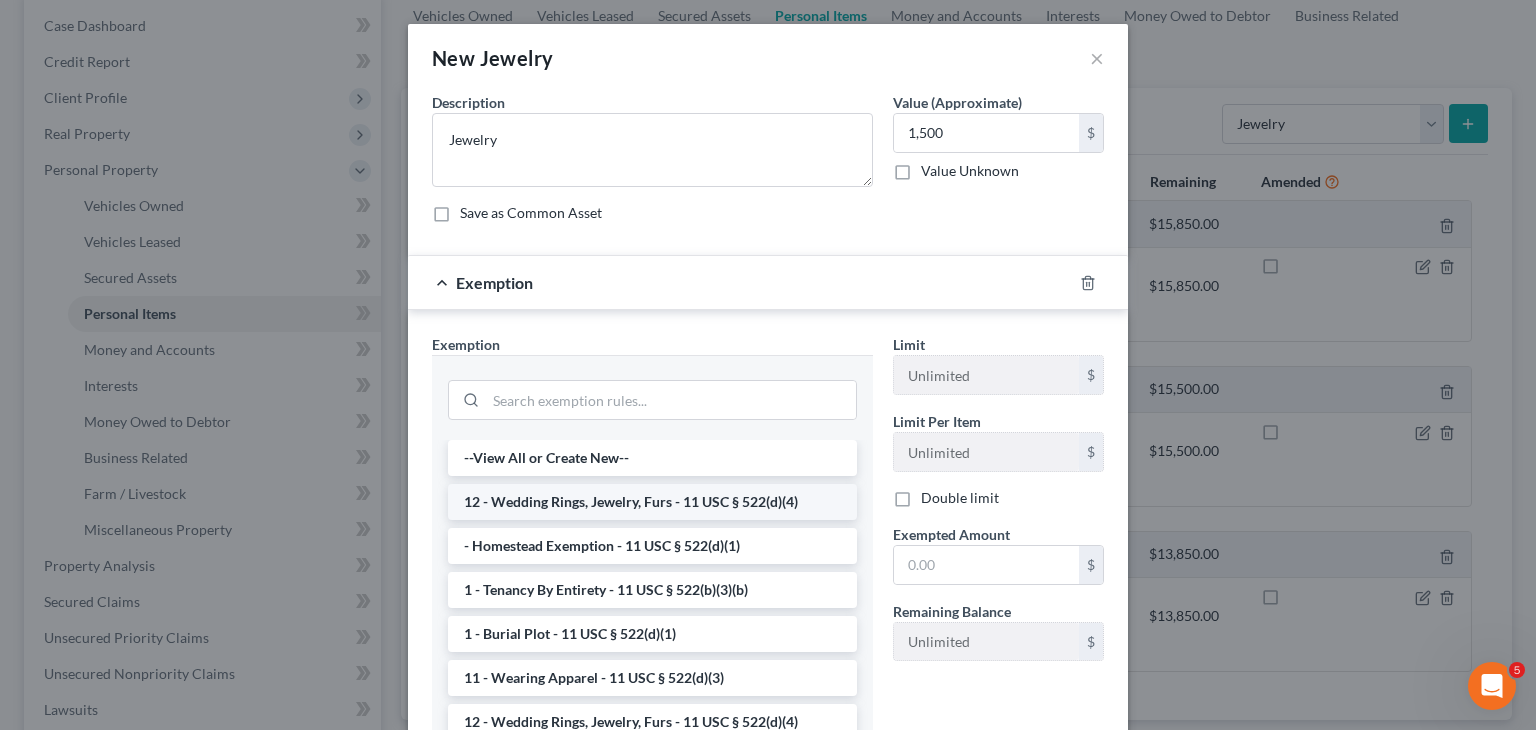click on "12 - Wedding Rings, Jewelry, Furs - 11 USC § 522(d)(4)" at bounding box center (652, 502) 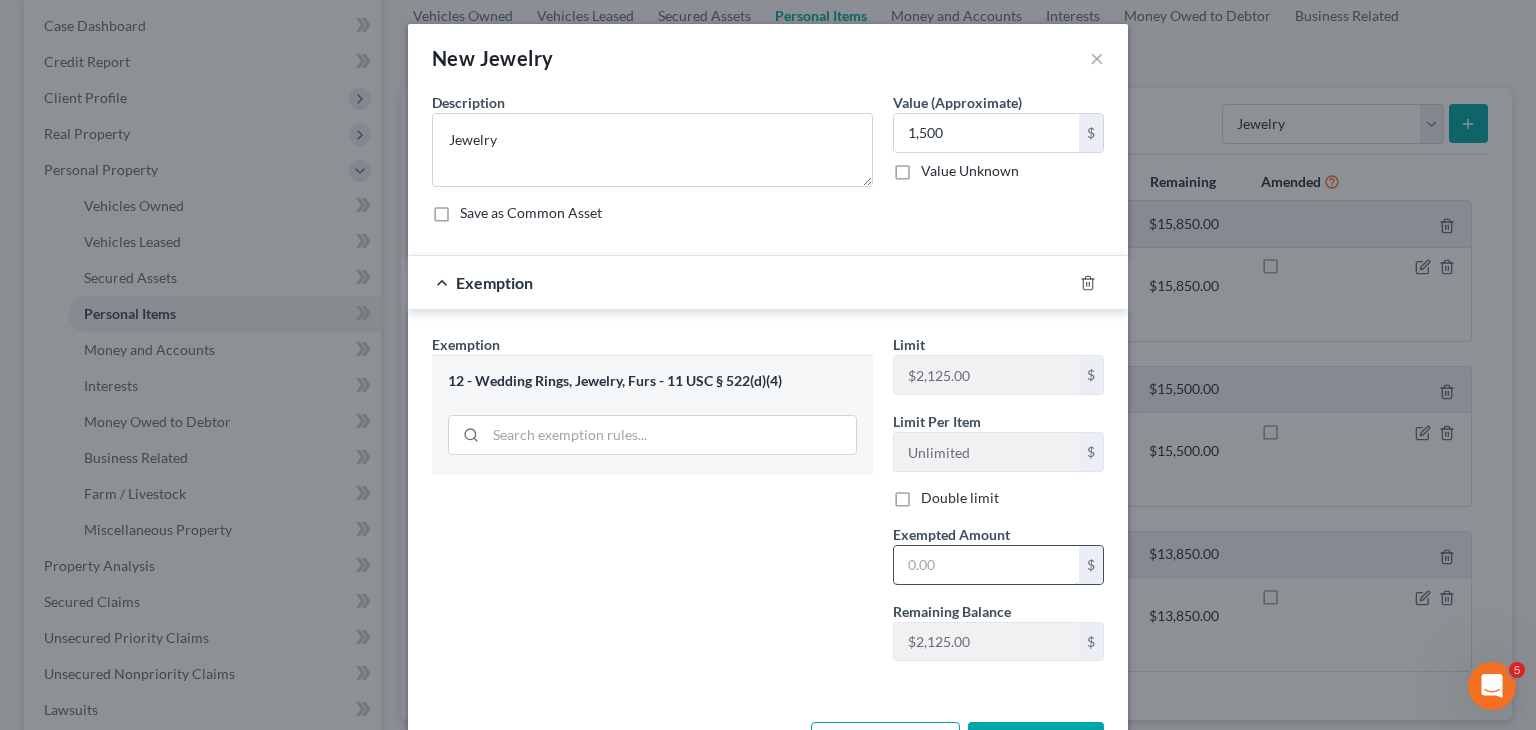 click at bounding box center [986, 565] 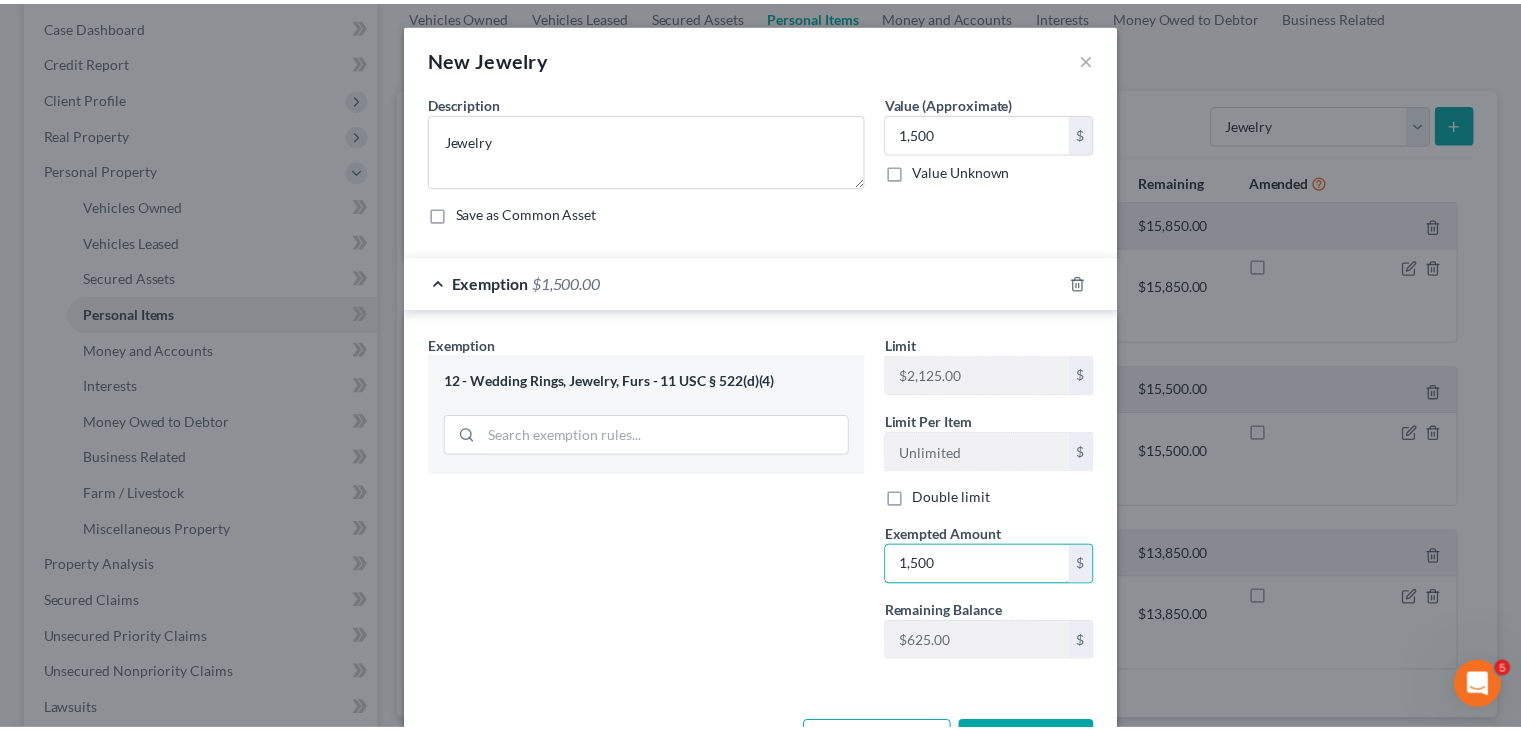 scroll, scrollTop: 72, scrollLeft: 0, axis: vertical 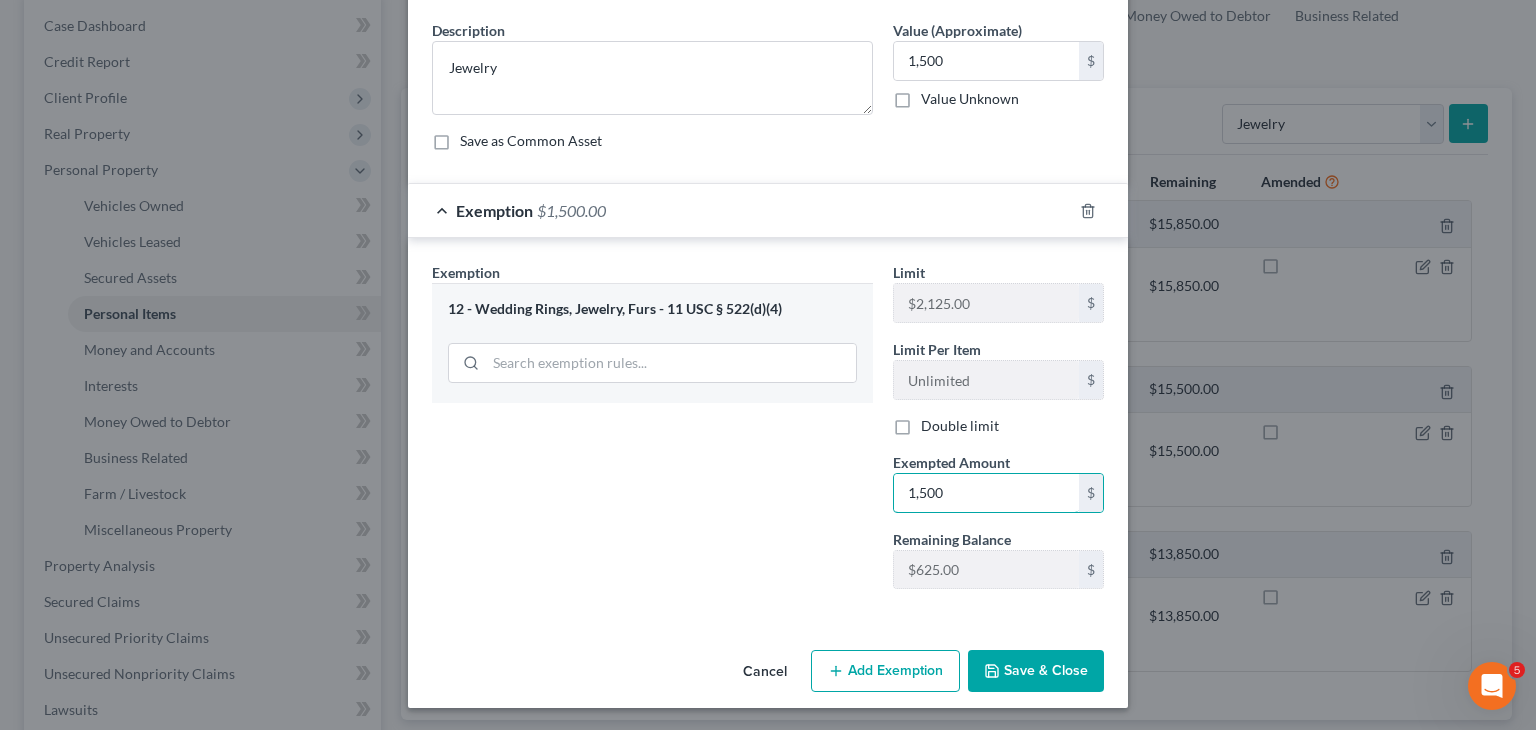 type on "1,500" 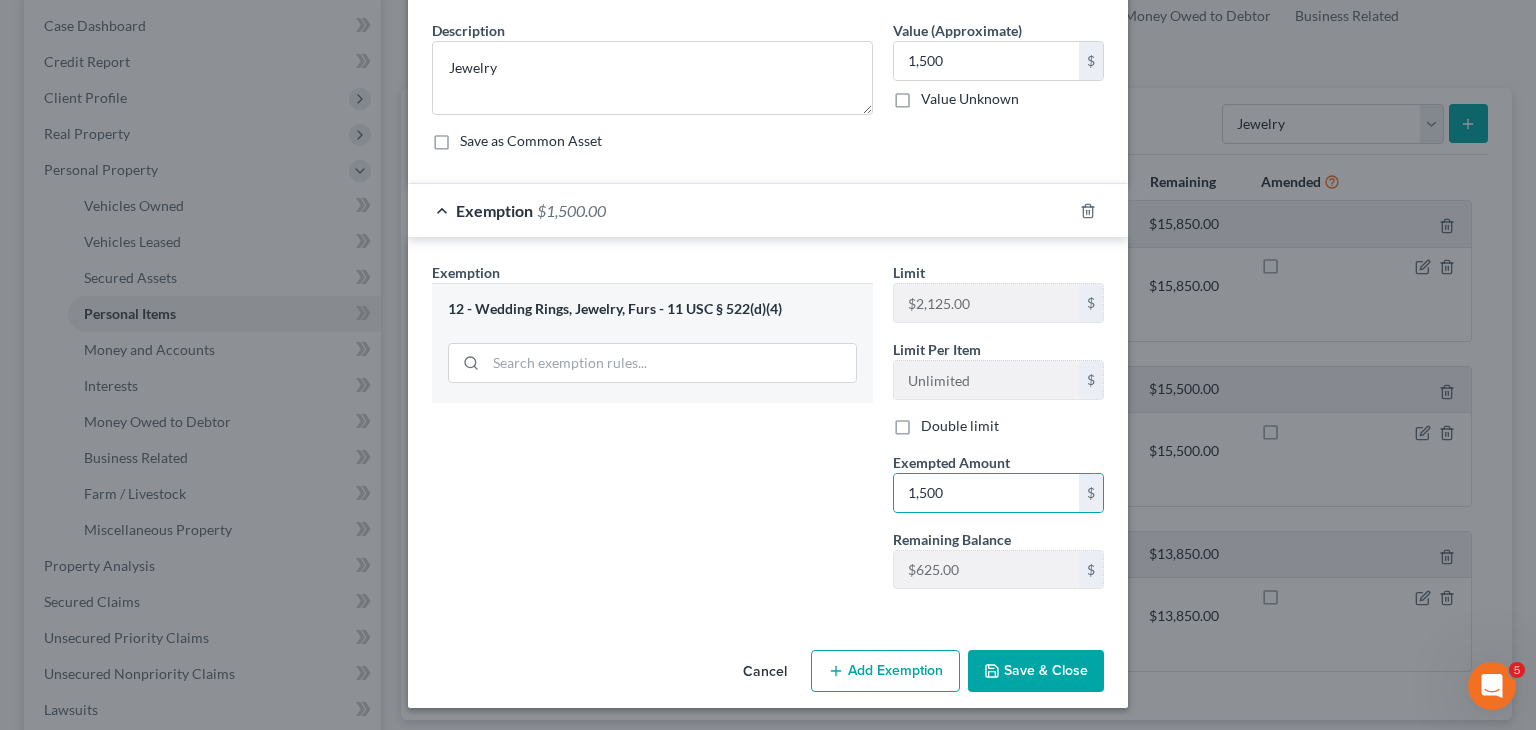 click on "Save & Close" at bounding box center [1036, 671] 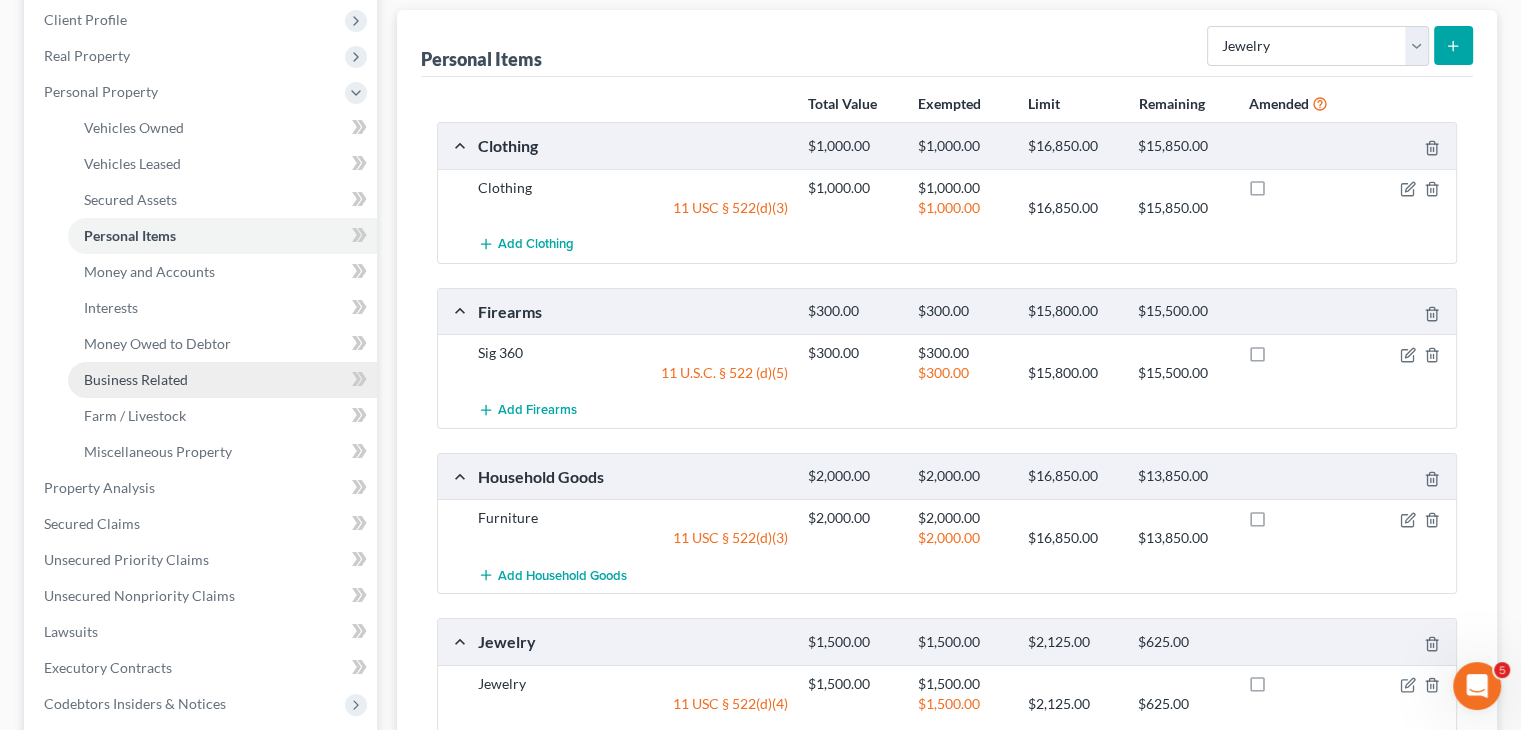 scroll, scrollTop: 300, scrollLeft: 0, axis: vertical 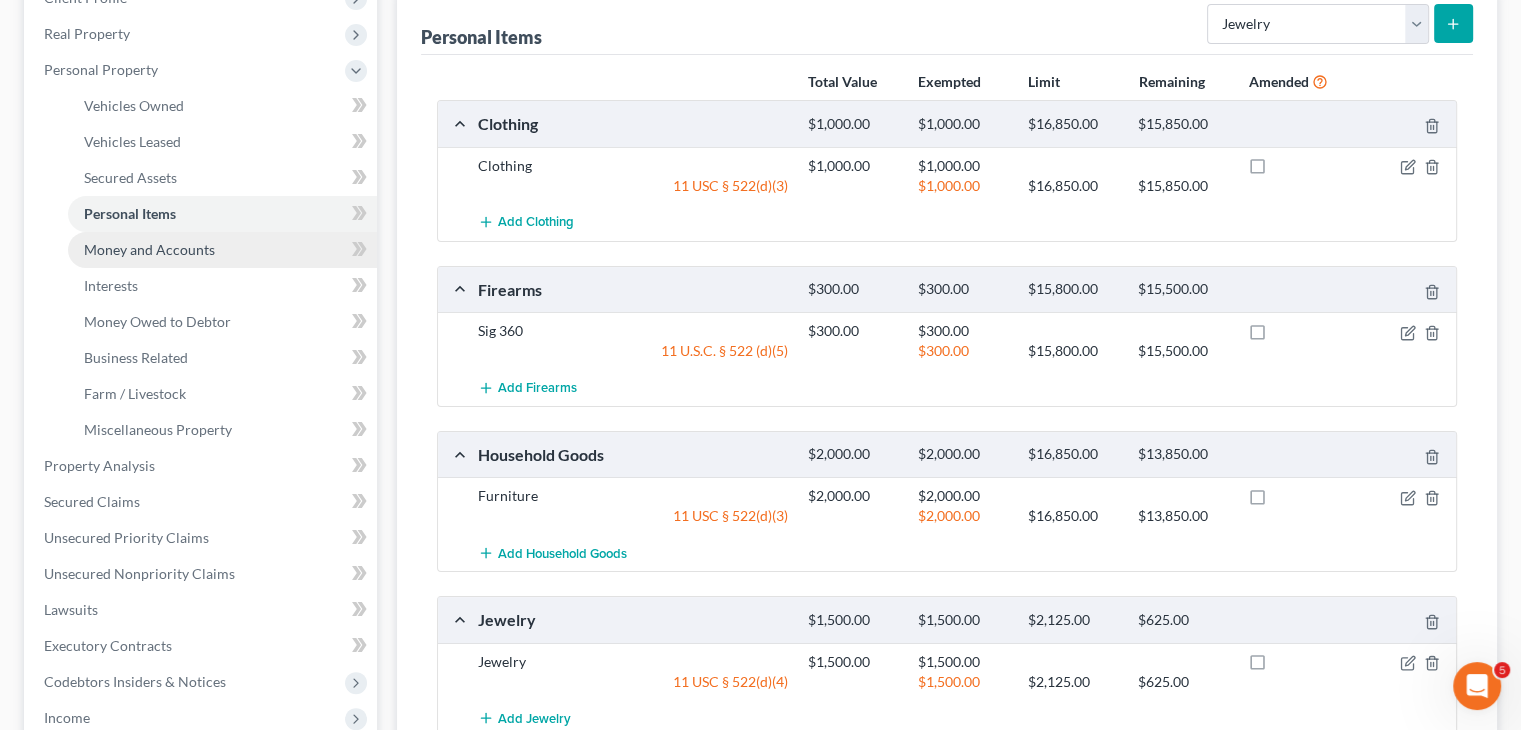 click on "Money and Accounts" at bounding box center (149, 249) 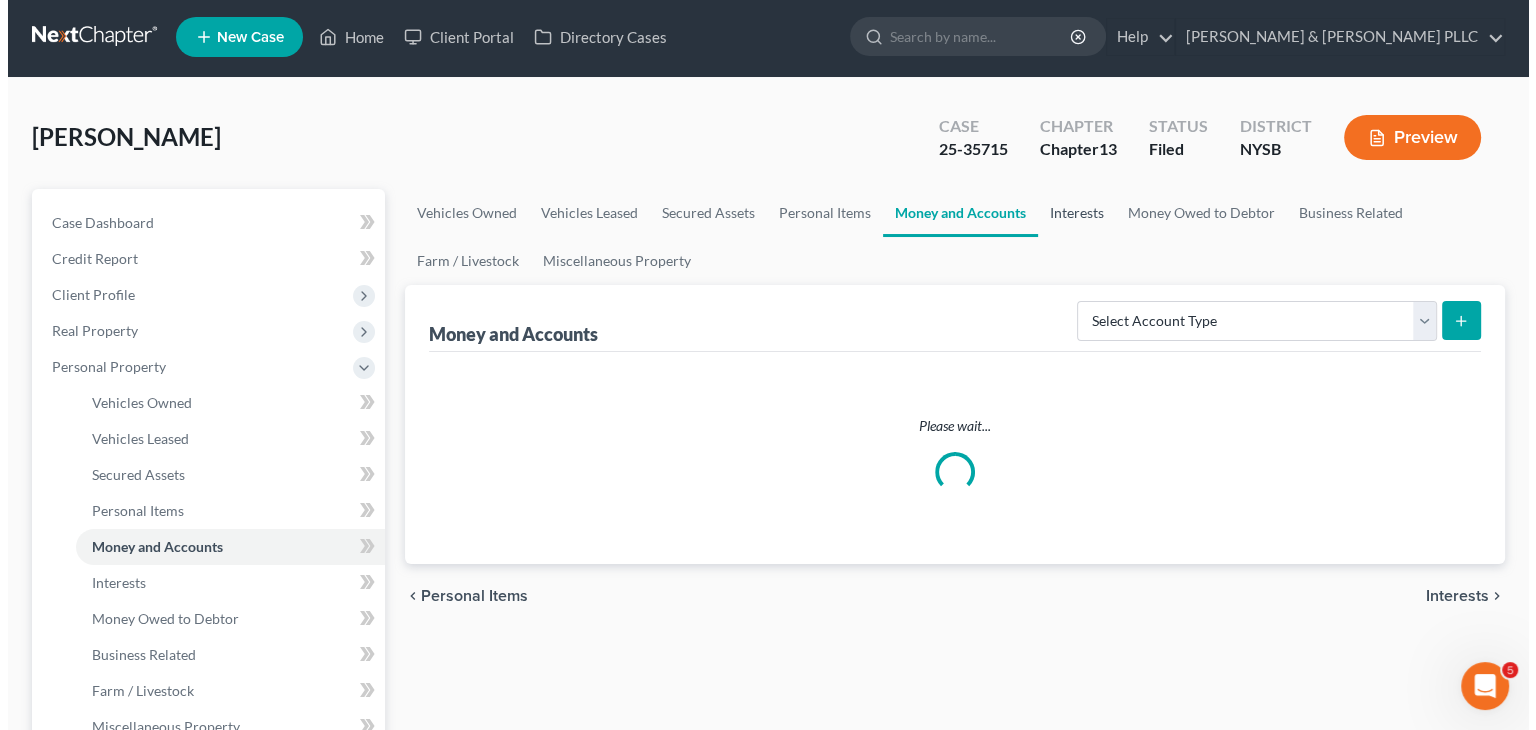 scroll, scrollTop: 0, scrollLeft: 0, axis: both 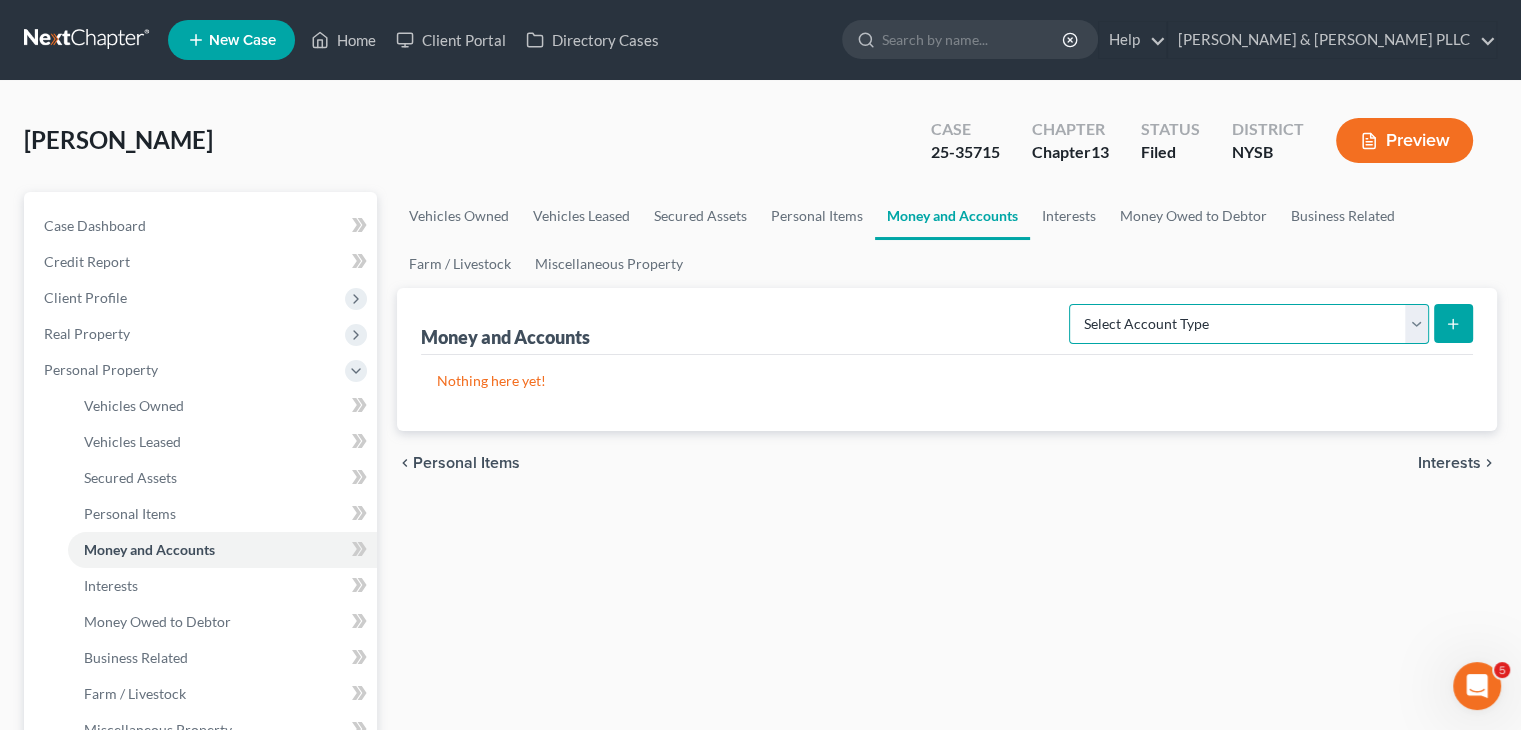 click on "Select Account Type Brokerage Cash on Hand Certificates of Deposit Checking Account Money Market Other (Credit Union, Health Savings Account, etc) Safe Deposit Box Savings Account Security Deposits or Prepayments" at bounding box center [1249, 324] 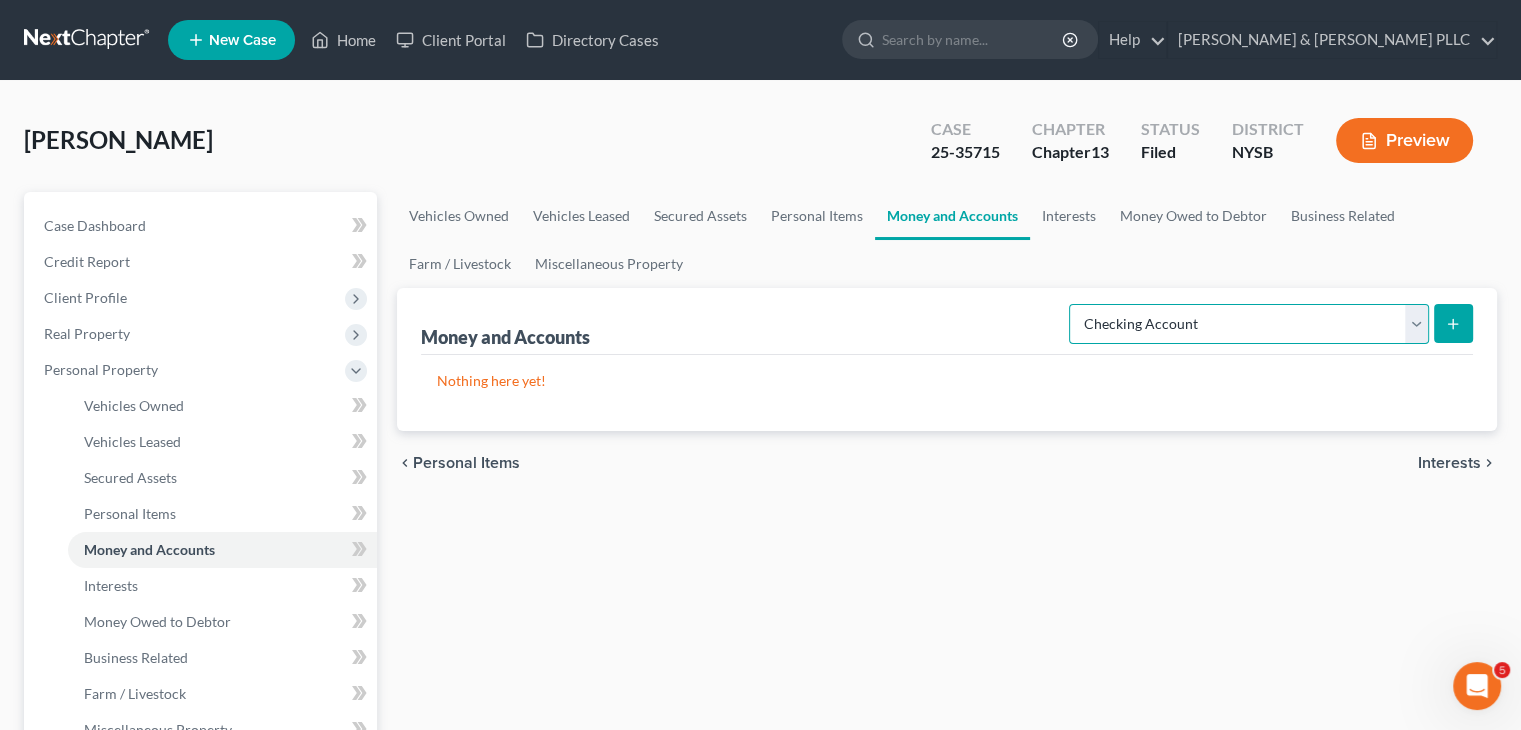 click on "Select Account Type Brokerage Cash on Hand Certificates of Deposit Checking Account Money Market Other (Credit Union, Health Savings Account, etc) Safe Deposit Box Savings Account Security Deposits or Prepayments" at bounding box center (1249, 324) 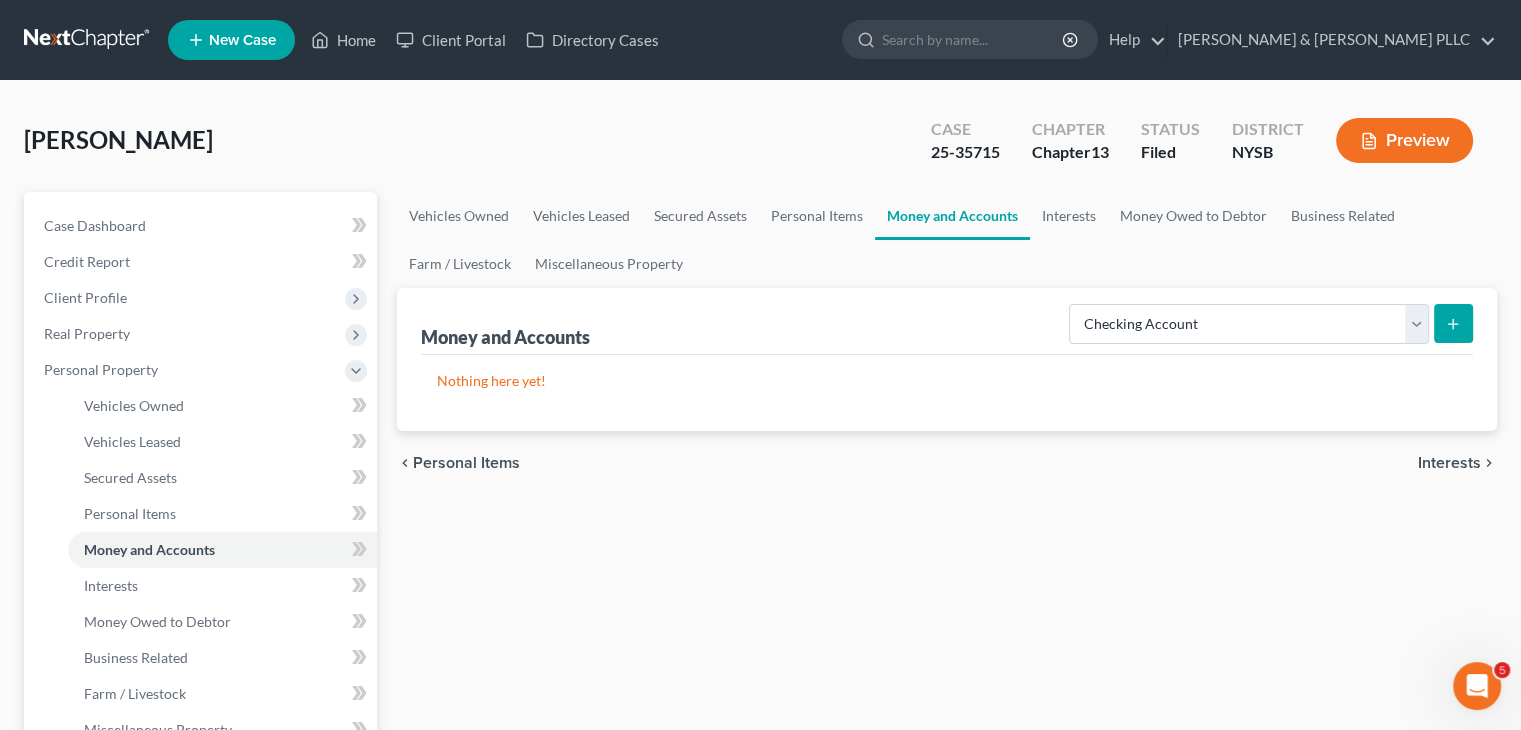 click 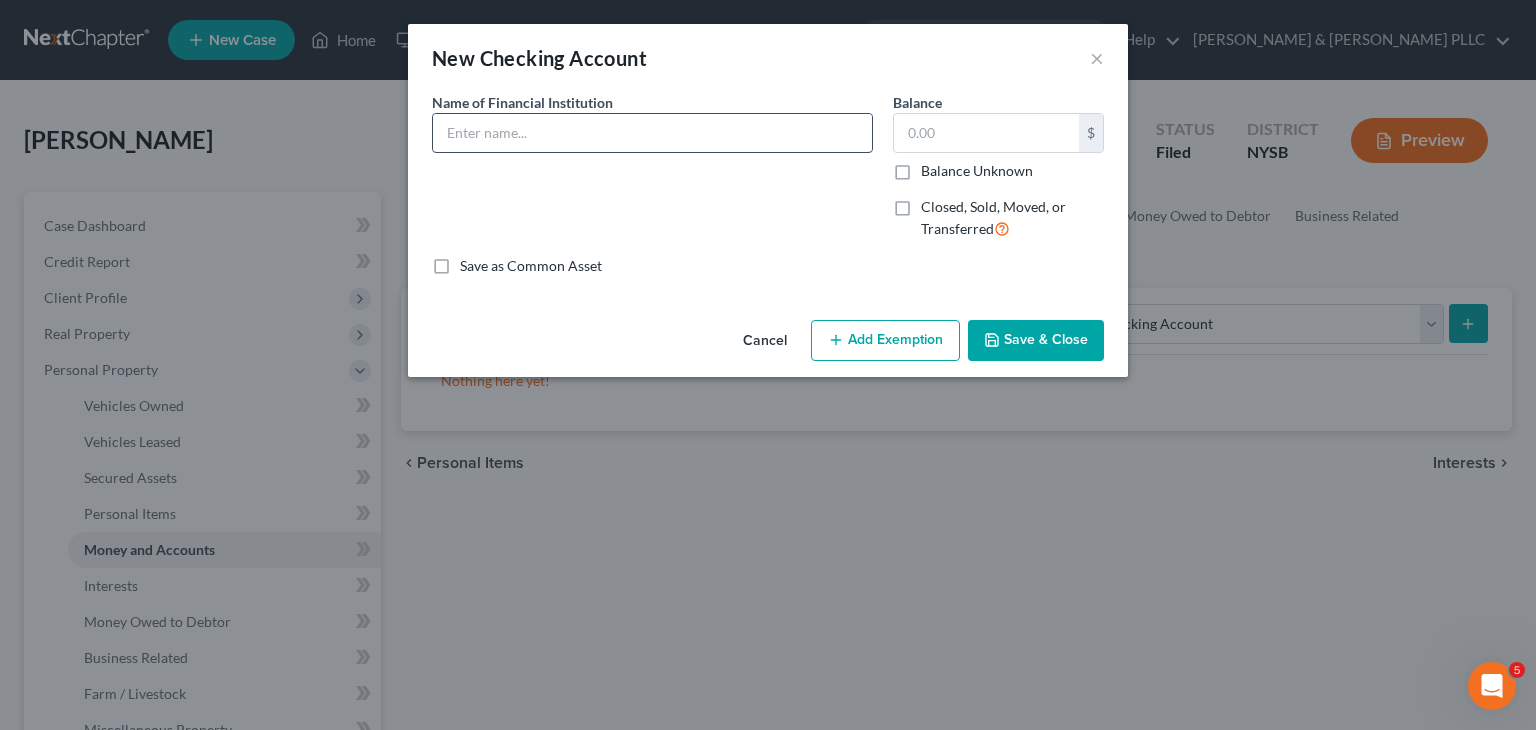 click at bounding box center [652, 133] 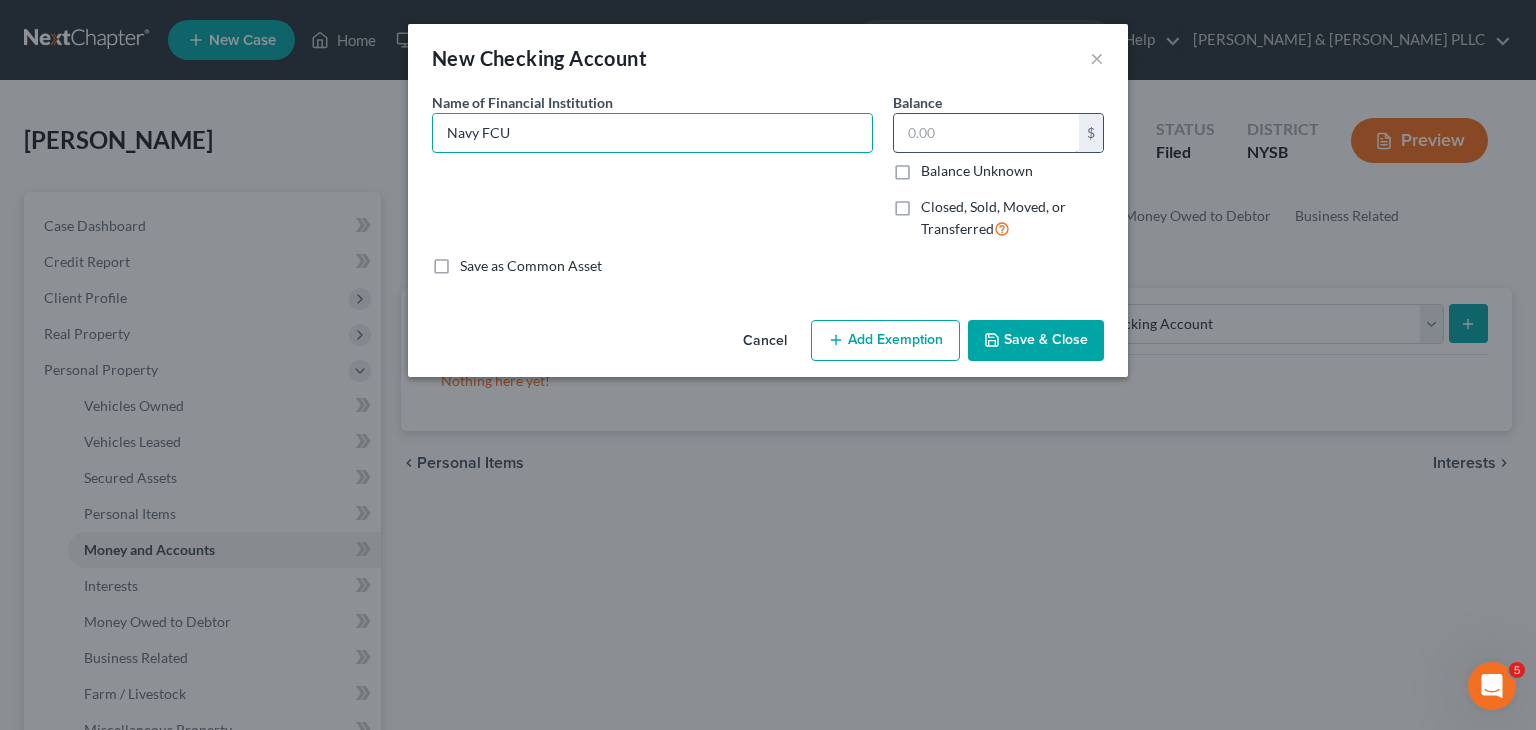 type on "Navy FCU" 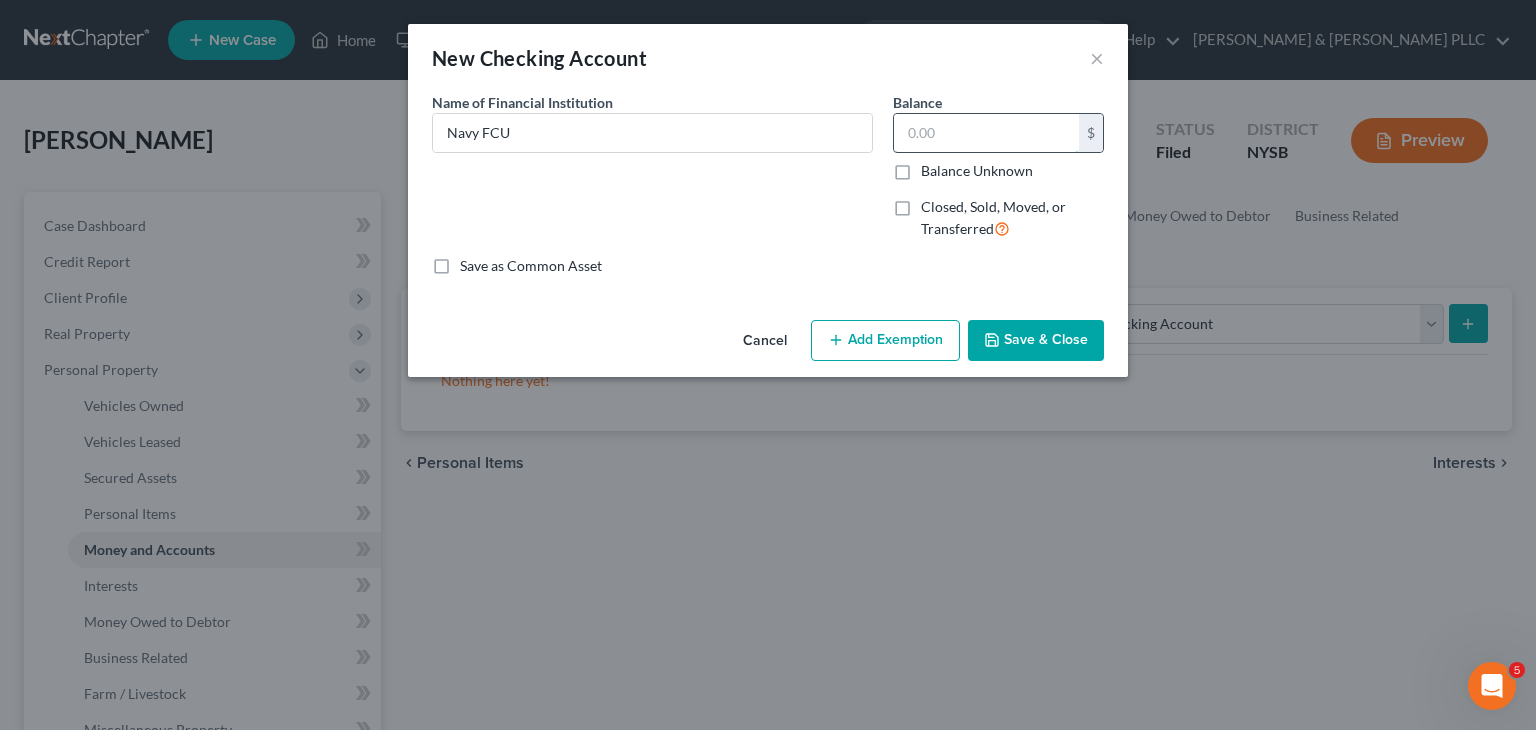click at bounding box center [986, 133] 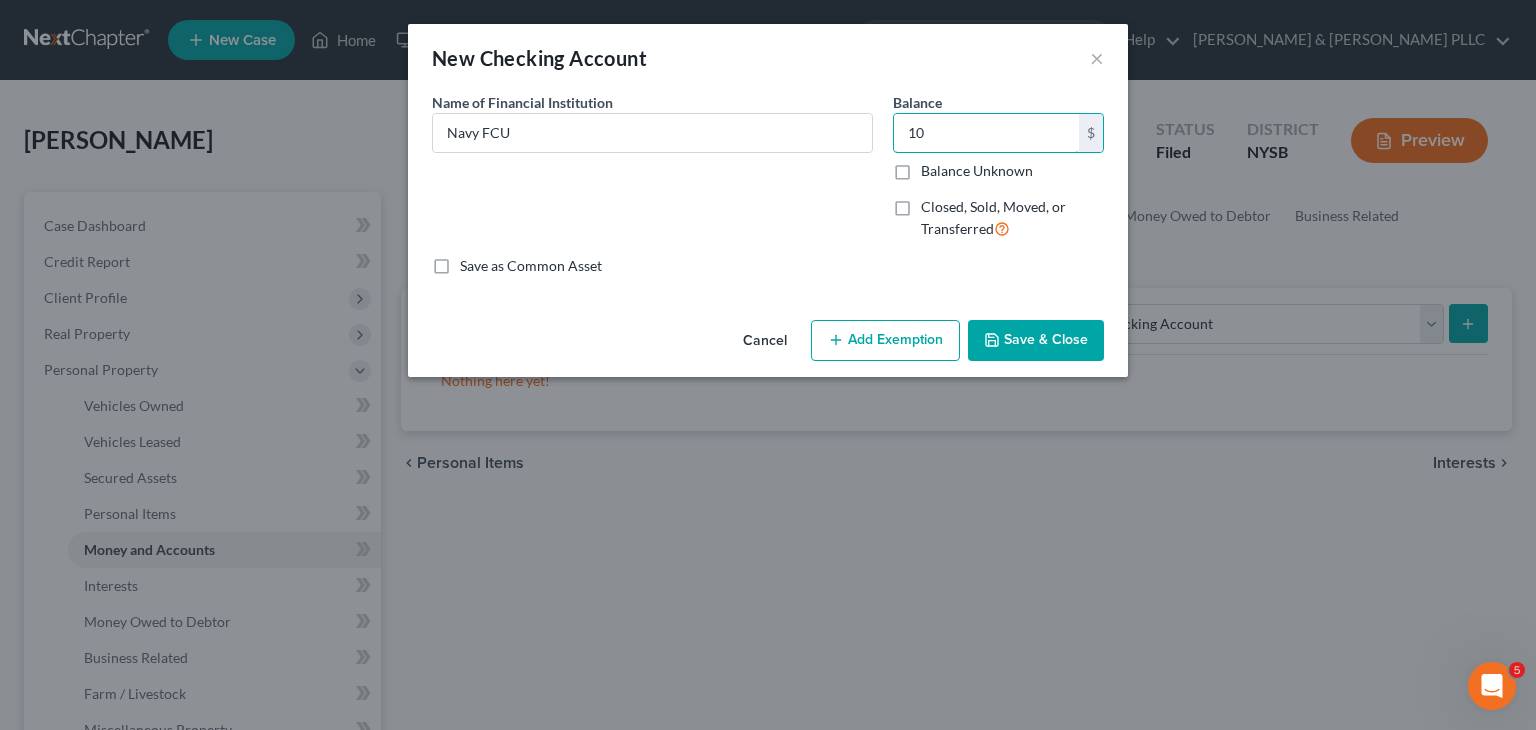 type on "10" 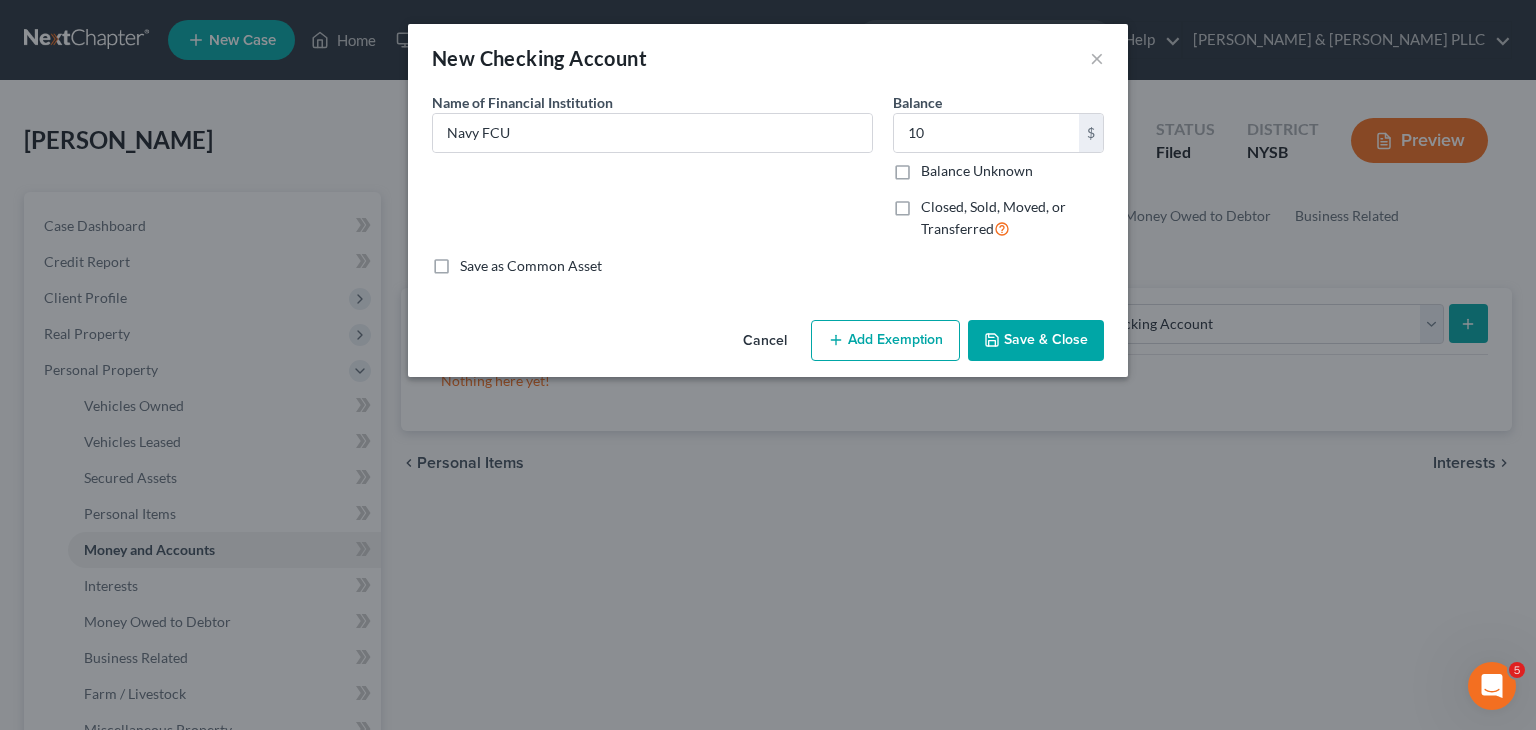 click on "Add Exemption" at bounding box center [885, 341] 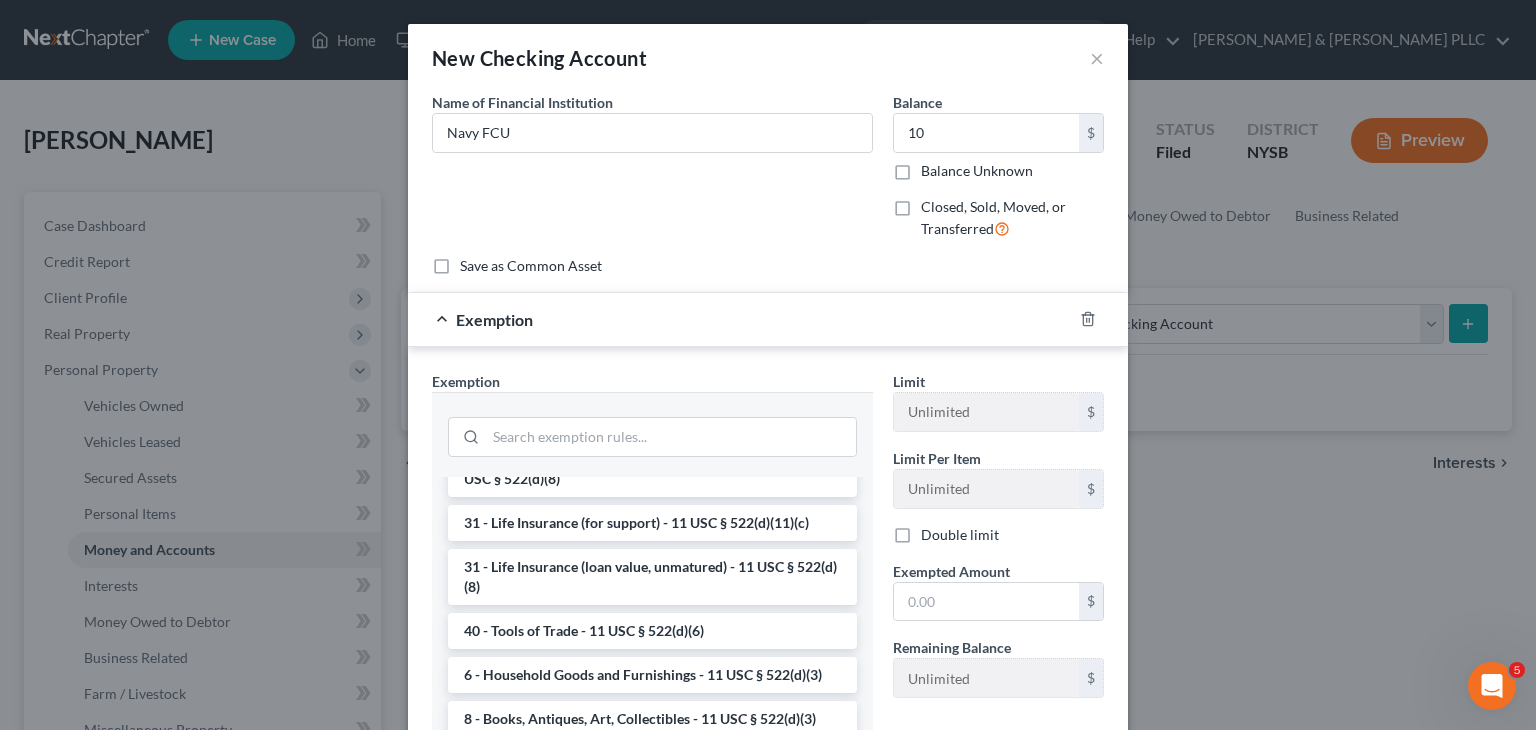 scroll, scrollTop: 1652, scrollLeft: 0, axis: vertical 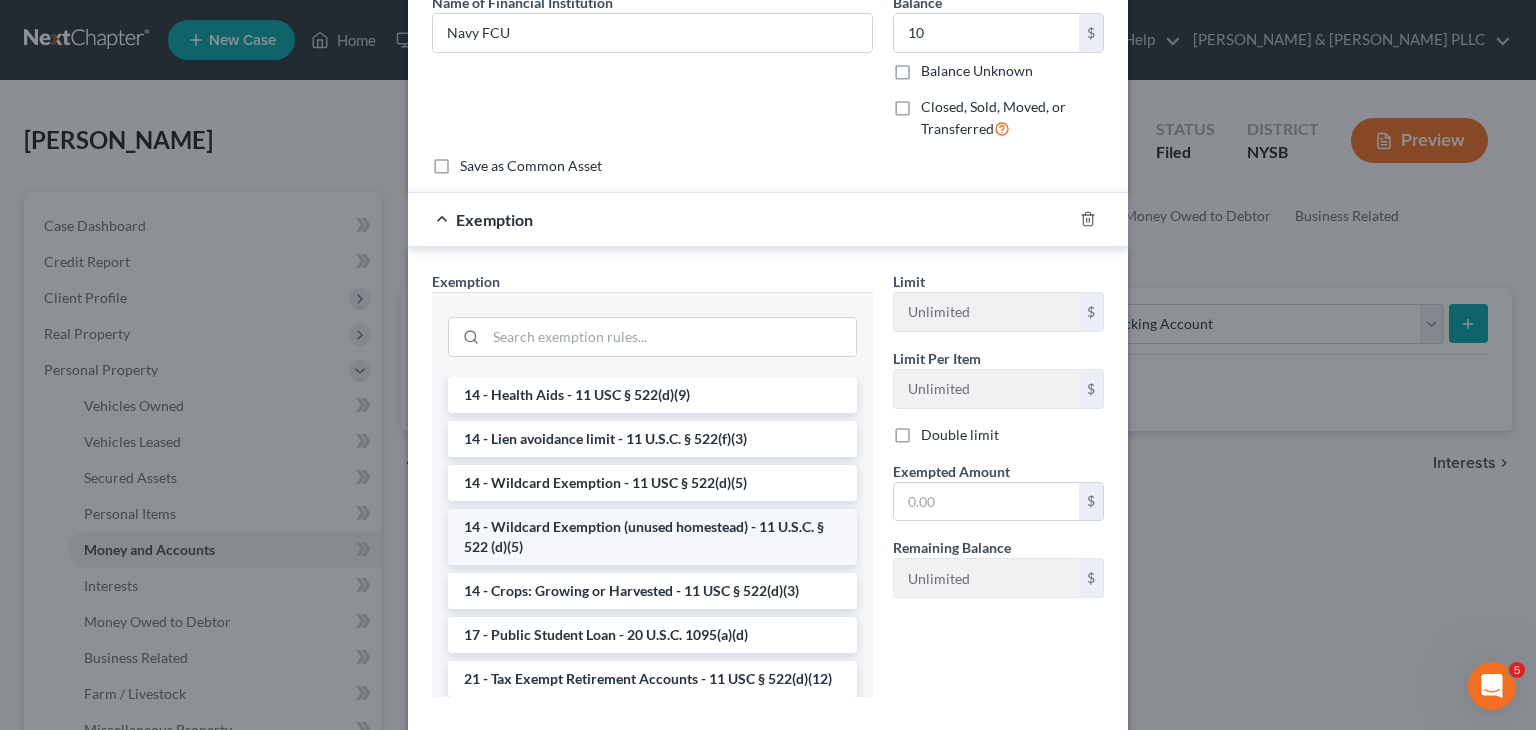 click on "14 - Wildcard Exemption (unused homestead) - 11 U.S.C. § 522 (d)(5)" at bounding box center [652, 537] 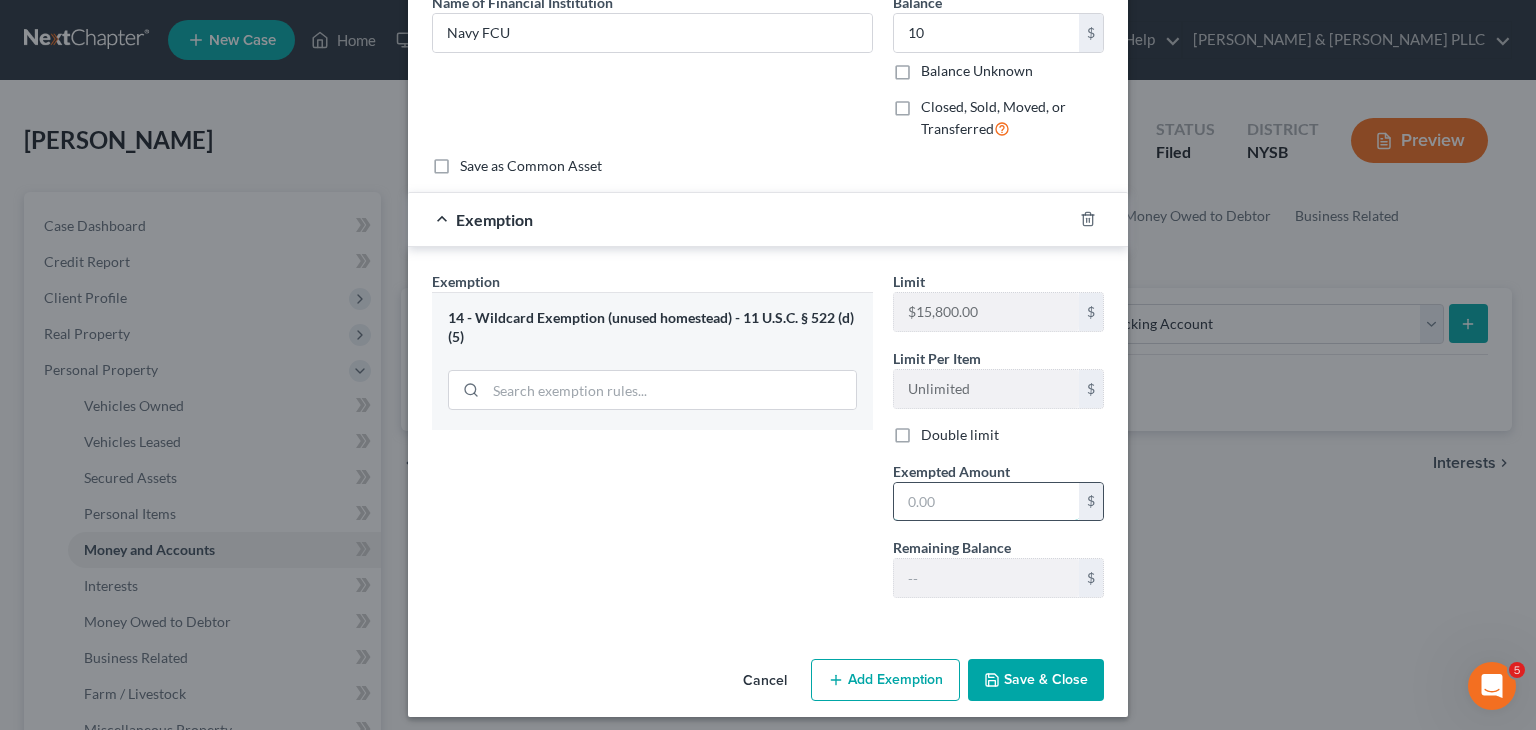 click at bounding box center [986, 502] 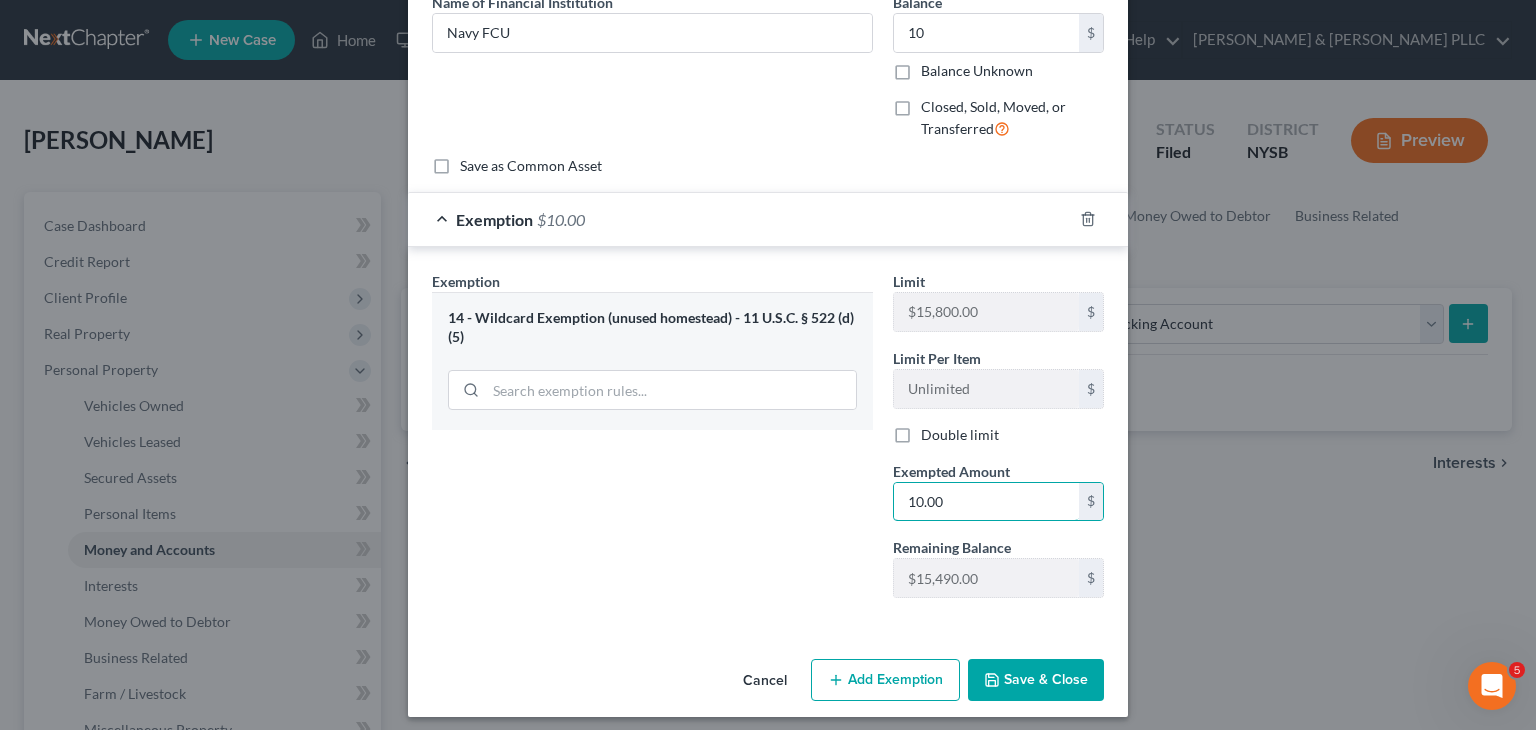 type on "10.00" 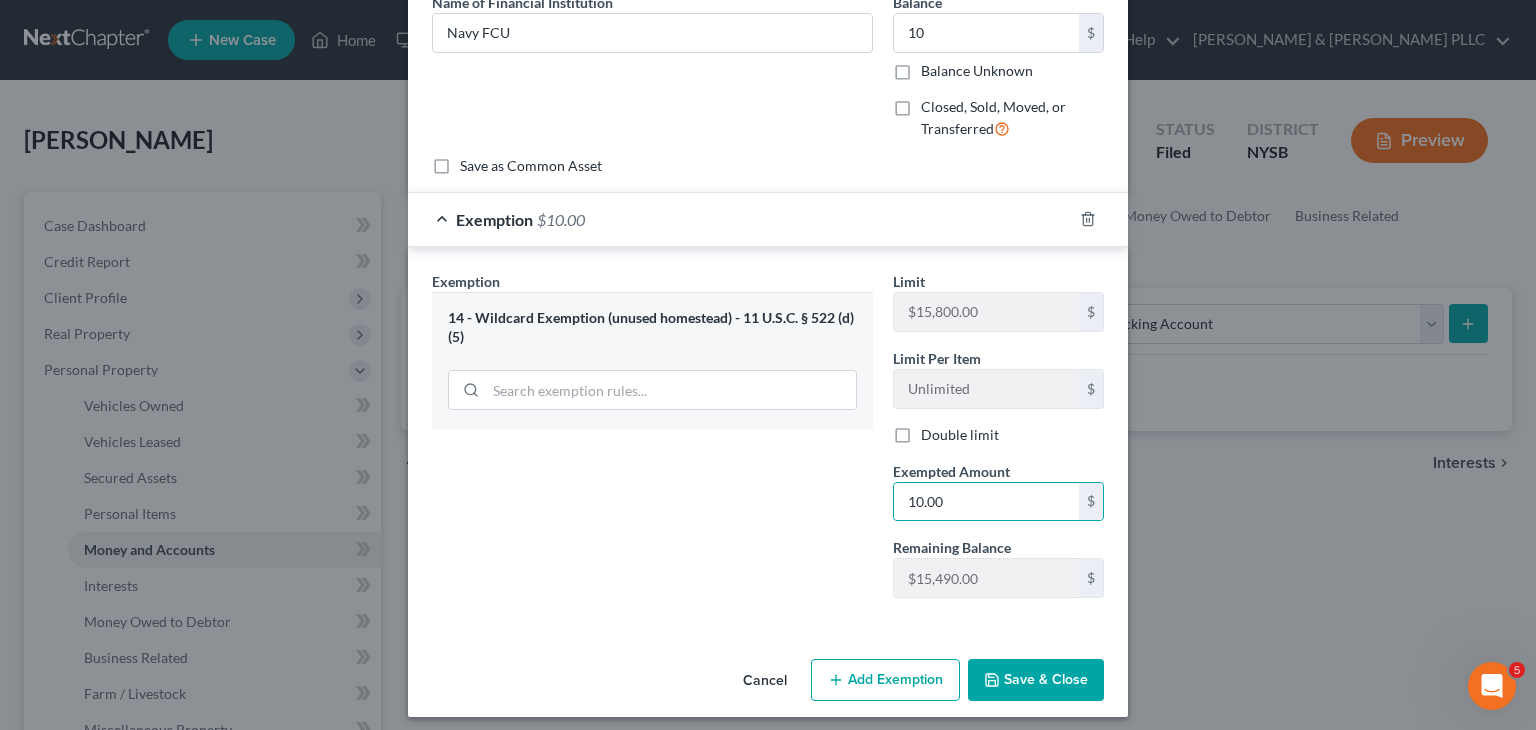 click on "Save & Close" at bounding box center (1036, 680) 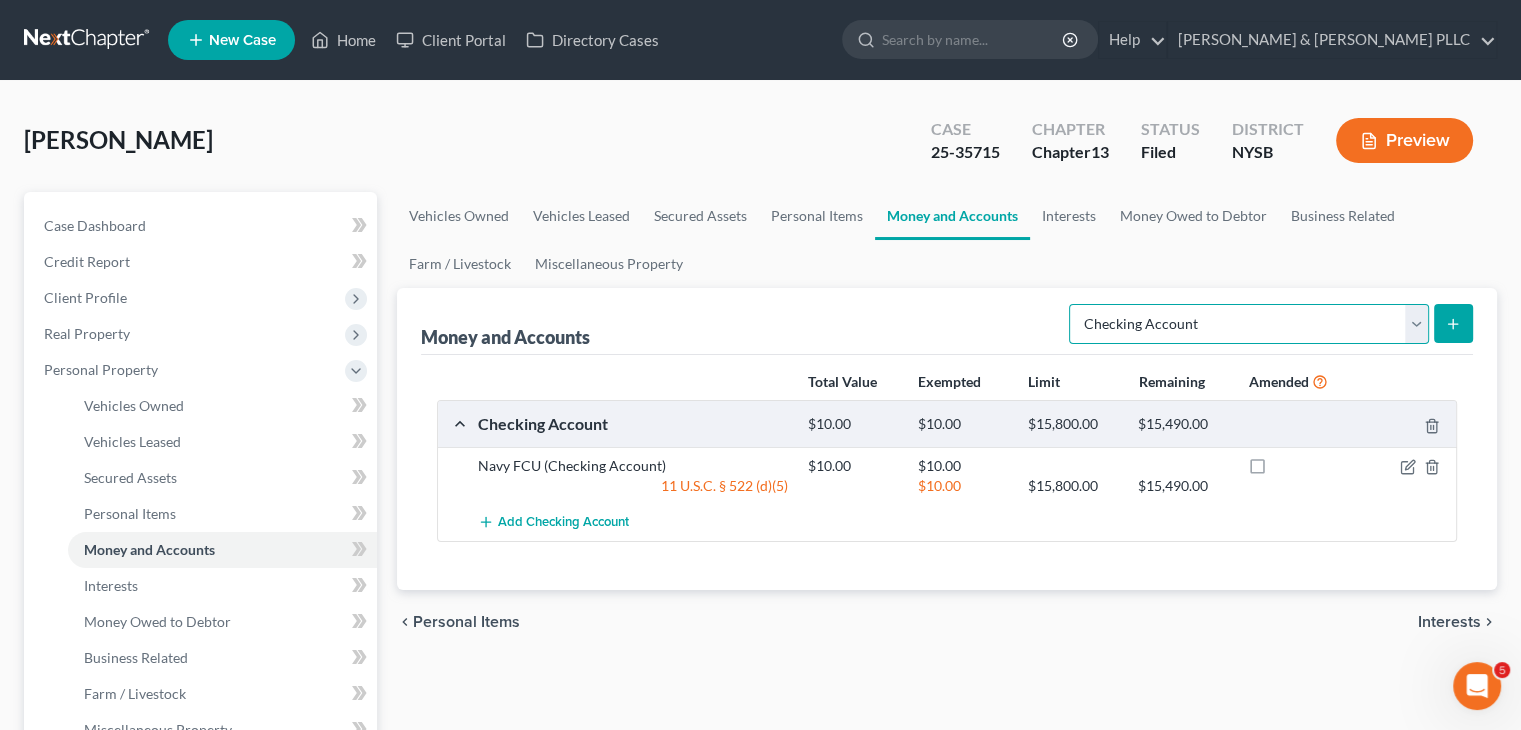 click on "Select Account Type Brokerage Cash on Hand Certificates of Deposit Checking Account Money Market Other (Credit Union, Health Savings Account, etc) Safe Deposit Box Savings Account Security Deposits or Prepayments" at bounding box center [1249, 324] 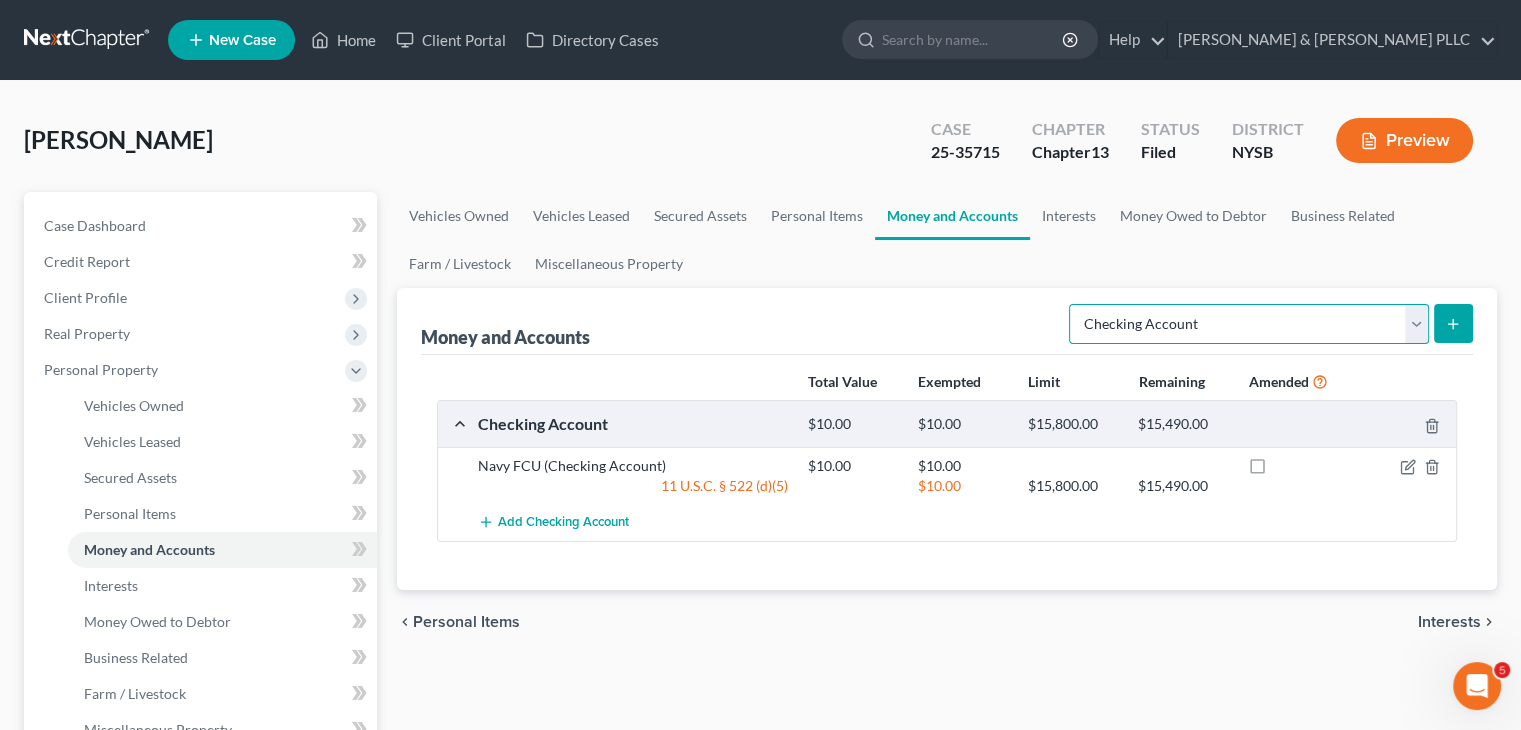 click on "Select Account Type Brokerage Cash on Hand Certificates of Deposit Checking Account Money Market Other (Credit Union, Health Savings Account, etc) Safe Deposit Box Savings Account Security Deposits or Prepayments" at bounding box center (1249, 324) 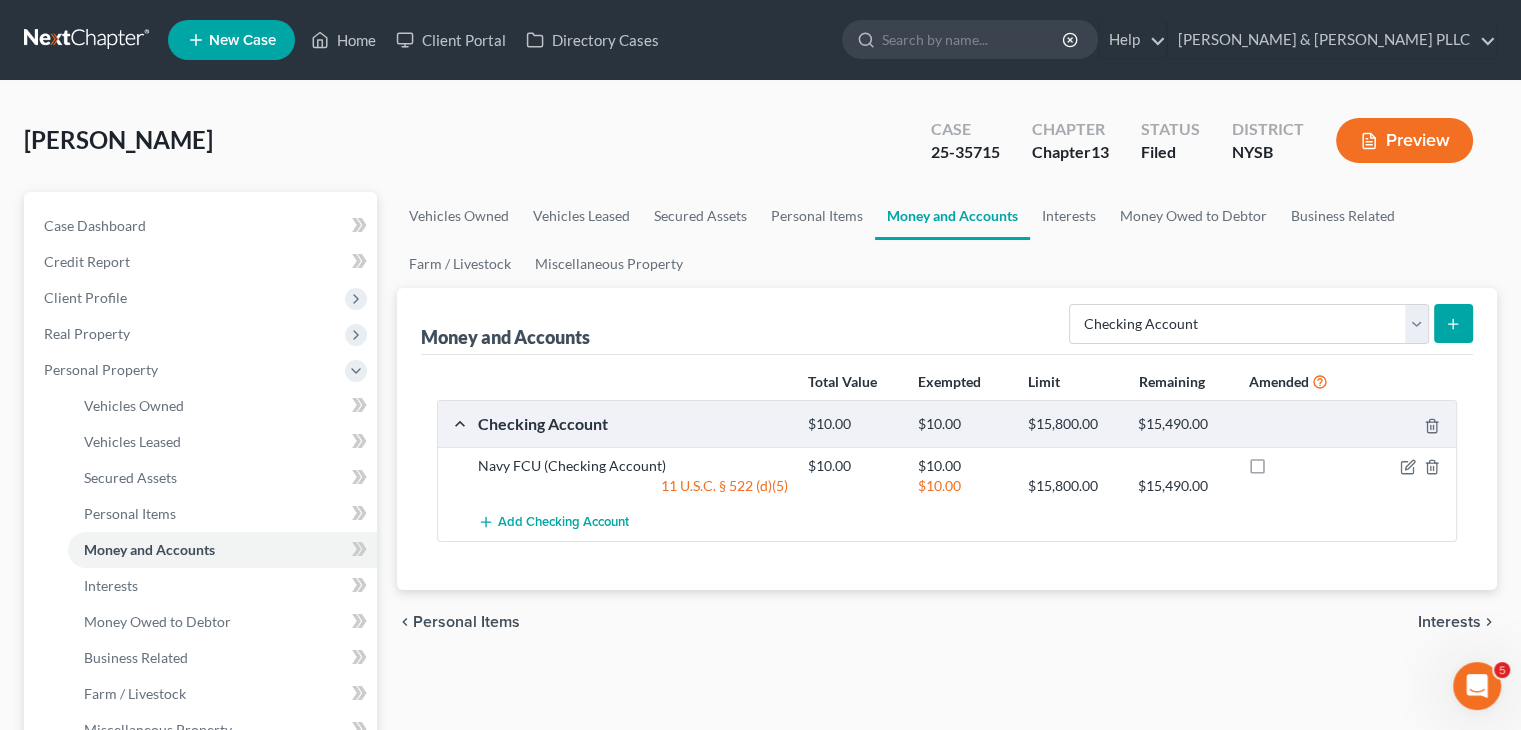 click 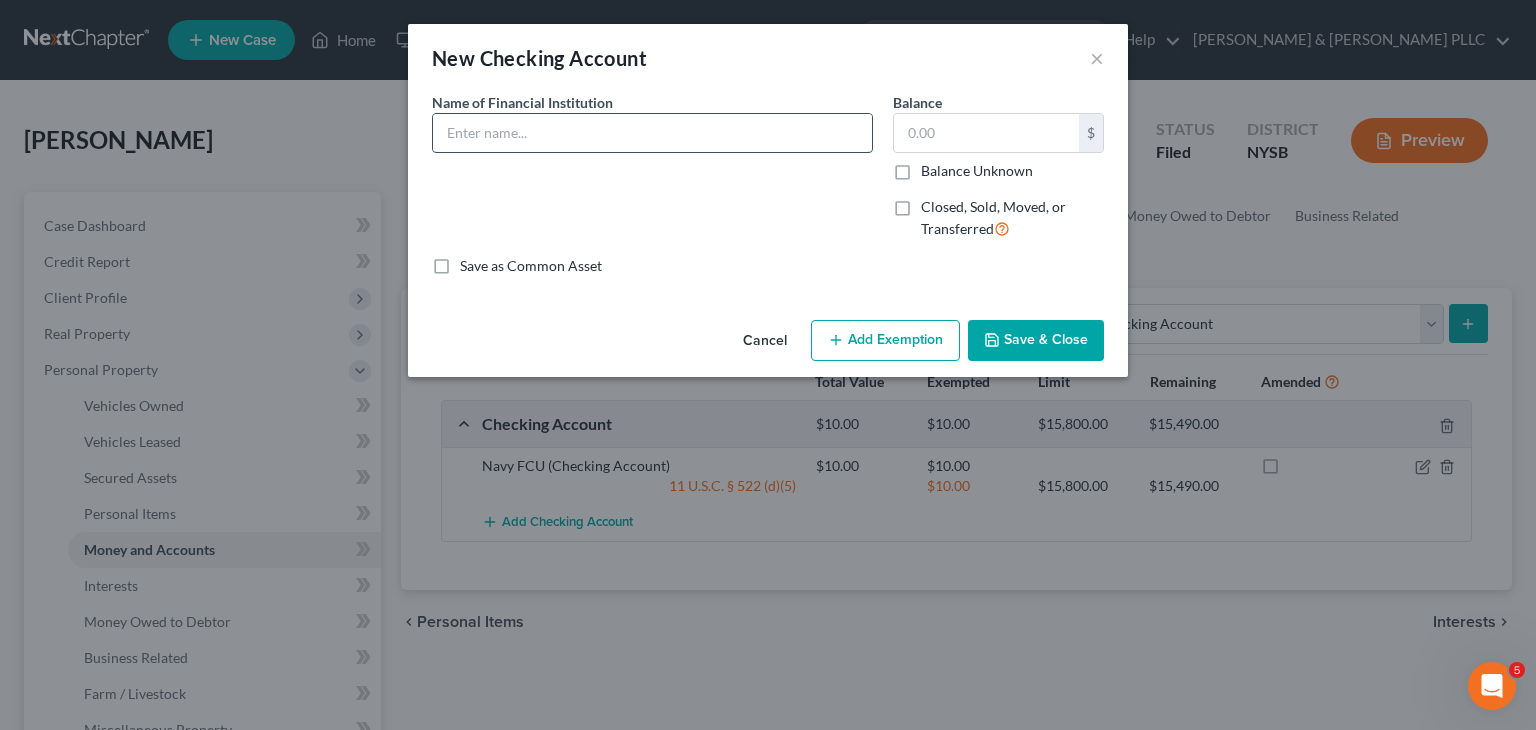 click at bounding box center (652, 133) 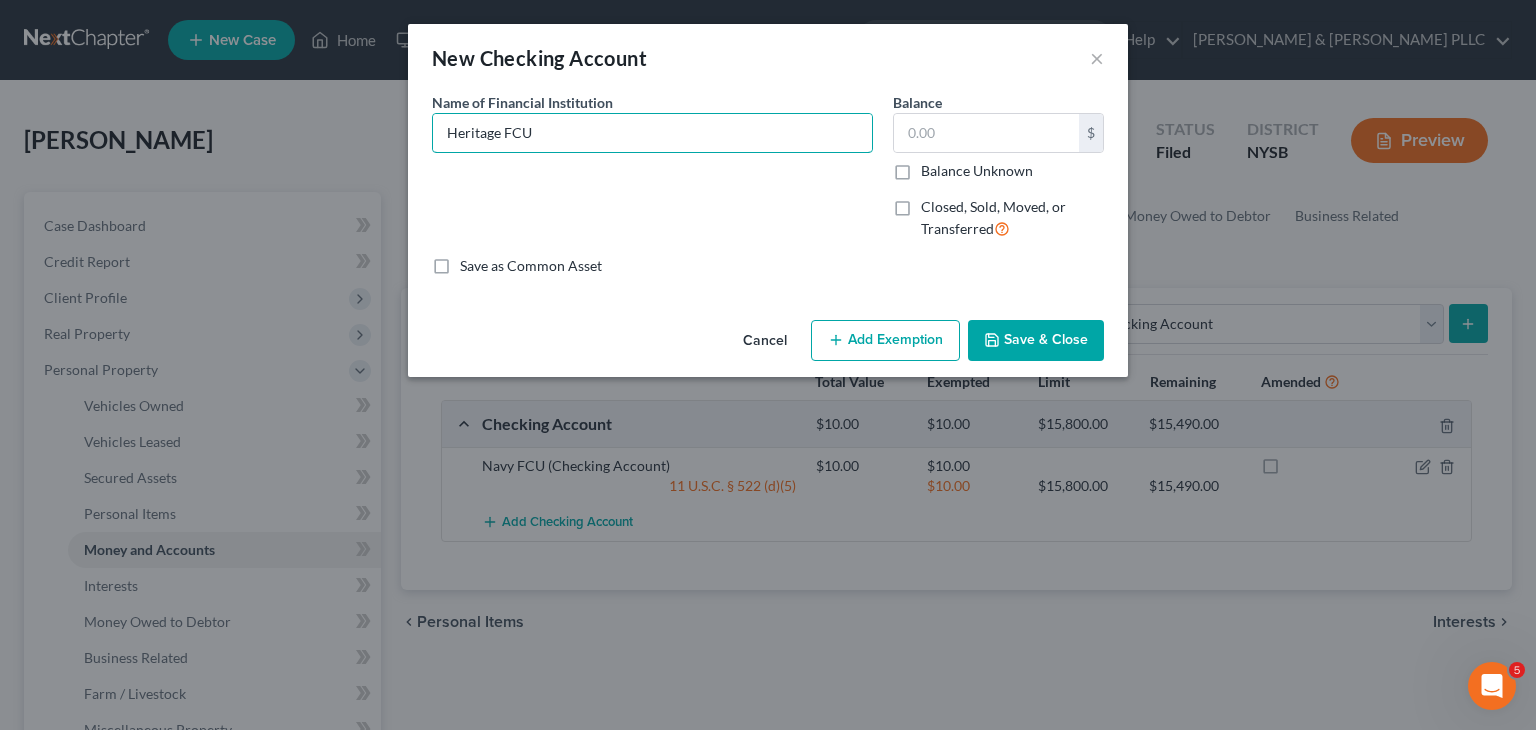 type on "Heritage FCU" 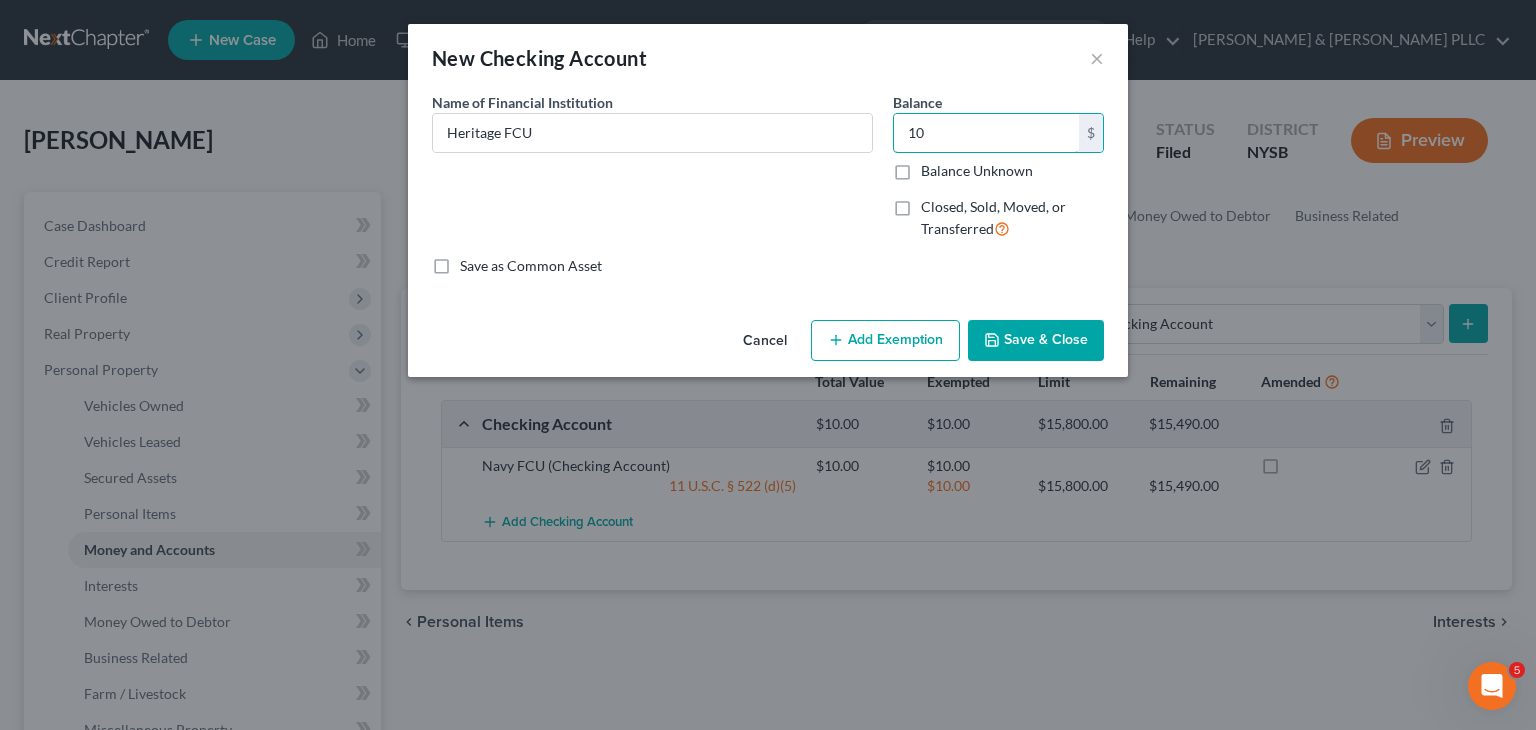 type on "1" 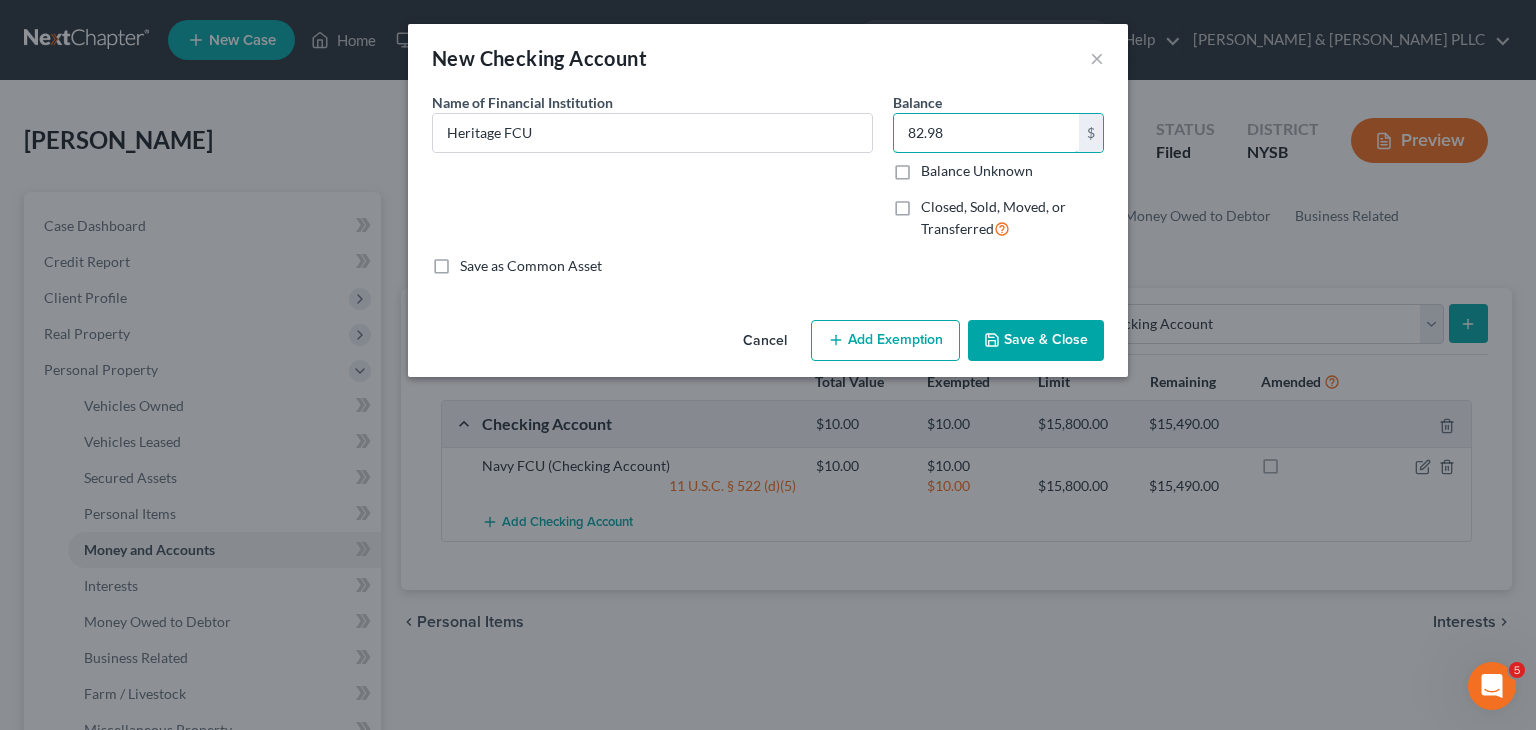 type on "82.98" 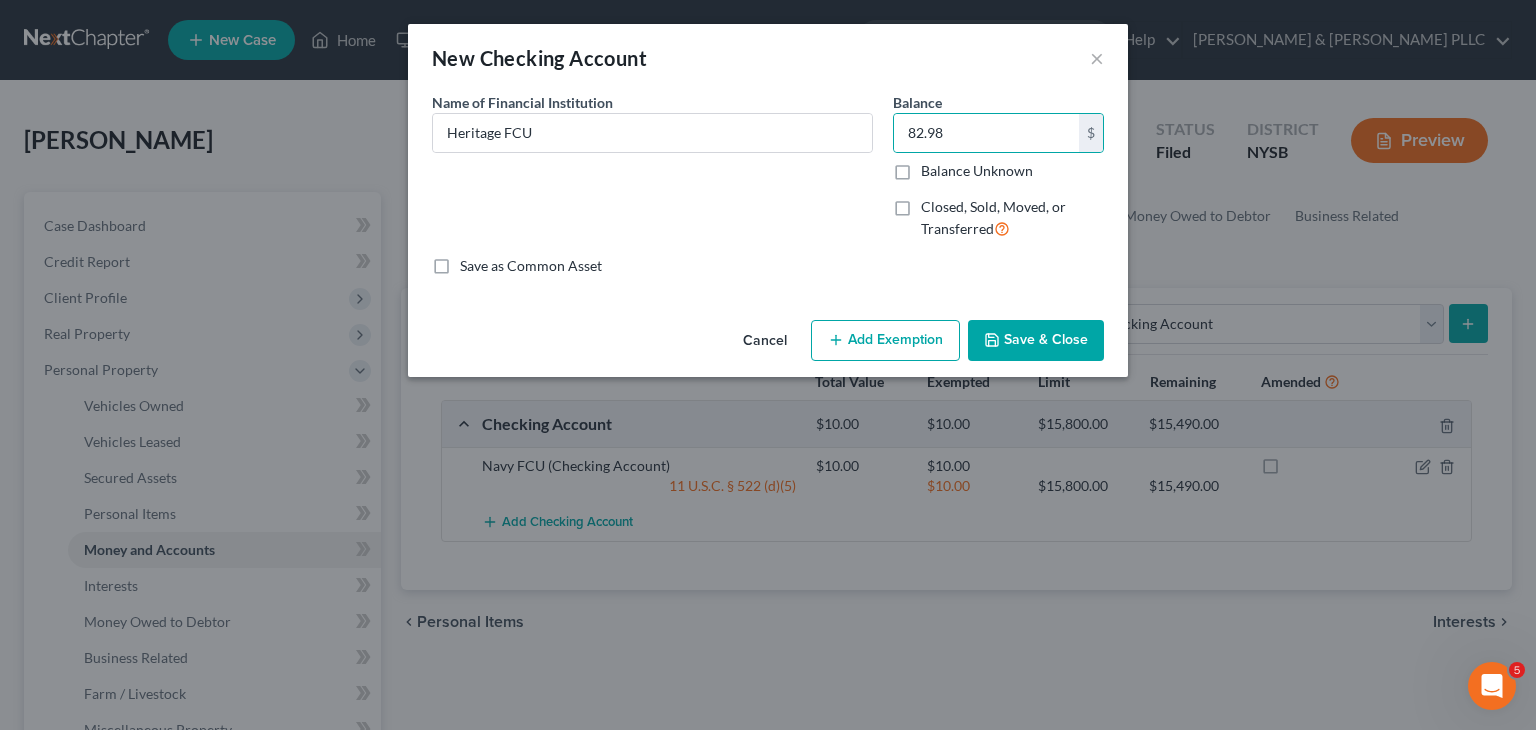 click on "Add Exemption" at bounding box center [885, 341] 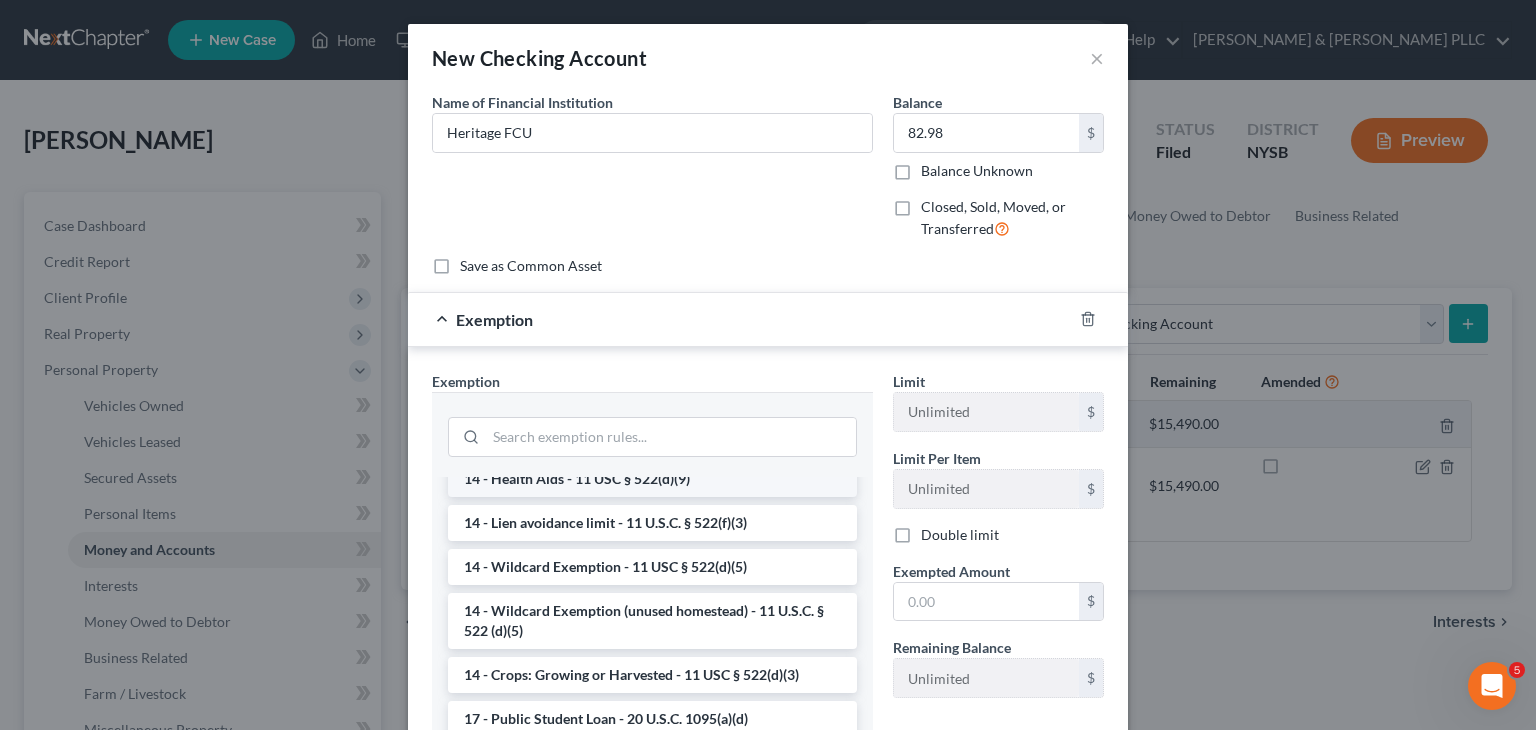 scroll, scrollTop: 400, scrollLeft: 0, axis: vertical 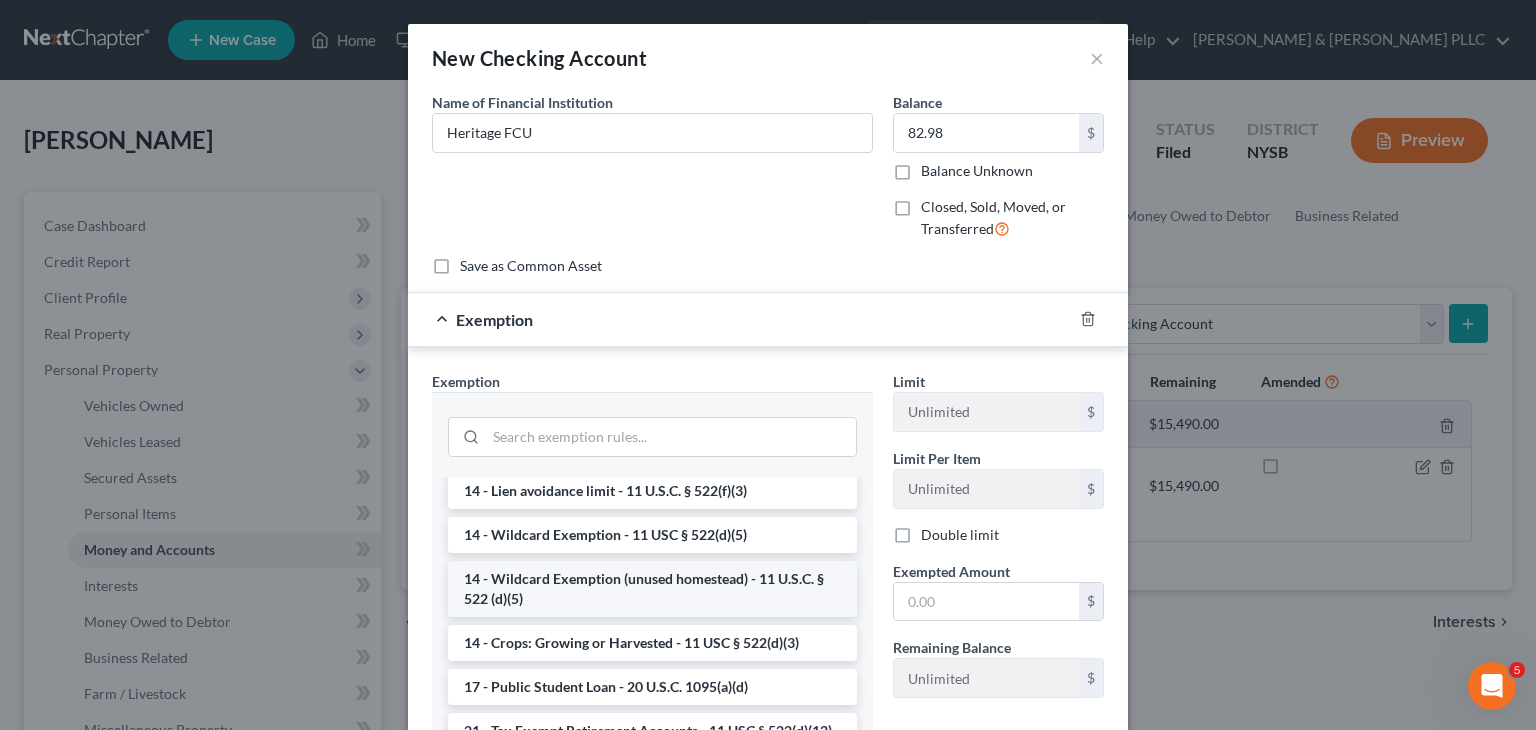 click on "14 - Wildcard Exemption (unused homestead) - 11 U.S.C. § 522 (d)(5)" at bounding box center [652, 589] 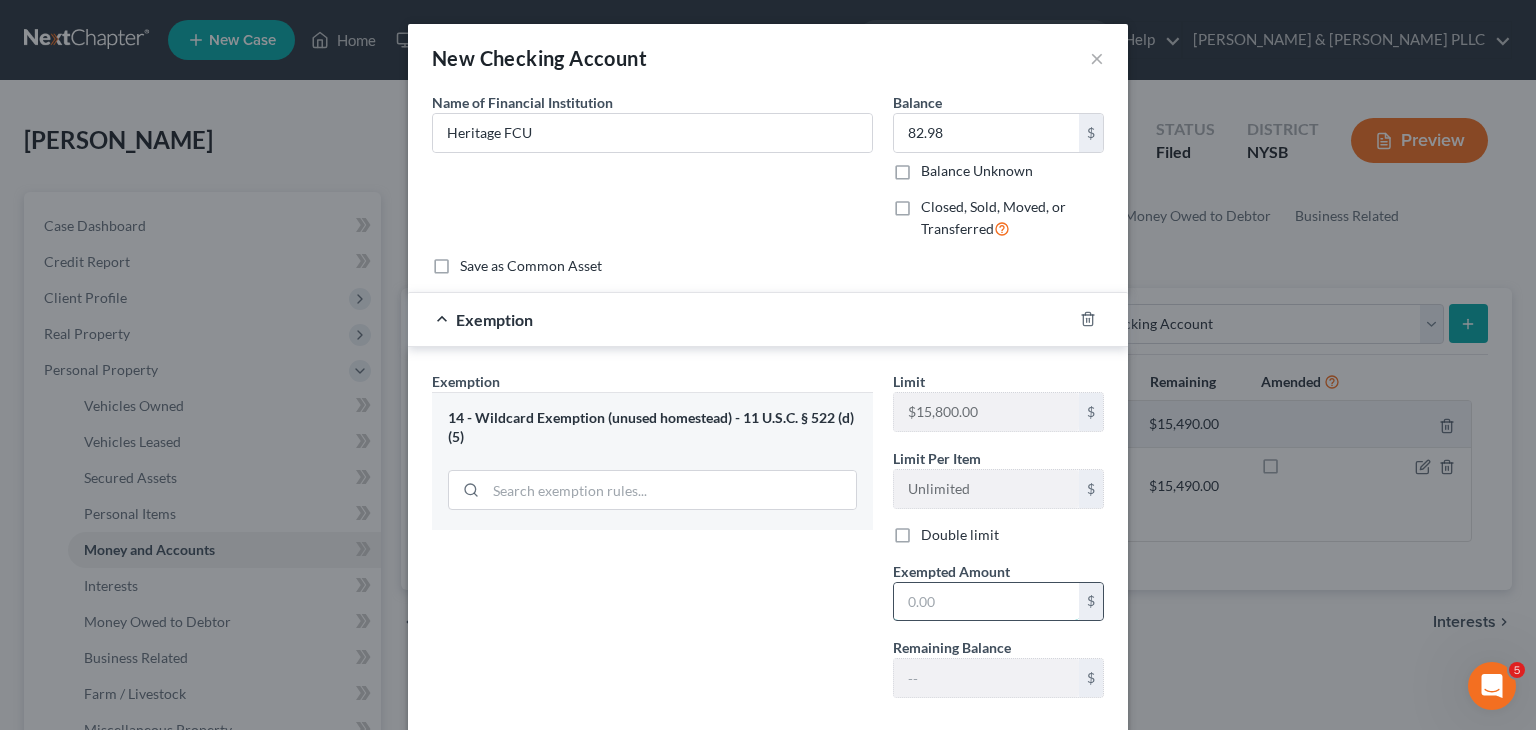 click at bounding box center [986, 602] 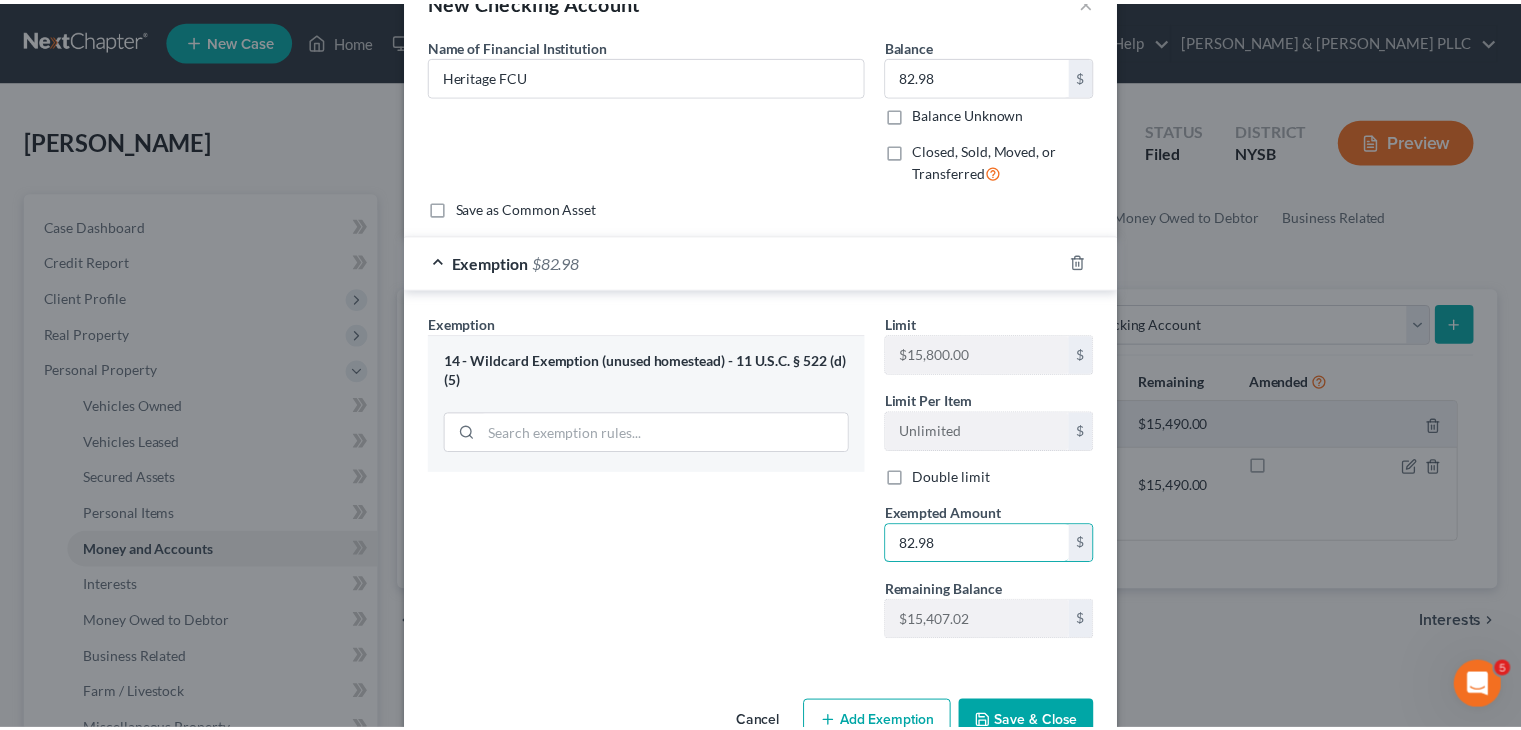 scroll, scrollTop: 108, scrollLeft: 0, axis: vertical 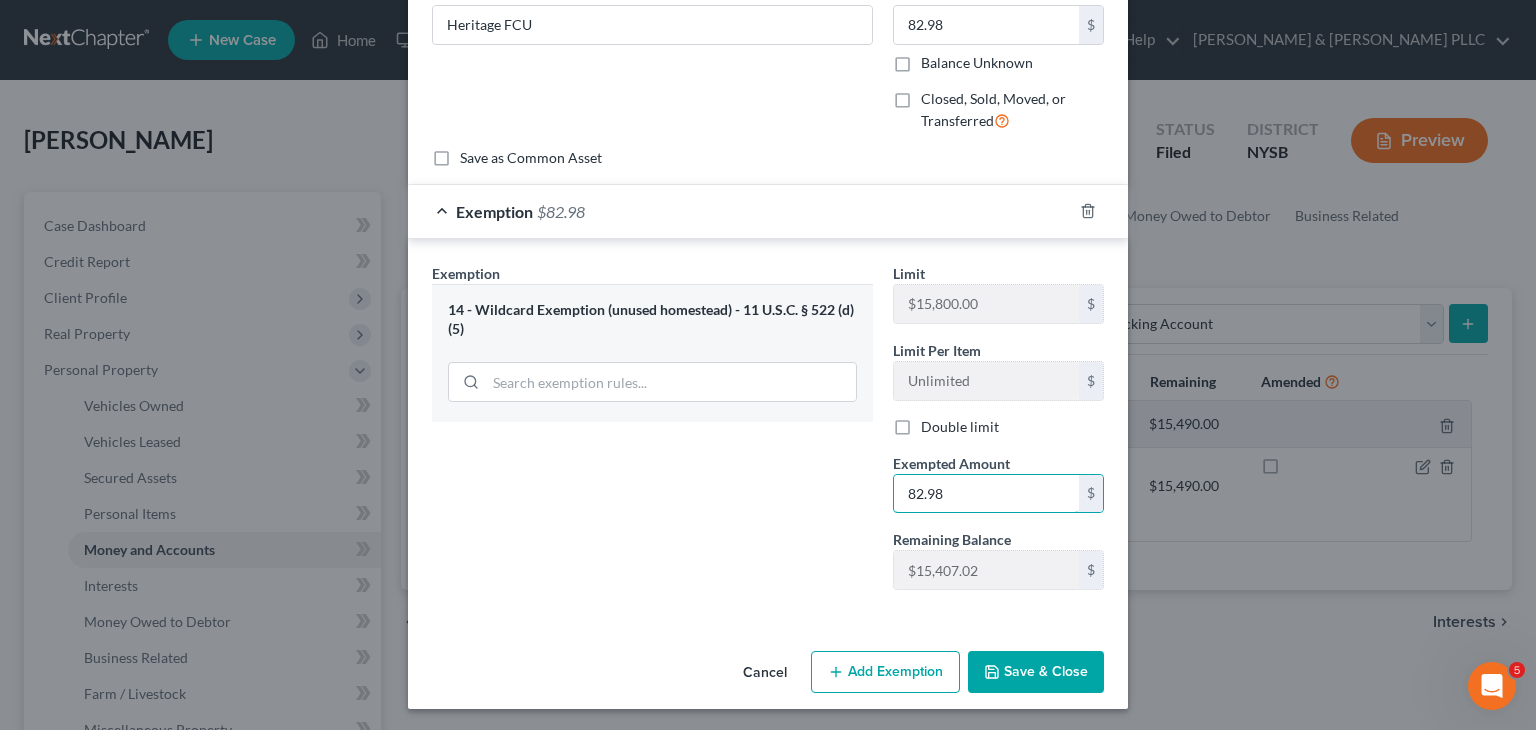 type on "82.98" 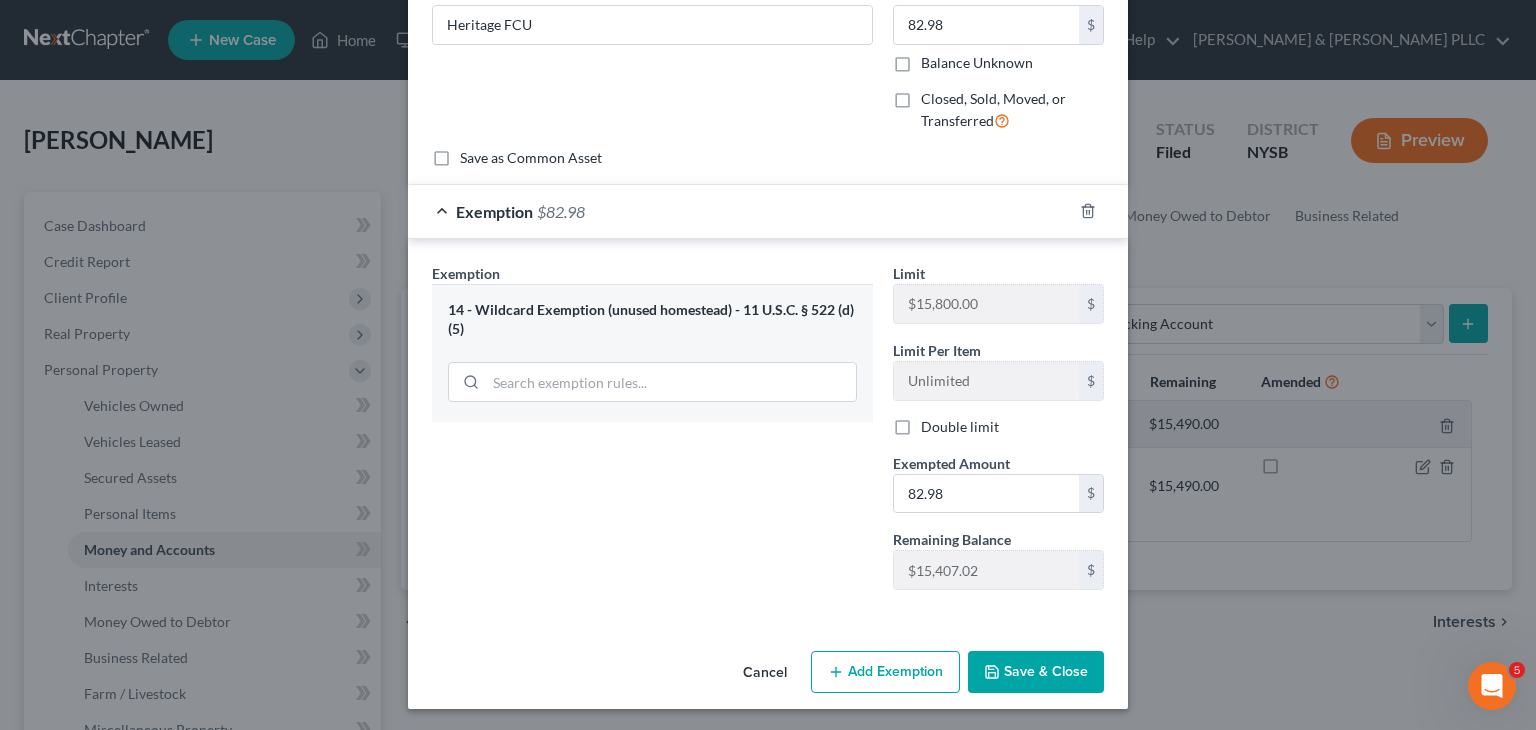 click 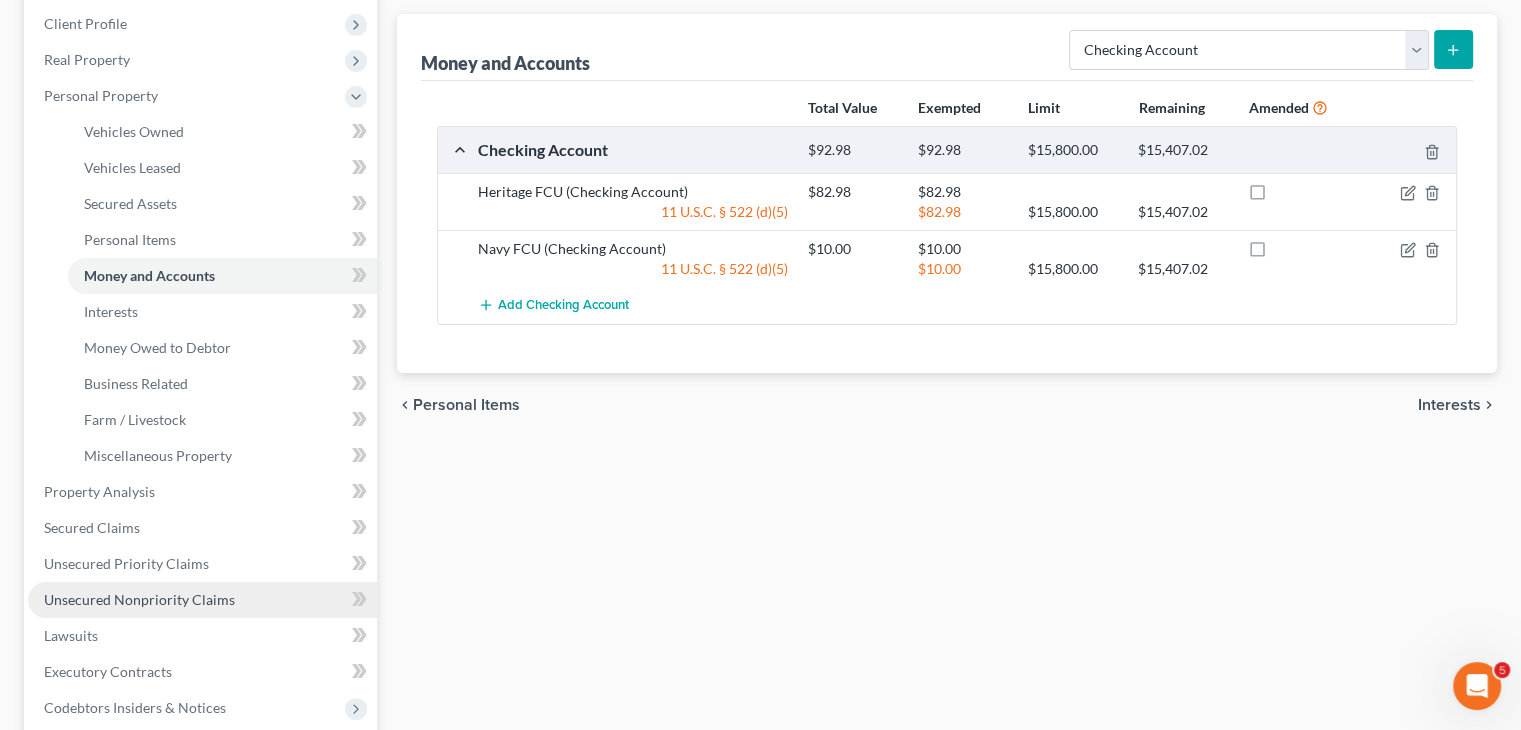scroll, scrollTop: 400, scrollLeft: 0, axis: vertical 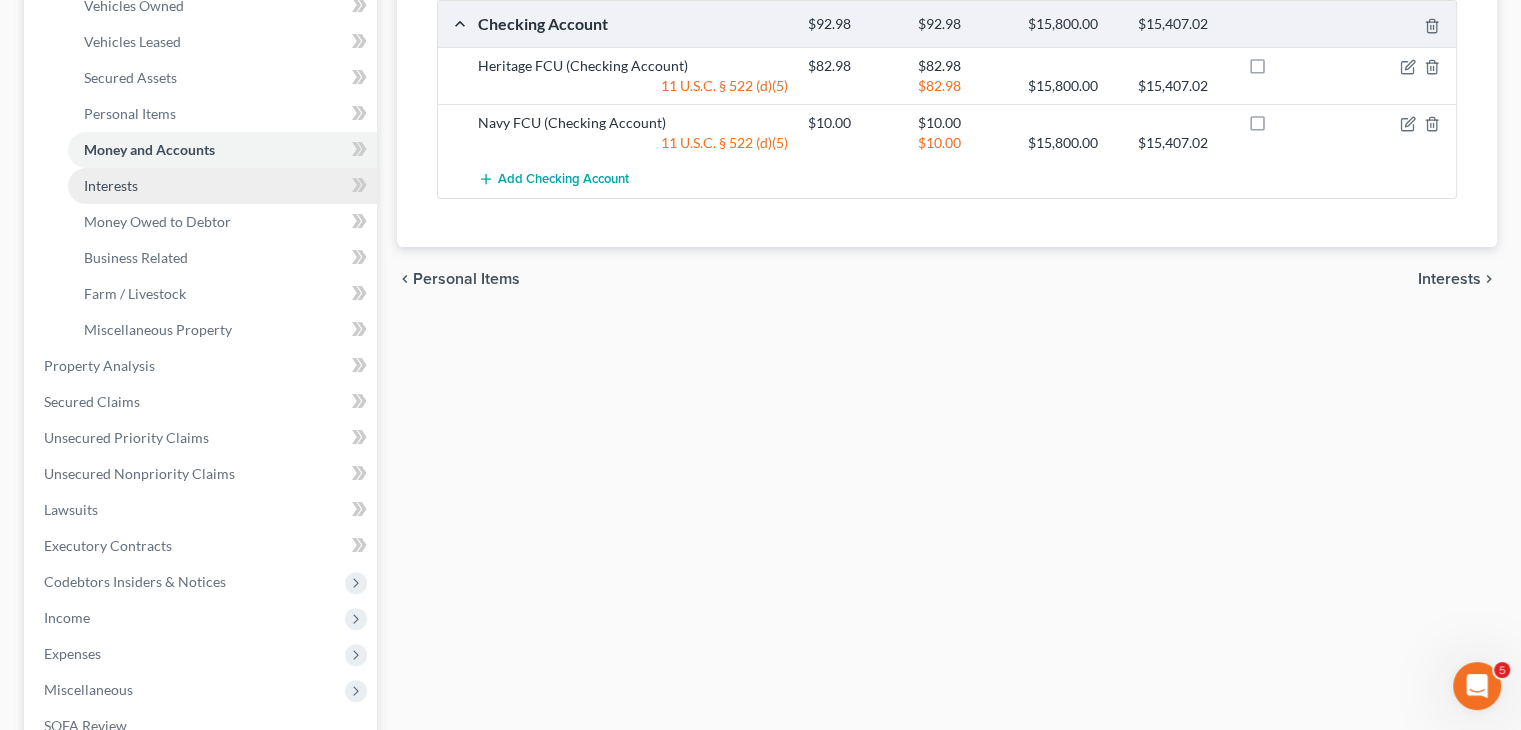 click on "Interests" at bounding box center (222, 186) 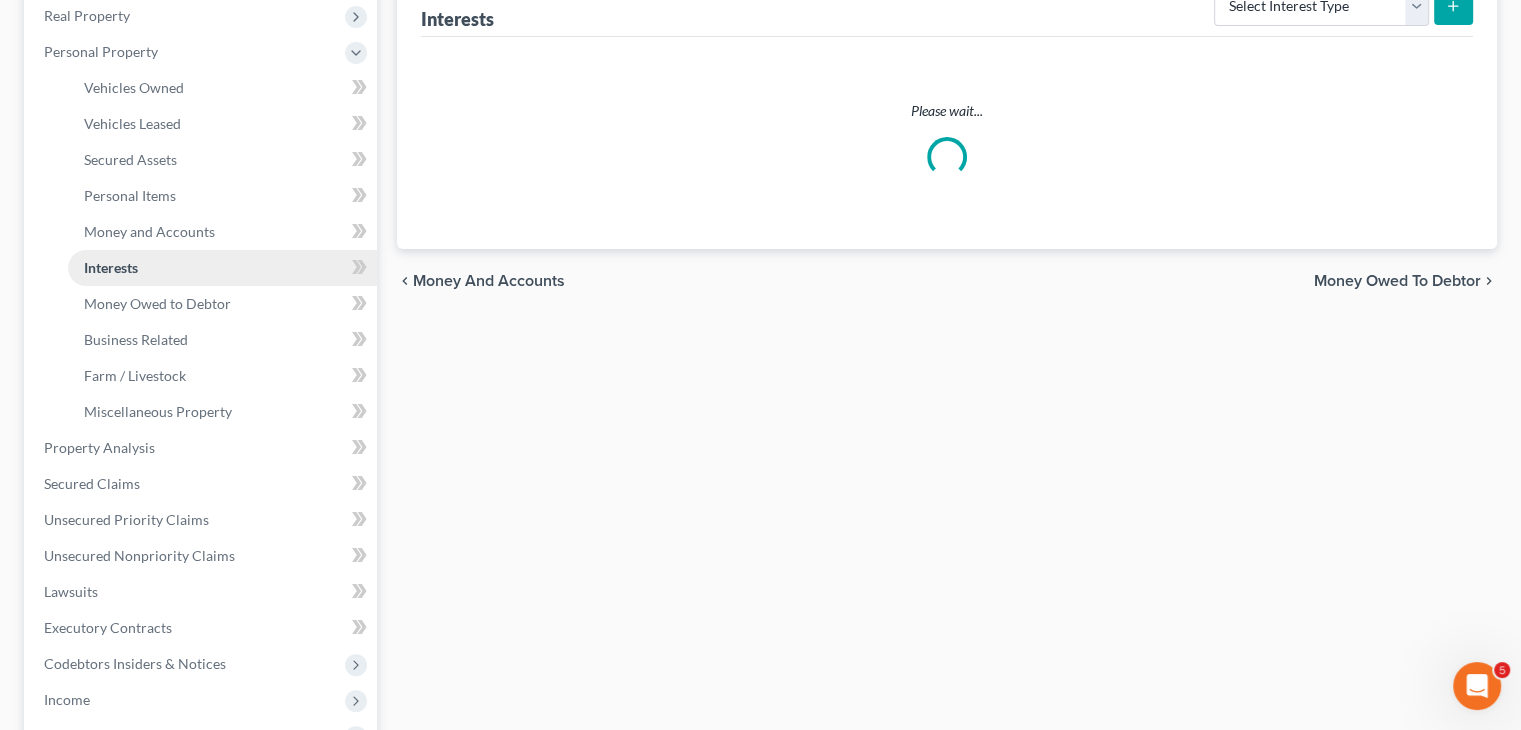 scroll, scrollTop: 0, scrollLeft: 0, axis: both 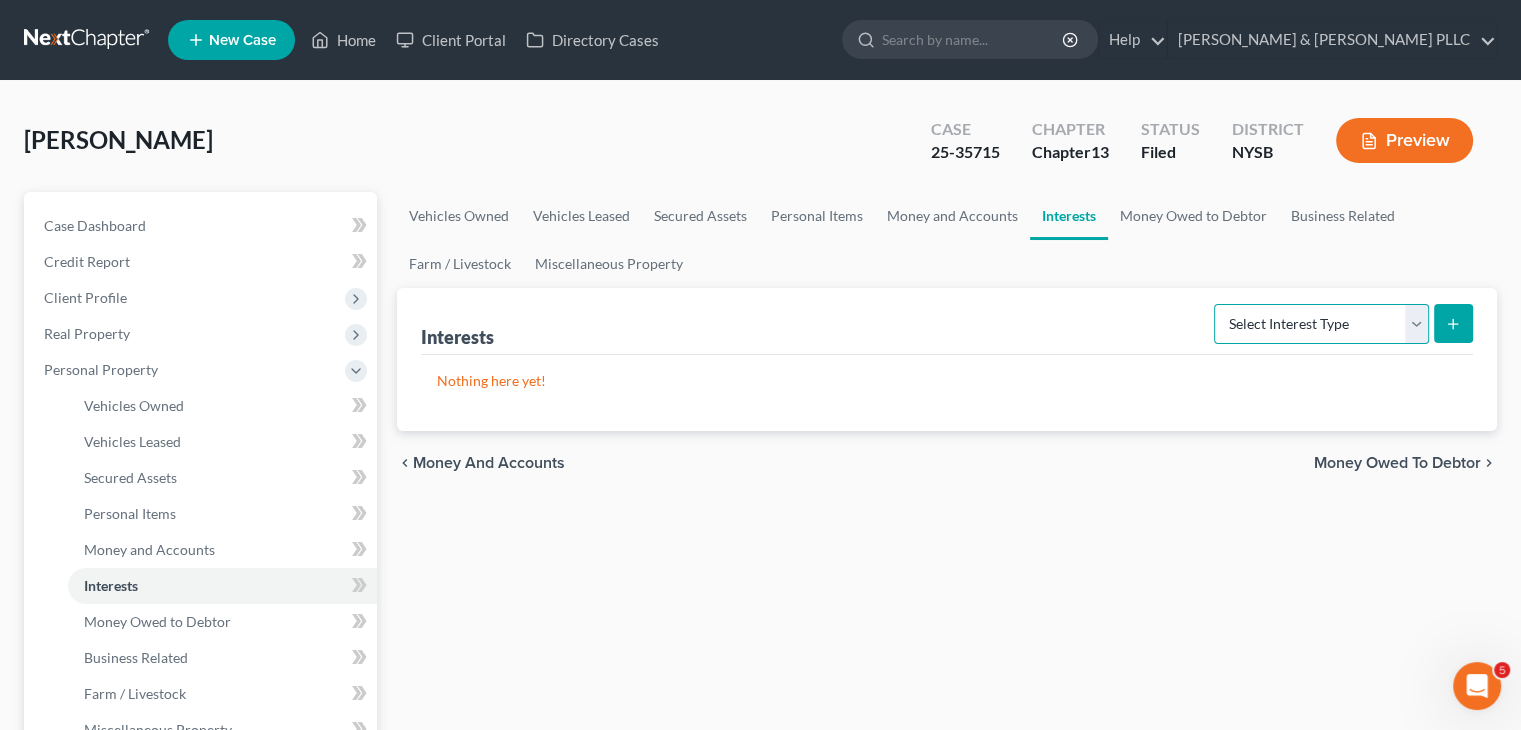 click on "Select Interest Type 401K Annuity Bond Education IRA Government Bond Government Pension Plan Incorporated Business IRA Joint Venture (Active) Joint Venture (Inactive) Keogh Mutual Fund Other Retirement Plan Partnership (Active) Partnership (Inactive) Pension Plan Stock Term Life Insurance Unincorporated Business Whole Life Insurance" at bounding box center [1321, 324] 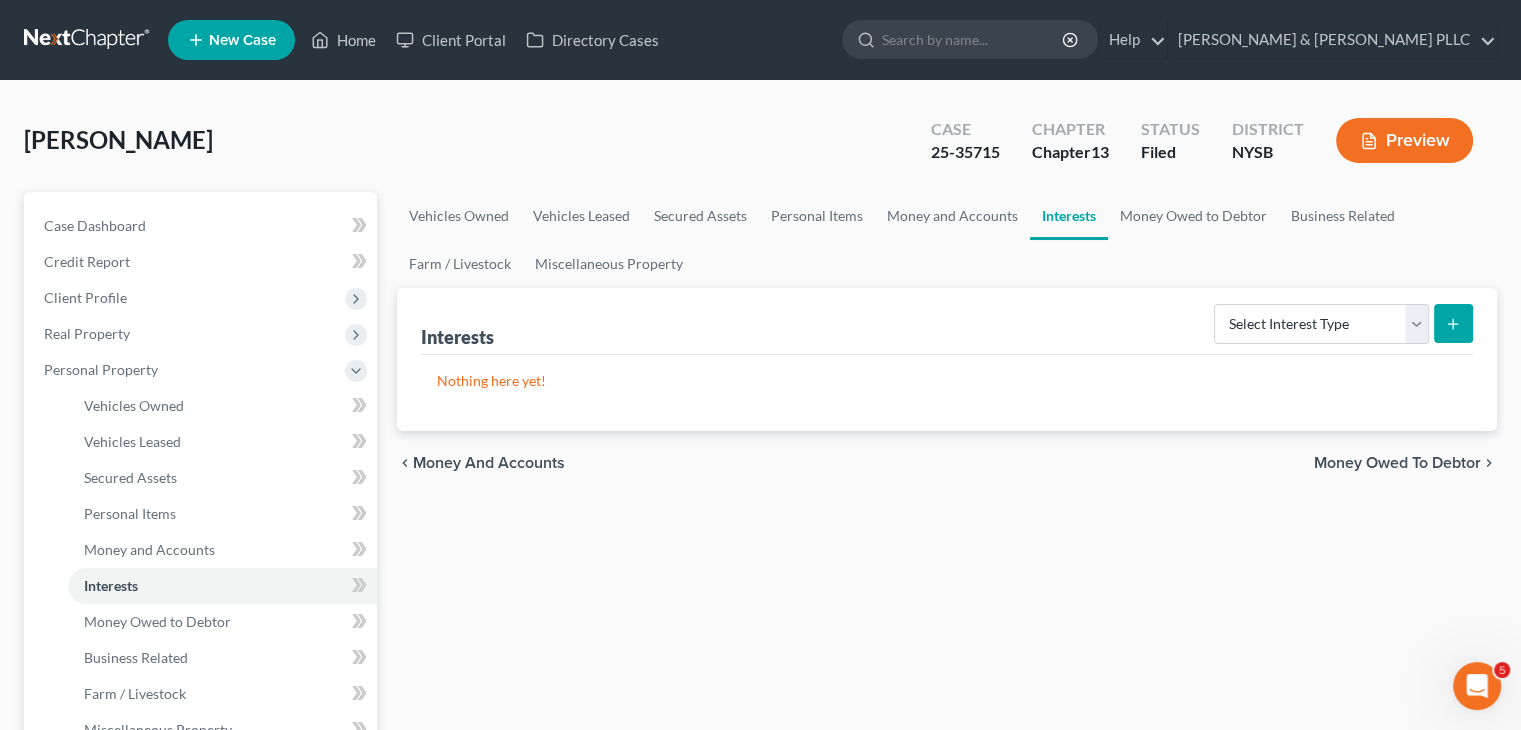 click on "Vehicles Owned
Vehicles Leased
Secured Assets
Personal Items
Money and Accounts
Interests
Money Owed to Debtor
Business Related
Farm / Livestock
Miscellaneous Property
Interests Select Interest Type 401K Annuity Bond Education IRA Government Bond Government Pension Plan Incorporated Business IRA Joint Venture (Active) Joint Venture (Inactive) Keogh Mutual Fund Other Retirement Plan Partnership (Active) Partnership (Inactive) Pension Plan Stock Term Life Insurance Unincorporated Business Whole Life Insurance
Nothing here yet!
chevron_left
Money and Accounts
Money Owed to Debtor
chevron_right" at bounding box center [947, 787] 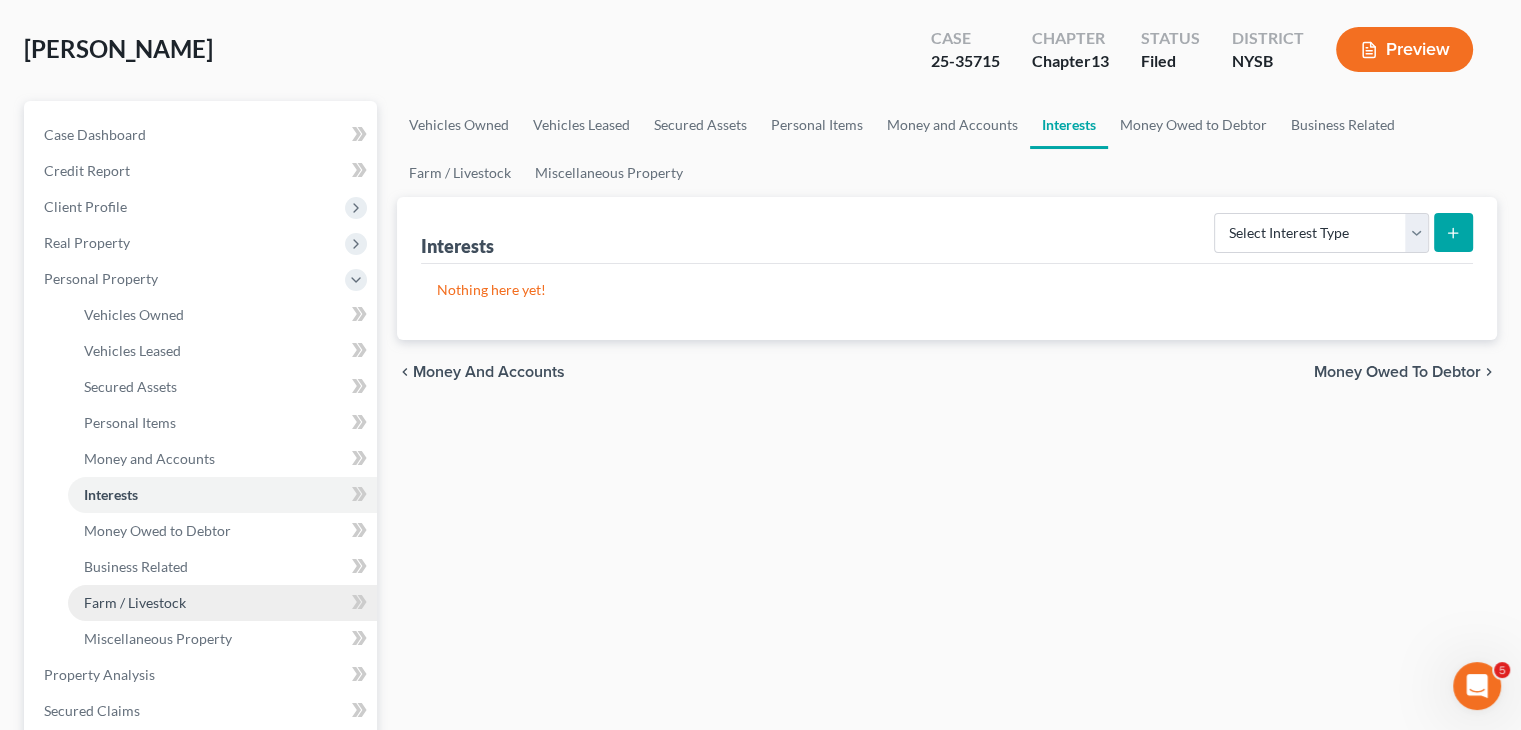 scroll, scrollTop: 200, scrollLeft: 0, axis: vertical 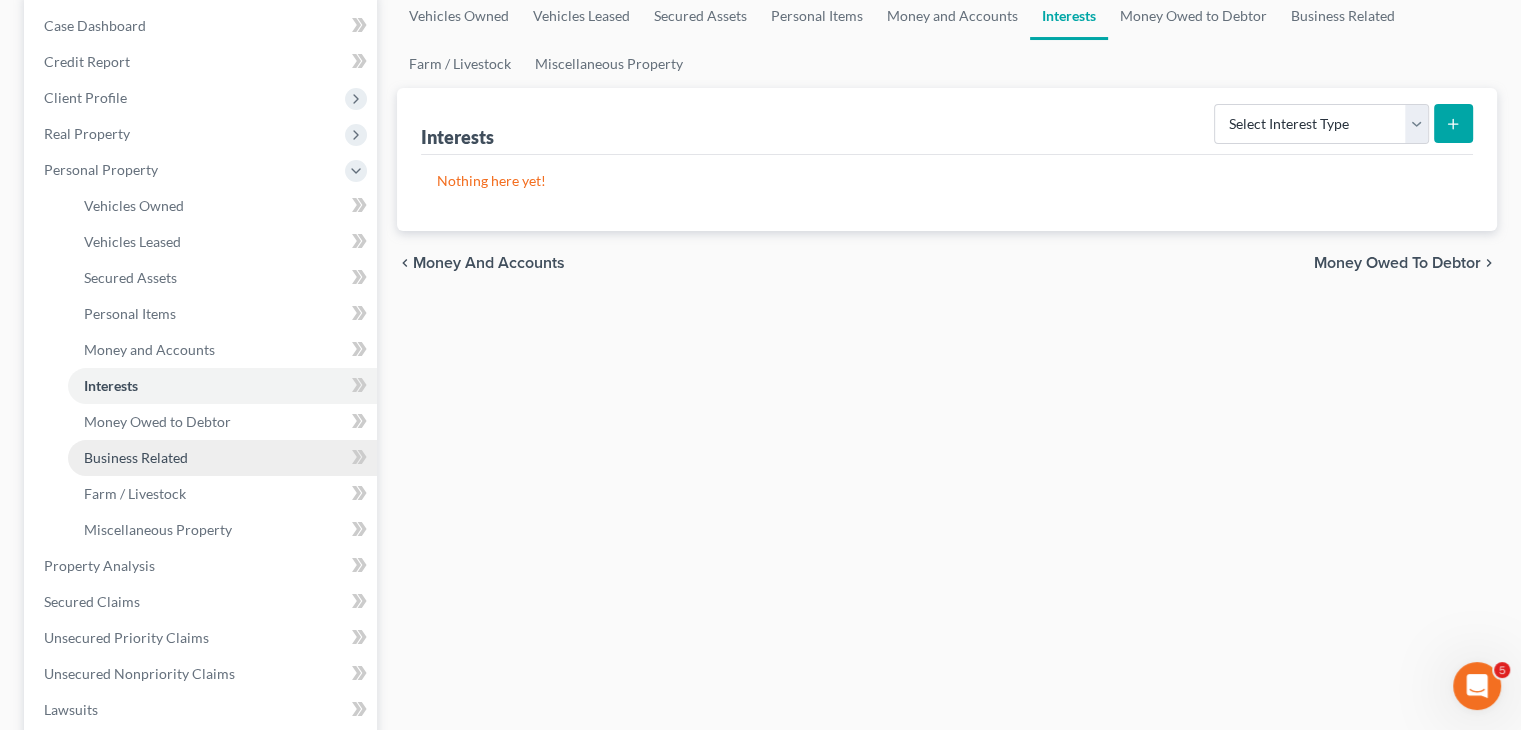 click on "Business Related" at bounding box center [136, 457] 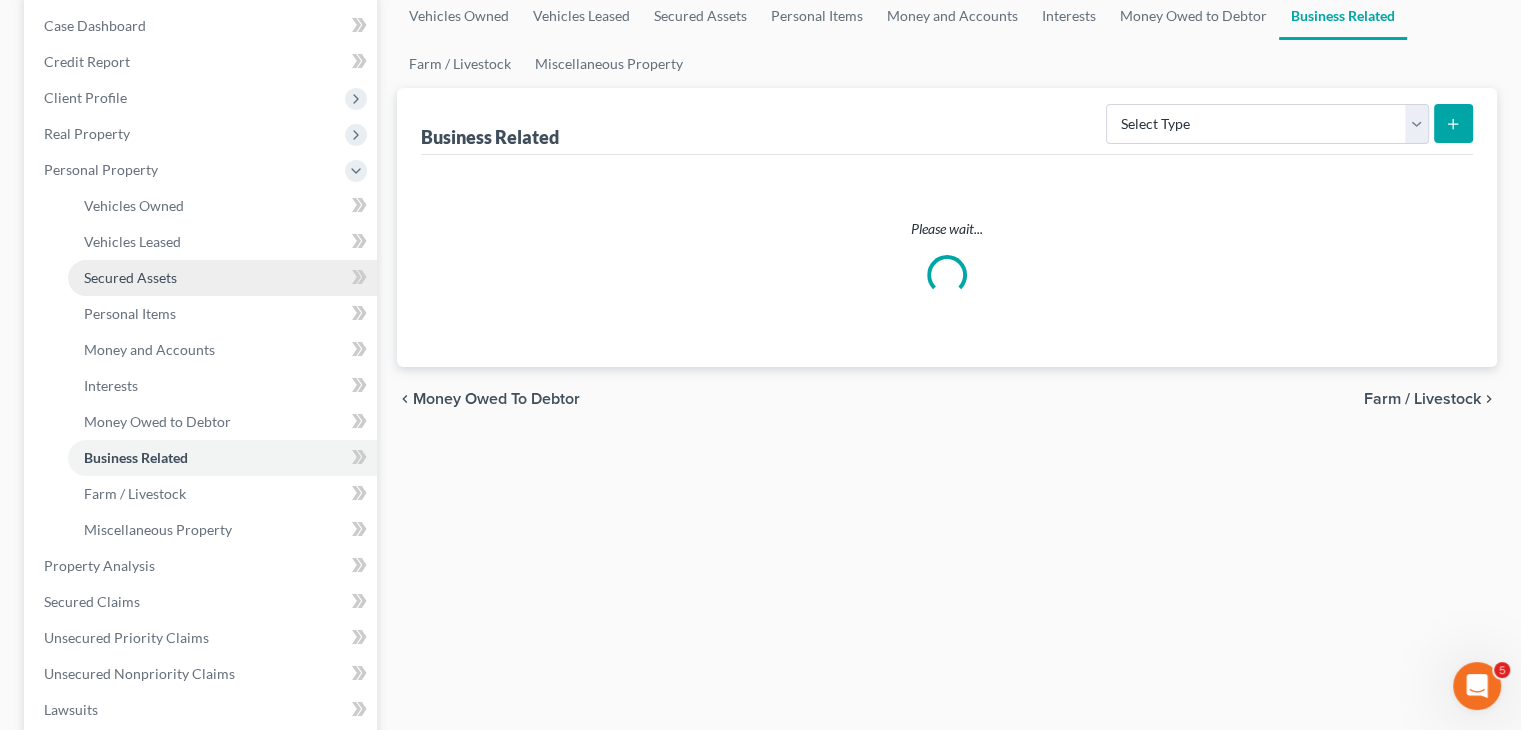 scroll, scrollTop: 0, scrollLeft: 0, axis: both 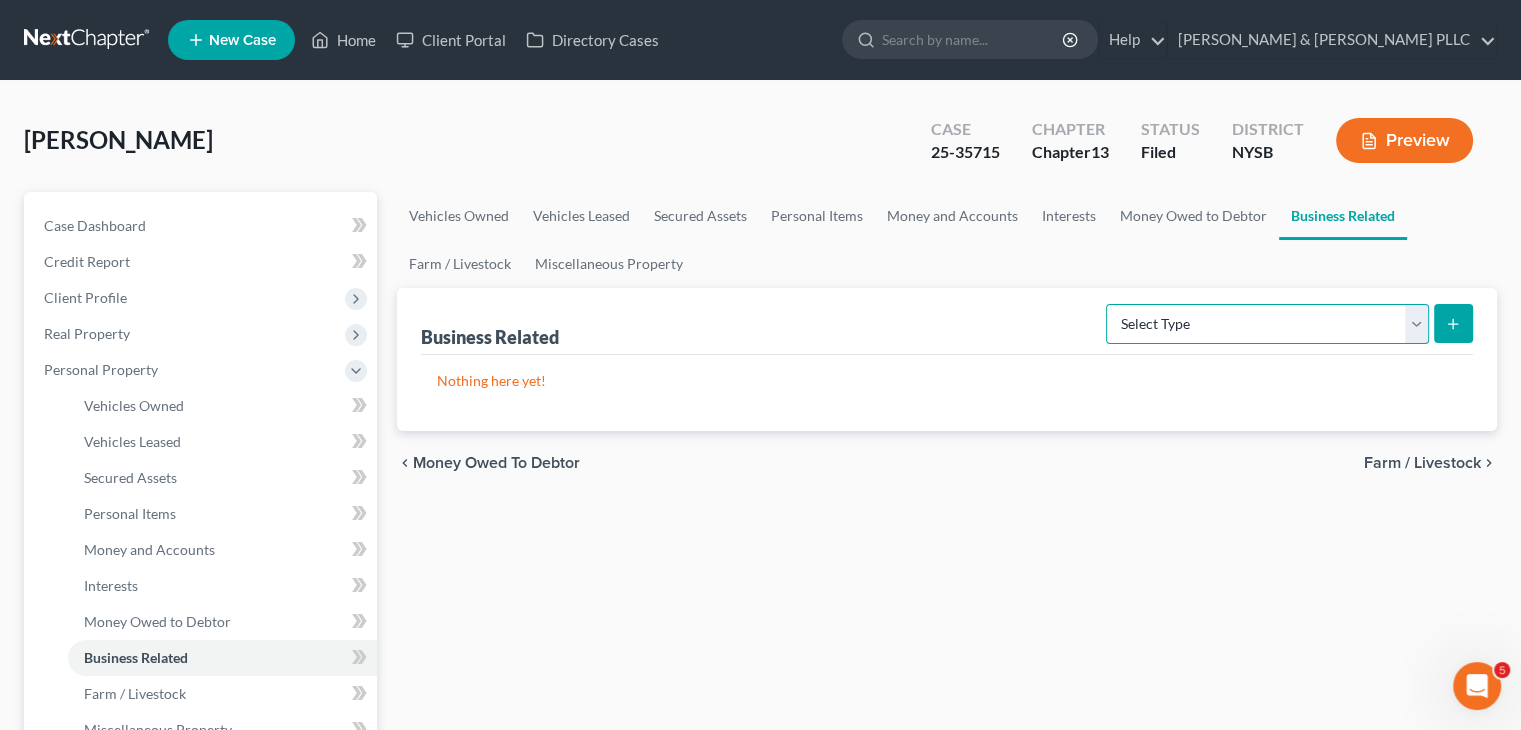 click on "Select Type Customer Lists Franchises Inventory Licenses Machinery Office Equipment, Furnishings, Supplies Other Business Related Property Not Listed Patents, Copyrights, Intellectual Property" at bounding box center [1267, 324] 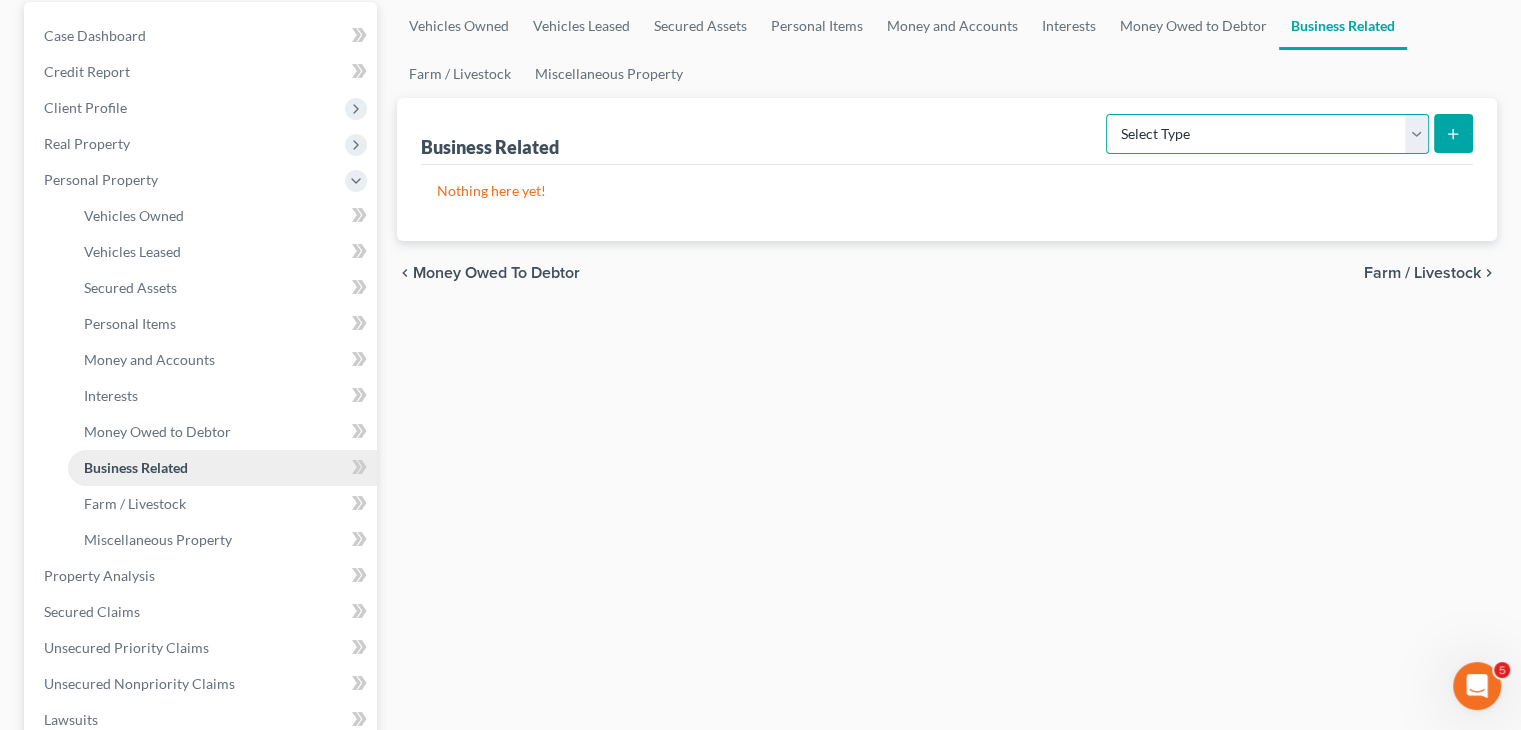 scroll, scrollTop: 200, scrollLeft: 0, axis: vertical 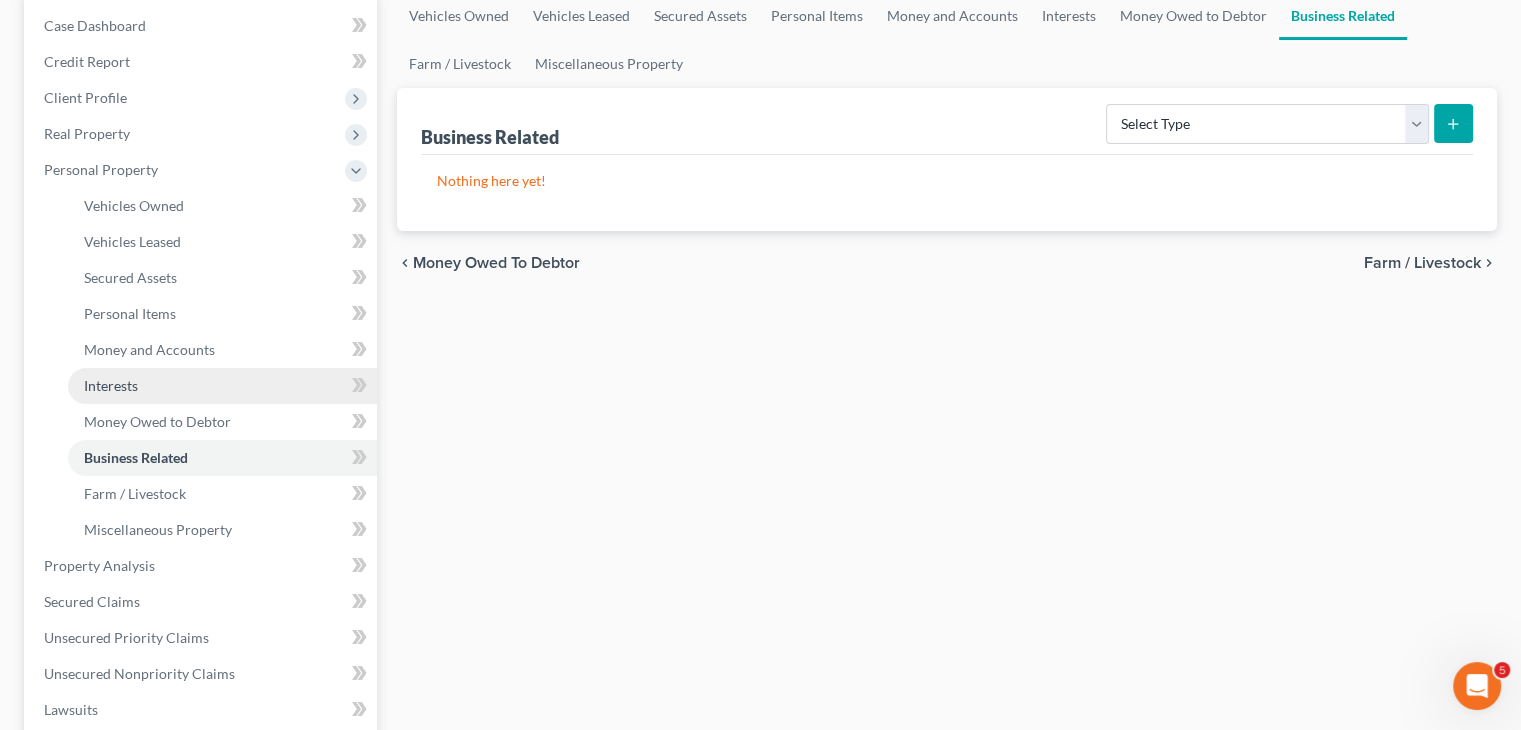 click on "Interests" at bounding box center (222, 386) 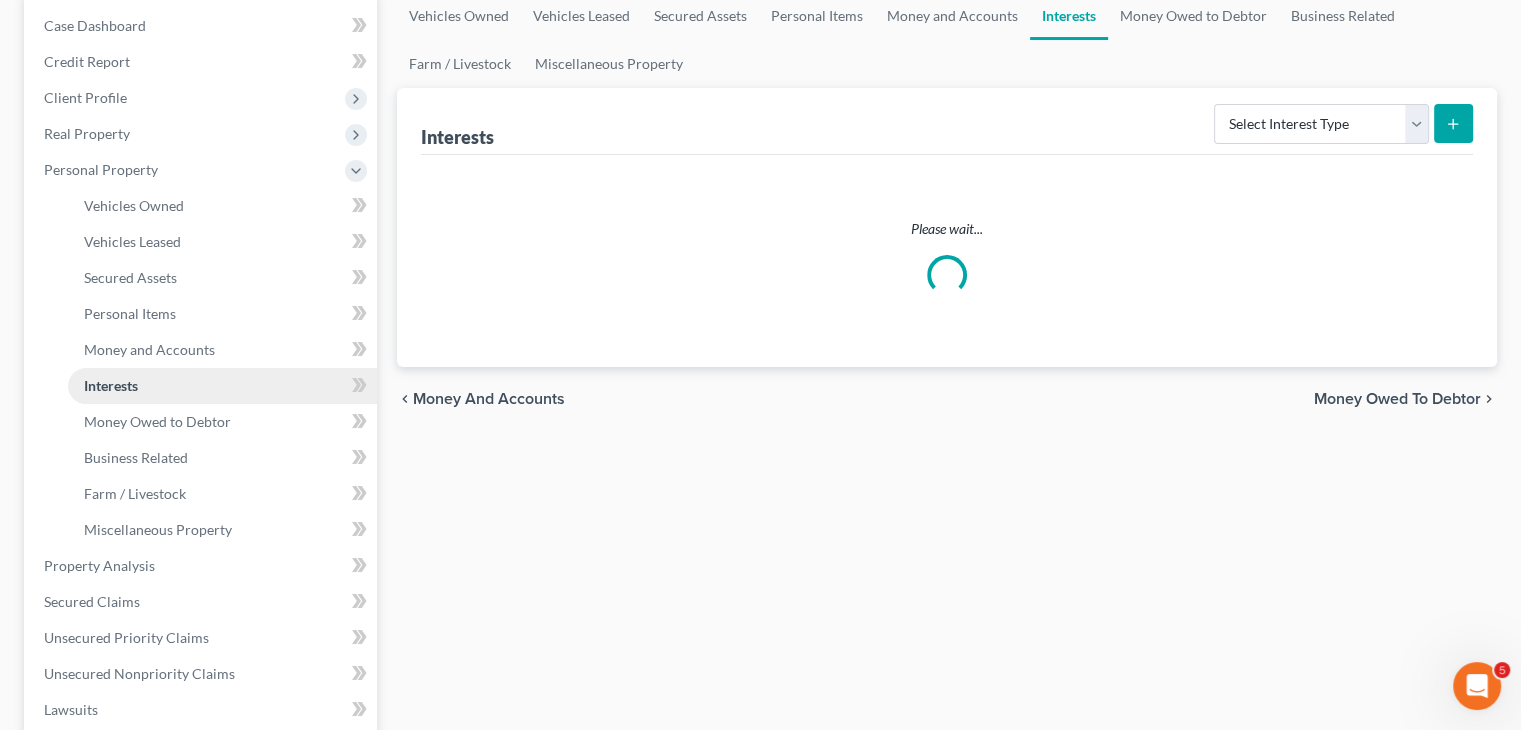 scroll, scrollTop: 0, scrollLeft: 0, axis: both 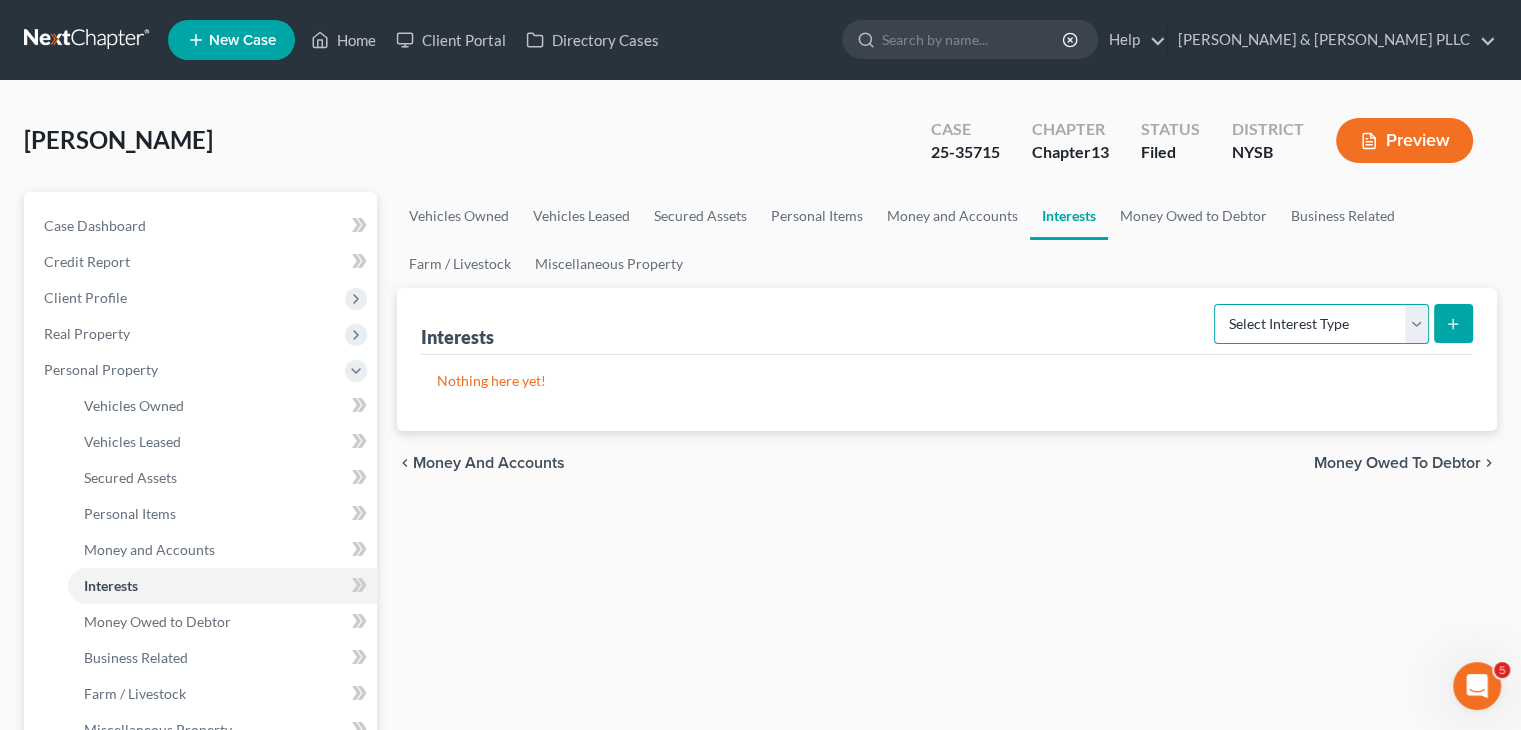 click on "Select Interest Type 401K Annuity Bond Education IRA Government Bond Government Pension Plan Incorporated Business IRA Joint Venture (Active) Joint Venture (Inactive) Keogh Mutual Fund Other Retirement Plan Partnership (Active) Partnership (Inactive) Pension Plan Stock Term Life Insurance Unincorporated Business Whole Life Insurance" at bounding box center (1321, 324) 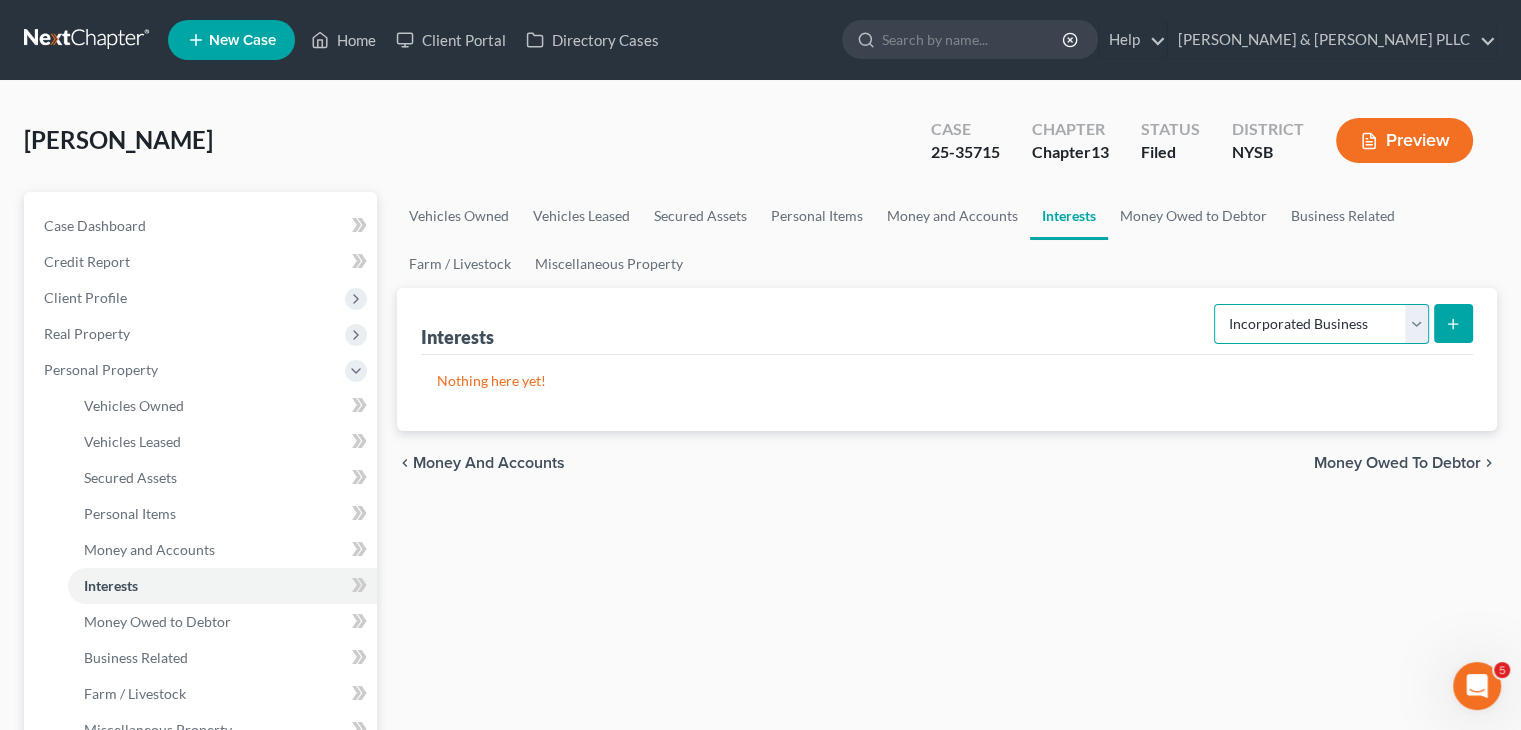click on "Select Interest Type 401K Annuity Bond Education IRA Government Bond Government Pension Plan Incorporated Business IRA Joint Venture (Active) Joint Venture (Inactive) Keogh Mutual Fund Other Retirement Plan Partnership (Active) Partnership (Inactive) Pension Plan Stock Term Life Insurance Unincorporated Business Whole Life Insurance" at bounding box center [1321, 324] 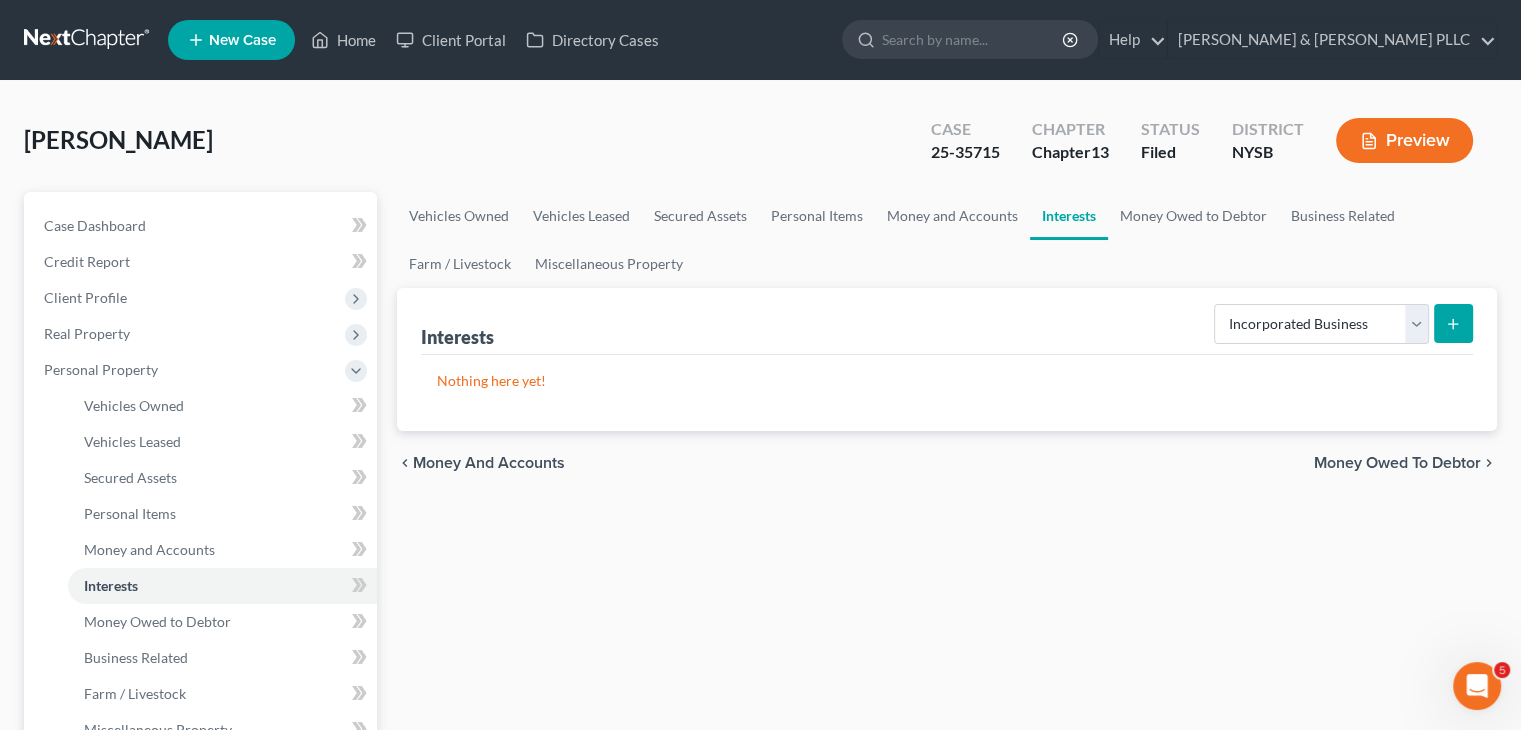 click at bounding box center [1453, 323] 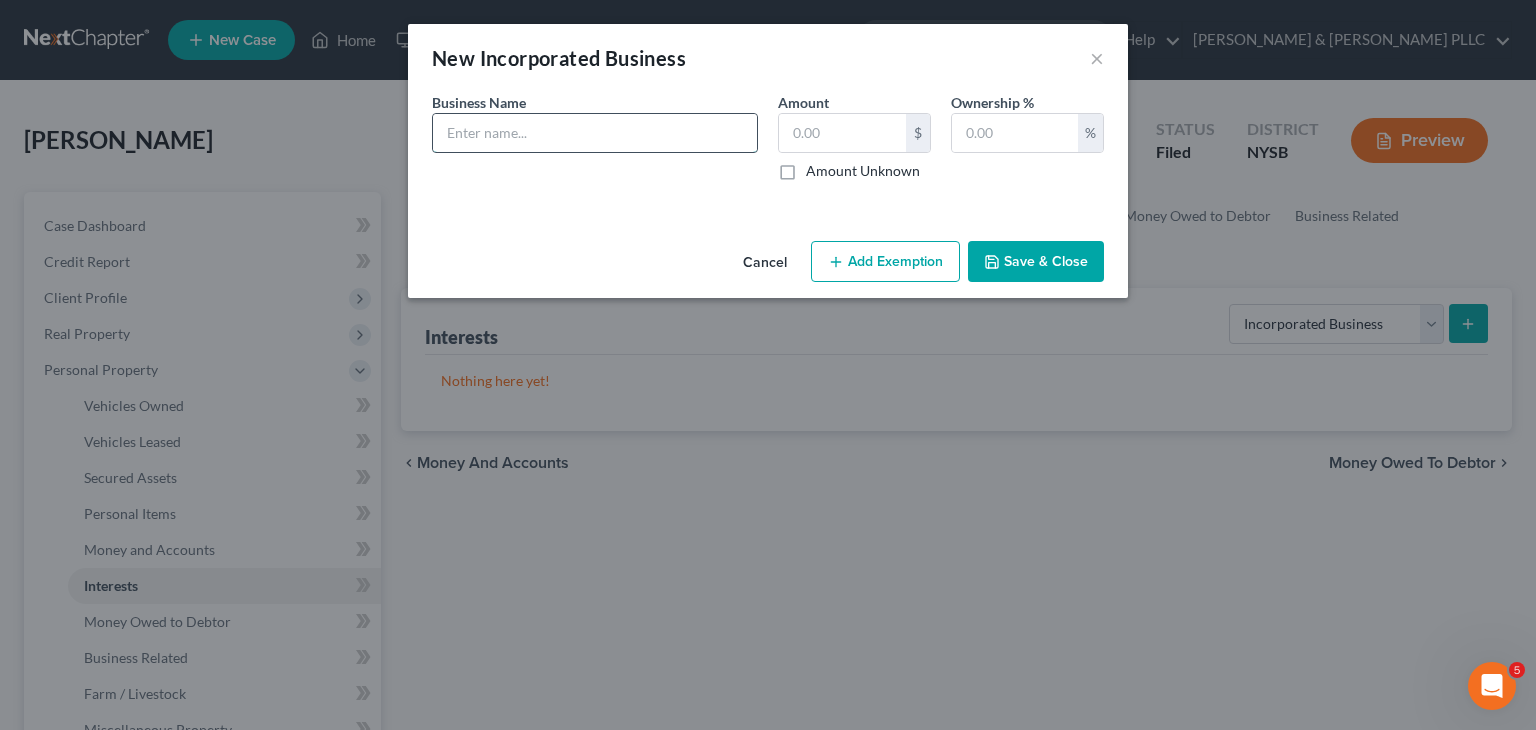 click at bounding box center (595, 133) 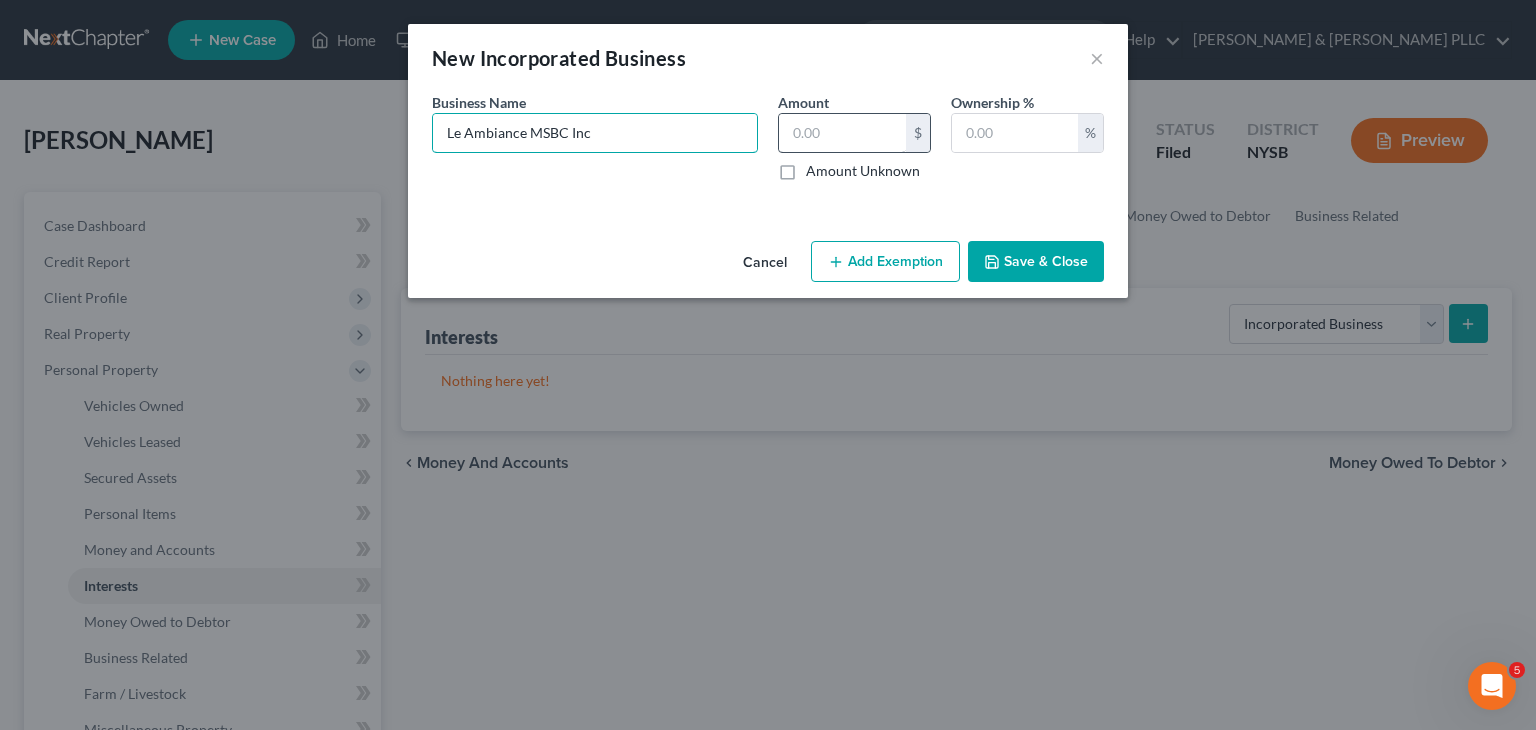 type on "Le Ambiance MSBC Inc" 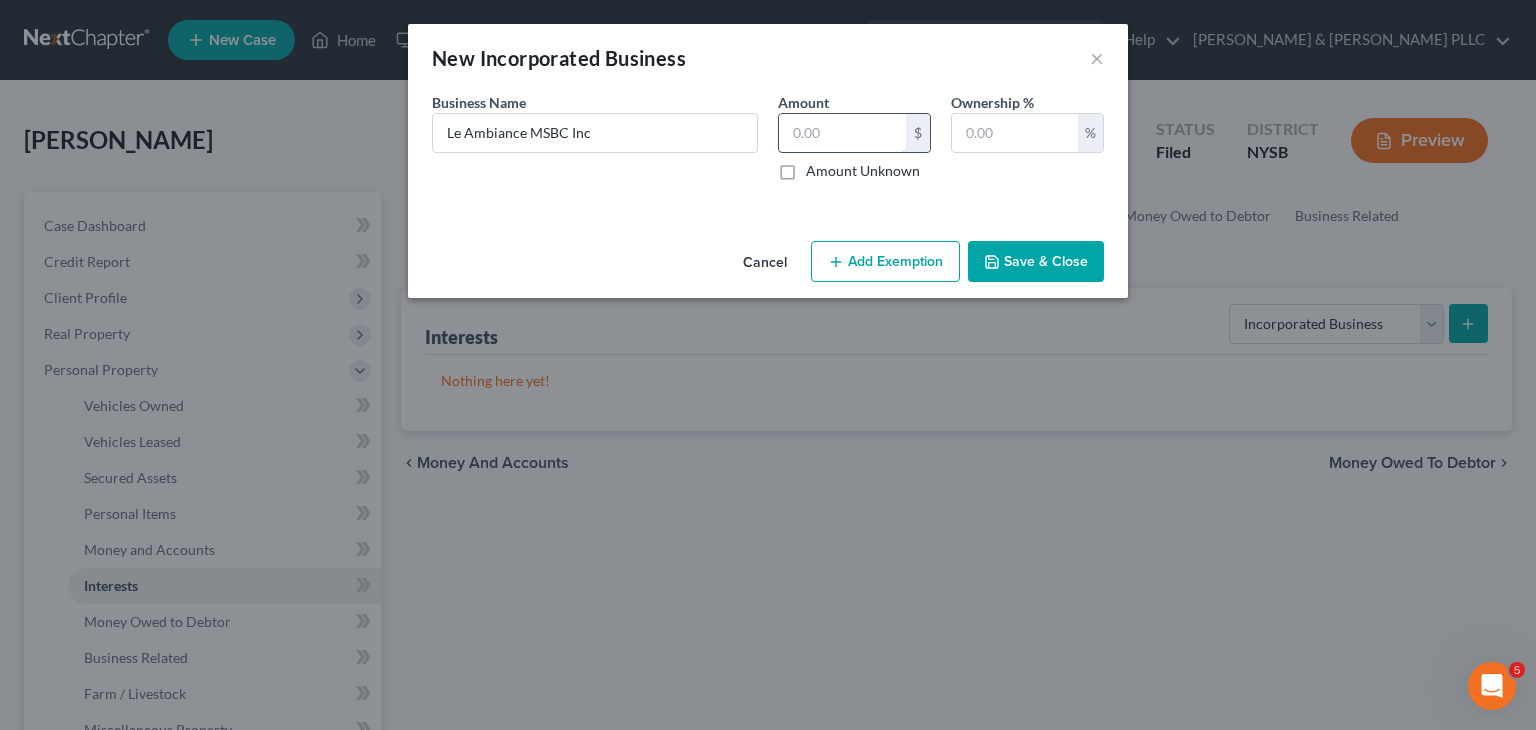 click at bounding box center [842, 133] 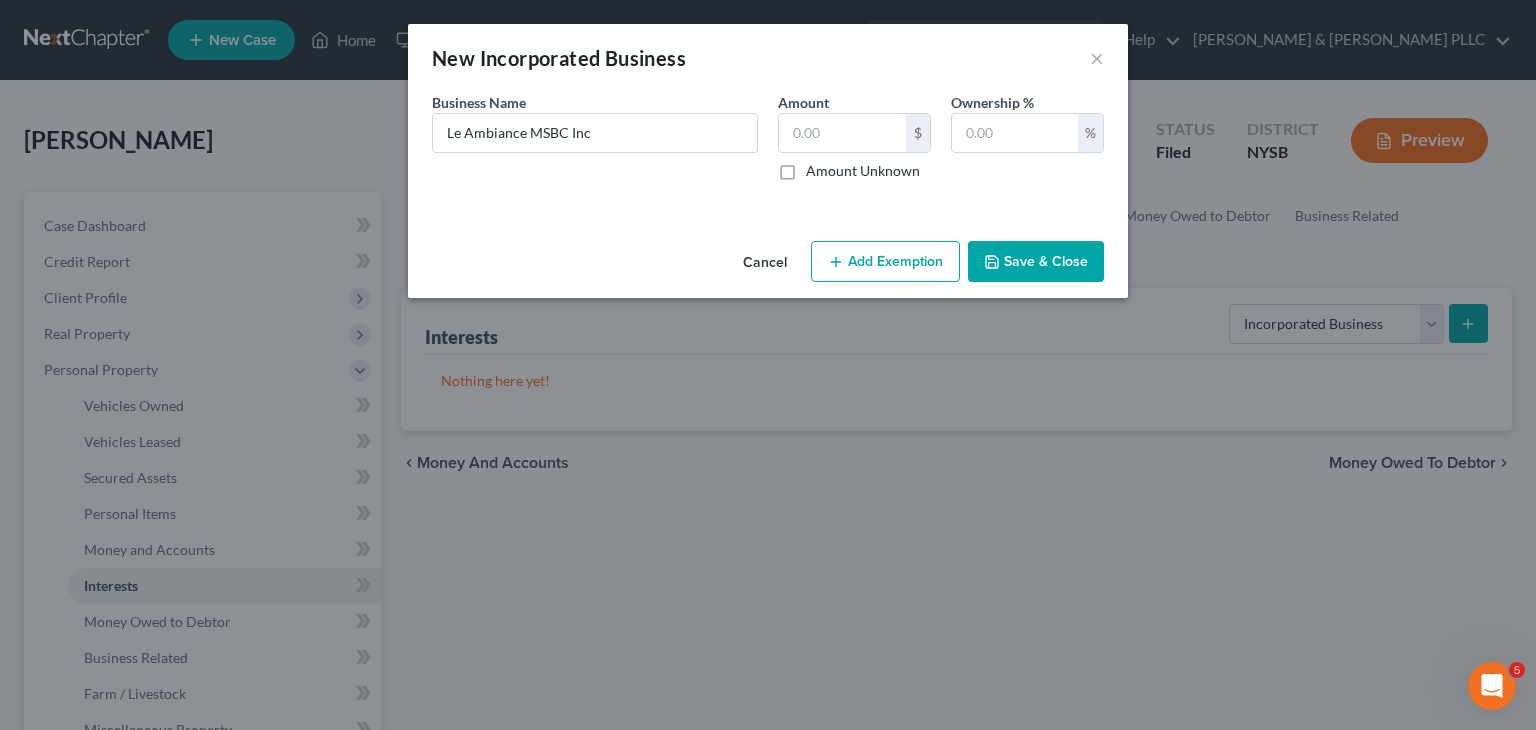 click on "An exemption set must first be selected from the Filing Information section.
Business Name
*
Le Ambiance MSBC Inc Amount $ Amount Unknown Ownership % %" at bounding box center [768, 162] 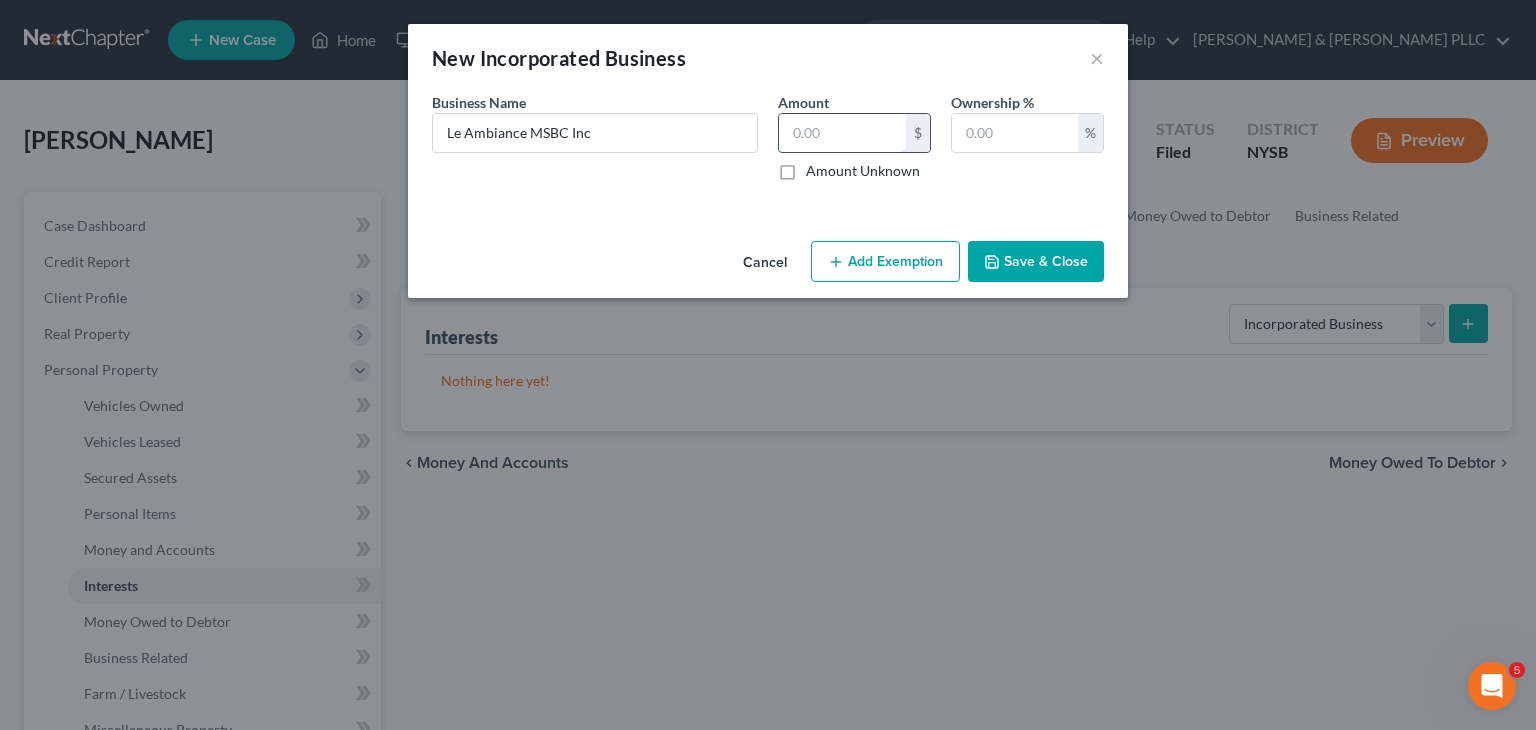 click at bounding box center [842, 133] 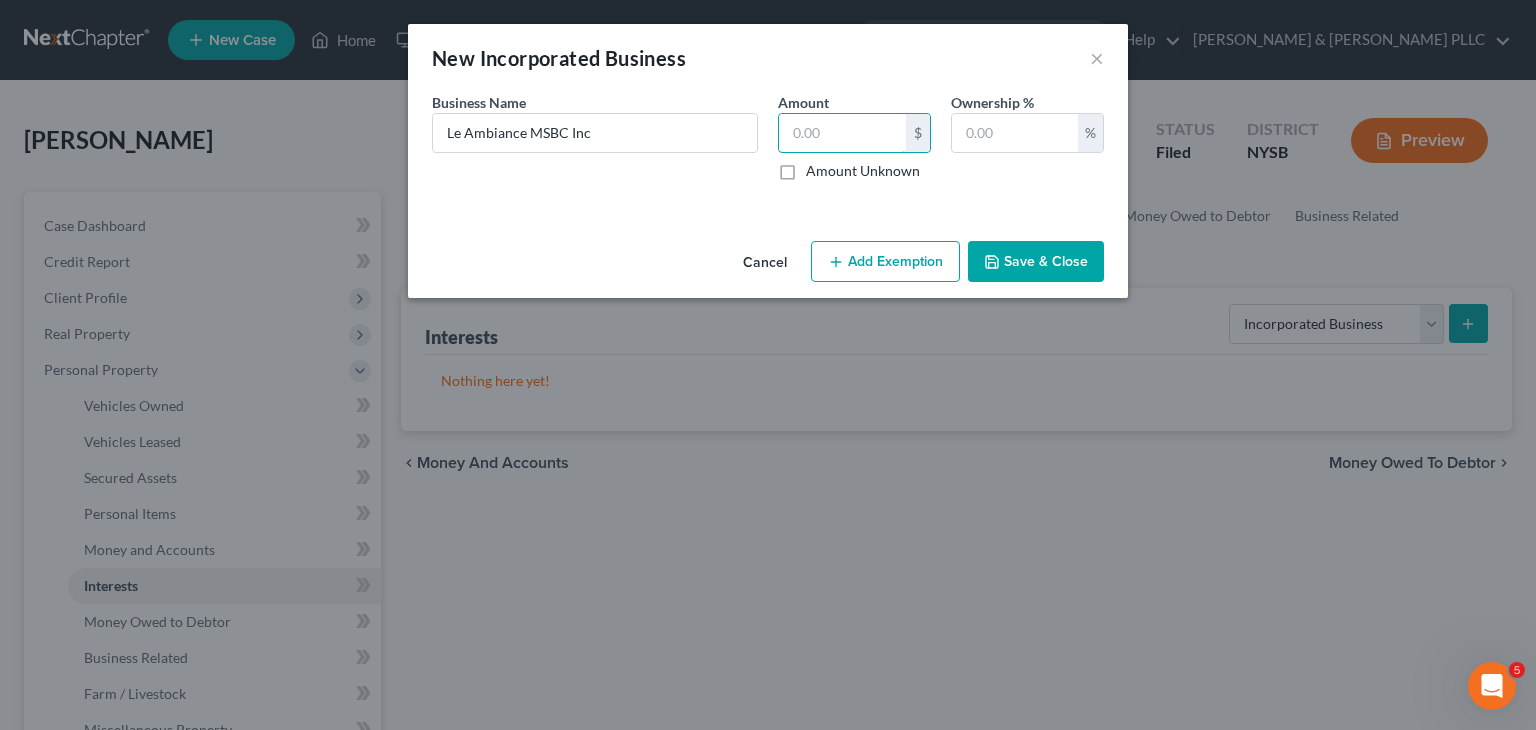 type on "2" 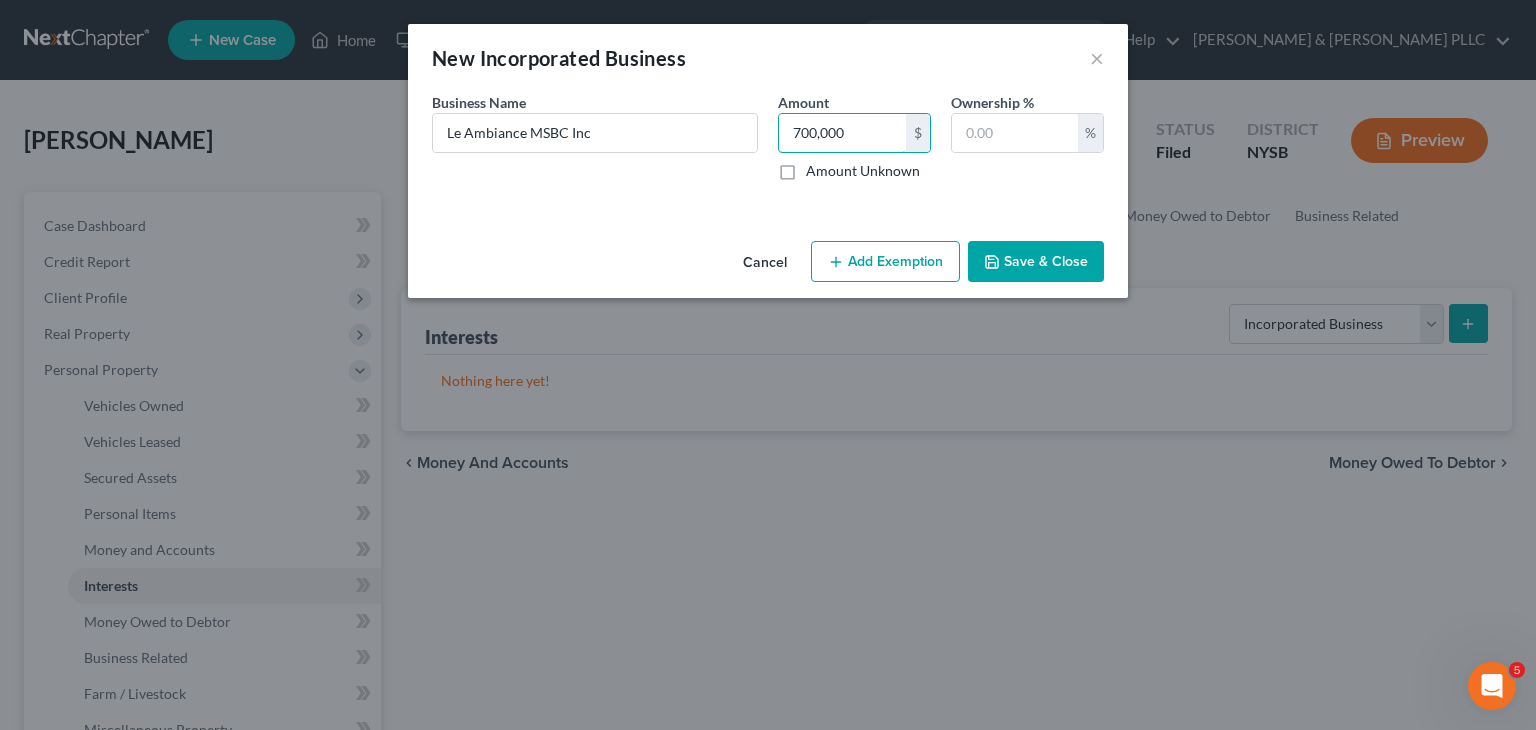 type on "700,000" 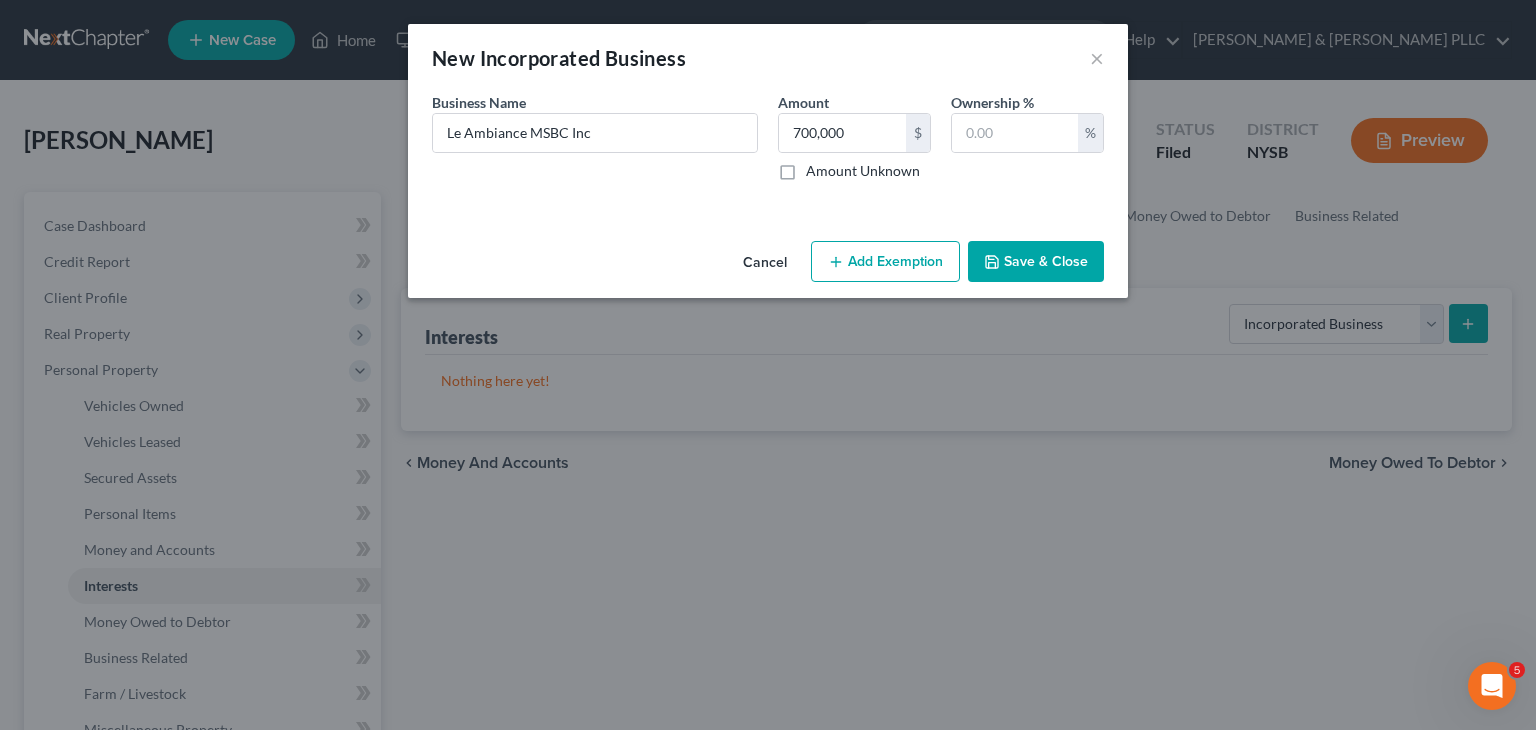 click on "Save & Close" at bounding box center (1036, 262) 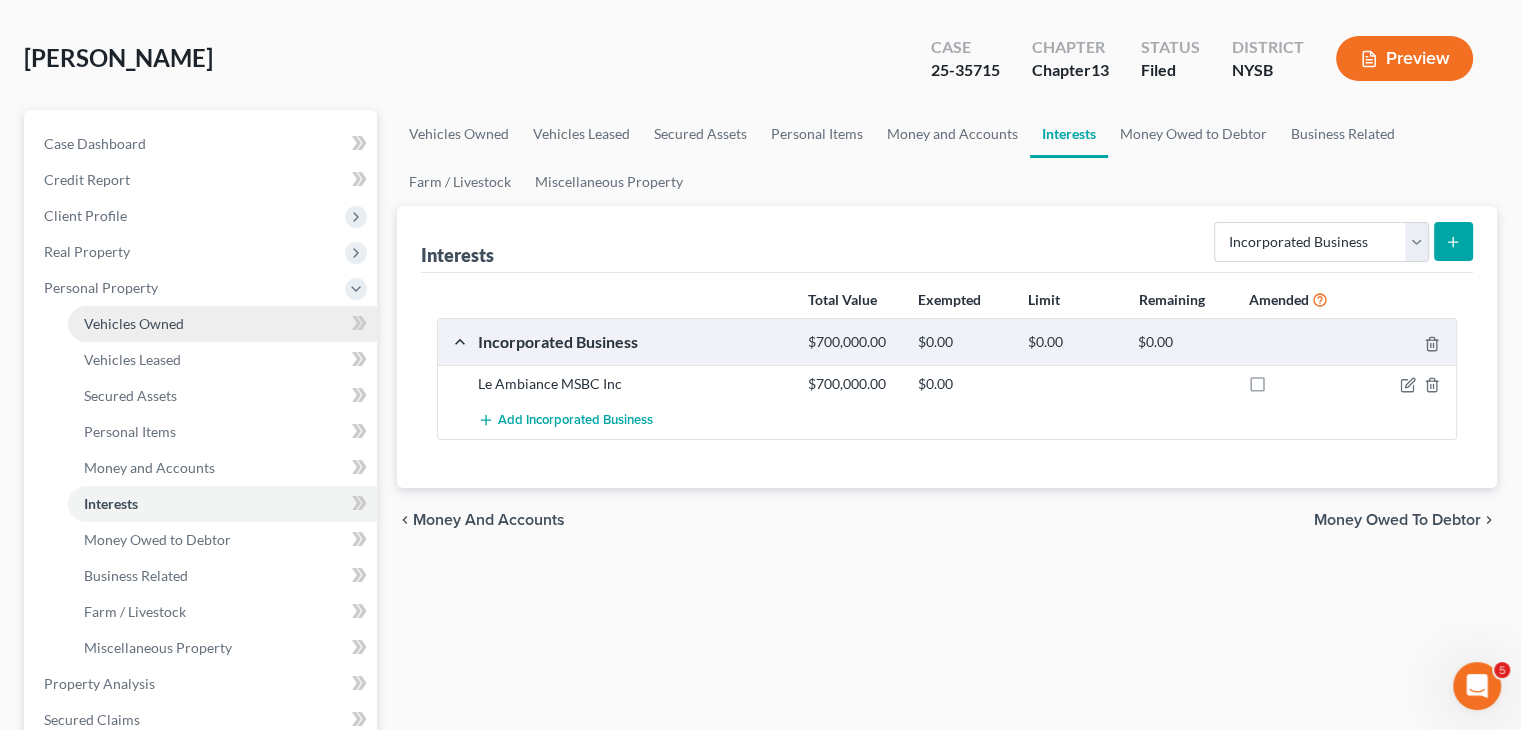scroll, scrollTop: 300, scrollLeft: 0, axis: vertical 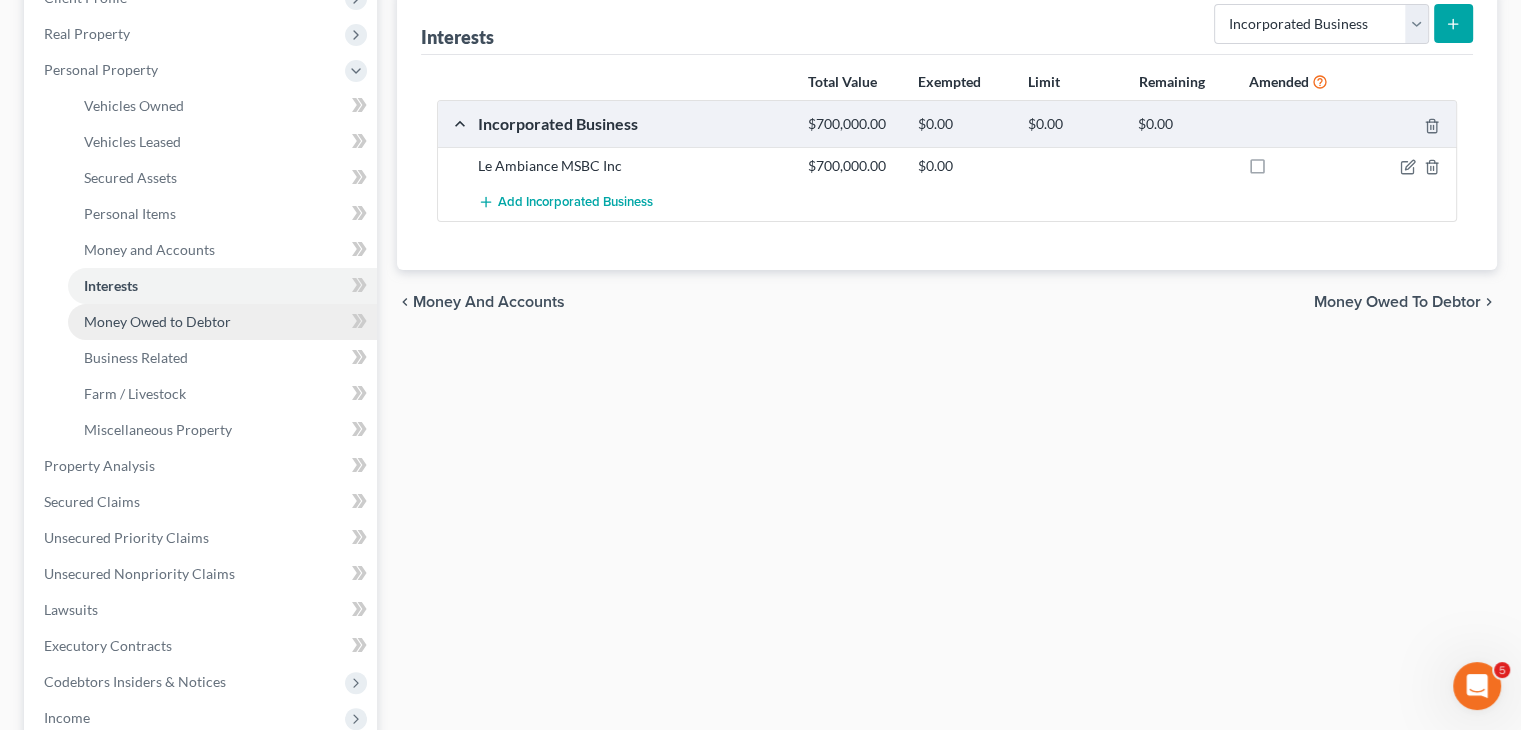click on "Money Owed to Debtor" at bounding box center (157, 321) 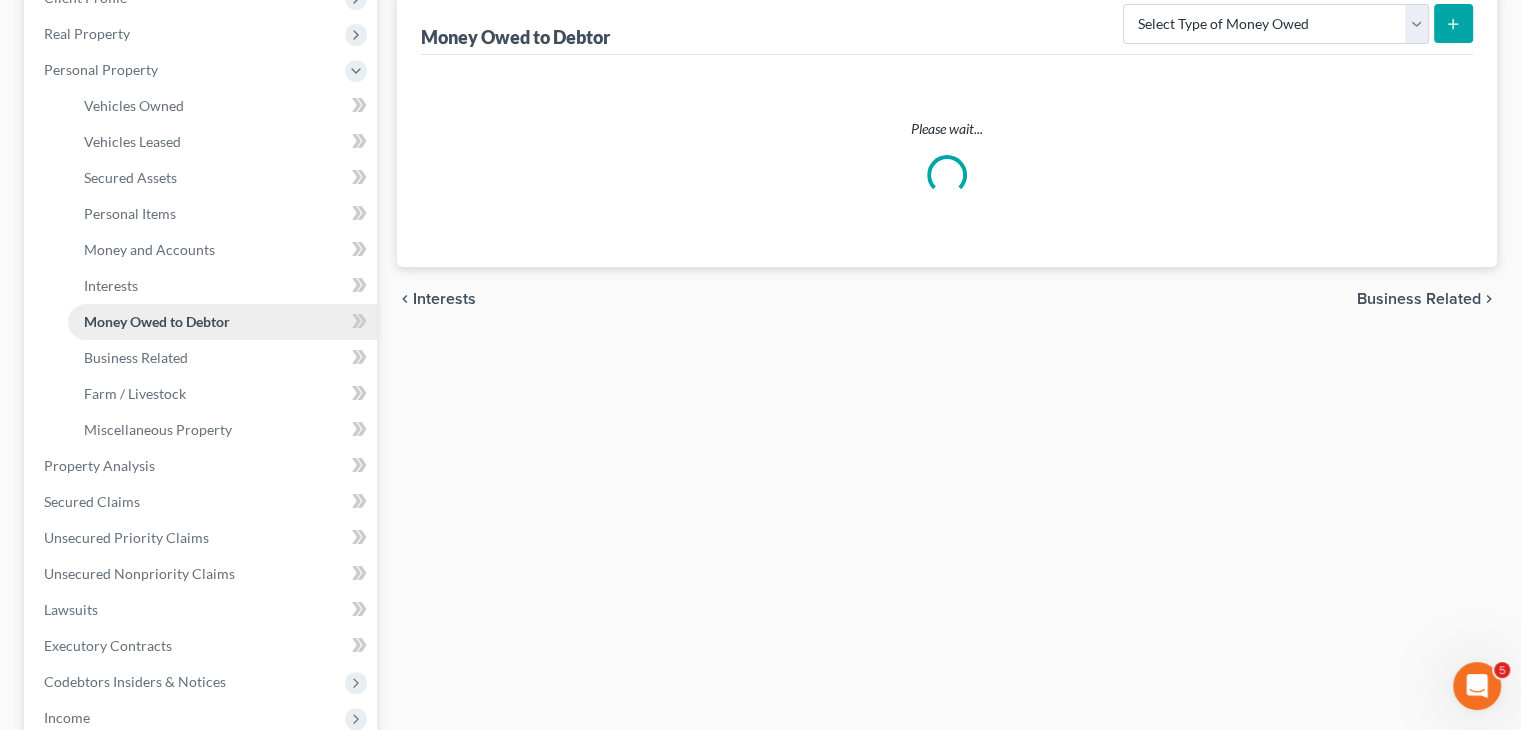 scroll, scrollTop: 0, scrollLeft: 0, axis: both 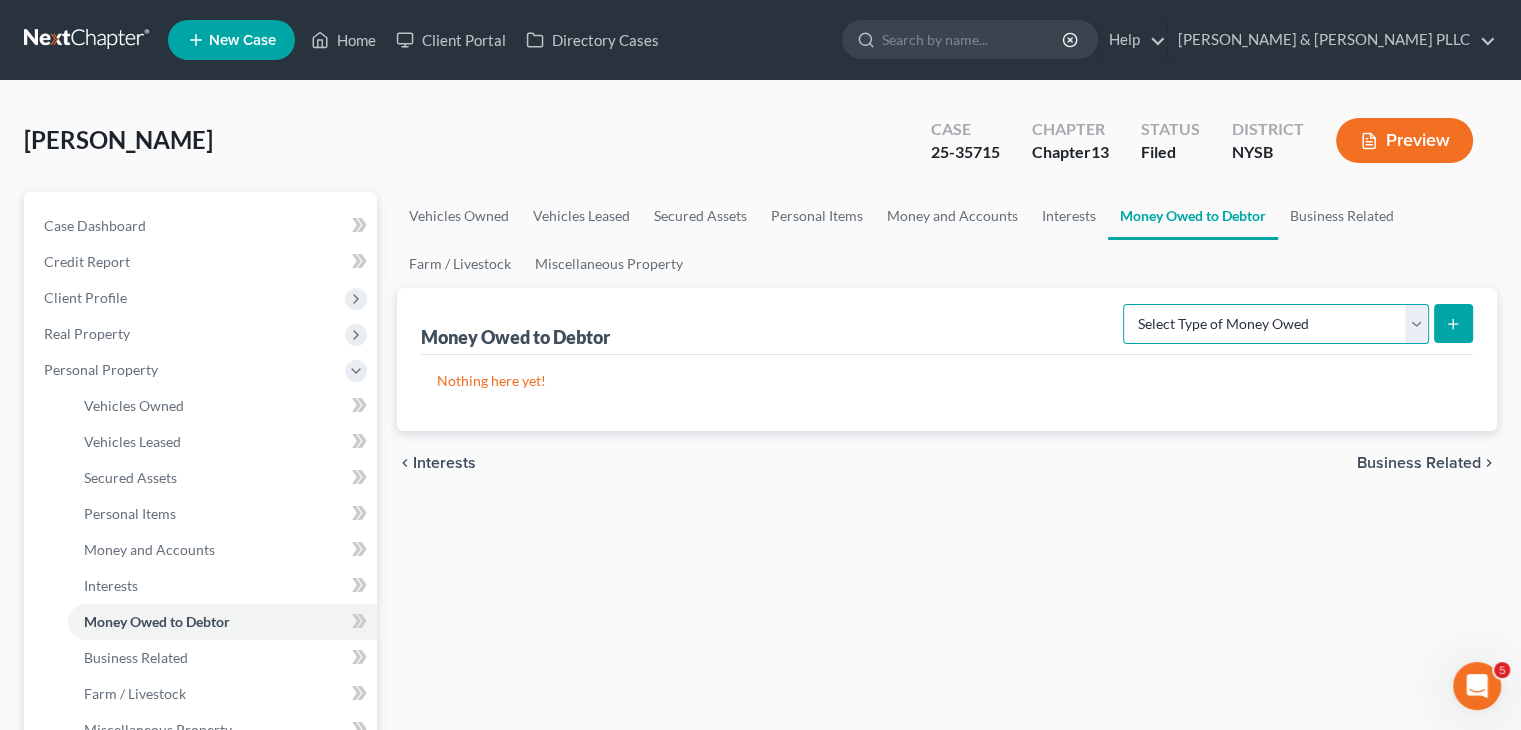 click on "Select Type of Money Owed Accounts Receivable Alimony Child Support Claims Against Third Parties Disability Benefits Disability Insurance Payments Divorce Settlements Equitable or Future Interests Expected Tax Refund and Unused NOLs Financial Assets Not Yet Listed Life Estate of Descendants Maintenance Other Contingent & Unliquidated Claims Property Settlements Sick or Vacation Pay Social Security Benefits Trusts Unpaid Loans Unpaid Wages Workers Compensation" at bounding box center [1276, 324] 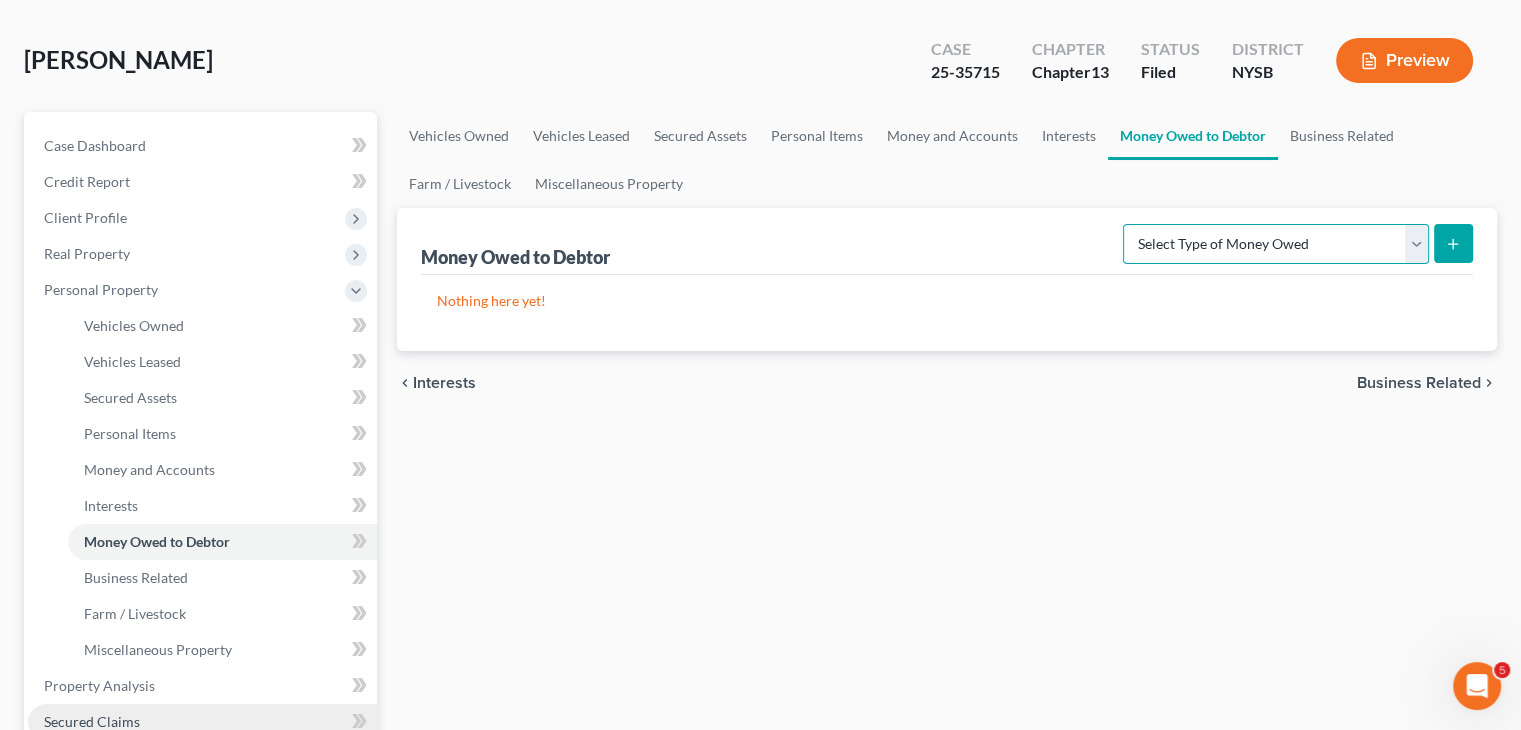 scroll, scrollTop: 300, scrollLeft: 0, axis: vertical 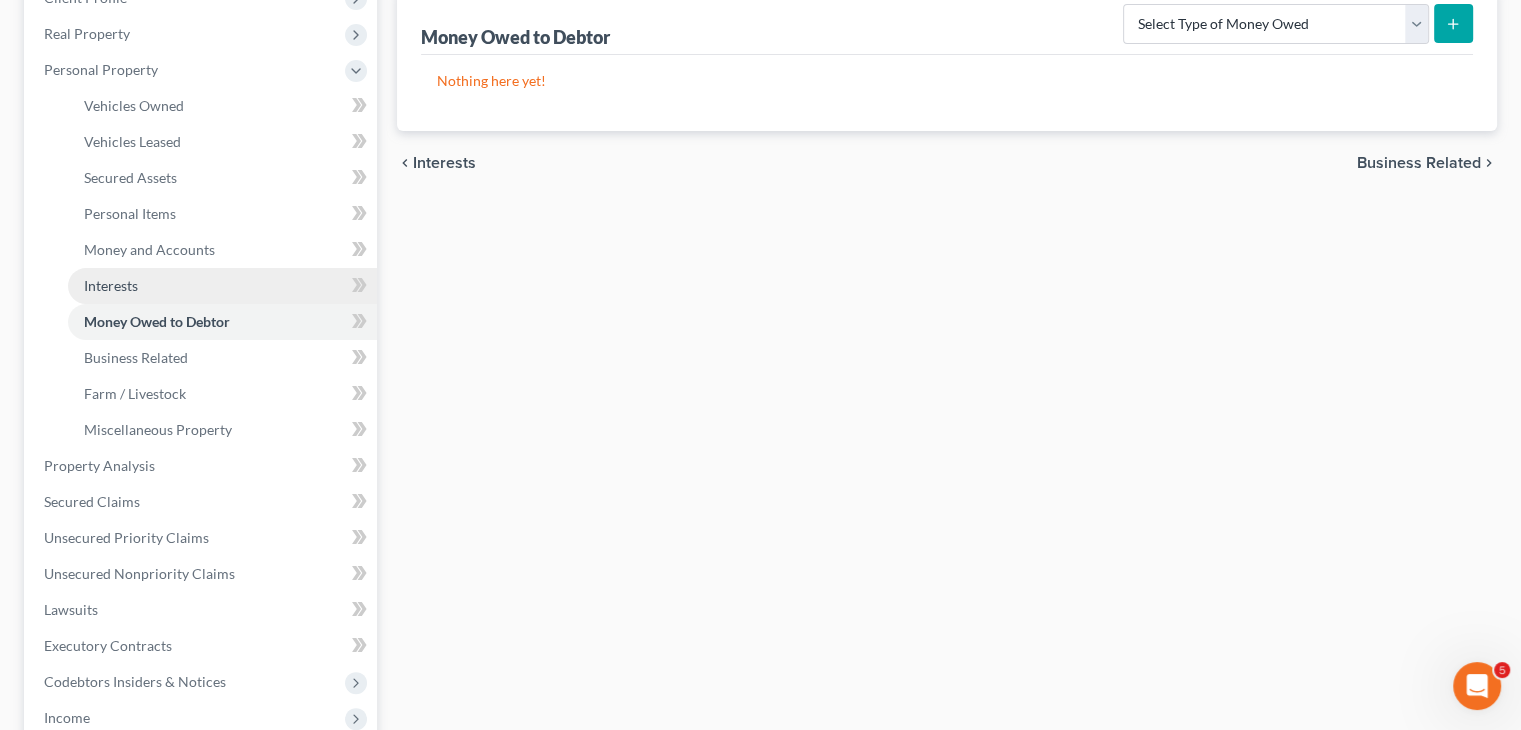 click on "Interests" at bounding box center (222, 286) 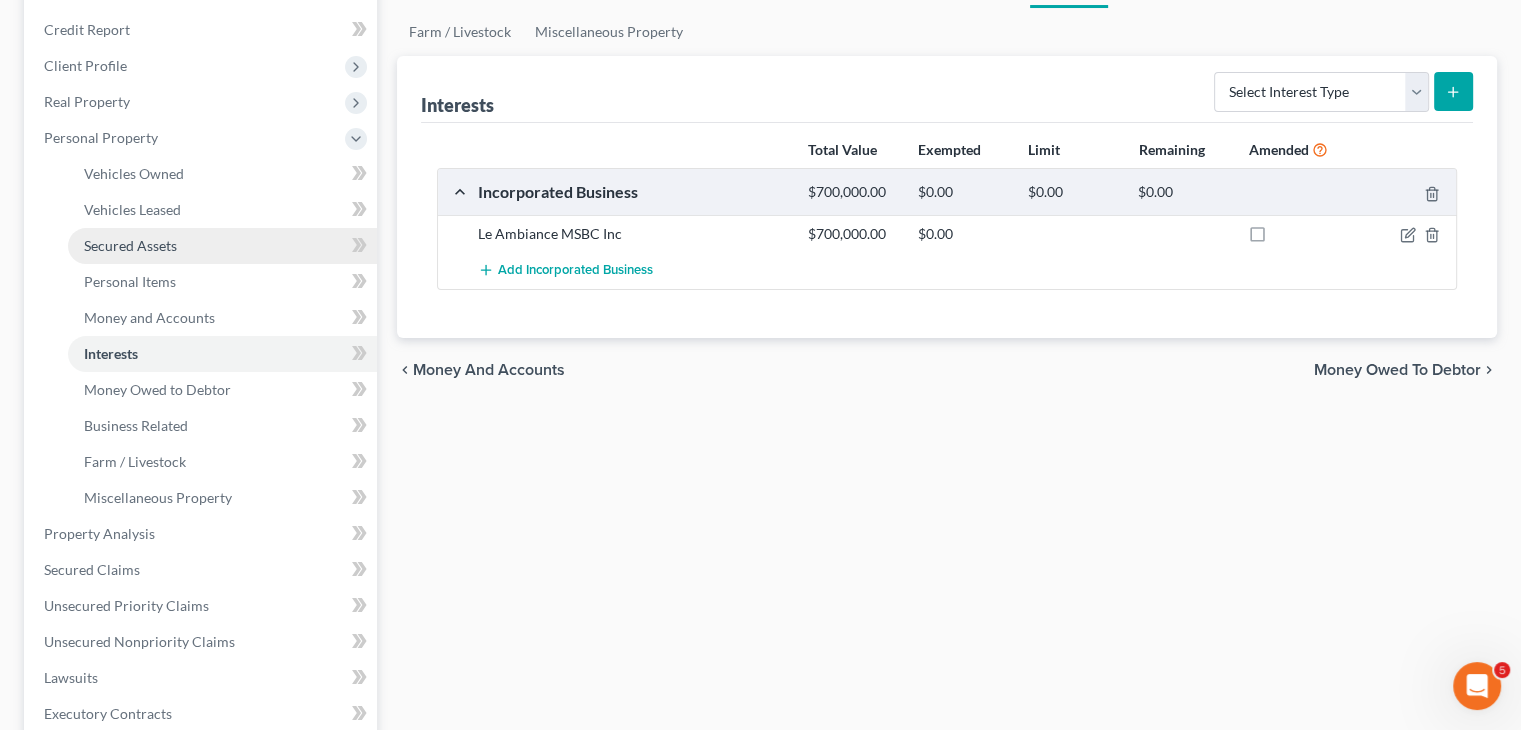 scroll, scrollTop: 400, scrollLeft: 0, axis: vertical 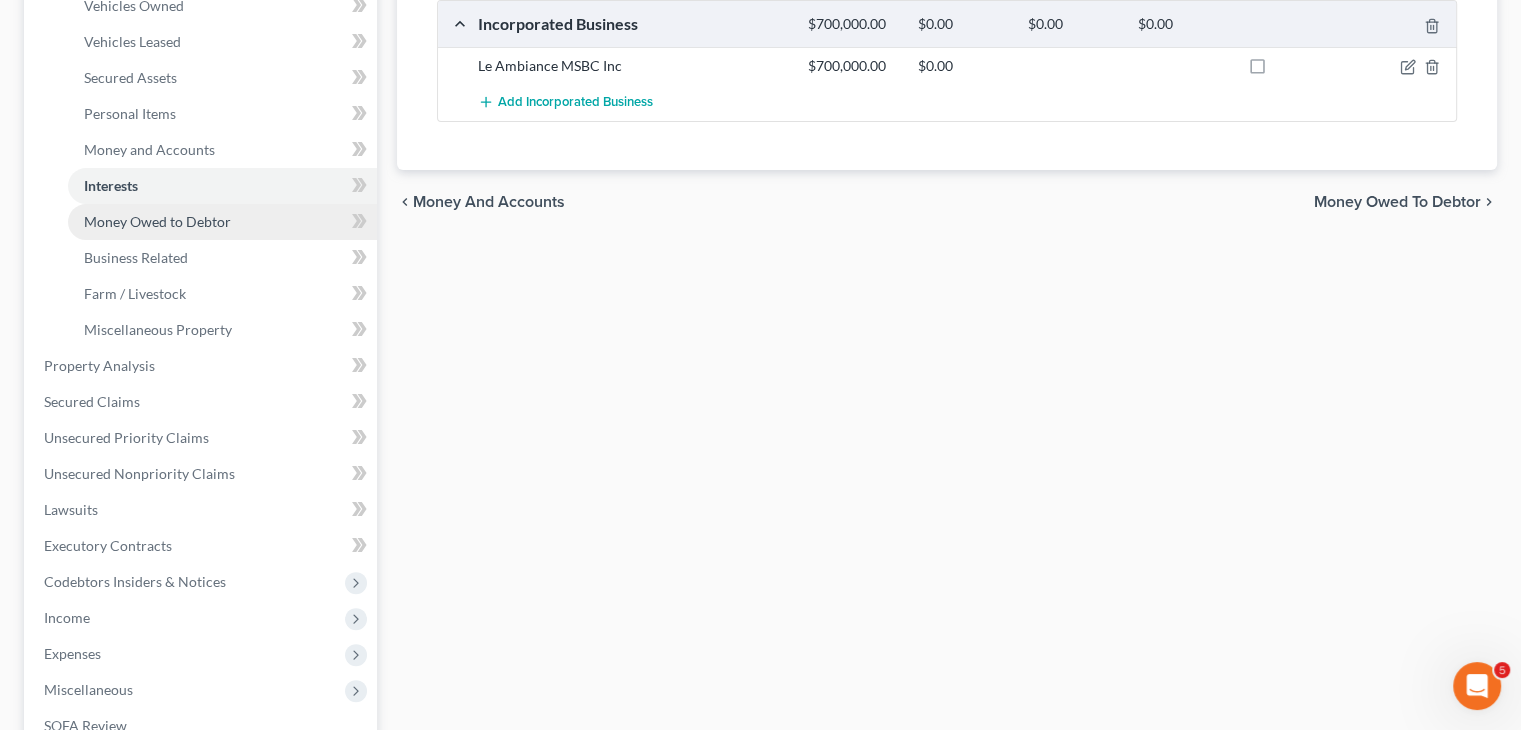 click on "Money Owed to Debtor" at bounding box center (157, 221) 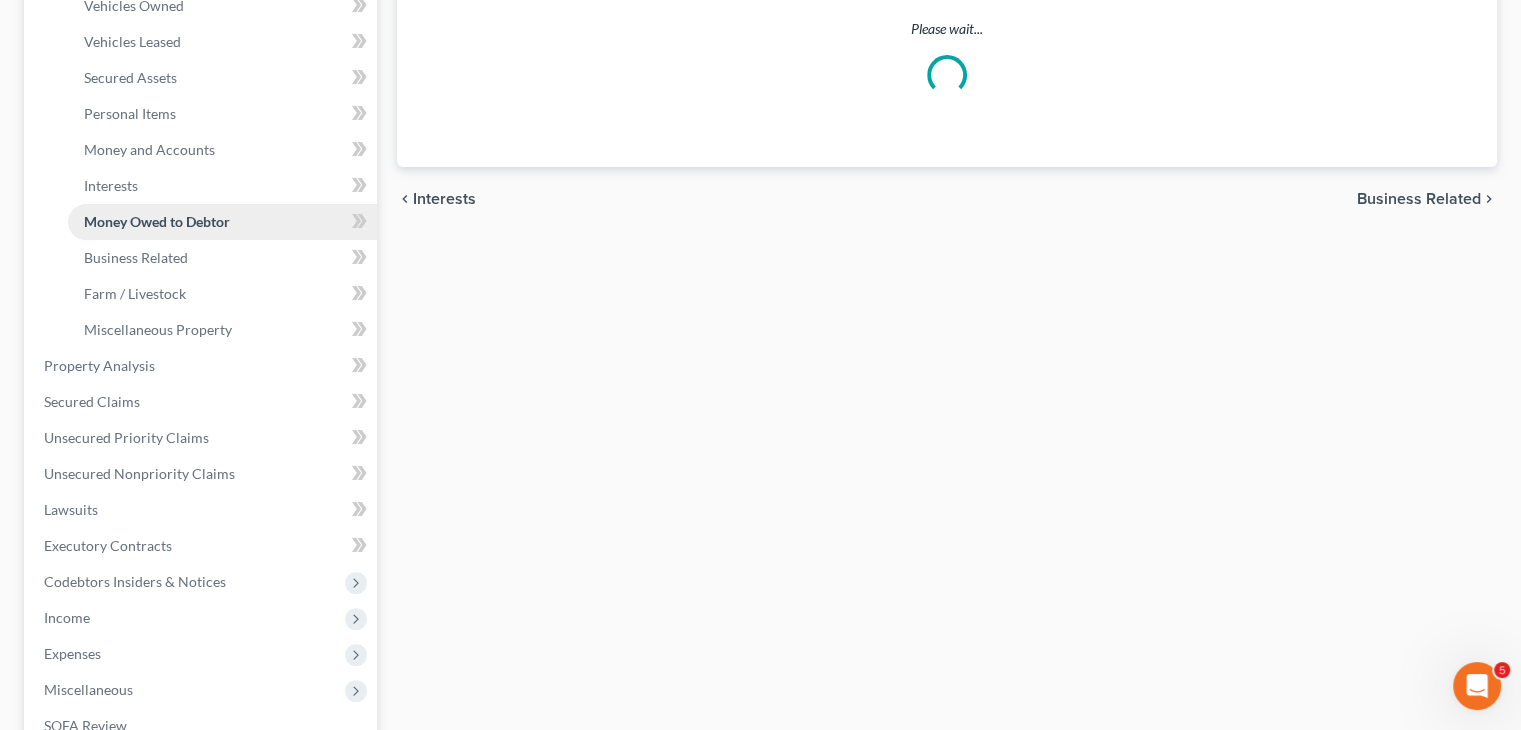 scroll, scrollTop: 0, scrollLeft: 0, axis: both 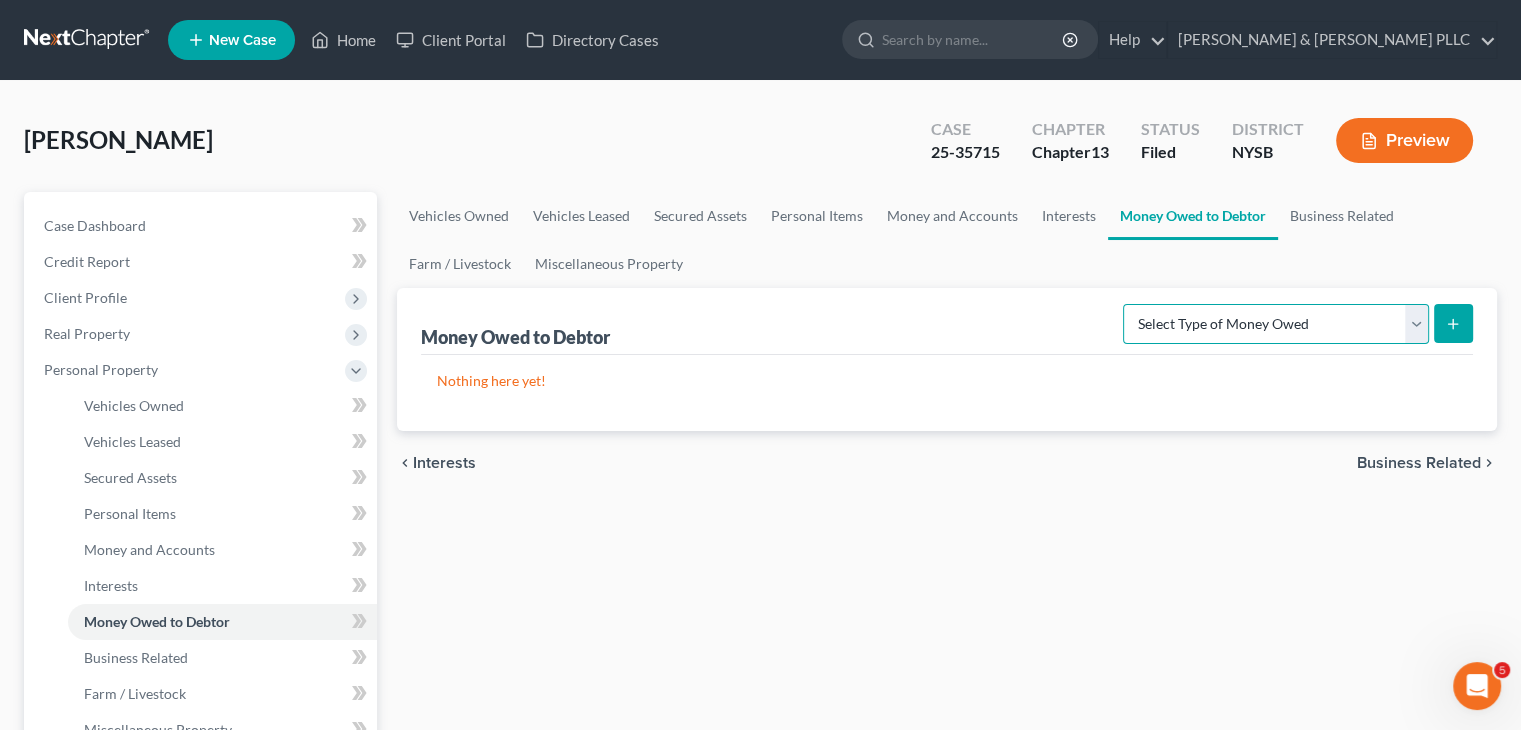 click on "Select Type of Money Owed Accounts Receivable Alimony Child Support Claims Against Third Parties Disability Benefits Disability Insurance Payments Divorce Settlements Equitable or Future Interests Expected Tax Refund and Unused NOLs Financial Assets Not Yet Listed Life Estate of Descendants Maintenance Other Contingent & Unliquidated Claims Property Settlements Sick or Vacation Pay Social Security Benefits Trusts Unpaid Loans Unpaid Wages Workers Compensation" at bounding box center (1276, 324) 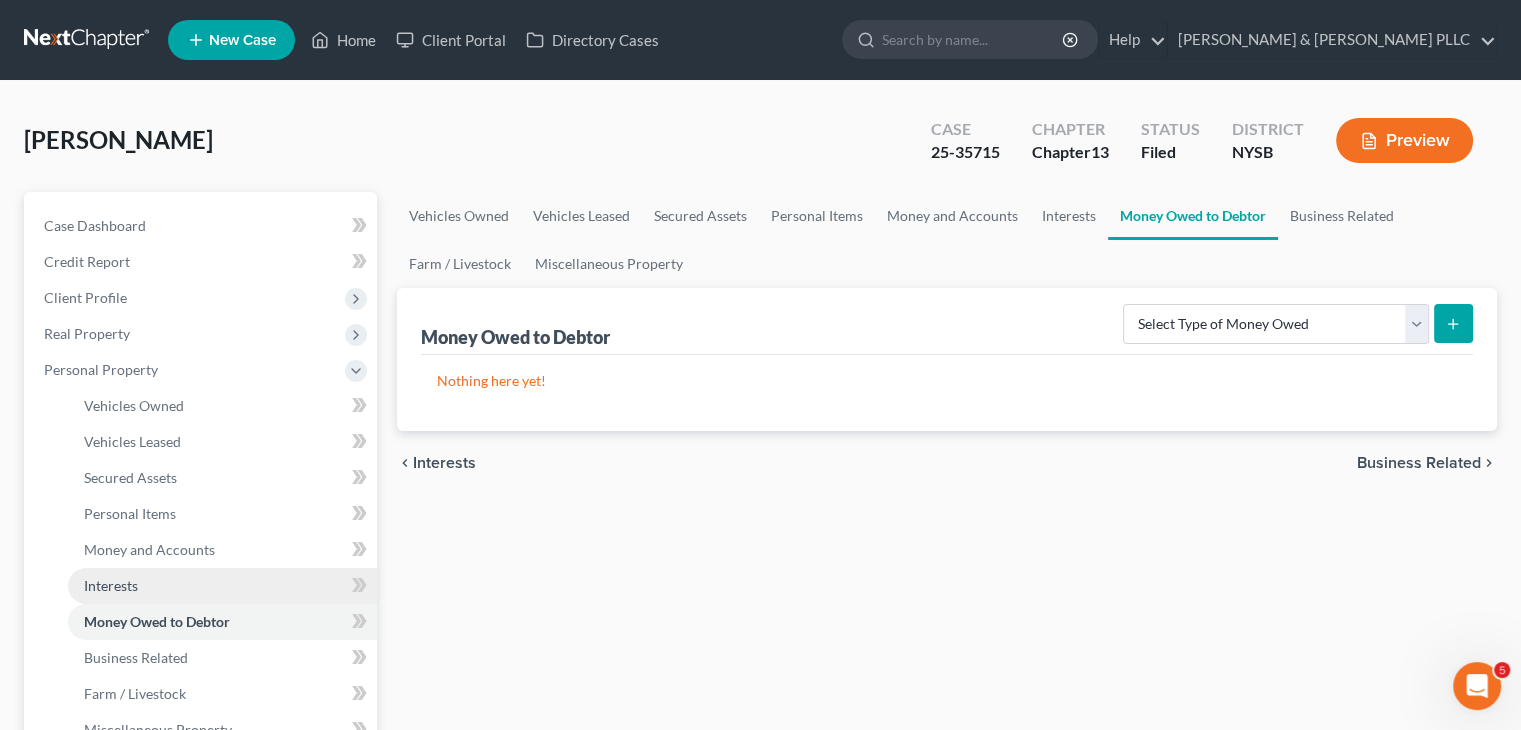click on "Interests" at bounding box center (222, 586) 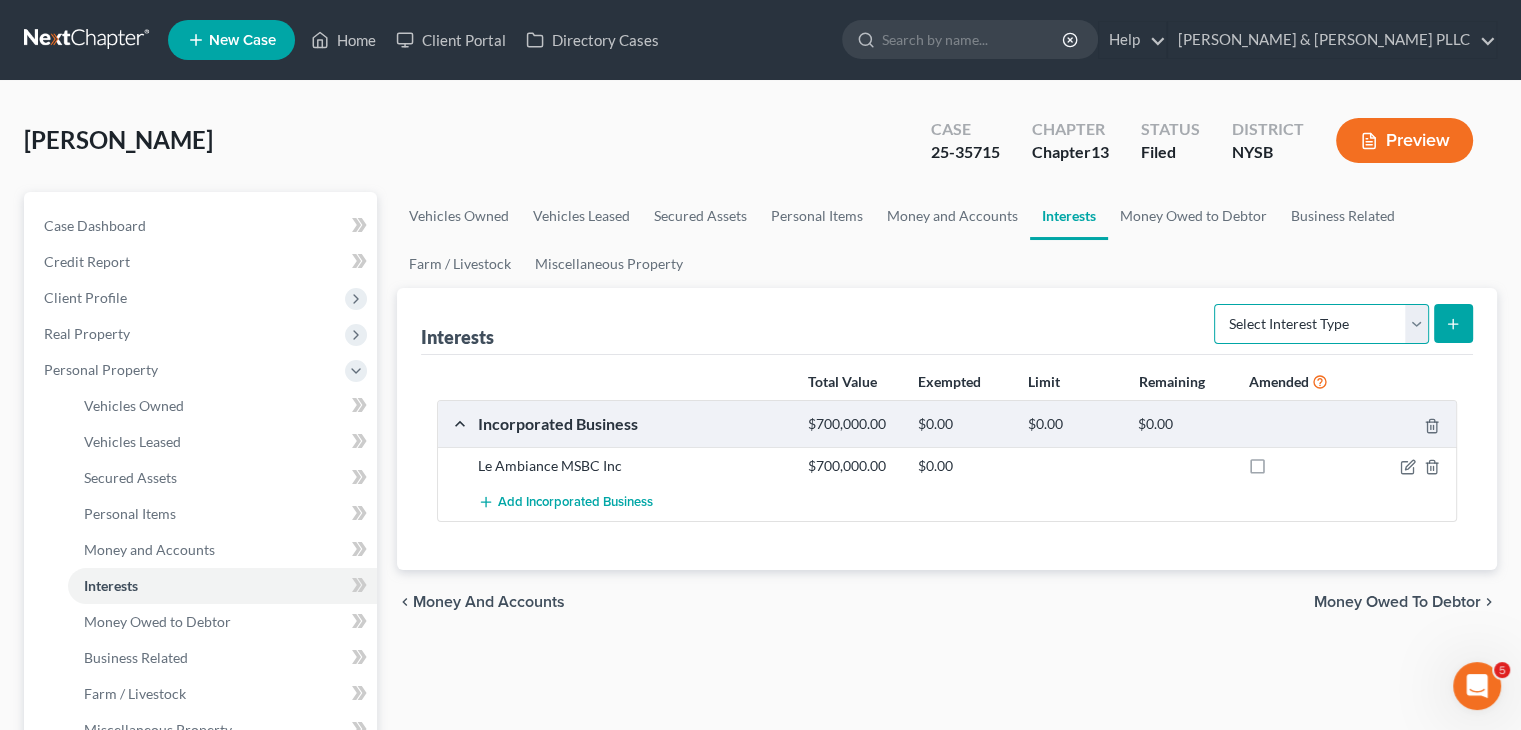click on "Select Interest Type 401K Annuity Bond Education IRA Government Bond Government Pension Plan Incorporated Business IRA Joint Venture (Active) Joint Venture (Inactive) Keogh Mutual Fund Other Retirement Plan Partnership (Active) Partnership (Inactive) Pension Plan Stock Term Life Insurance Unincorporated Business Whole Life Insurance" at bounding box center (1321, 324) 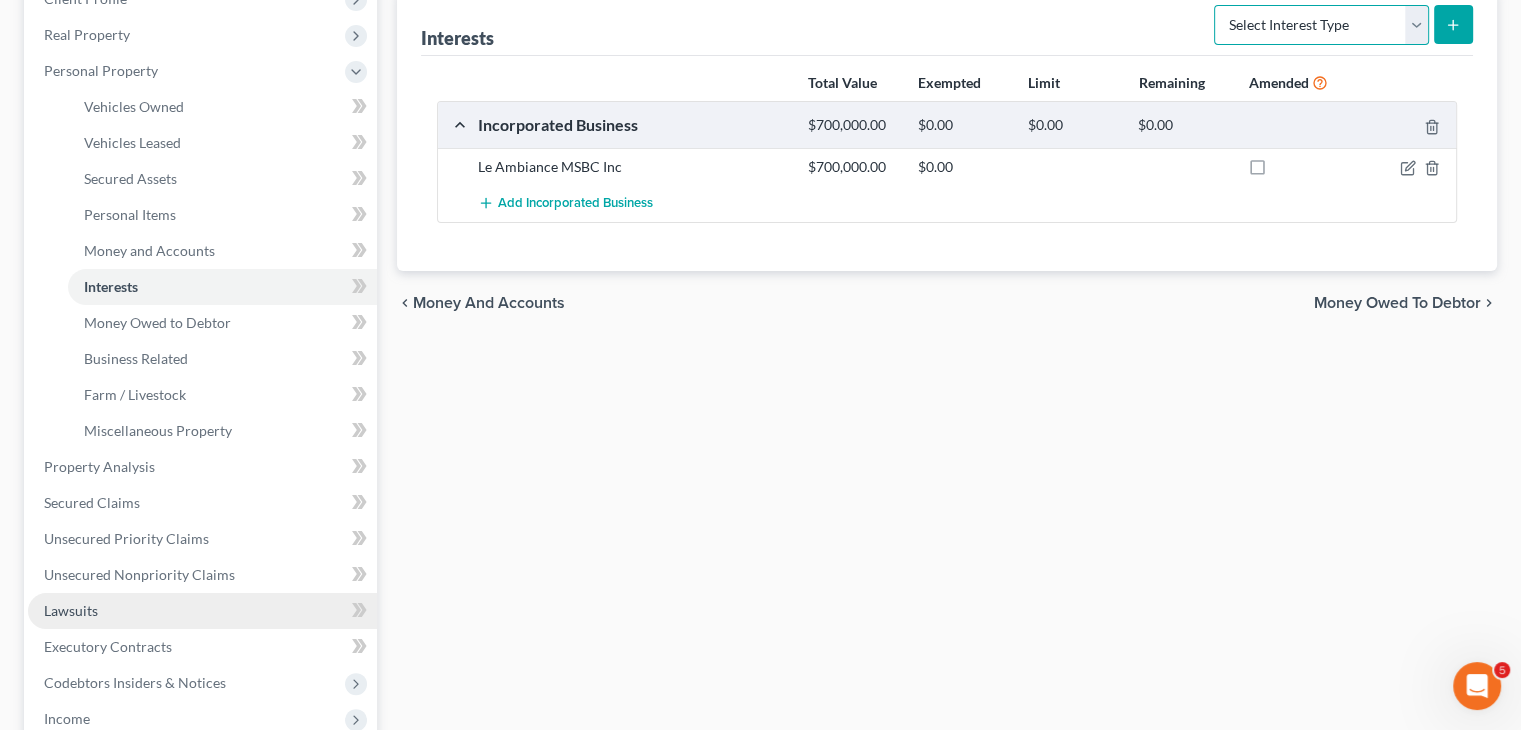scroll, scrollTop: 300, scrollLeft: 0, axis: vertical 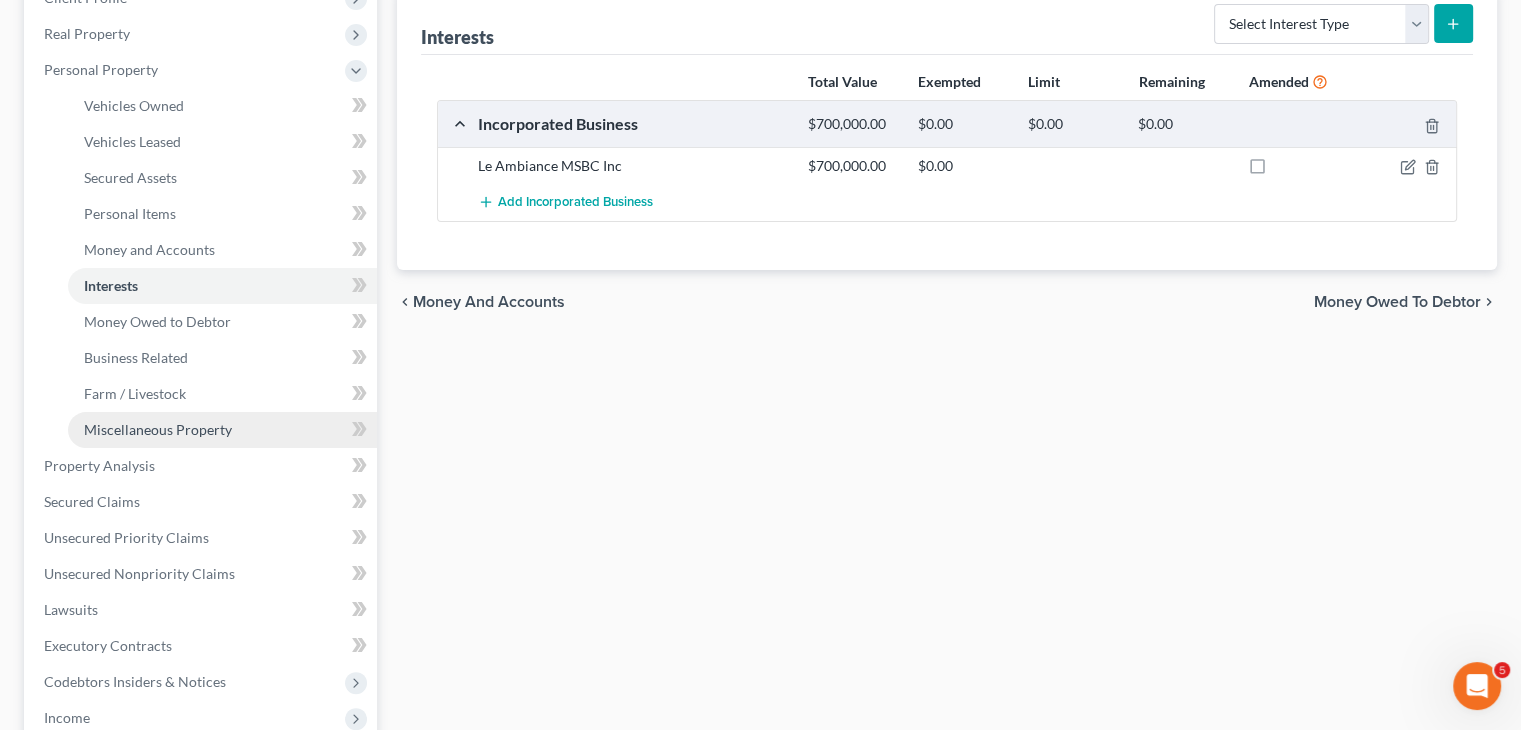 click on "Miscellaneous Property" at bounding box center [158, 429] 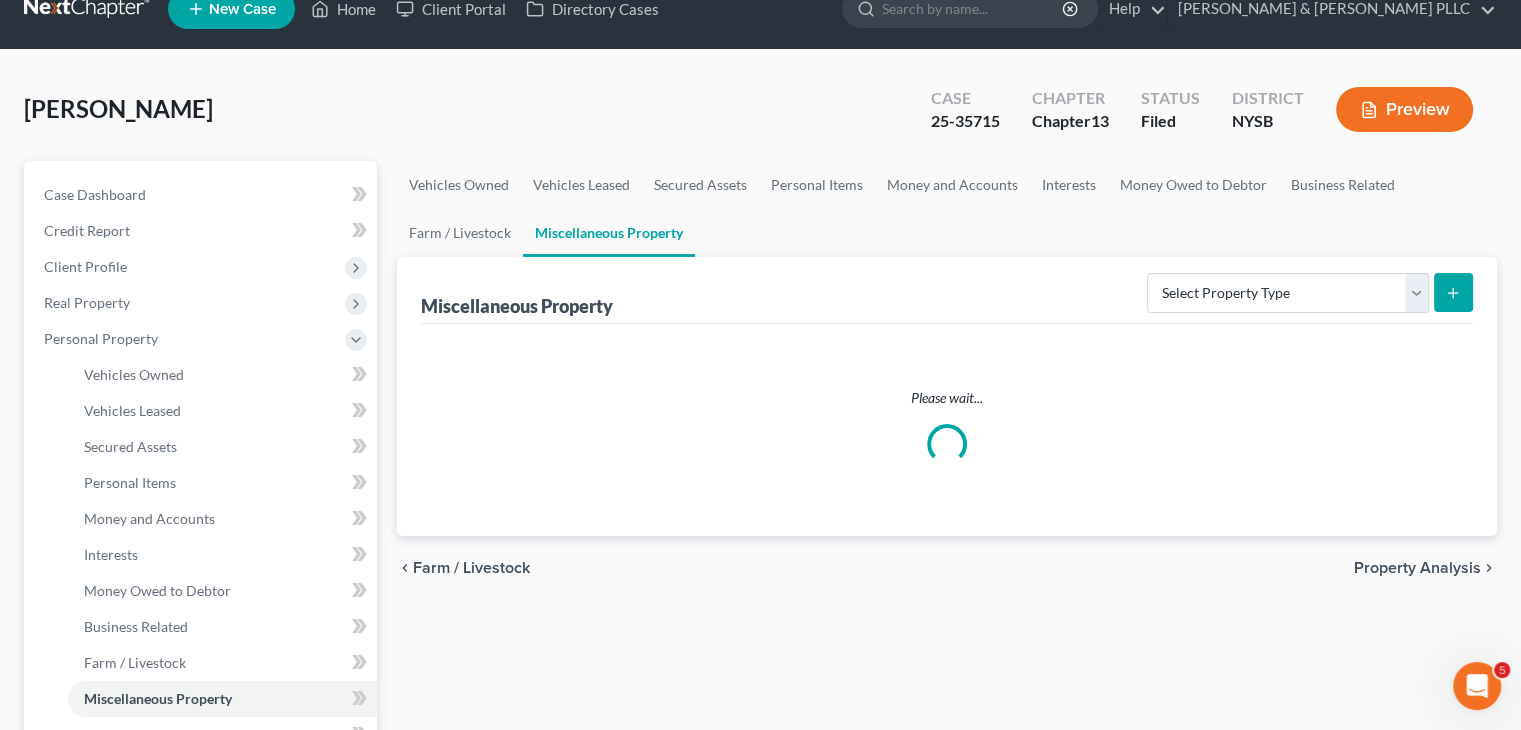 scroll, scrollTop: 0, scrollLeft: 0, axis: both 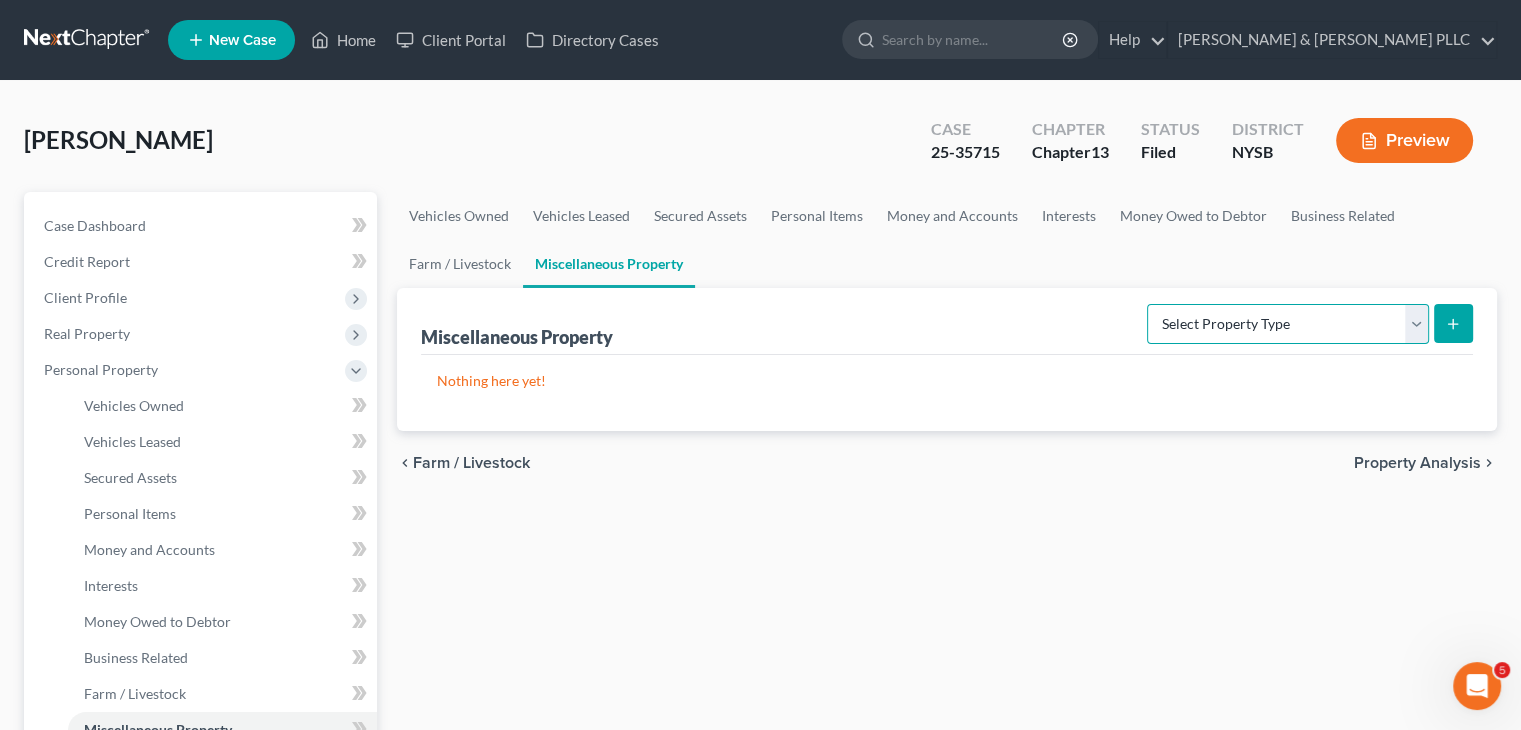 click on "Select Property Type Assigned for Creditor Benefit Within 1 Year Holding for Another Not Yet Listed Stored Within 1 Year Transferred" at bounding box center [1288, 324] 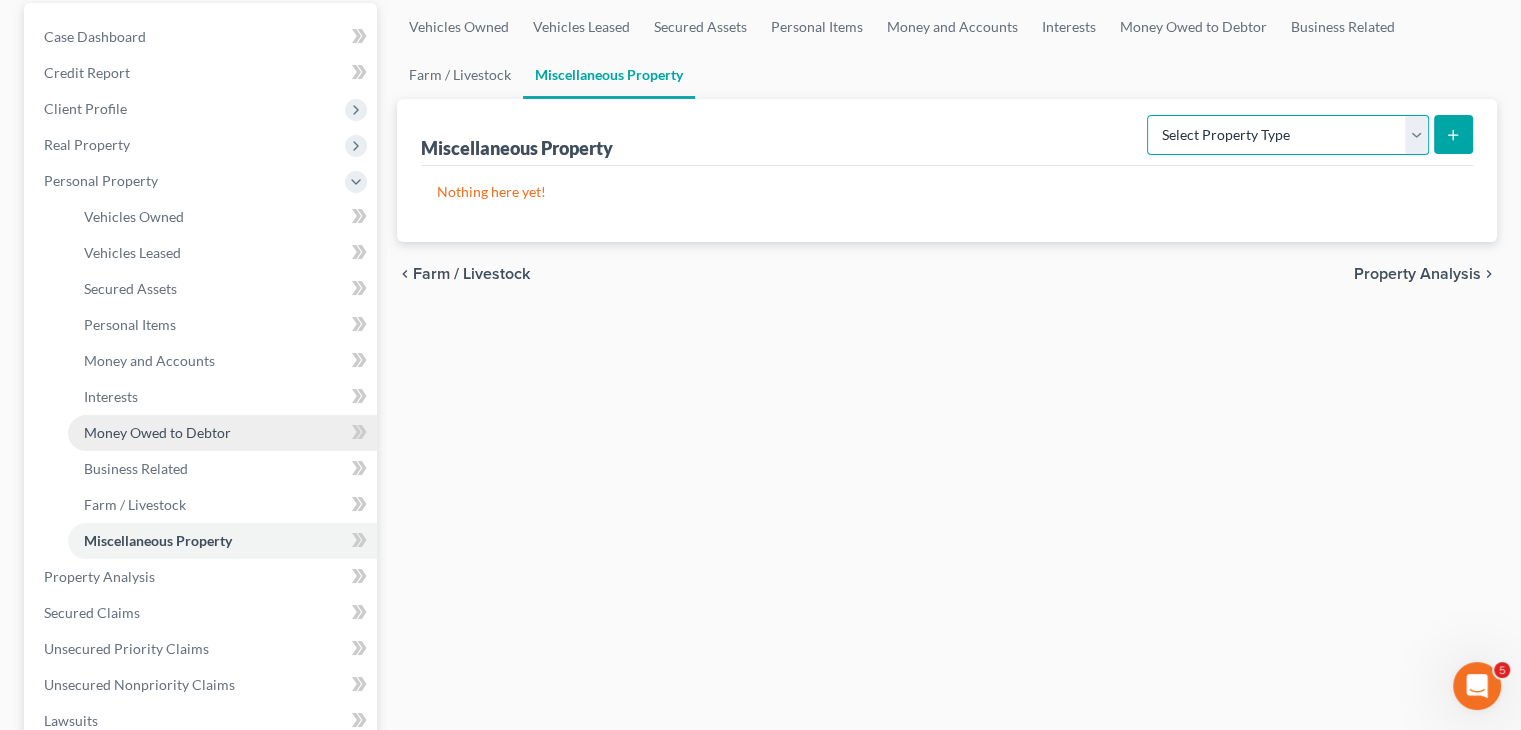 scroll, scrollTop: 200, scrollLeft: 0, axis: vertical 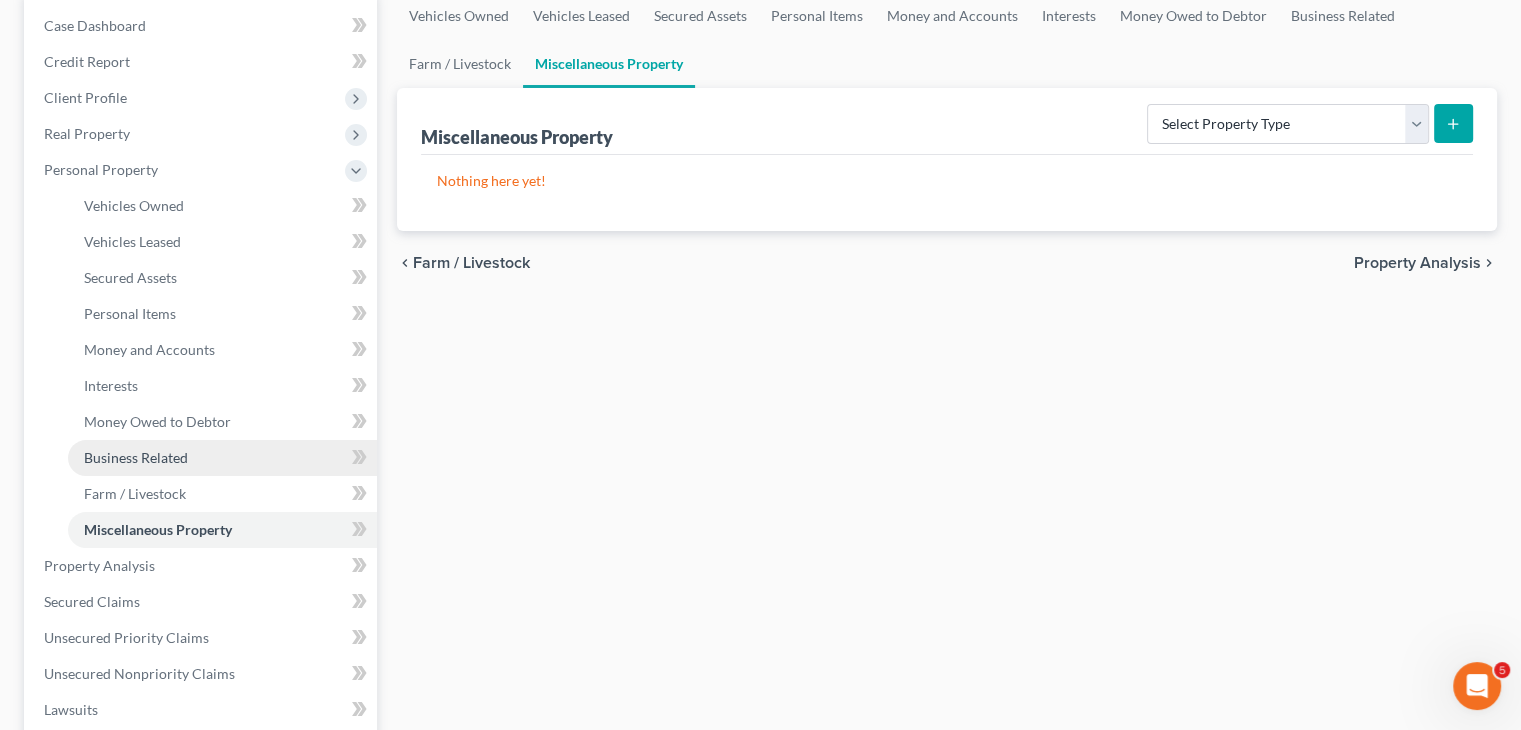 click on "Business Related" at bounding box center (136, 457) 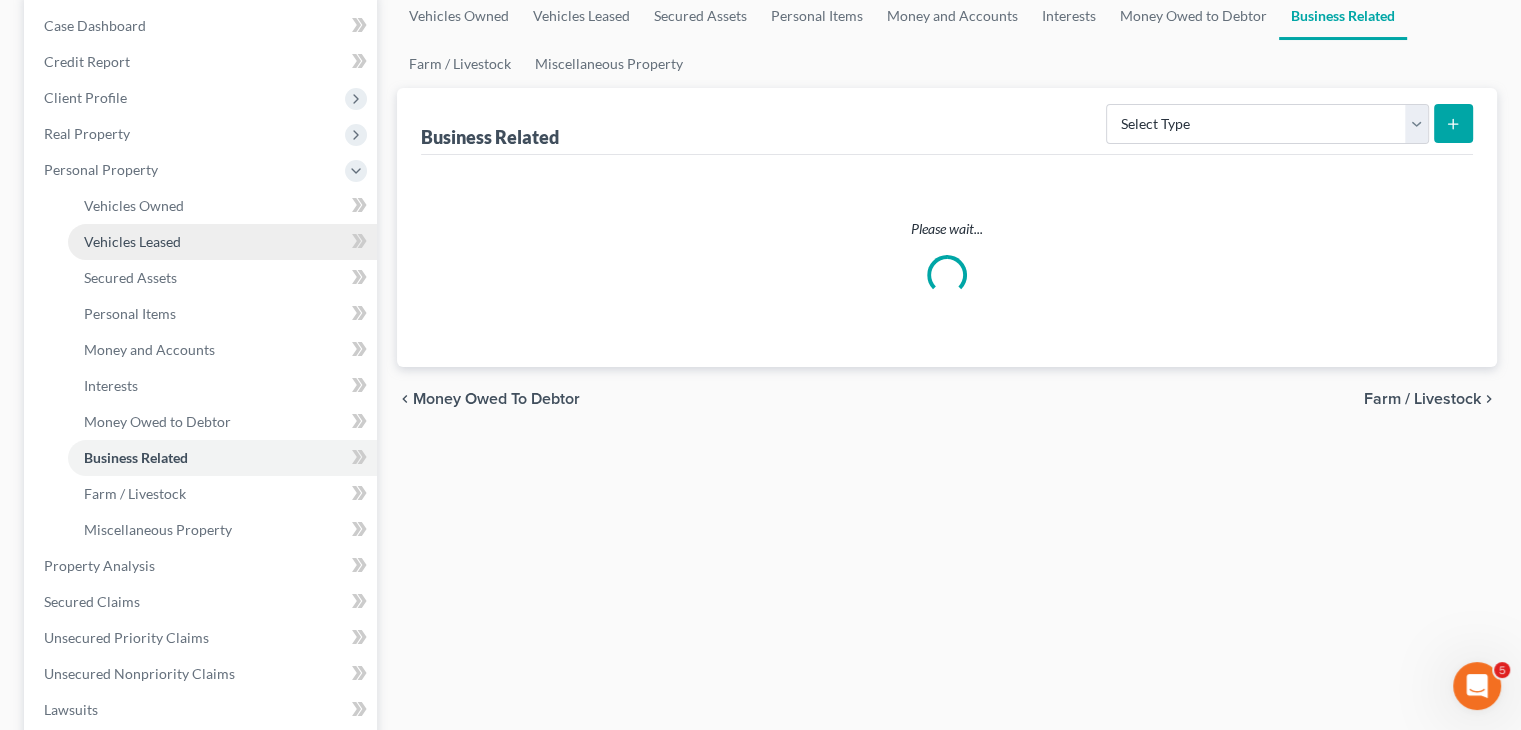 scroll, scrollTop: 0, scrollLeft: 0, axis: both 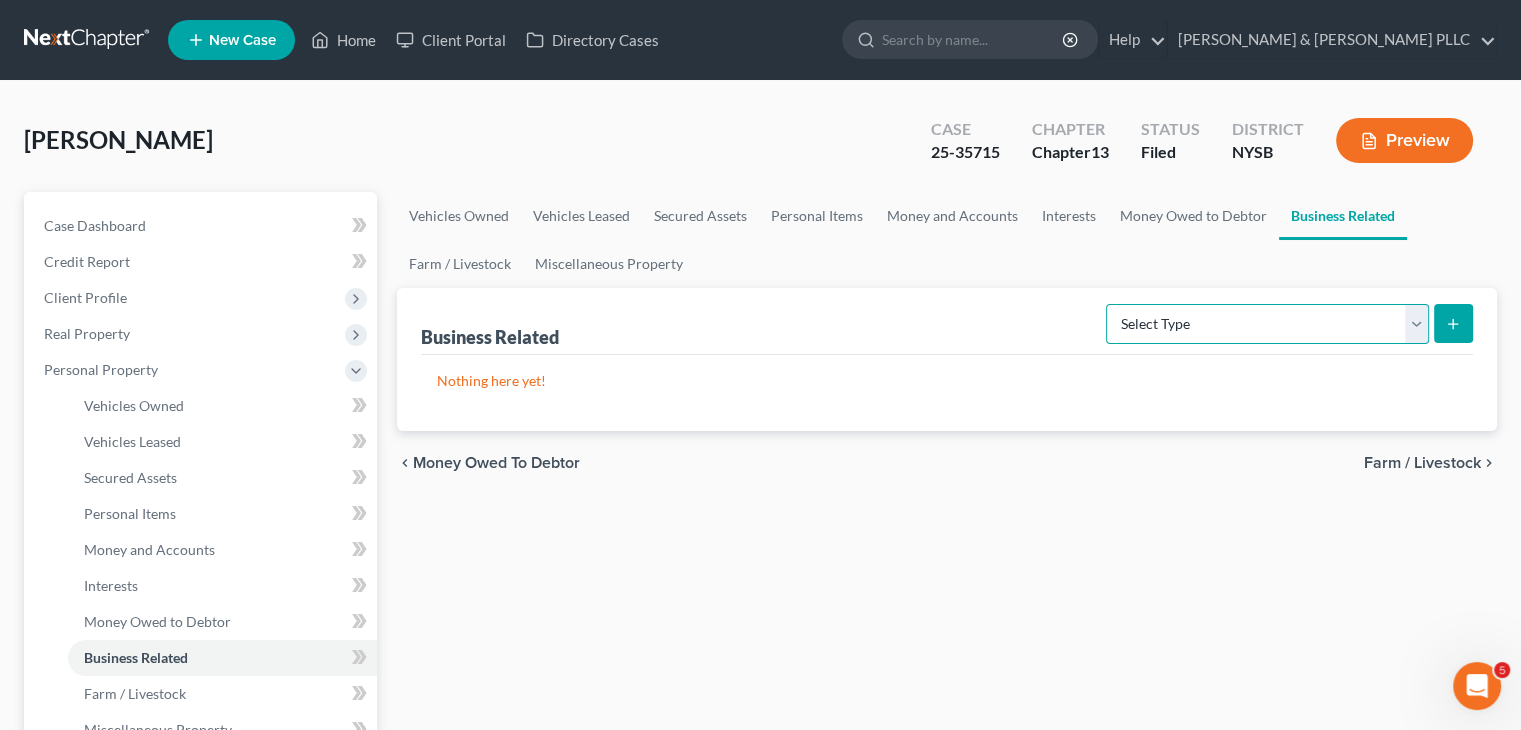 click on "Select Type Customer Lists Franchises Inventory Licenses Machinery Office Equipment, Furnishings, Supplies Other Business Related Property Not Listed Patents, Copyrights, Intellectual Property" at bounding box center (1267, 324) 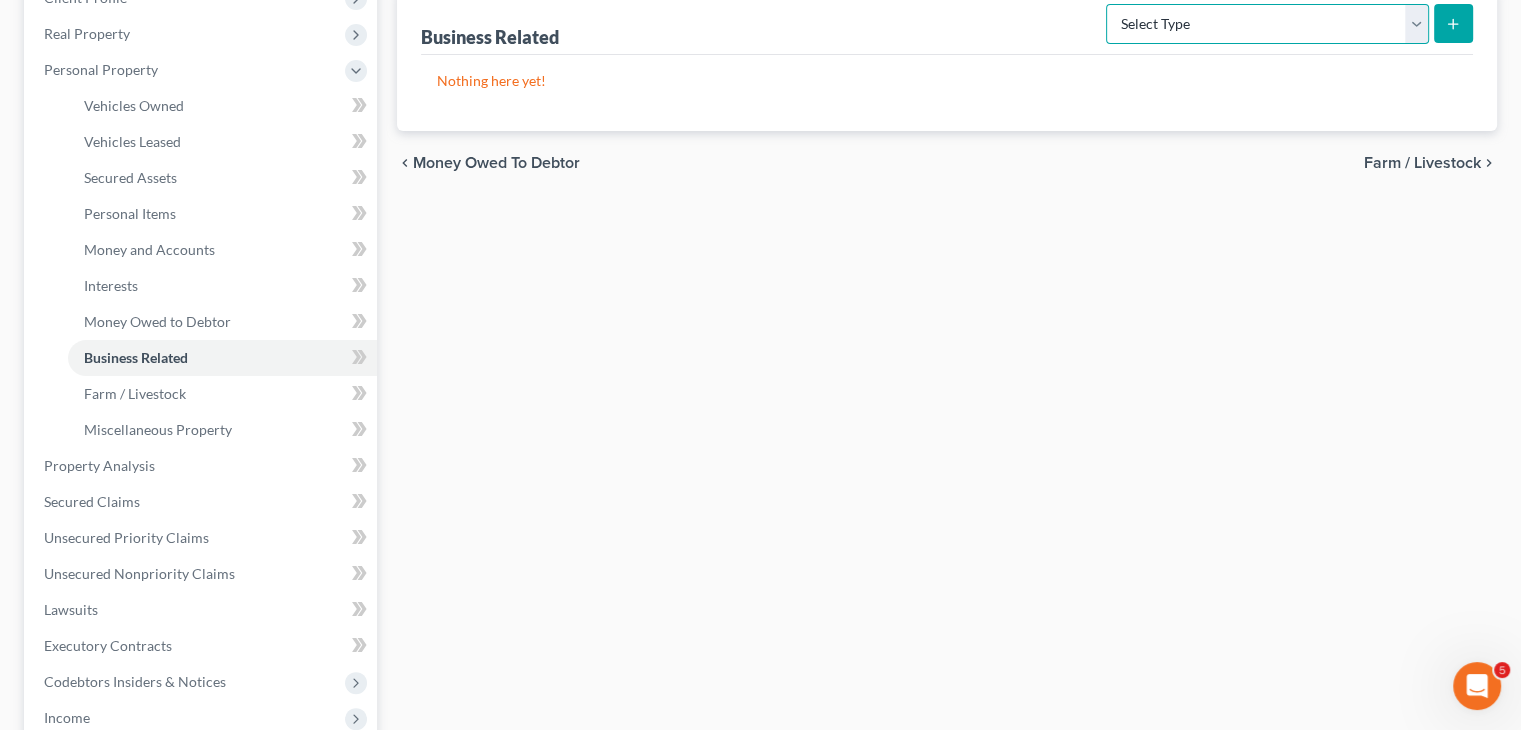 scroll, scrollTop: 400, scrollLeft: 0, axis: vertical 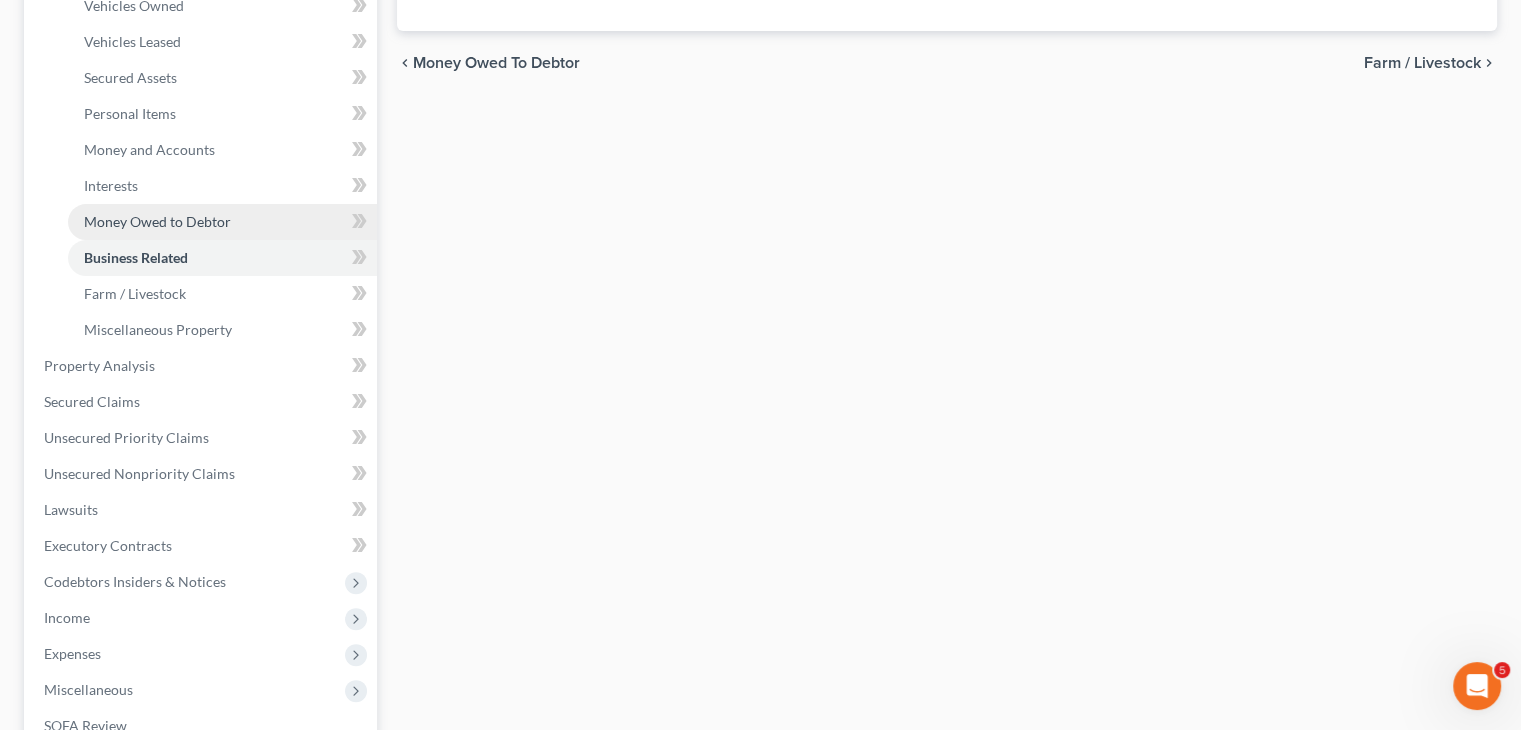 click on "Money Owed to Debtor" at bounding box center (157, 221) 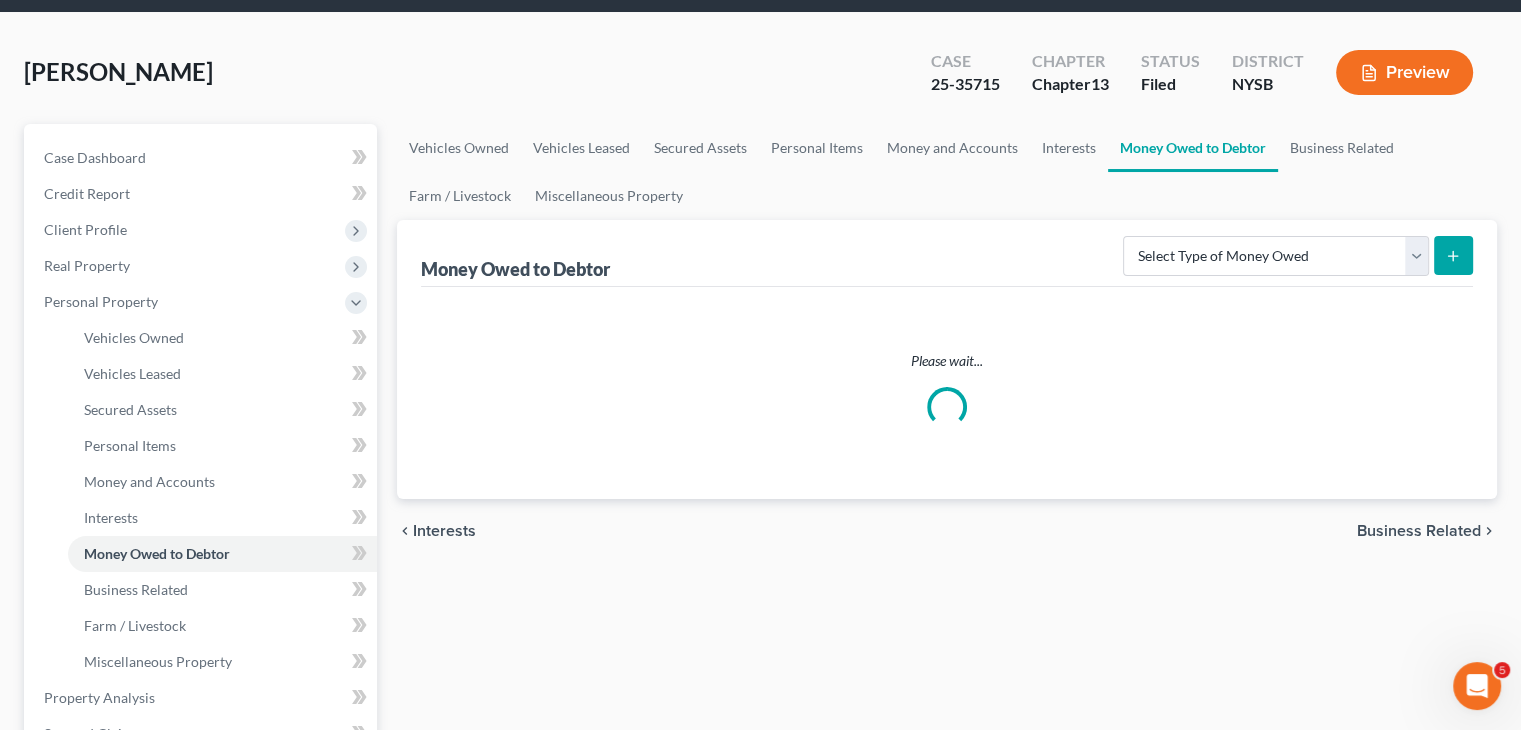 scroll, scrollTop: 0, scrollLeft: 0, axis: both 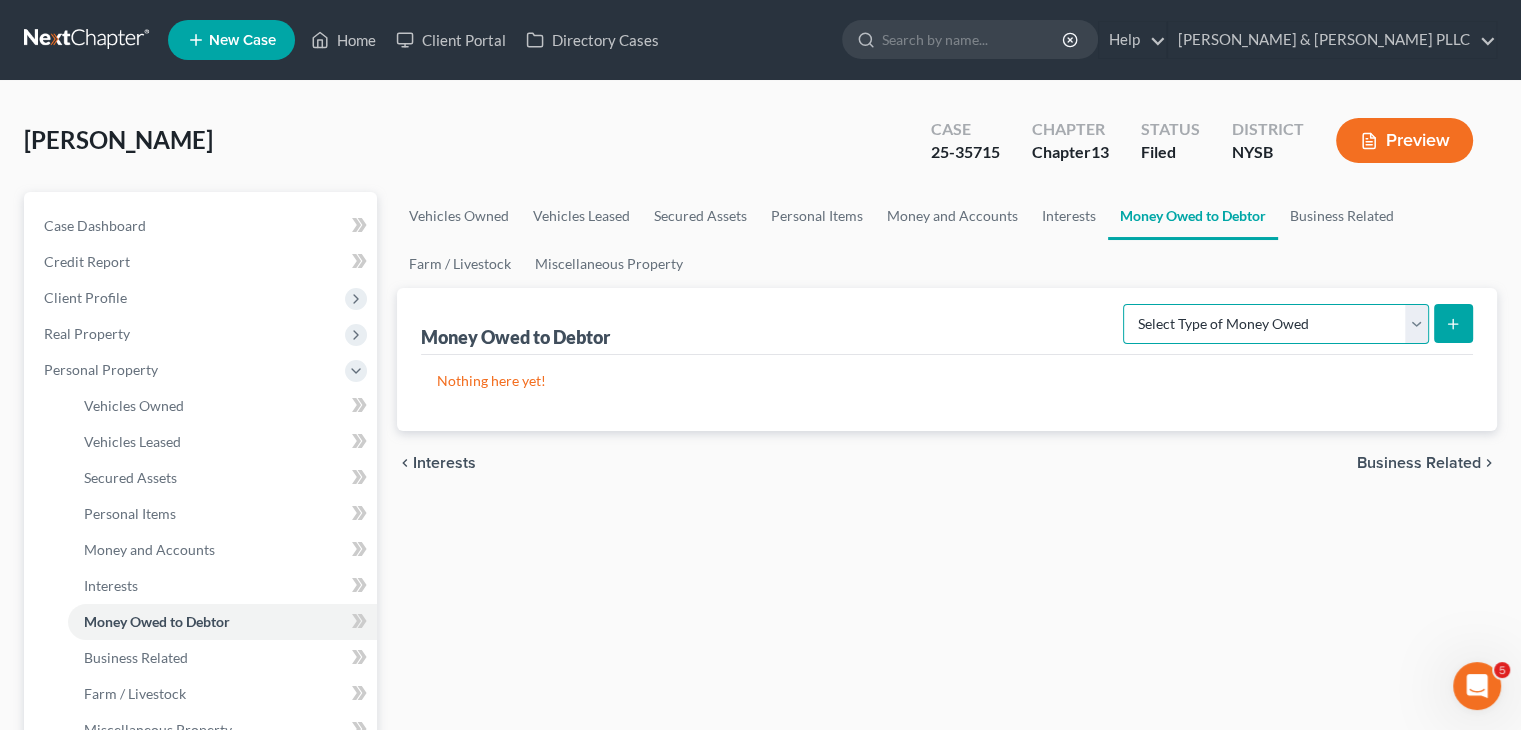 click on "Select Type of Money Owed Accounts Receivable Alimony Child Support Claims Against Third Parties Disability Benefits Disability Insurance Payments Divorce Settlements Equitable or Future Interests Expected Tax Refund and Unused NOLs Financial Assets Not Yet Listed Life Estate of Descendants Maintenance Other Contingent & Unliquidated Claims Property Settlements Sick or Vacation Pay Social Security Benefits Trusts Unpaid Loans Unpaid Wages Workers Compensation" at bounding box center [1276, 324] 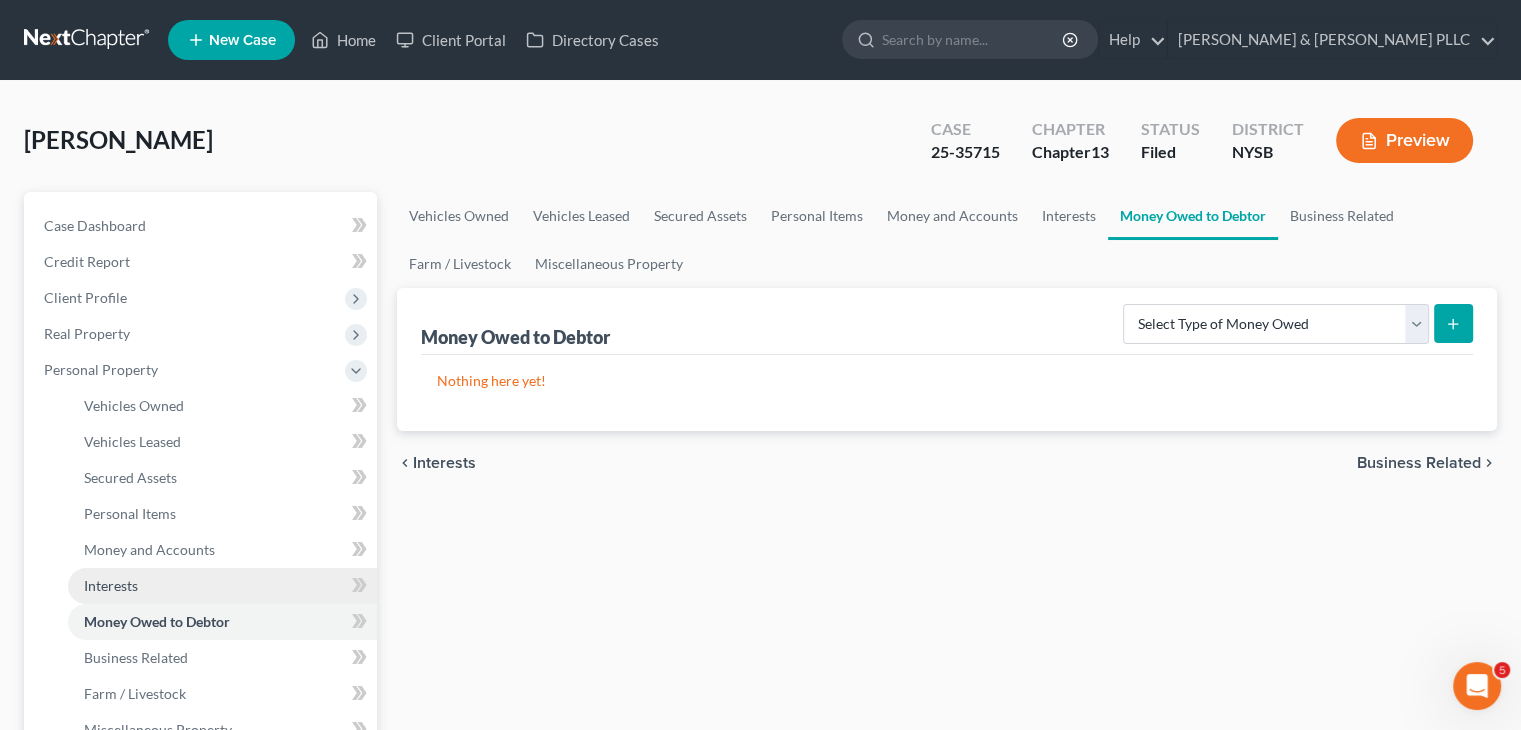 click on "Interests" at bounding box center (111, 585) 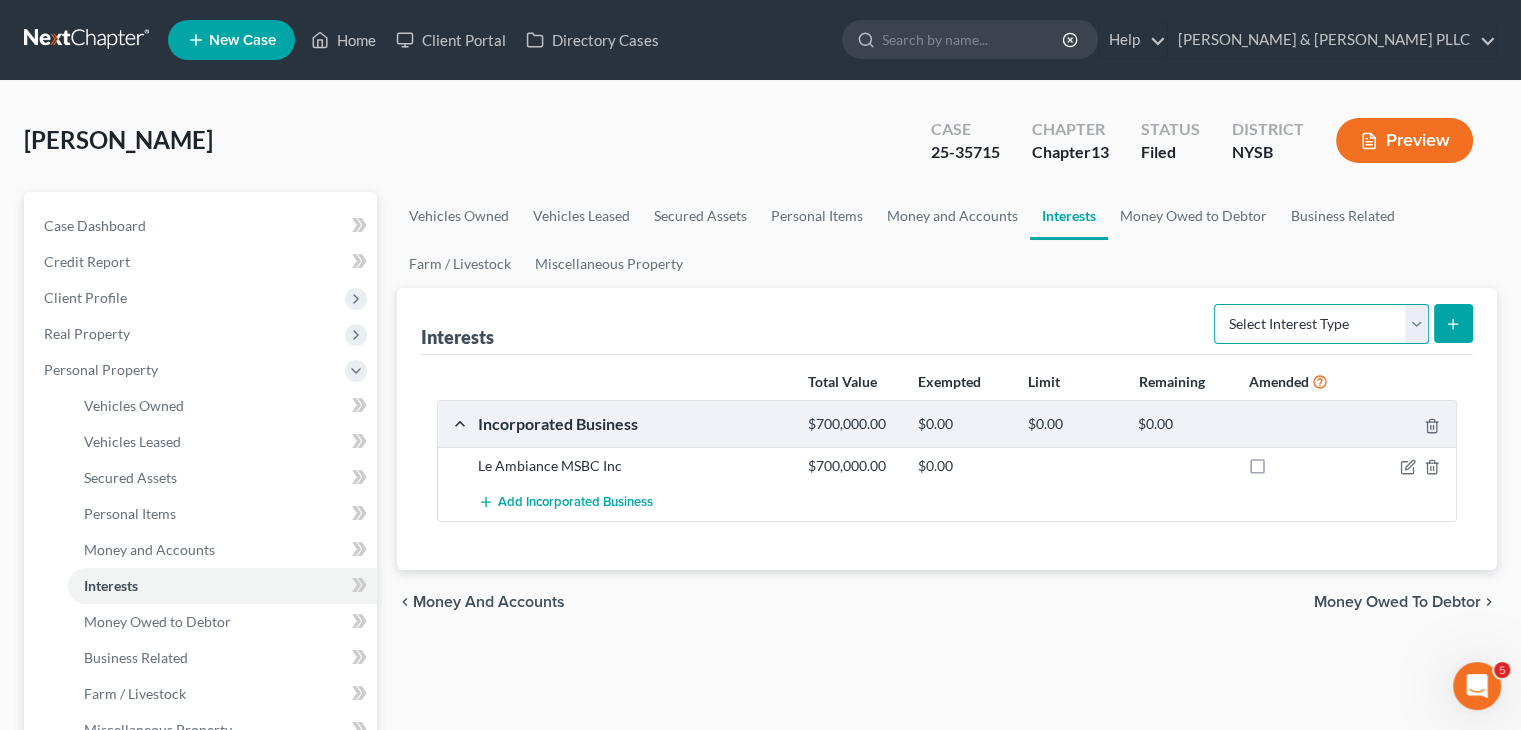 click on "Select Interest Type 401K Annuity Bond Education IRA Government Bond Government Pension Plan Incorporated Business IRA Joint Venture (Active) Joint Venture (Inactive) Keogh Mutual Fund Other Retirement Plan Partnership (Active) Partnership (Inactive) Pension Plan Stock Term Life Insurance Unincorporated Business Whole Life Insurance" at bounding box center [1321, 324] 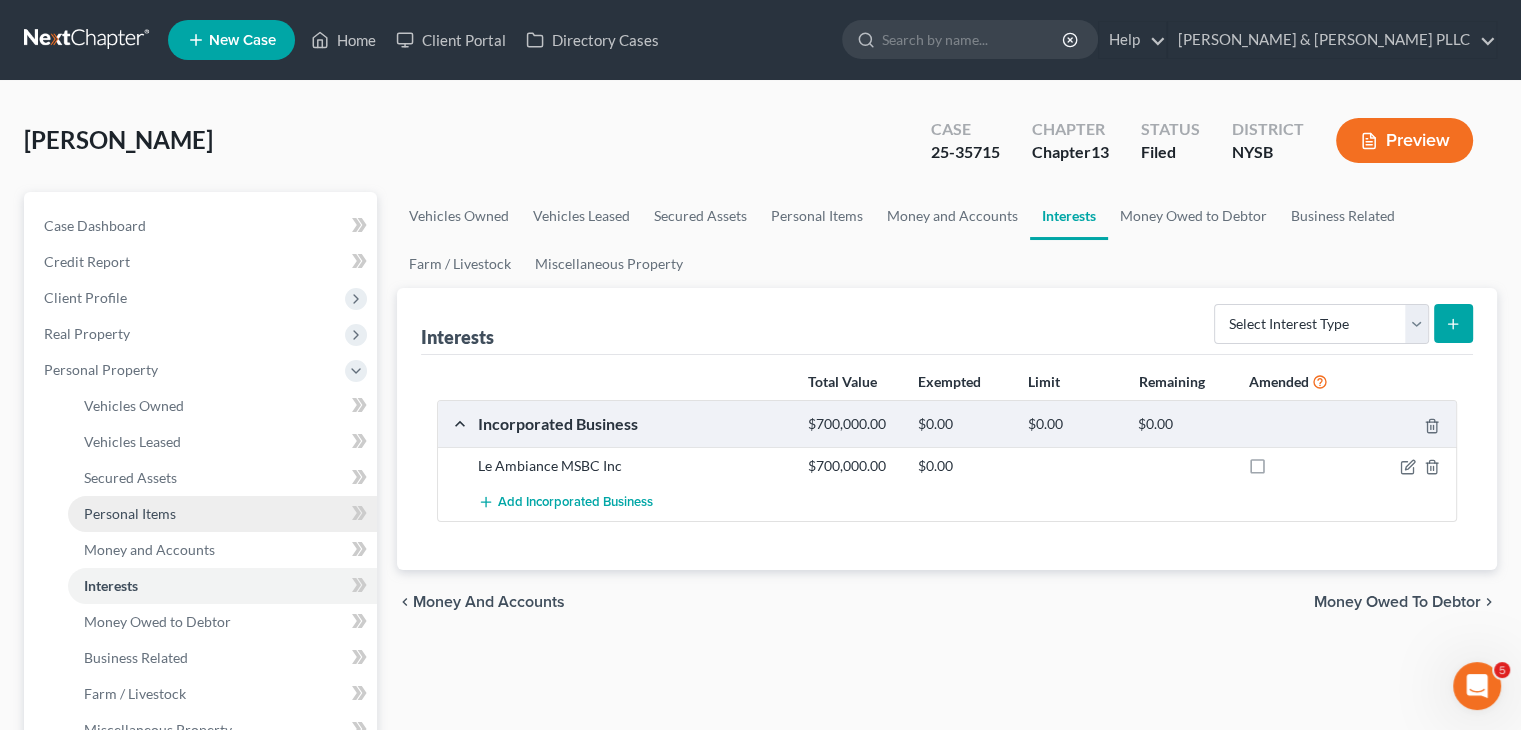 click on "Personal Items" at bounding box center [130, 513] 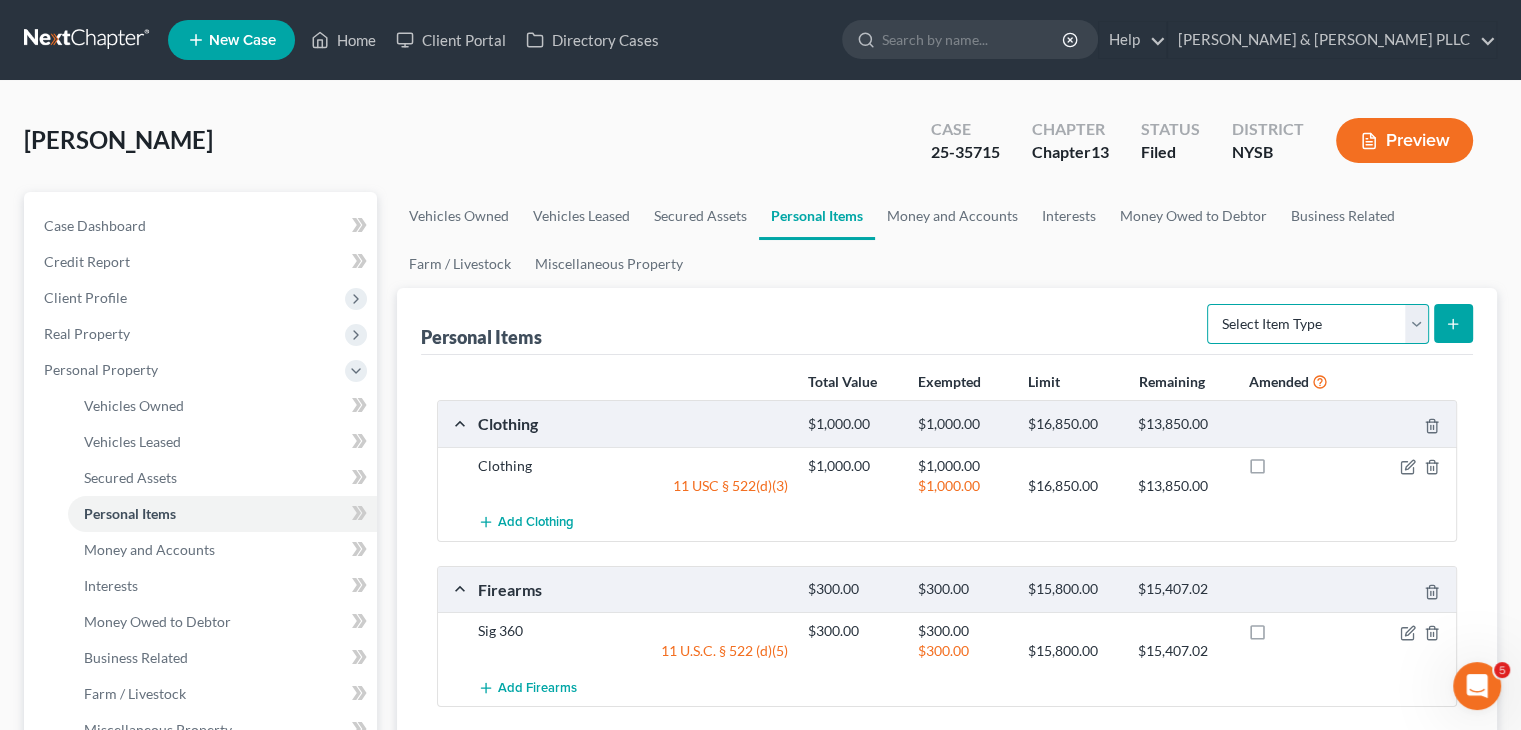 click on "Select Item Type Clothing Collectibles Of Value Electronics Firearms Household Goods Jewelry Other Pet(s) Sports & Hobby Equipment" at bounding box center [1318, 324] 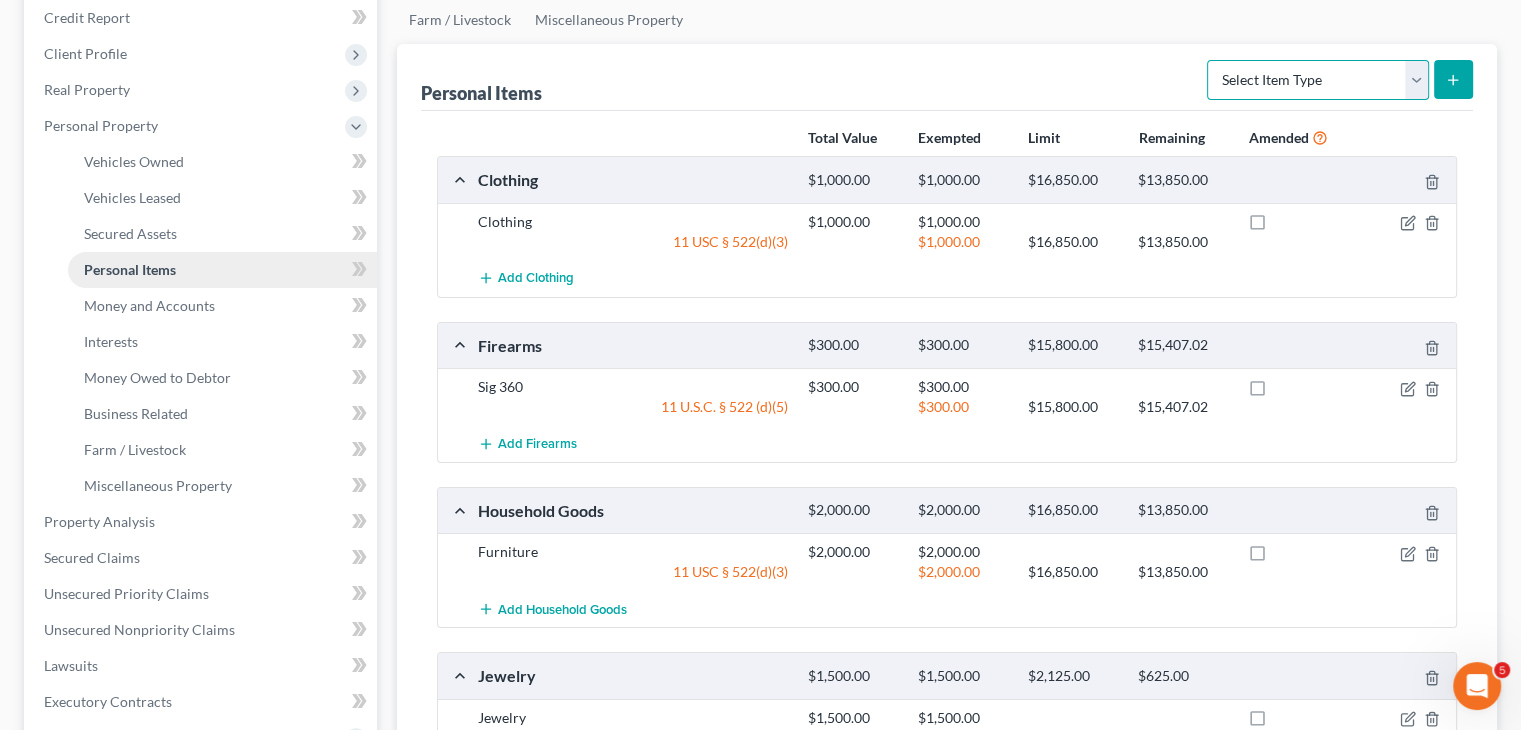 scroll, scrollTop: 400, scrollLeft: 0, axis: vertical 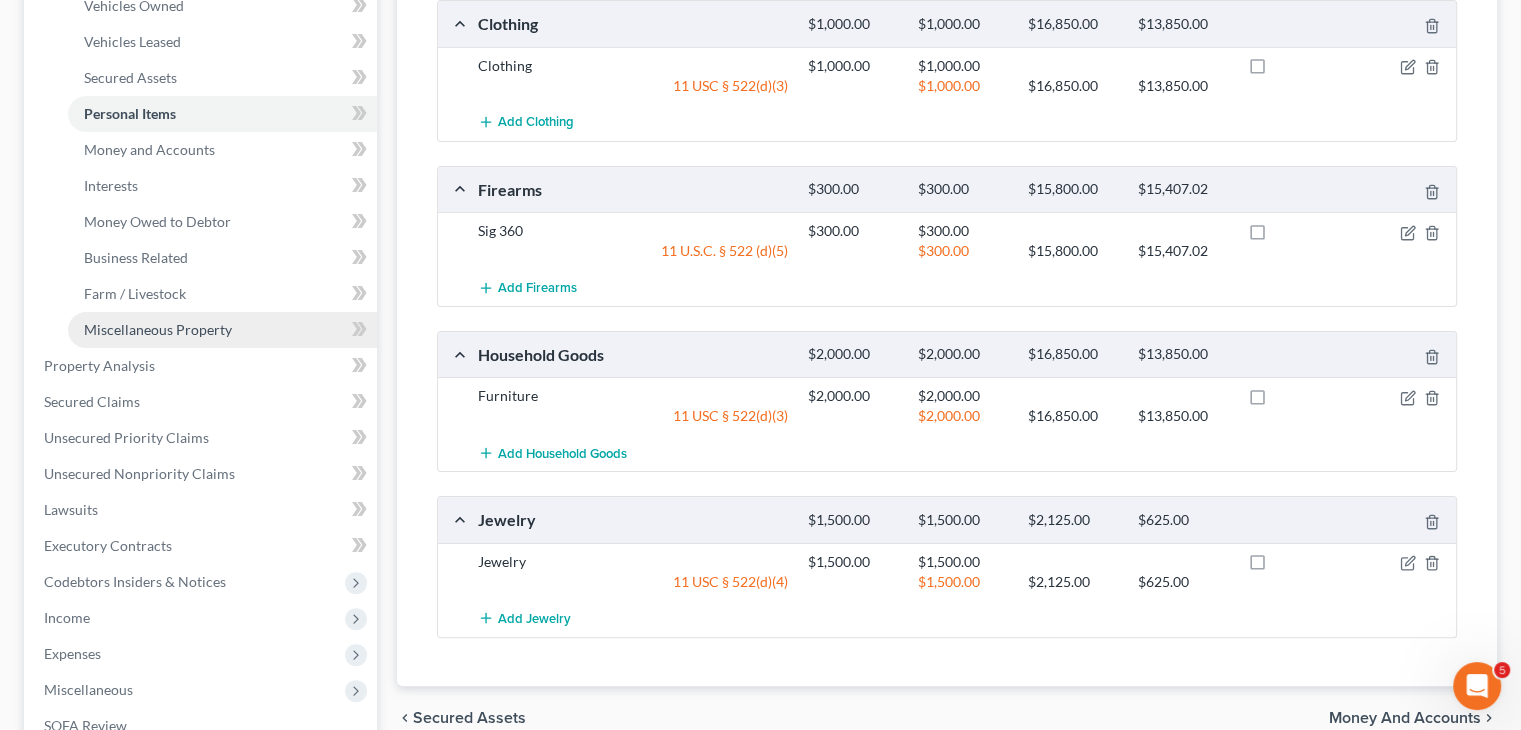 click on "Miscellaneous Property" at bounding box center [158, 329] 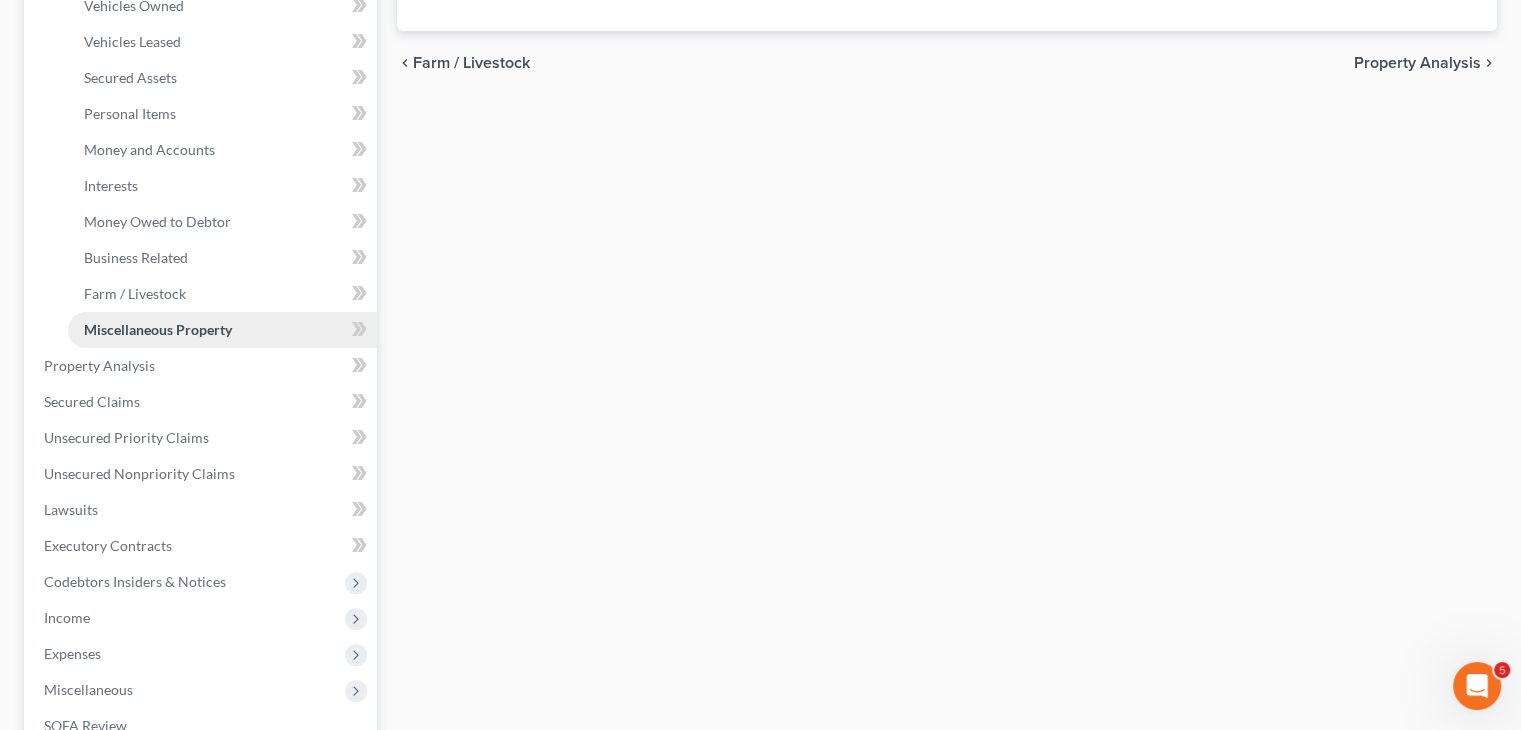 scroll, scrollTop: 0, scrollLeft: 0, axis: both 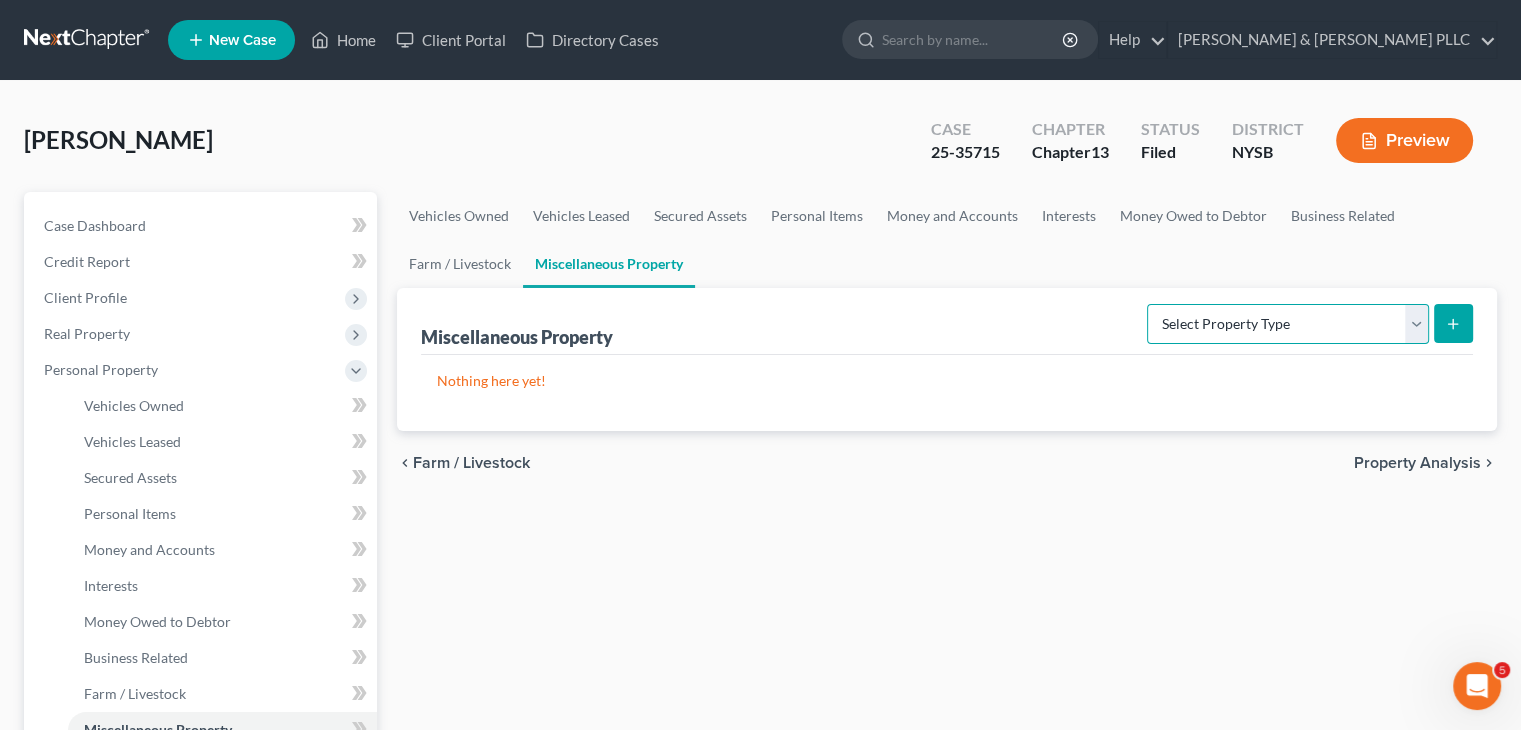 click on "Select Property Type Assigned for Creditor Benefit Within 1 Year Holding for Another Not Yet Listed Stored Within 1 Year Transferred" at bounding box center [1288, 324] 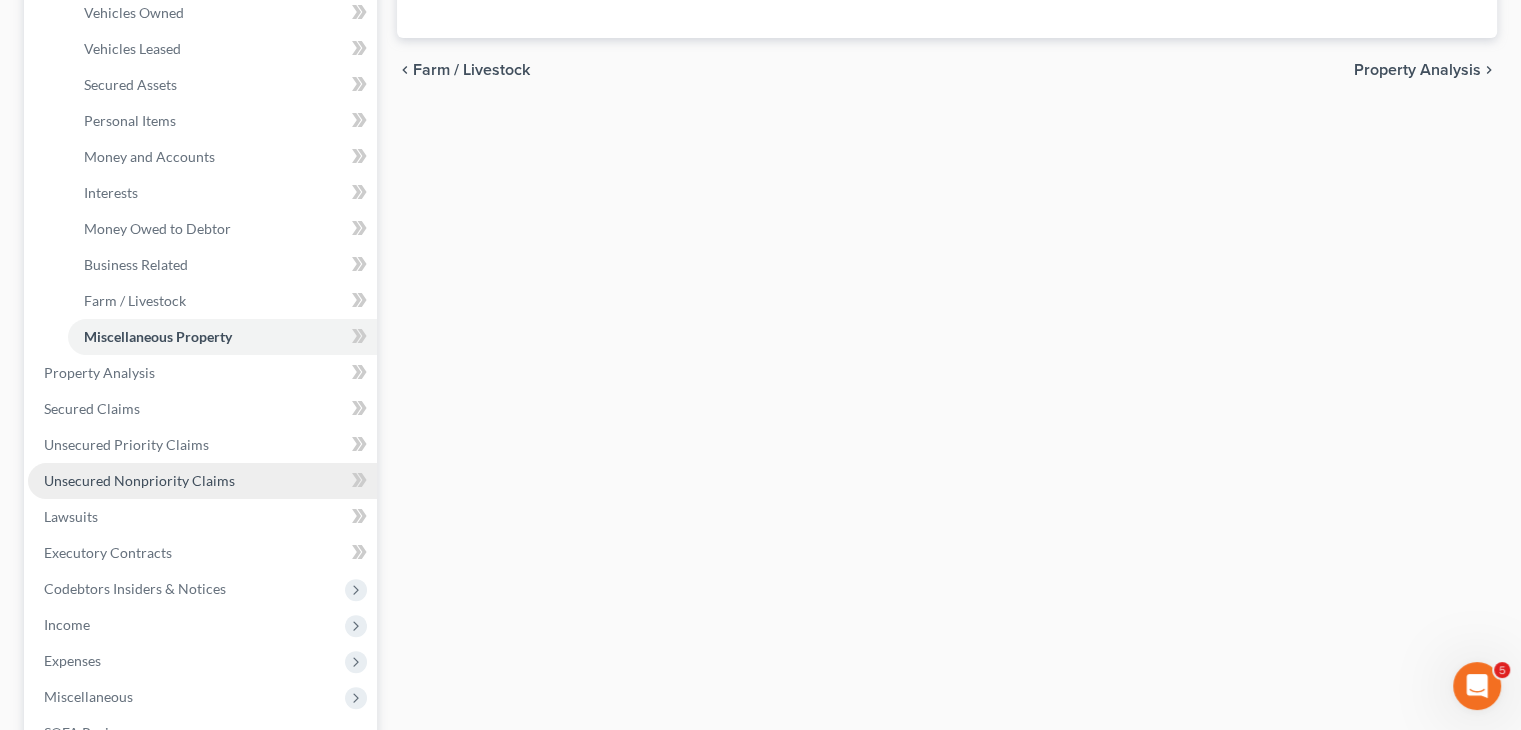 scroll, scrollTop: 400, scrollLeft: 0, axis: vertical 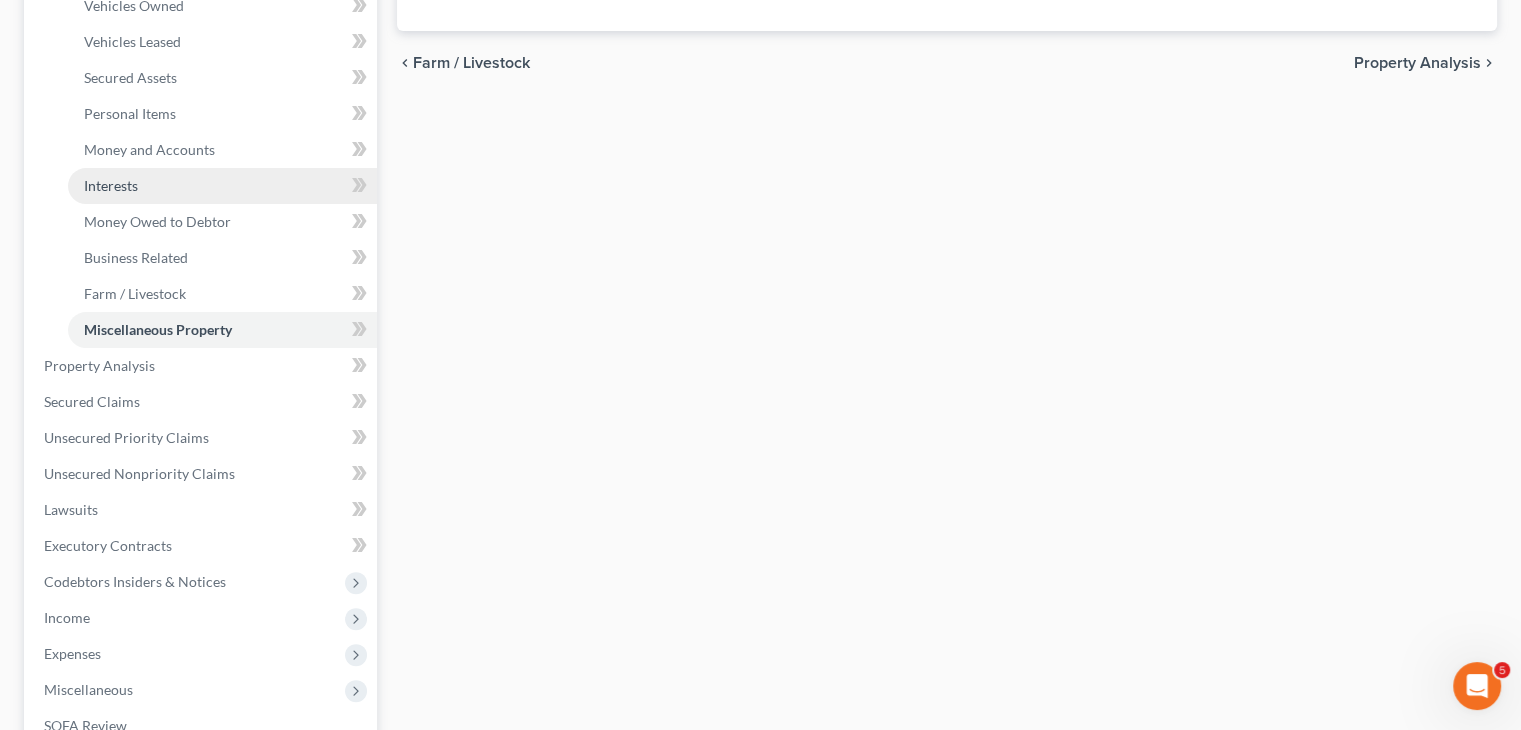 click on "Interests" at bounding box center (222, 186) 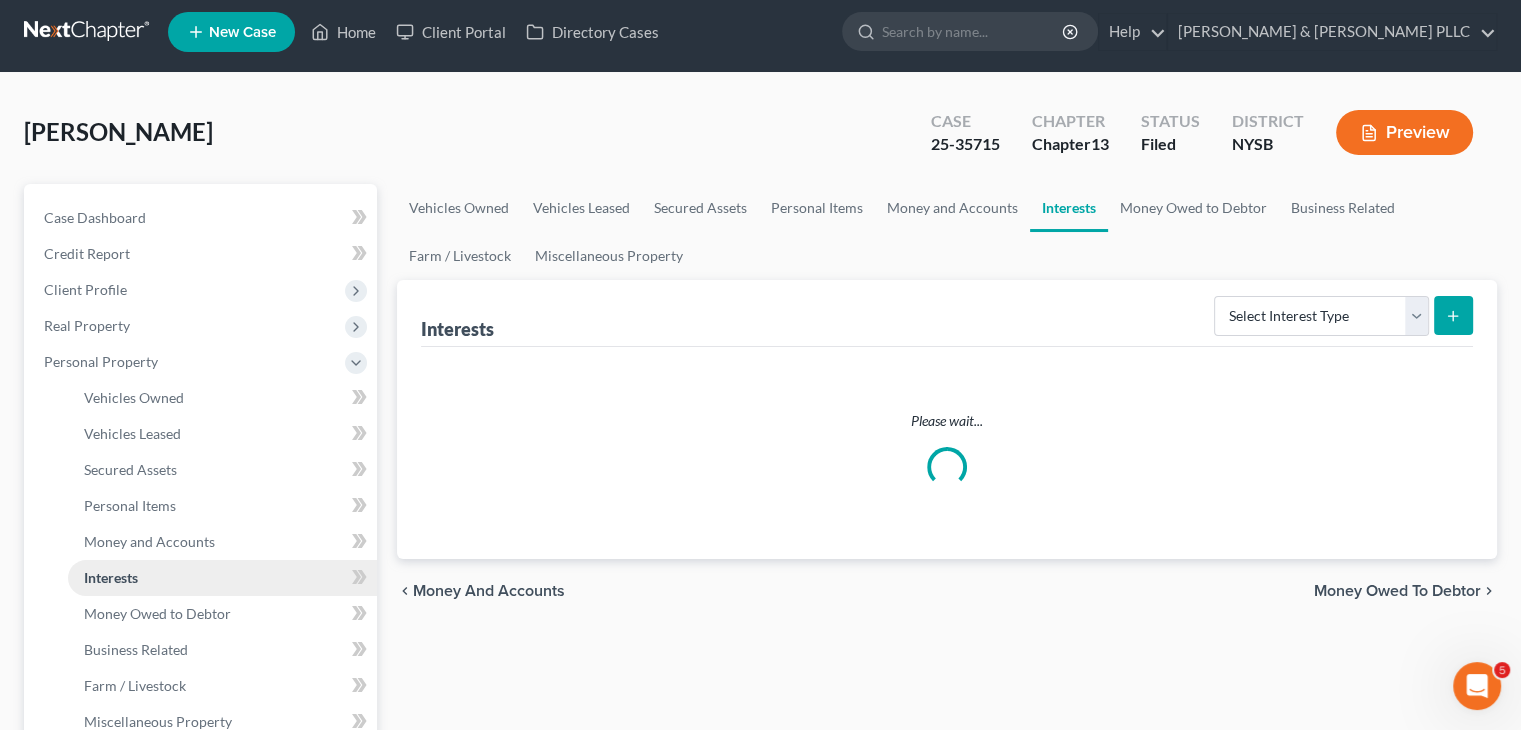 scroll, scrollTop: 0, scrollLeft: 0, axis: both 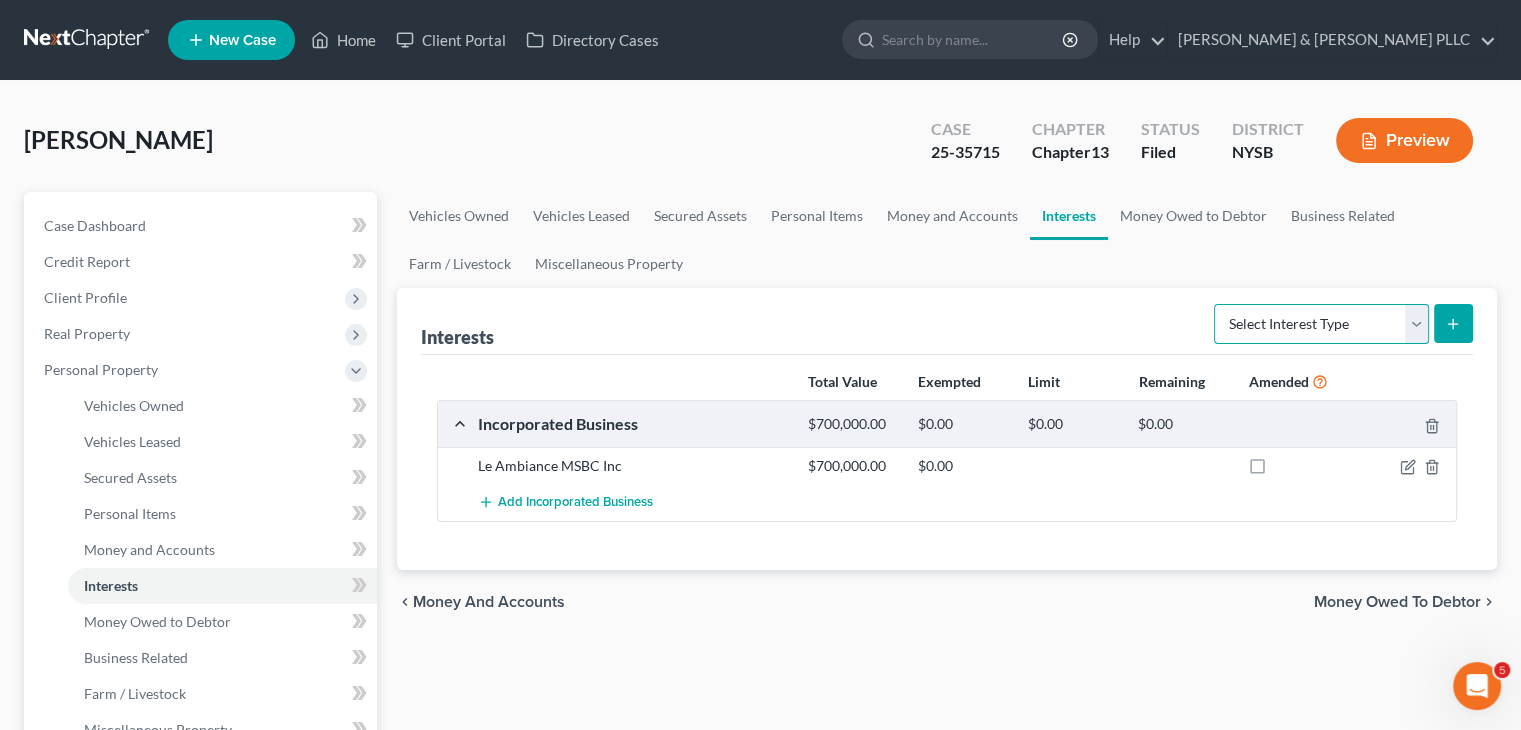 click on "Select Interest Type 401K Annuity Bond Education IRA Government Bond Government Pension Plan Incorporated Business IRA Joint Venture (Active) Joint Venture (Inactive) Keogh Mutual Fund Other Retirement Plan Partnership (Active) Partnership (Inactive) Pension Plan Stock Term Life Insurance Unincorporated Business Whole Life Insurance" at bounding box center [1321, 324] 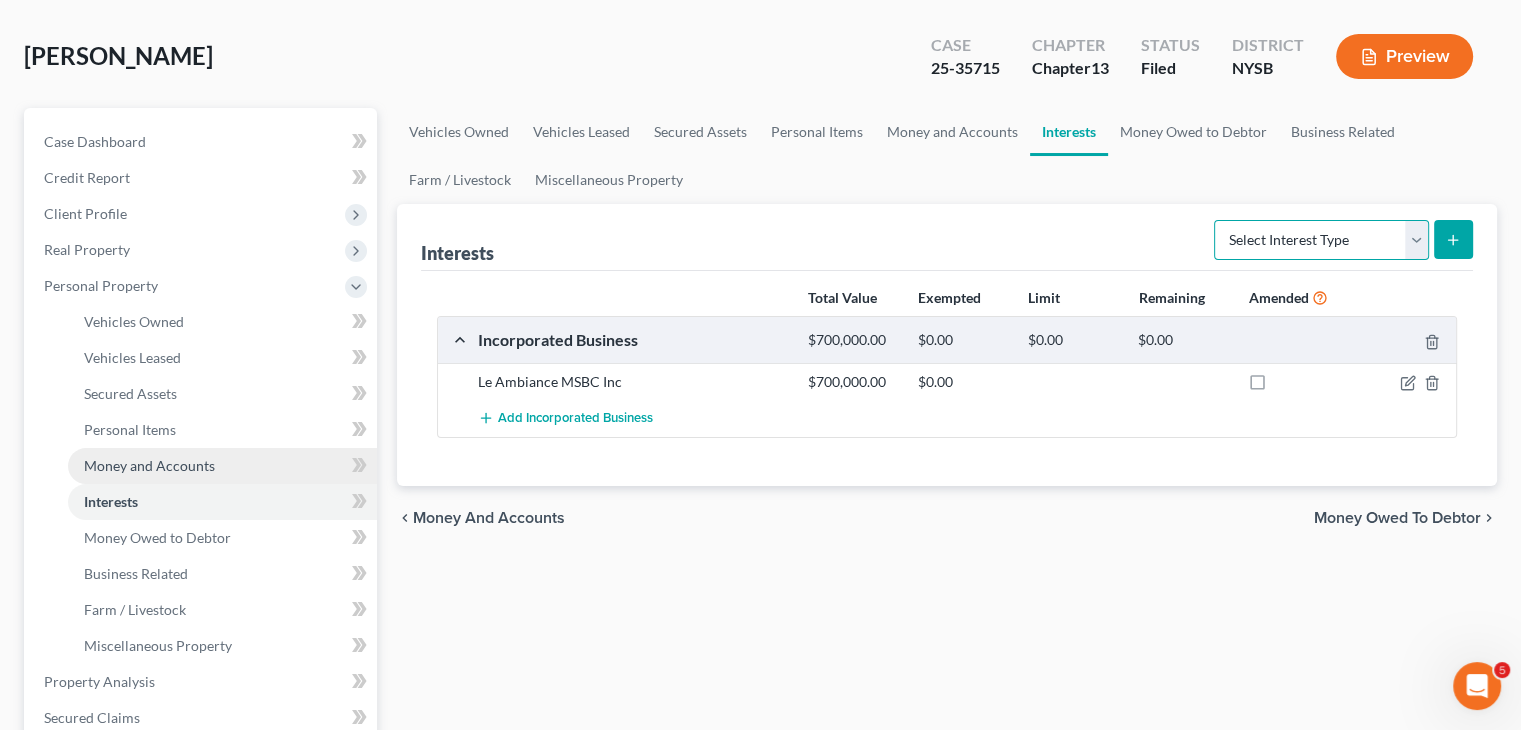 scroll, scrollTop: 300, scrollLeft: 0, axis: vertical 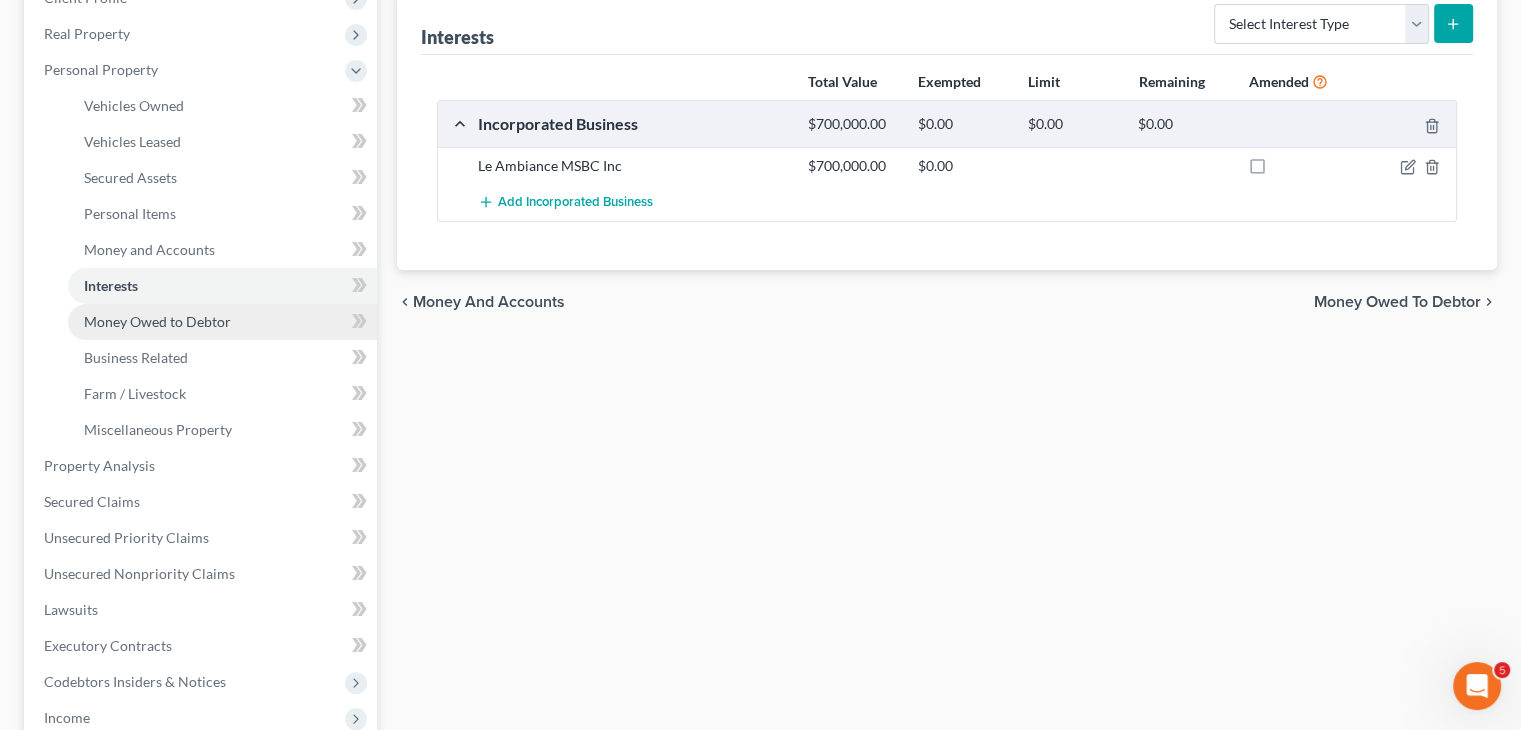 click on "Money Owed to Debtor" at bounding box center (157, 321) 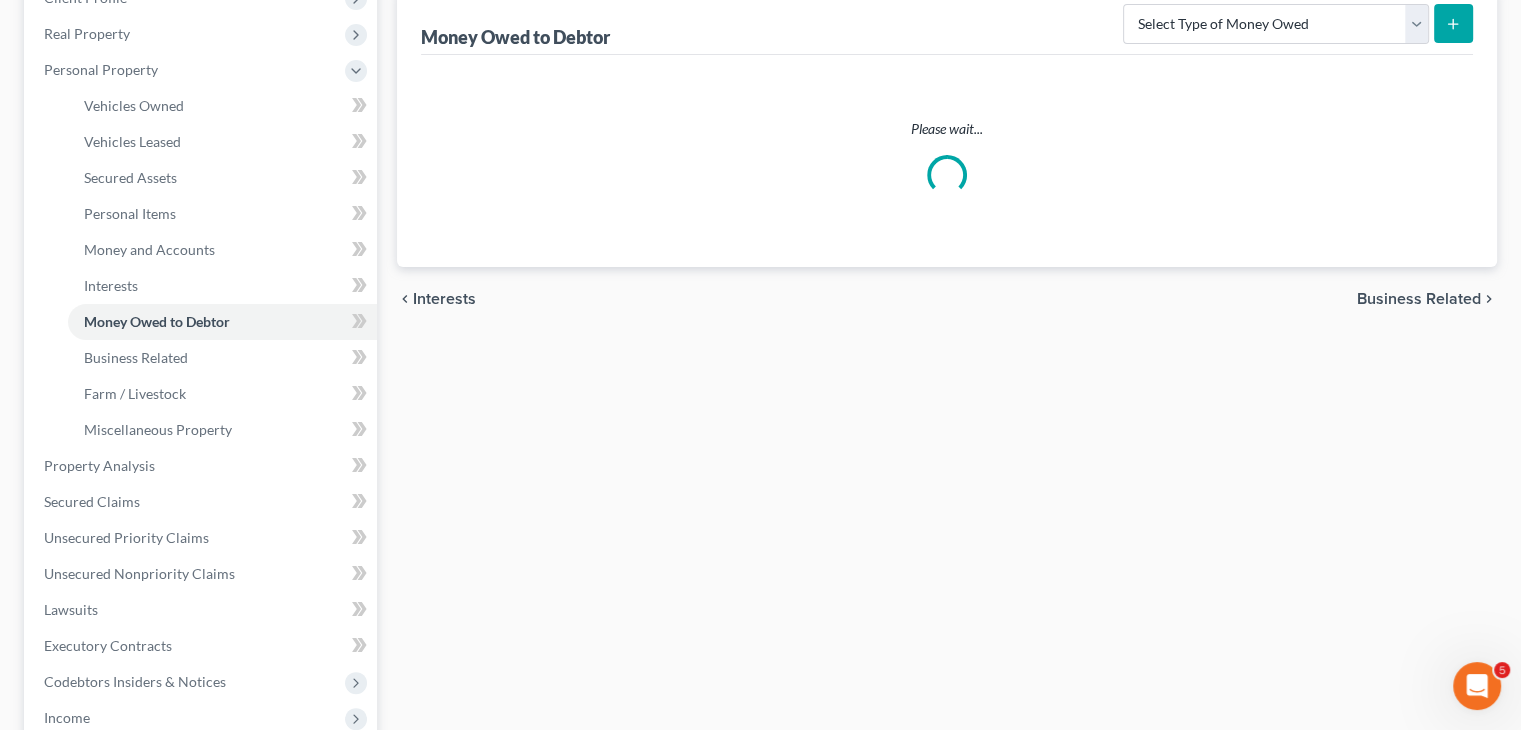 scroll, scrollTop: 0, scrollLeft: 0, axis: both 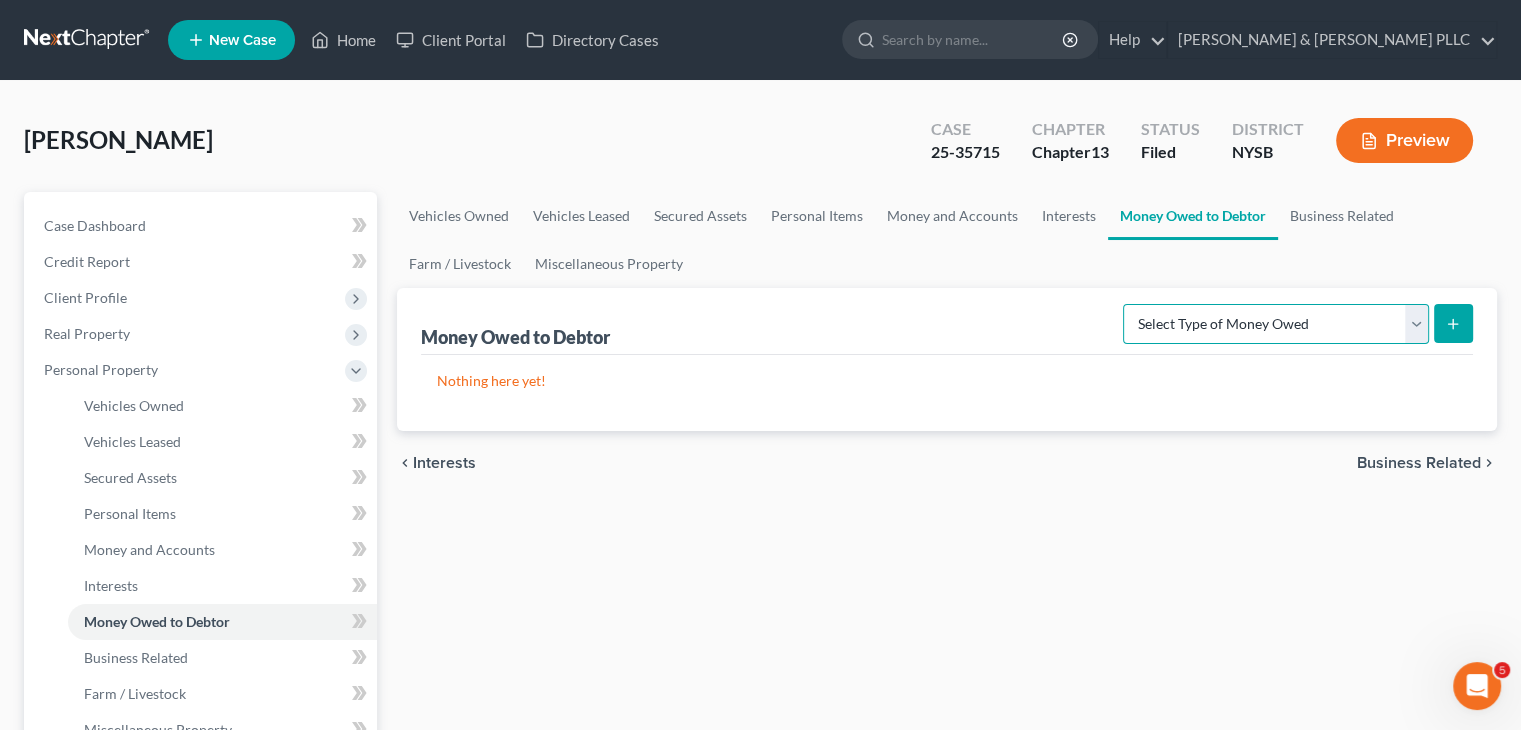 click on "Select Type of Money Owed Accounts Receivable Alimony Child Support Claims Against Third Parties Disability Benefits Disability Insurance Payments Divorce Settlements Equitable or Future Interests Expected Tax Refund and Unused NOLs Financial Assets Not Yet Listed Life Estate of Descendants Maintenance Other Contingent & Unliquidated Claims Property Settlements Sick or Vacation Pay Social Security Benefits Trusts Unpaid Loans Unpaid Wages Workers Compensation" at bounding box center [1276, 324] 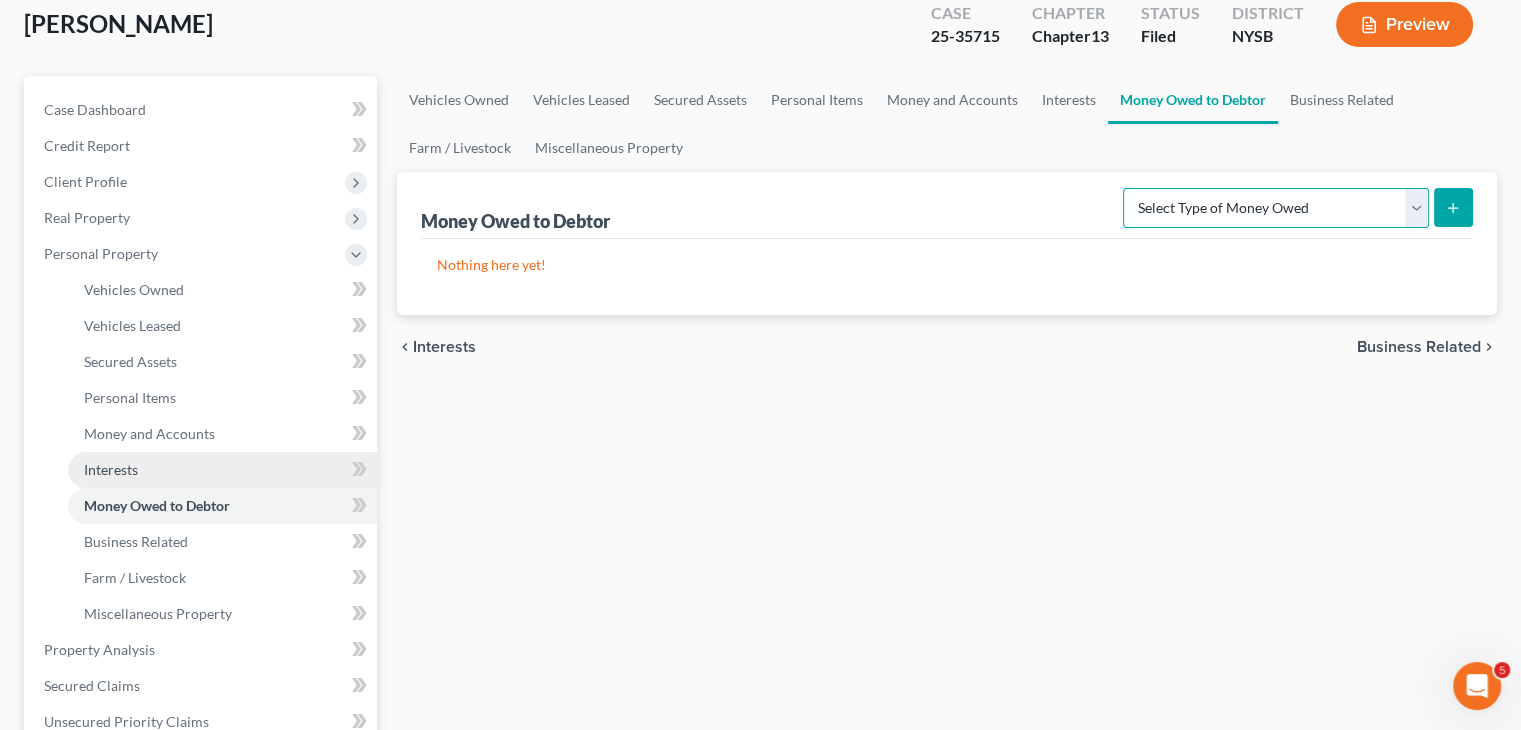 scroll, scrollTop: 300, scrollLeft: 0, axis: vertical 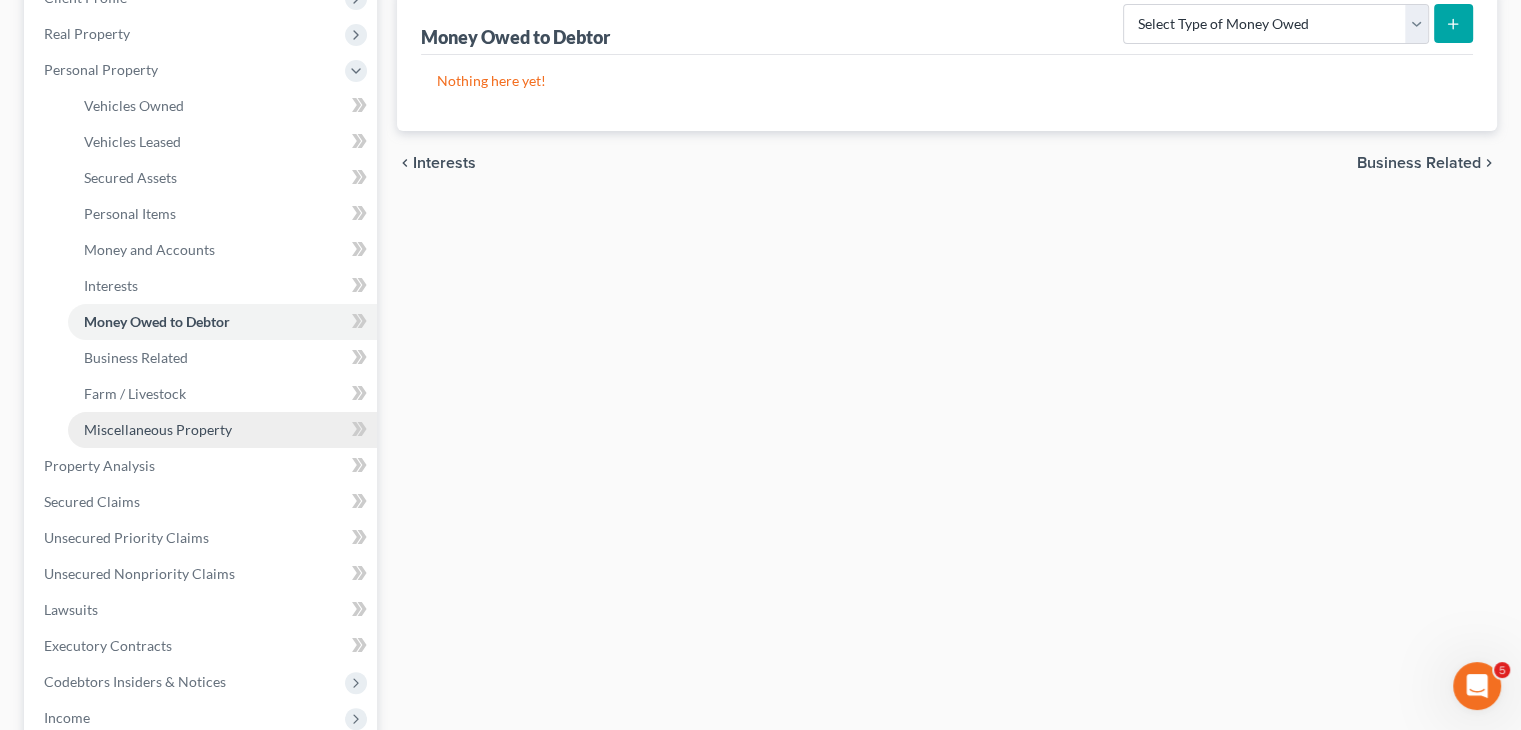 click on "Miscellaneous Property" at bounding box center (222, 430) 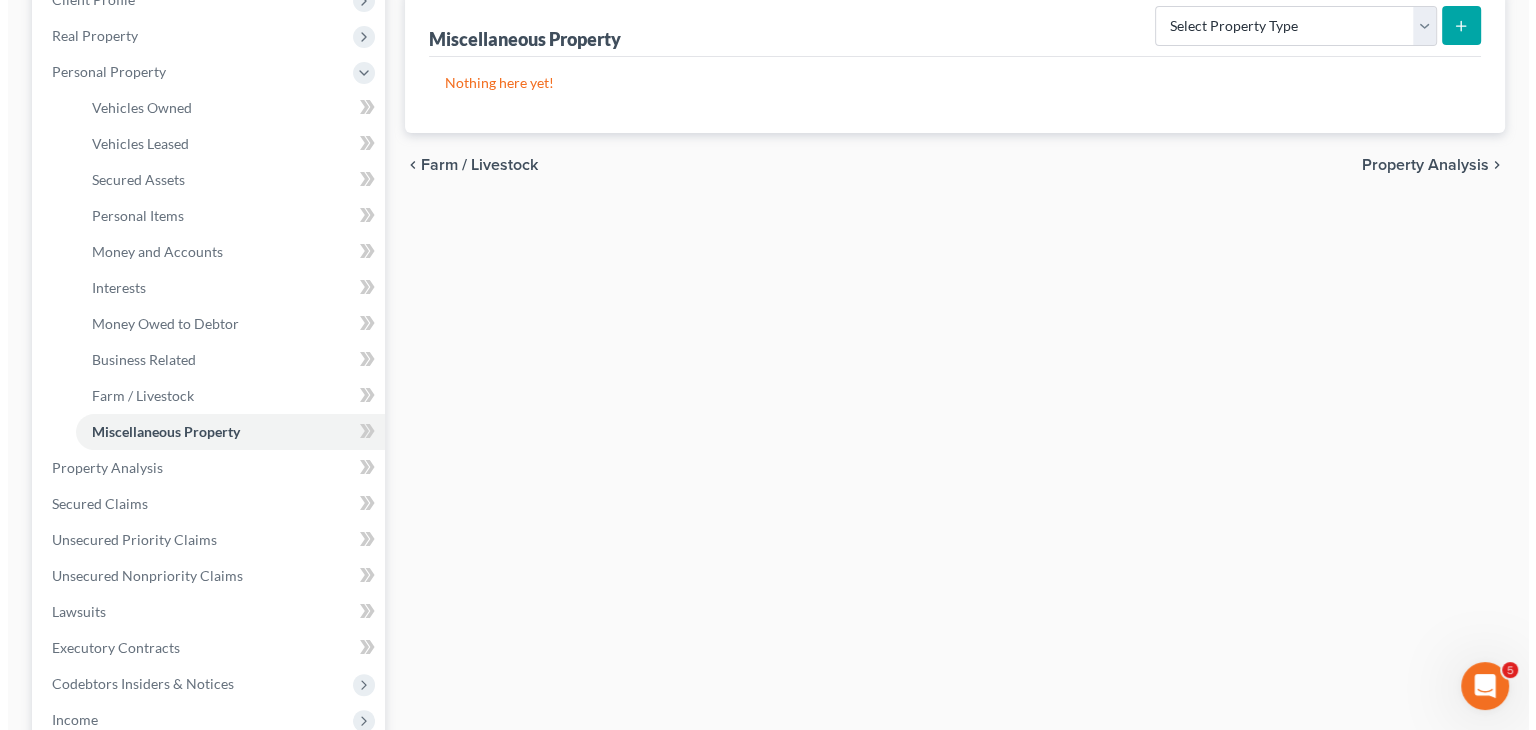 scroll, scrollTop: 0, scrollLeft: 0, axis: both 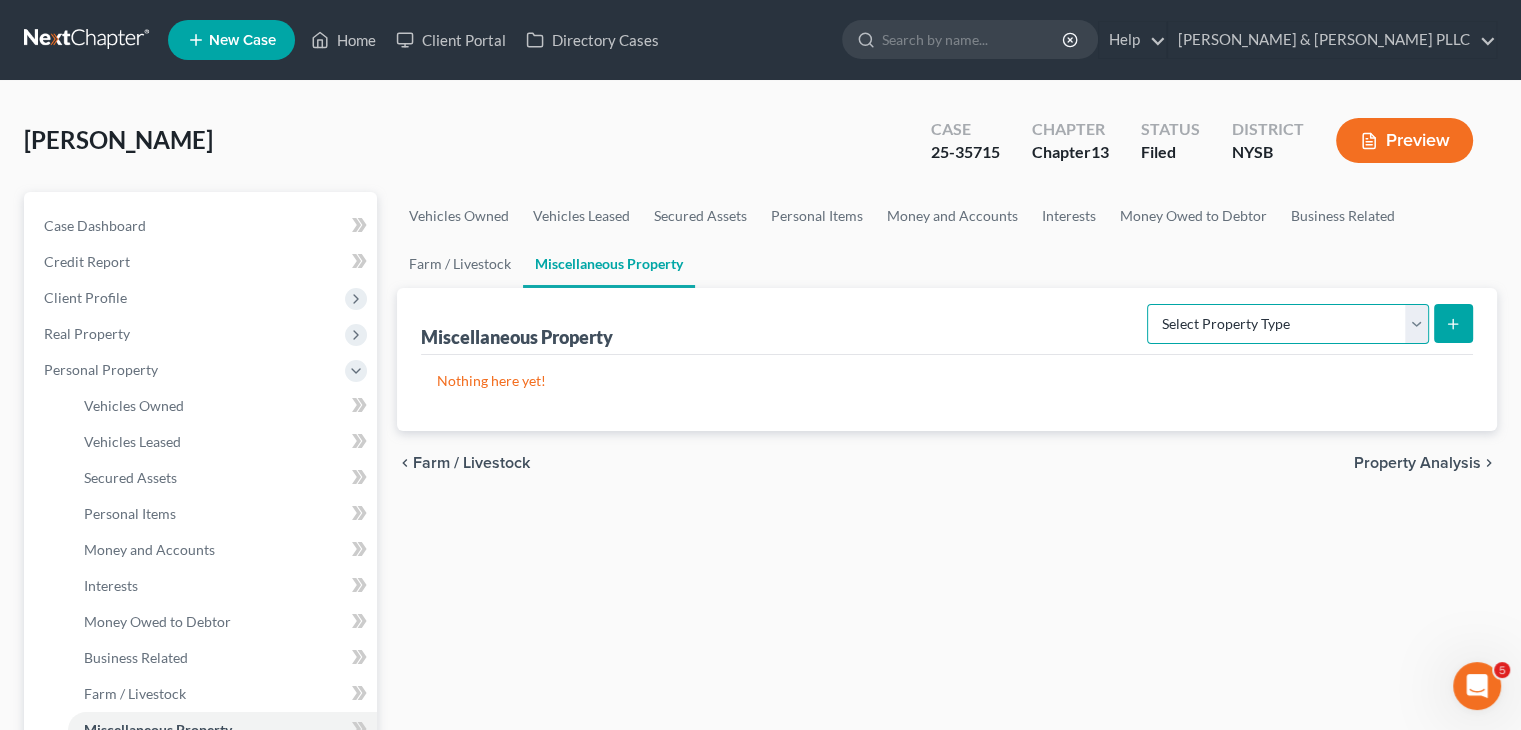 click on "Select Property Type Assigned for Creditor Benefit Within 1 Year Holding for Another Not Yet Listed Stored Within 1 Year Transferred" at bounding box center [1288, 324] 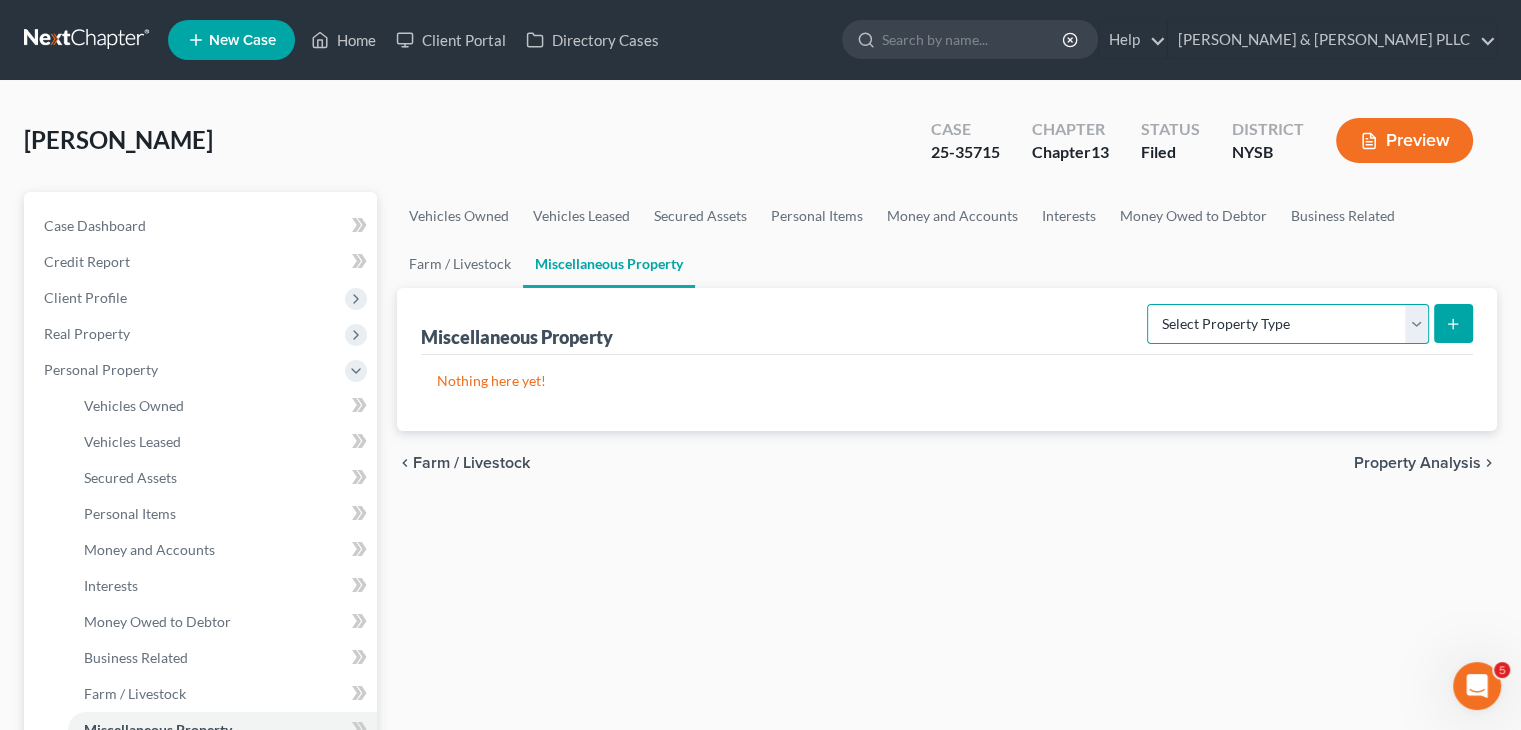 select on "not_yet_listed" 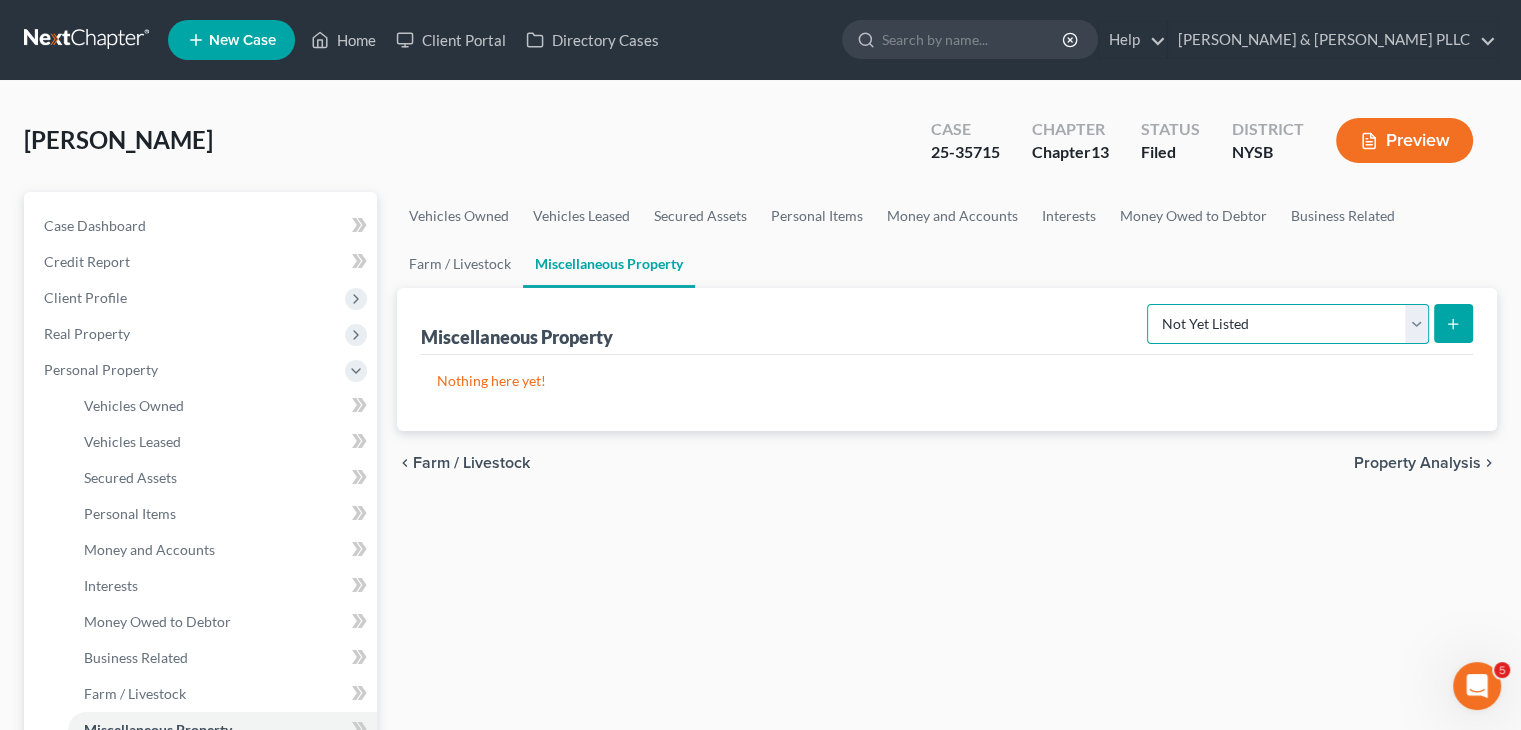 click on "Select Property Type Assigned for Creditor Benefit Within 1 Year Holding for Another Not Yet Listed Stored Within 1 Year Transferred" at bounding box center (1288, 324) 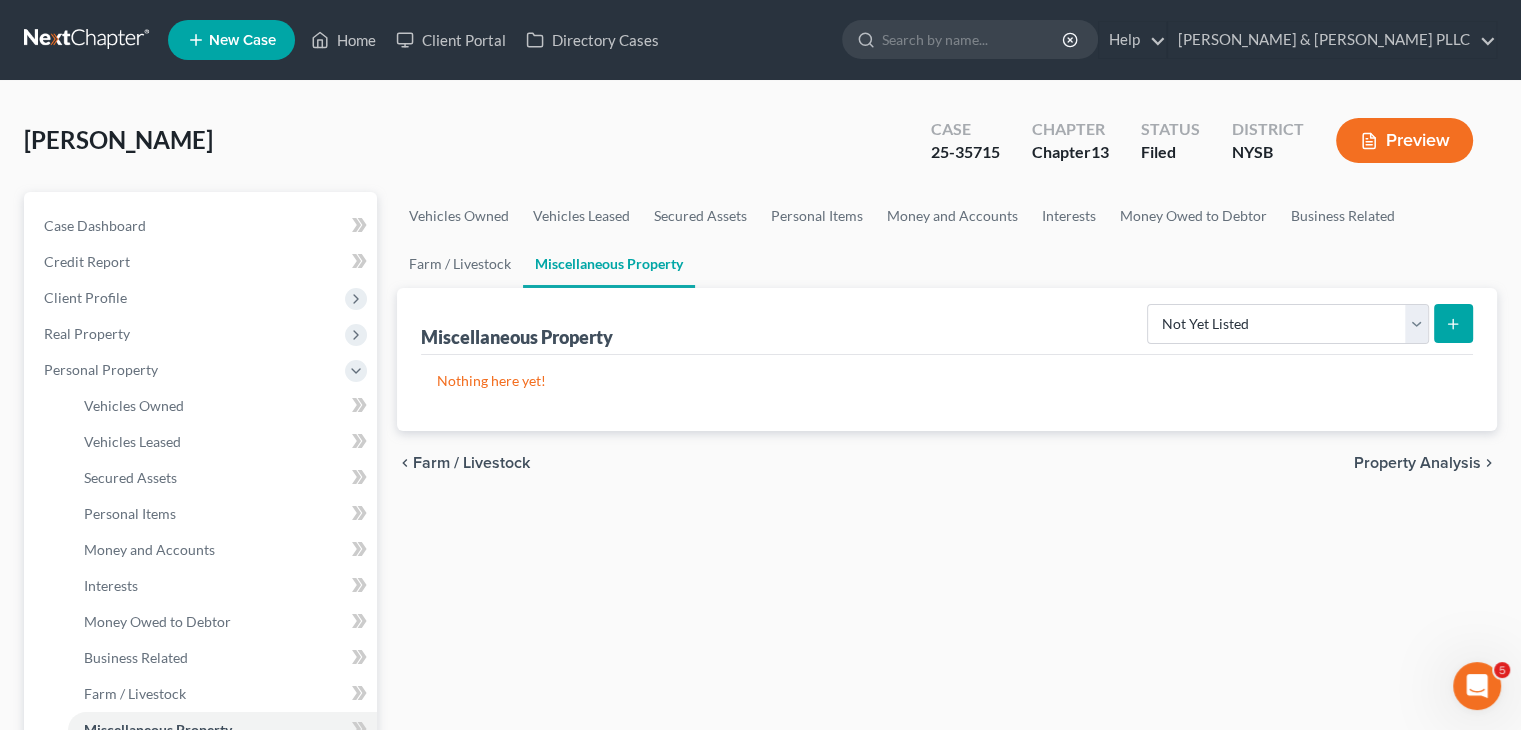 click 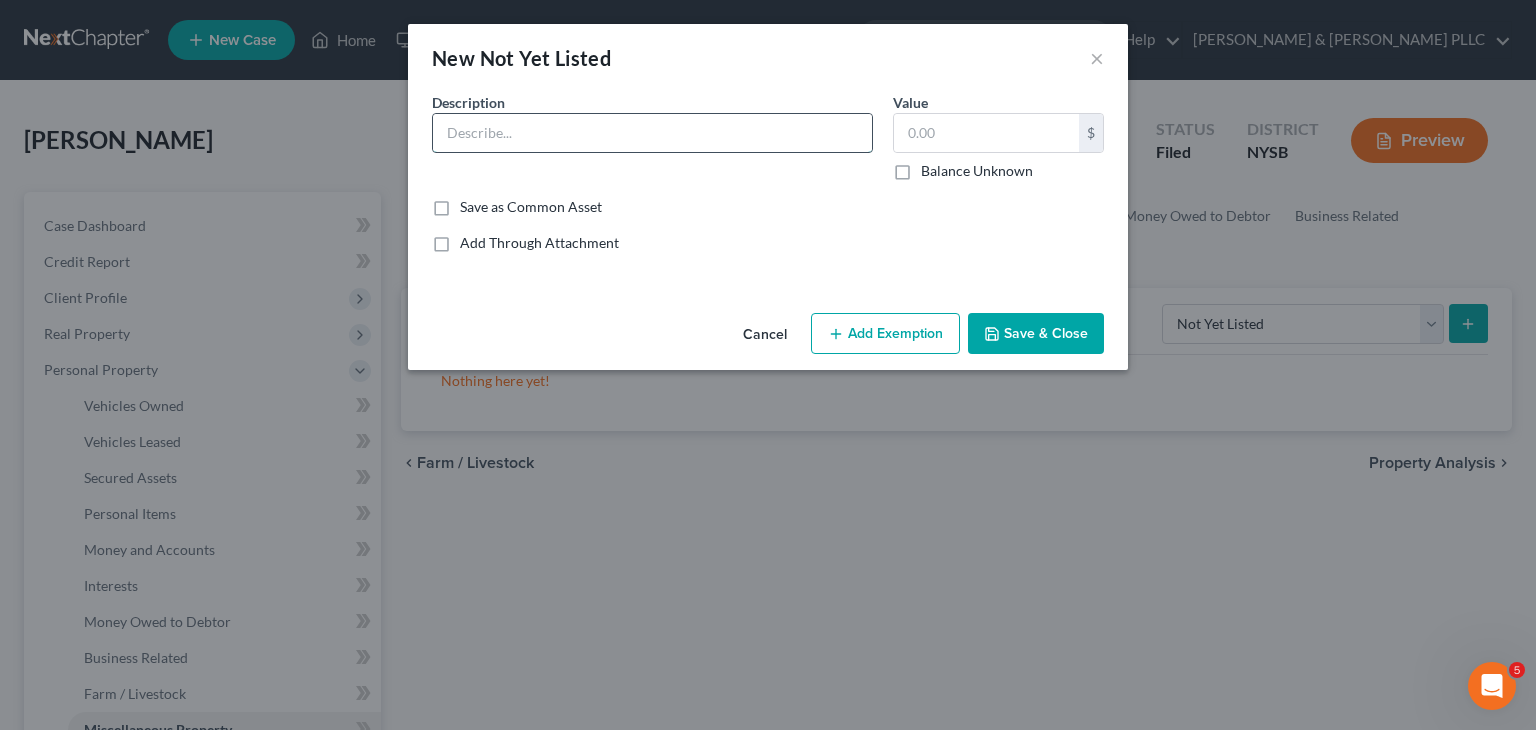 click at bounding box center (652, 133) 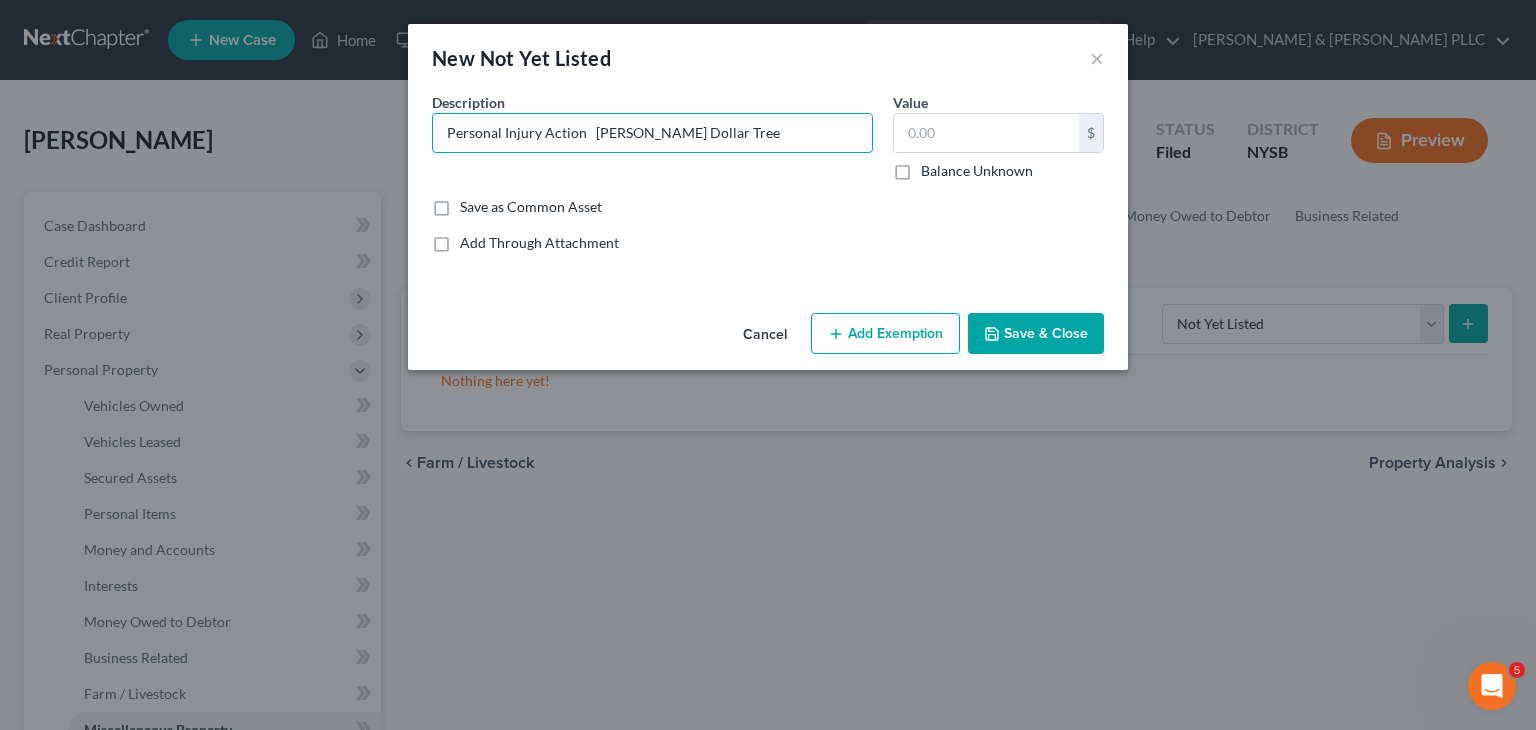 type on "Personal Injury Action   [PERSON_NAME] Dollar Tree" 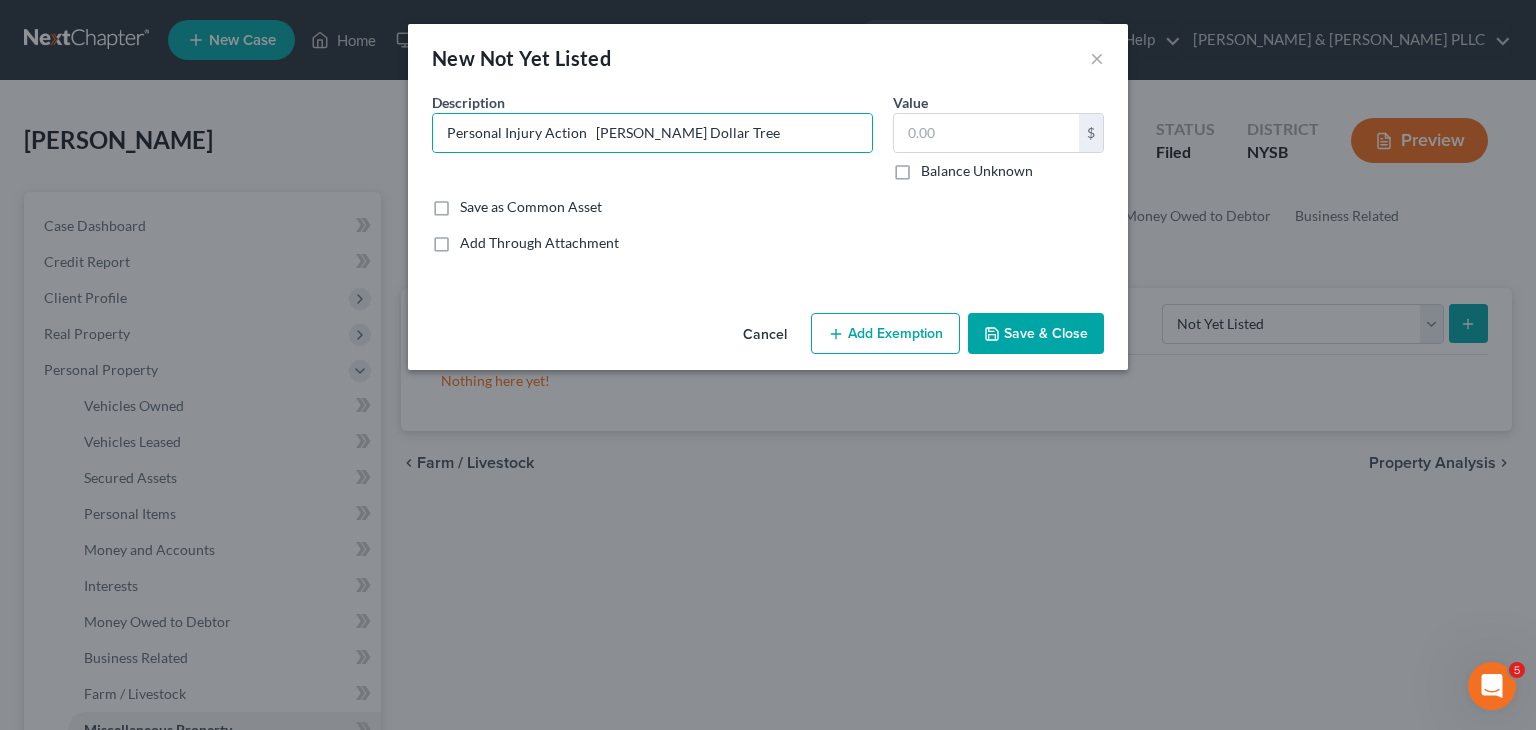 click on "Balance Unknown" at bounding box center [977, 171] 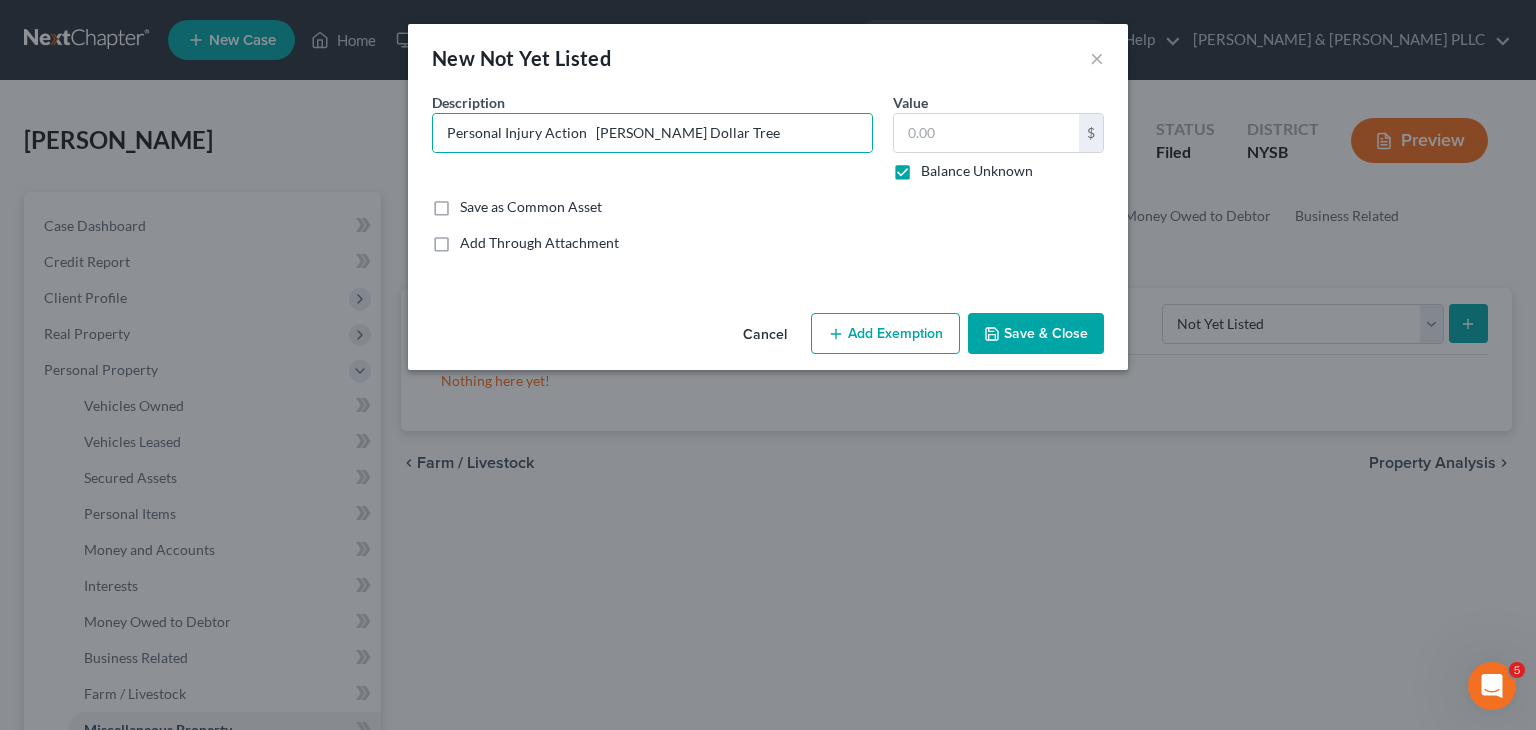 type on "0.00" 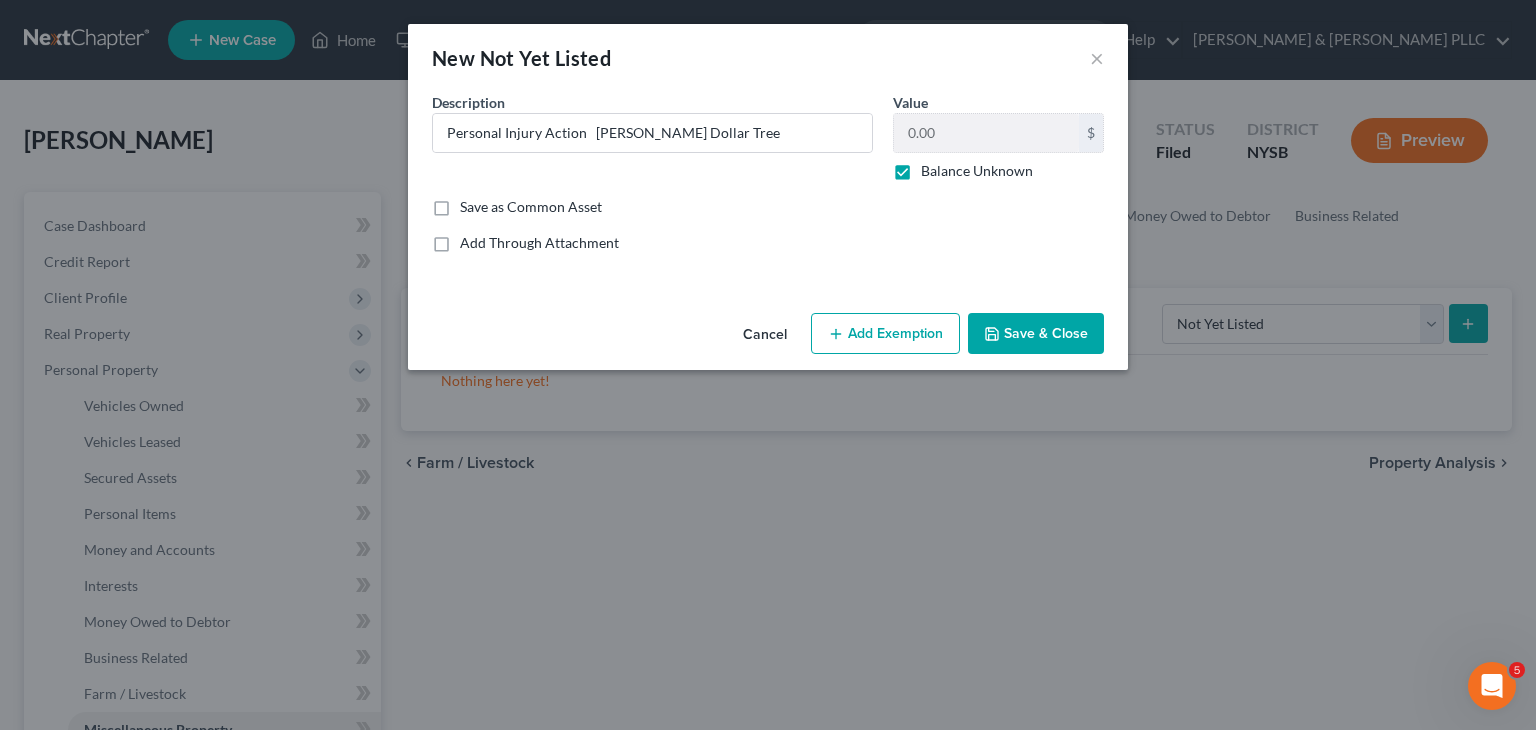 click on "Add Exemption" at bounding box center [885, 334] 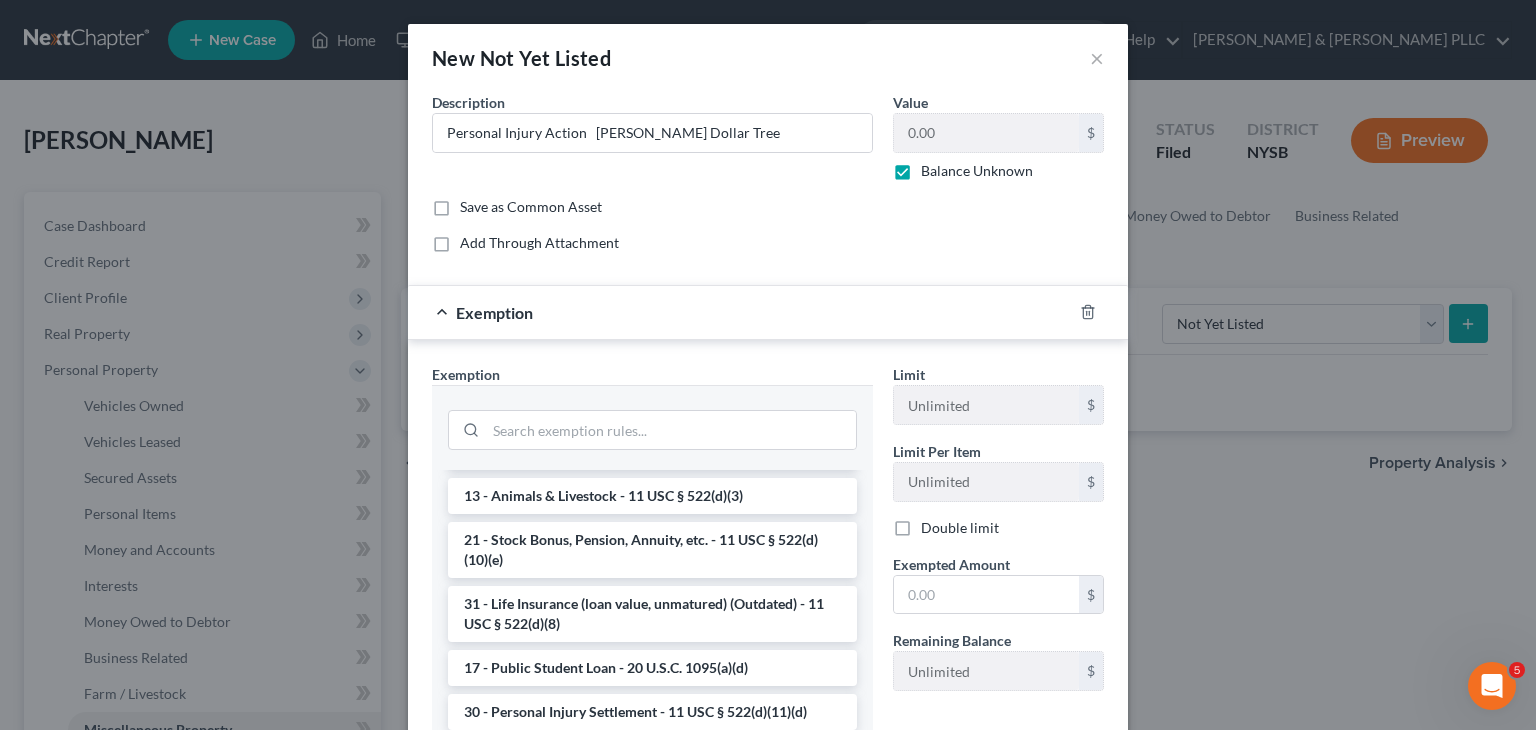 scroll, scrollTop: 1608, scrollLeft: 0, axis: vertical 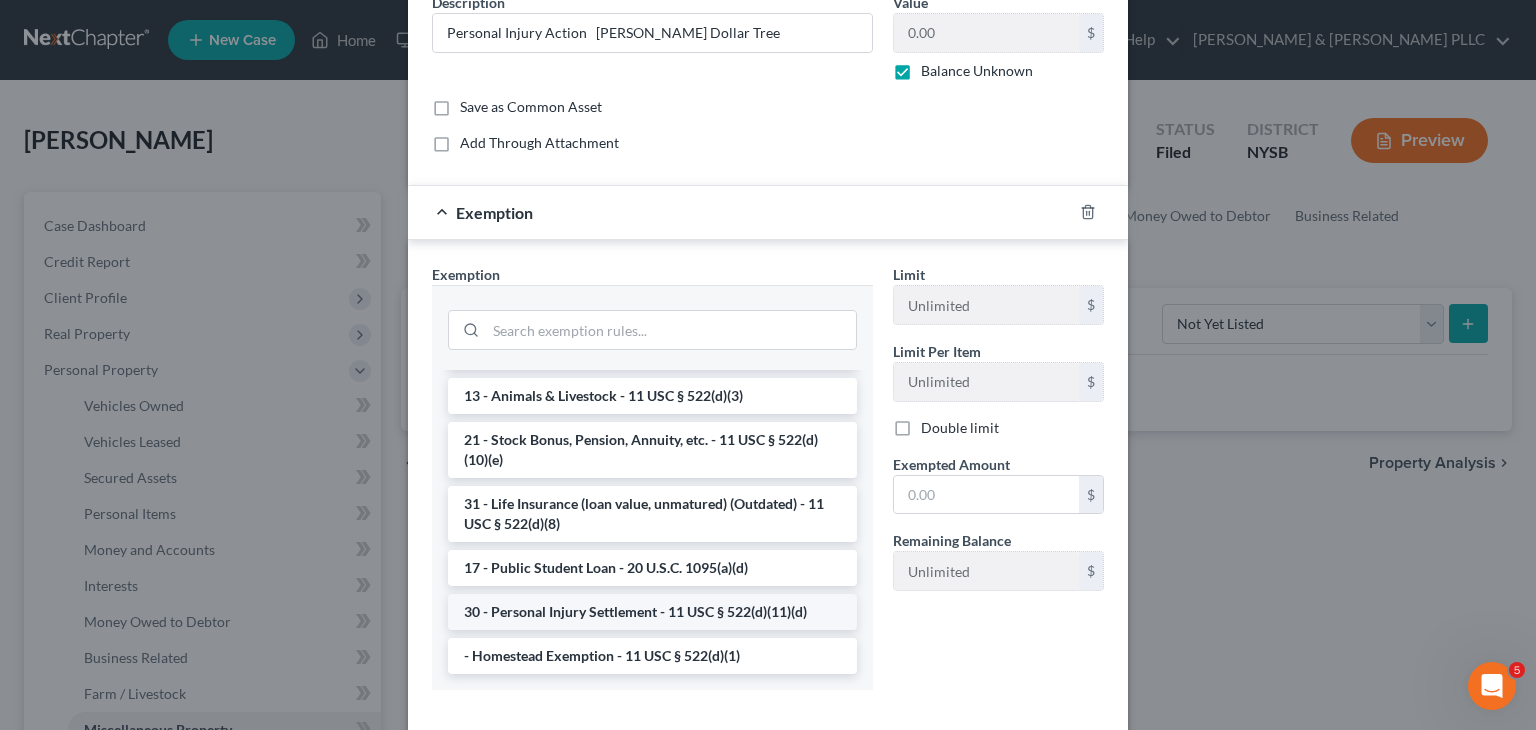 click on "30 - Personal Injury Settlement - 11 USC § 522(d)(11)(d)" at bounding box center [652, 612] 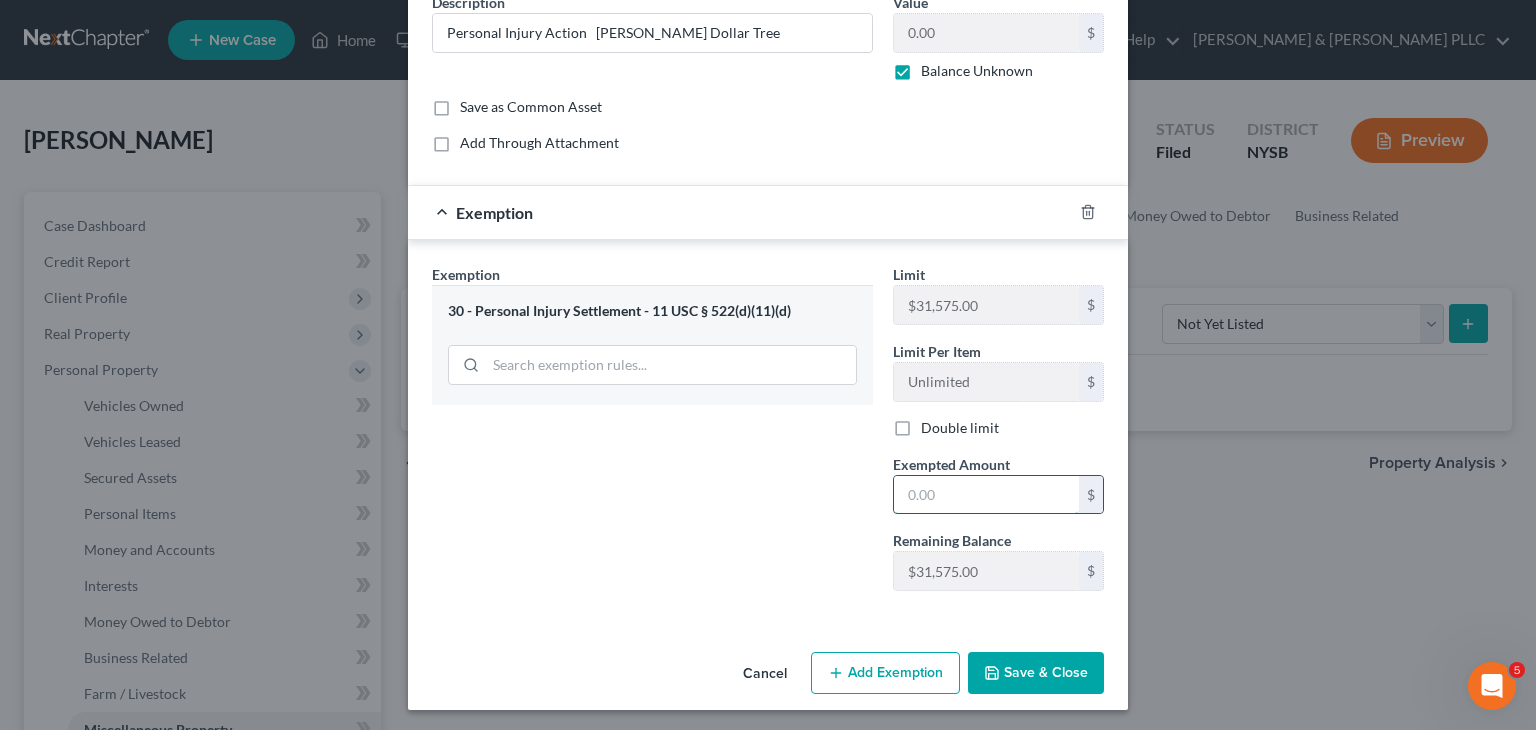 drag, startPoint x: 900, startPoint y: 497, endPoint x: 899, endPoint y: 545, distance: 48.010414 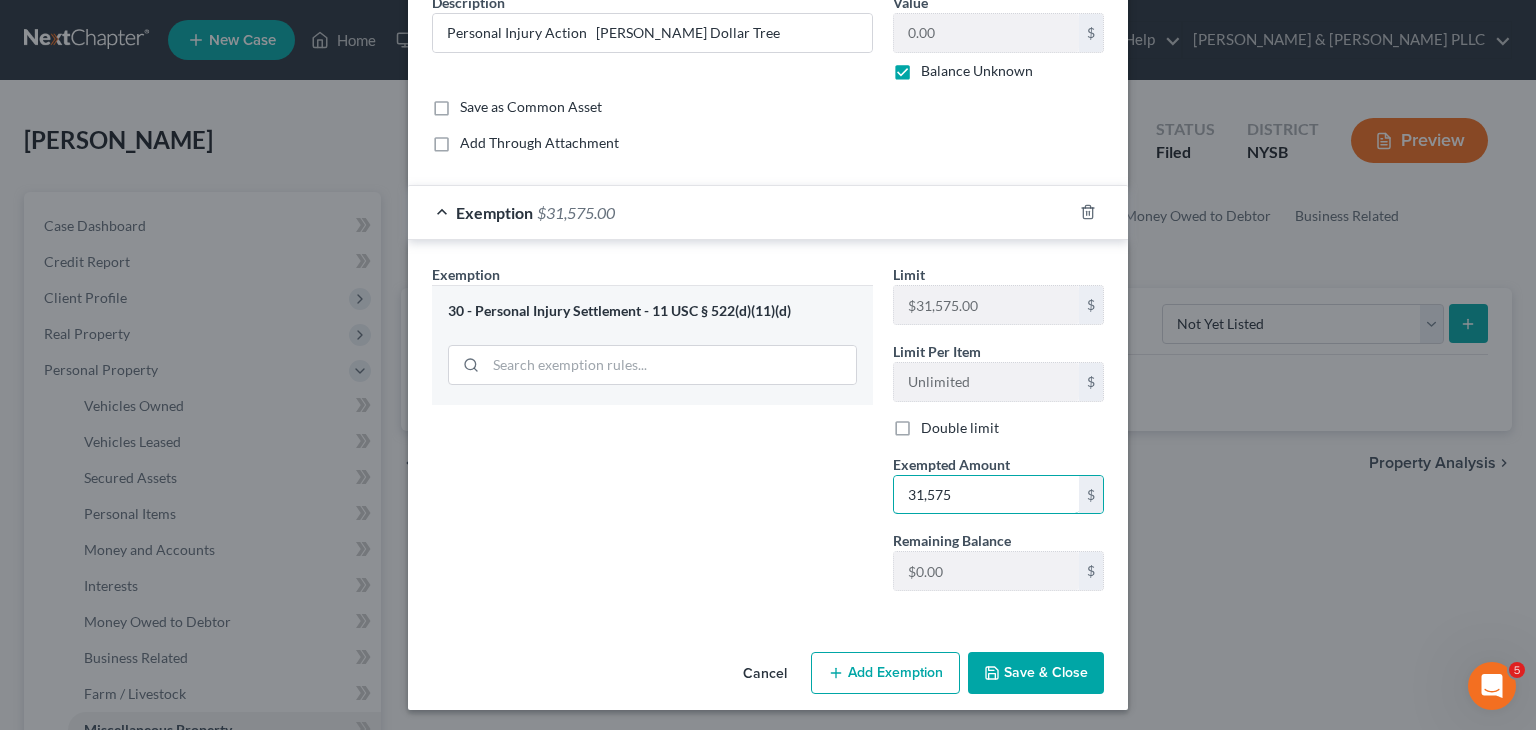 type on "31,575" 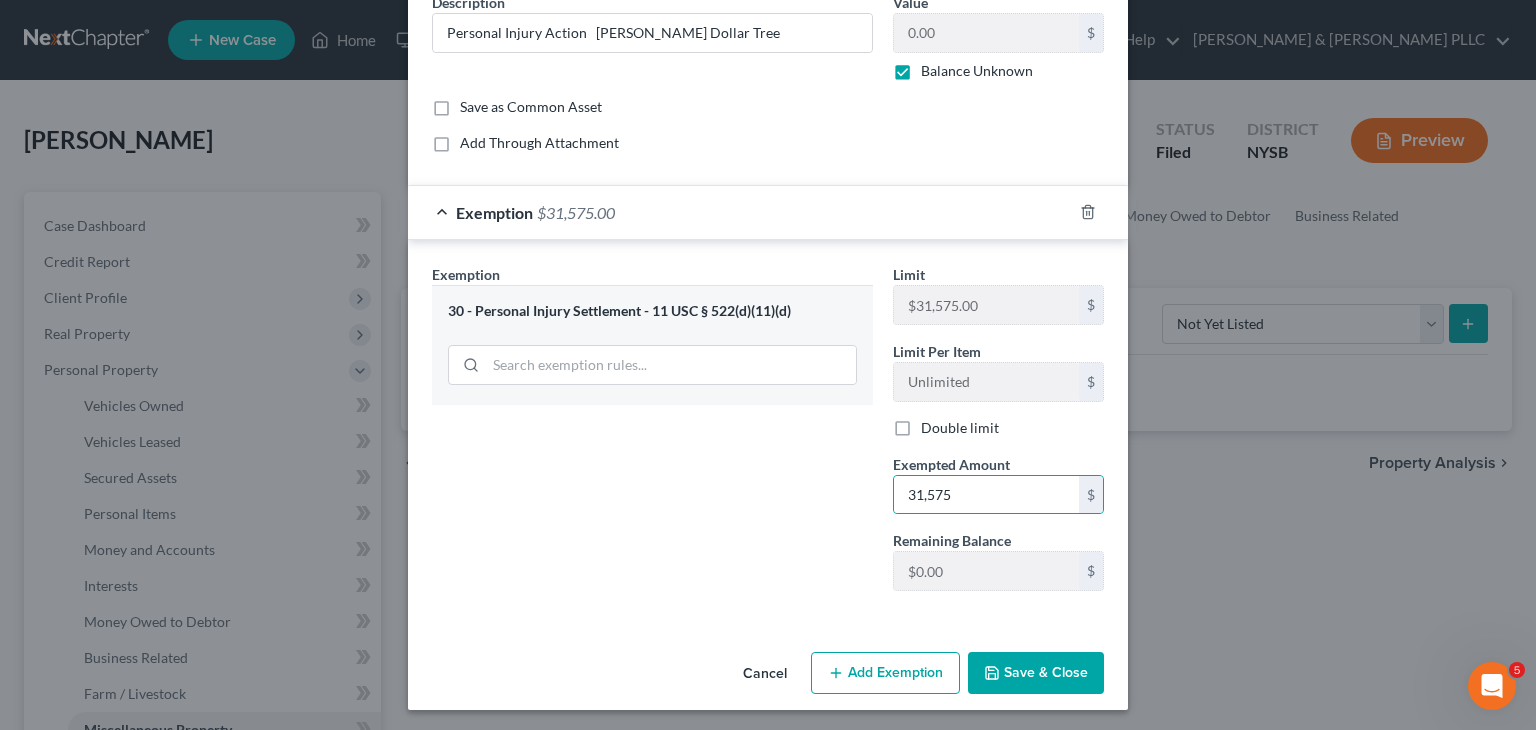type 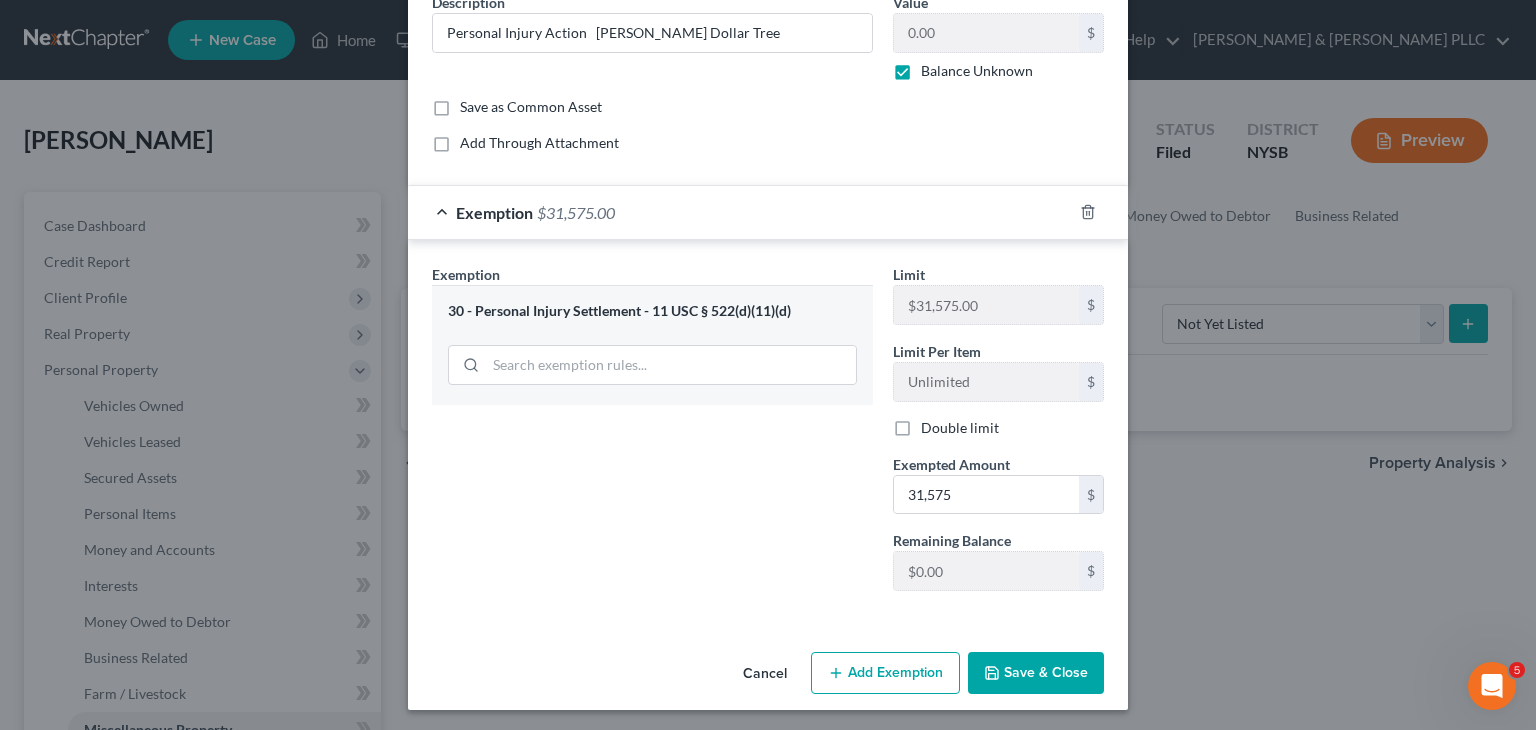 click on "Save & Close" at bounding box center (1036, 673) 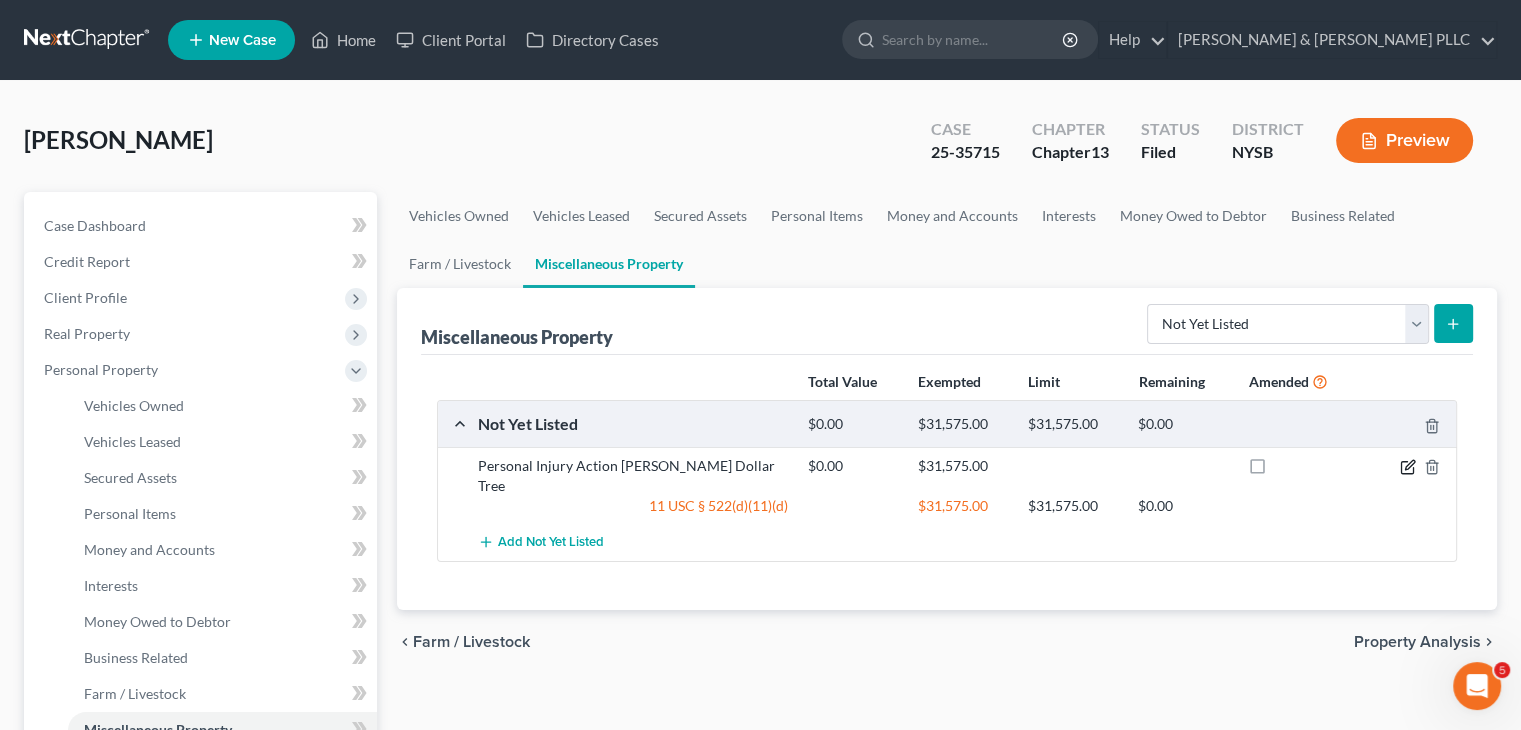 click 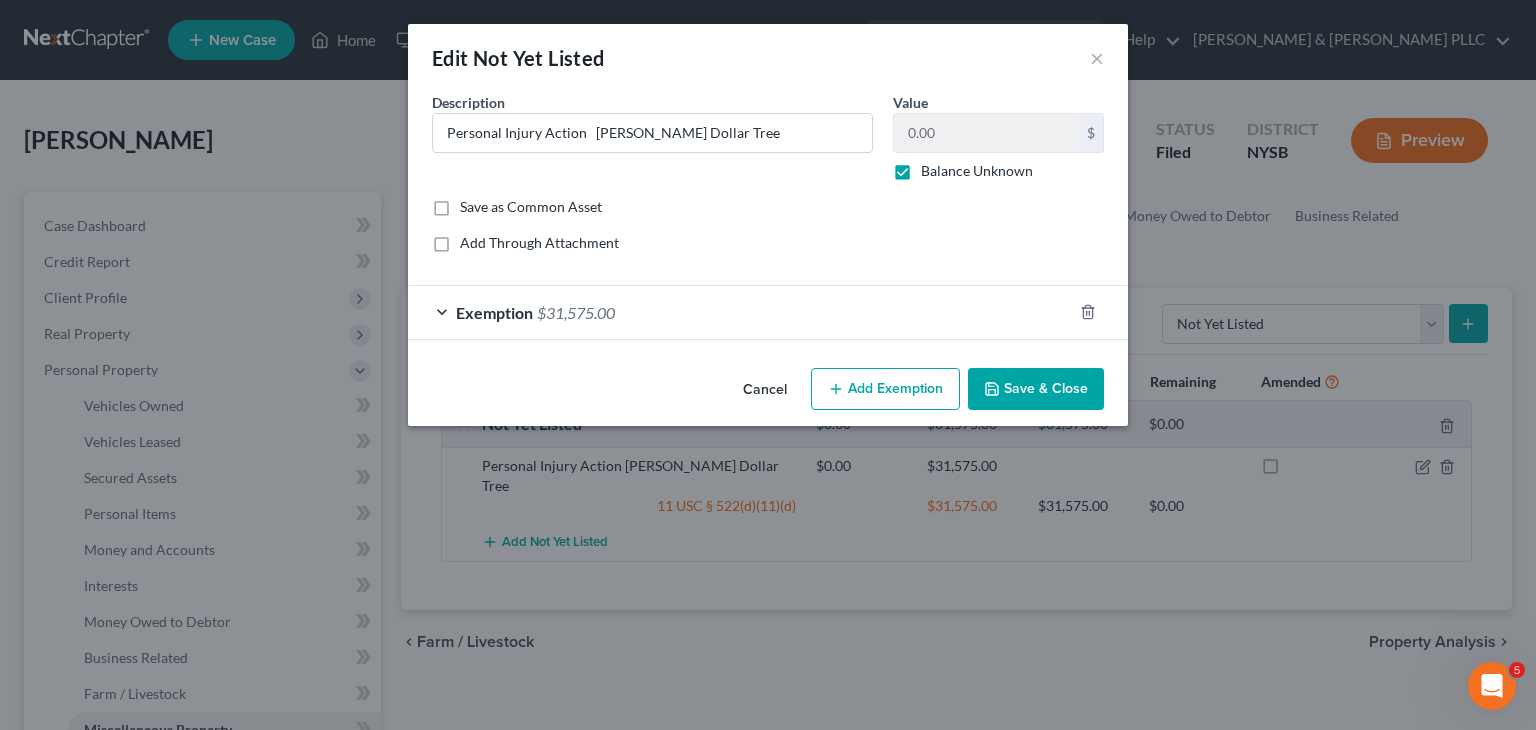 click 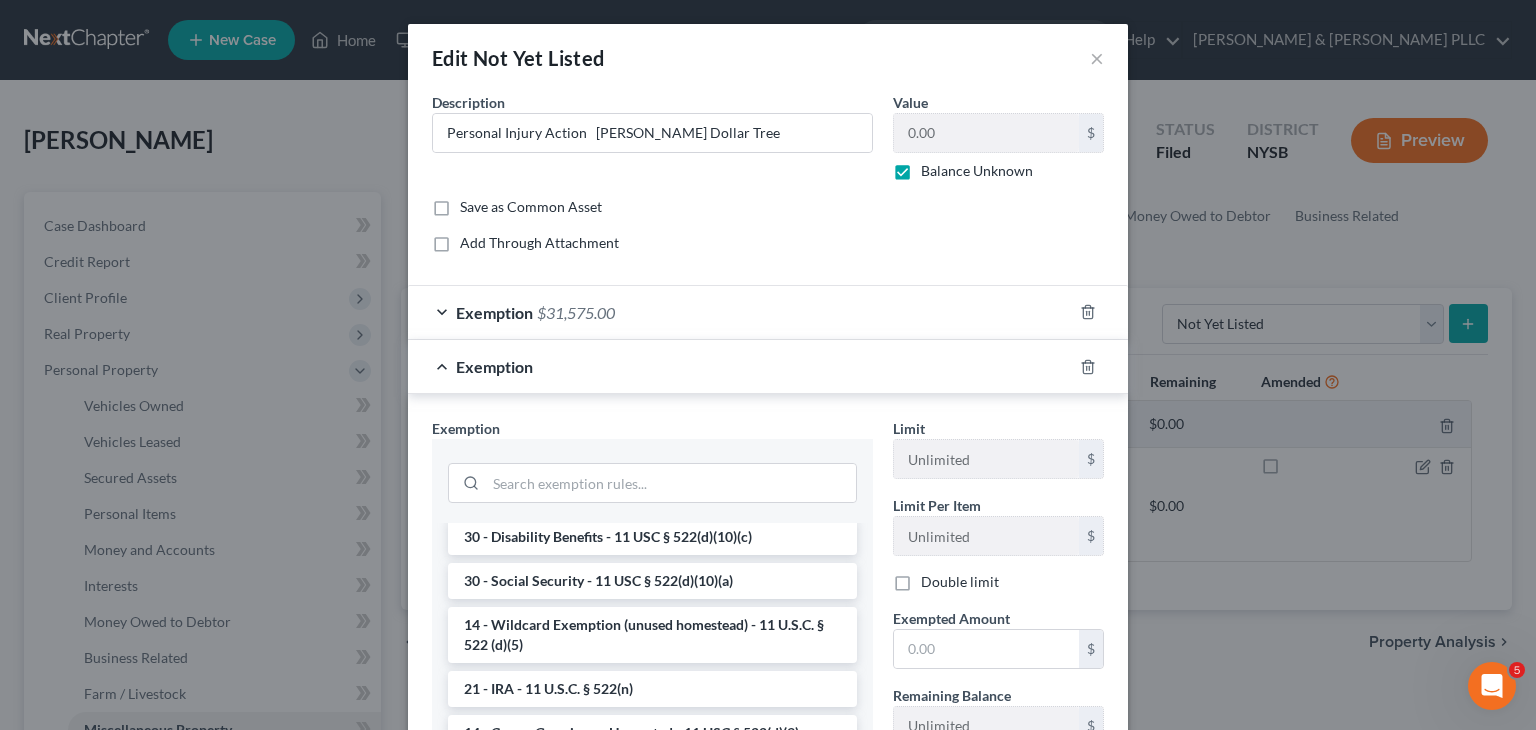 scroll, scrollTop: 1200, scrollLeft: 0, axis: vertical 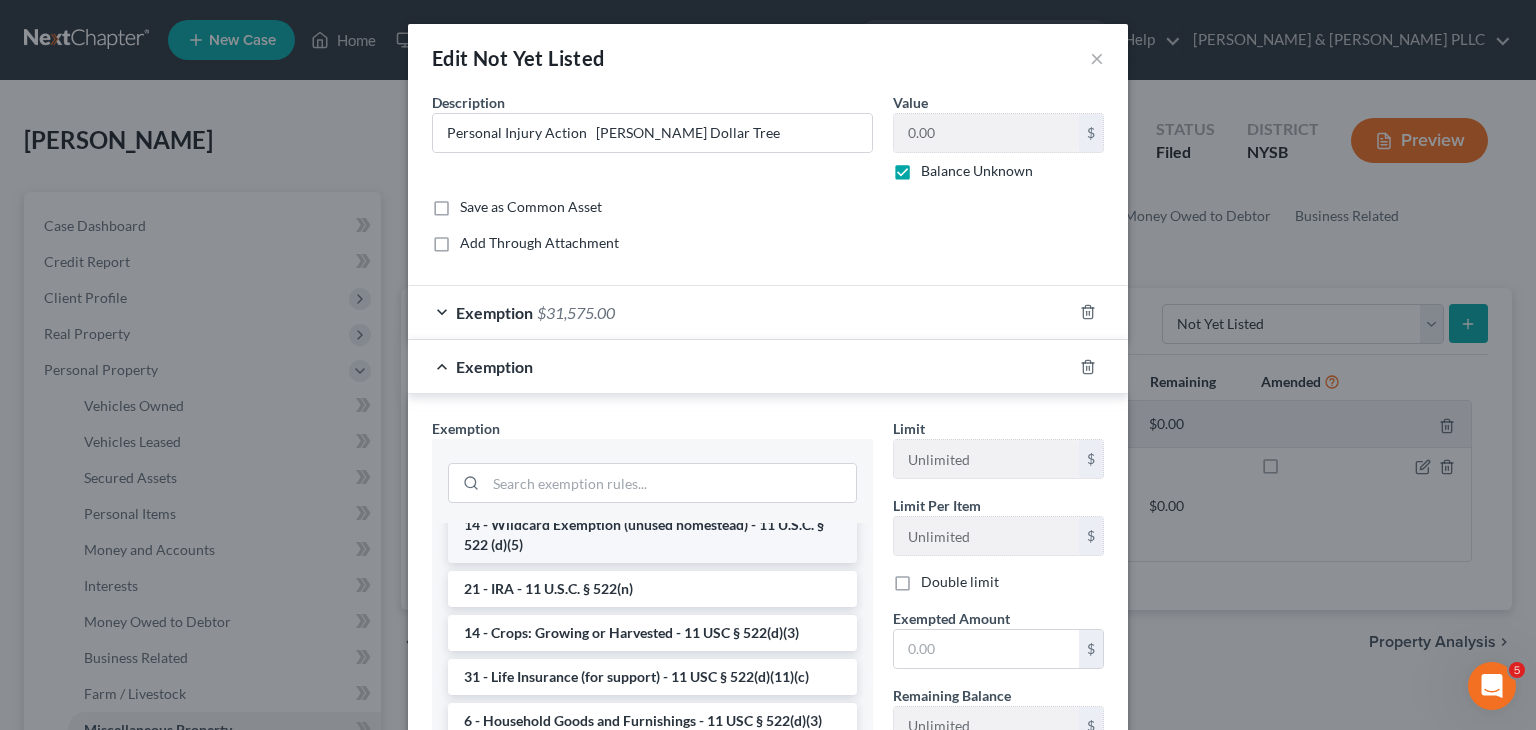 click on "14 - Wildcard Exemption (unused homestead) - 11 U.S.C. § 522 (d)(5)" at bounding box center (652, 535) 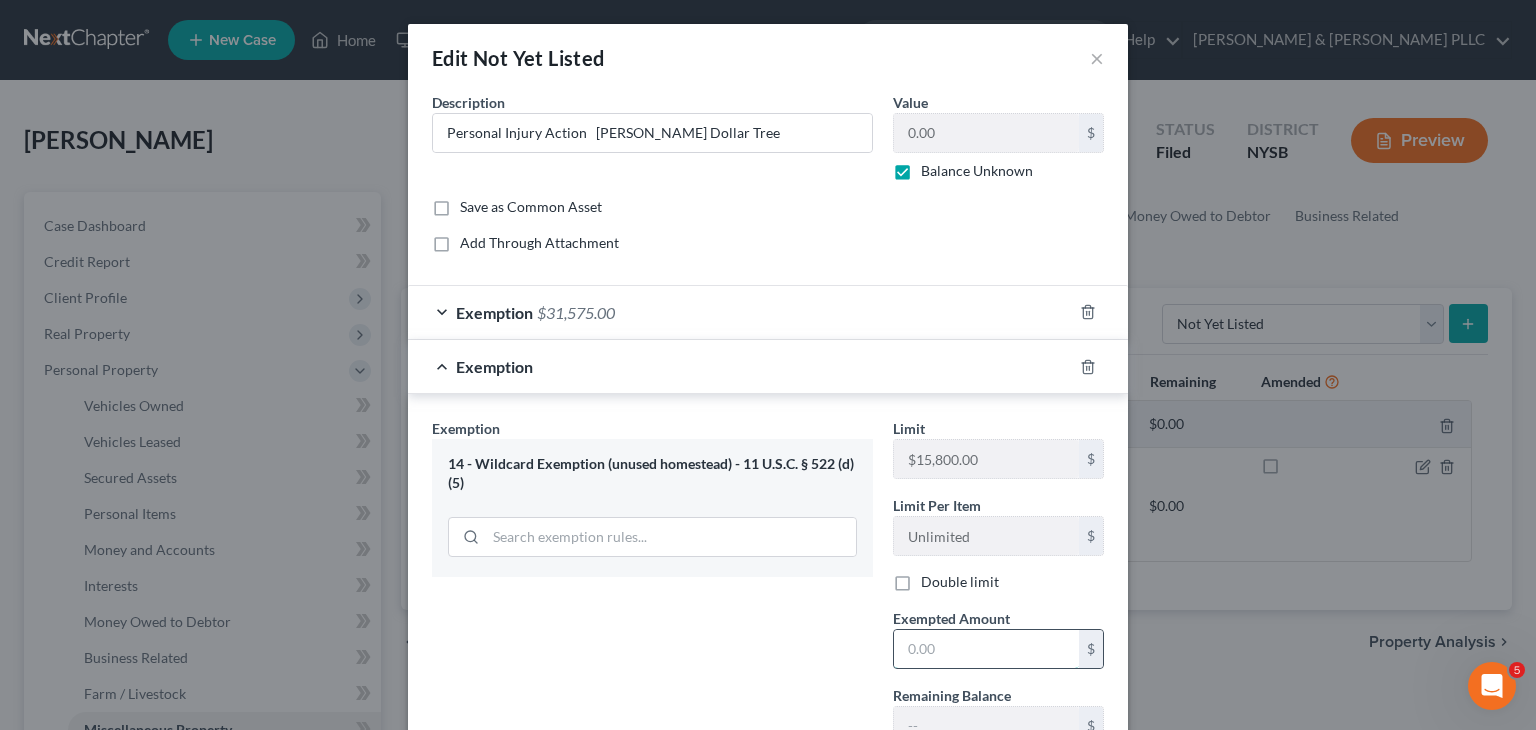 click at bounding box center (986, 649) 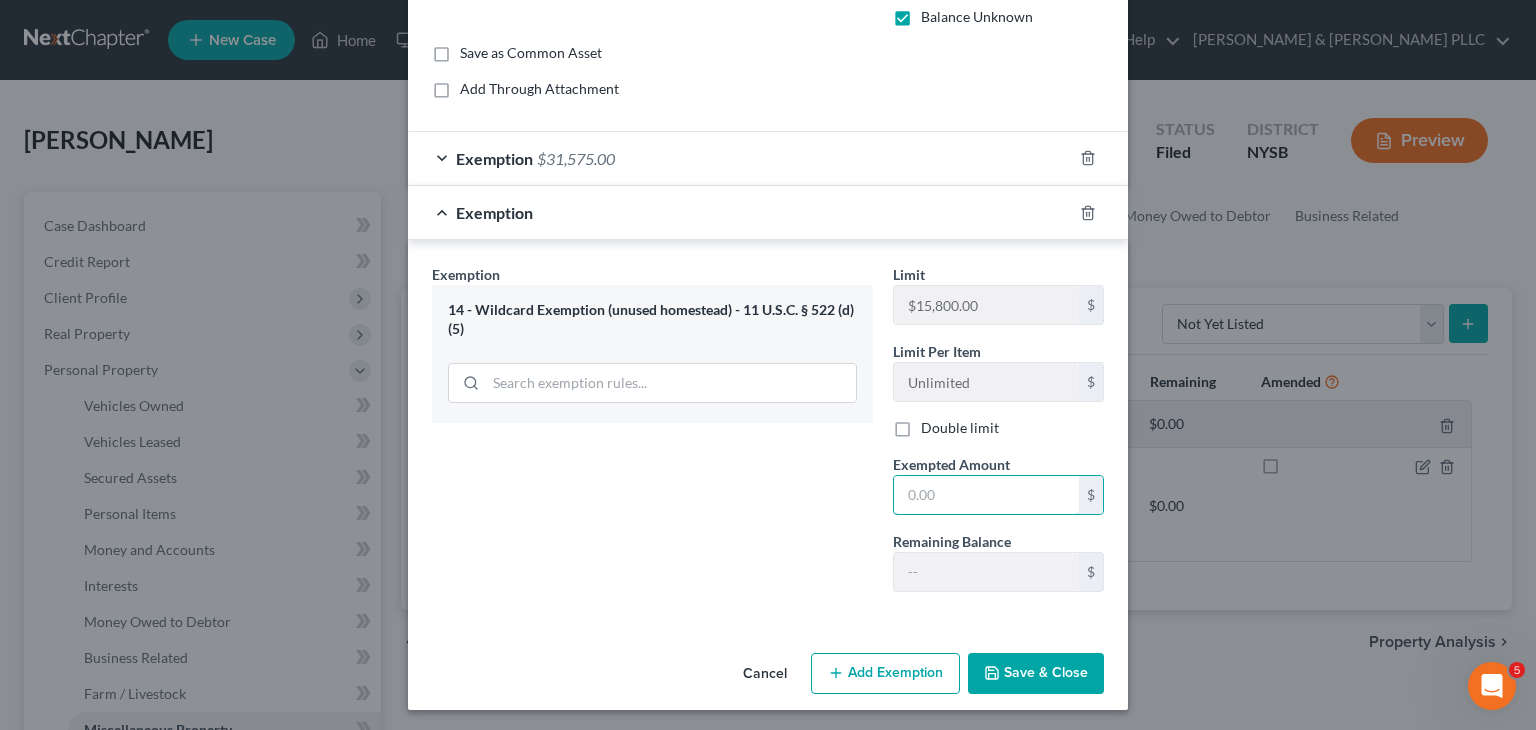 scroll, scrollTop: 156, scrollLeft: 0, axis: vertical 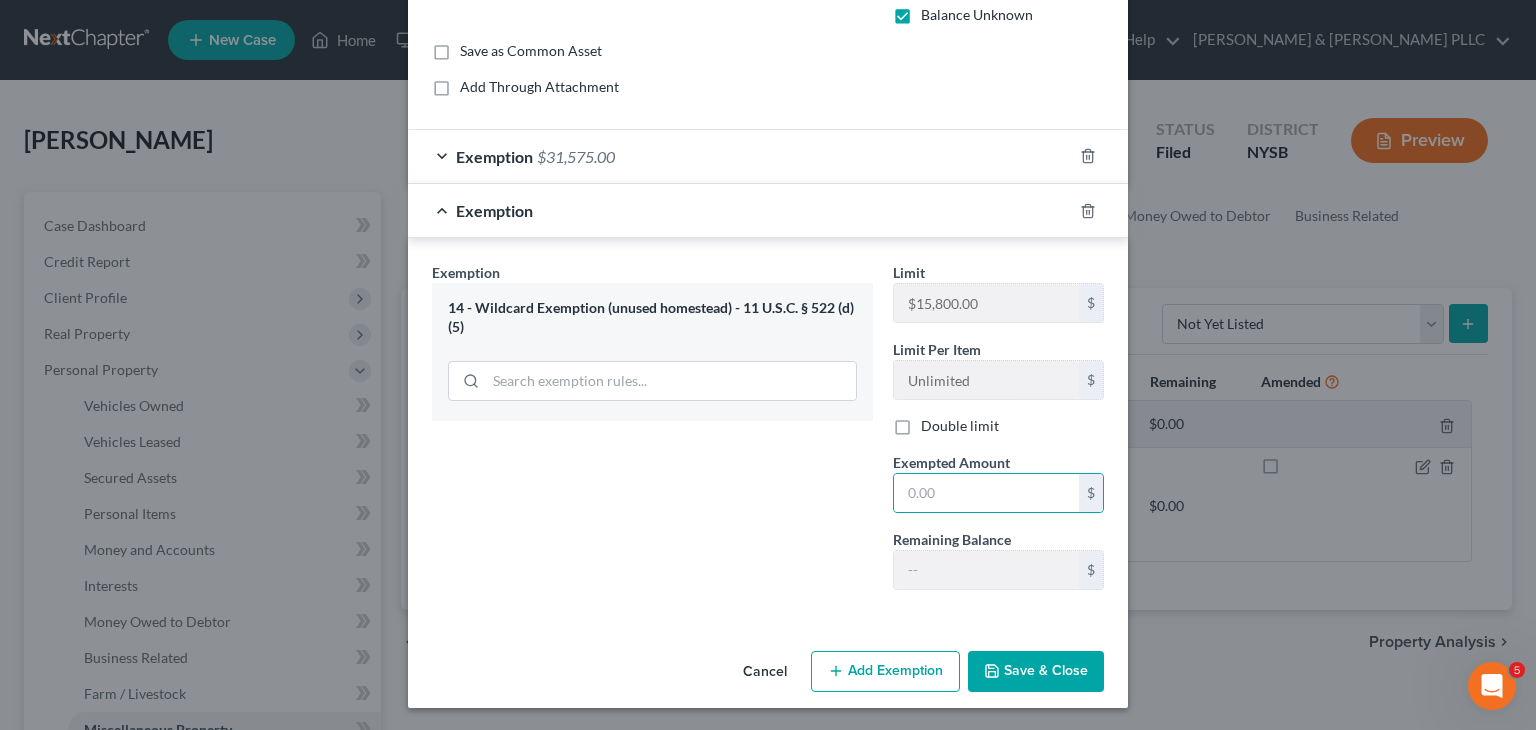 click on "Exemption Set must be selected for CA.
Exemption
*
14 - Wildcard Exemption (unused homestead) - 11 U.S.C. § 522 (d)(5)" at bounding box center [652, 433] 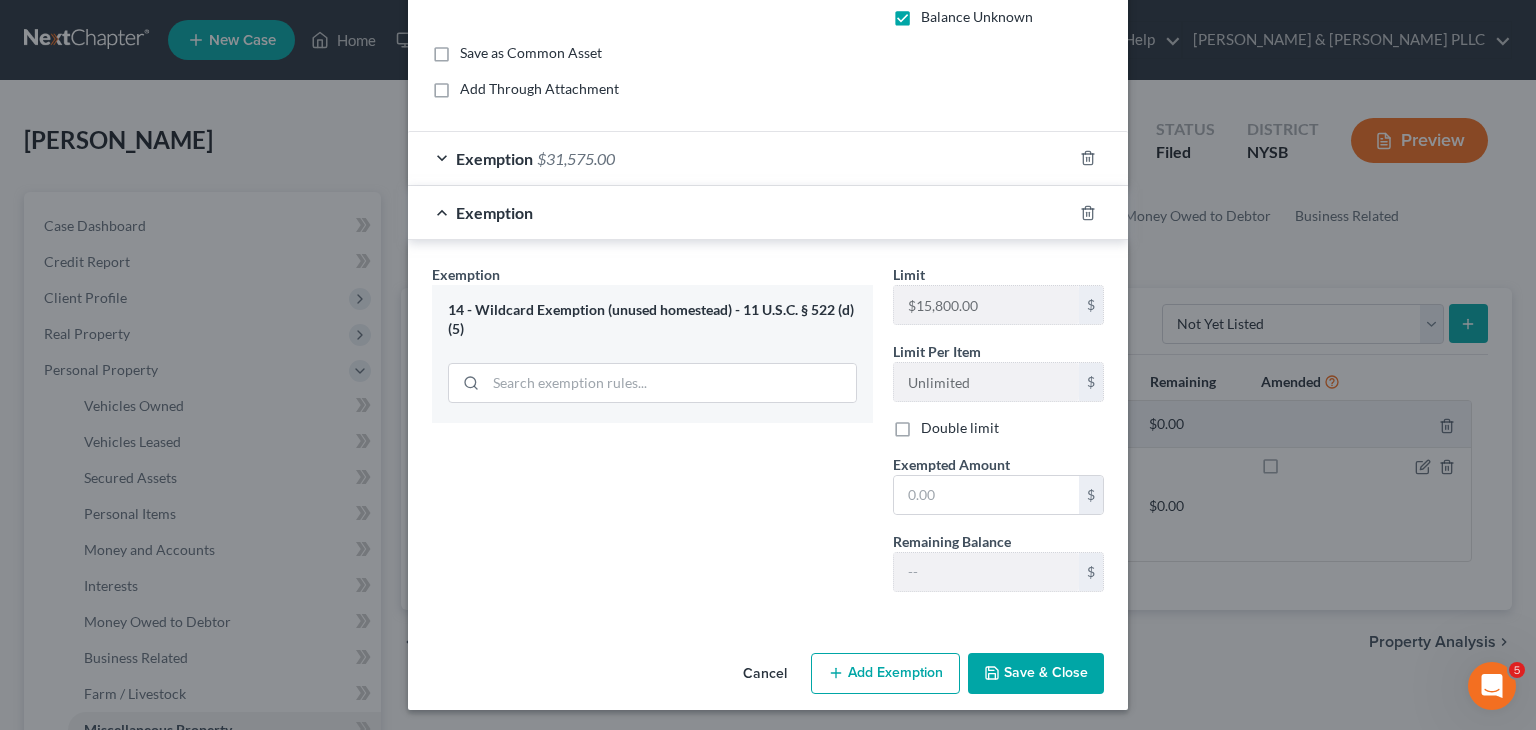 scroll, scrollTop: 156, scrollLeft: 0, axis: vertical 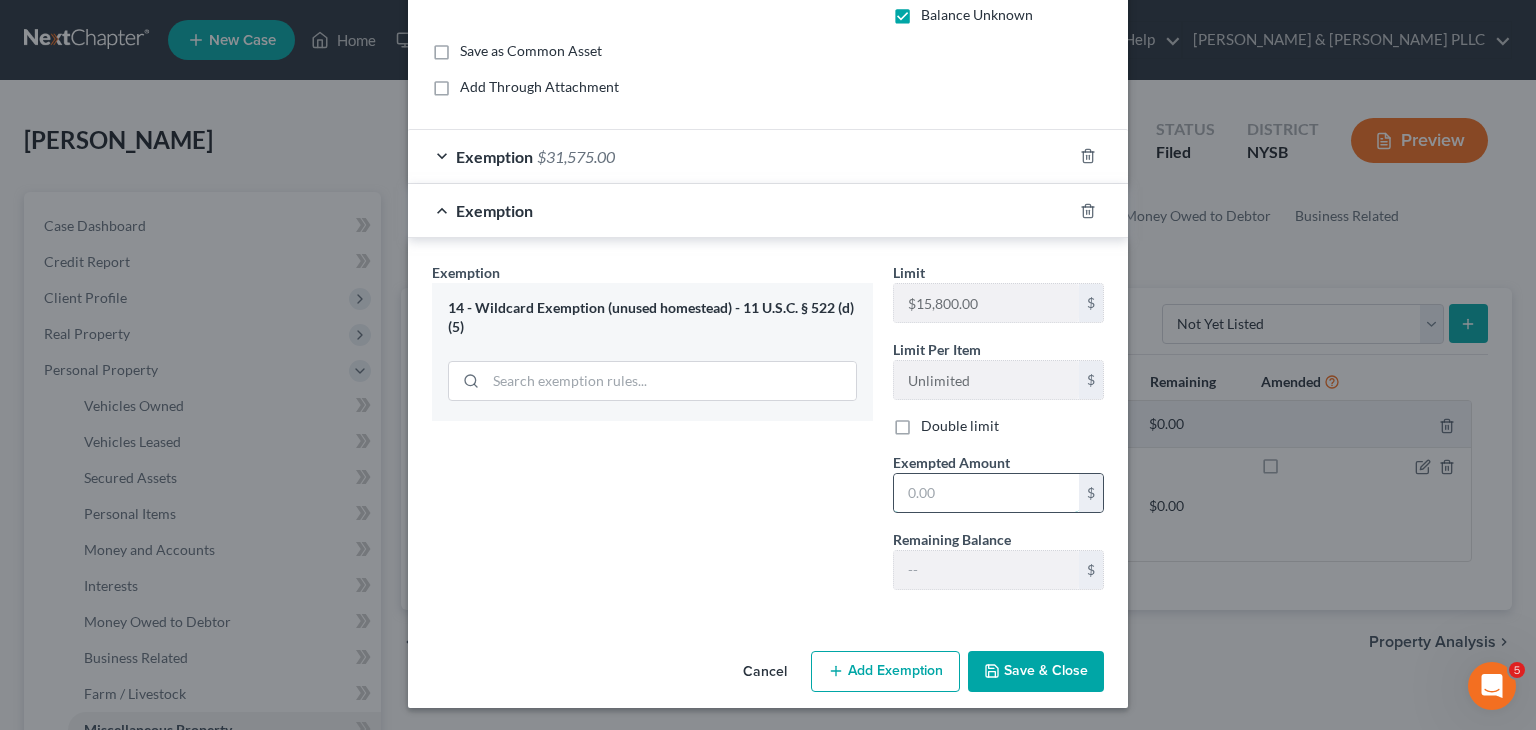 click at bounding box center (986, 493) 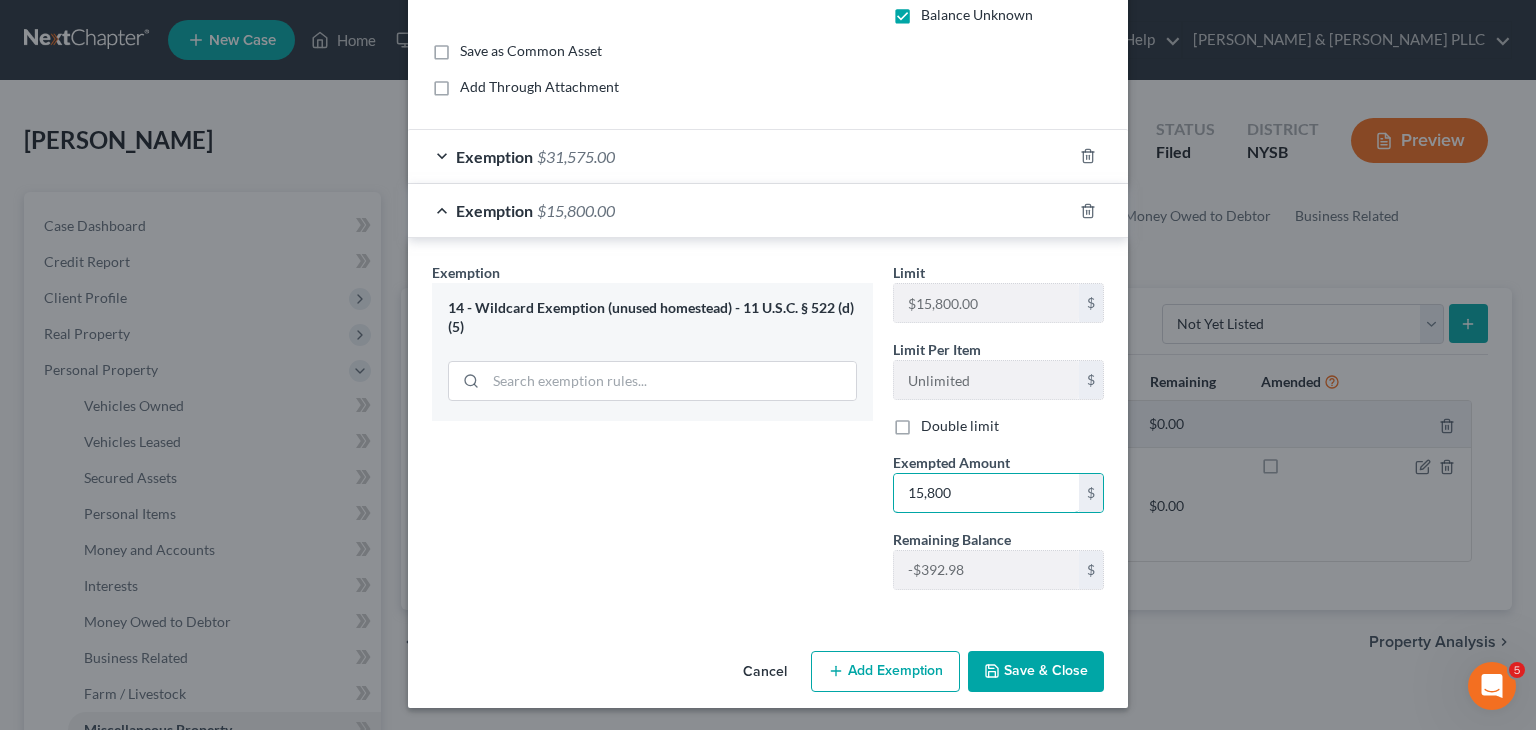 type on "15,800" 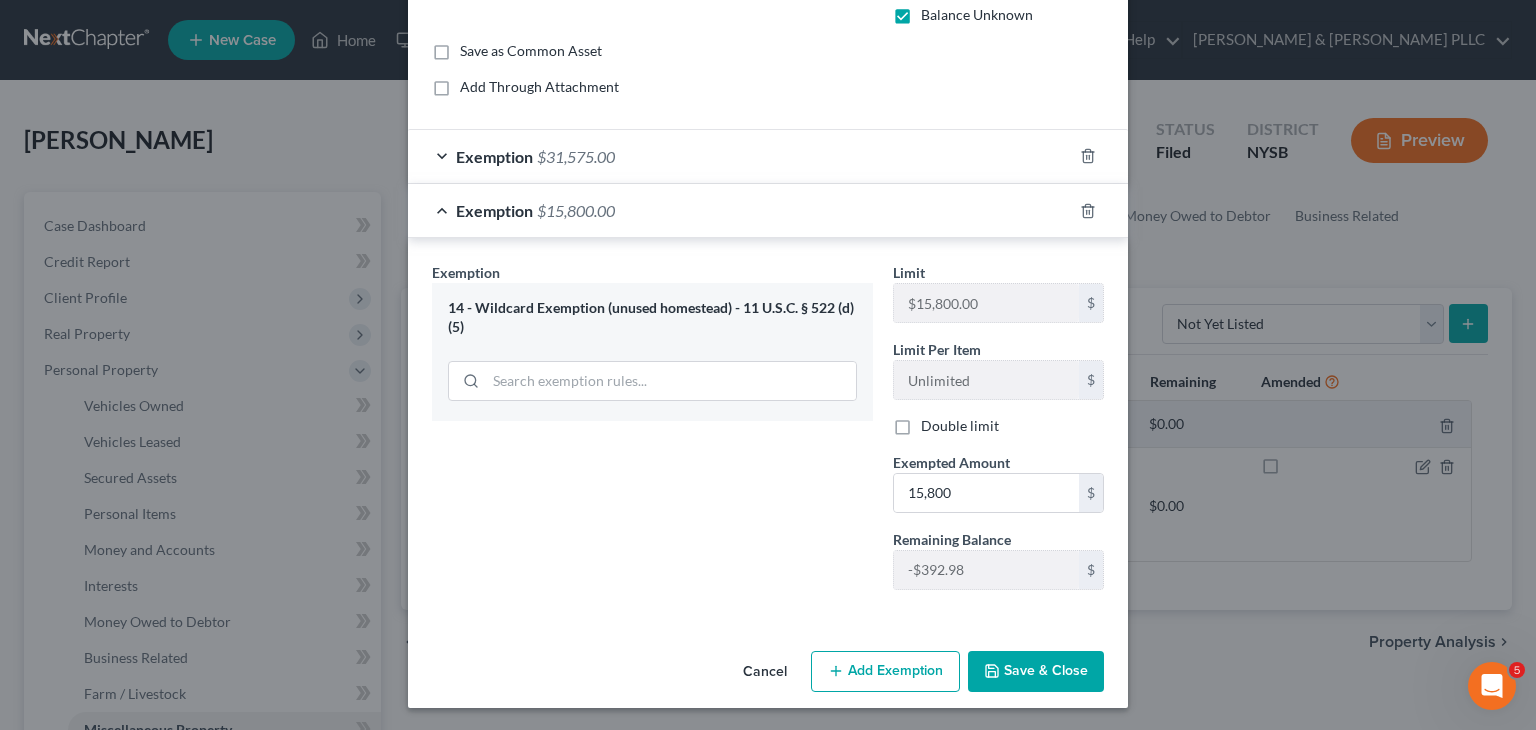 click 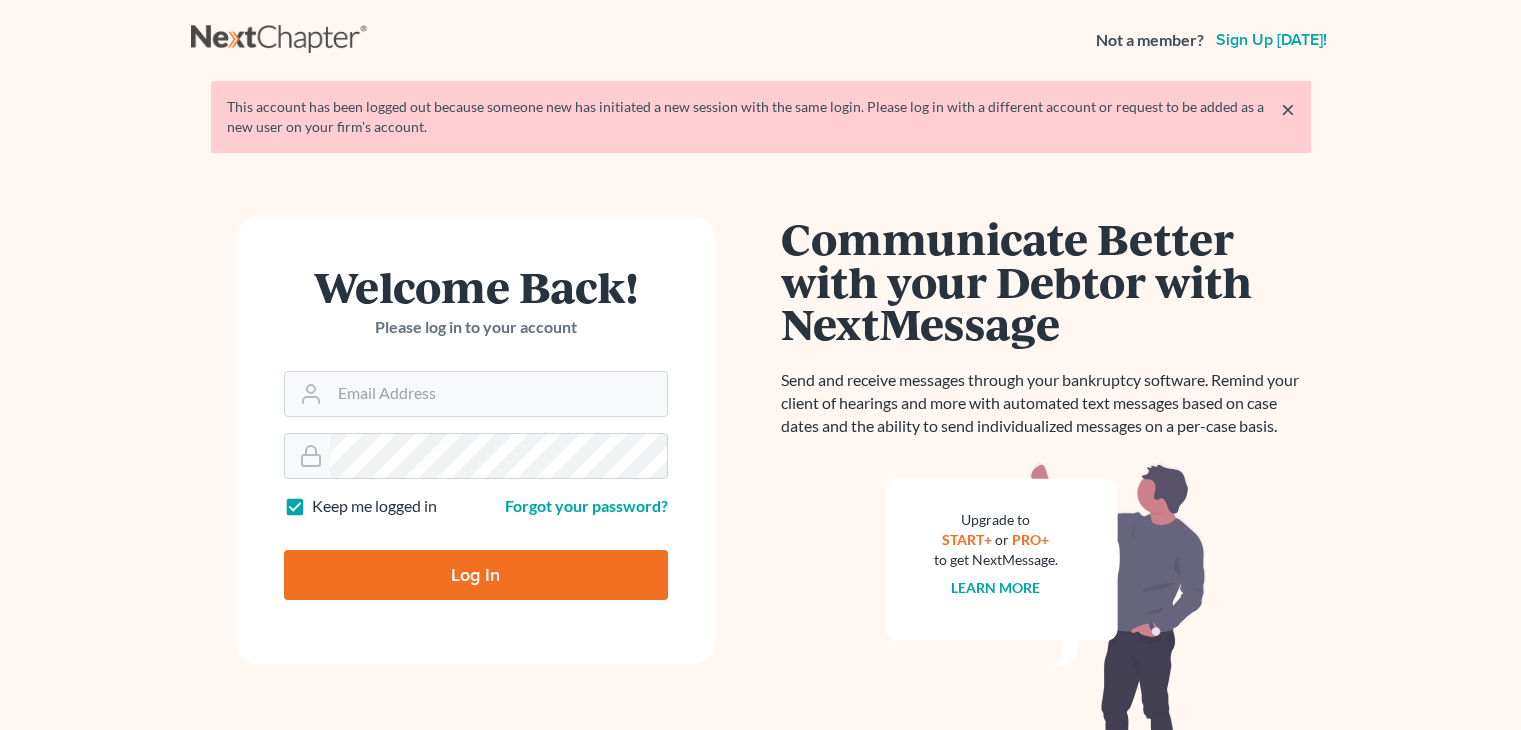 scroll, scrollTop: 0, scrollLeft: 0, axis: both 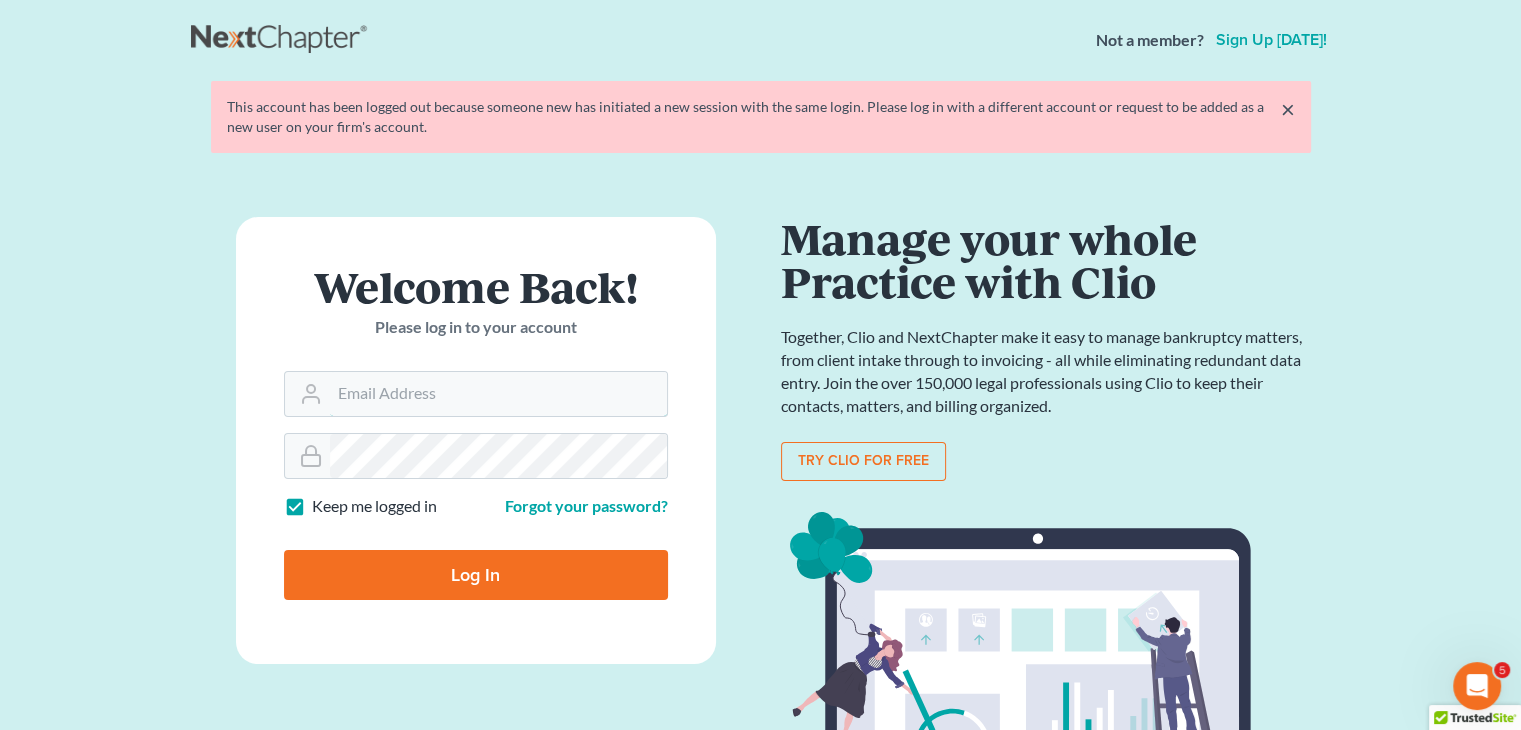 type on "[EMAIL_ADDRESS][DOMAIN_NAME]" 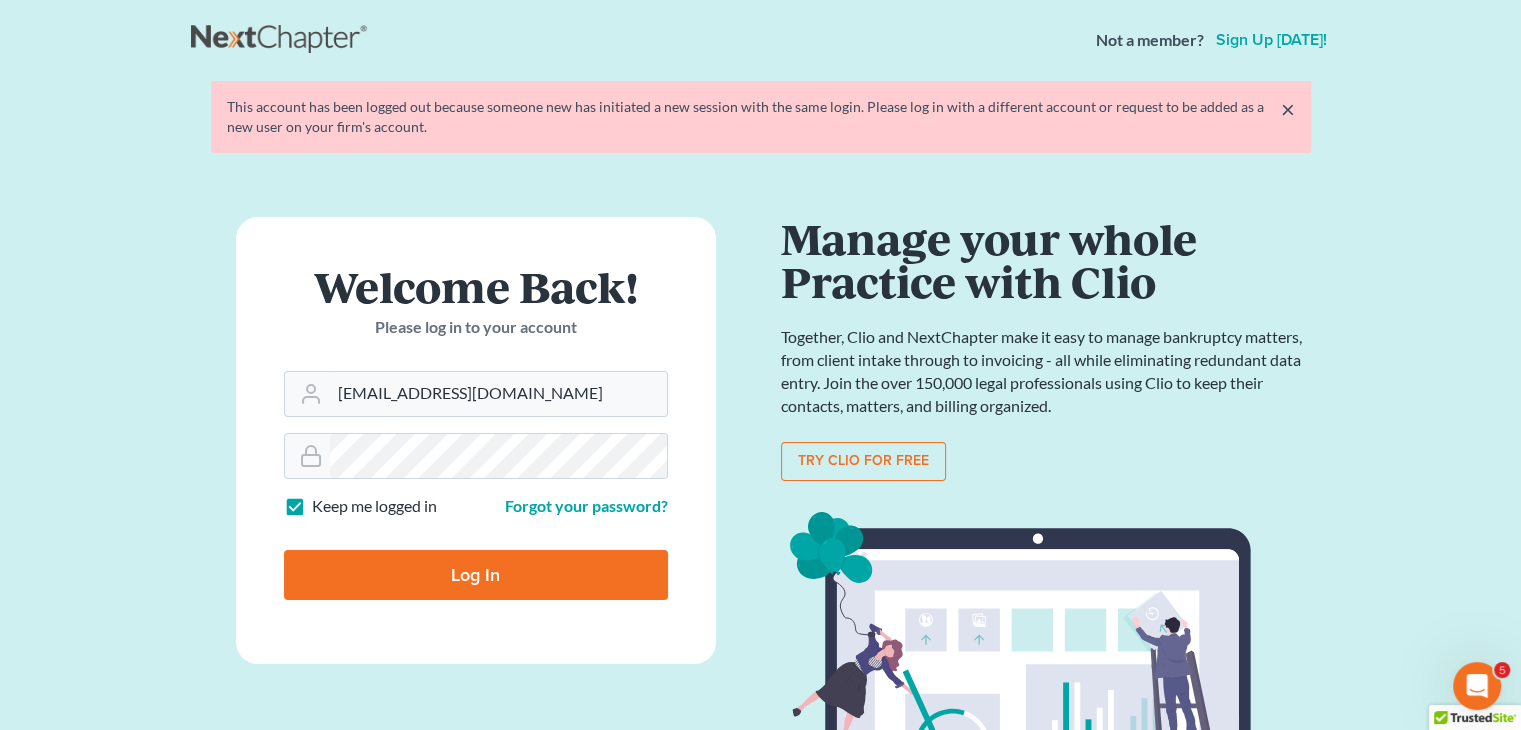 click on "Log In" at bounding box center (476, 575) 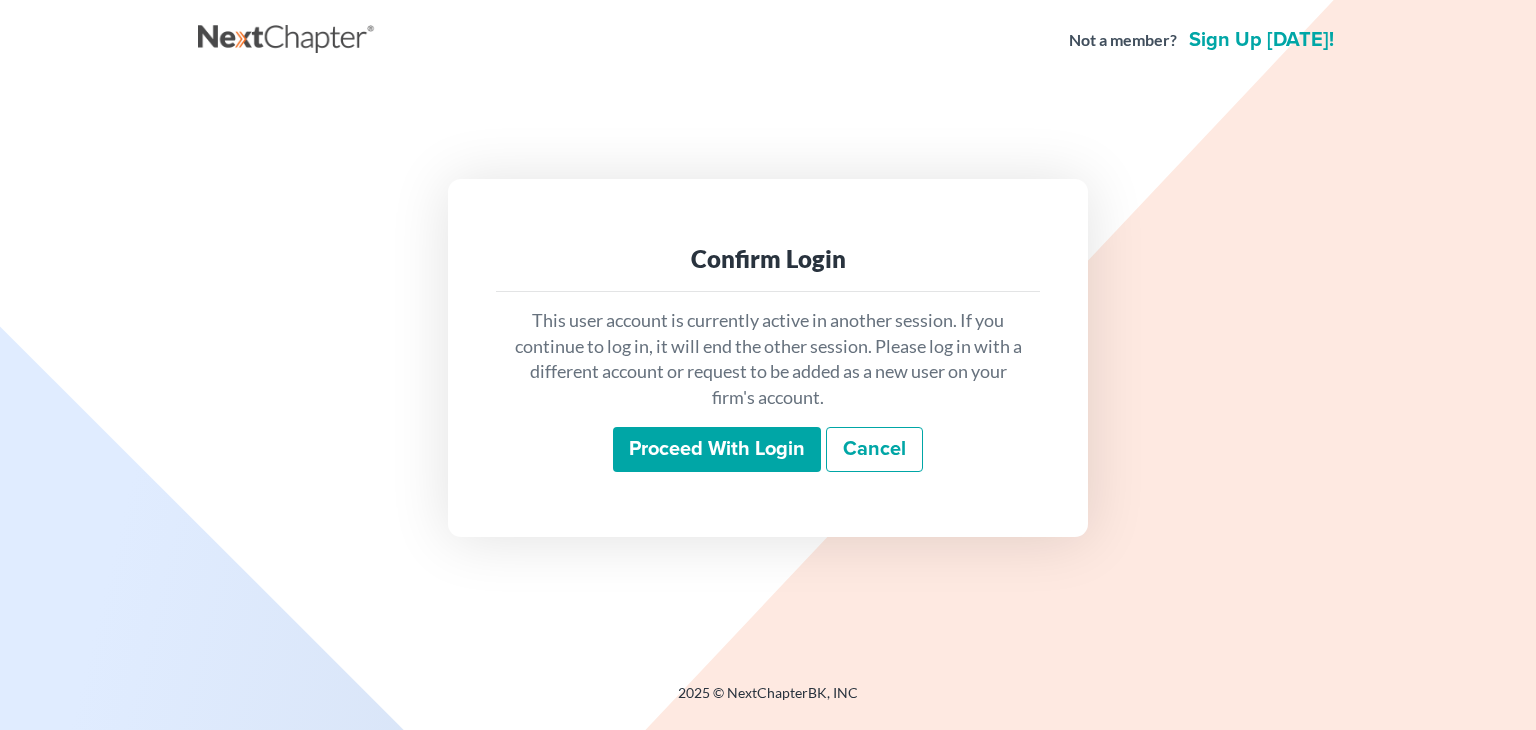 scroll, scrollTop: 0, scrollLeft: 0, axis: both 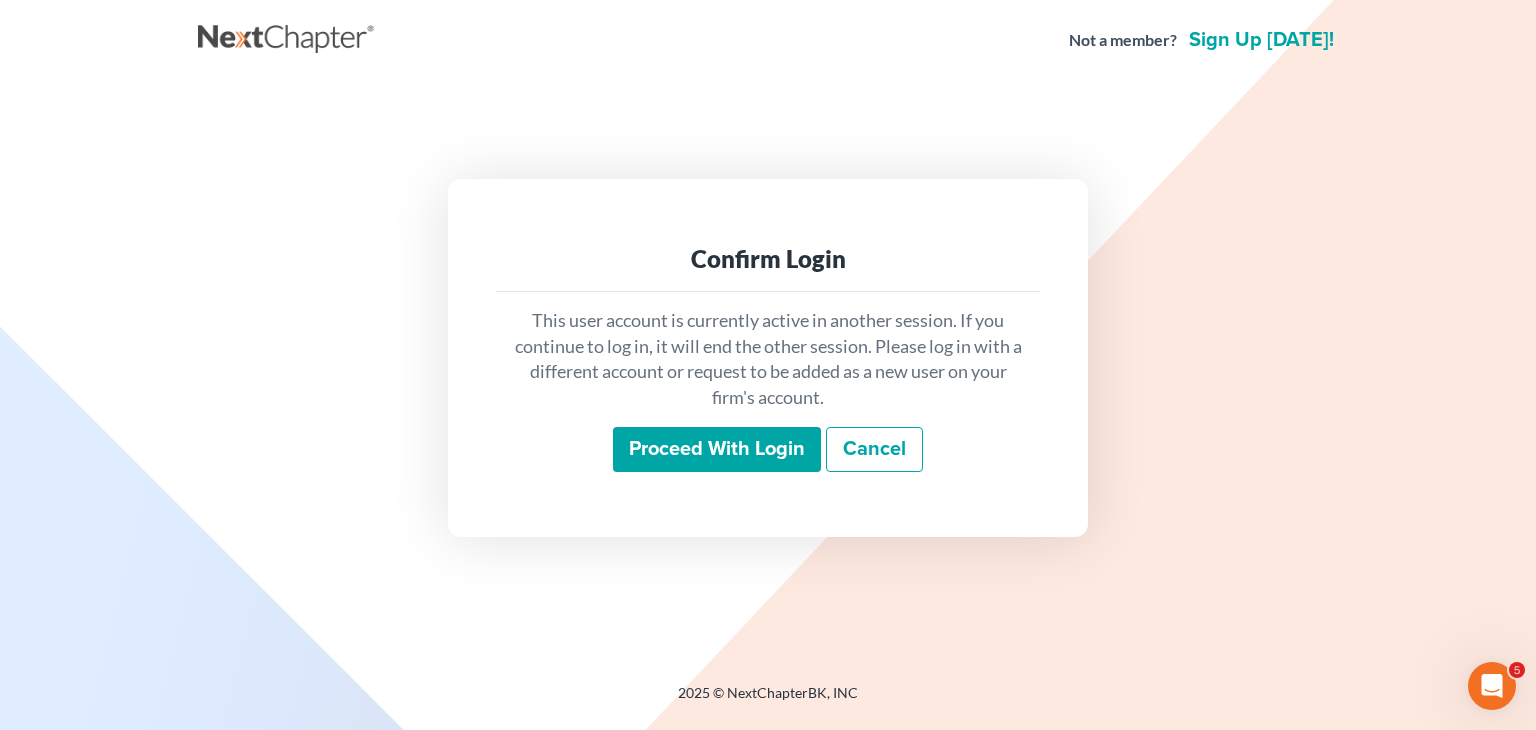 click on "Proceed with login" at bounding box center (717, 450) 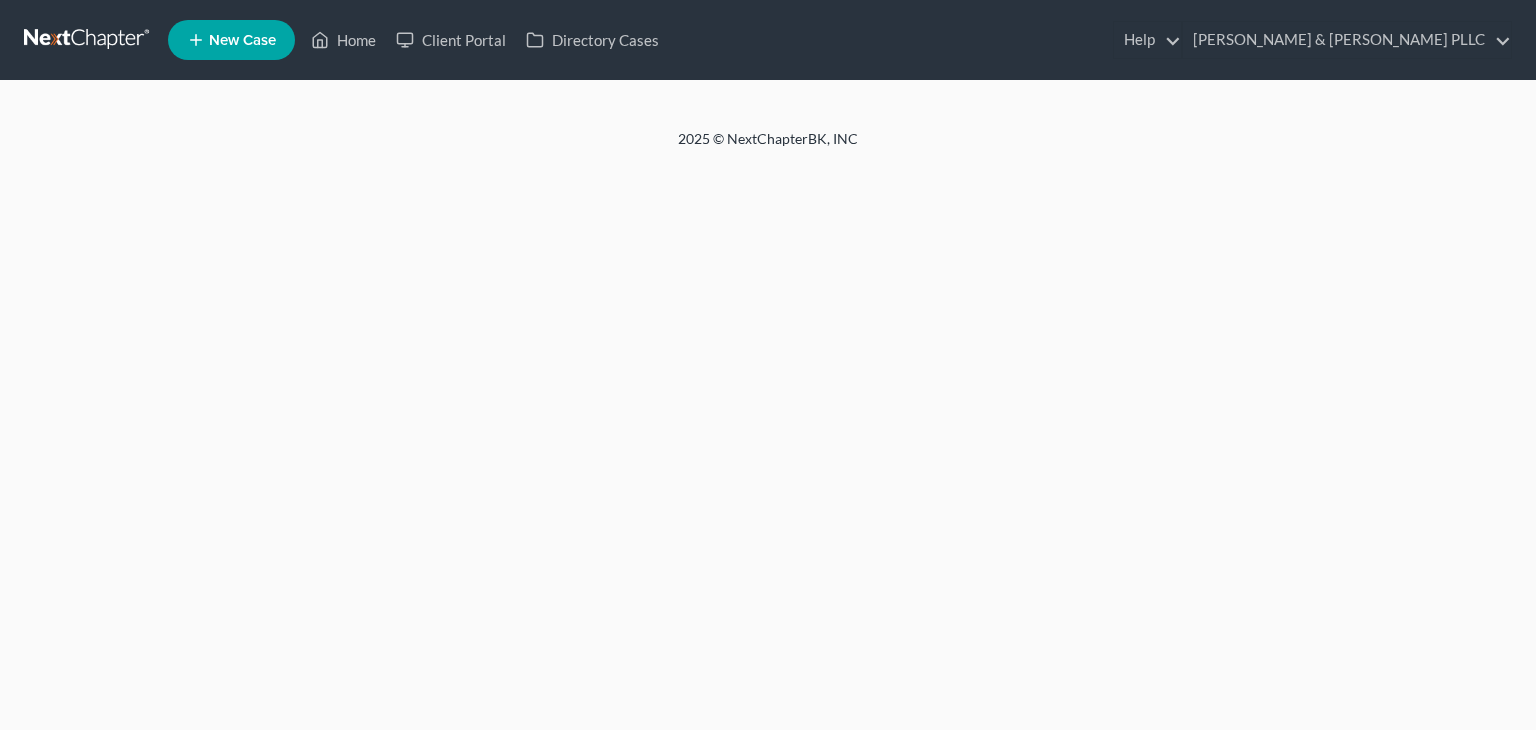scroll, scrollTop: 0, scrollLeft: 0, axis: both 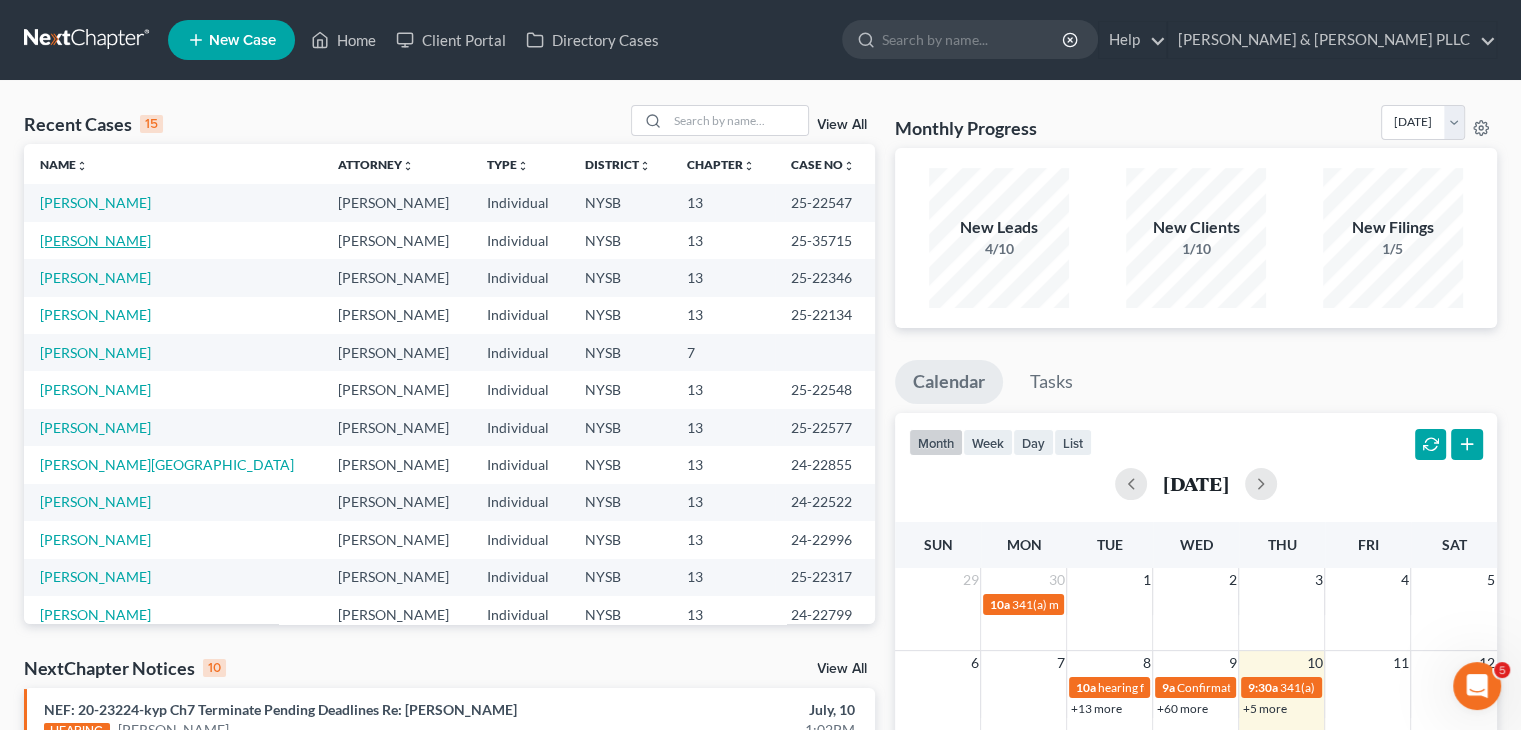 click on "[PERSON_NAME]" at bounding box center (95, 240) 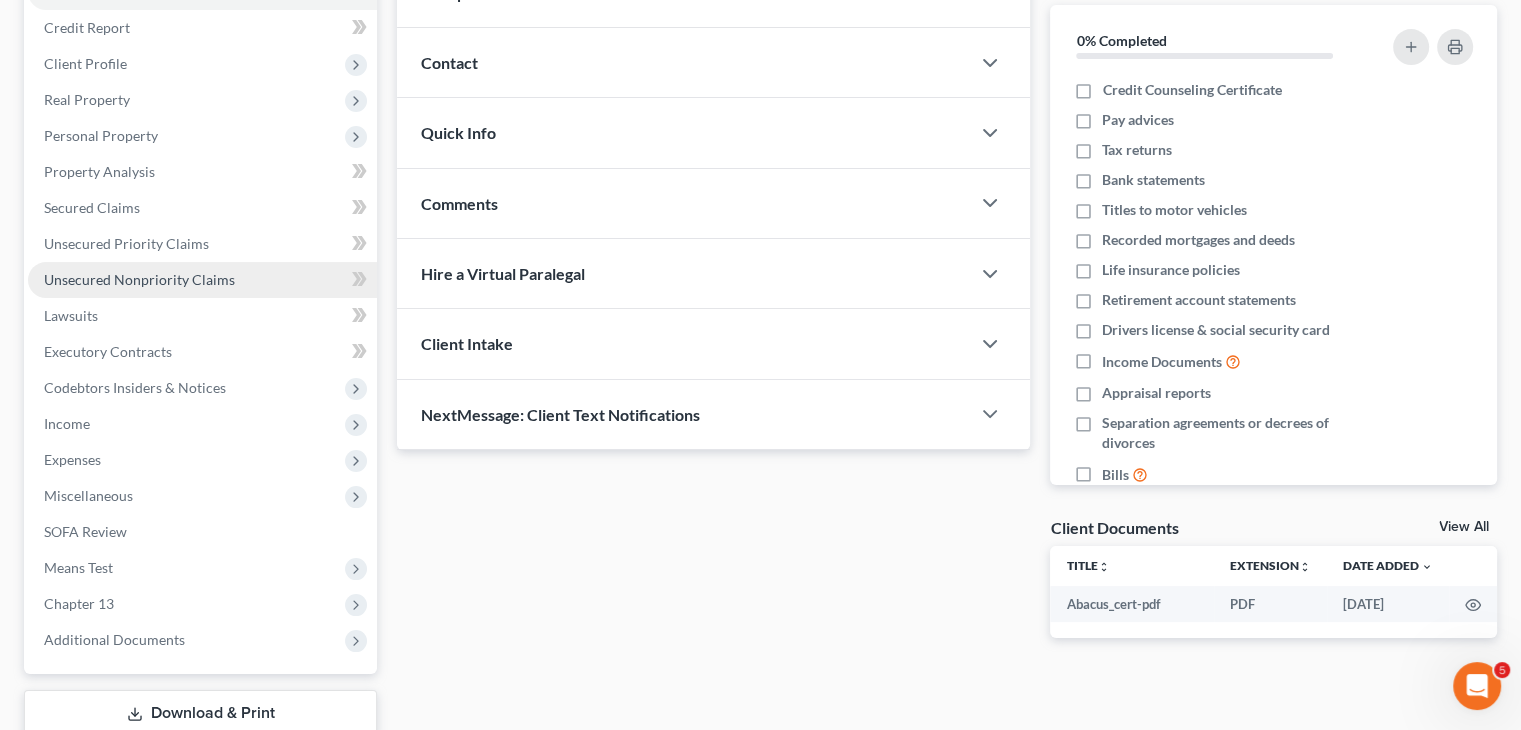 scroll, scrollTop: 200, scrollLeft: 0, axis: vertical 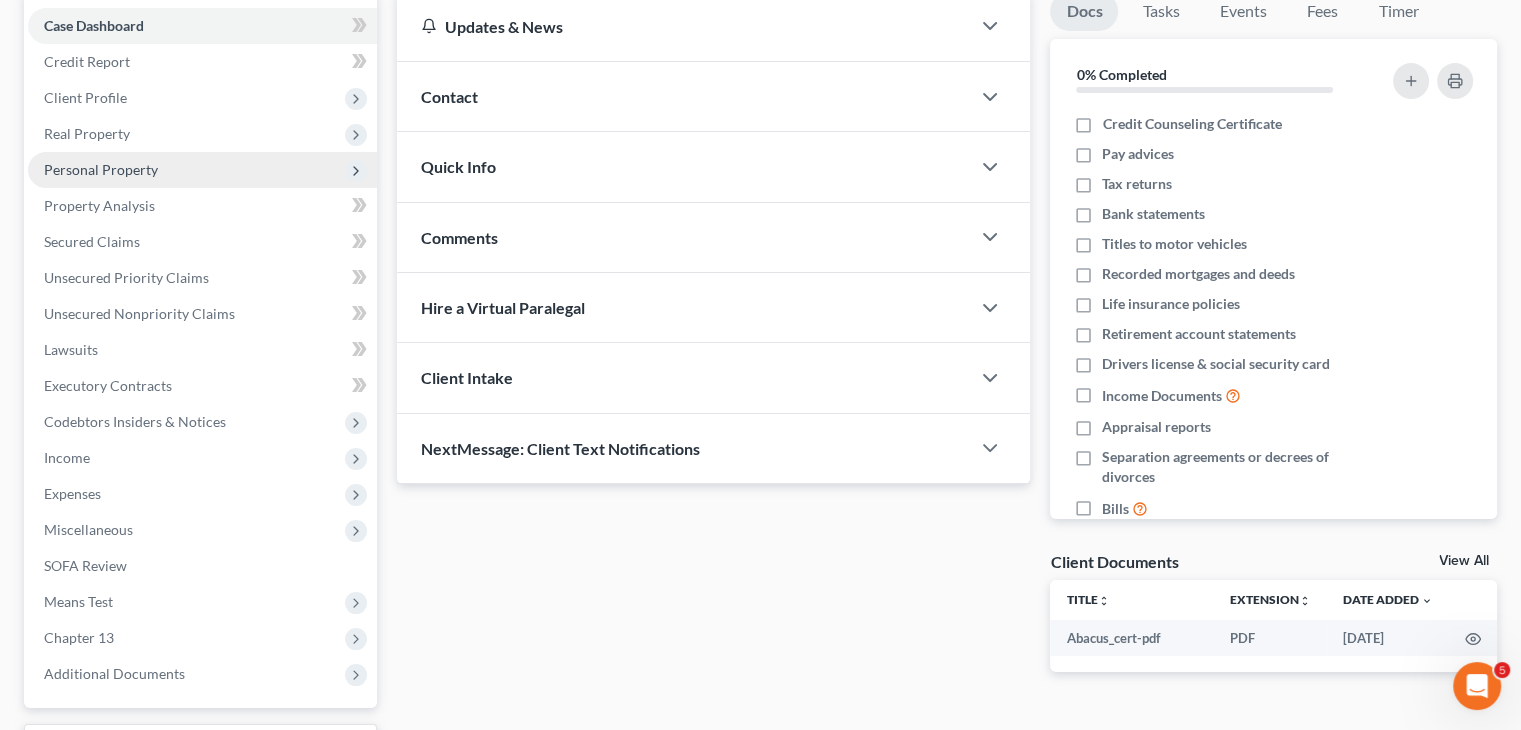 click on "Personal Property" at bounding box center [101, 169] 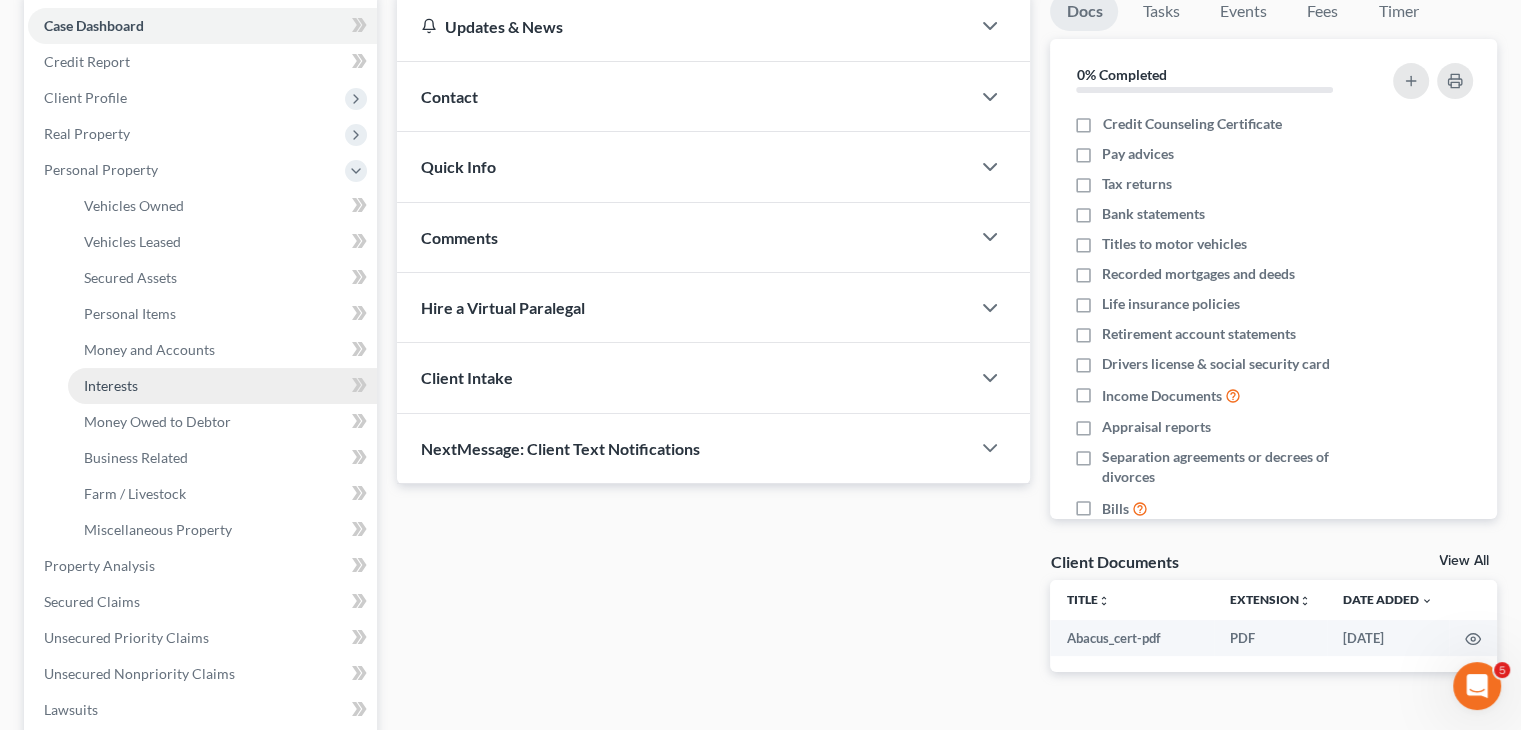 click on "Interests" at bounding box center [222, 386] 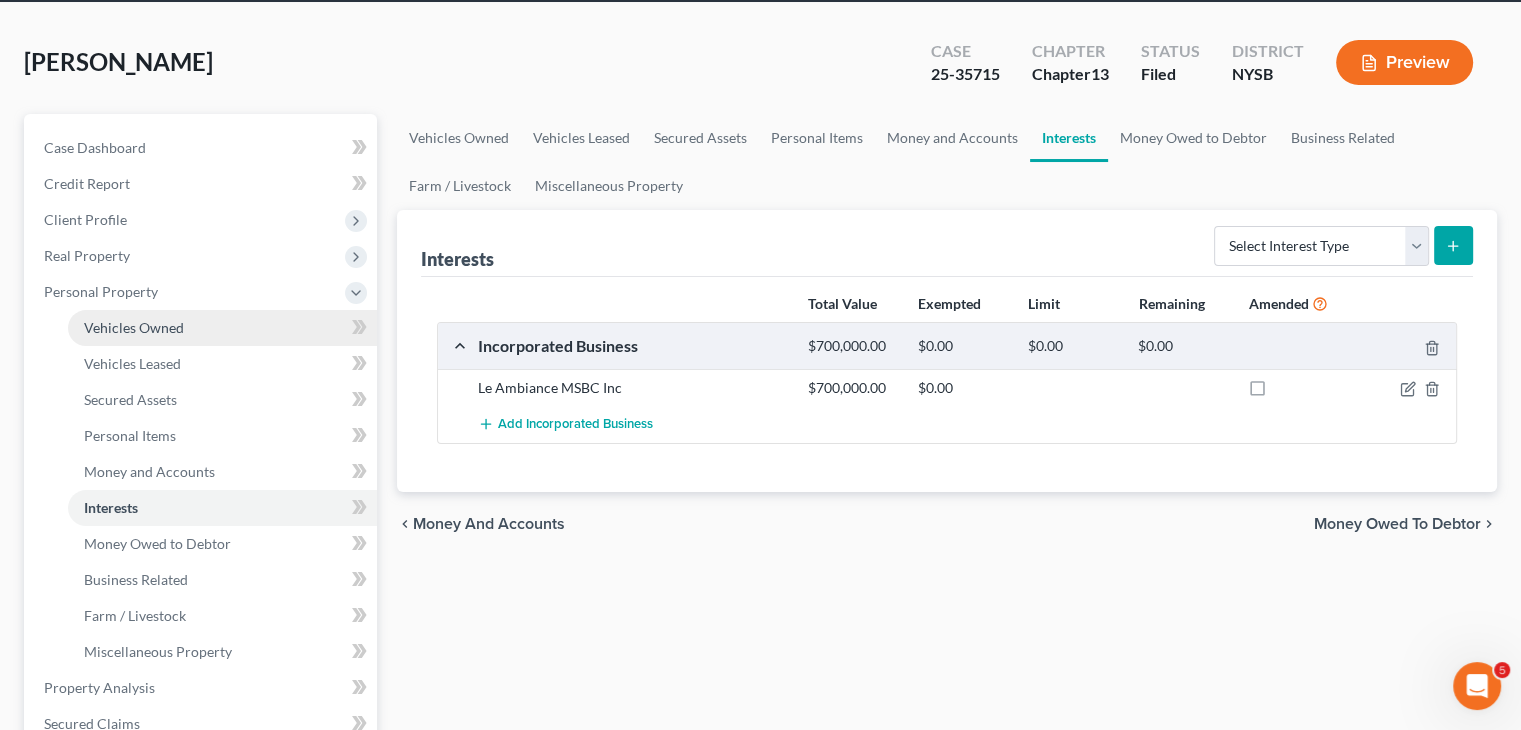 scroll, scrollTop: 200, scrollLeft: 0, axis: vertical 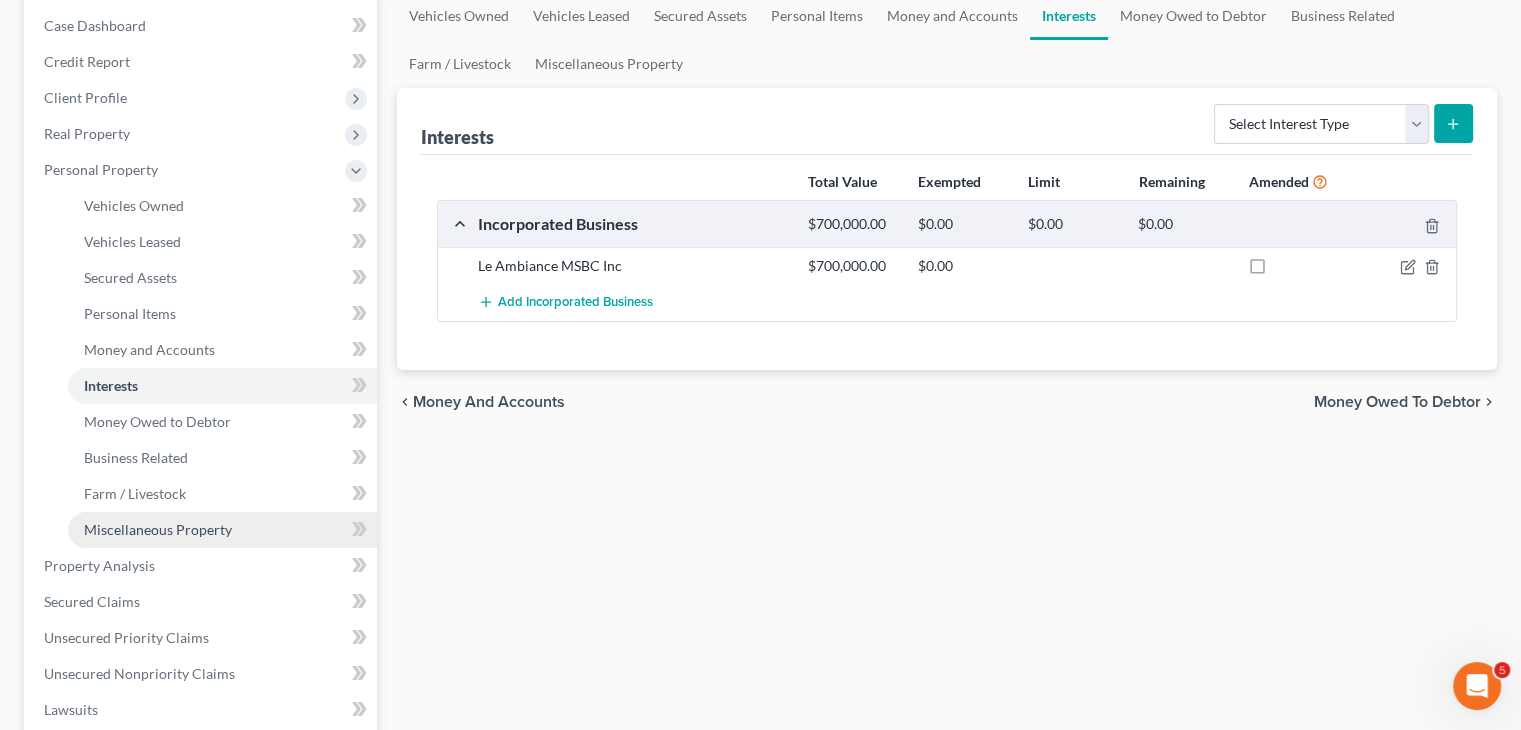 click on "Miscellaneous Property" at bounding box center [158, 529] 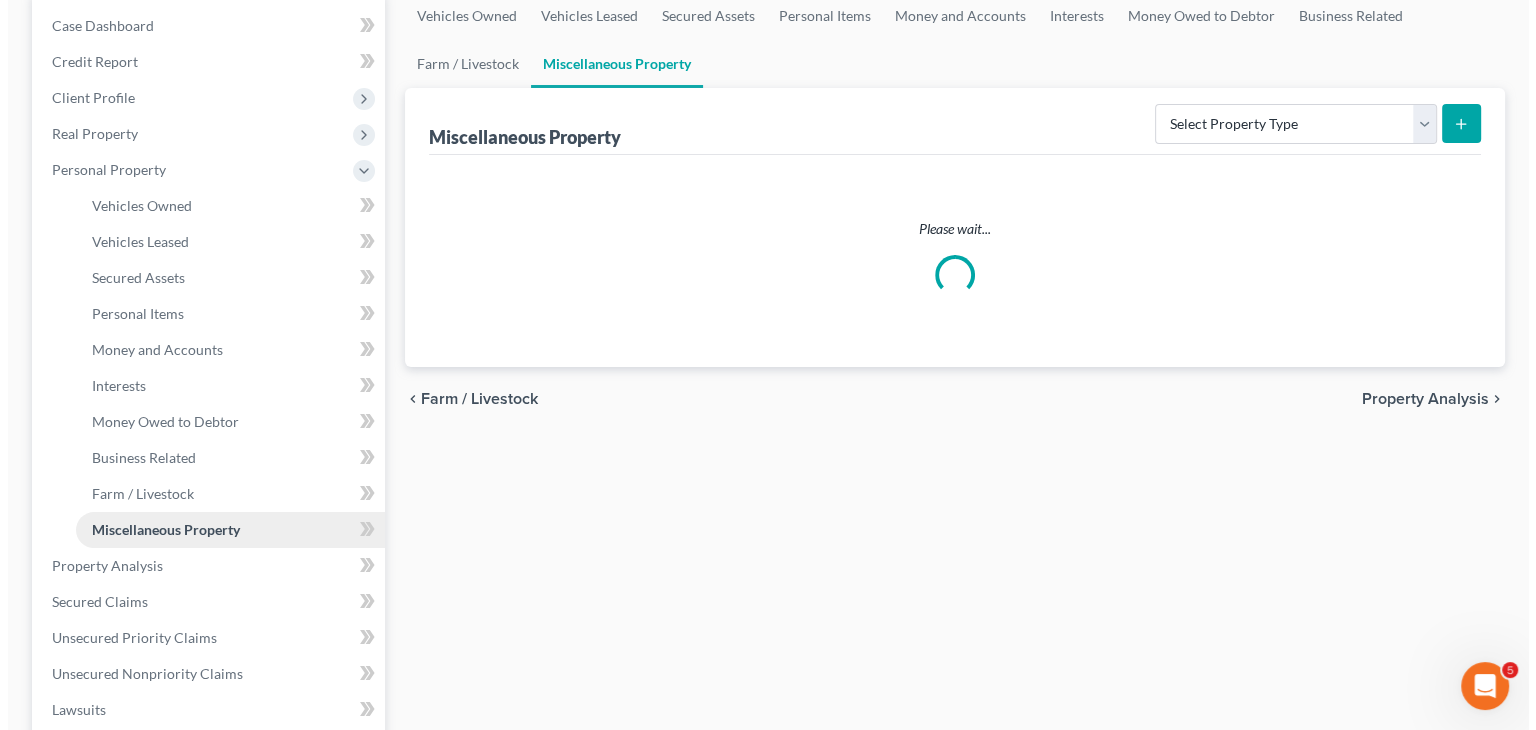 scroll, scrollTop: 0, scrollLeft: 0, axis: both 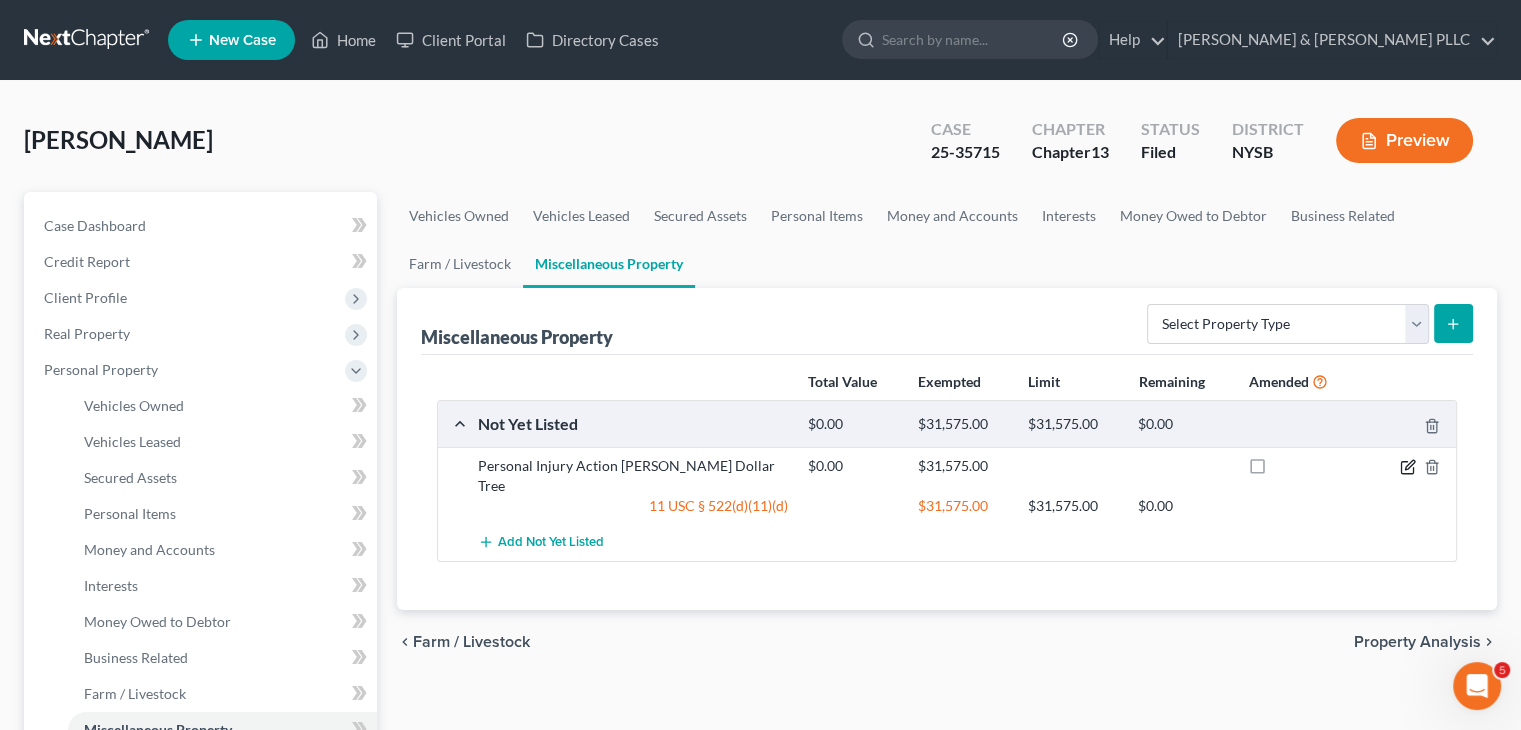 click 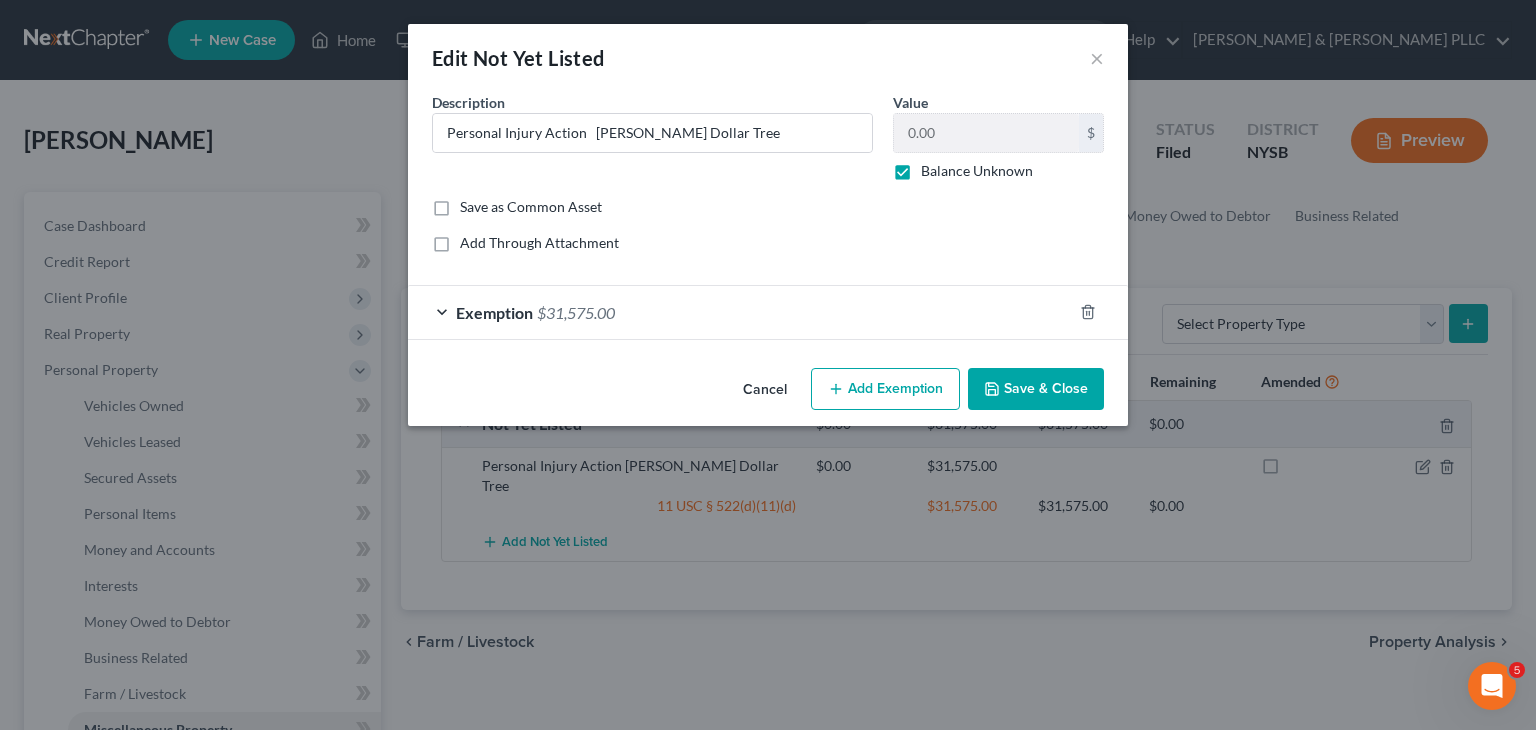 click on "Add Exemption" at bounding box center [885, 389] 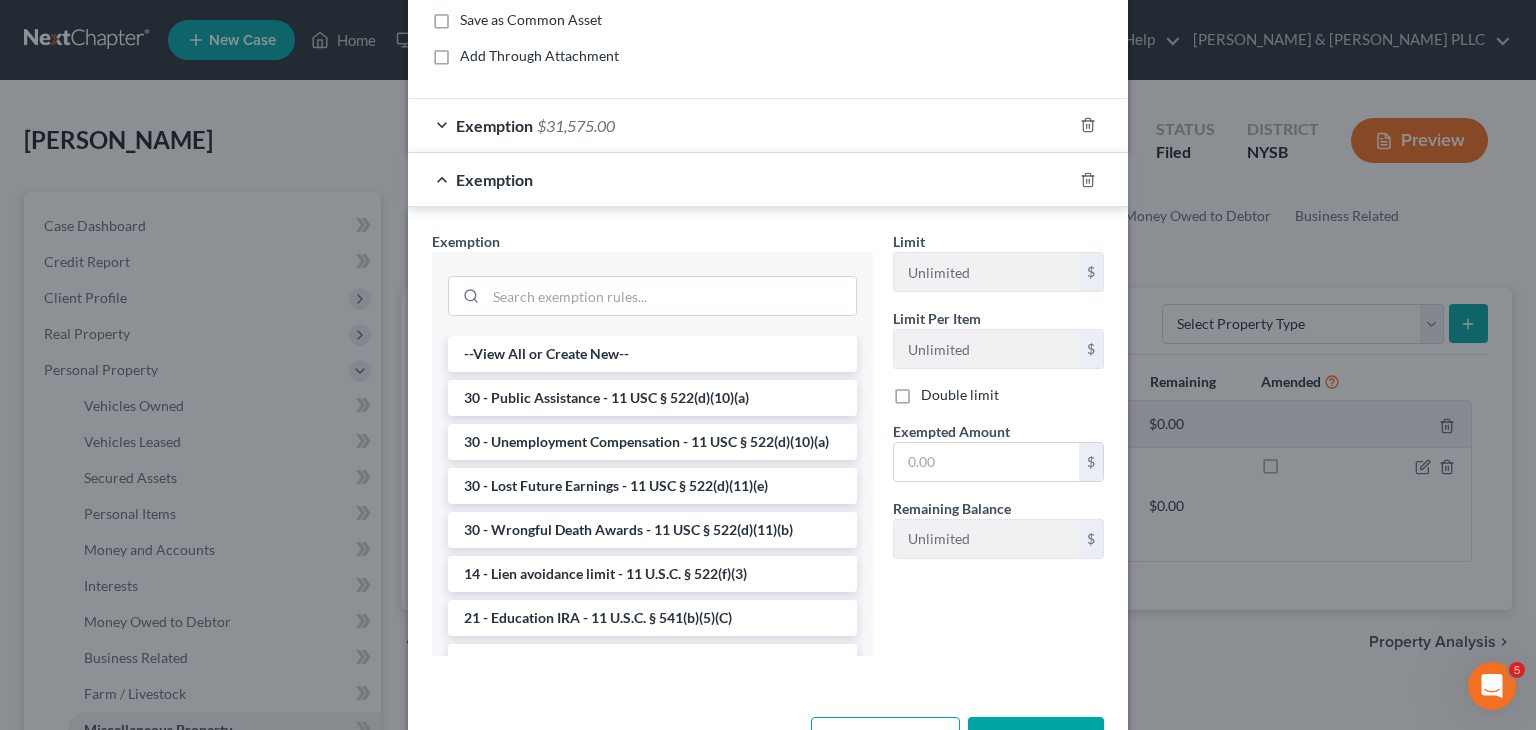 scroll, scrollTop: 200, scrollLeft: 0, axis: vertical 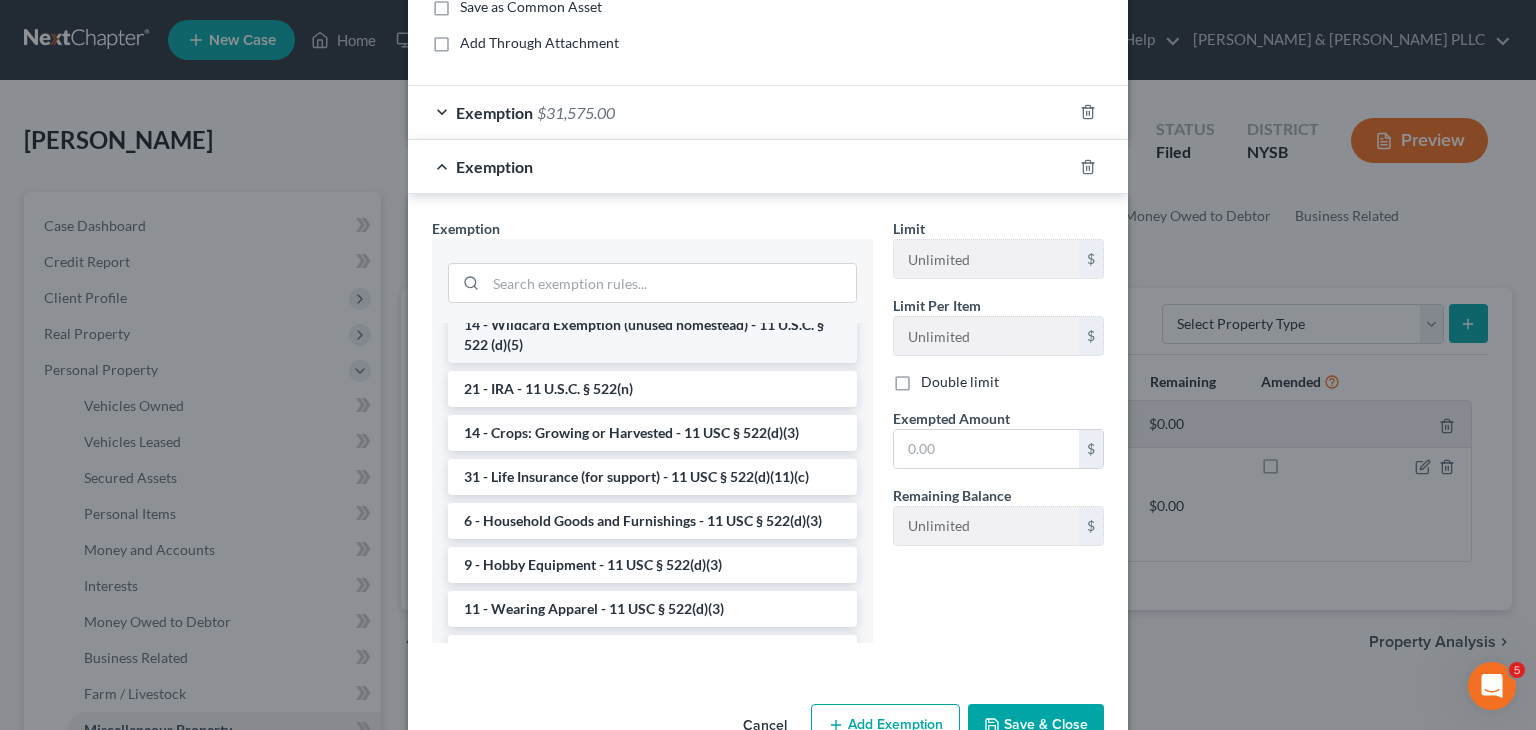 click on "14 - Wildcard Exemption (unused homestead) - 11 U.S.C. § 522 (d)(5)" at bounding box center (652, 335) 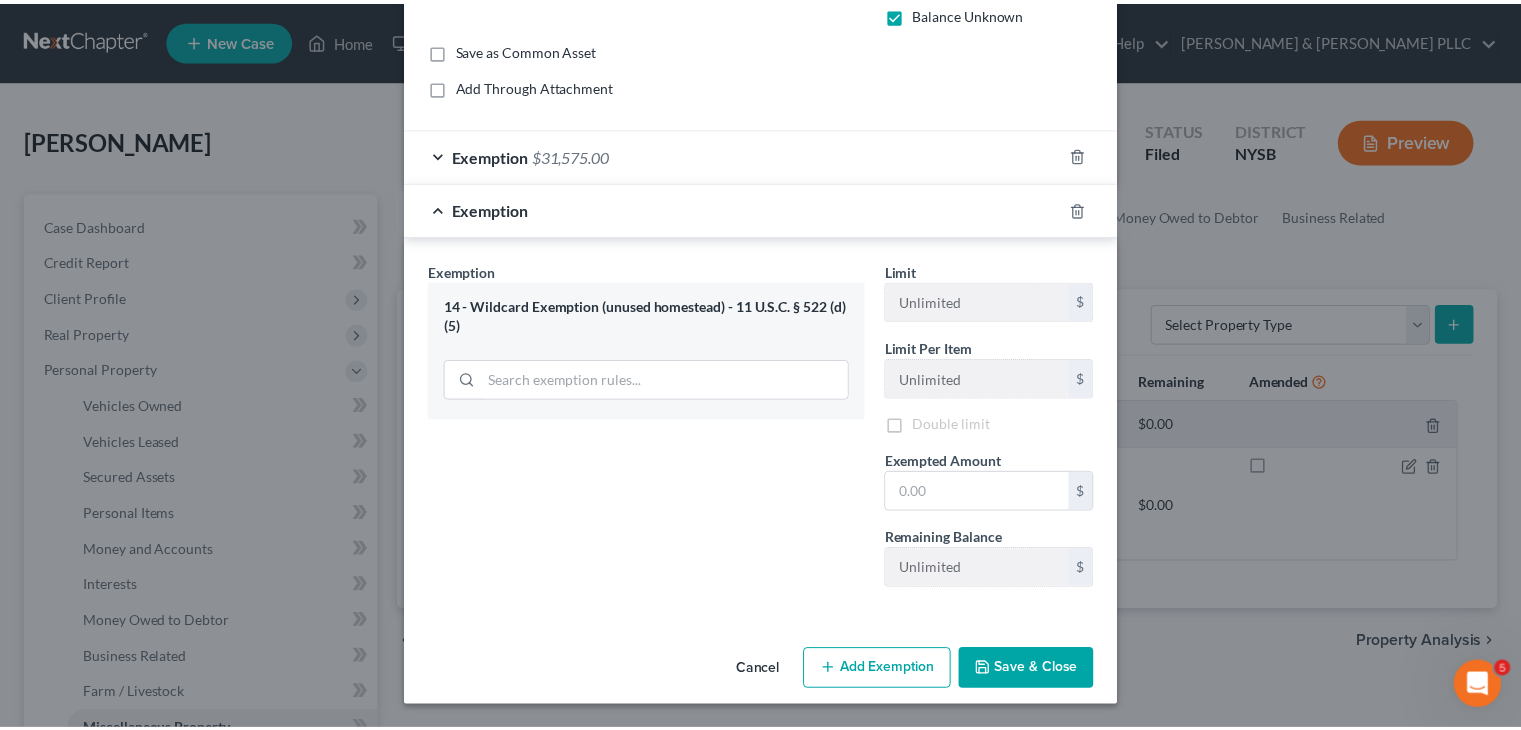scroll, scrollTop: 156, scrollLeft: 0, axis: vertical 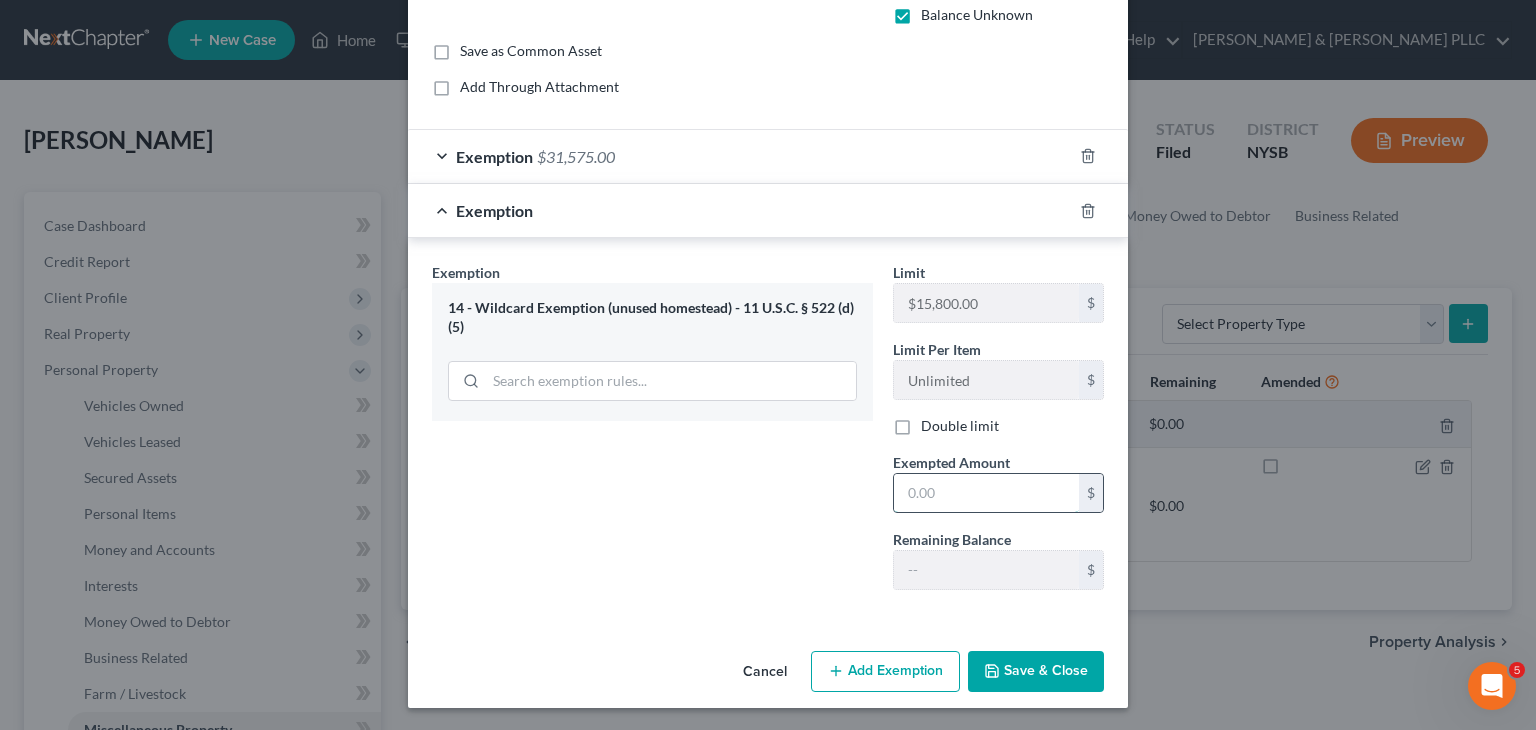 drag, startPoint x: 912, startPoint y: 500, endPoint x: 928, endPoint y: 500, distance: 16 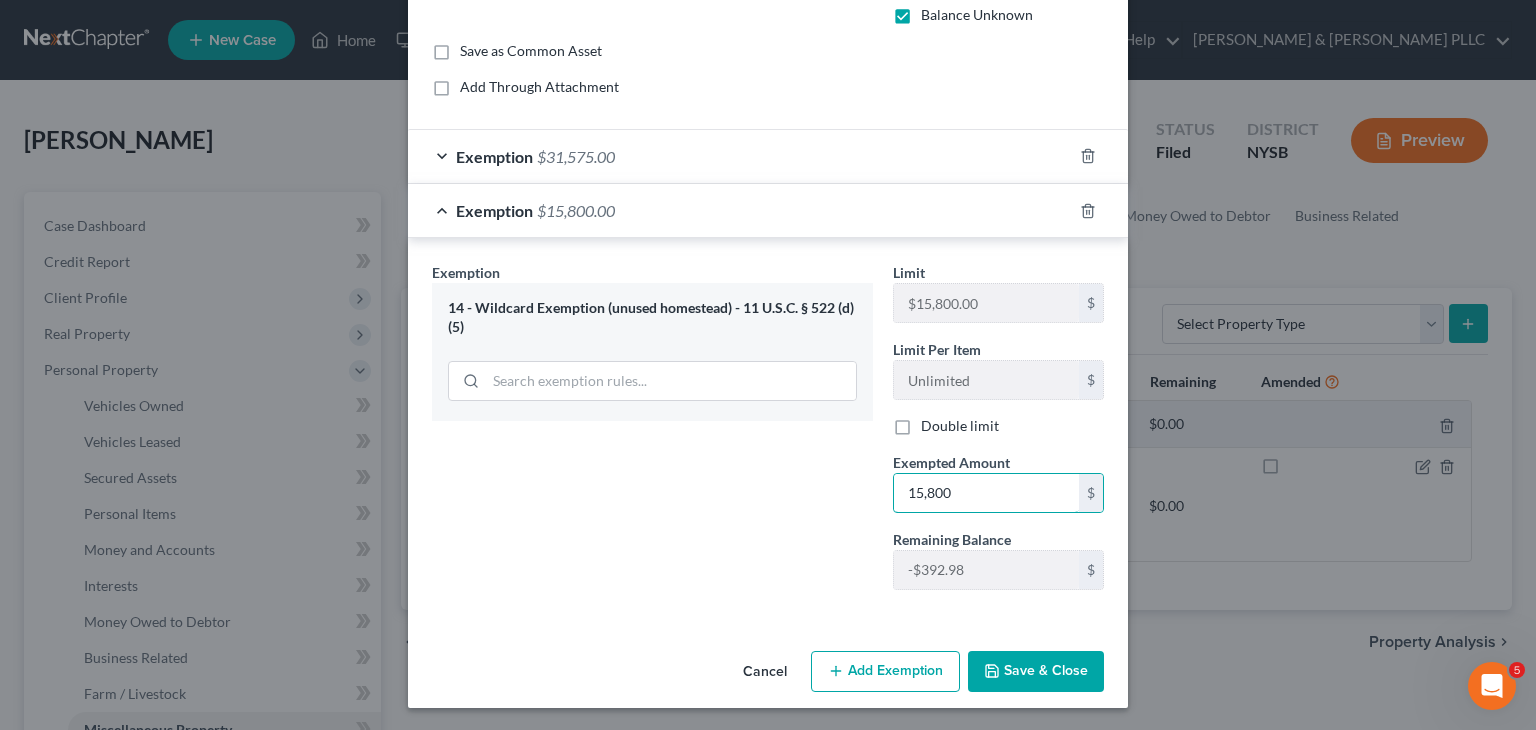 type on "15,800" 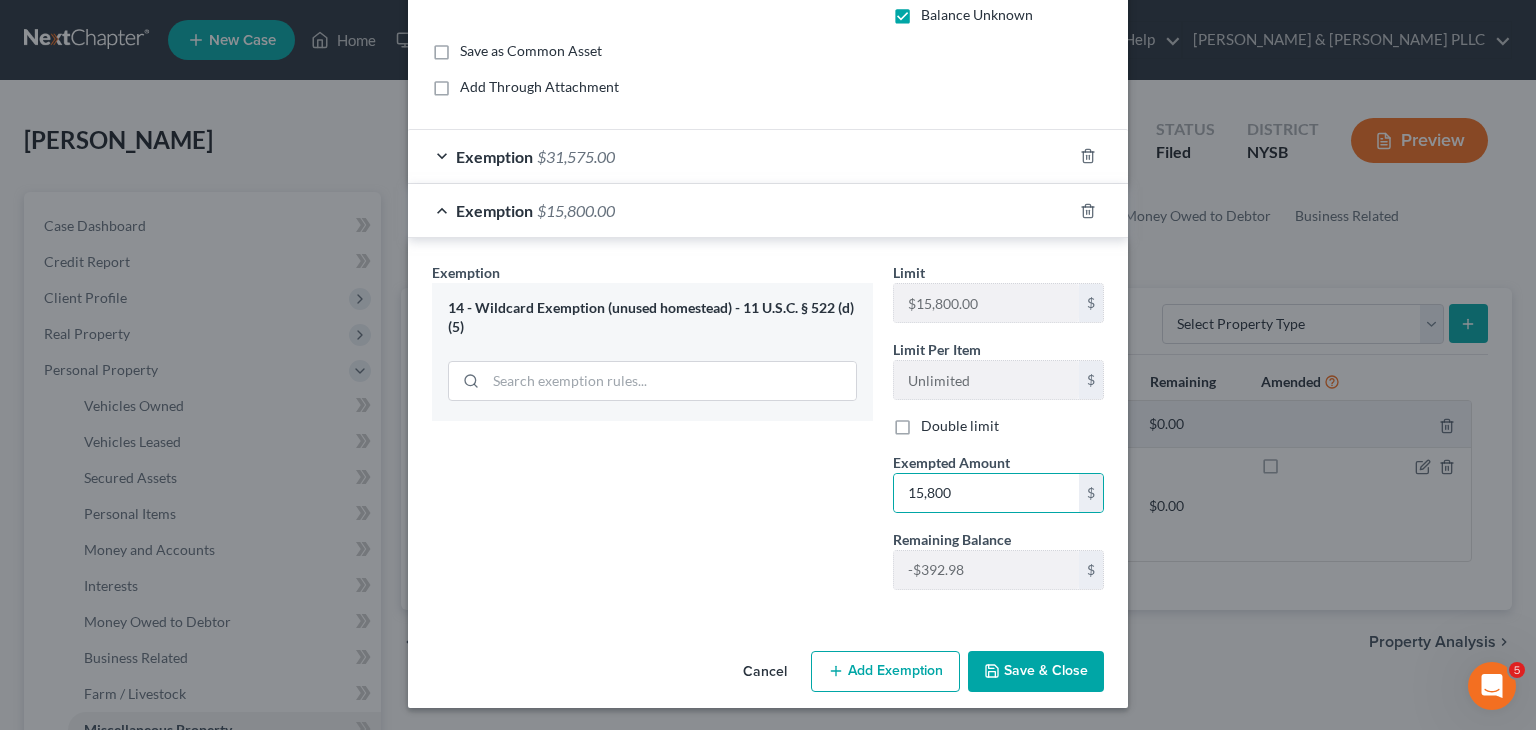 click on "Save & Close" at bounding box center [1036, 672] 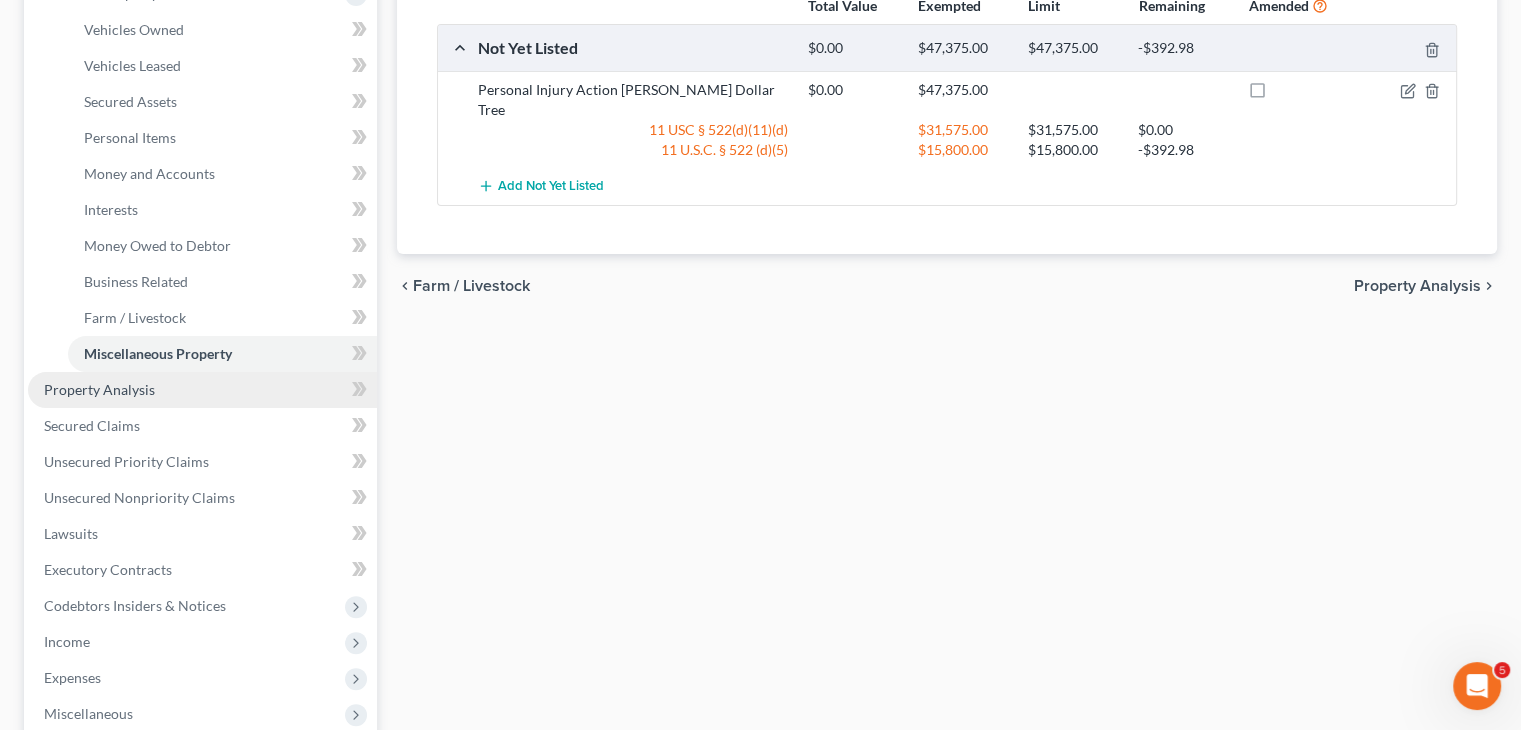 scroll, scrollTop: 400, scrollLeft: 0, axis: vertical 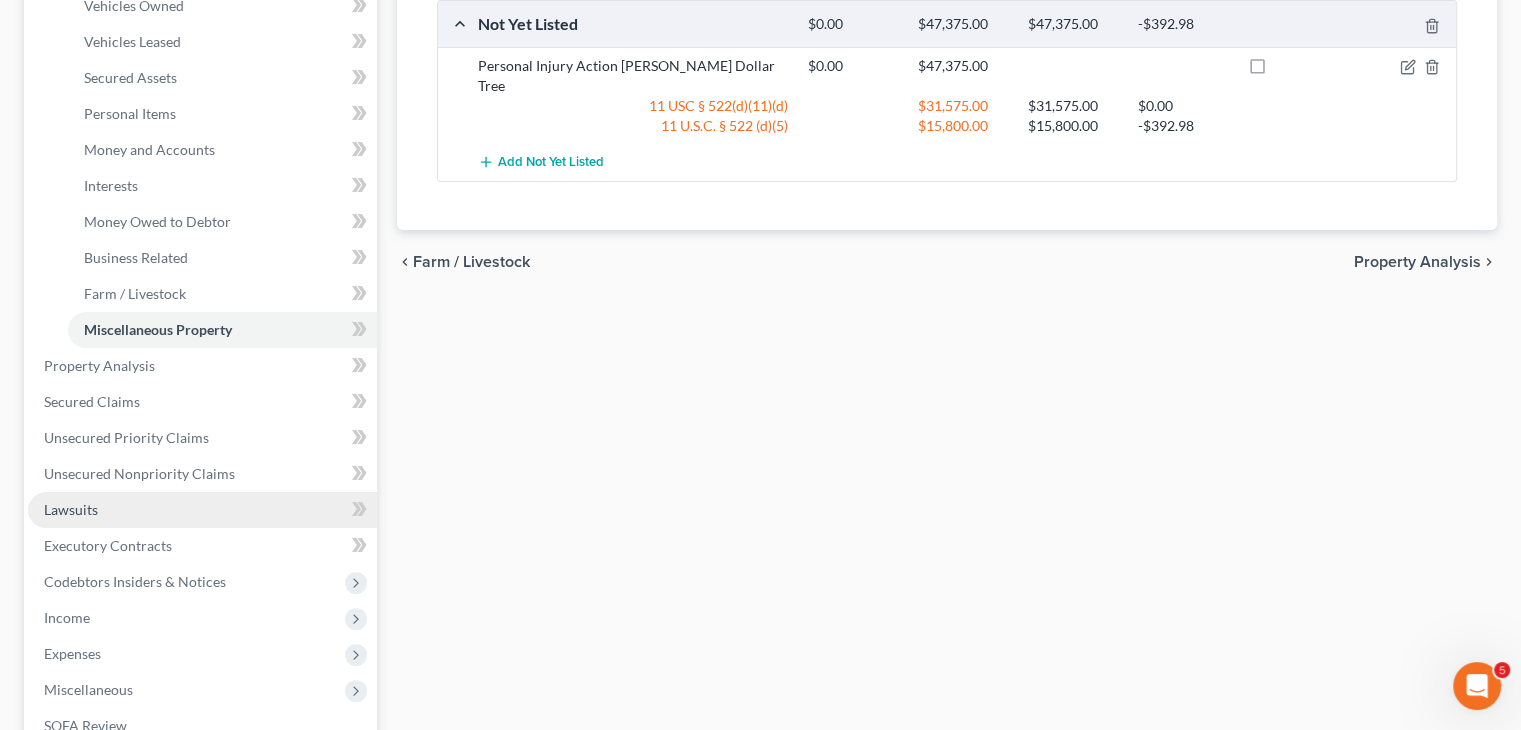 click on "Lawsuits" at bounding box center (202, 510) 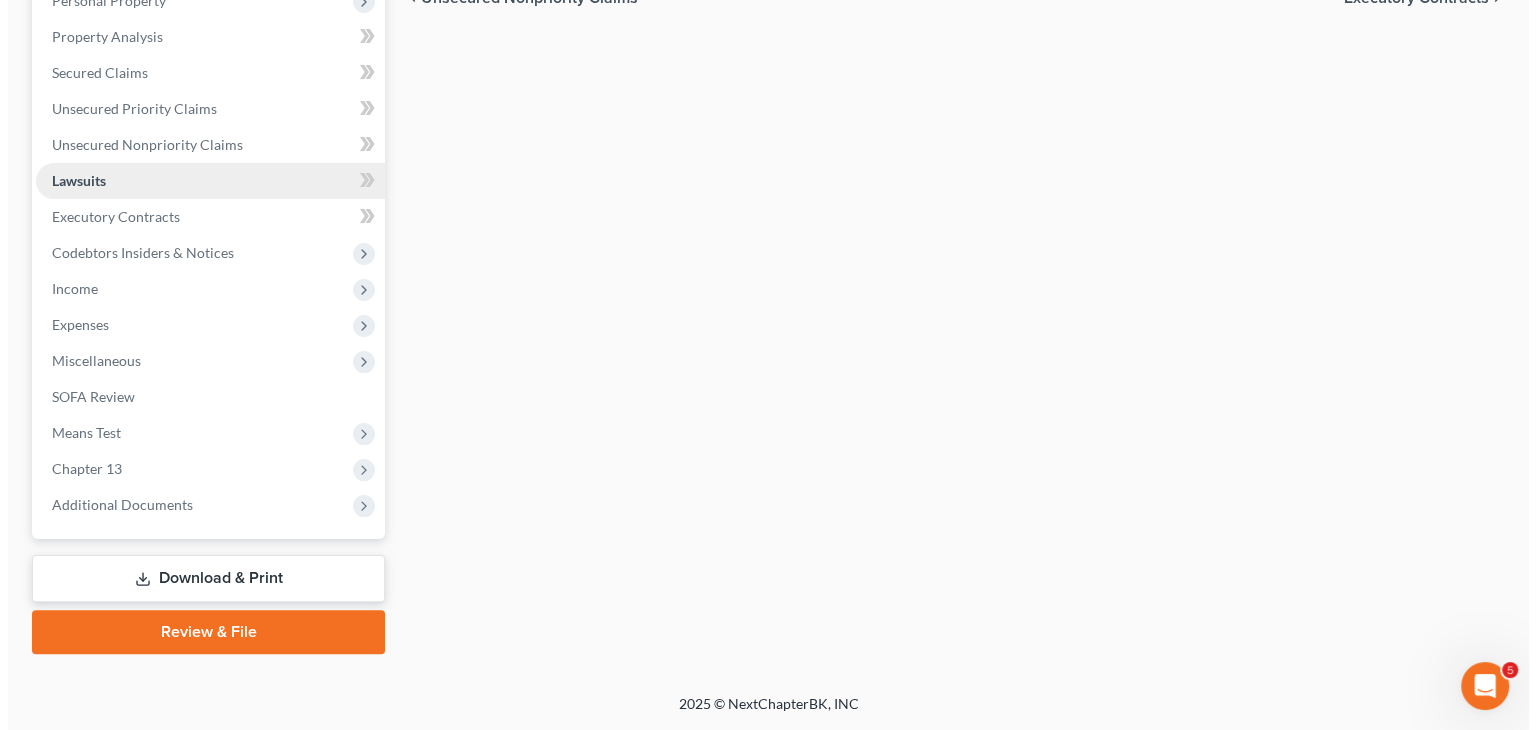 scroll, scrollTop: 0, scrollLeft: 0, axis: both 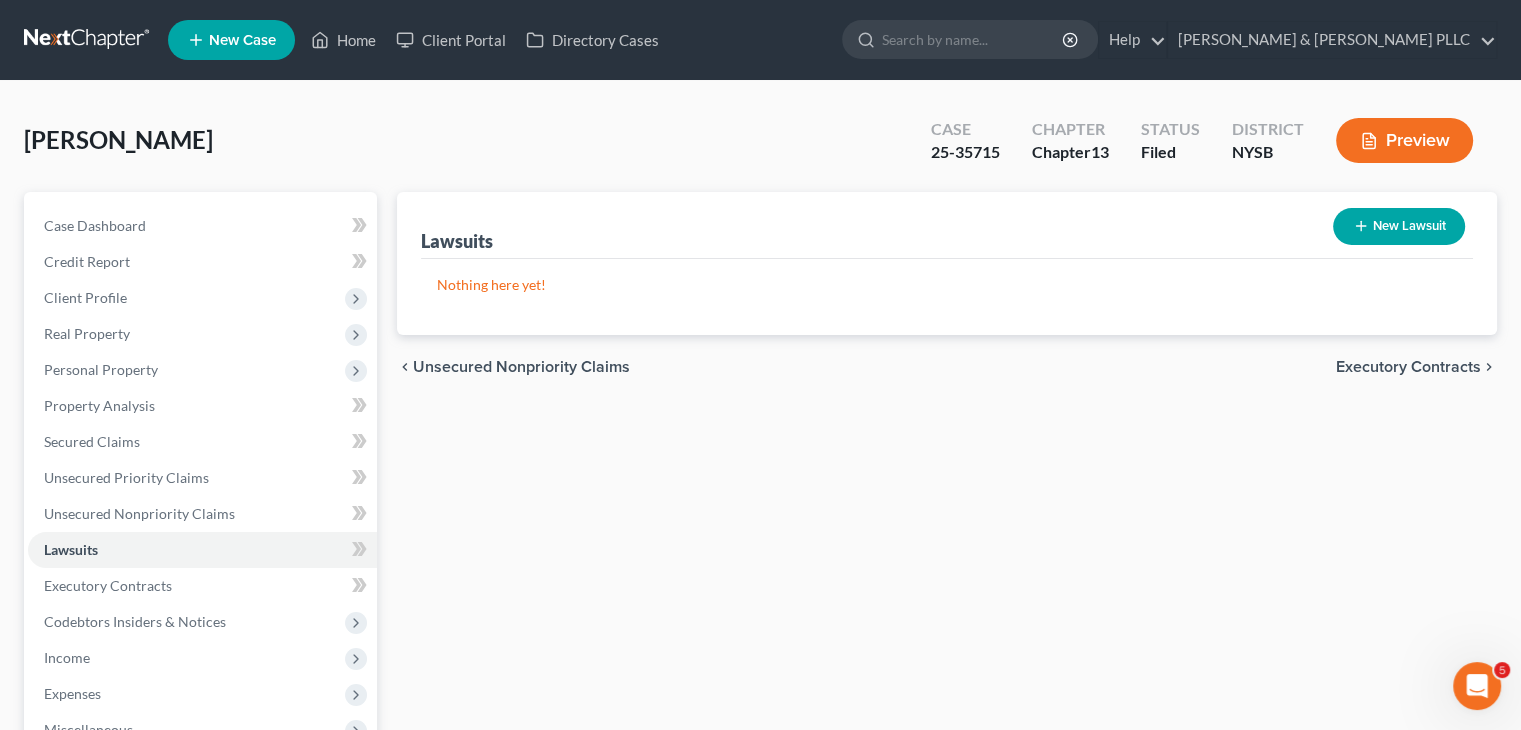 click on "New Lawsuit" at bounding box center [1399, 226] 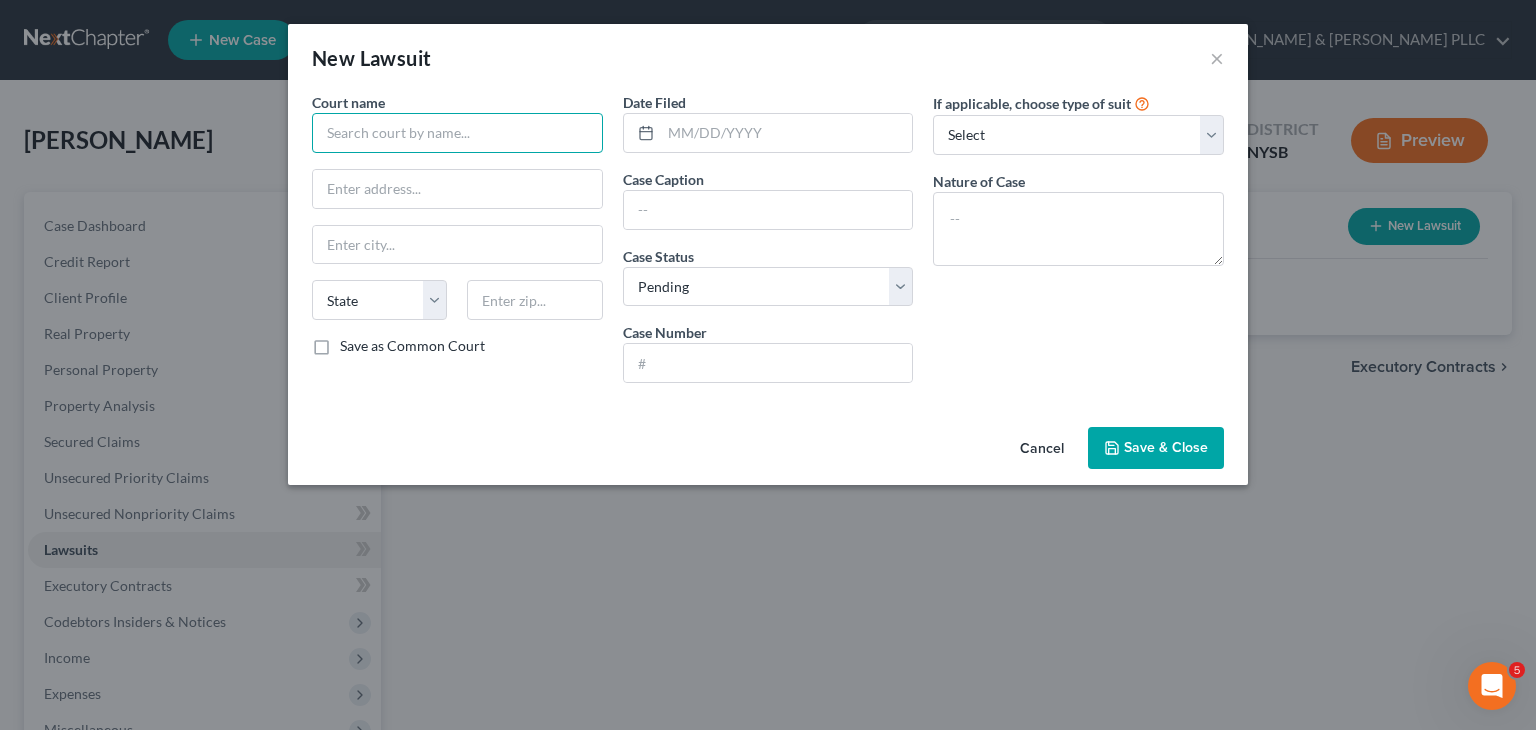 click at bounding box center [457, 133] 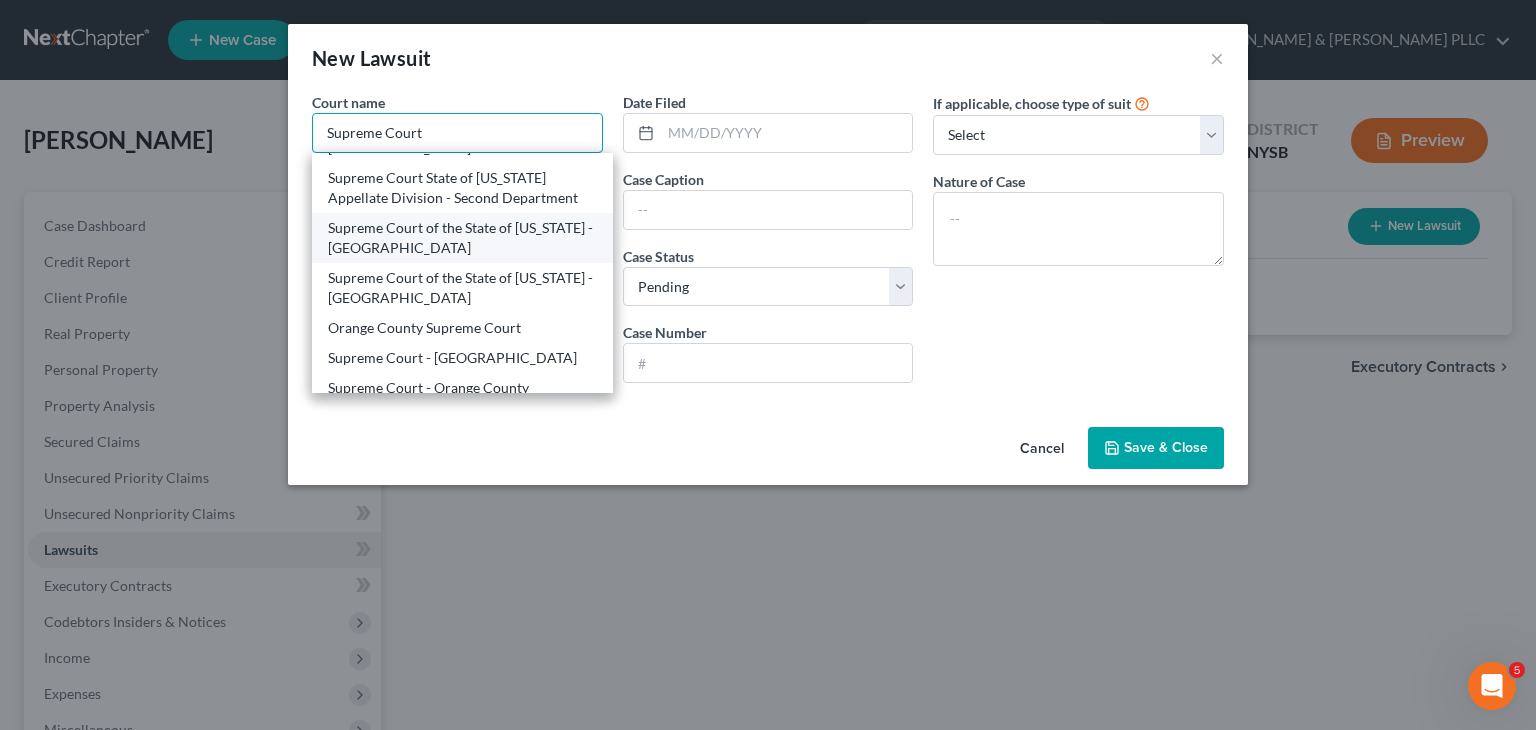 scroll, scrollTop: 100, scrollLeft: 0, axis: vertical 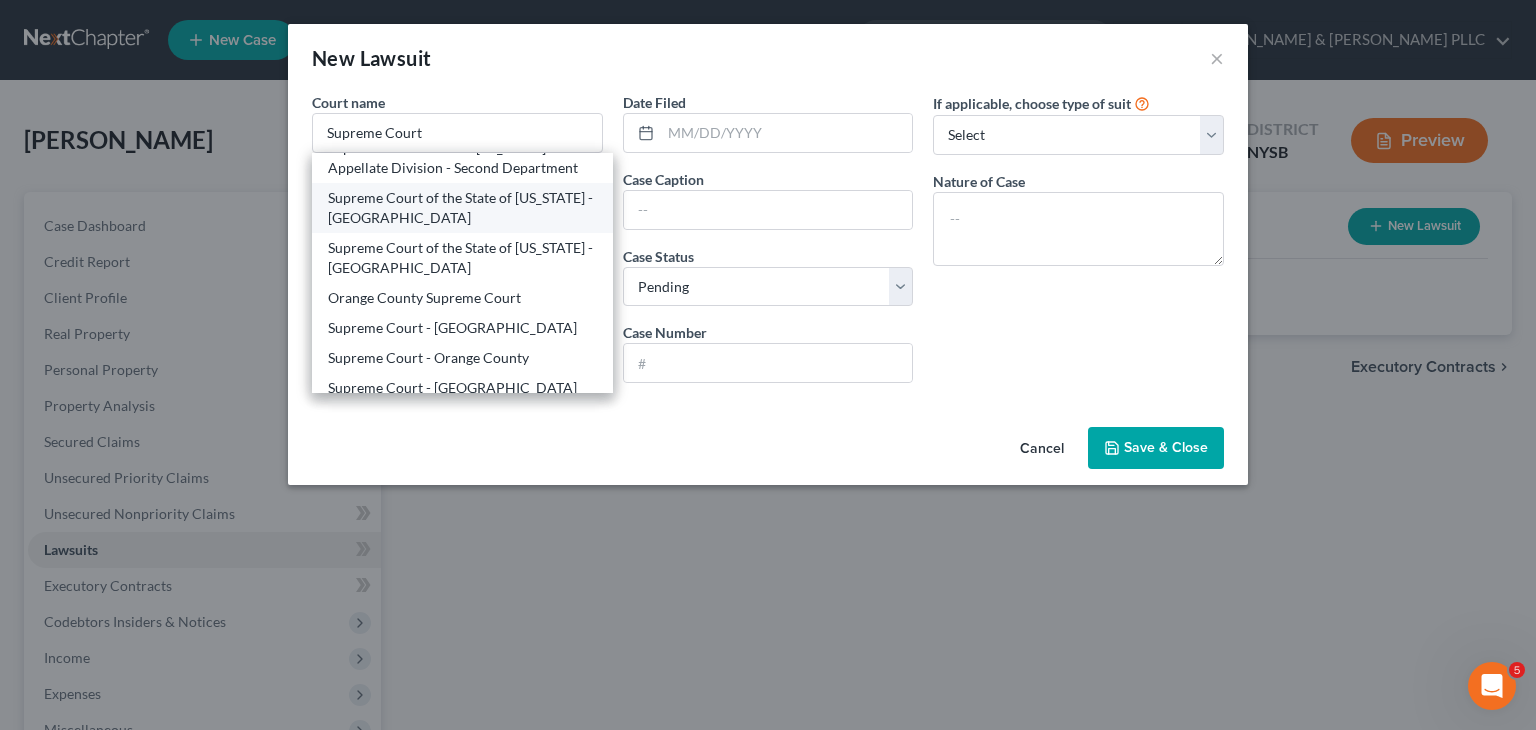 click on "Orange County Supreme Court" at bounding box center [462, 298] 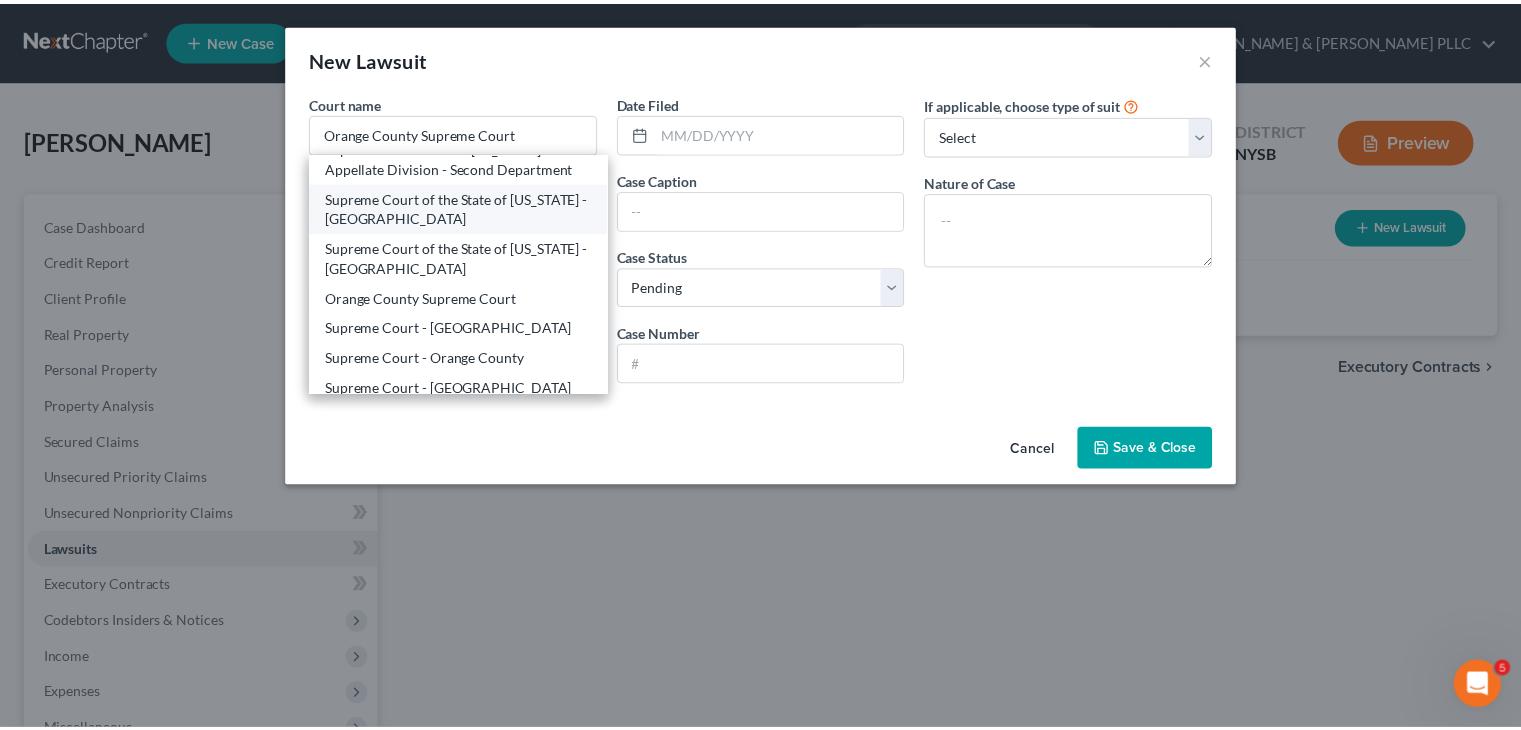 scroll, scrollTop: 0, scrollLeft: 0, axis: both 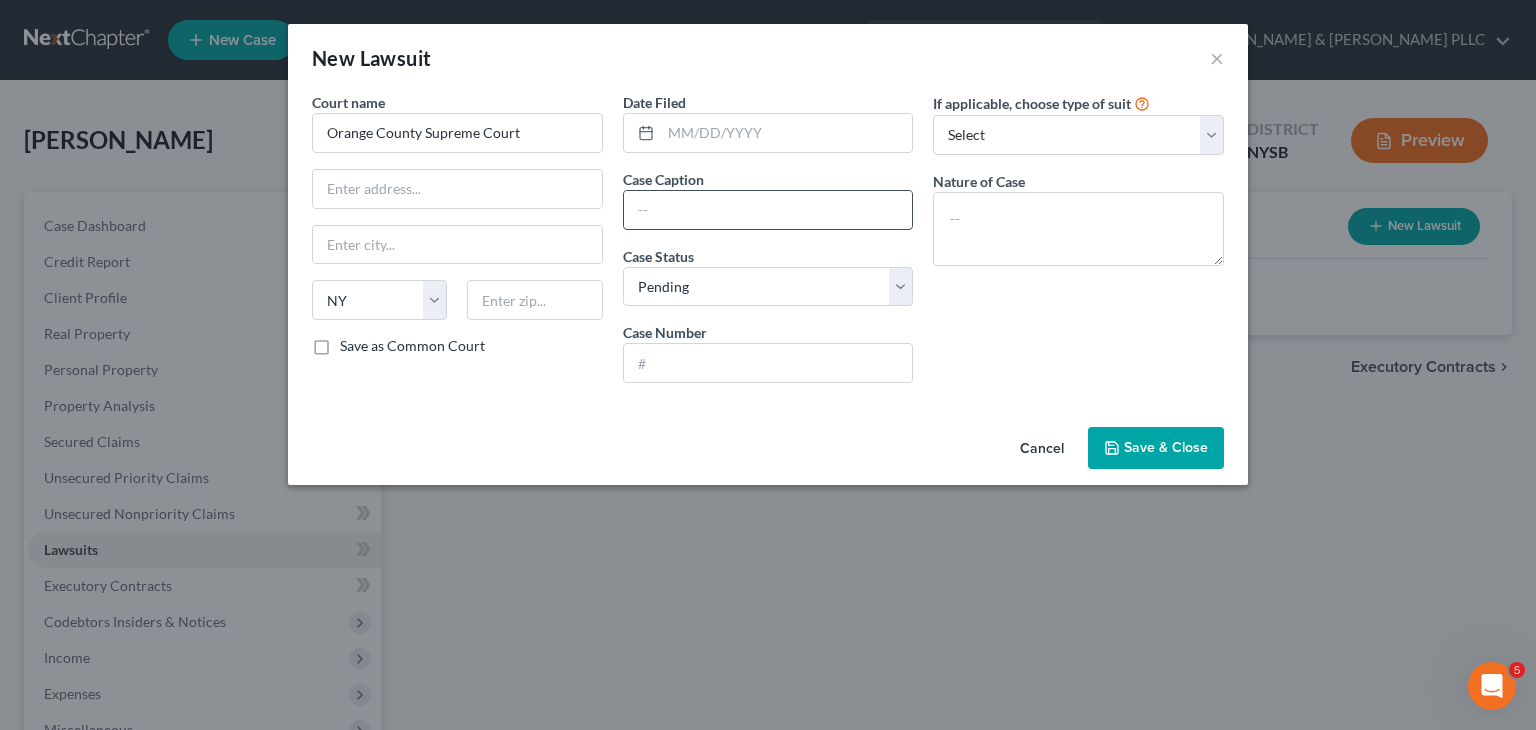 click at bounding box center [768, 210] 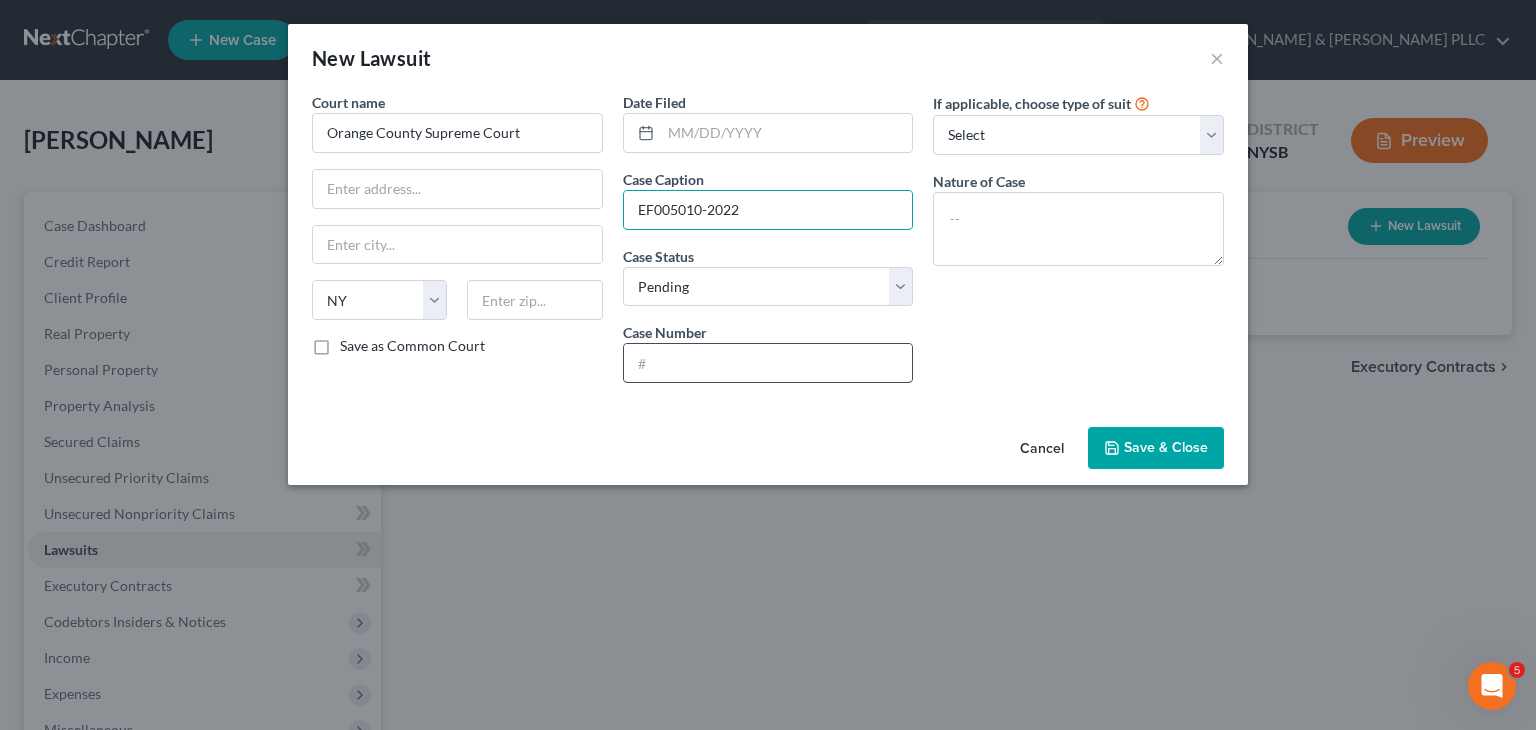 type on "EF005010-2022" 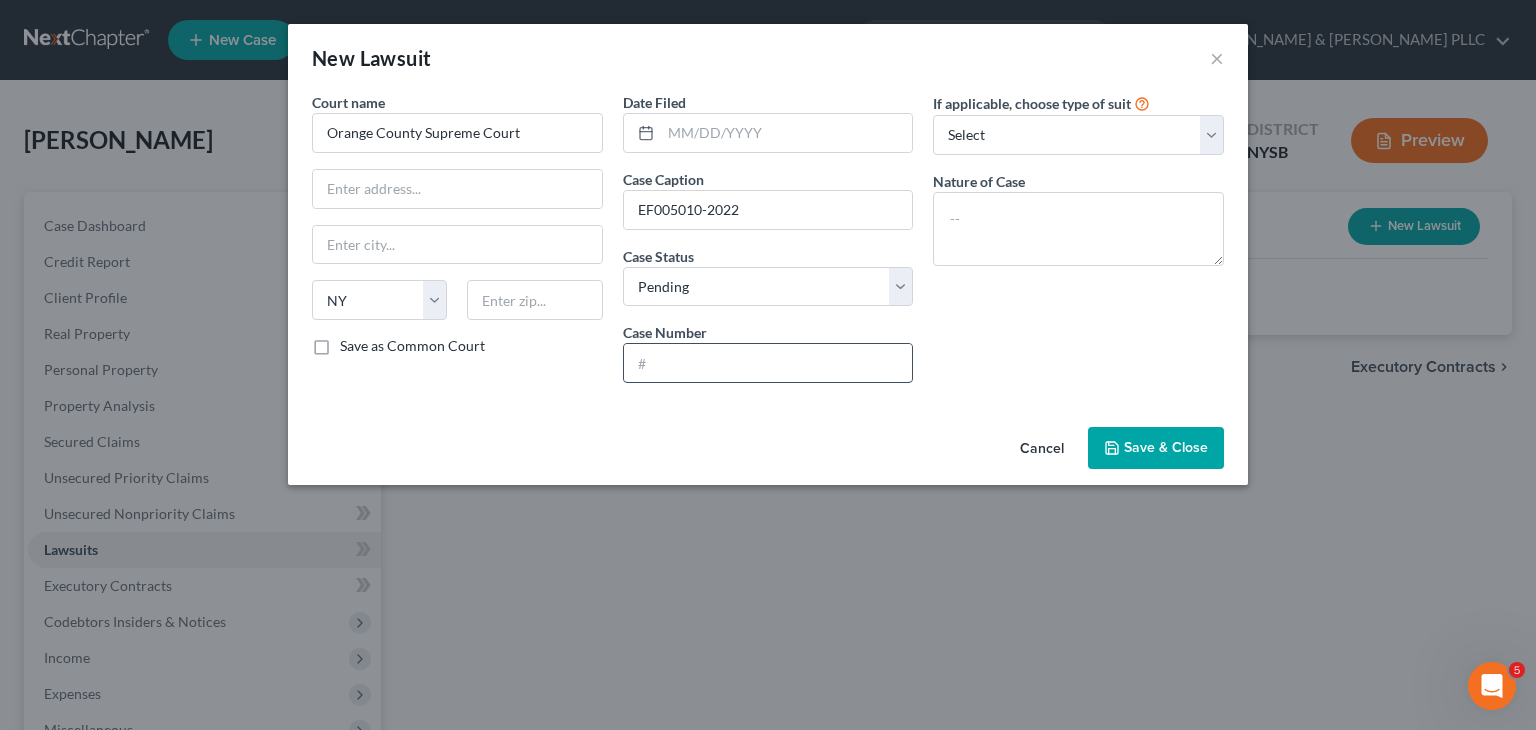 click at bounding box center (768, 363) 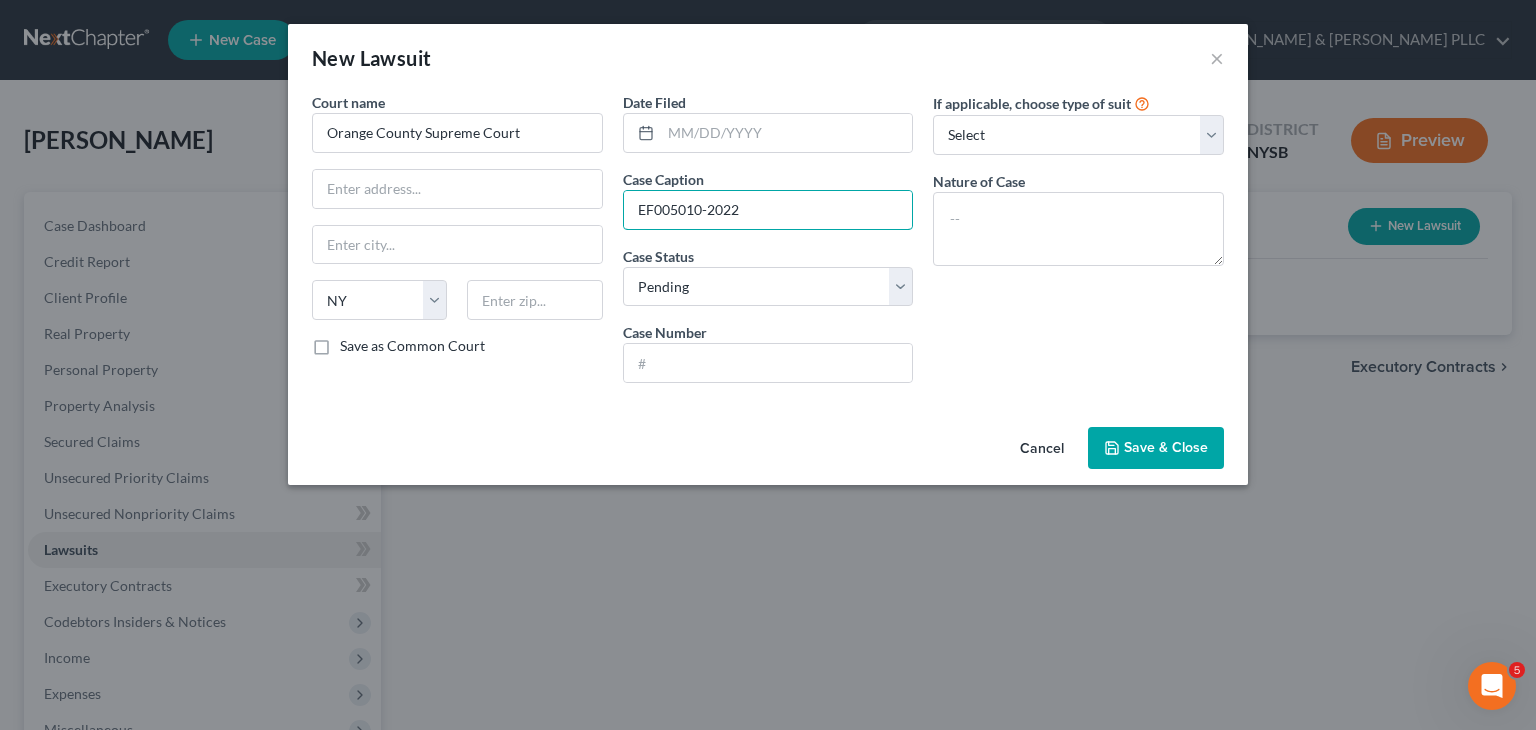 drag, startPoint x: 744, startPoint y: 210, endPoint x: 608, endPoint y: 202, distance: 136.23509 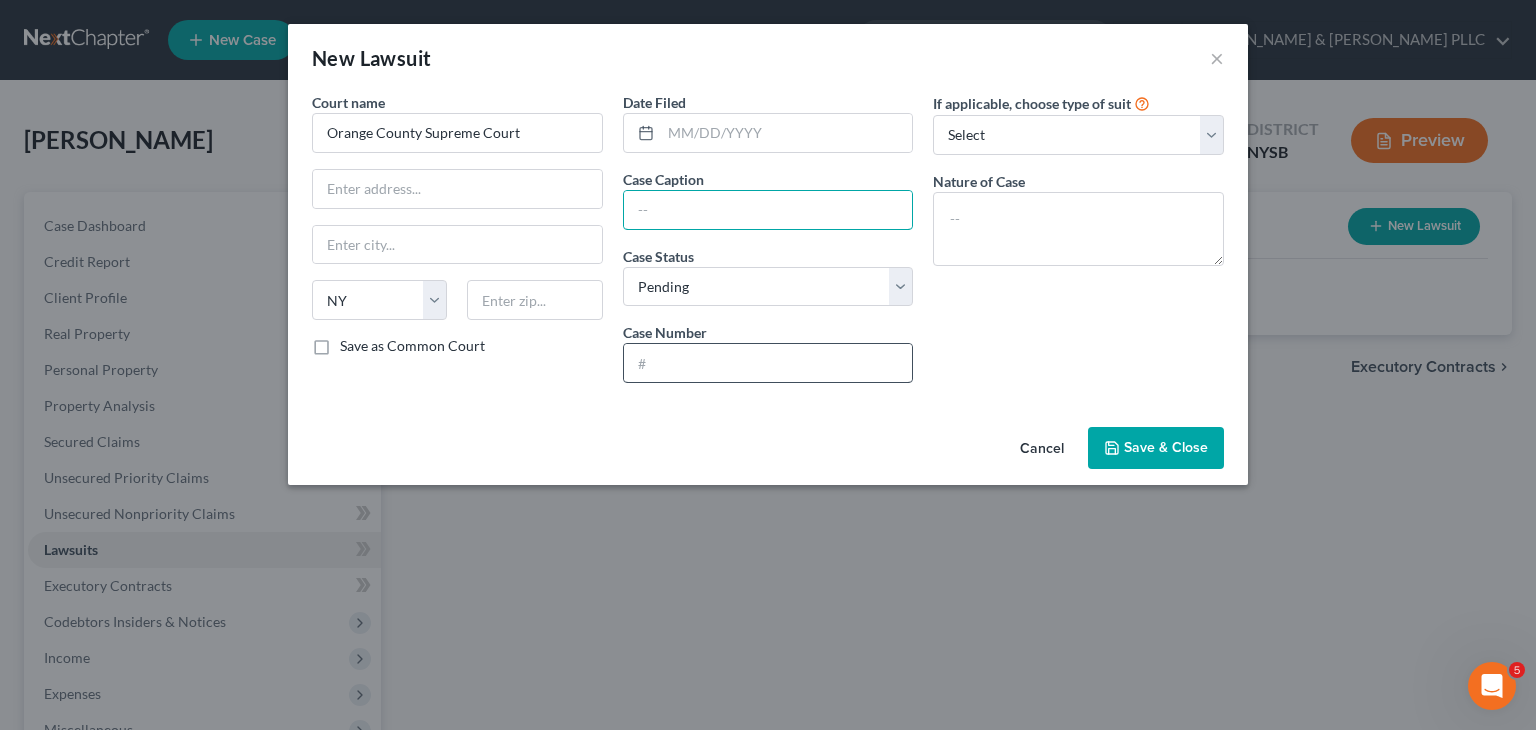 type 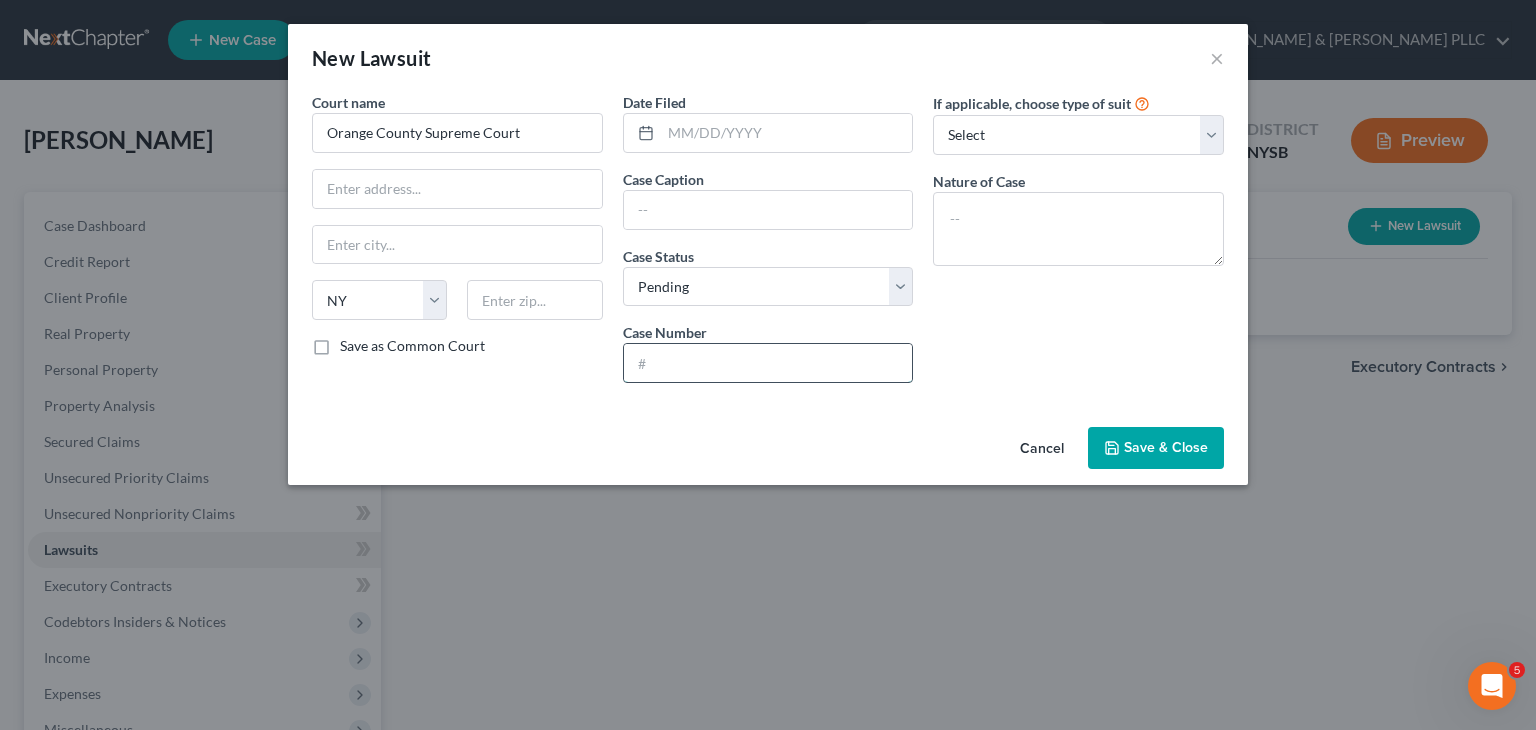 click at bounding box center (768, 363) 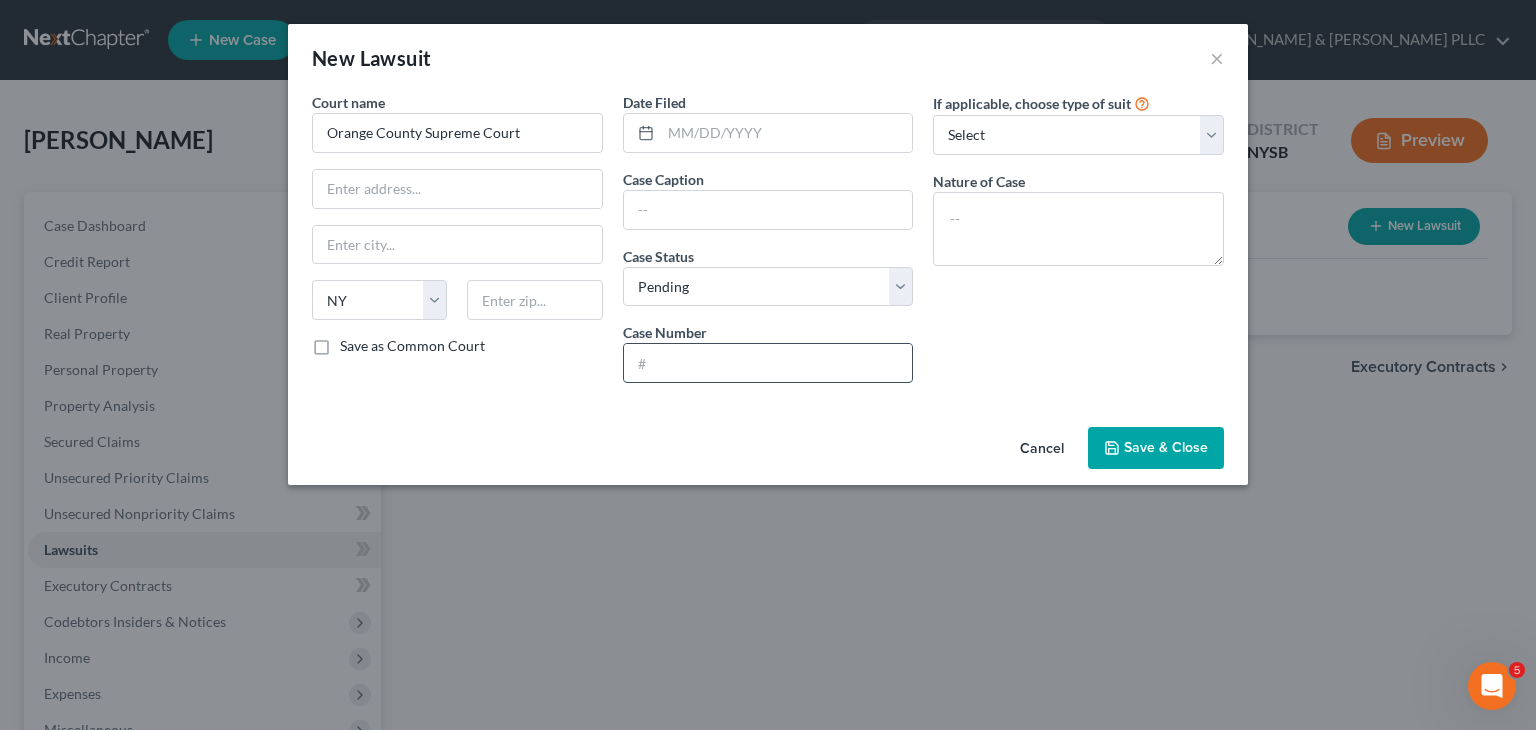 paste on "EF005010-2022" 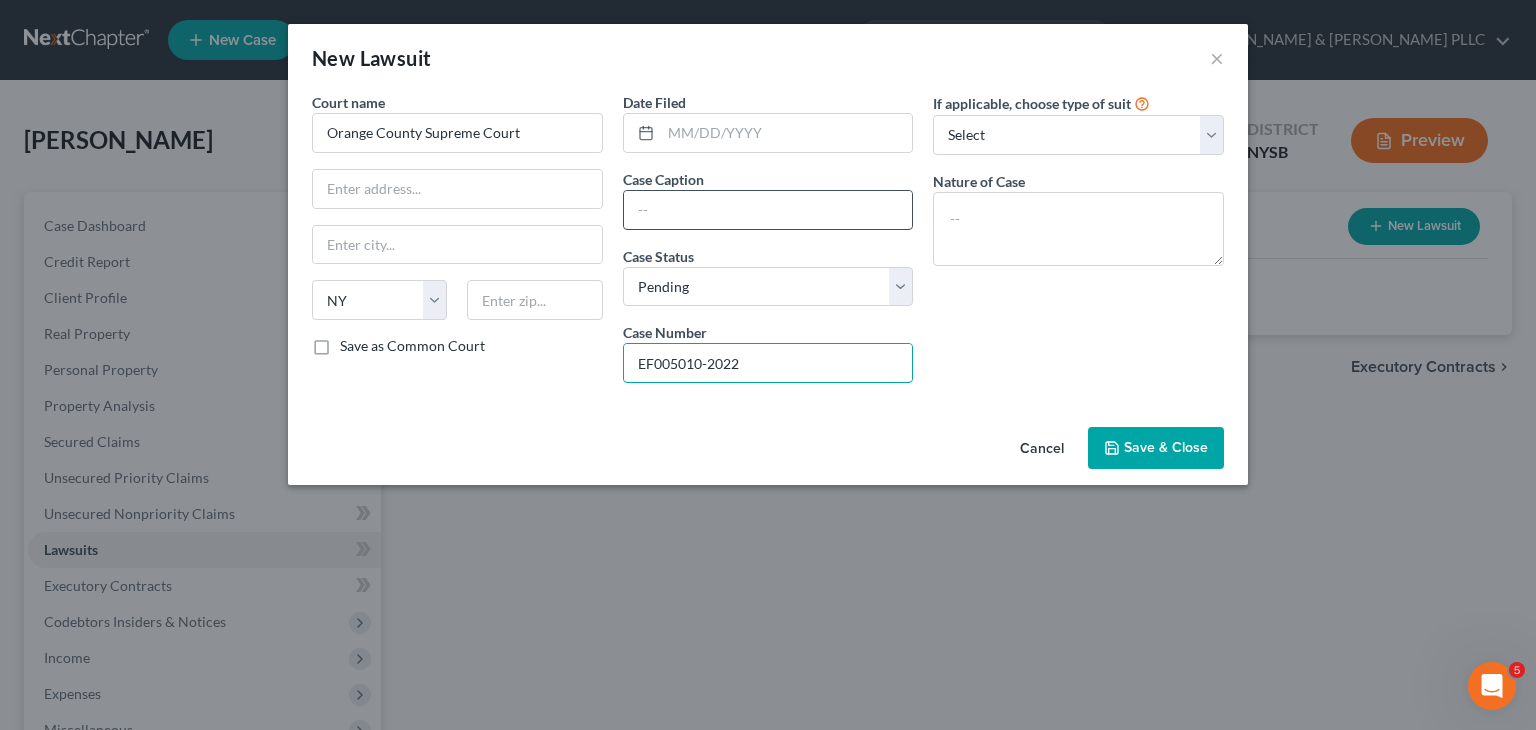 type on "EF005010-2022" 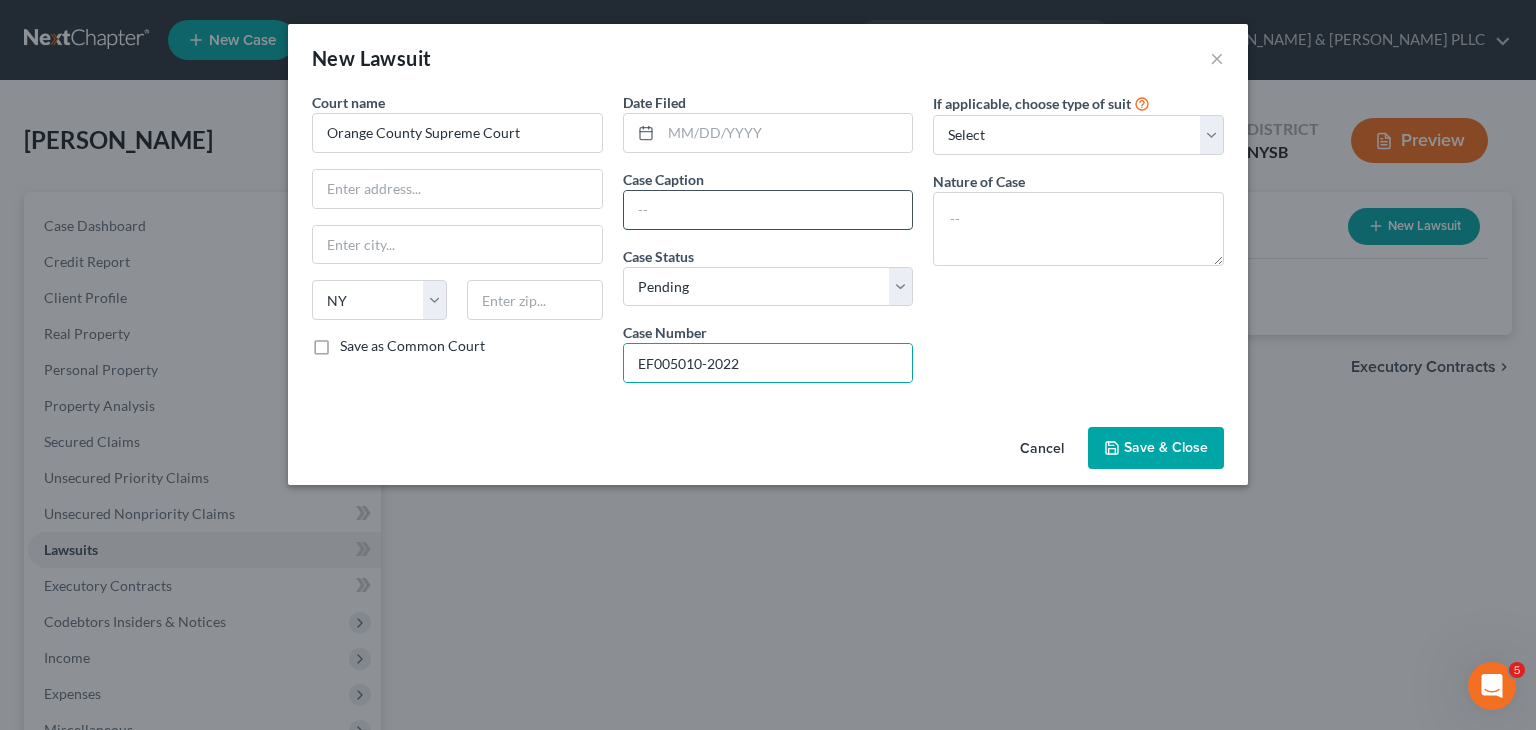 click at bounding box center [768, 210] 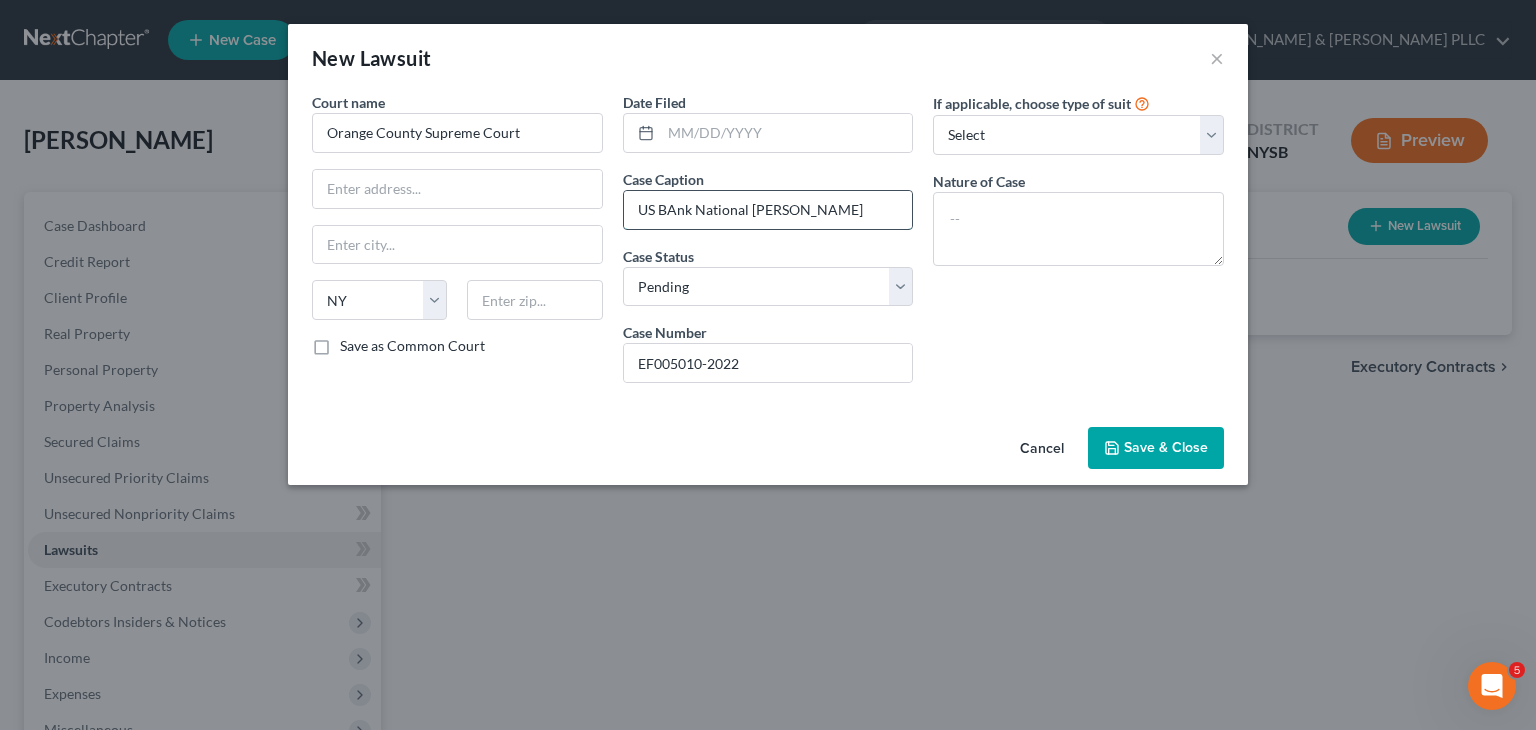 click on "US BAnk National [PERSON_NAME]" at bounding box center (768, 210) 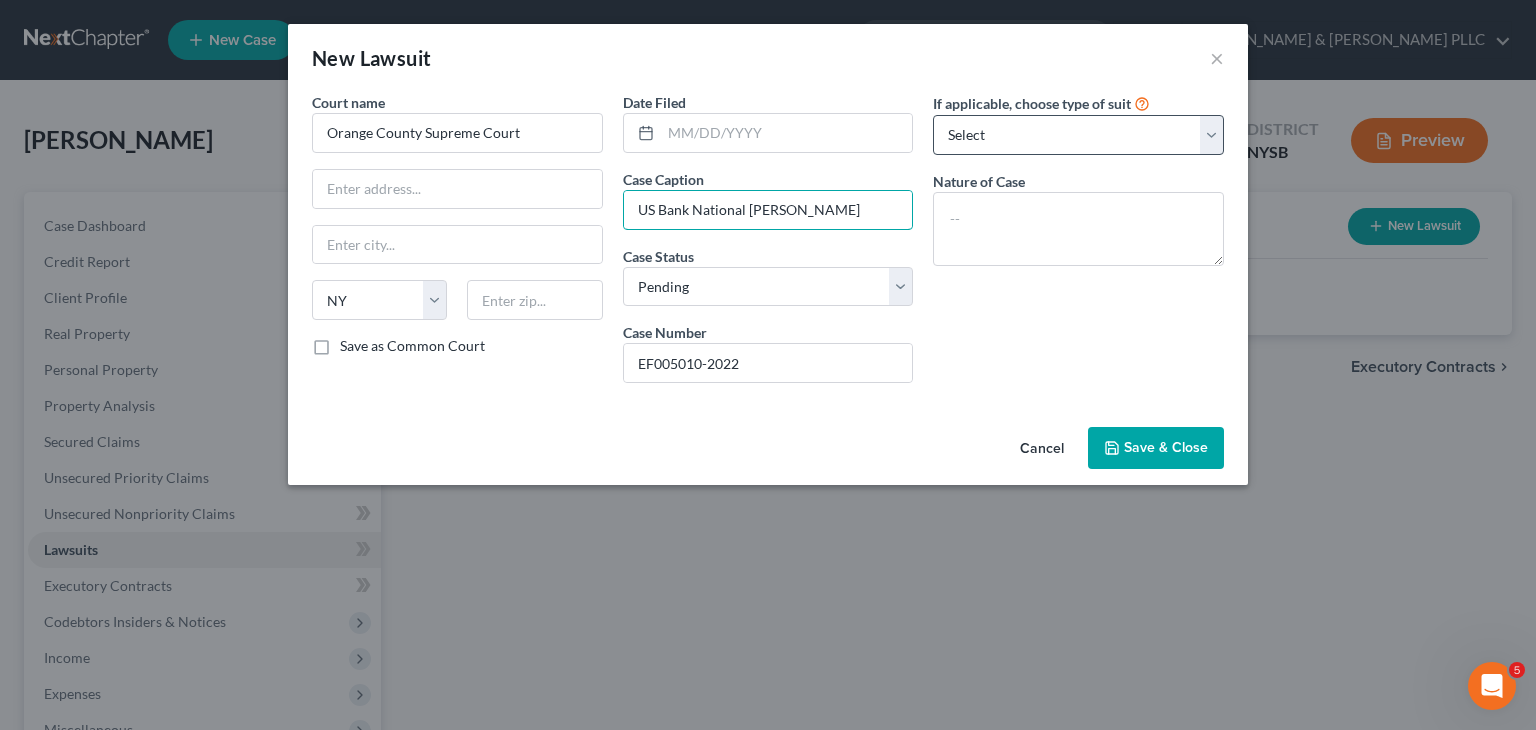 type on "US Bank National [PERSON_NAME]" 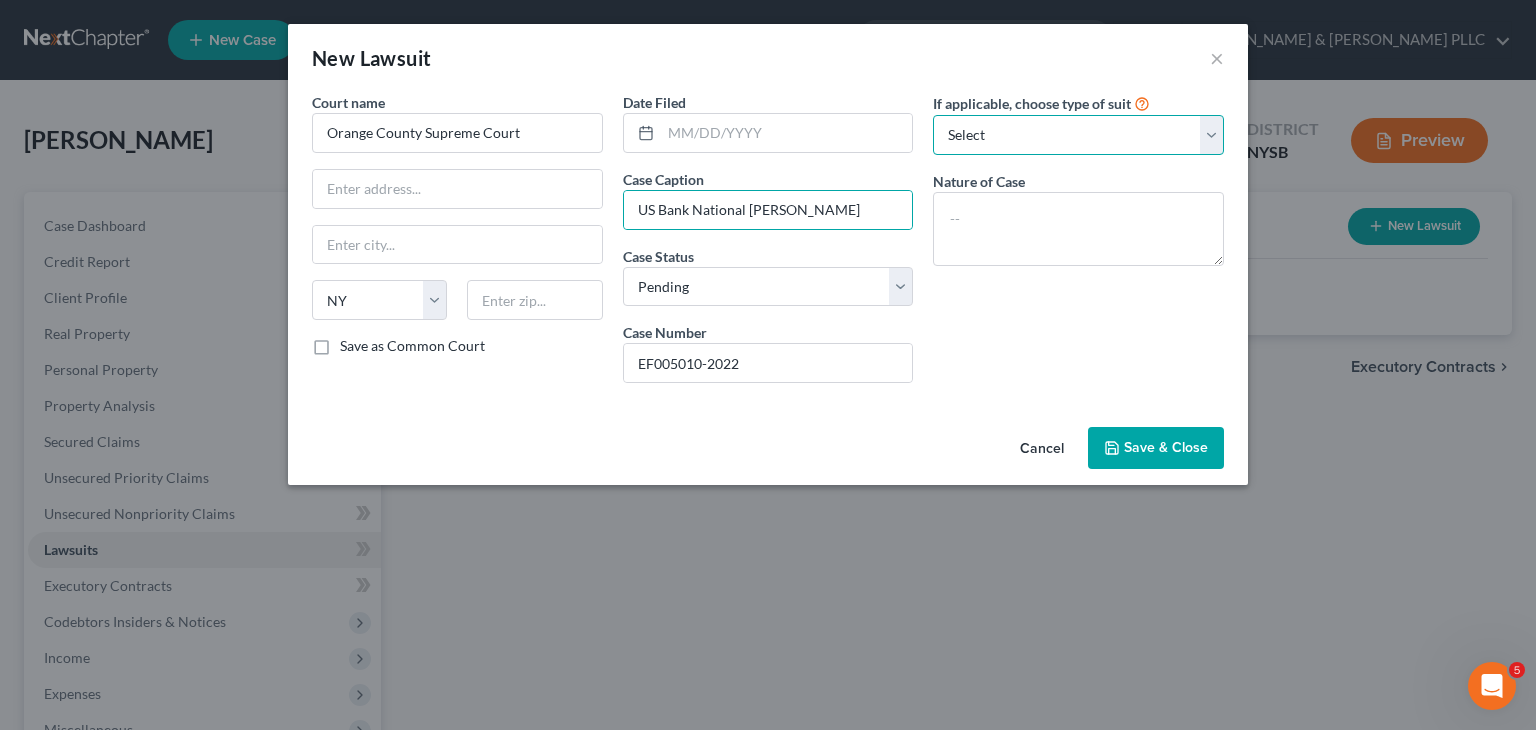 click on "Select Repossession Garnishment Foreclosure Attached, Seized, Or Levied Other" at bounding box center (1078, 135) 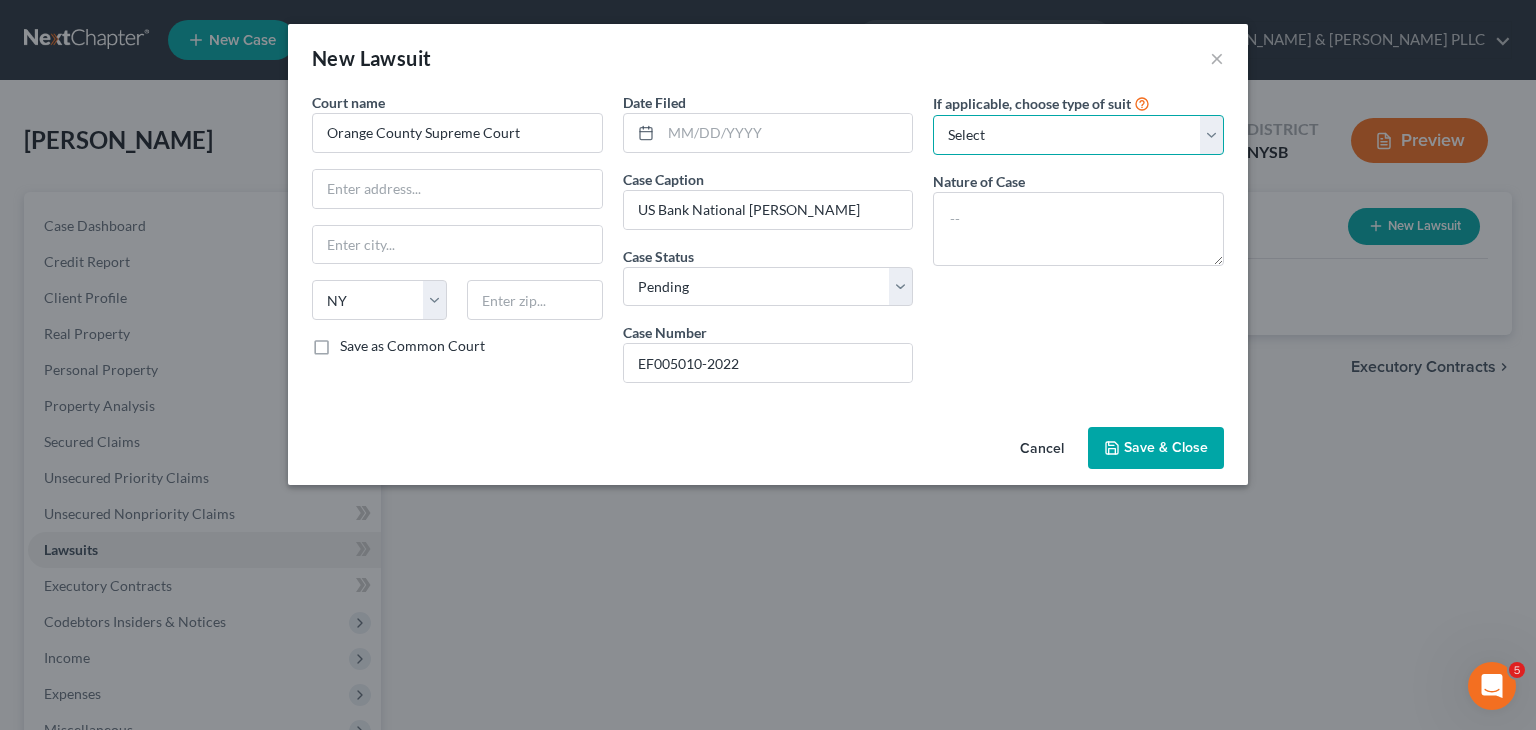 select on "4" 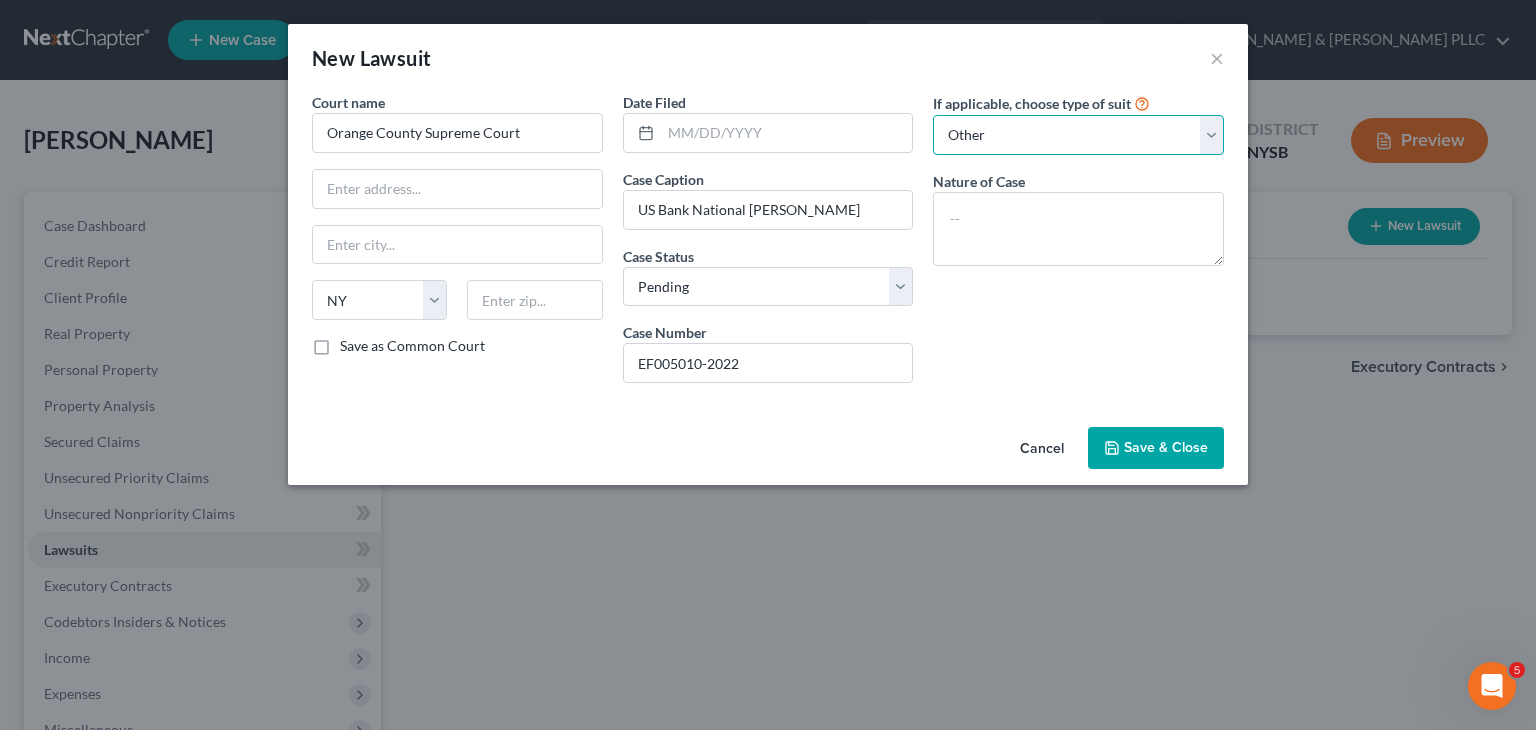 click on "Select Repossession Garnishment Foreclosure Attached, Seized, Or Levied Other" at bounding box center [1078, 135] 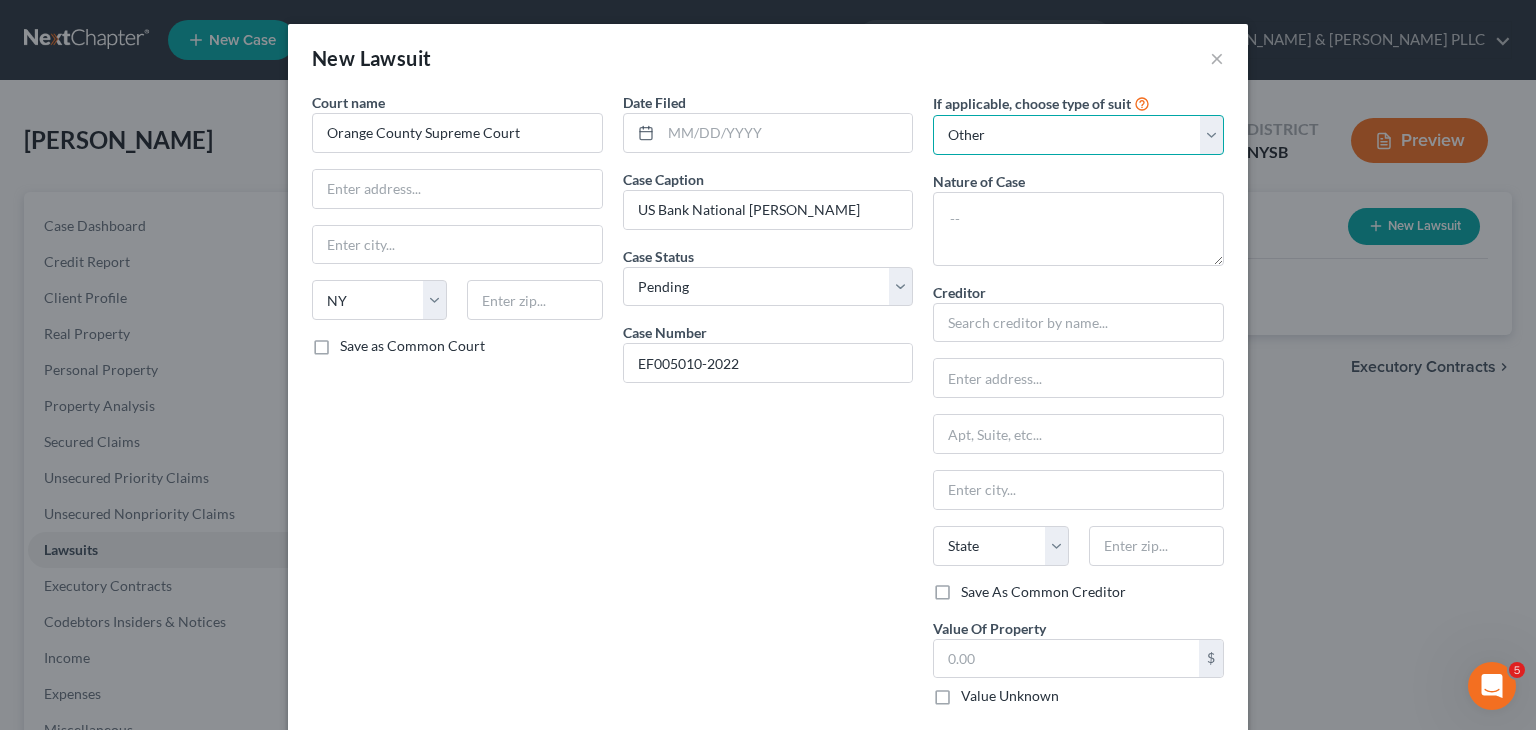 click on "Select Repossession Garnishment Foreclosure Attached, Seized, Or Levied Other" at bounding box center [1078, 135] 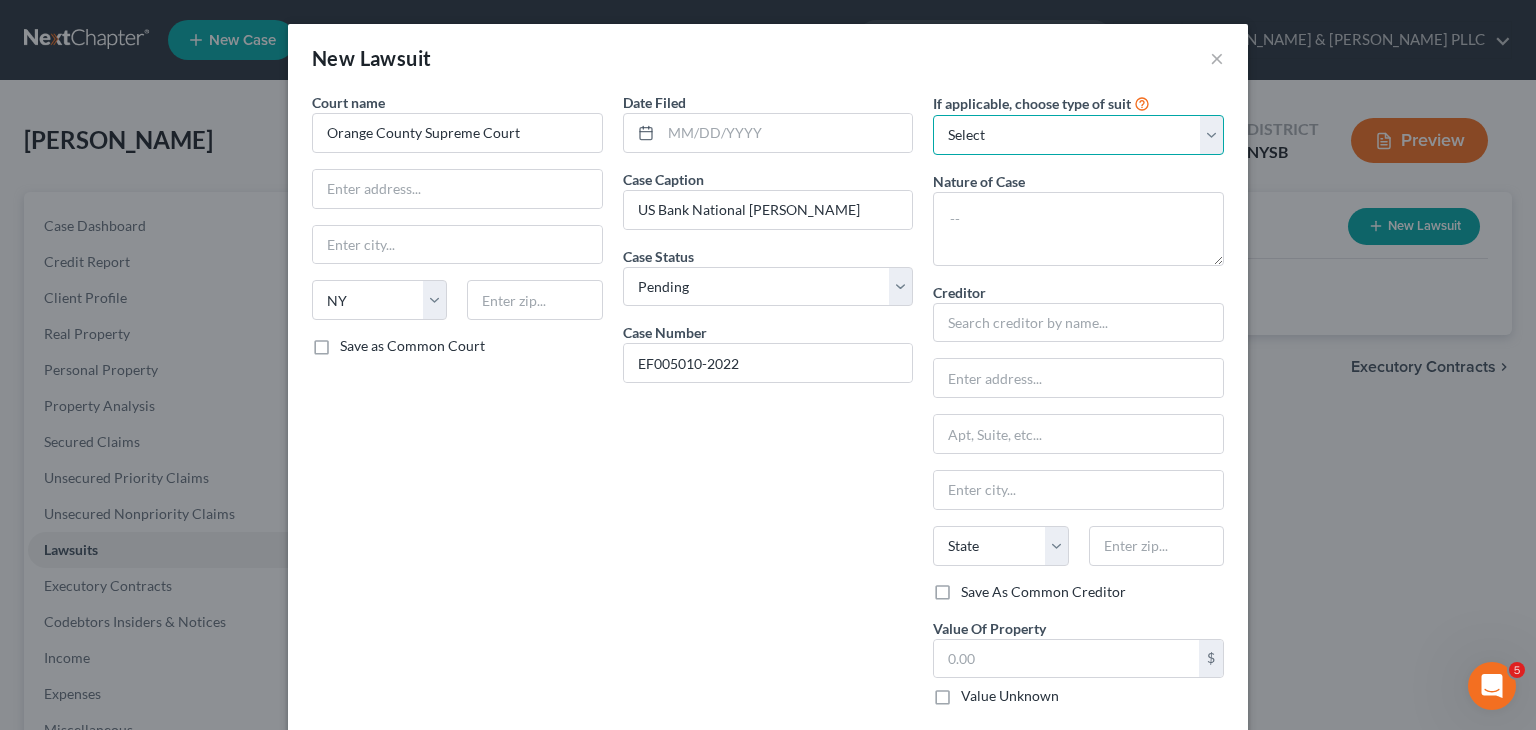 click on "Select Repossession Garnishment Foreclosure Attached, Seized, Or Levied Other" at bounding box center [1078, 135] 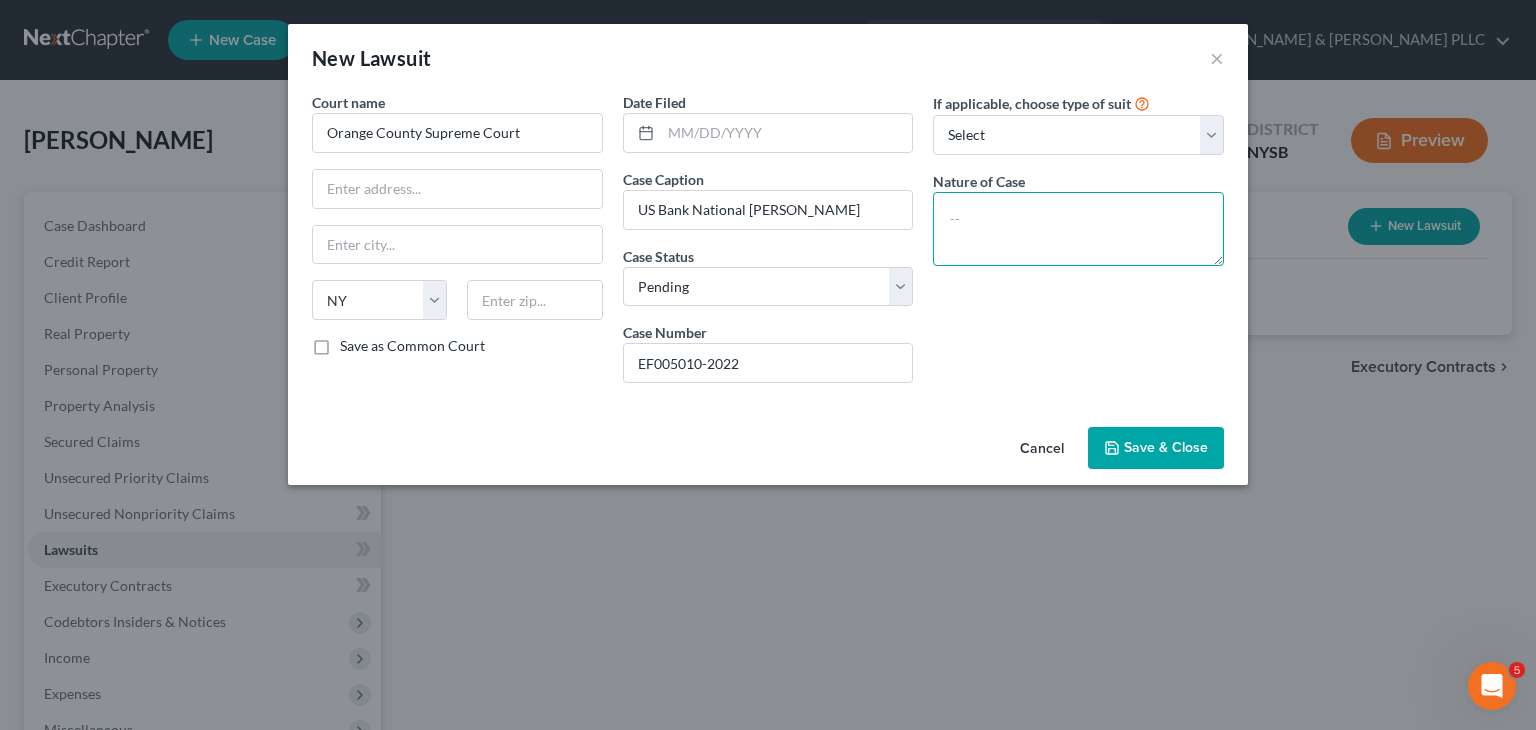 click at bounding box center [1078, 229] 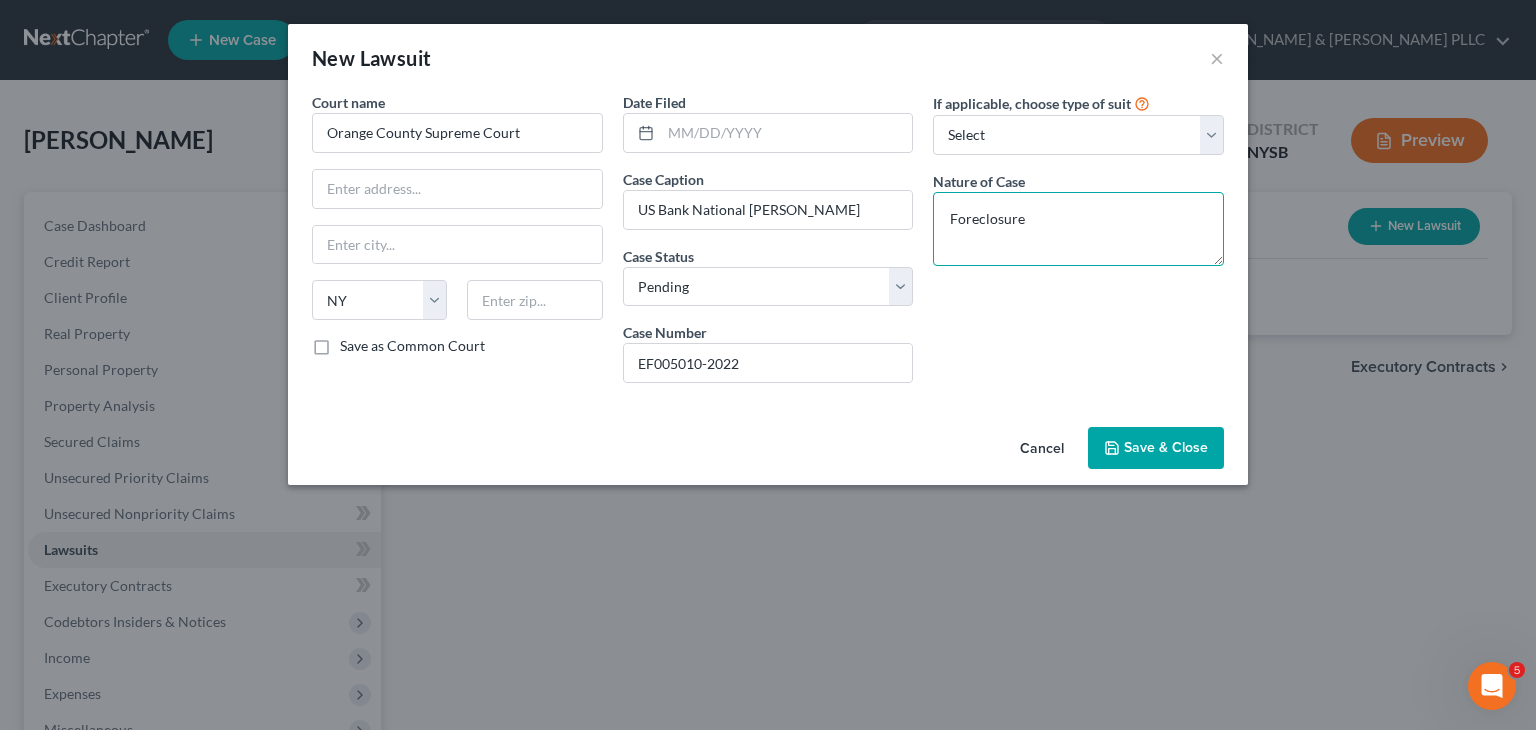type on "Foreclosure" 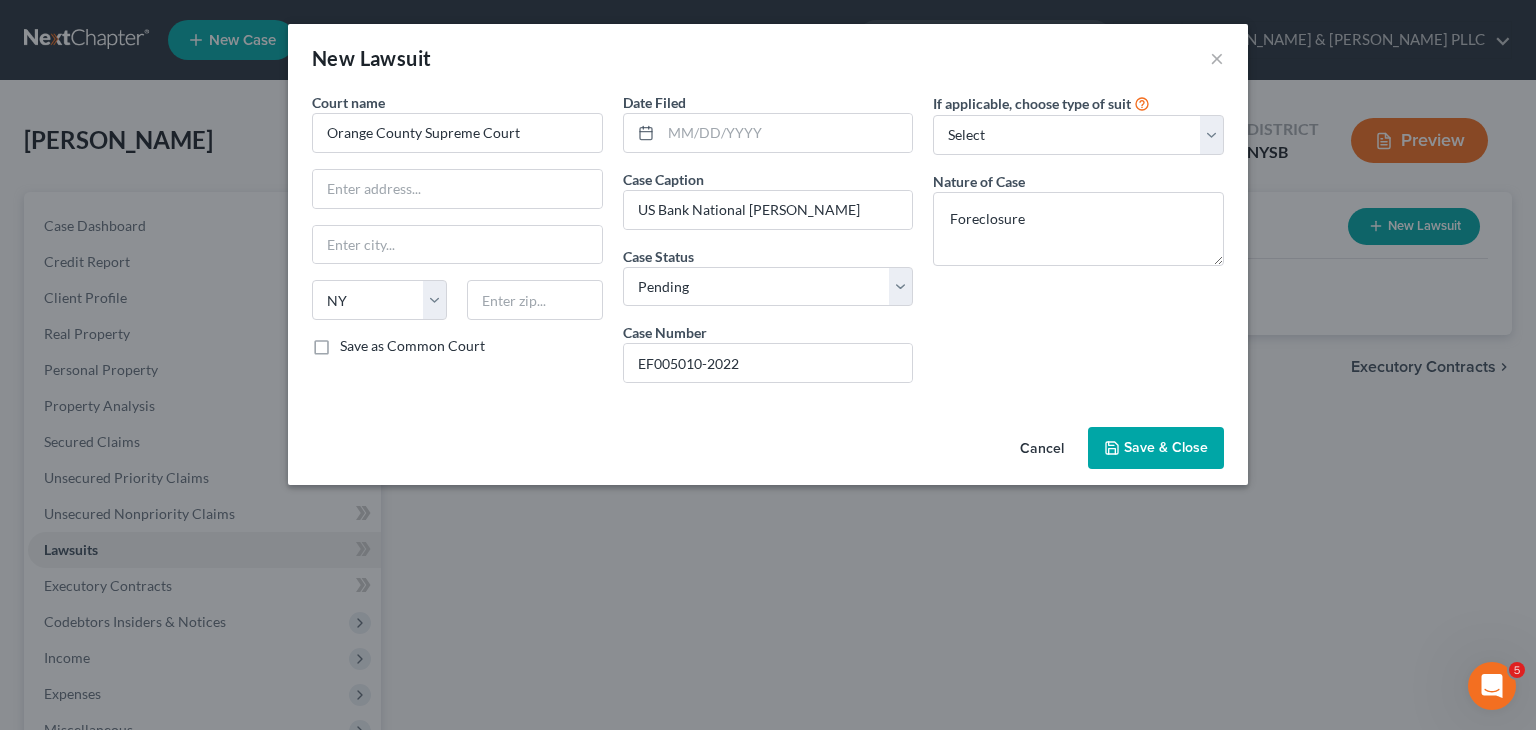 click on "Save & Close" at bounding box center (1166, 447) 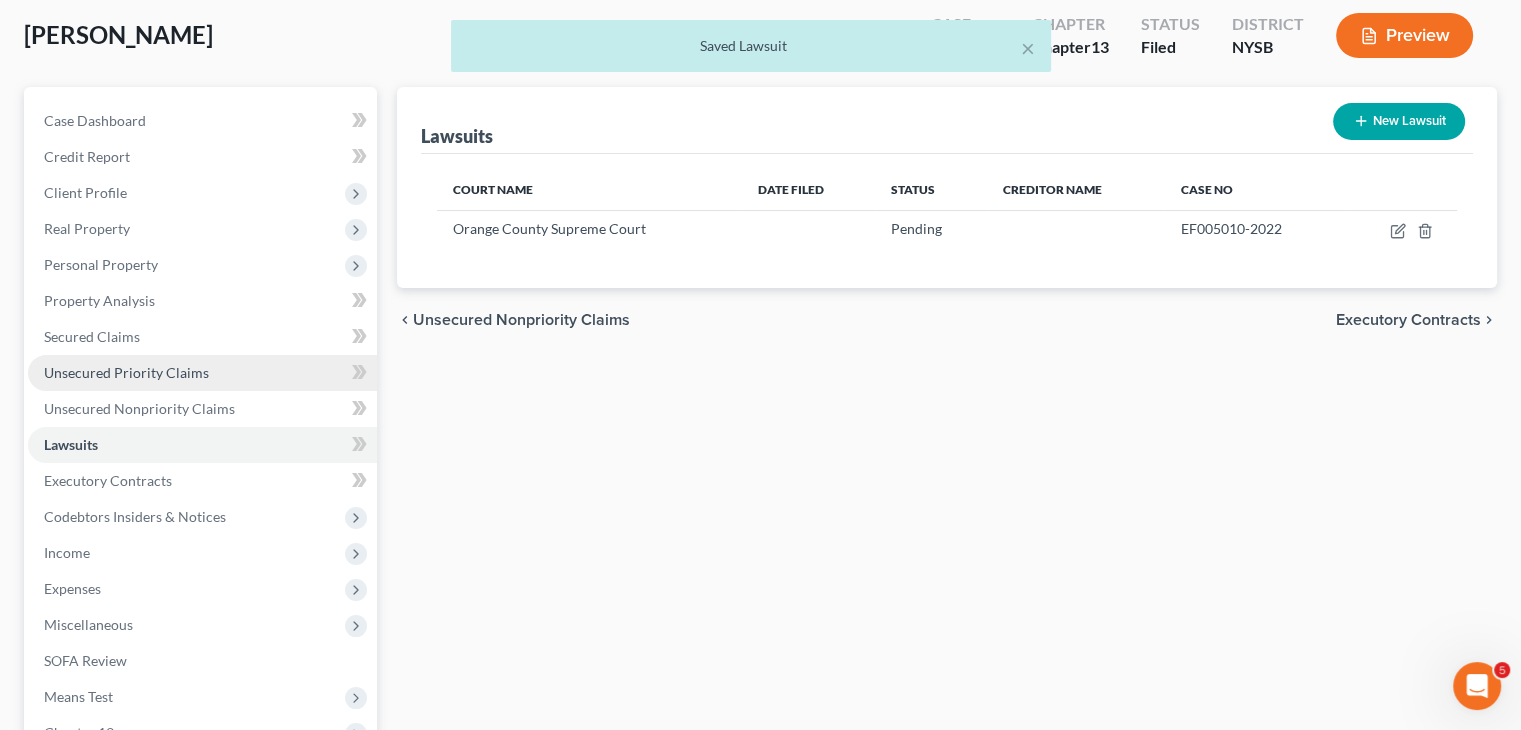 scroll, scrollTop: 200, scrollLeft: 0, axis: vertical 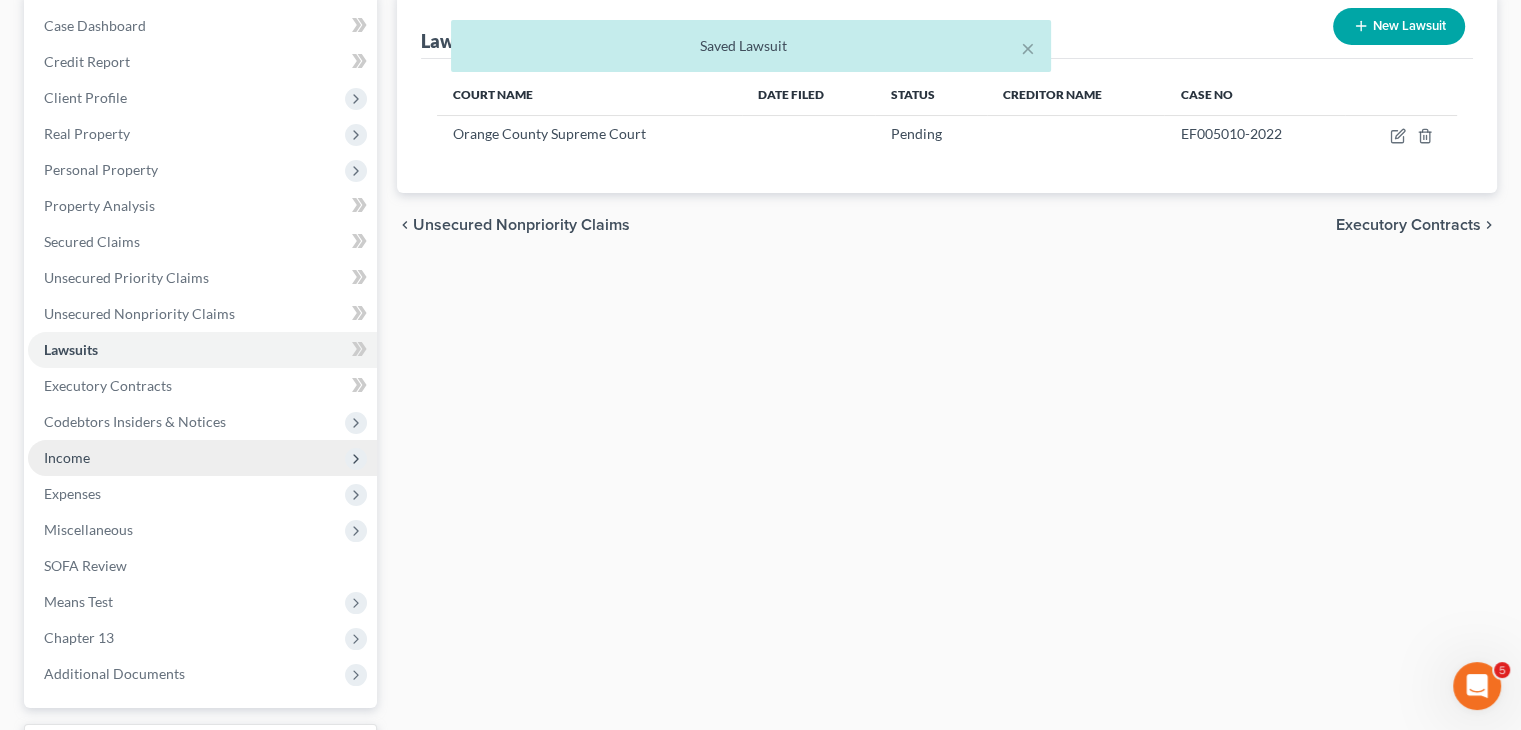 click on "Income" at bounding box center (202, 458) 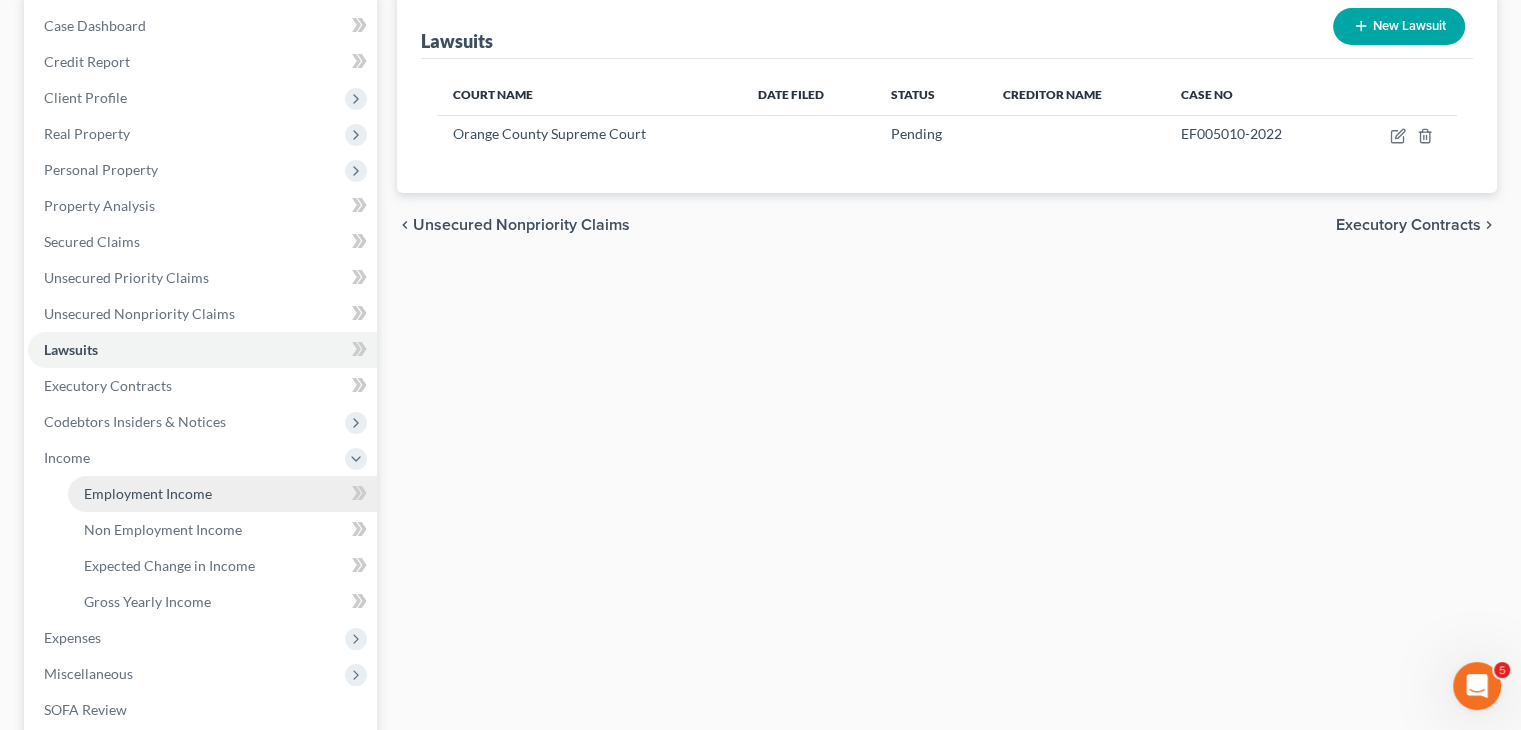 click on "Employment Income" at bounding box center (148, 493) 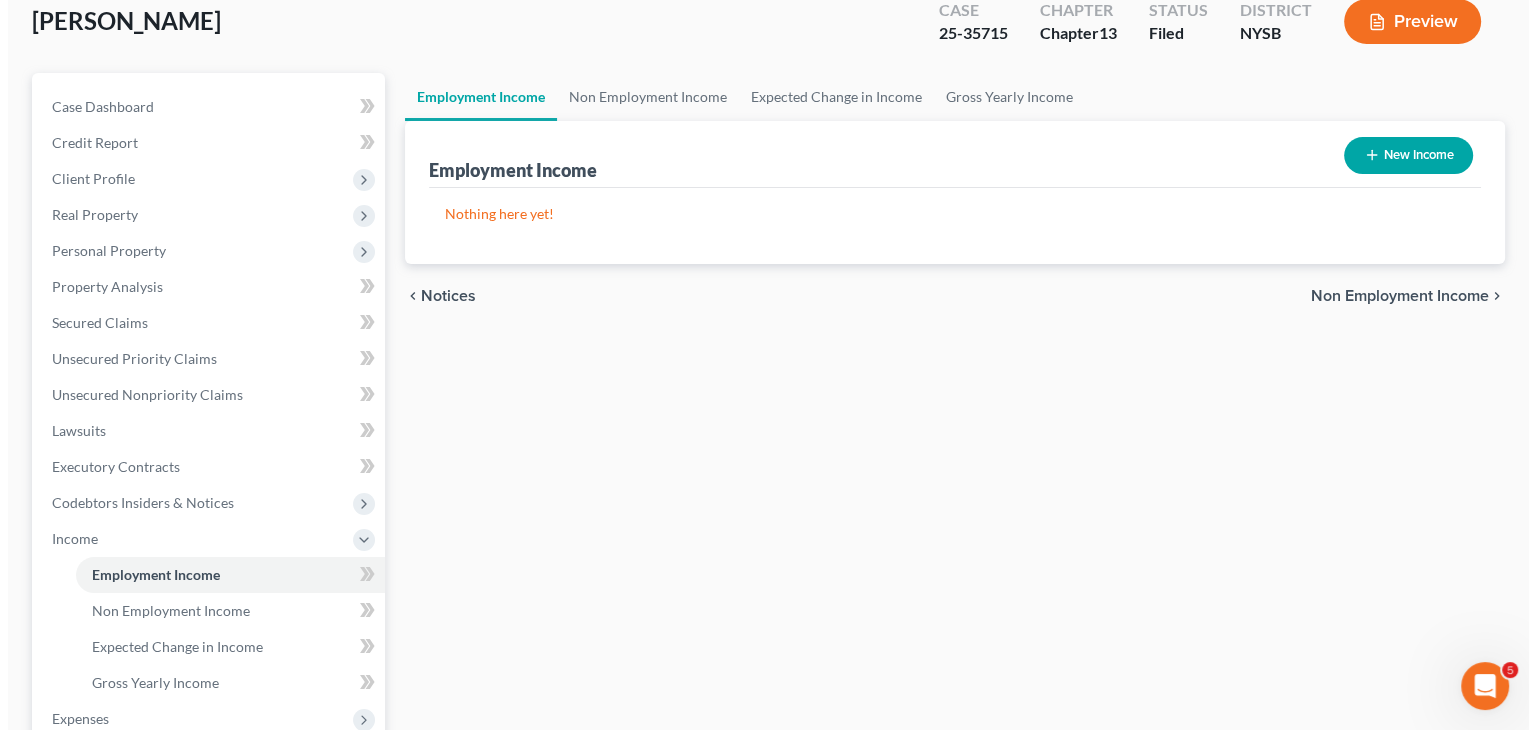 scroll, scrollTop: 0, scrollLeft: 0, axis: both 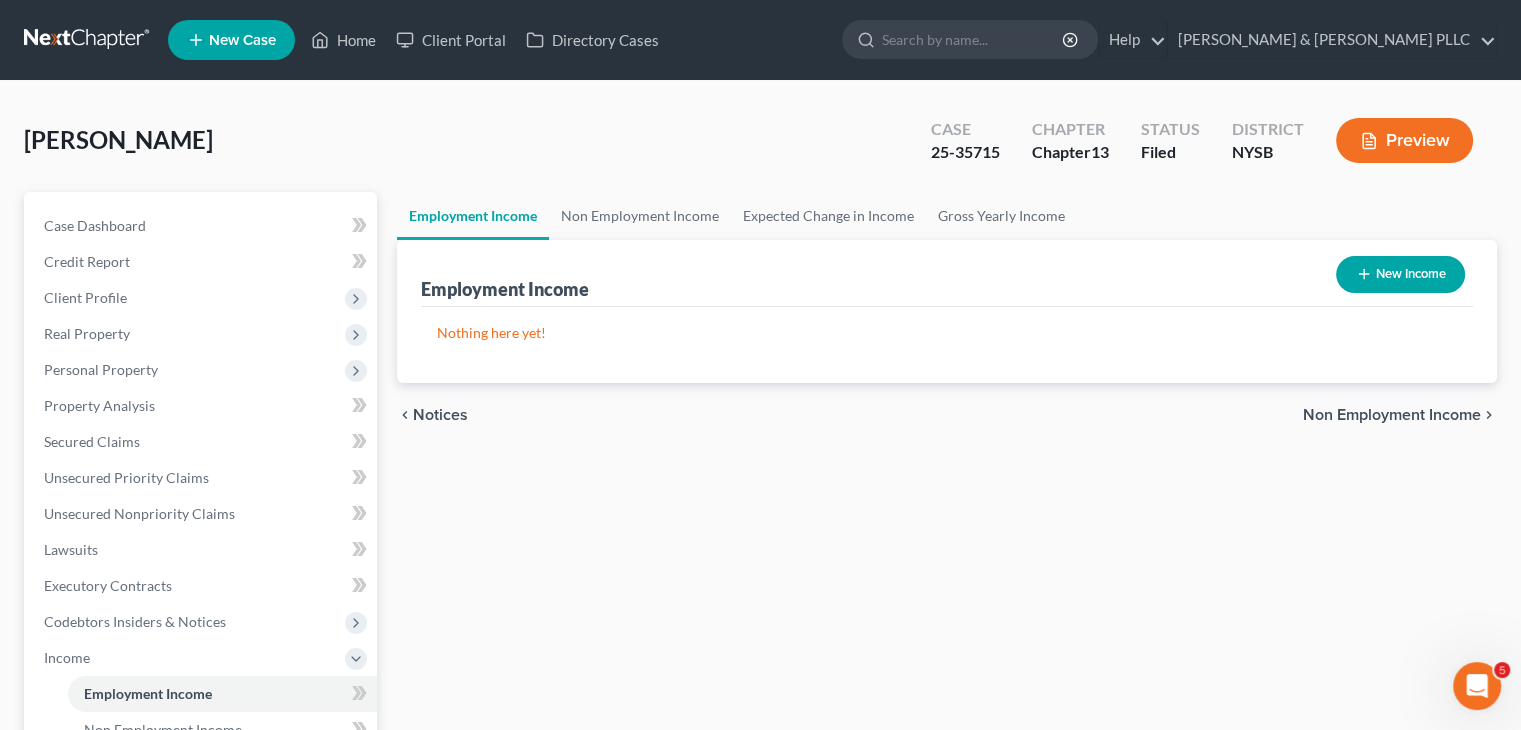 click on "New Income" at bounding box center [1400, 274] 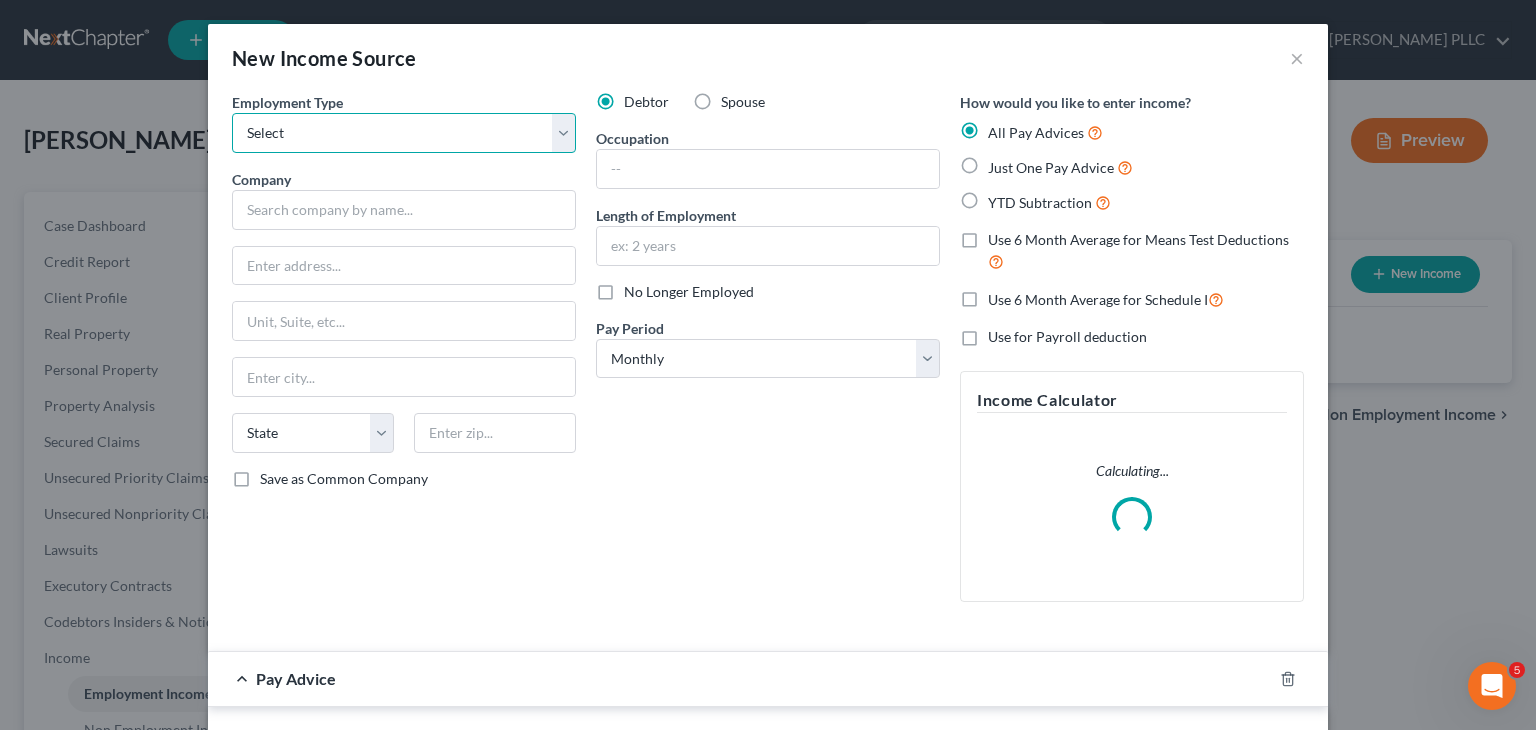 click on "Select Full or [DEMOGRAPHIC_DATA] Employment Self Employment" at bounding box center (404, 133) 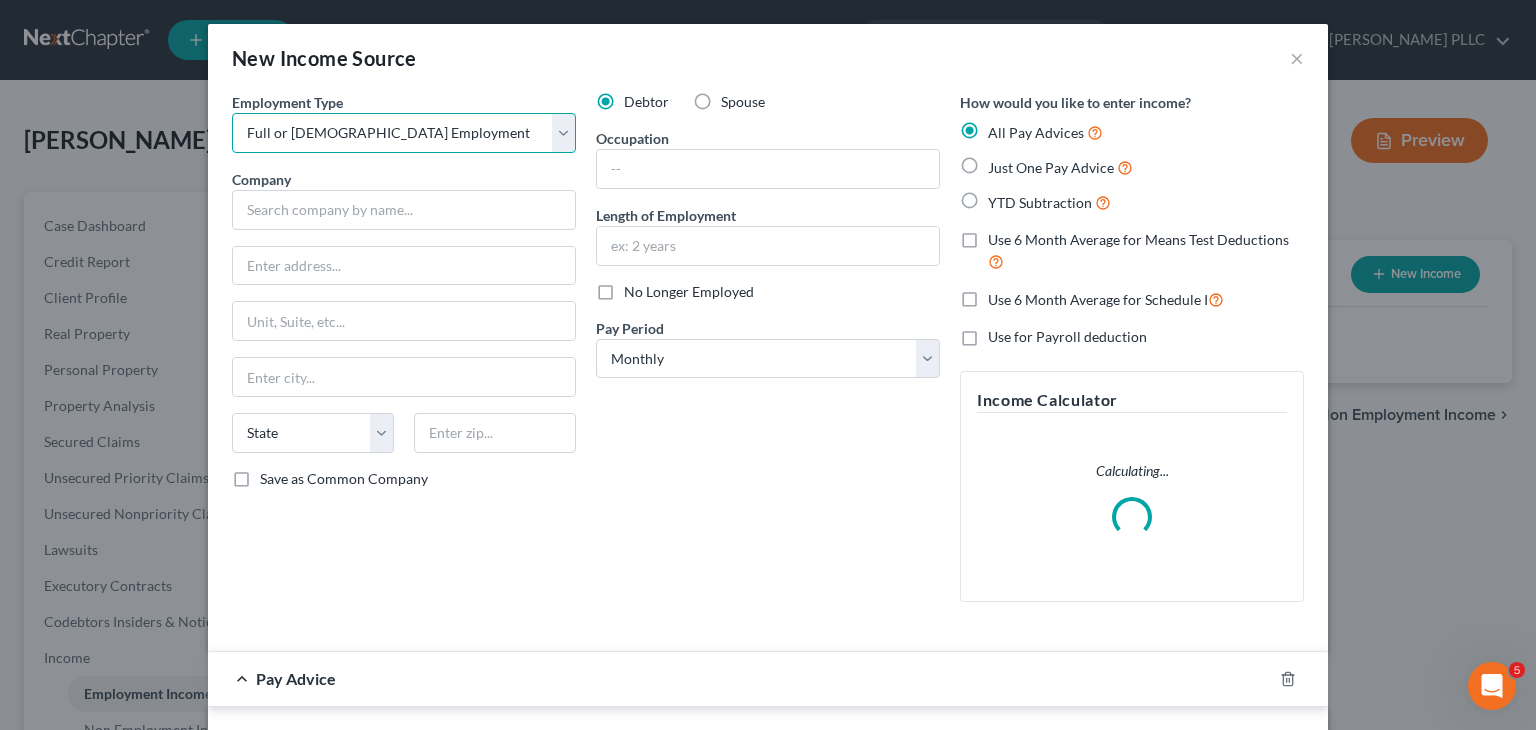 click on "Select Full or [DEMOGRAPHIC_DATA] Employment Self Employment" at bounding box center (404, 133) 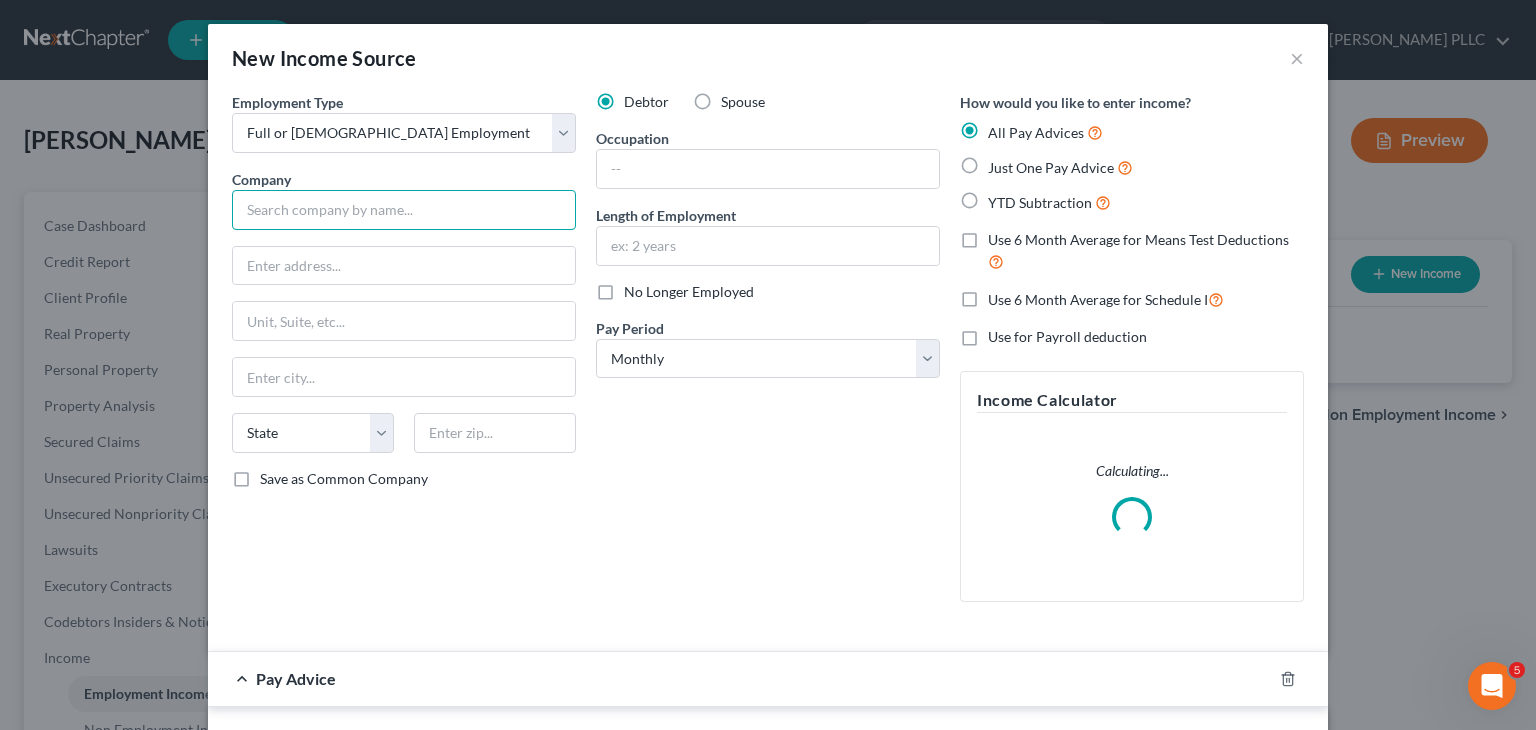 click at bounding box center [404, 210] 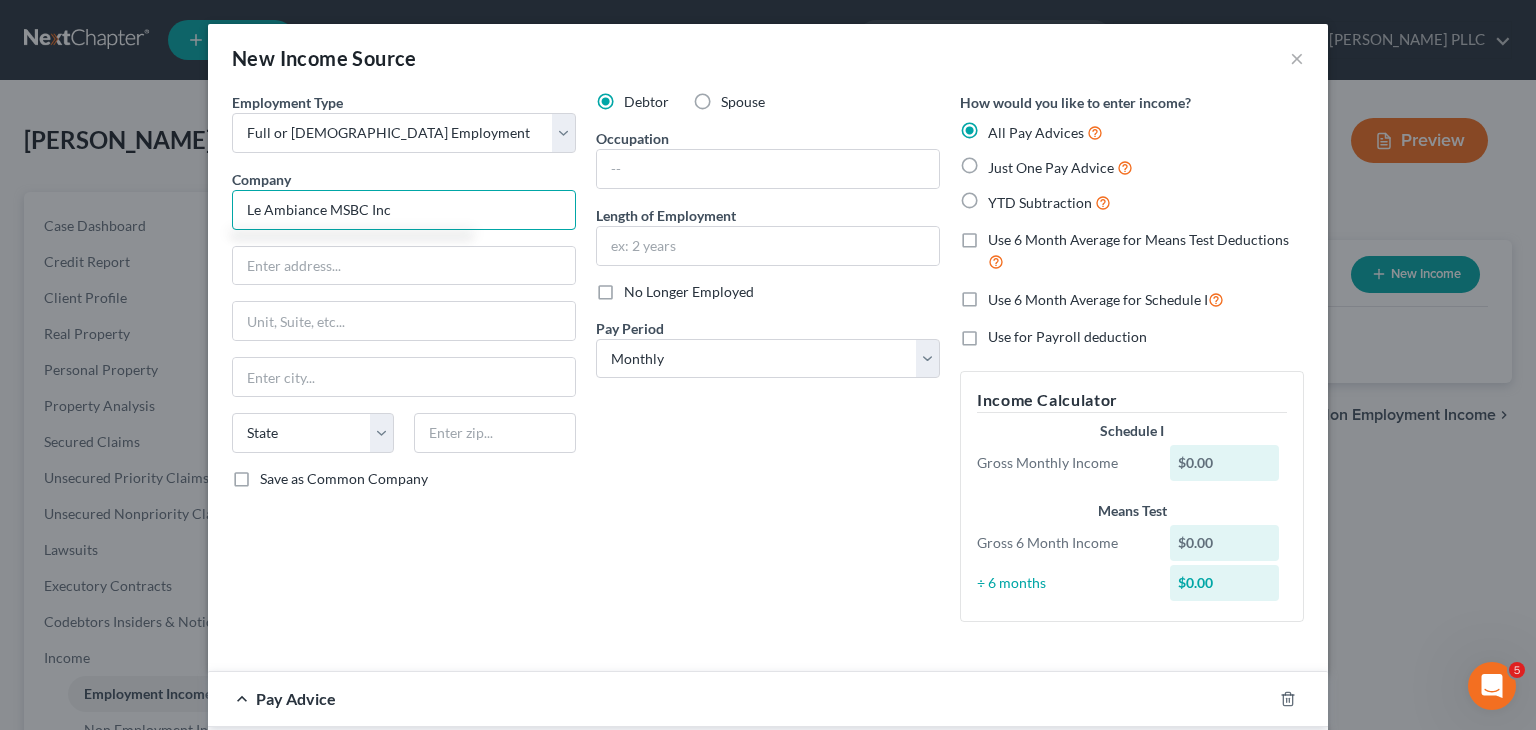 type on "Le Ambiance MSBC Inc" 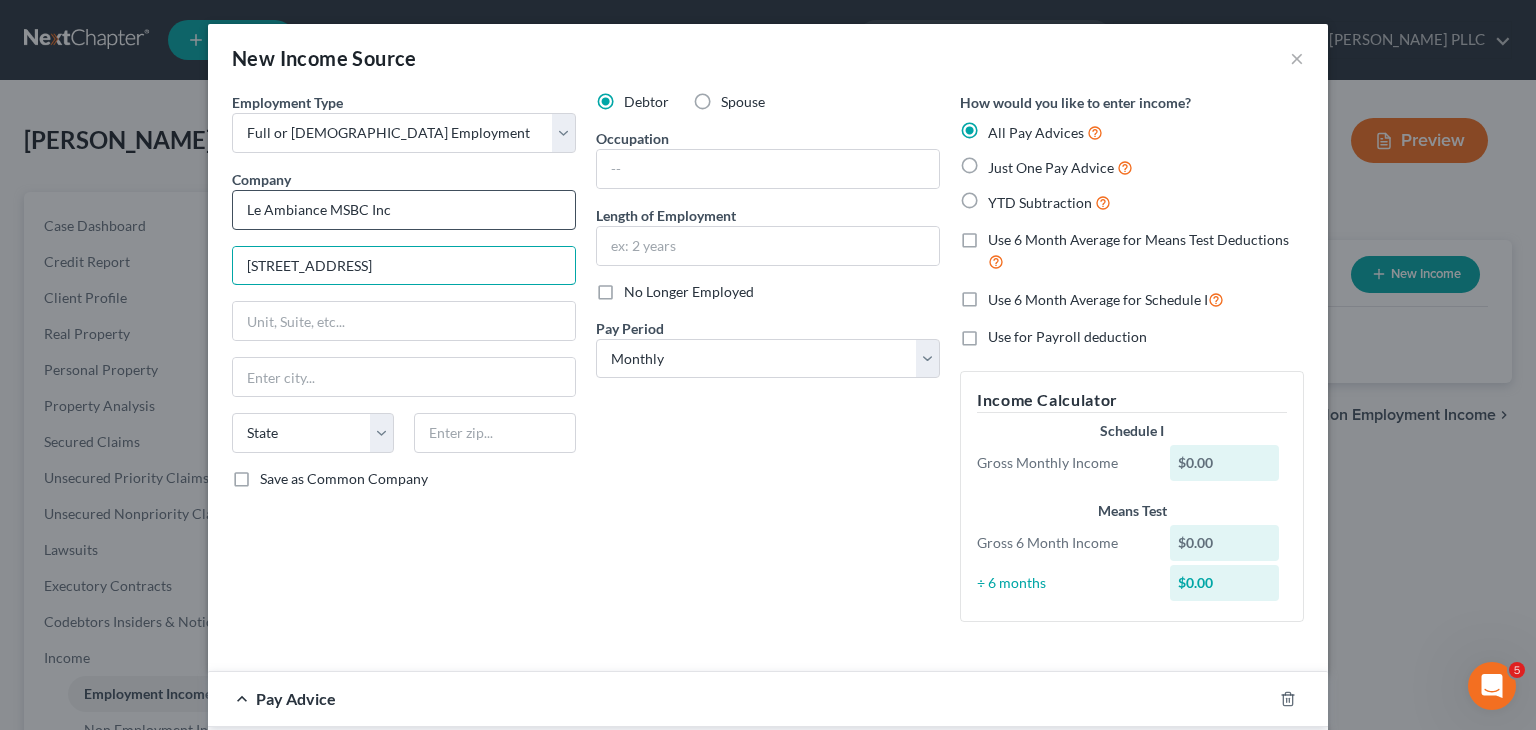 type on "[STREET_ADDRESS]" 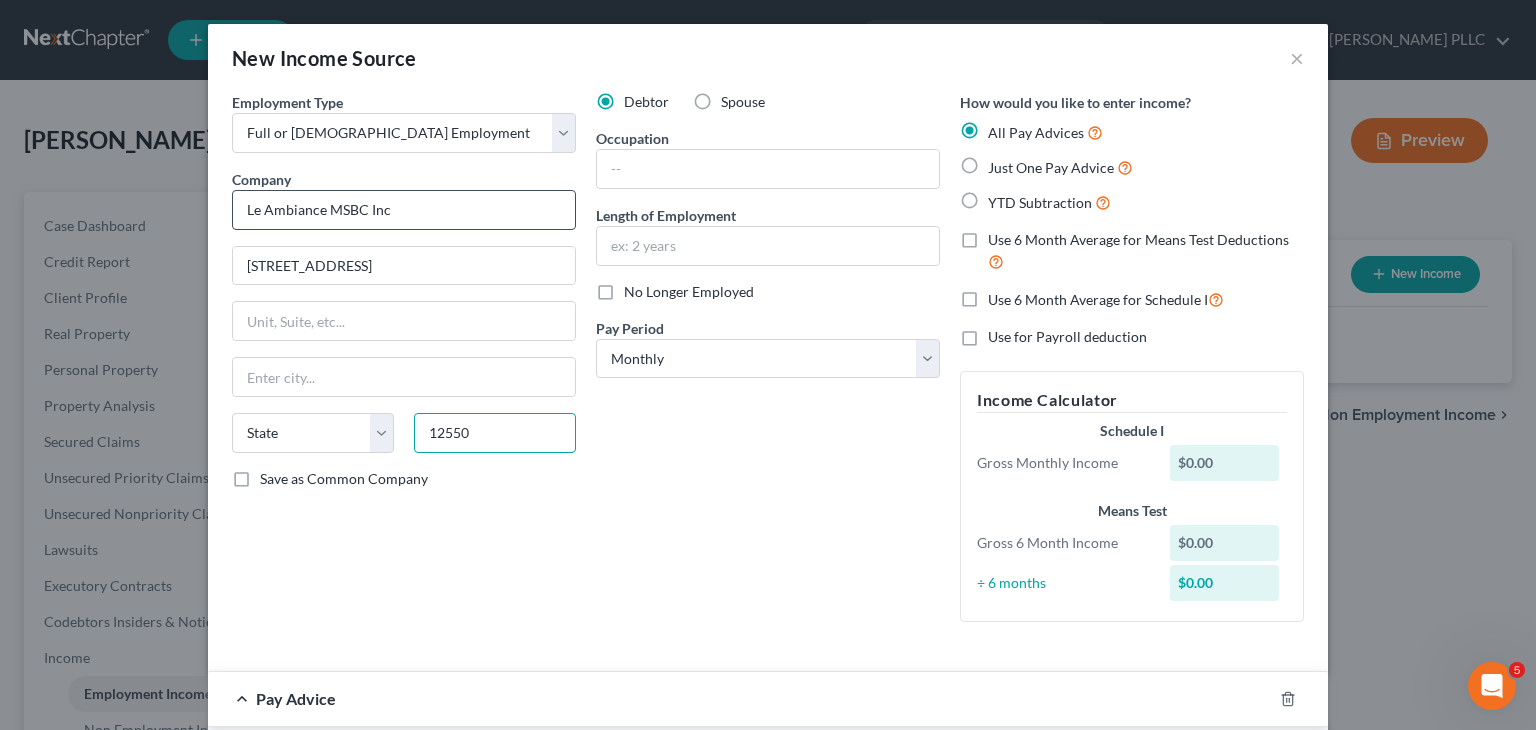 type on "12550" 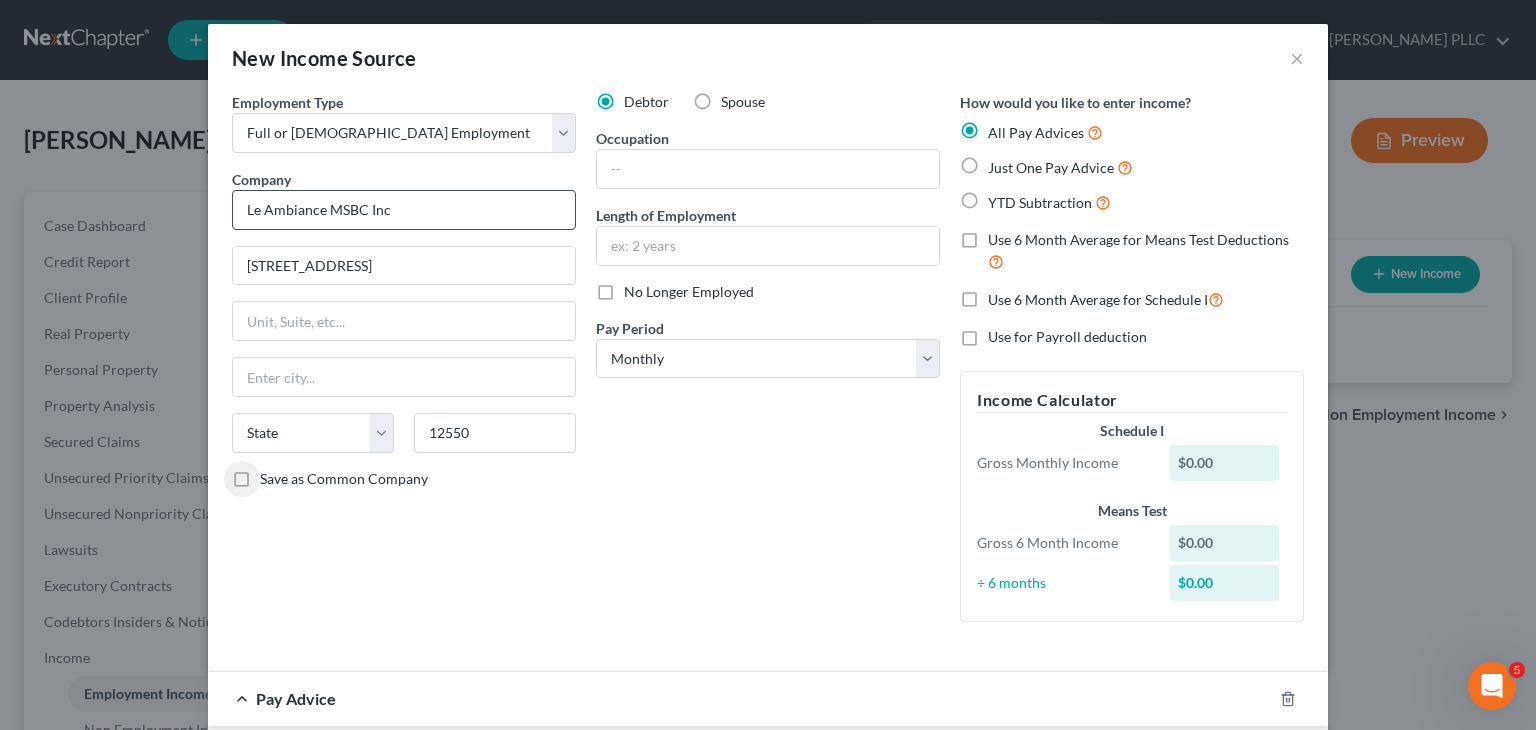 type on "[GEOGRAPHIC_DATA]" 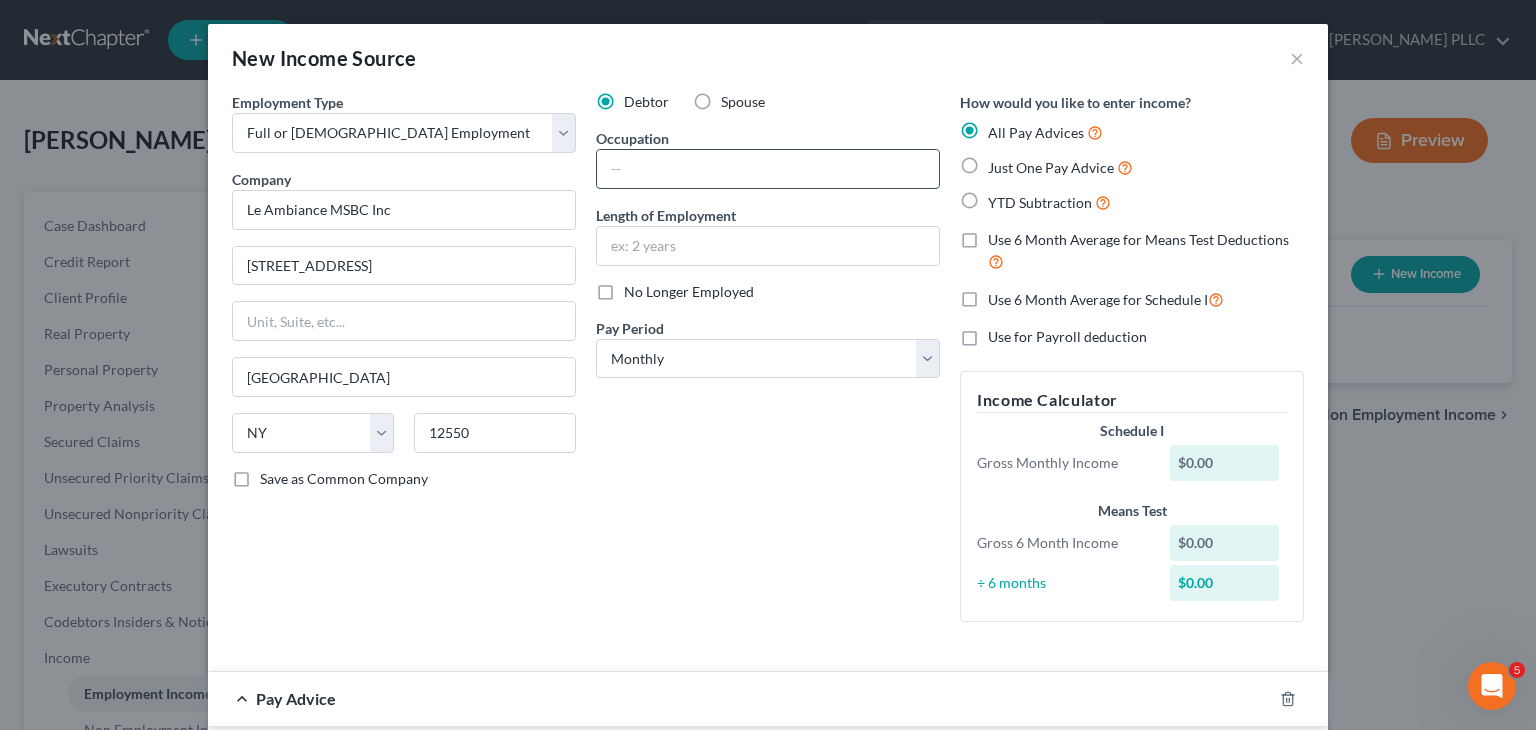 click at bounding box center [768, 169] 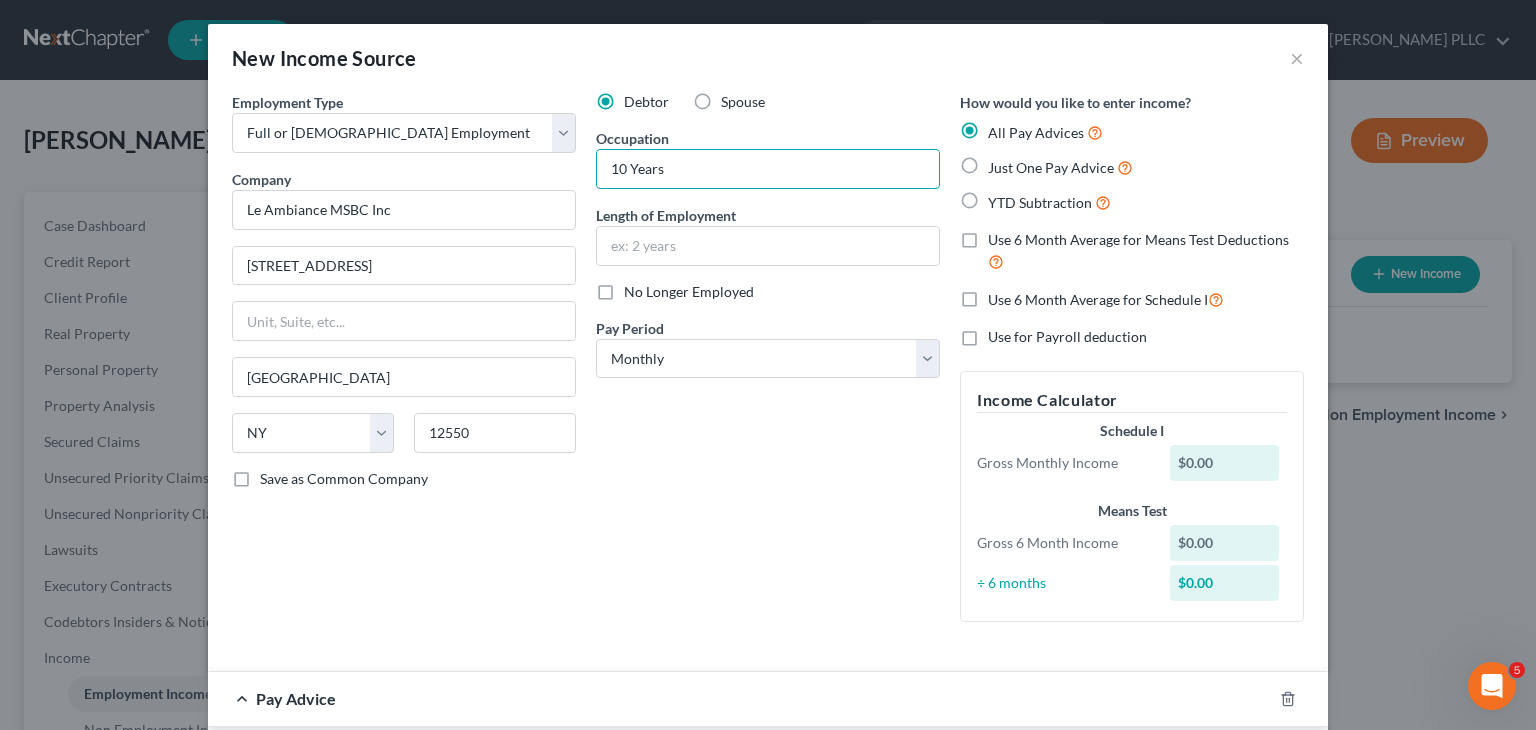 drag, startPoint x: 694, startPoint y: 168, endPoint x: 586, endPoint y: 164, distance: 108.07405 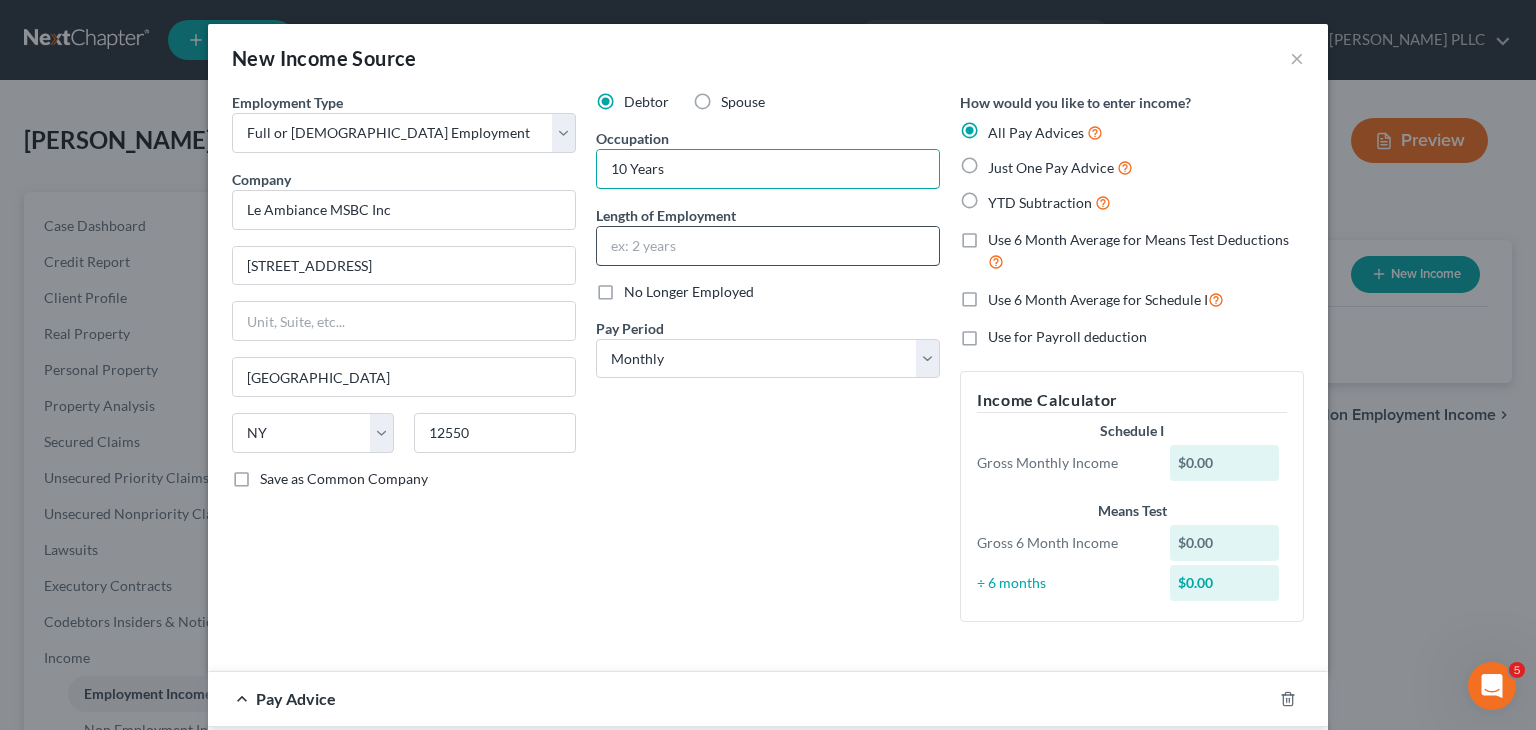 type on "10 Years" 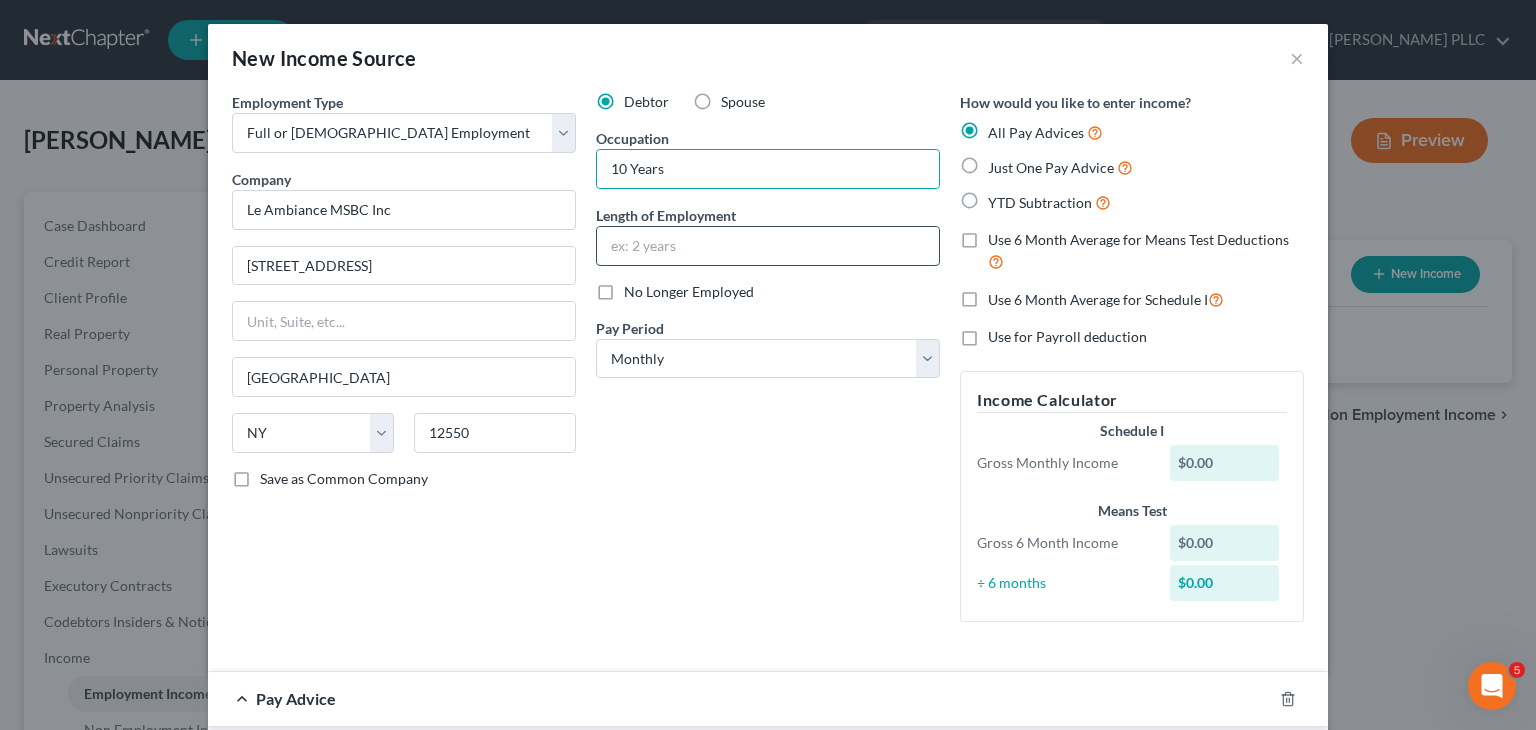 click at bounding box center (768, 246) 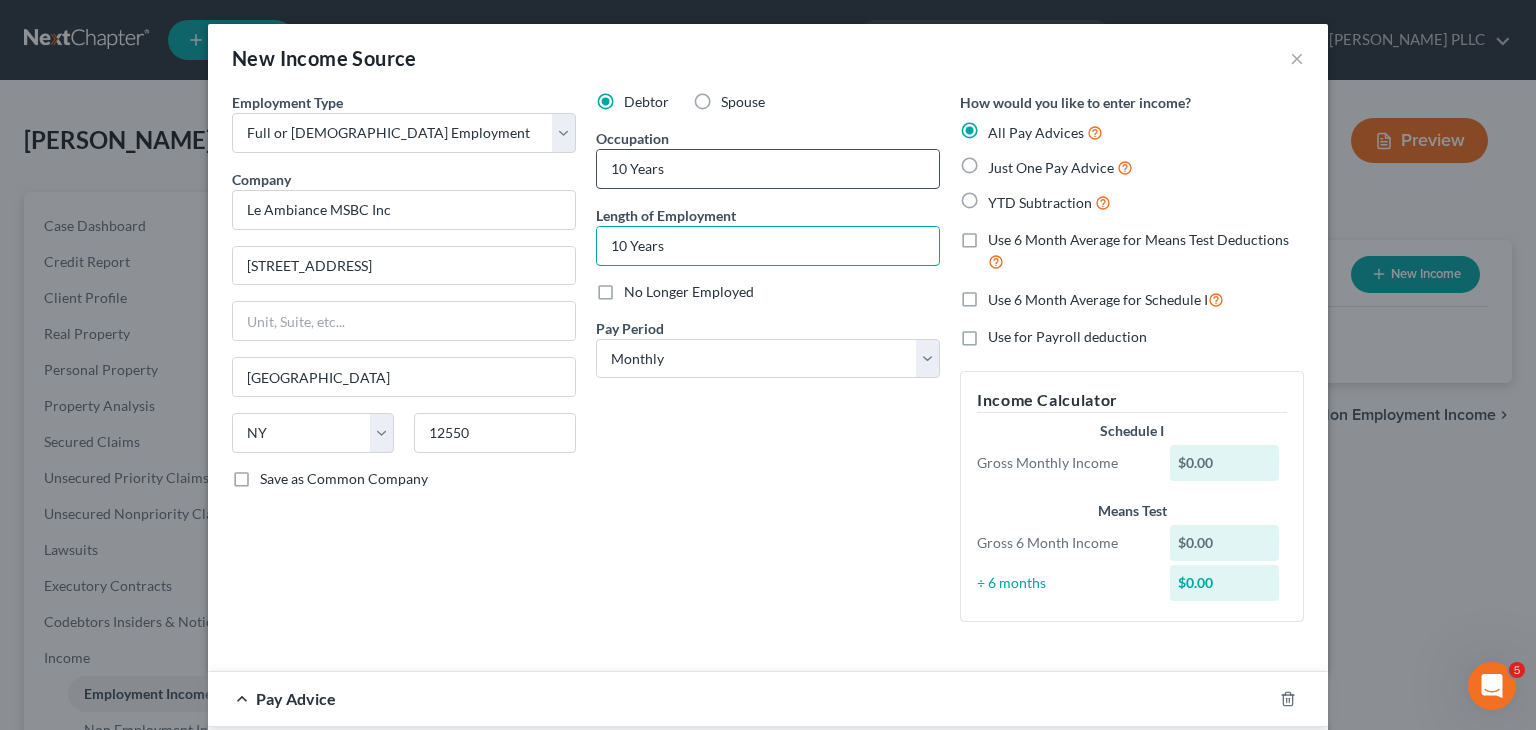 type on "10 Years" 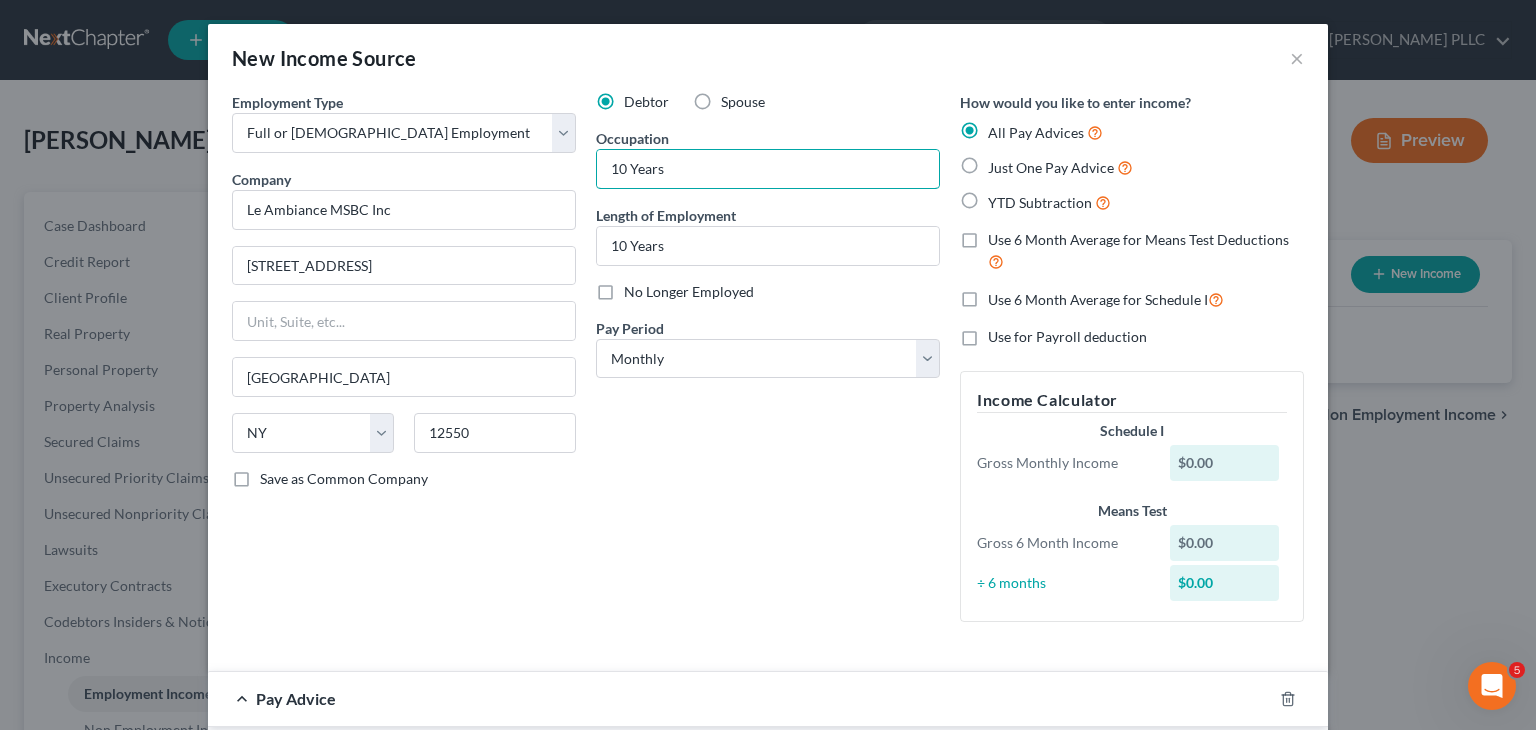 drag, startPoint x: 658, startPoint y: 162, endPoint x: 575, endPoint y: 177, distance: 84.34453 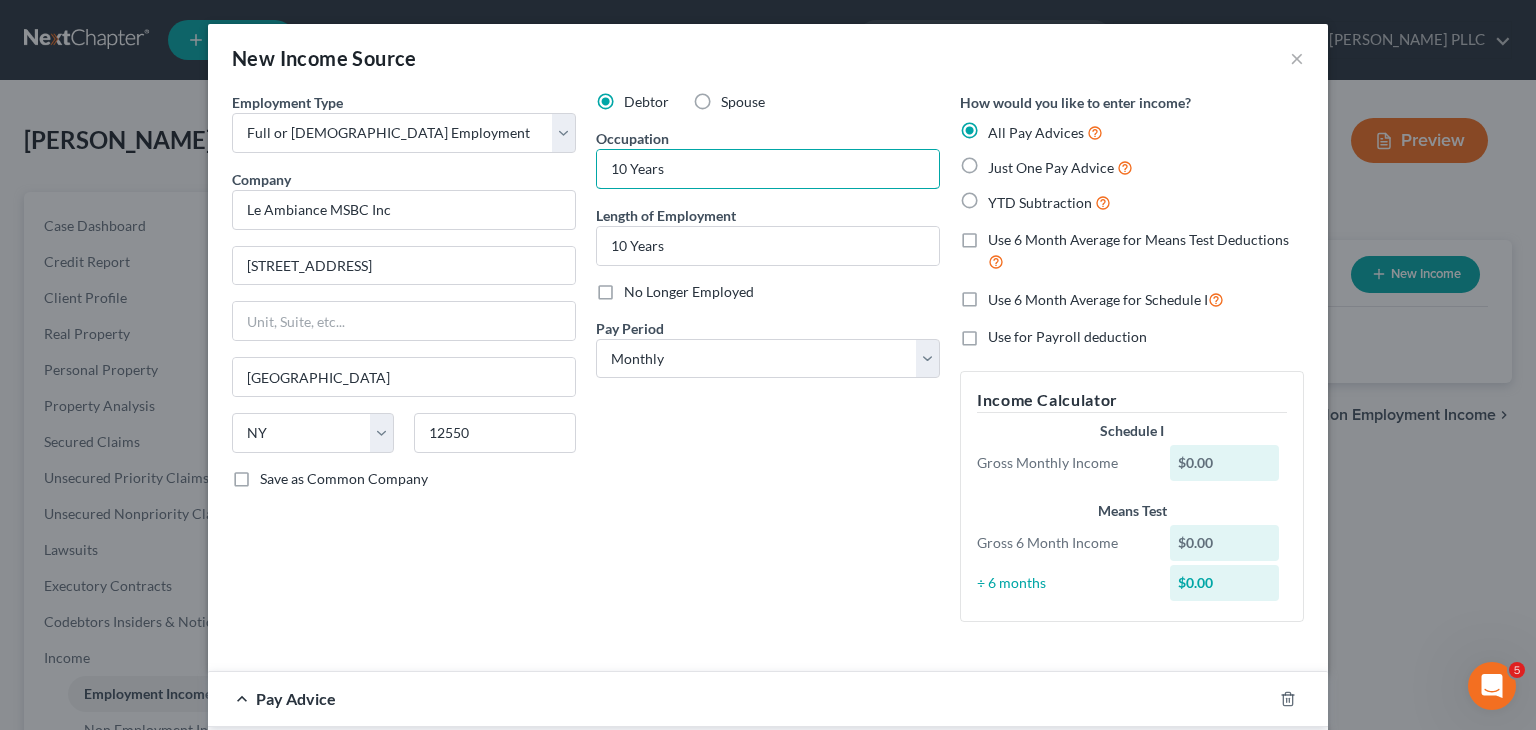 click on "Employment Type
*
Select Full or [DEMOGRAPHIC_DATA] Employment Self Employment
Company
*
Le Ambiance MSBC Inc                      [STREET_ADDRESS] [GEOGRAPHIC_DATA] [US_STATE] AK AR AZ CA CO CT DE [GEOGRAPHIC_DATA] [GEOGRAPHIC_DATA] [GEOGRAPHIC_DATA] GU HI ID IL IN [GEOGRAPHIC_DATA] [GEOGRAPHIC_DATA] [GEOGRAPHIC_DATA] LA ME MD [GEOGRAPHIC_DATA] [GEOGRAPHIC_DATA] [GEOGRAPHIC_DATA] [GEOGRAPHIC_DATA] [GEOGRAPHIC_DATA] MT [GEOGRAPHIC_DATA] [GEOGRAPHIC_DATA] [GEOGRAPHIC_DATA] [GEOGRAPHIC_DATA] [GEOGRAPHIC_DATA] [GEOGRAPHIC_DATA] [GEOGRAPHIC_DATA] [GEOGRAPHIC_DATA] [GEOGRAPHIC_DATA] [GEOGRAPHIC_DATA] OR [GEOGRAPHIC_DATA] PR [GEOGRAPHIC_DATA] SC SD [GEOGRAPHIC_DATA] [GEOGRAPHIC_DATA] [GEOGRAPHIC_DATA] VI [GEOGRAPHIC_DATA] [GEOGRAPHIC_DATA] [GEOGRAPHIC_DATA] WV [GEOGRAPHIC_DATA] WY 12550 Save as Common Company Debtor Spouse Occupation 10 Years Length of Employment 10 Years No Longer Employed
Pay Period
*
Select Monthly Twice Monthly Every Other Week Weekly How would you like to enter income?
All Pay Advices
Just One Pay Advice
YTD Subtraction
Use 6 Month Average for Means Test Deductions  Use 6 Month Average for Schedule I  Use for Payroll deduction Income Calculator
Schedule I Gross Monthly Income $0.00 Means Test Gross 6 Month Income $0.00 ÷ 6 months $0.00" at bounding box center (768, 373) 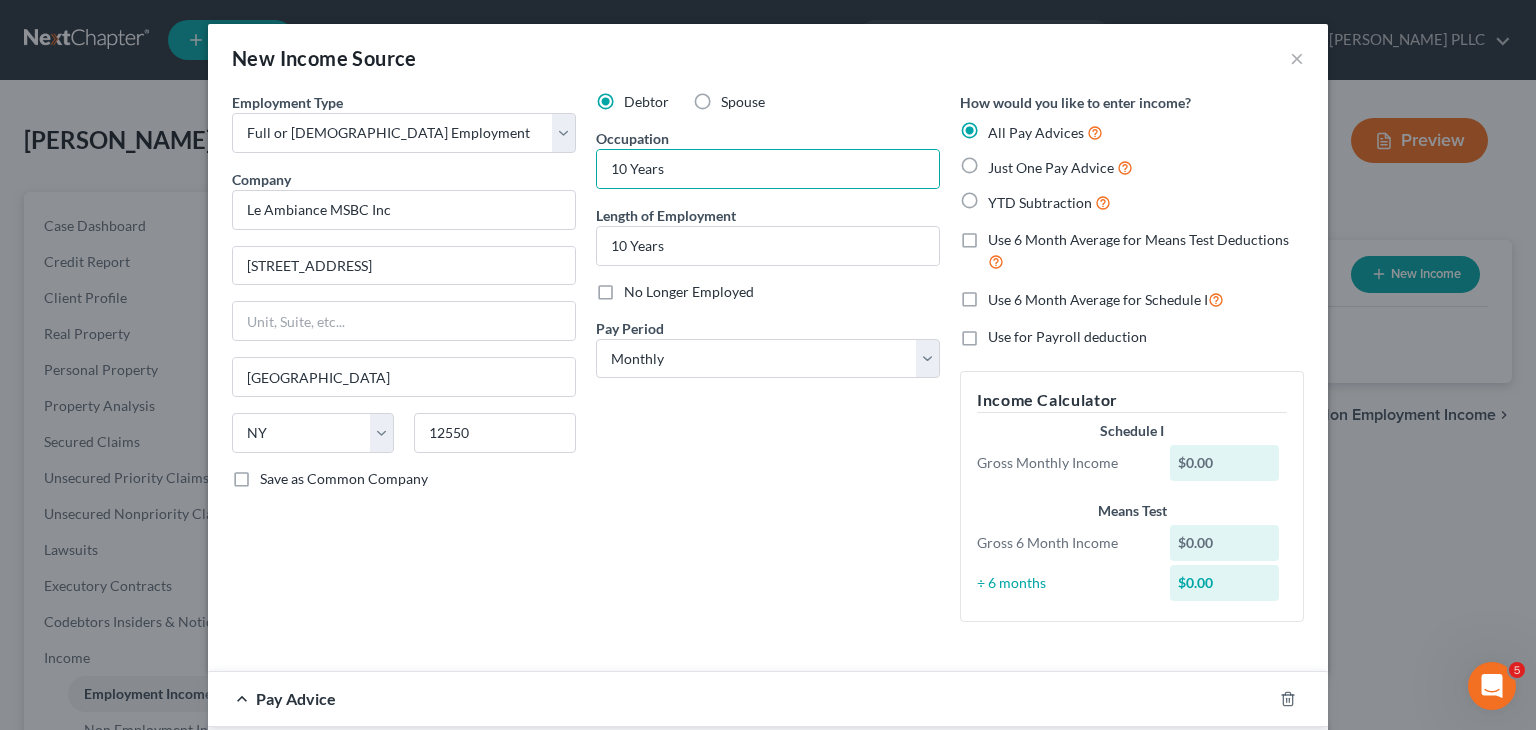 click on "Employment Type
*
Select Full or [DEMOGRAPHIC_DATA] Employment Self Employment
Company
*
Le Ambiance MSBC Inc                      [STREET_ADDRESS] [GEOGRAPHIC_DATA] [US_STATE] AK AR AZ CA CO CT DE DC [GEOGRAPHIC_DATA] [GEOGRAPHIC_DATA] GU HI ID IL IN [GEOGRAPHIC_DATA] [GEOGRAPHIC_DATA] [GEOGRAPHIC_DATA] LA ME MD [GEOGRAPHIC_DATA] [GEOGRAPHIC_DATA] [GEOGRAPHIC_DATA] [GEOGRAPHIC_DATA] [GEOGRAPHIC_DATA] MT [GEOGRAPHIC_DATA] [GEOGRAPHIC_DATA] [GEOGRAPHIC_DATA] [GEOGRAPHIC_DATA] [GEOGRAPHIC_DATA] [GEOGRAPHIC_DATA] [GEOGRAPHIC_DATA] [GEOGRAPHIC_DATA] [GEOGRAPHIC_DATA] [GEOGRAPHIC_DATA] [GEOGRAPHIC_DATA] [GEOGRAPHIC_DATA] PR RI SC SD [GEOGRAPHIC_DATA] [GEOGRAPHIC_DATA] UT VI [GEOGRAPHIC_DATA] [GEOGRAPHIC_DATA] [GEOGRAPHIC_DATA] WV WI WY 12550 Save as Common Company" at bounding box center [404, 365] 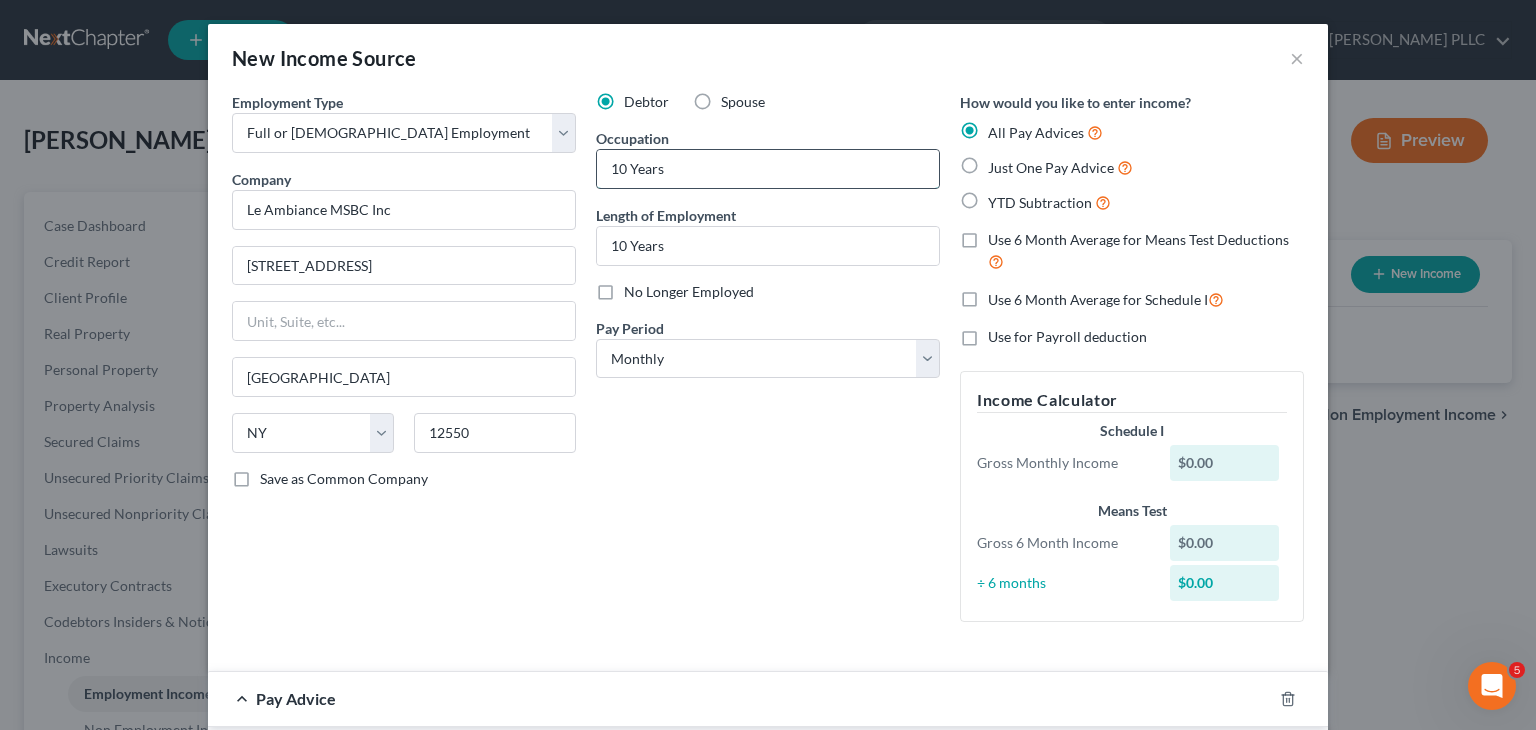drag, startPoint x: 664, startPoint y: 175, endPoint x: 591, endPoint y: 171, distance: 73.109505 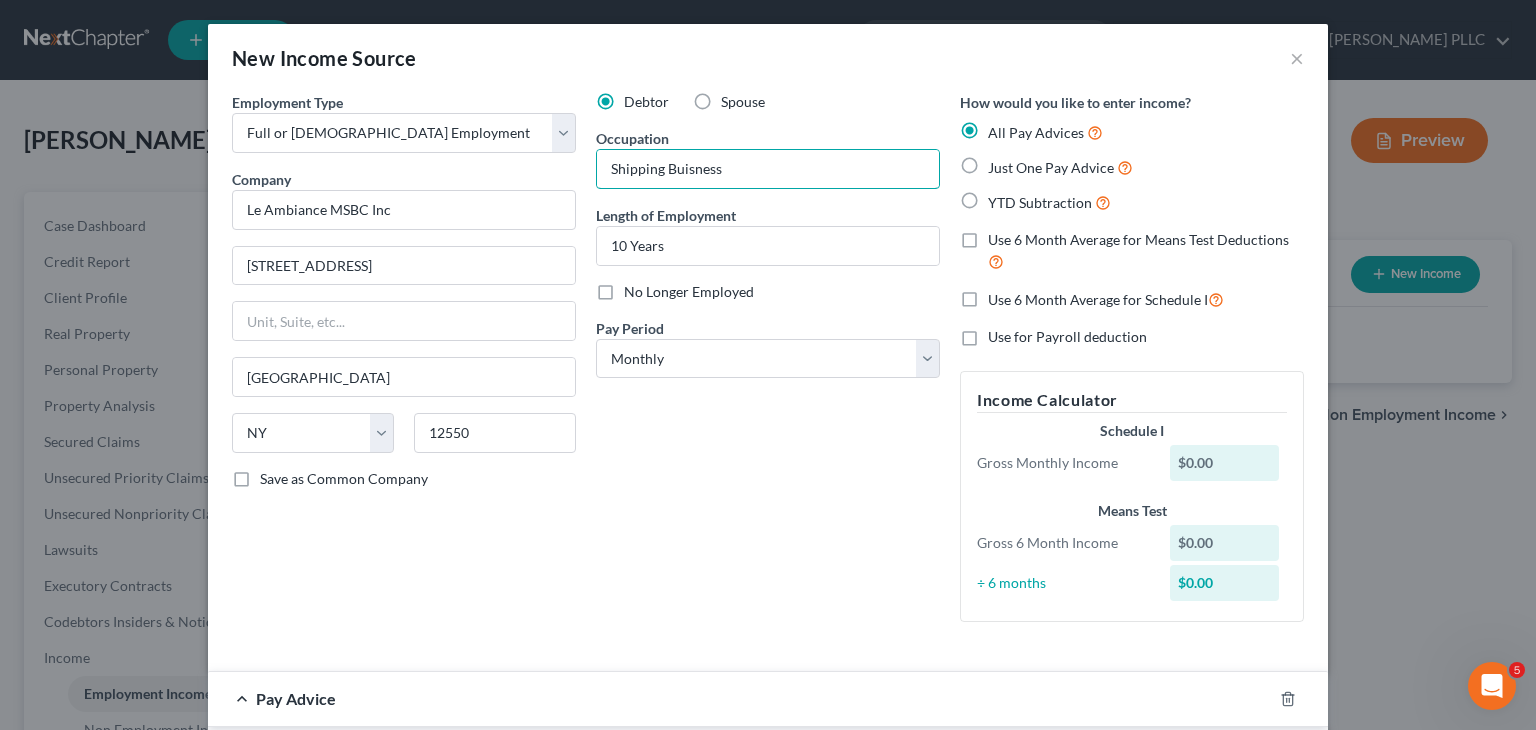 type on "Shipping Buisness" 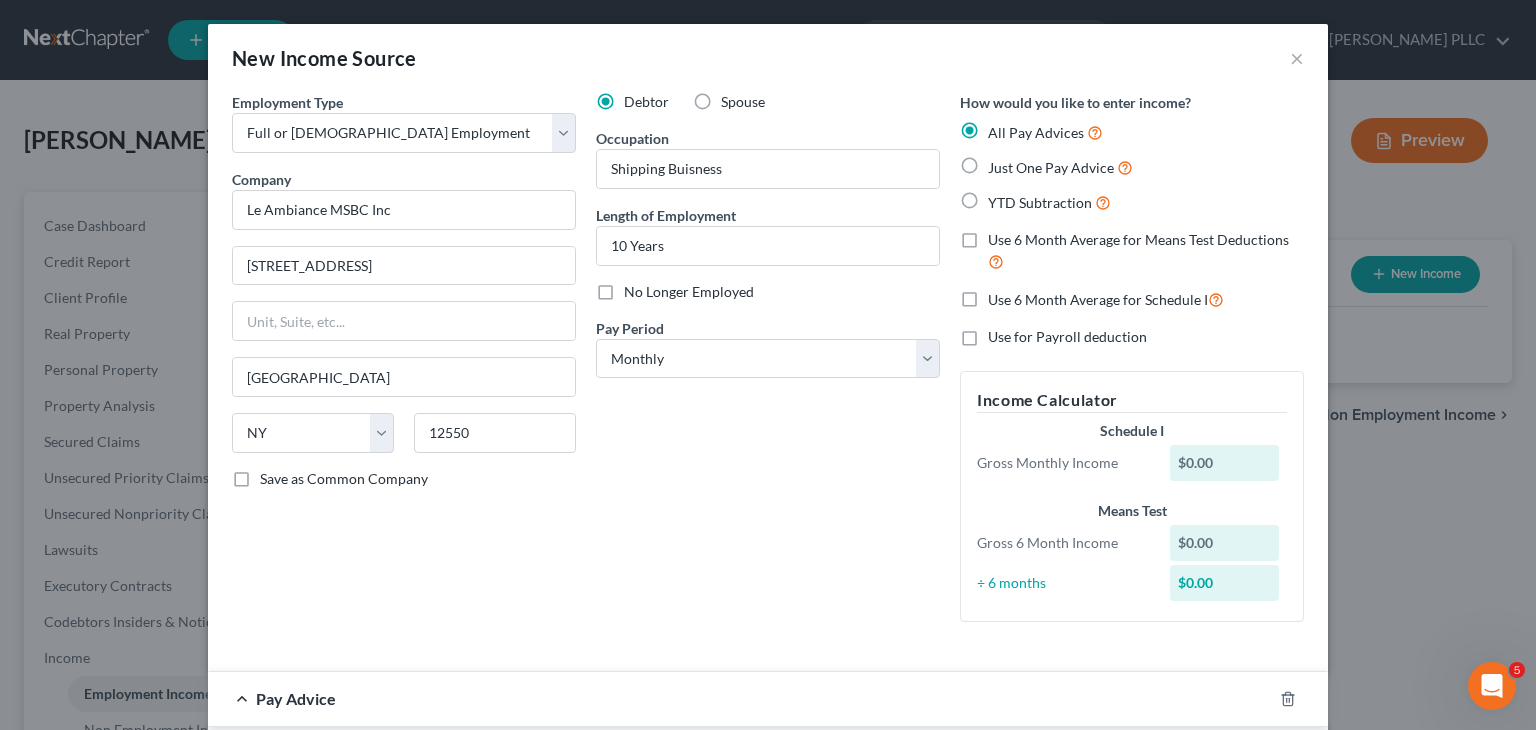 click on "Just One Pay Advice" at bounding box center [1060, 167] 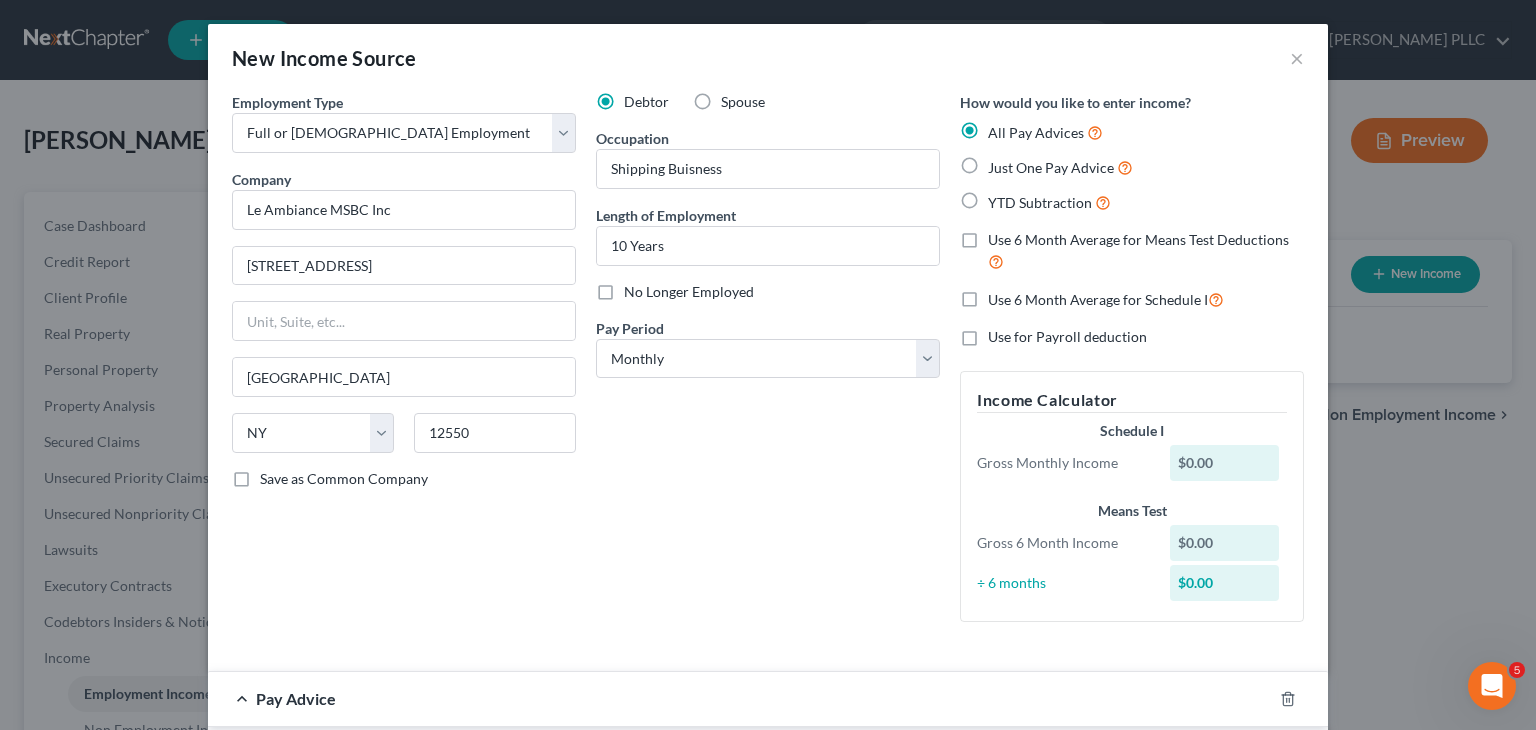 click on "Just One Pay Advice" at bounding box center (1002, 162) 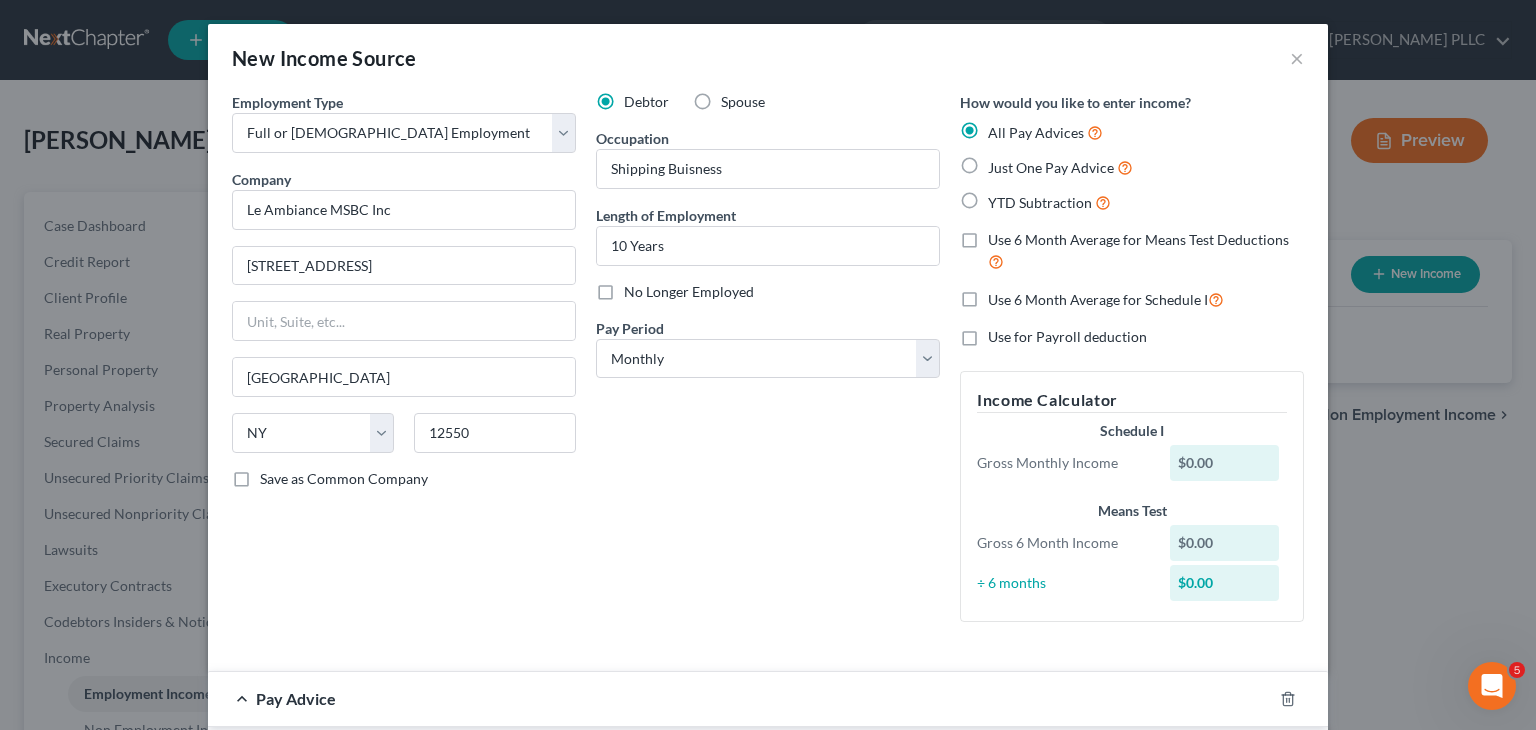 radio on "true" 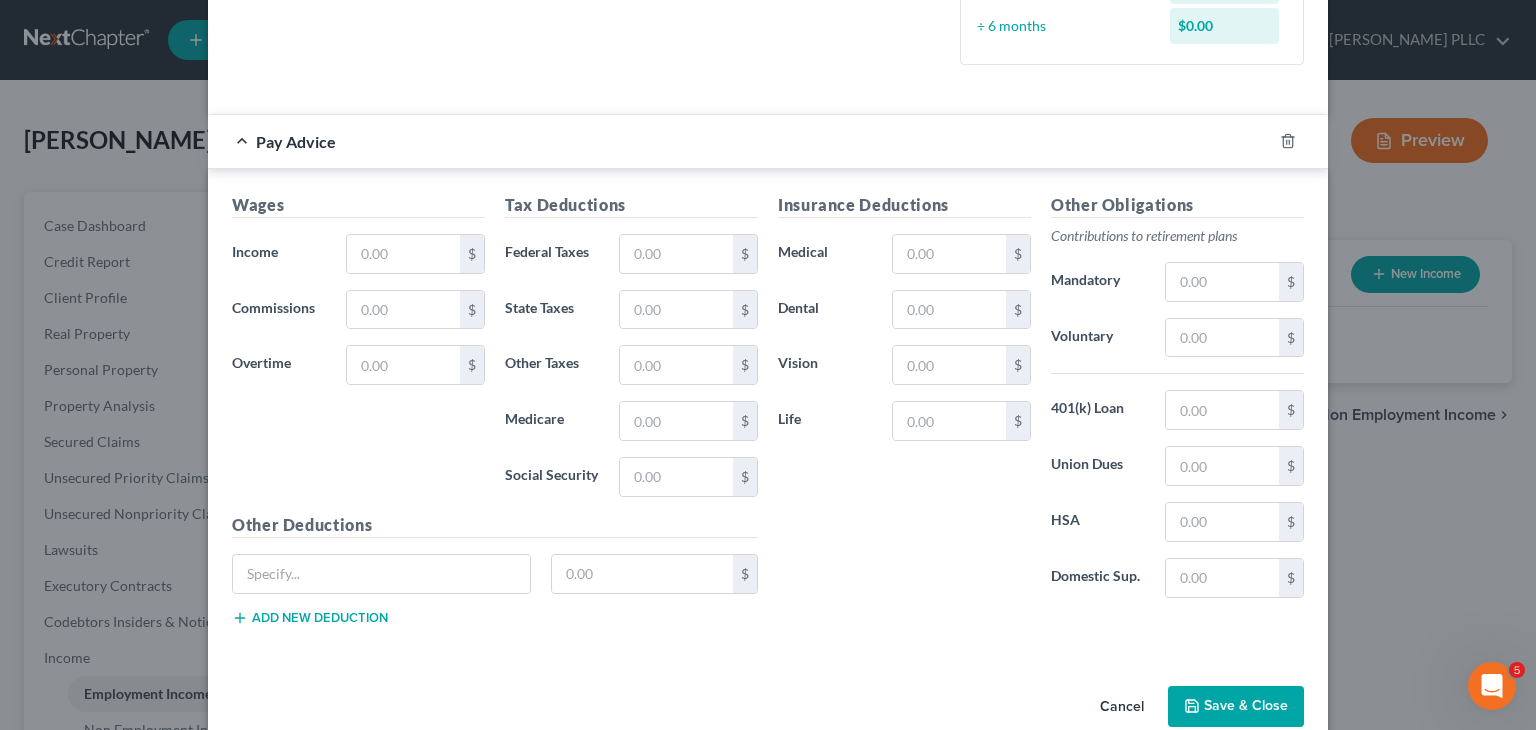 scroll, scrollTop: 500, scrollLeft: 0, axis: vertical 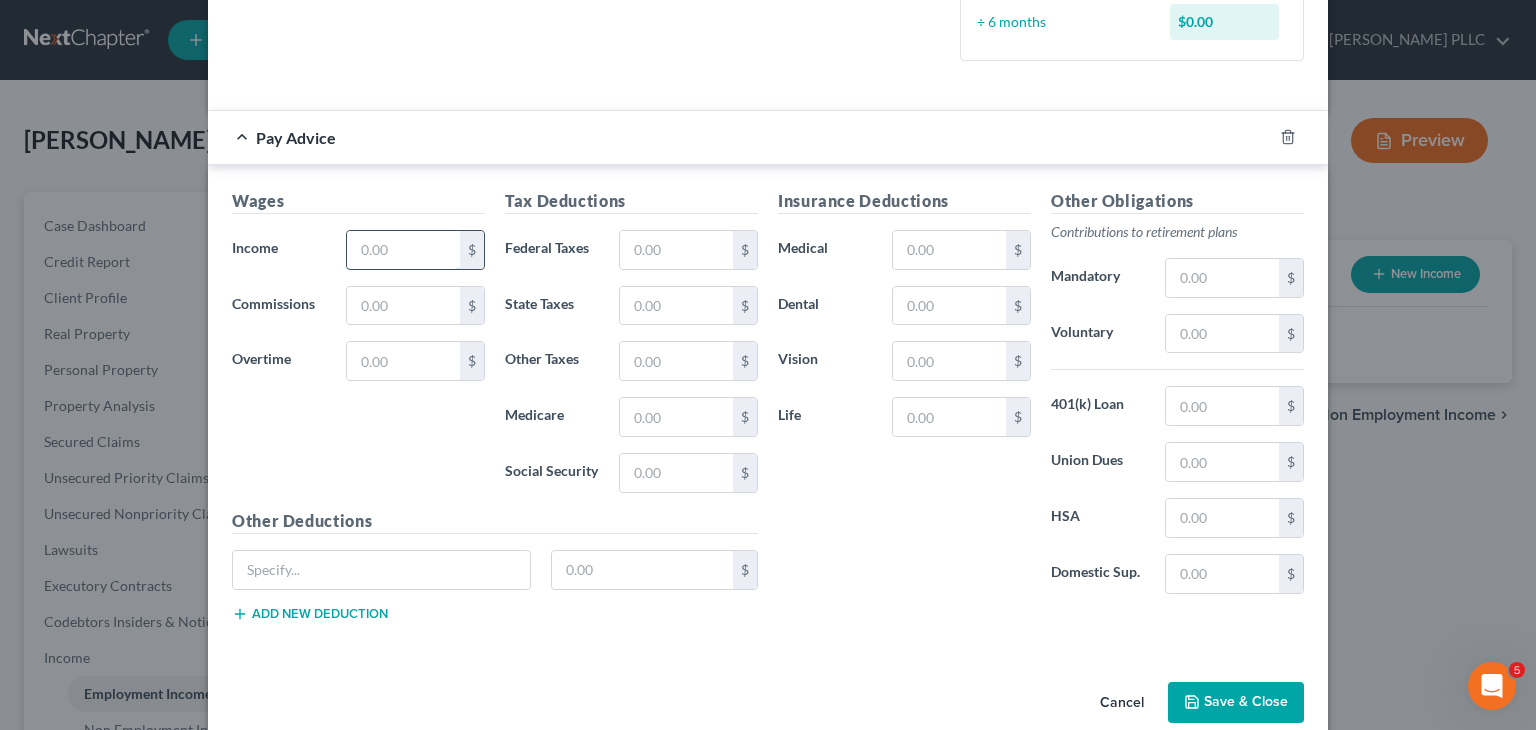 click at bounding box center (403, 250) 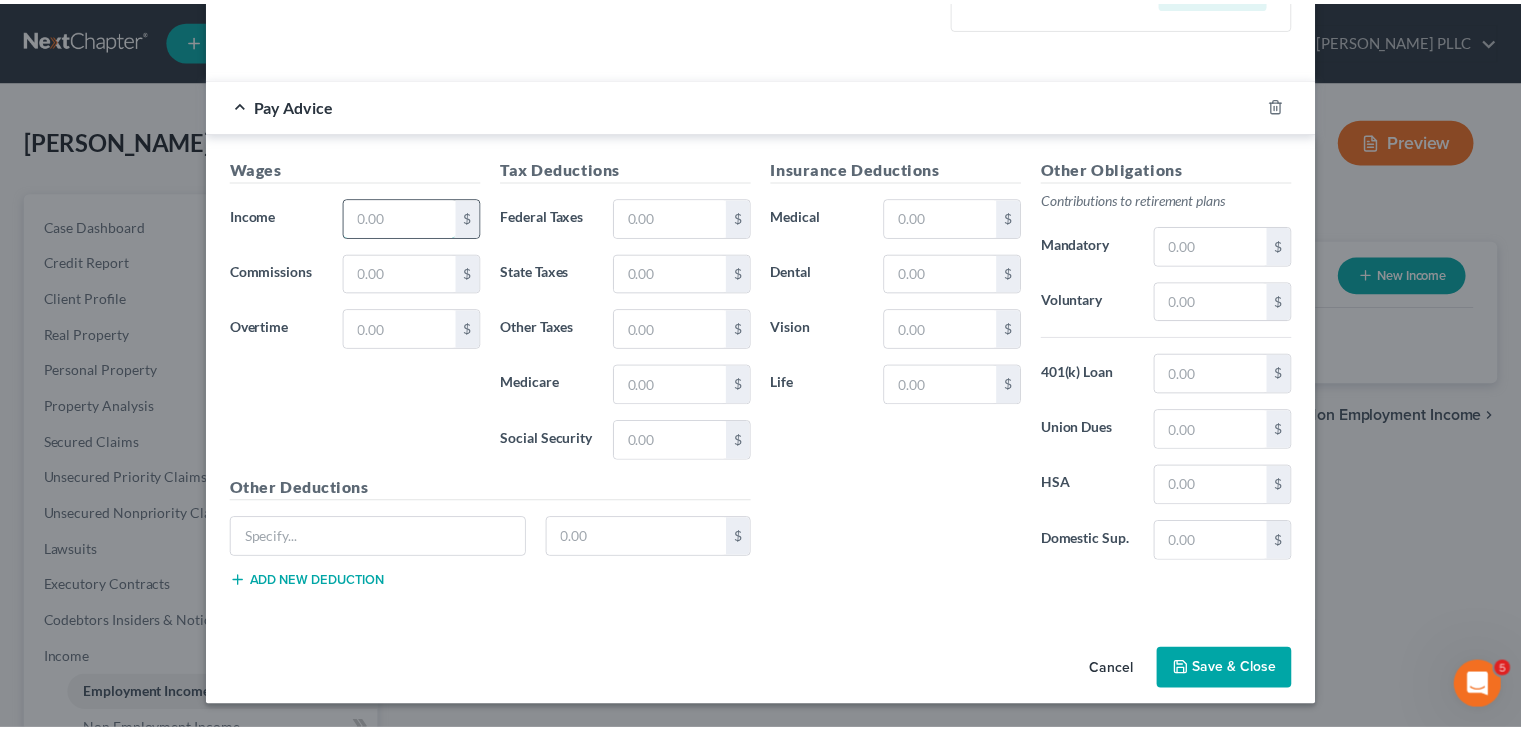 scroll, scrollTop: 489, scrollLeft: 0, axis: vertical 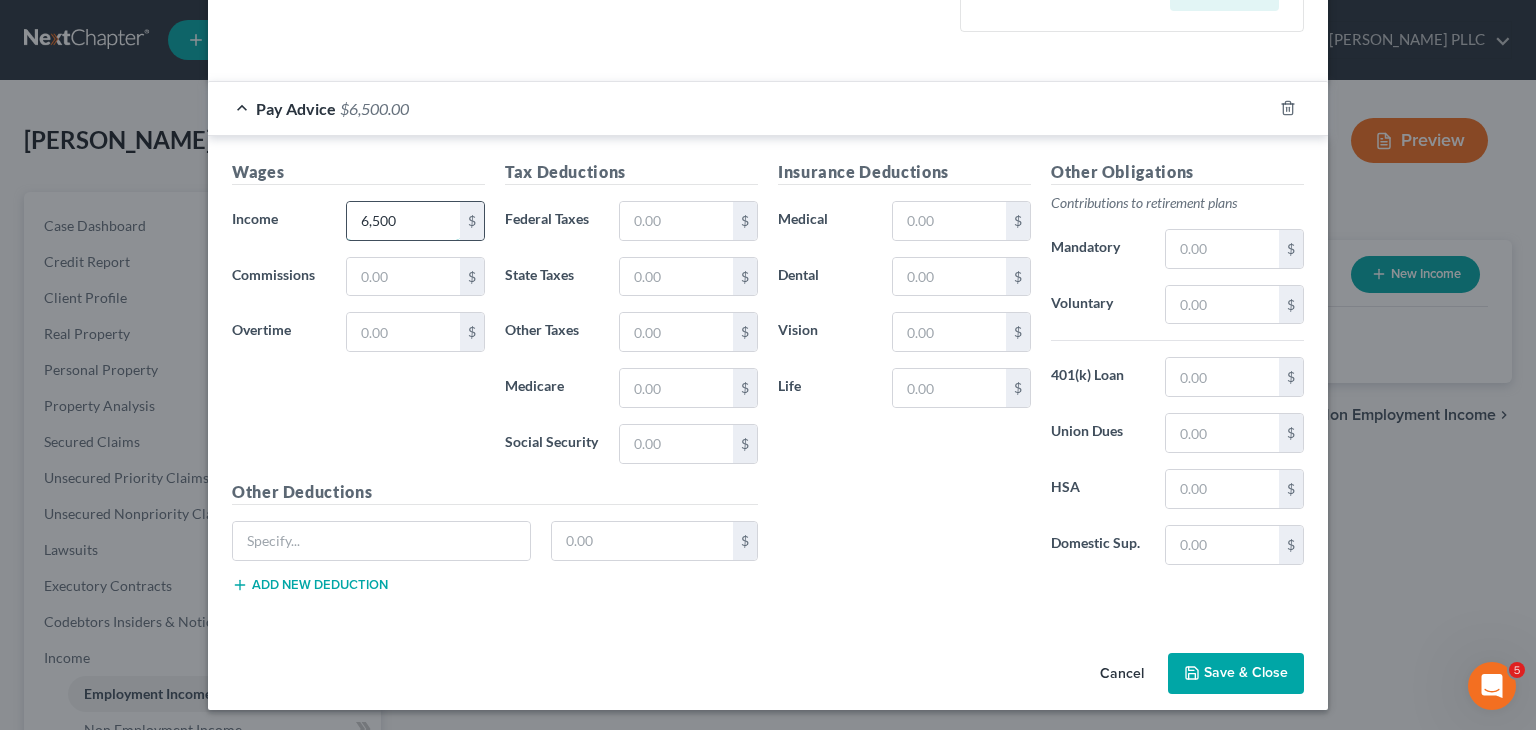 type on "6,500" 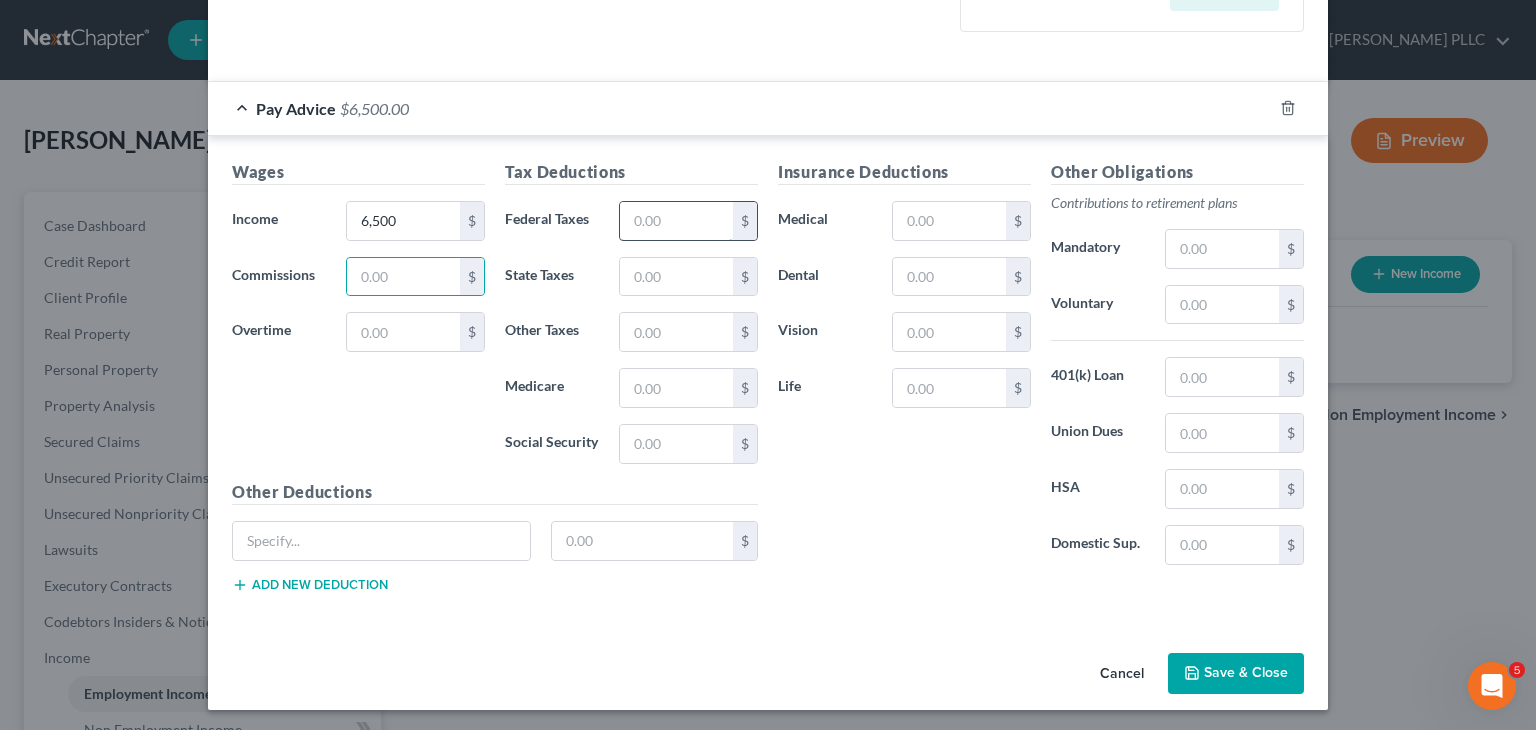 click at bounding box center [676, 221] 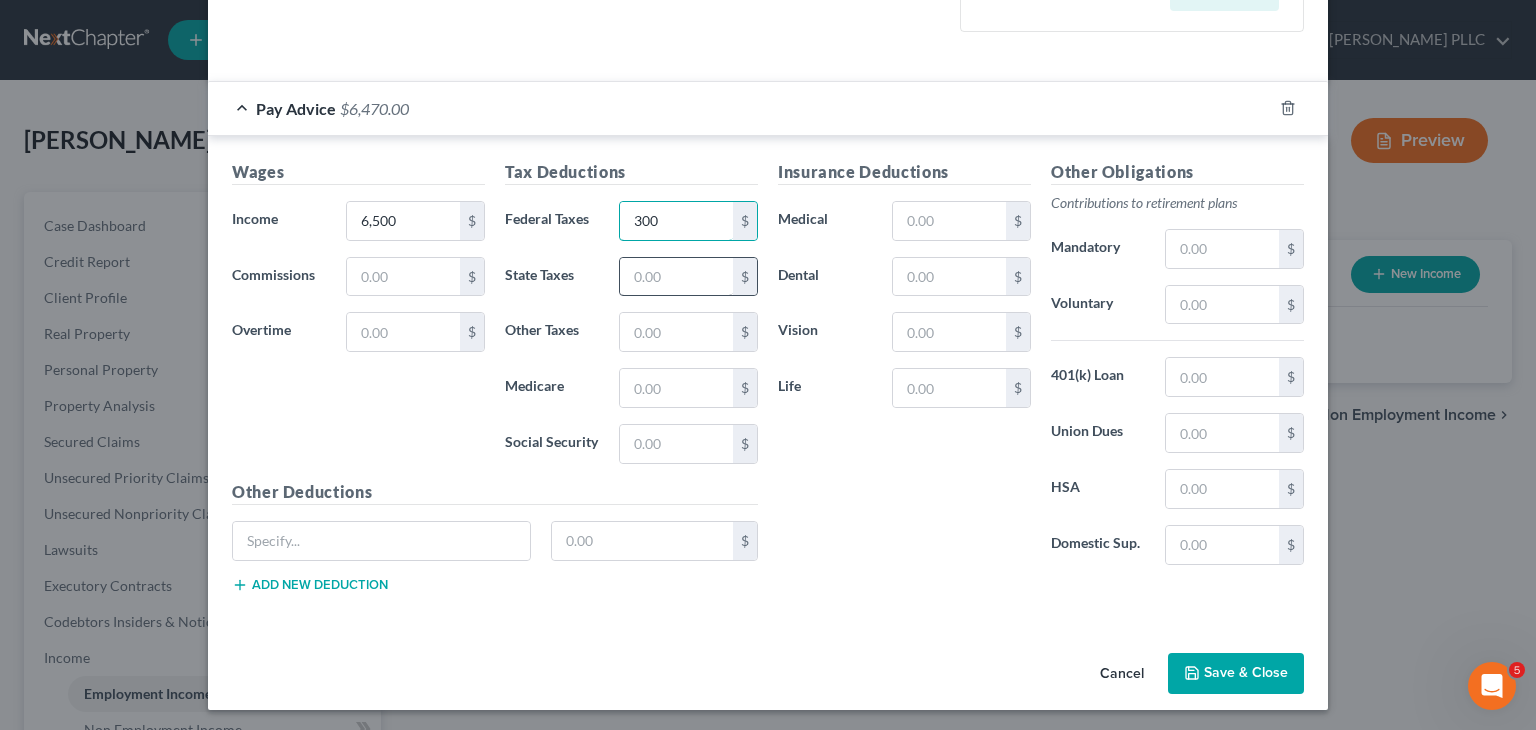 type on "300" 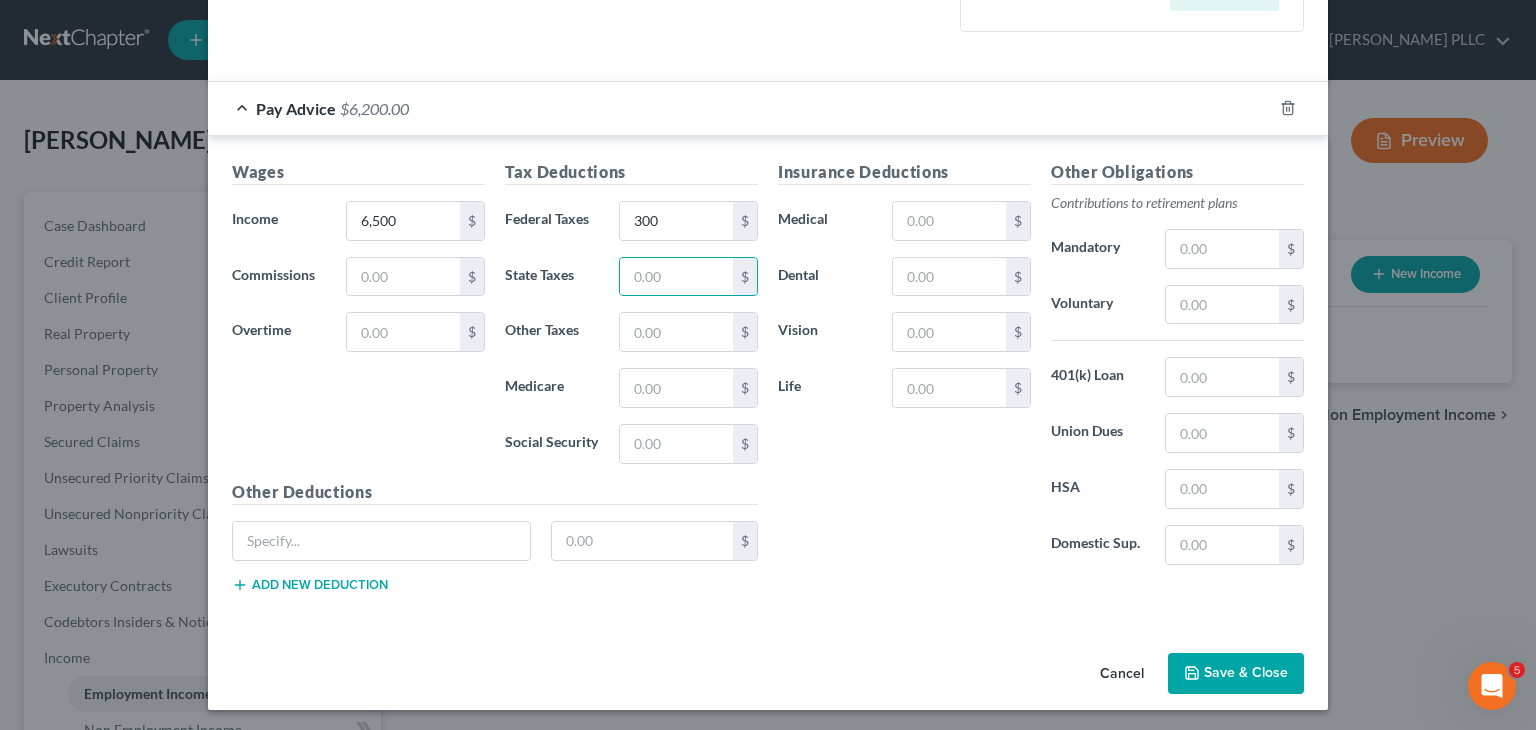 click on "Save & Close" at bounding box center [1236, 674] 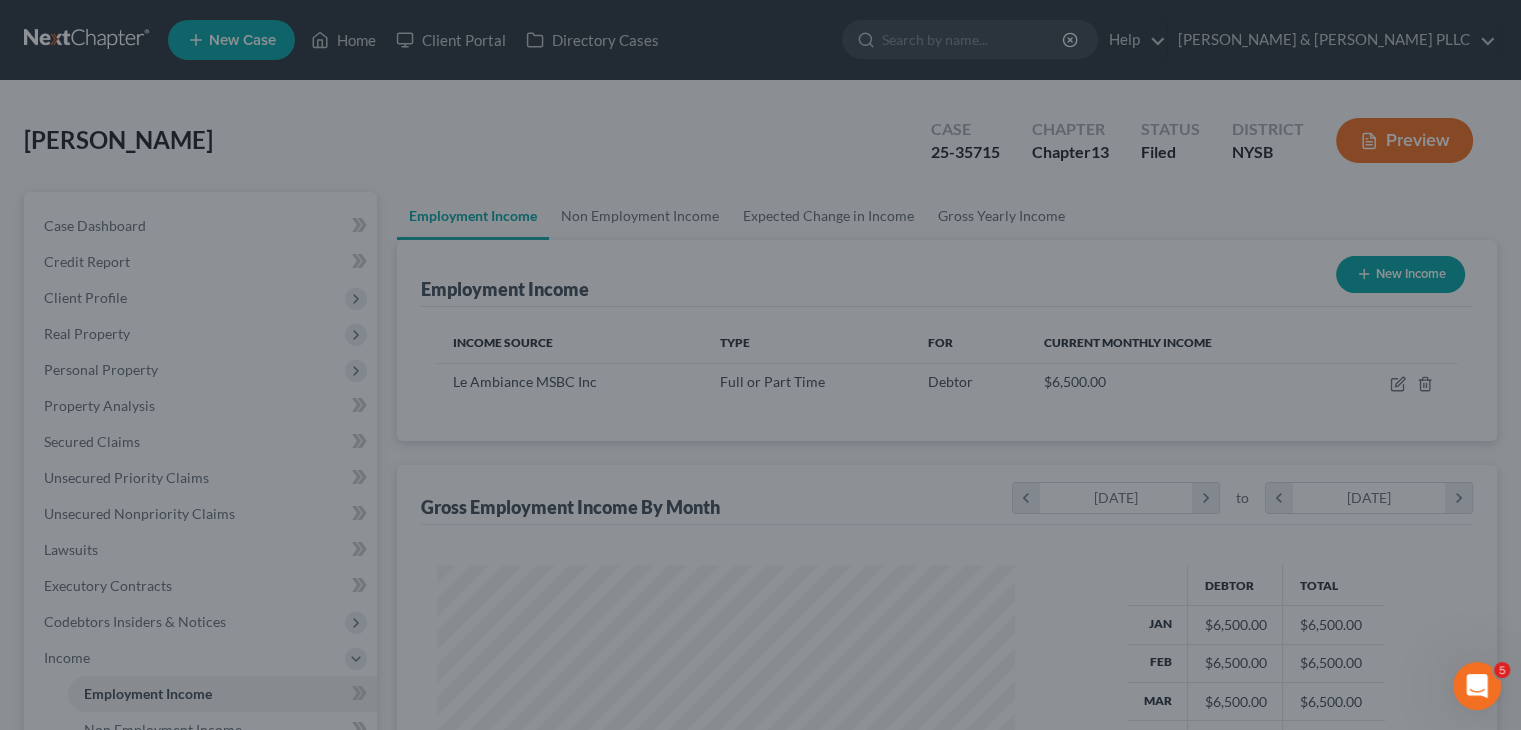 scroll, scrollTop: 356, scrollLeft: 617, axis: both 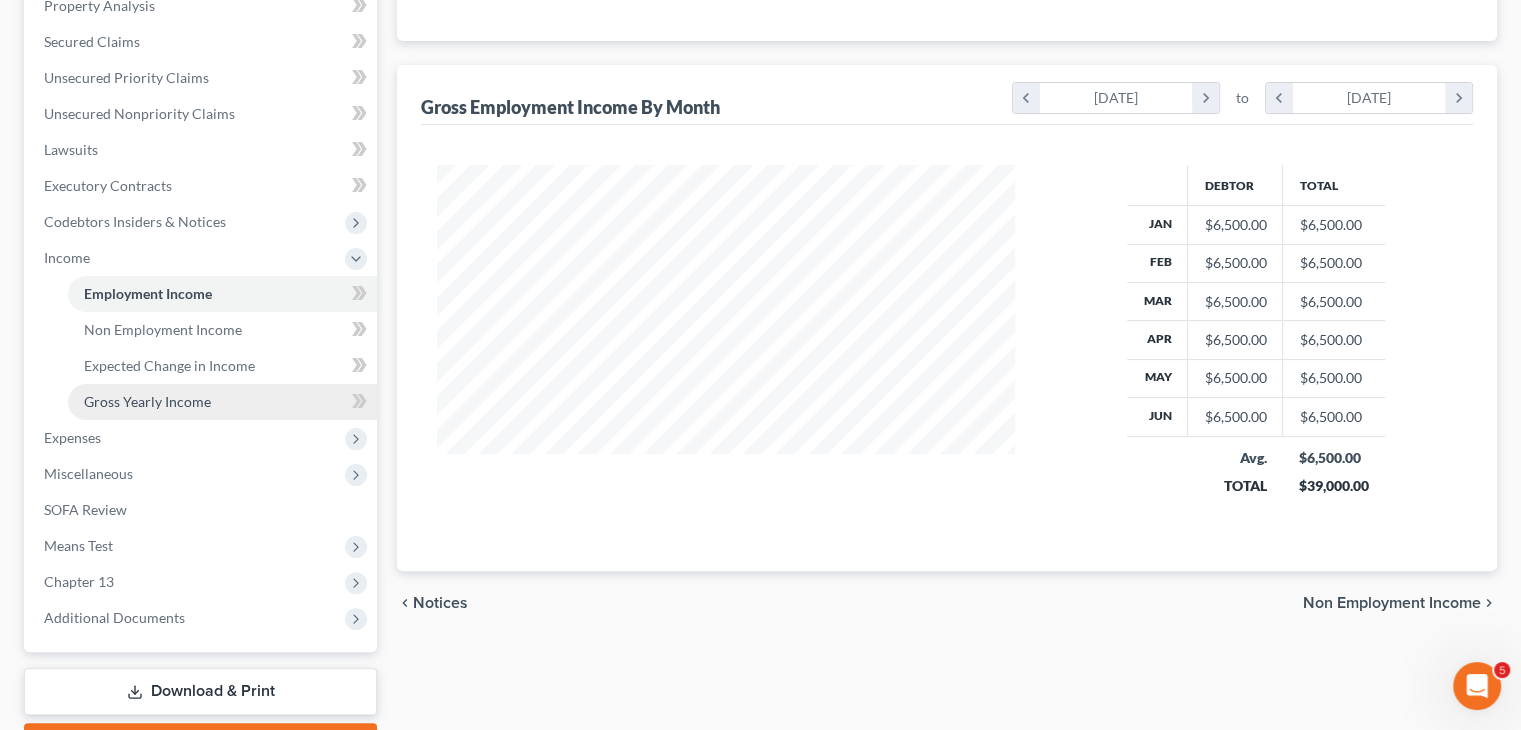 click on "Gross Yearly Income" at bounding box center (147, 401) 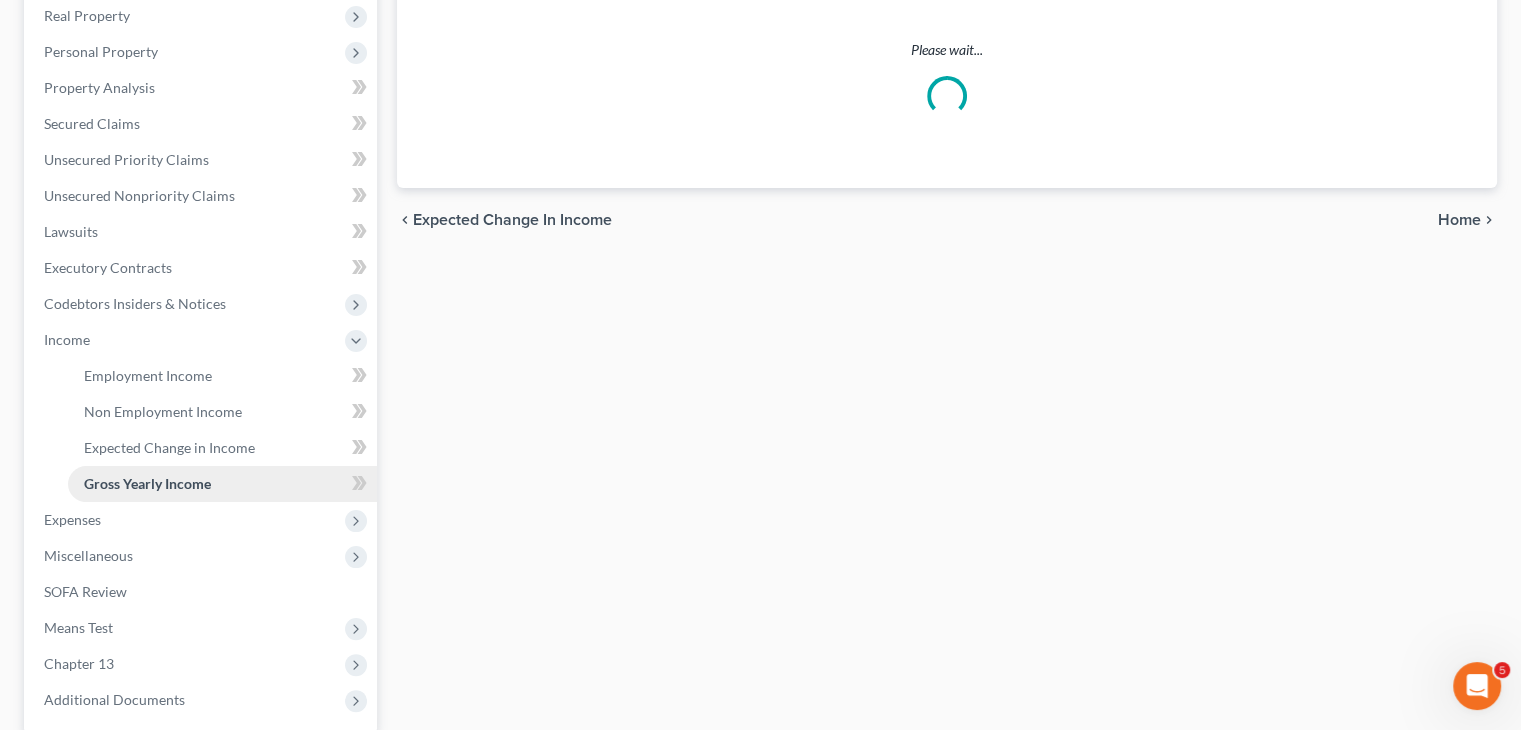 scroll, scrollTop: 0, scrollLeft: 0, axis: both 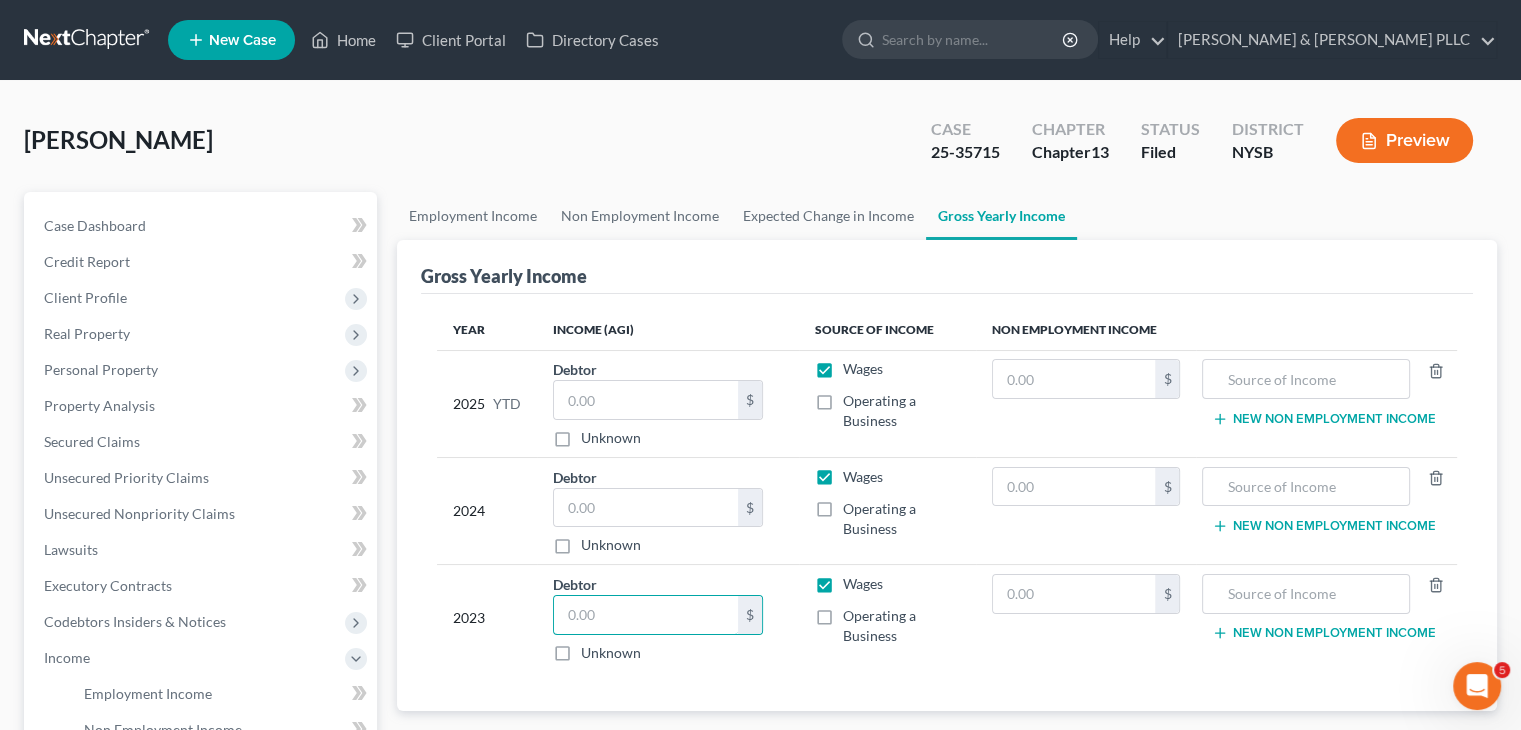 drag, startPoint x: 631, startPoint y: 609, endPoint x: 529, endPoint y: 598, distance: 102.59142 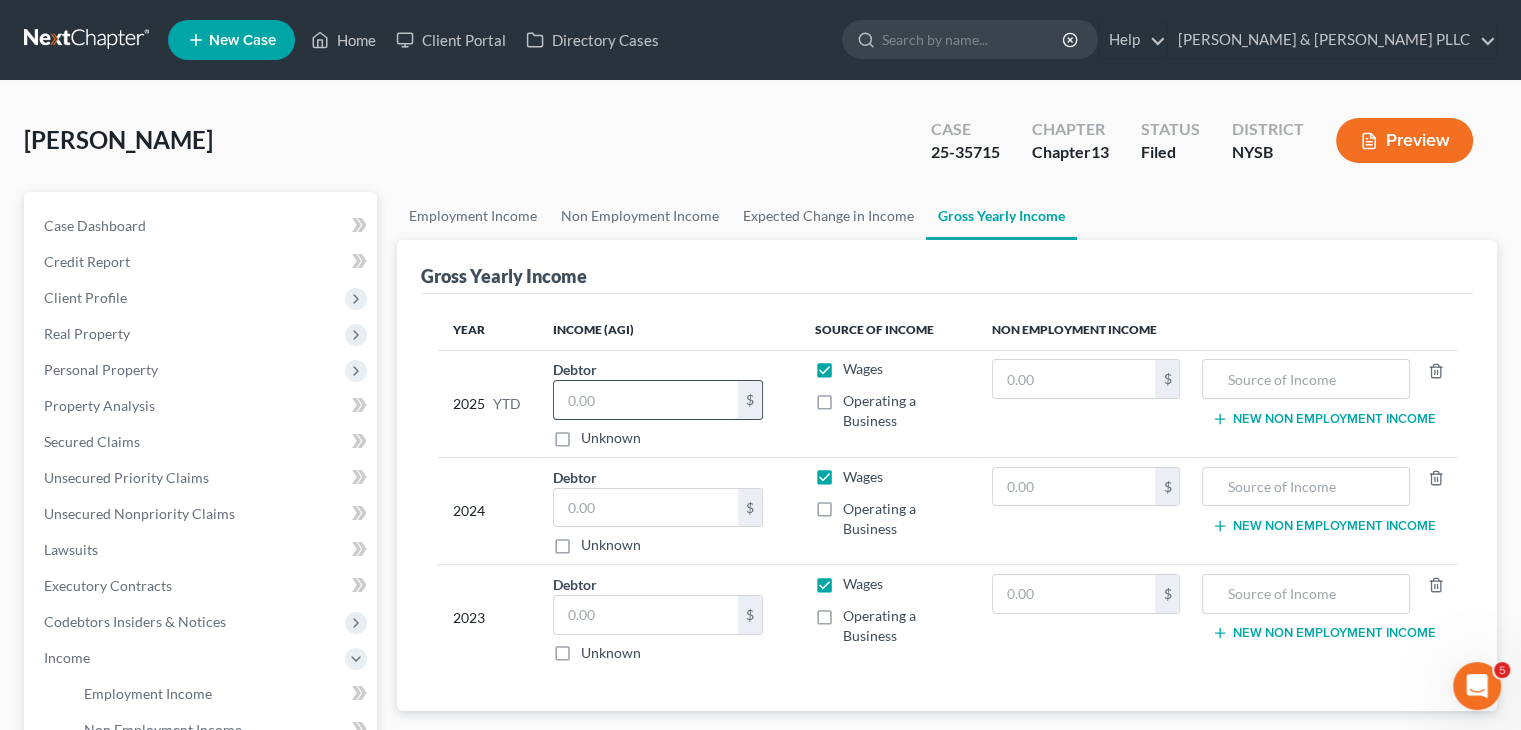 click at bounding box center (646, 400) 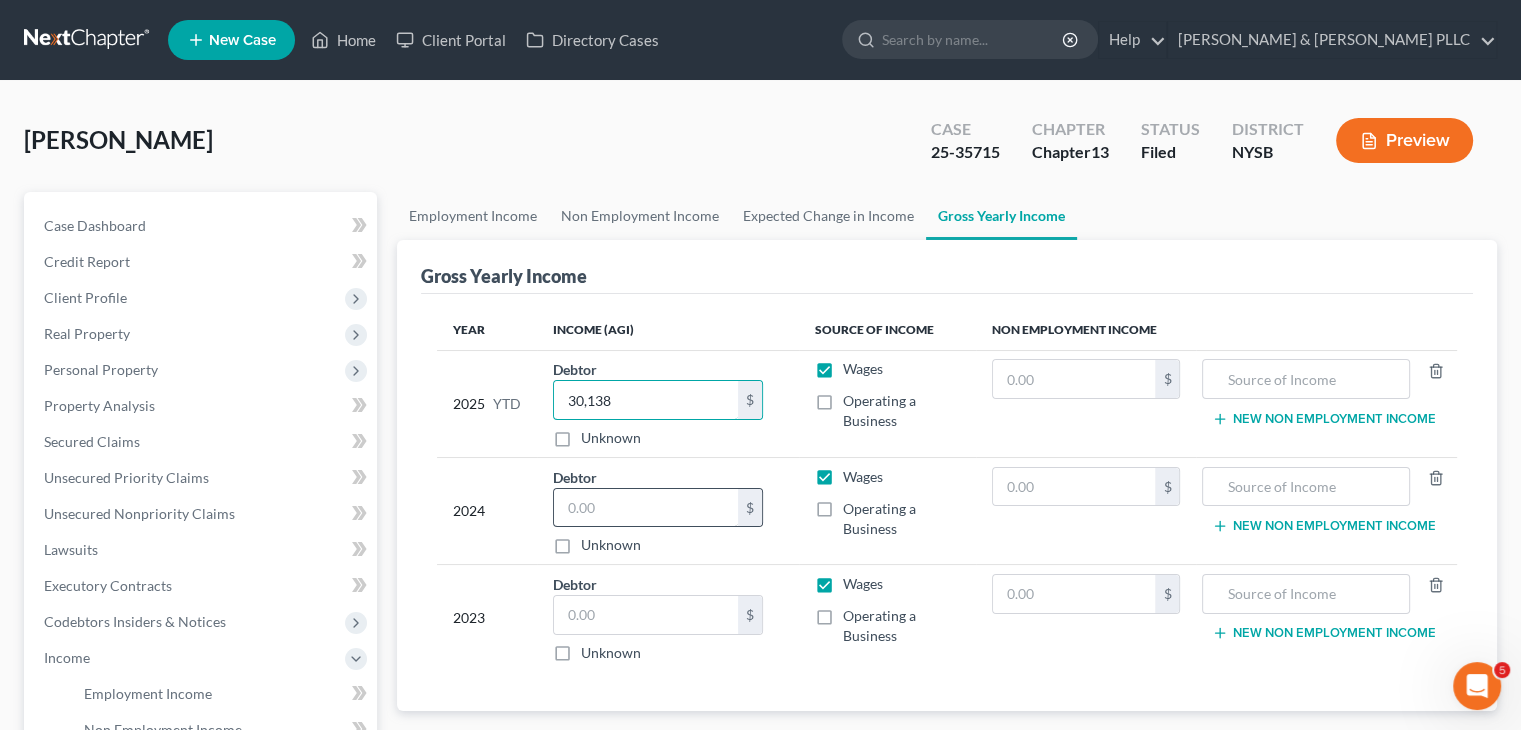 type on "30,138" 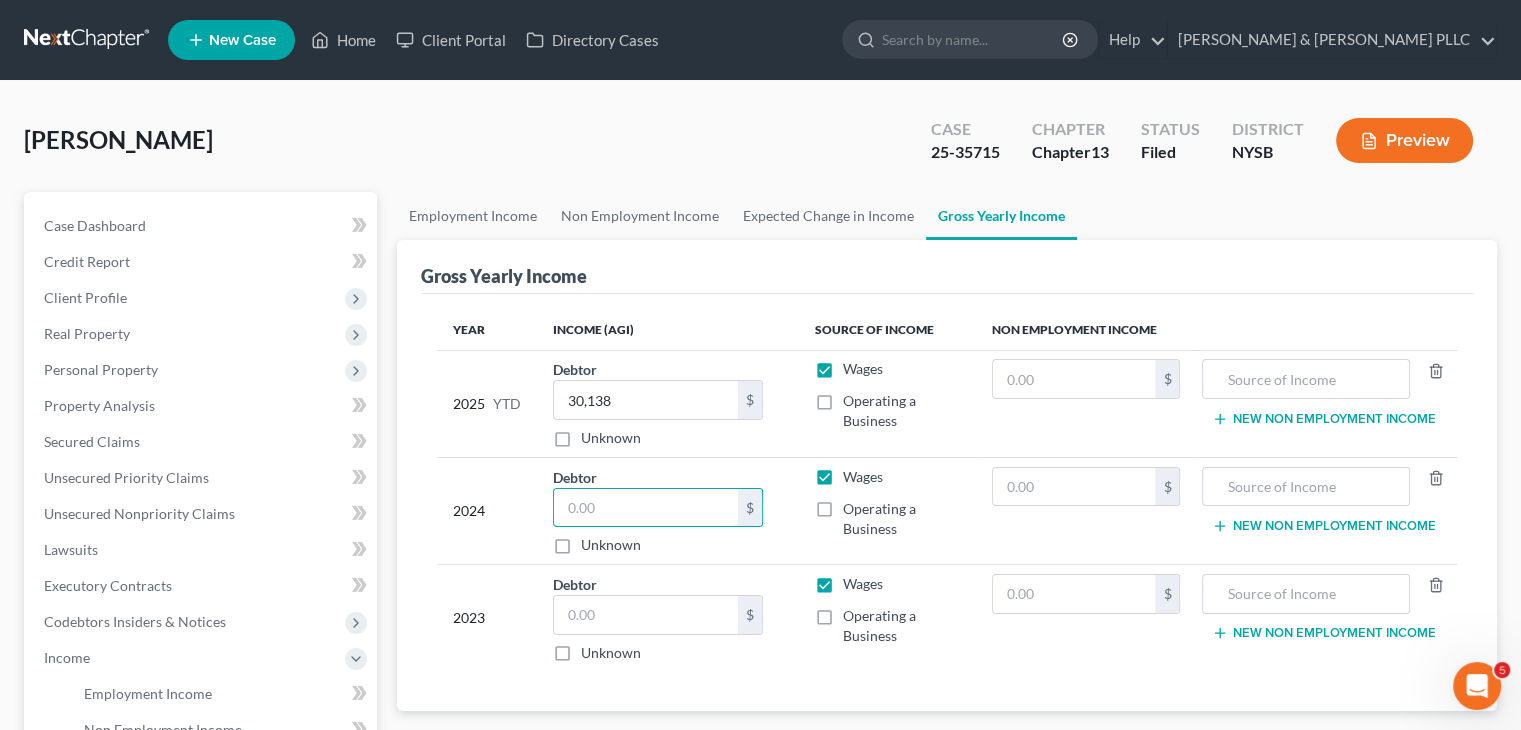 drag, startPoint x: 612, startPoint y: 505, endPoint x: 520, endPoint y: 507, distance: 92.021736 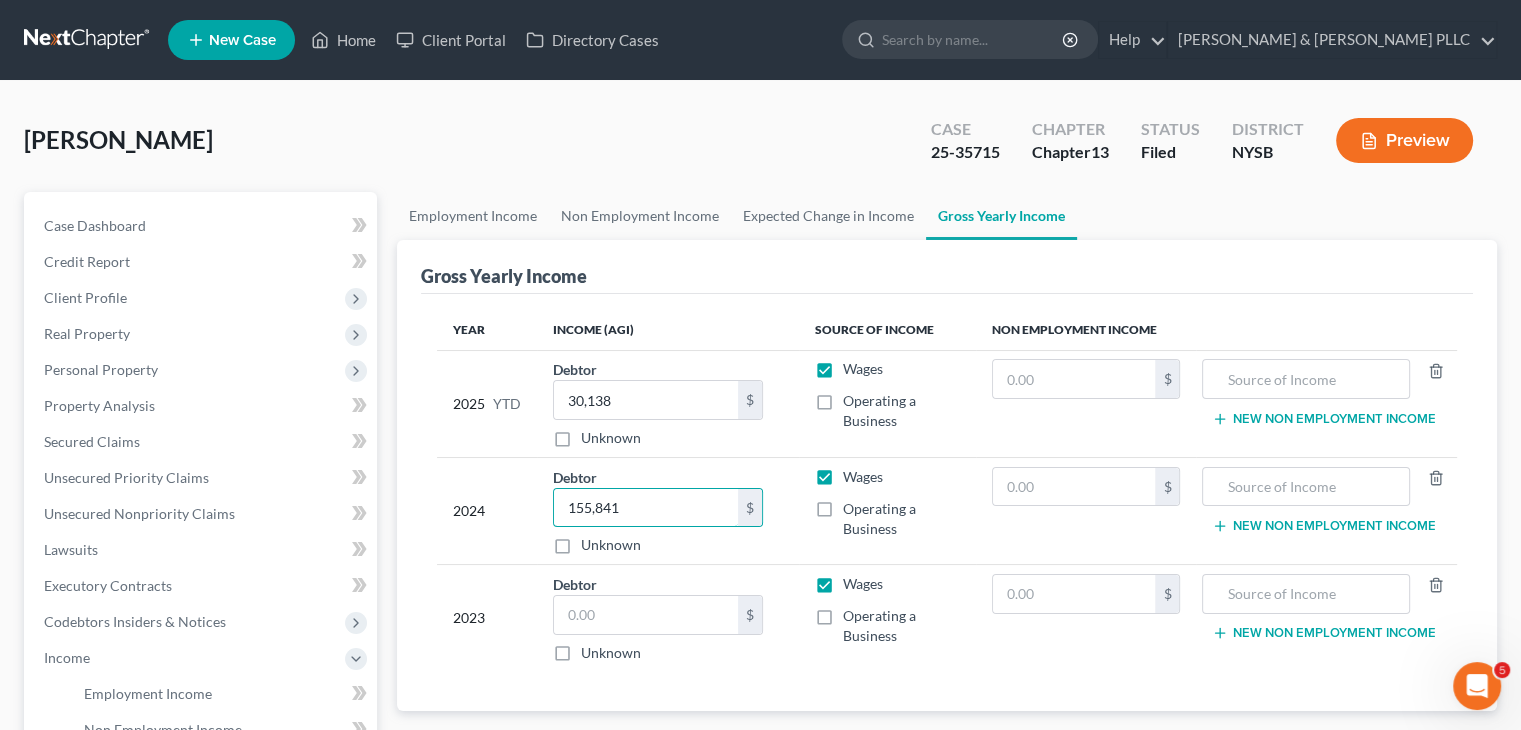 type on "155,841" 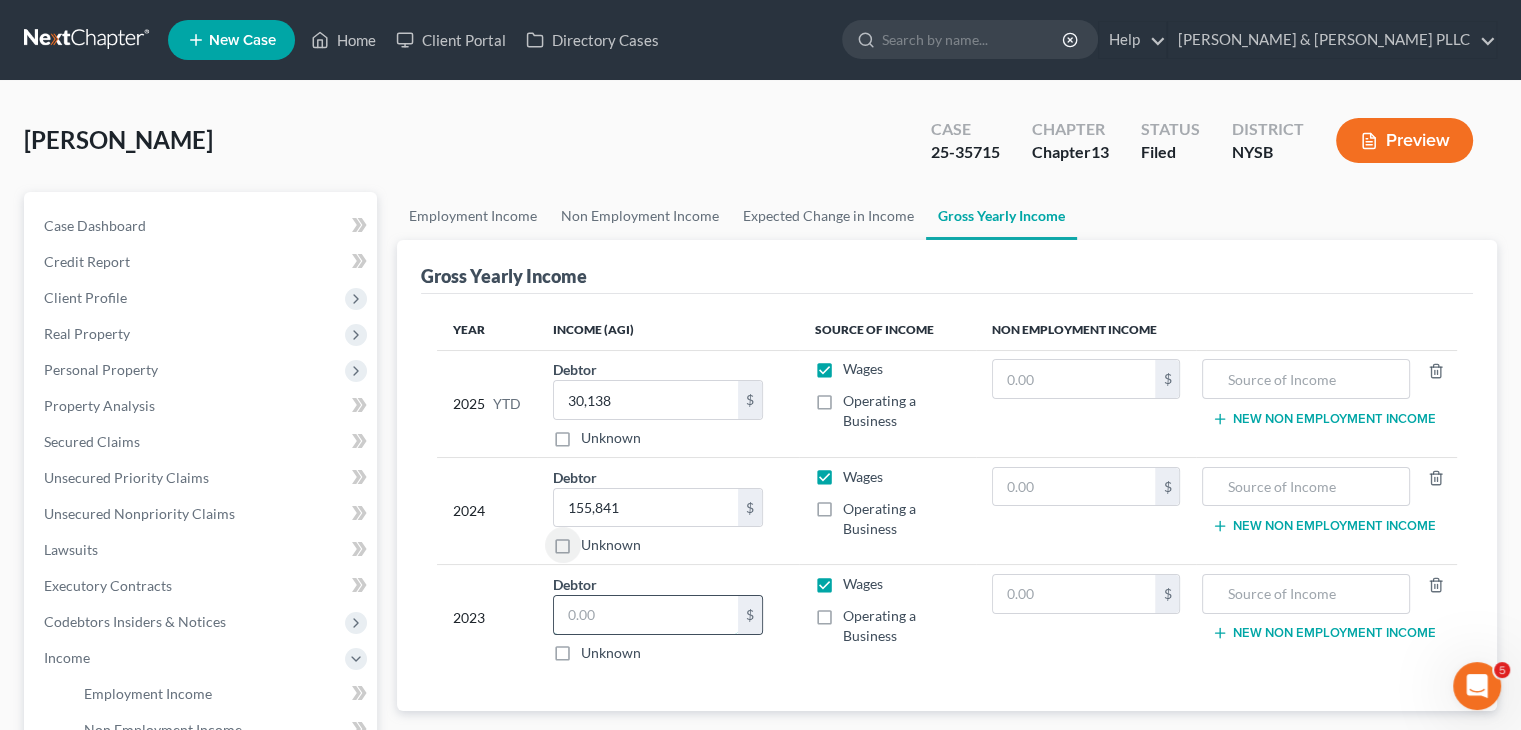 click at bounding box center (646, 615) 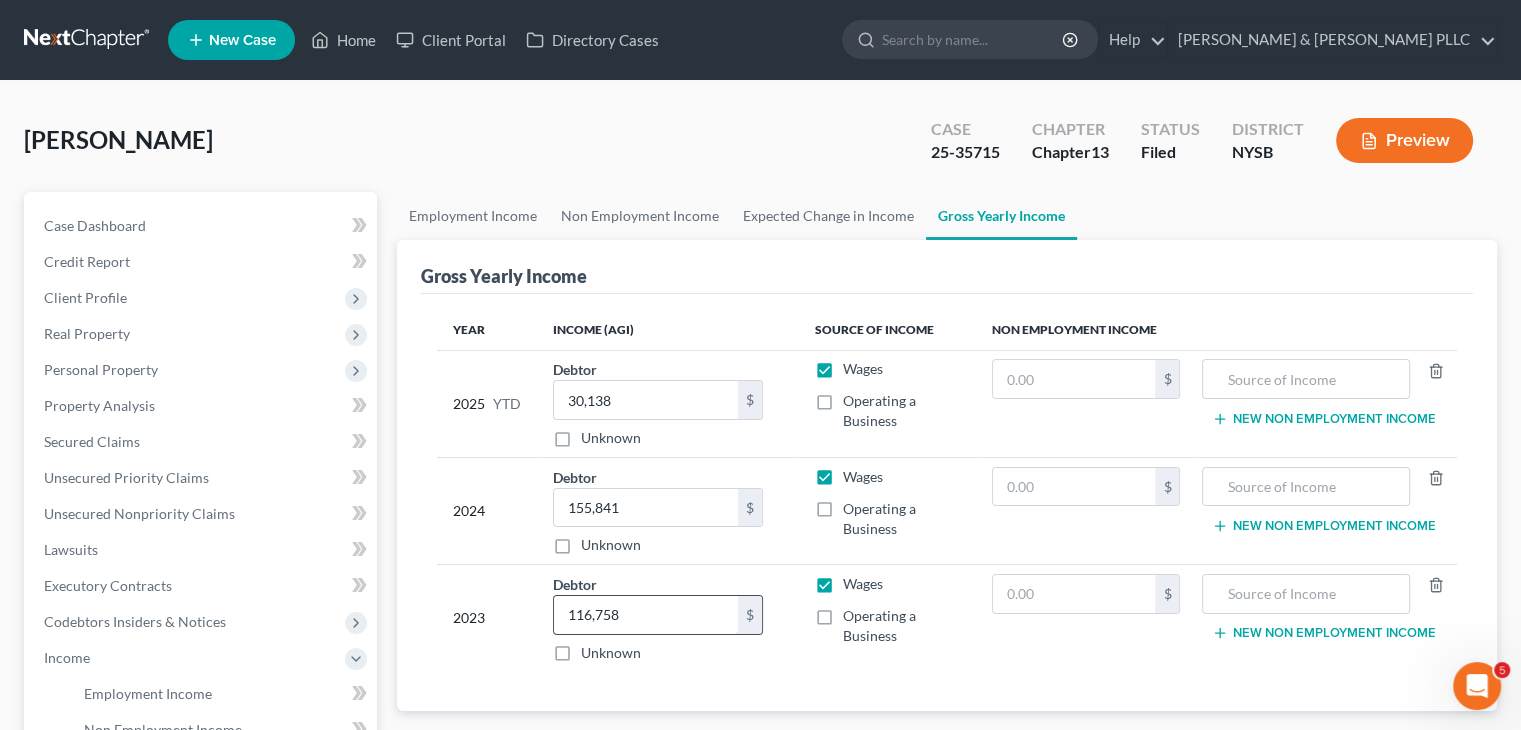 type on "116,758" 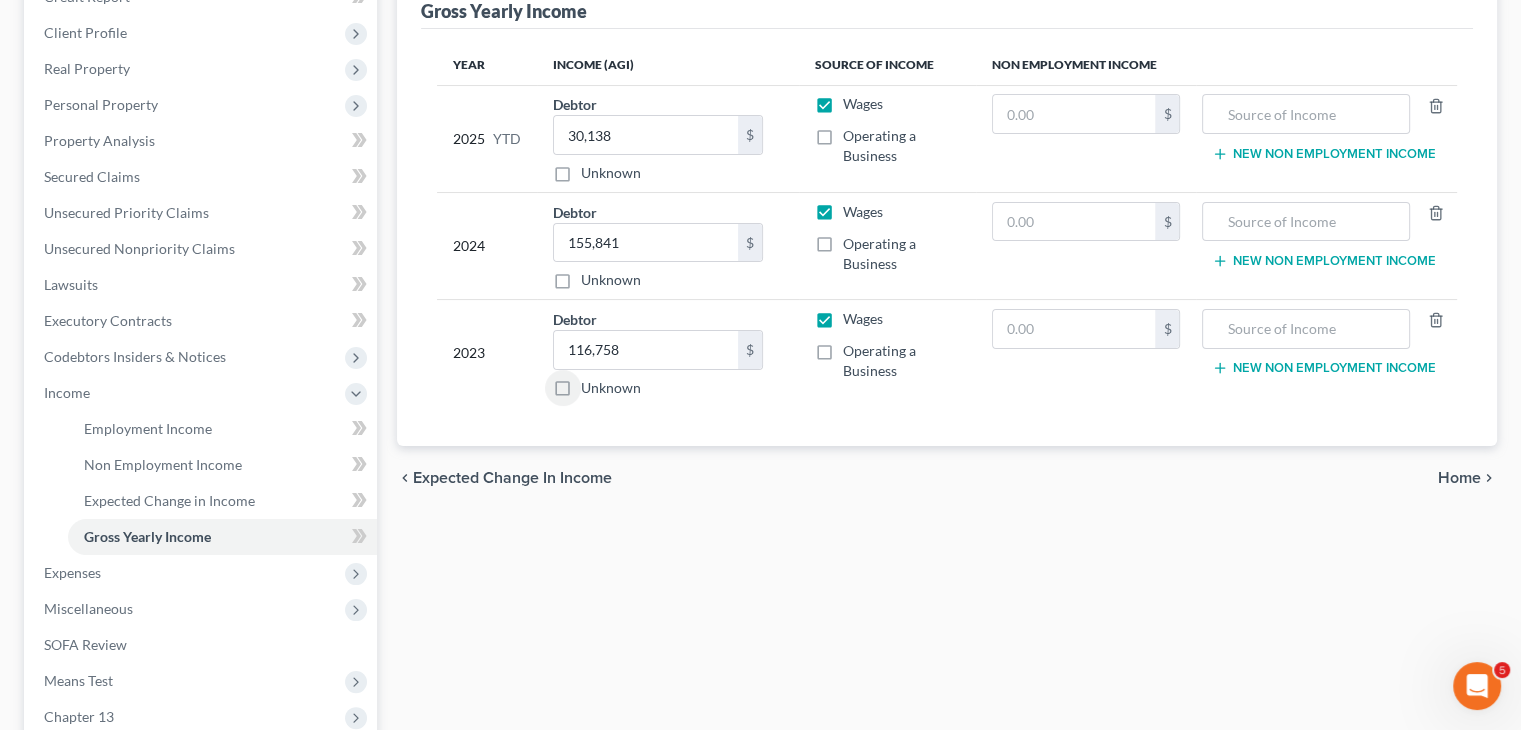 scroll, scrollTop: 400, scrollLeft: 0, axis: vertical 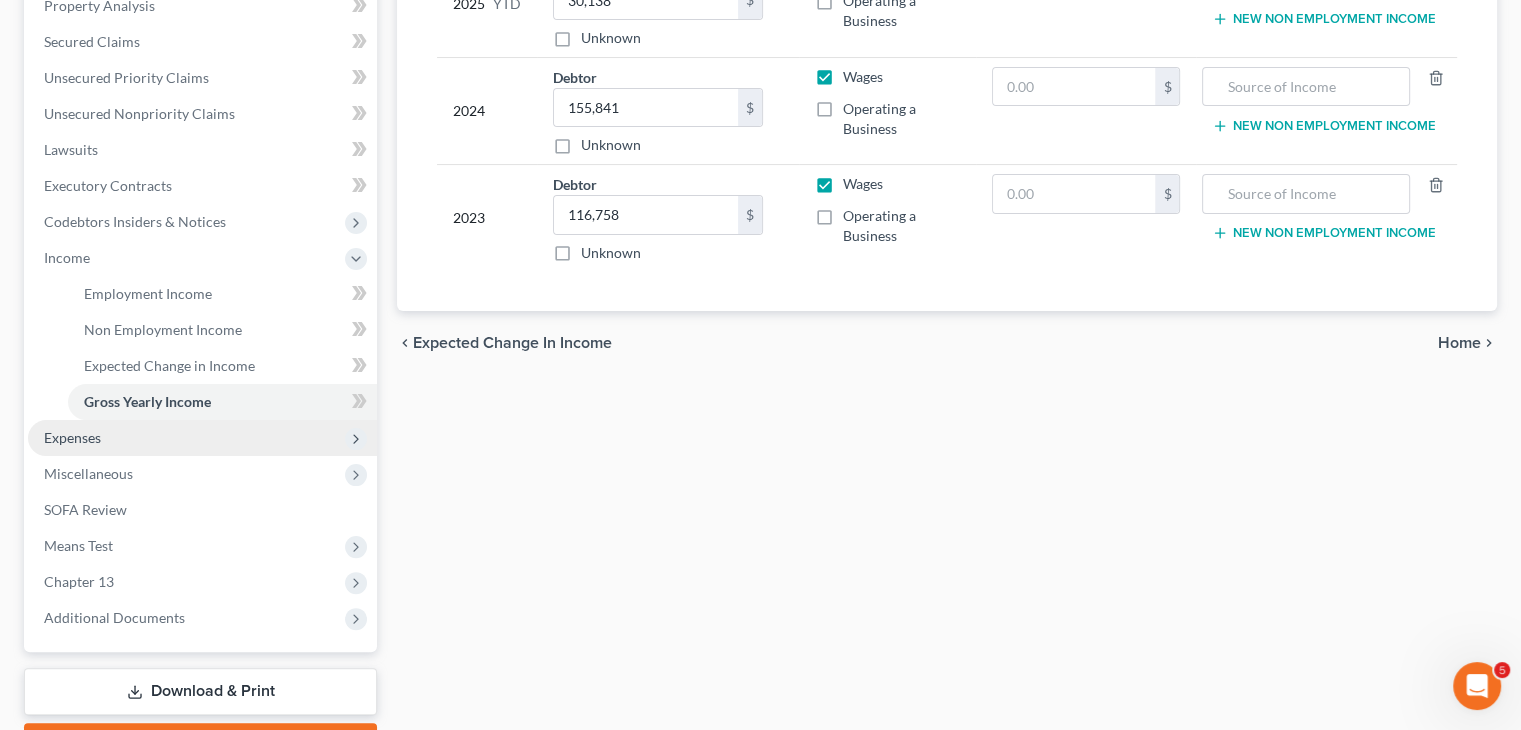 click on "Expenses" at bounding box center (202, 438) 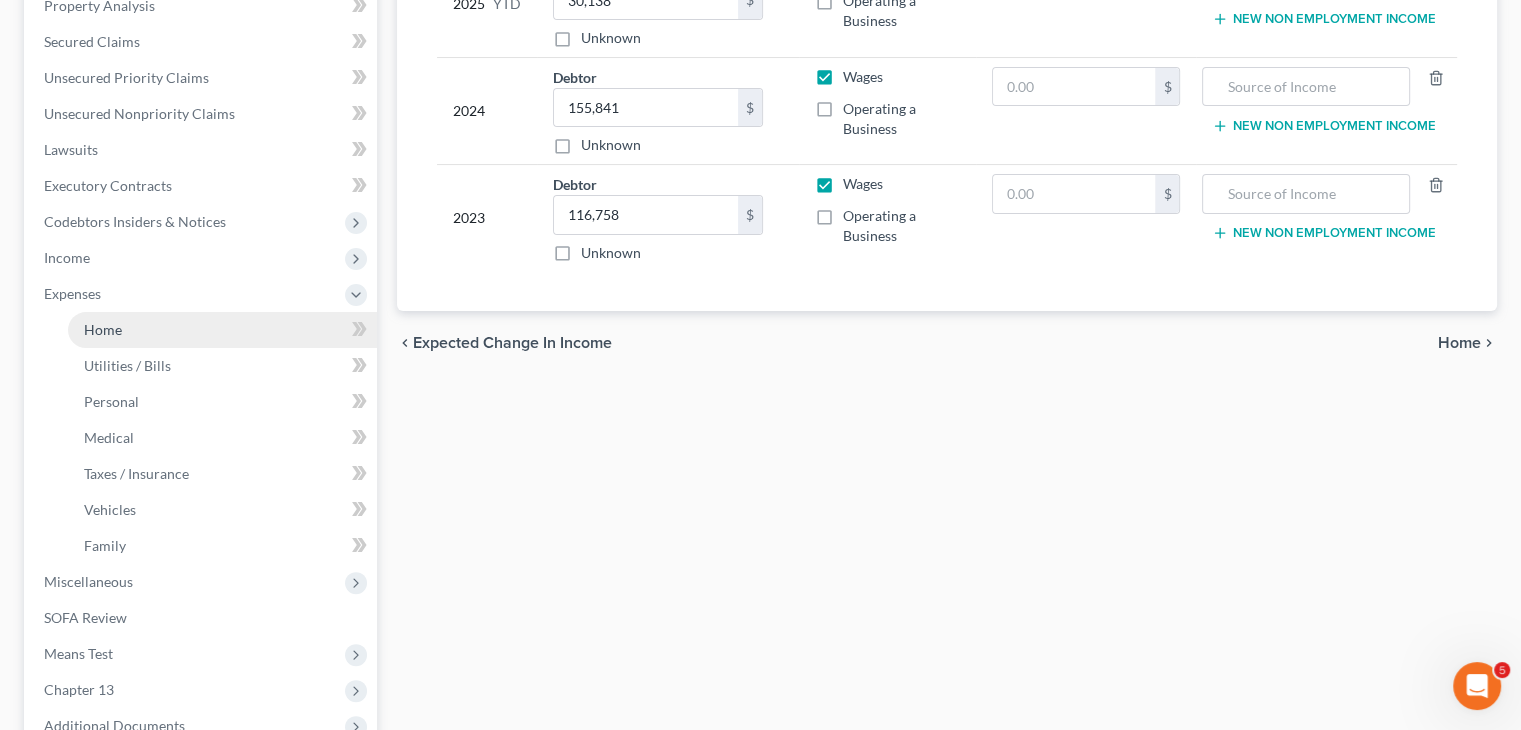 click on "Home" at bounding box center (222, 330) 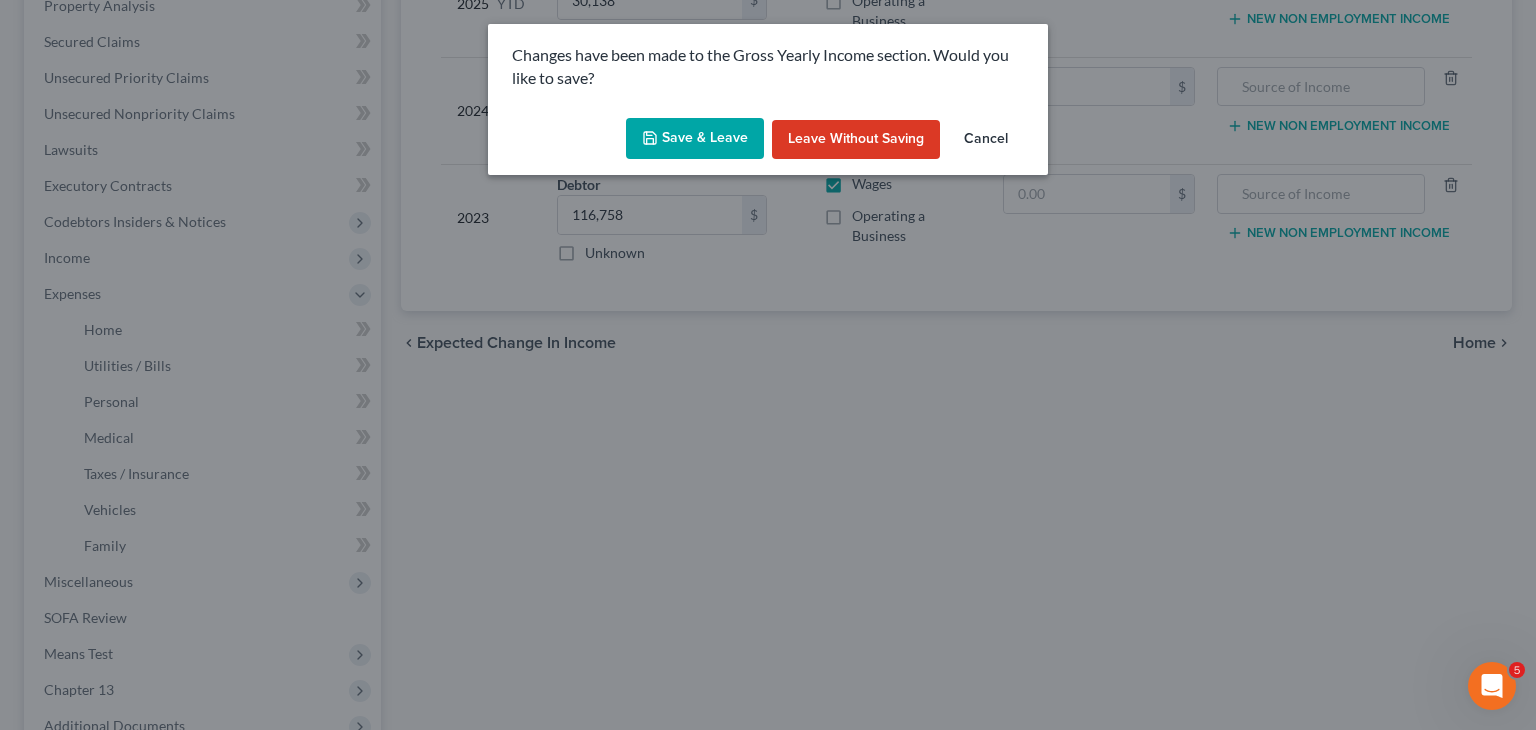 click on "Save & Leave" at bounding box center [695, 139] 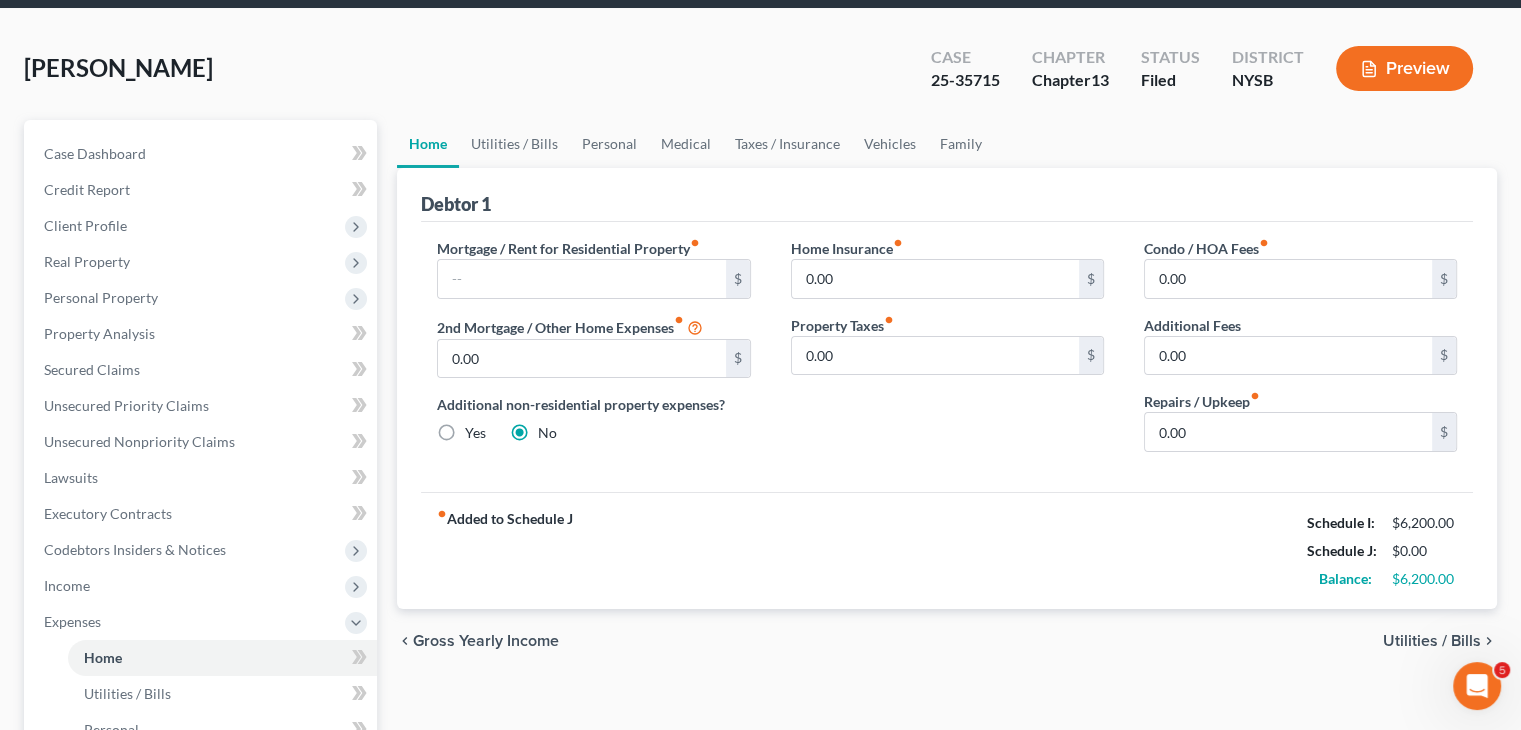 scroll, scrollTop: 0, scrollLeft: 0, axis: both 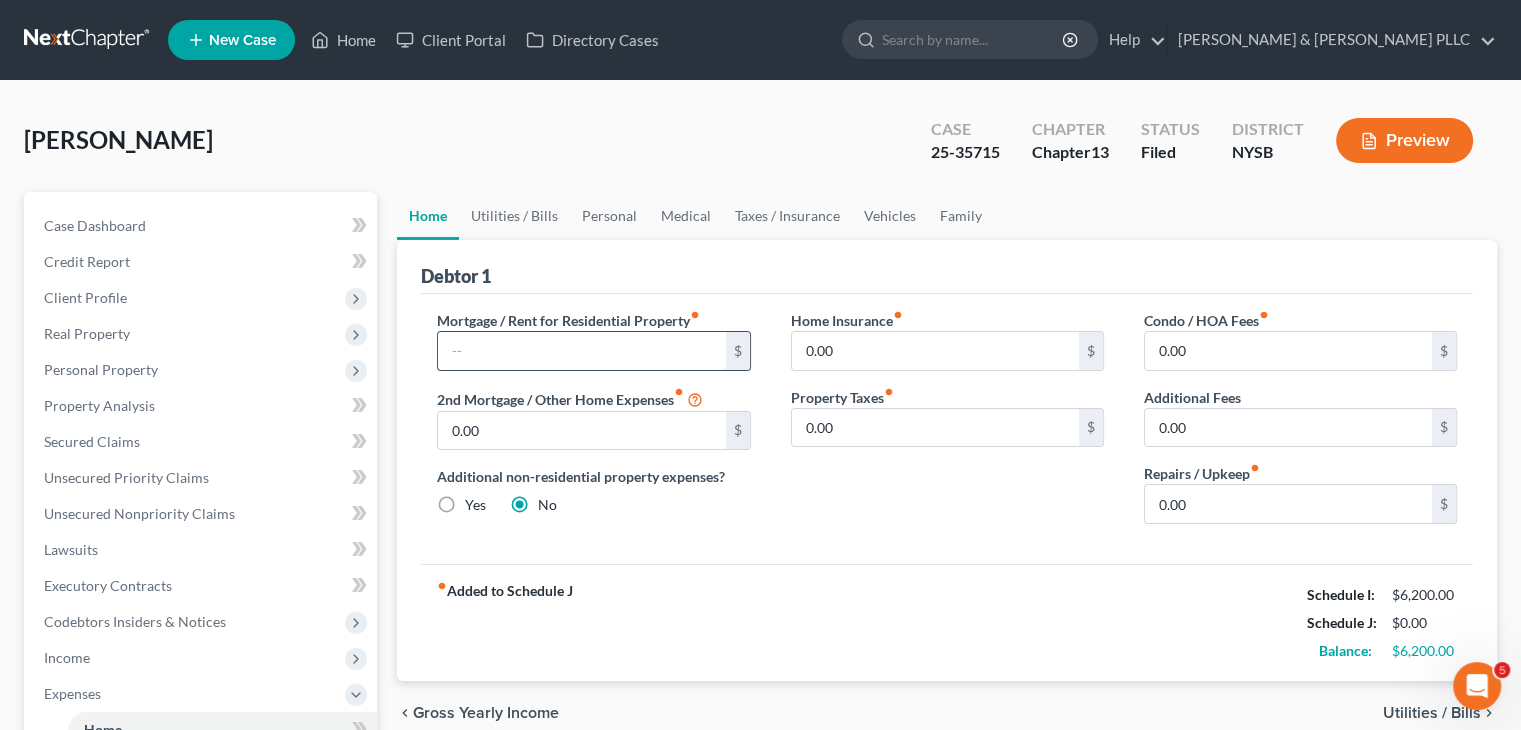 click at bounding box center [581, 351] 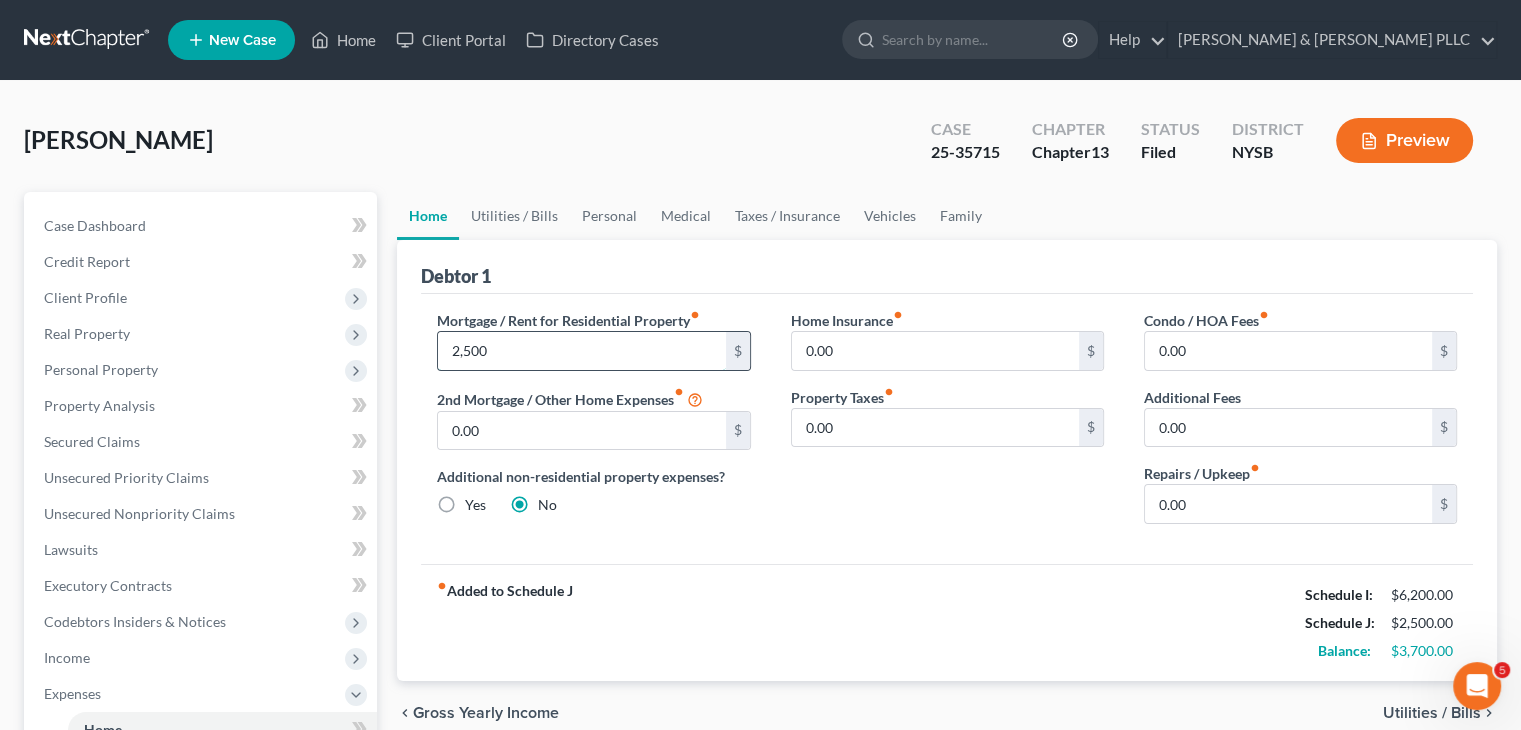 type on "2,500" 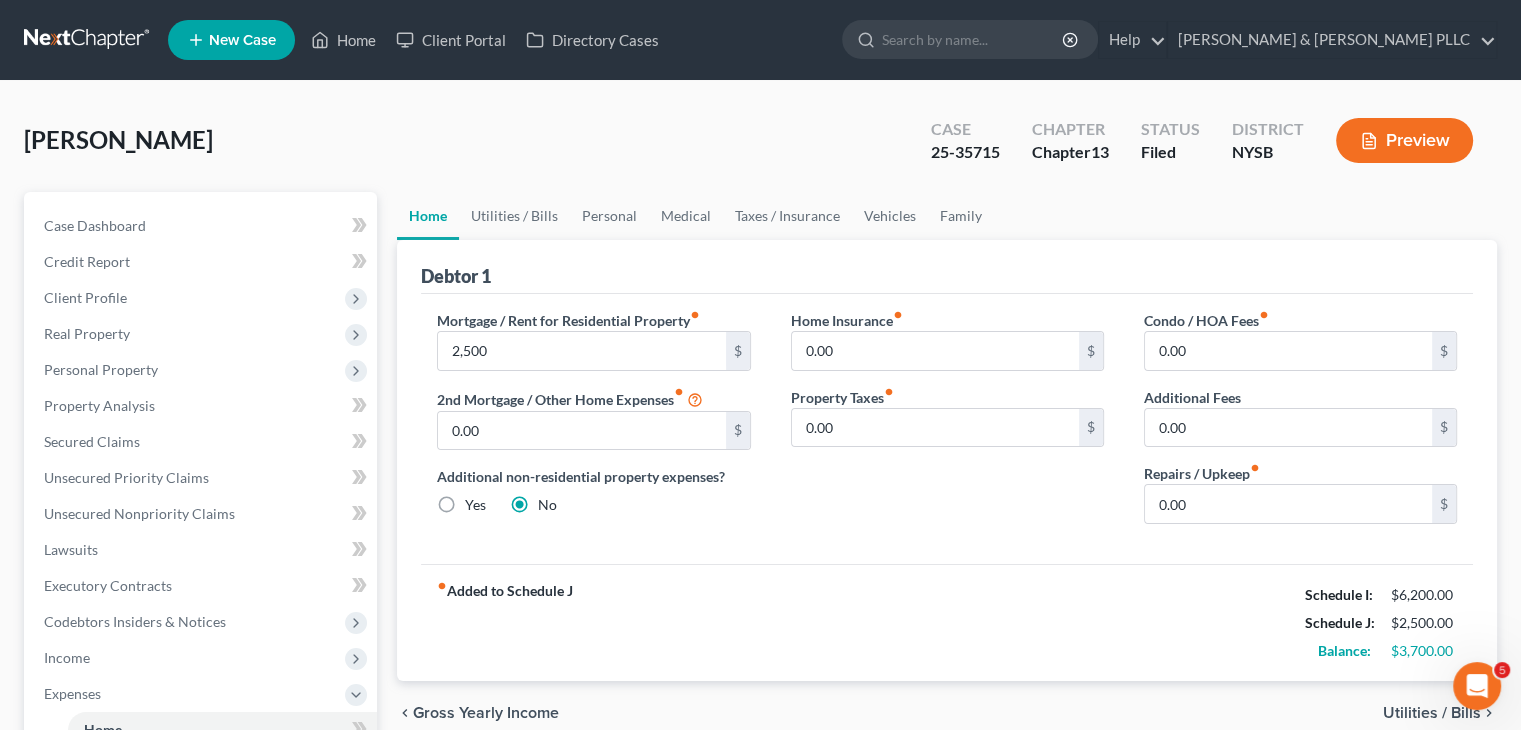 click on "chevron_left
Gross Yearly Income
Utilities / Bills
chevron_right" at bounding box center [947, 713] 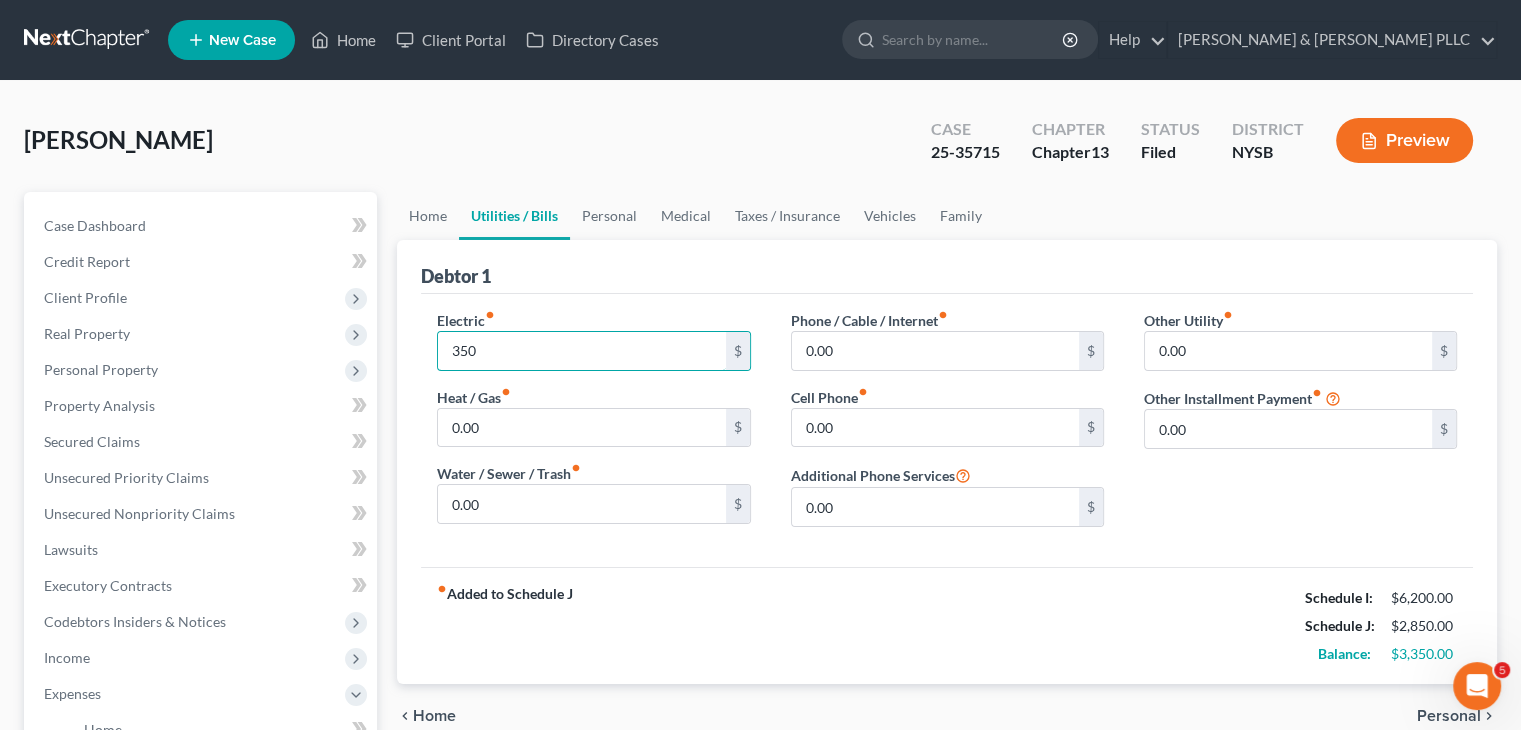 type on "350" 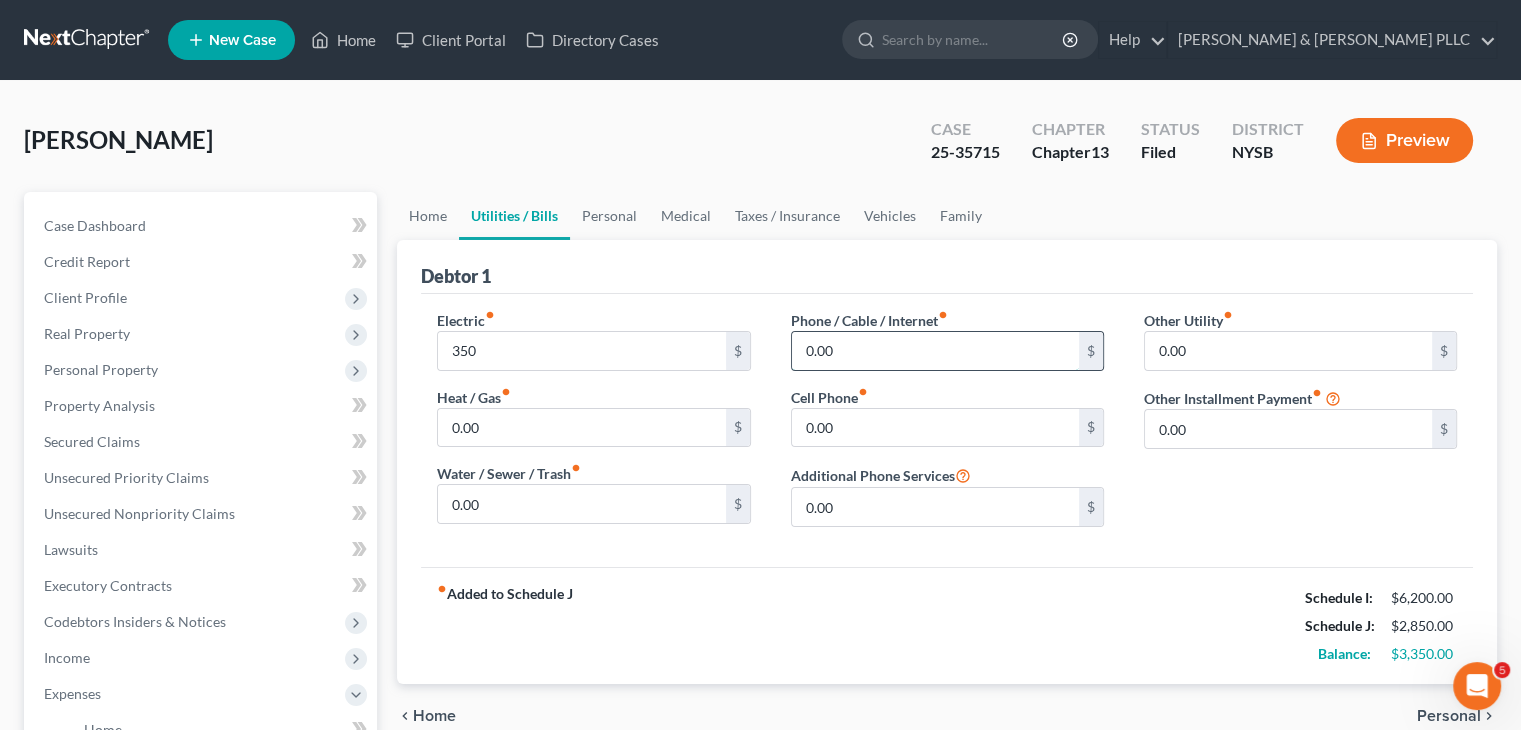 click on "0.00" at bounding box center [935, 351] 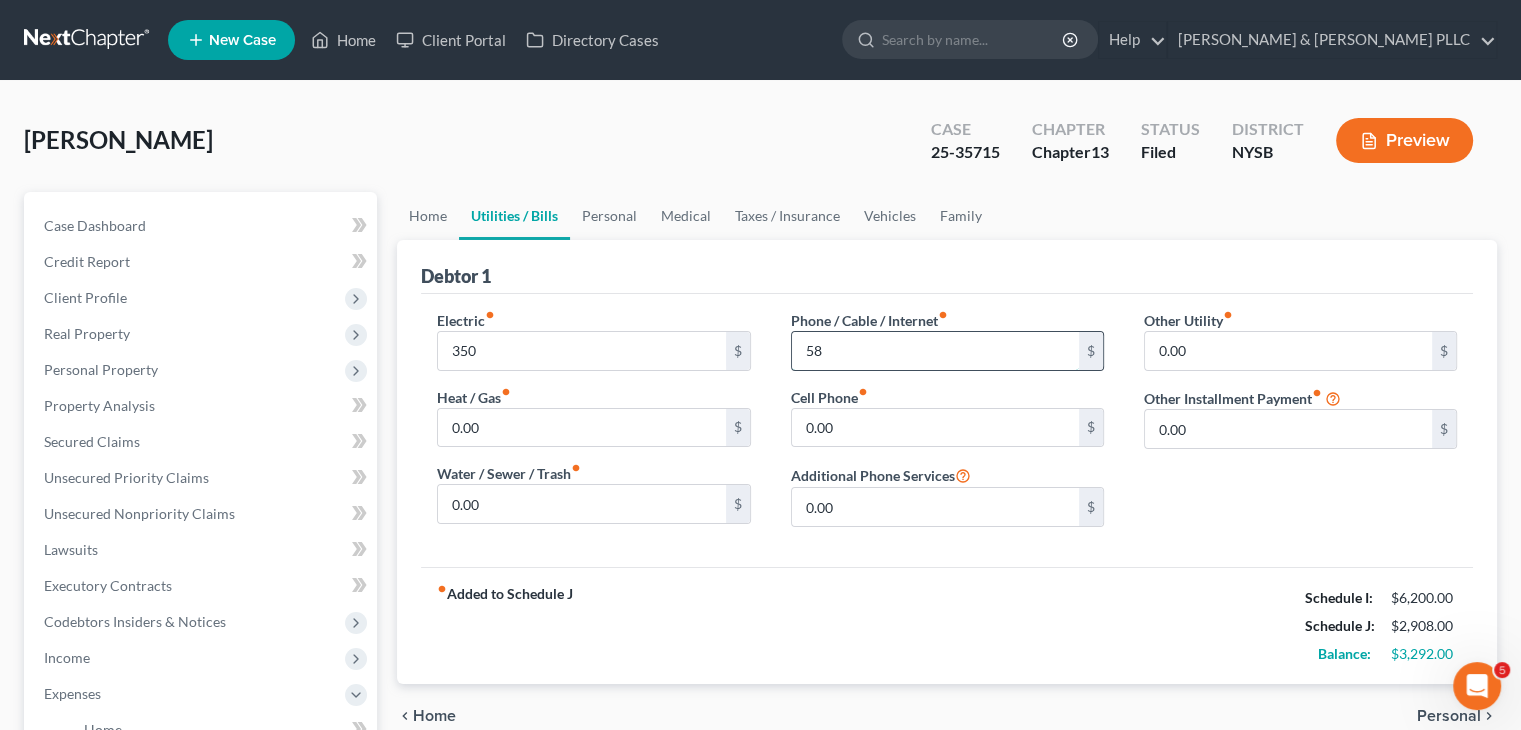 type on "58" 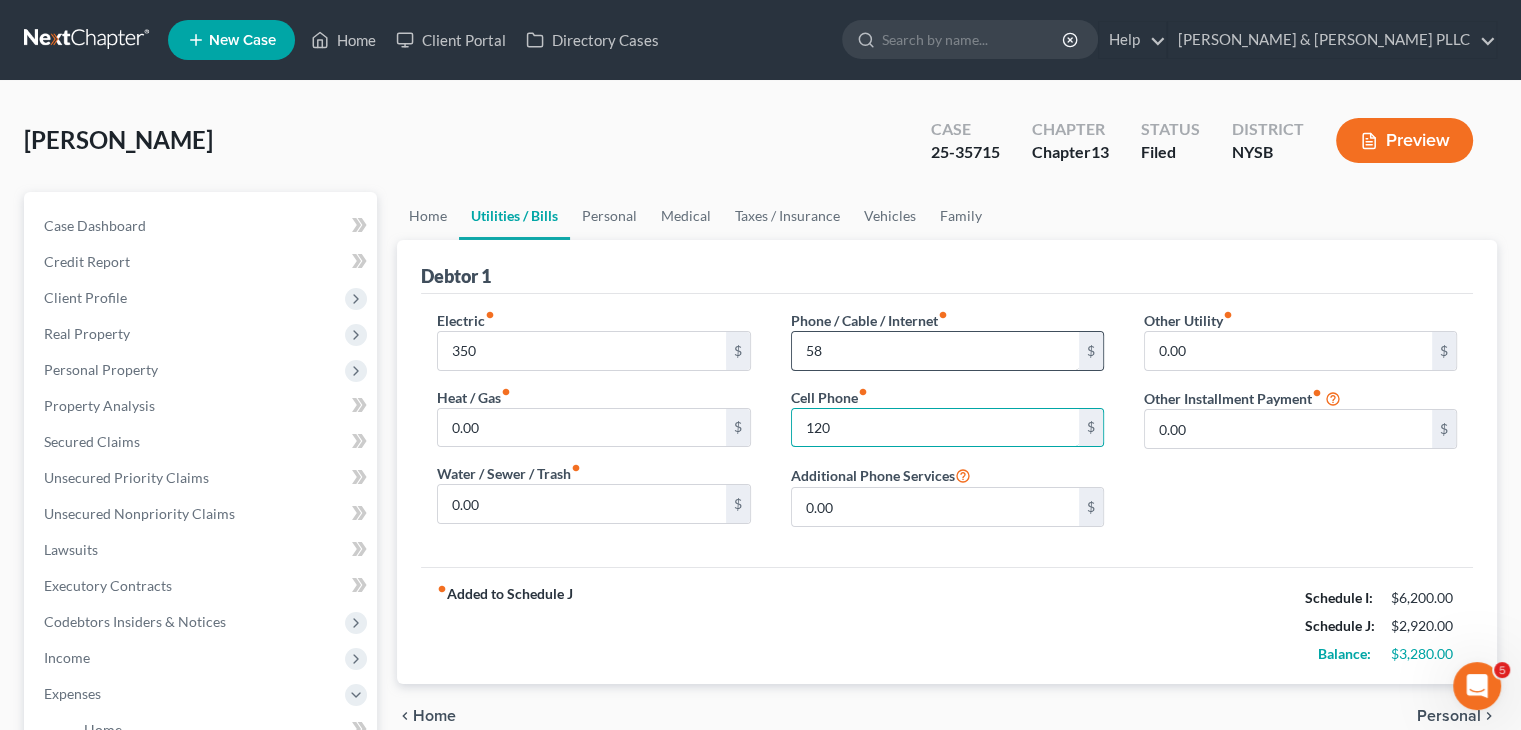 type on "120" 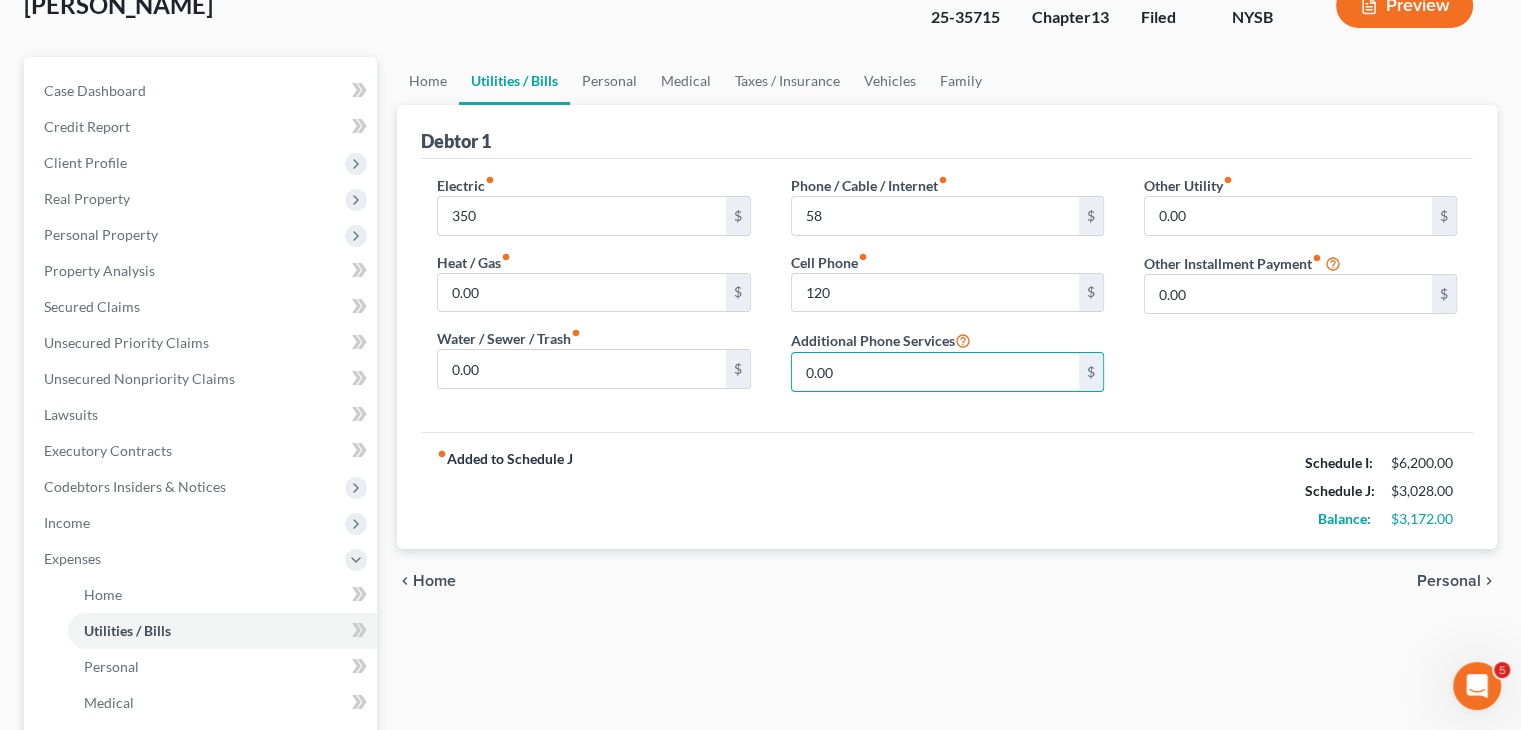 scroll, scrollTop: 200, scrollLeft: 0, axis: vertical 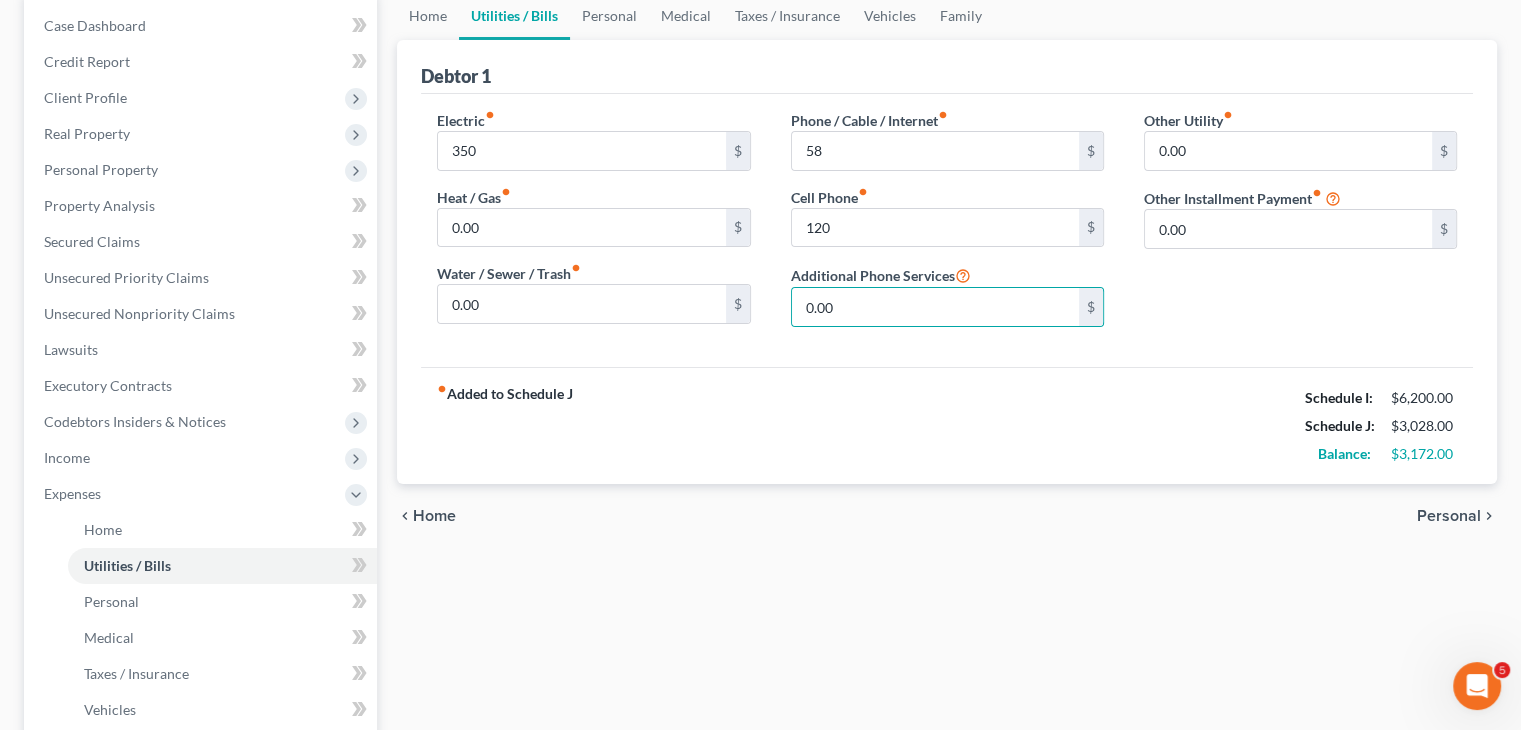 click on "Personal" at bounding box center [1449, 516] 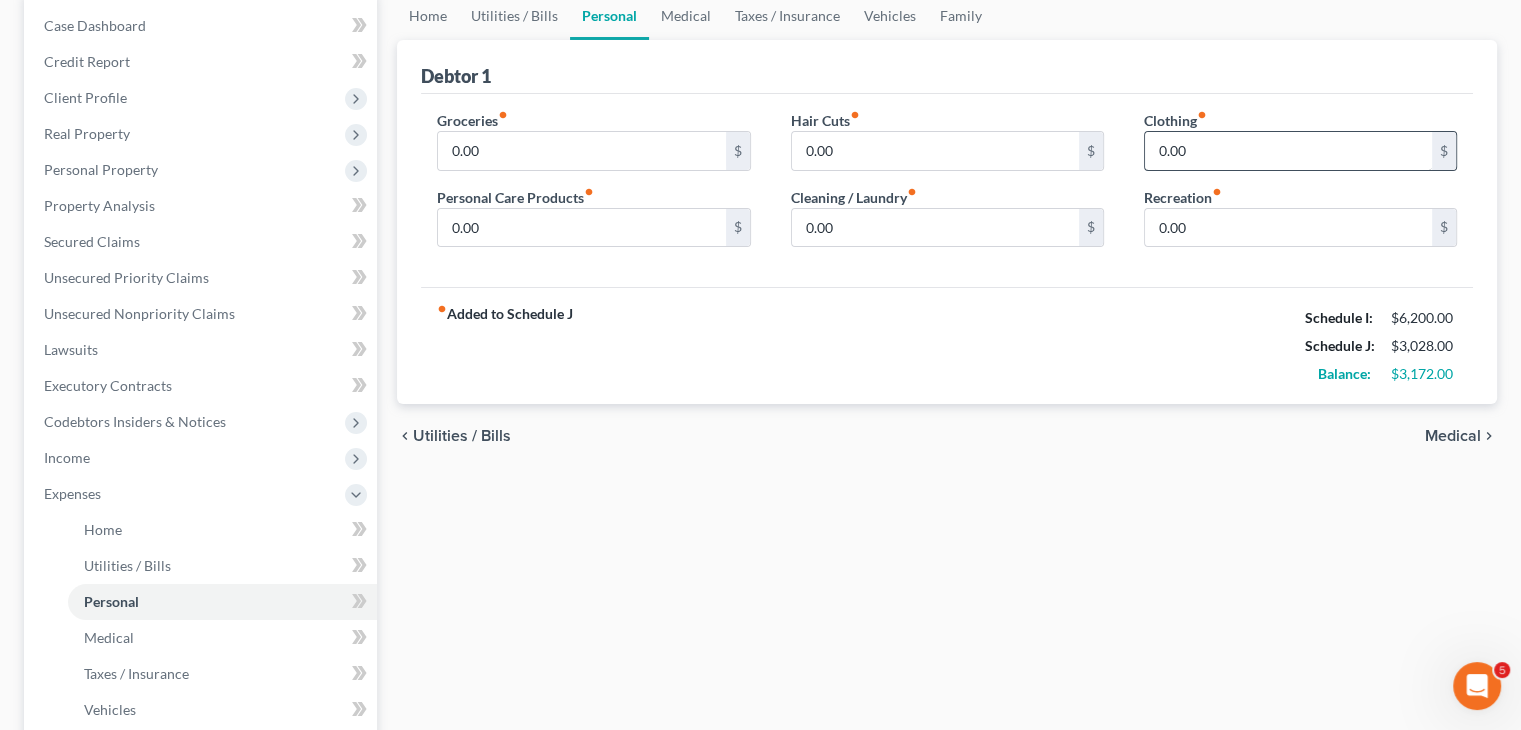 scroll, scrollTop: 0, scrollLeft: 0, axis: both 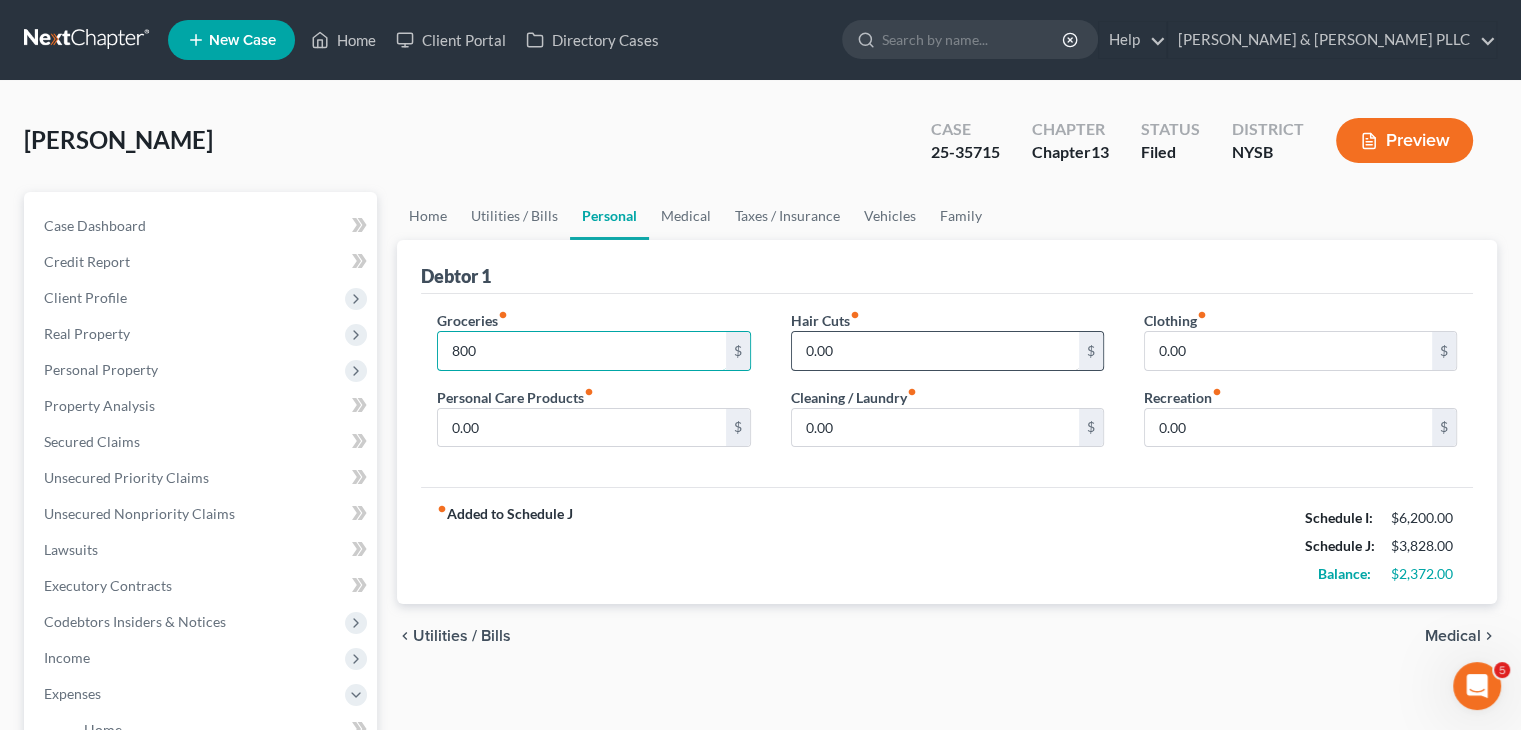 type on "800" 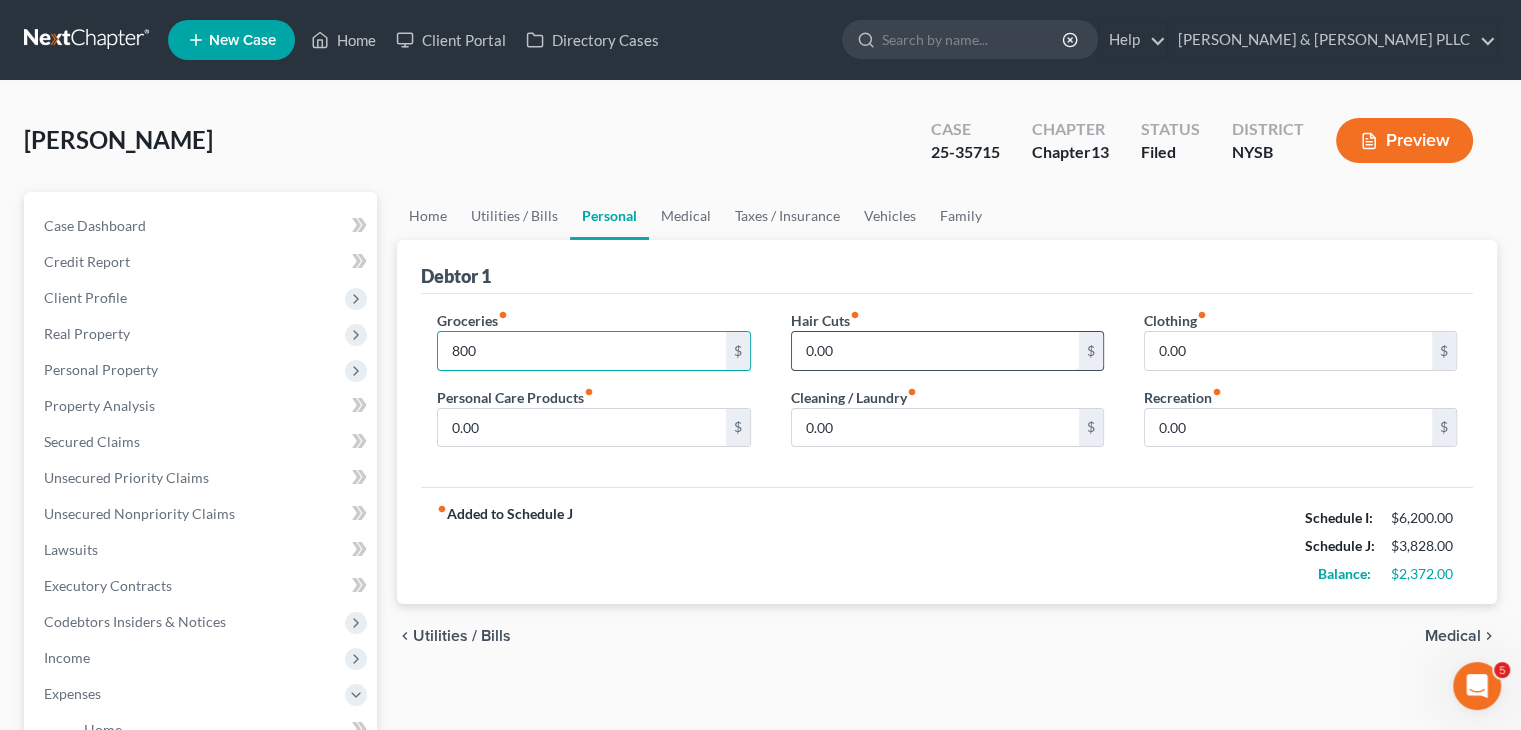 click on "0.00" at bounding box center [935, 351] 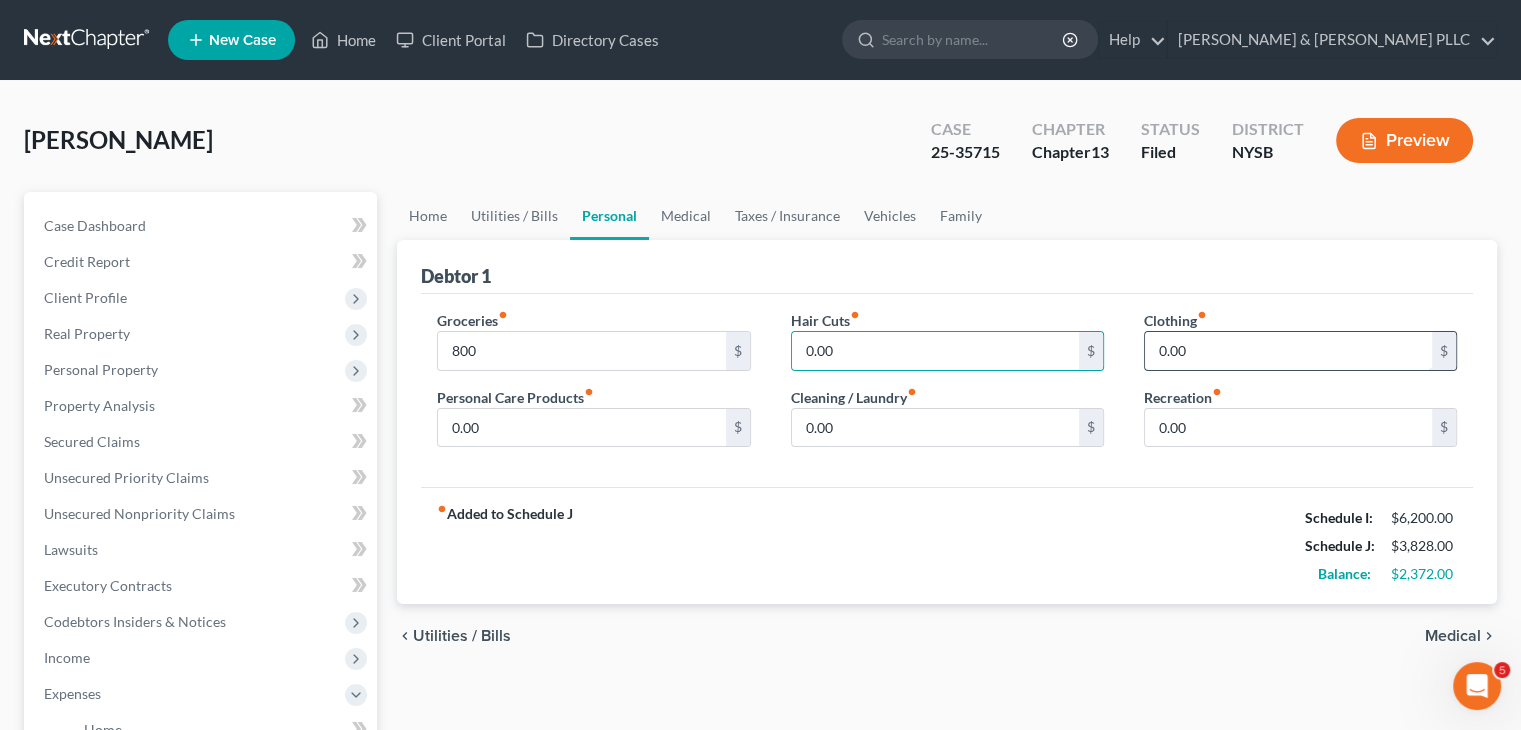 click on "0.00" at bounding box center [1288, 351] 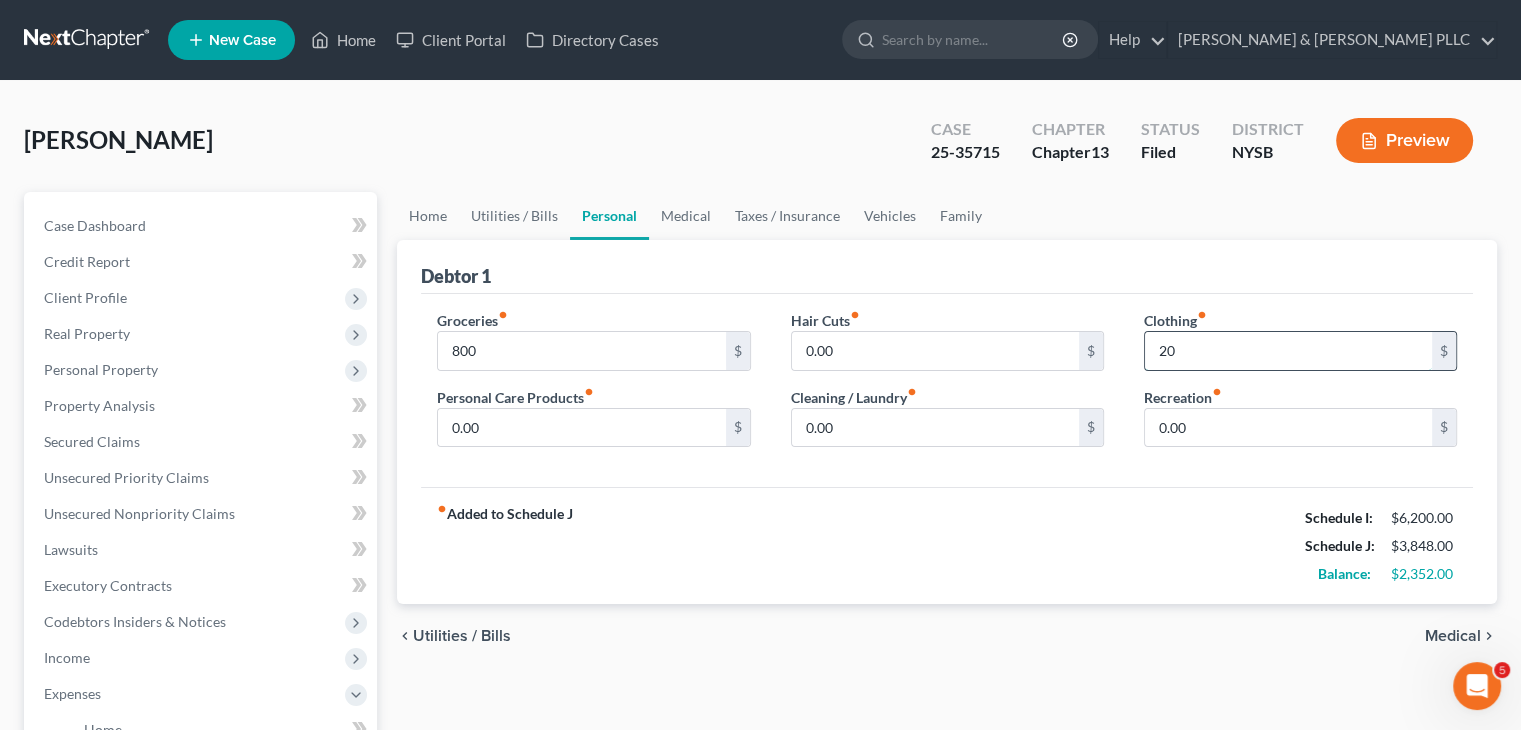 type on "20" 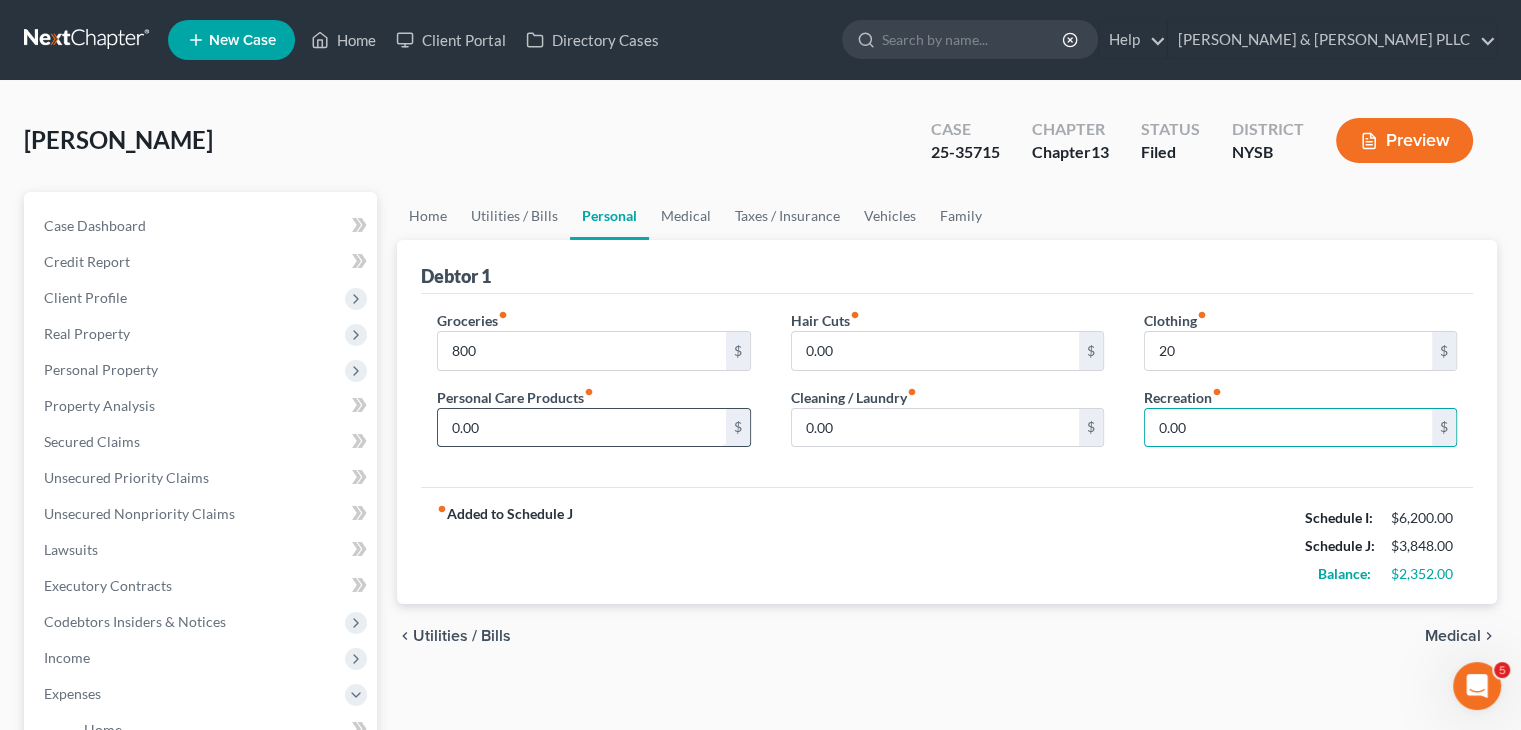 click on "0.00" at bounding box center (581, 428) 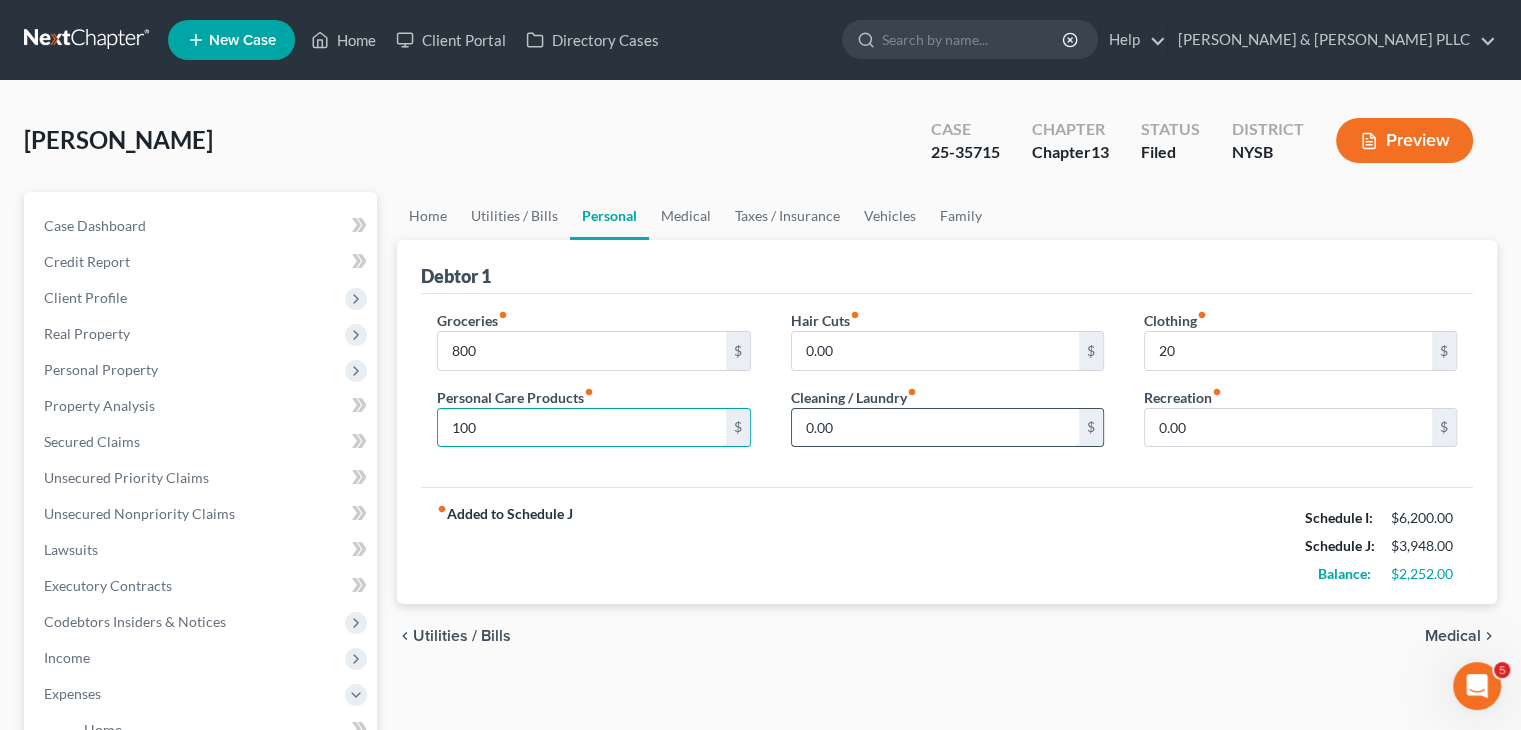 type on "100" 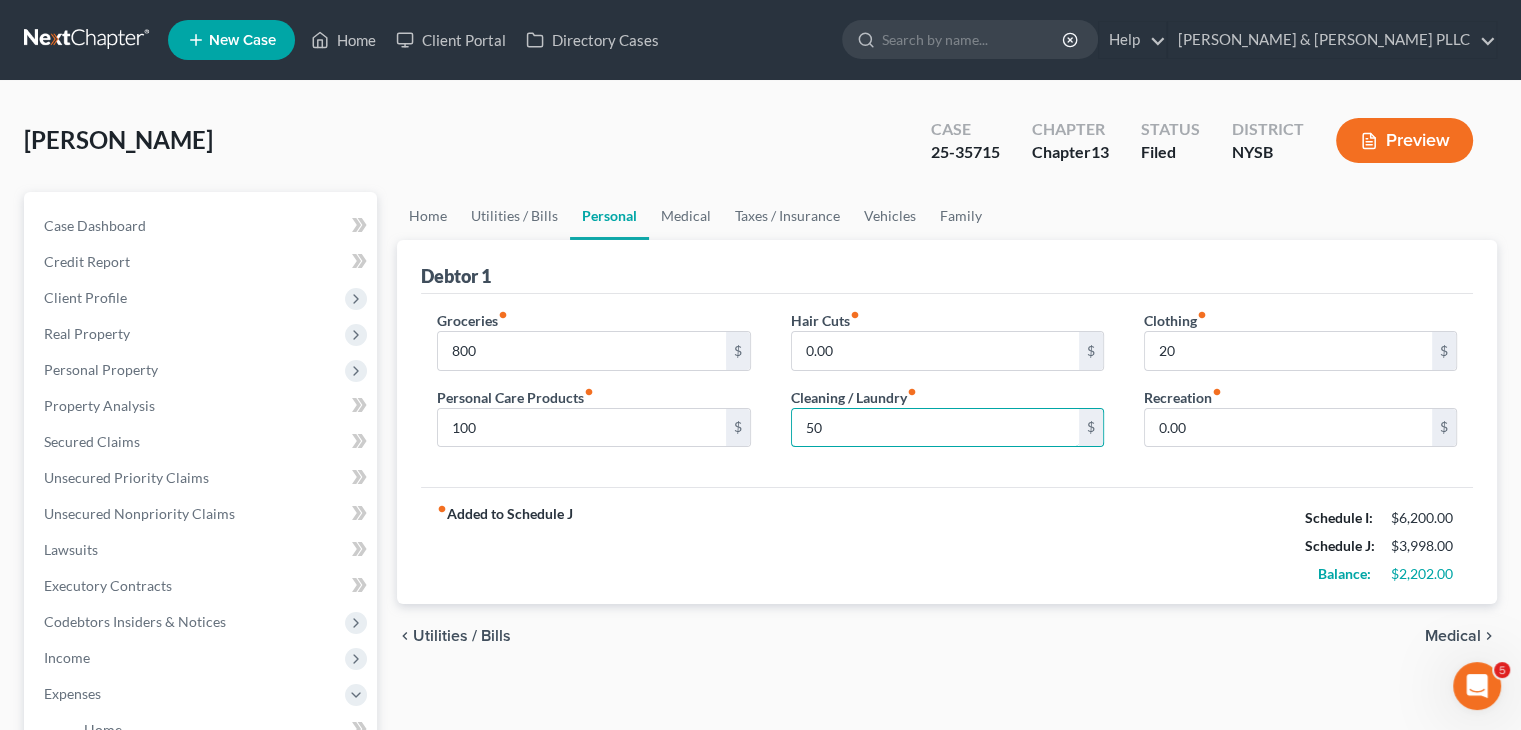 type on "50" 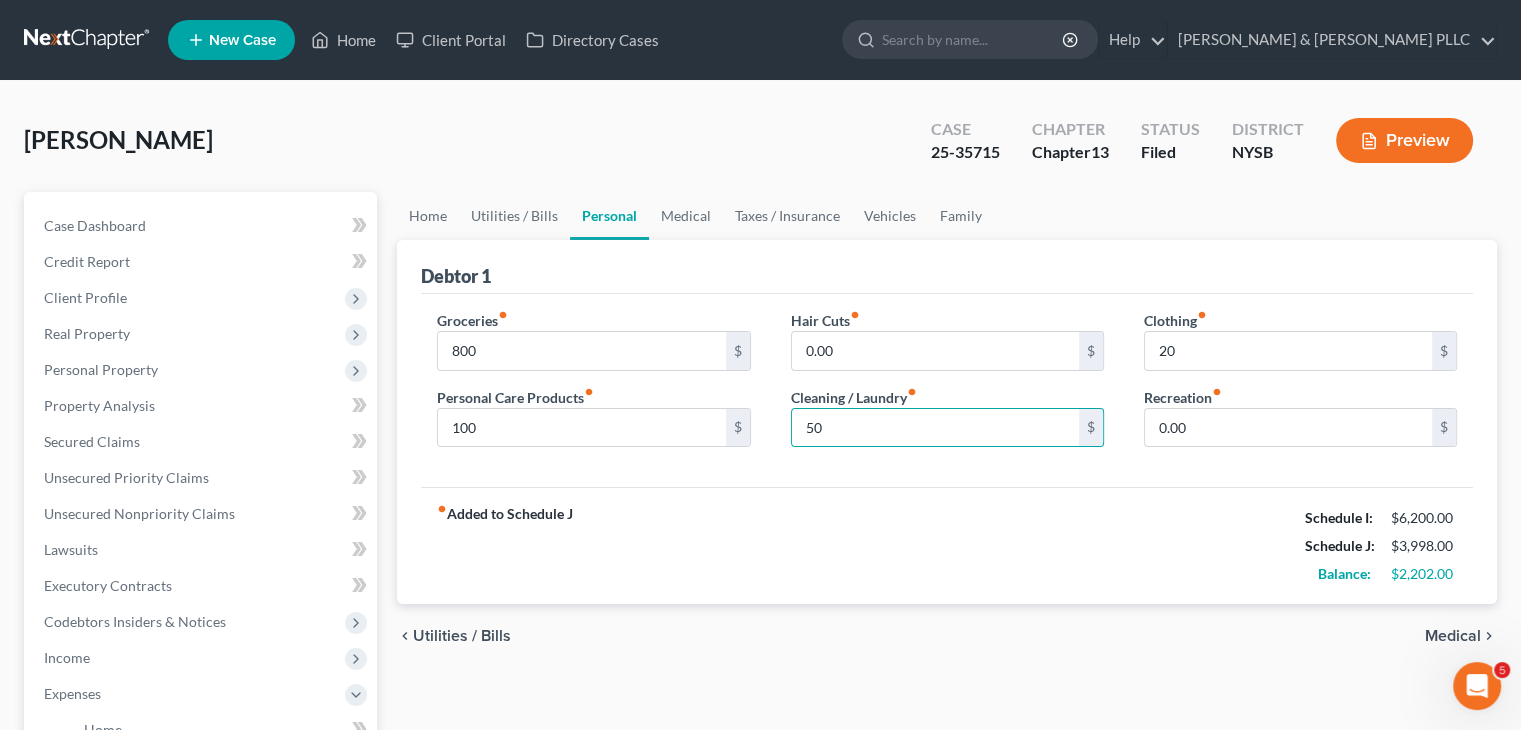 click on "Medical" at bounding box center (1453, 636) 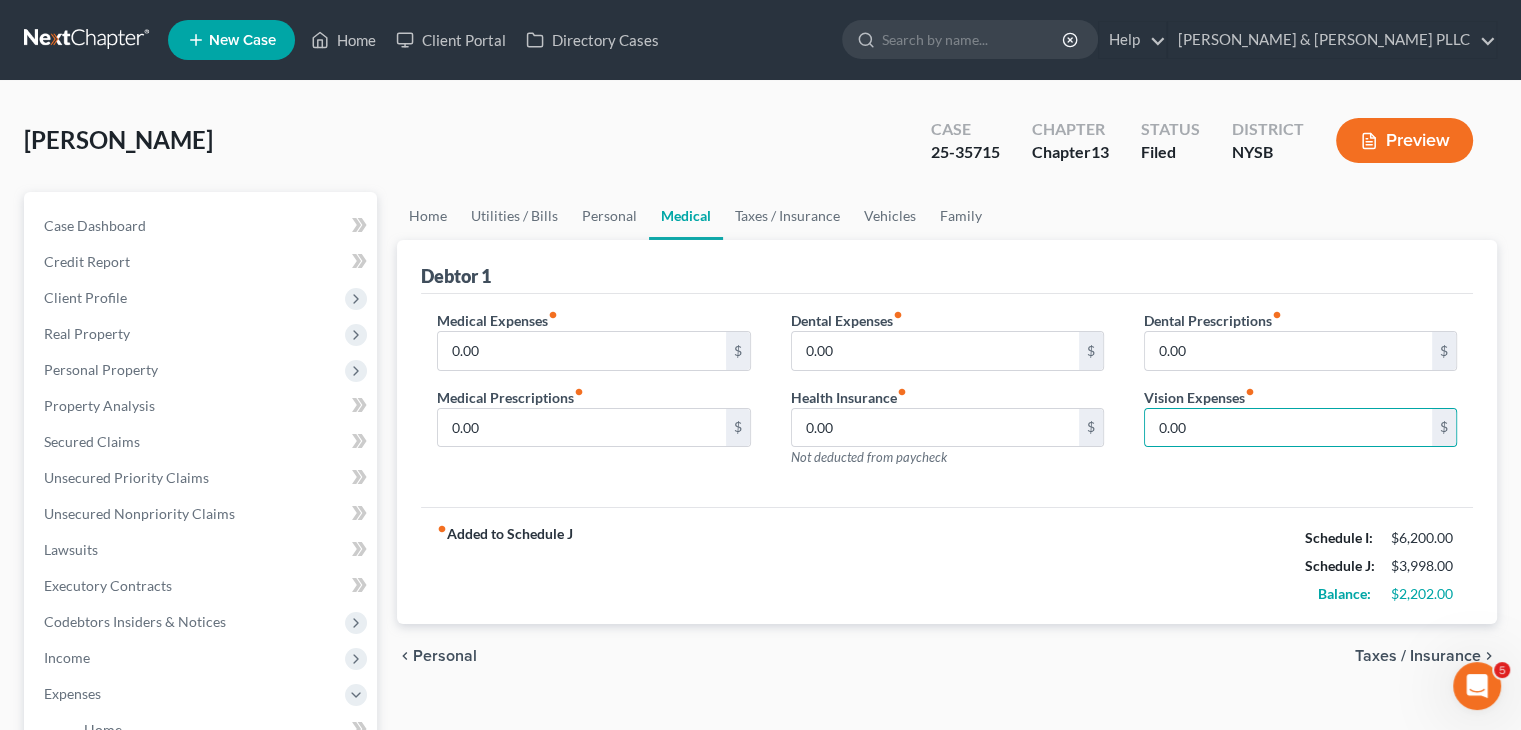 click on "Taxes / Insurance" at bounding box center (1418, 656) 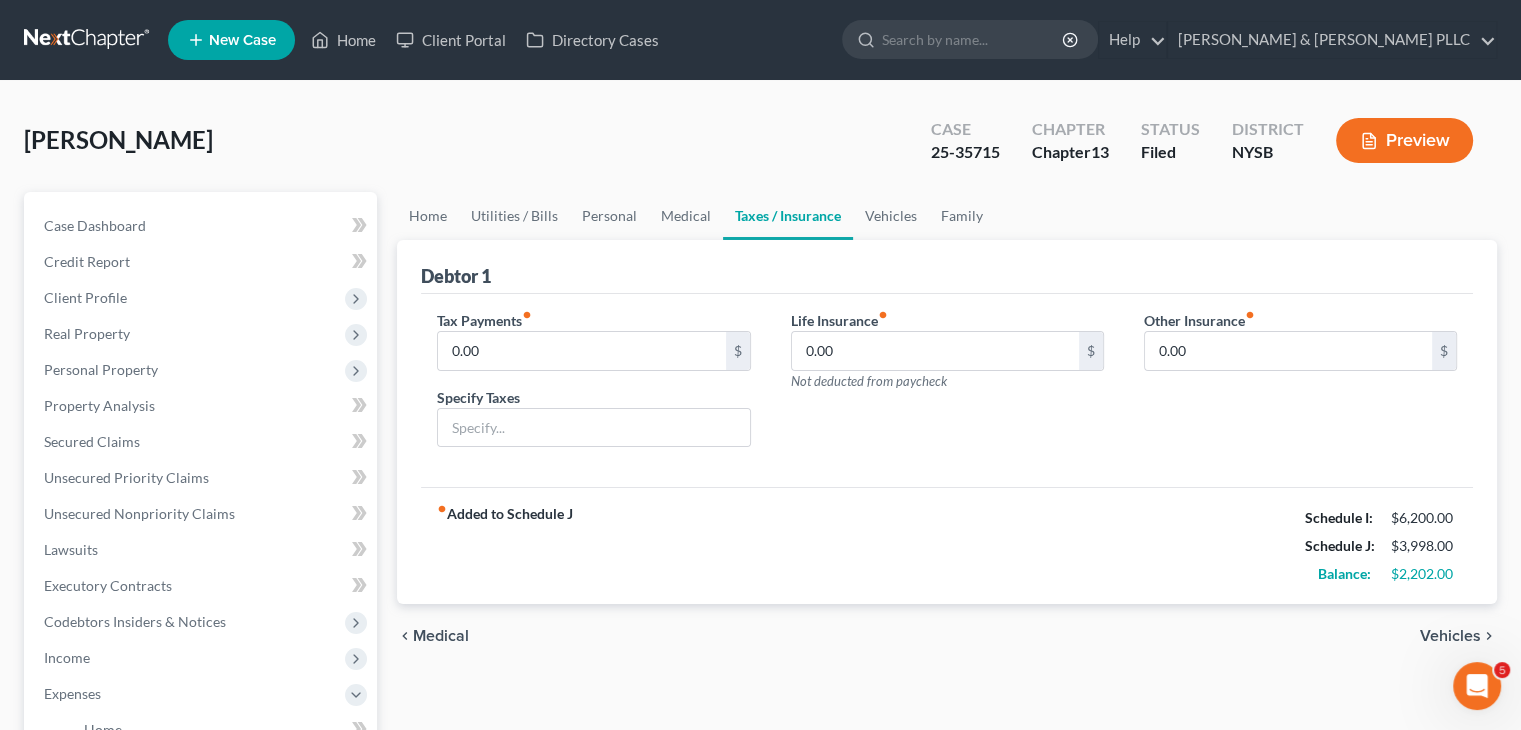 click on "Vehicles" at bounding box center (1450, 636) 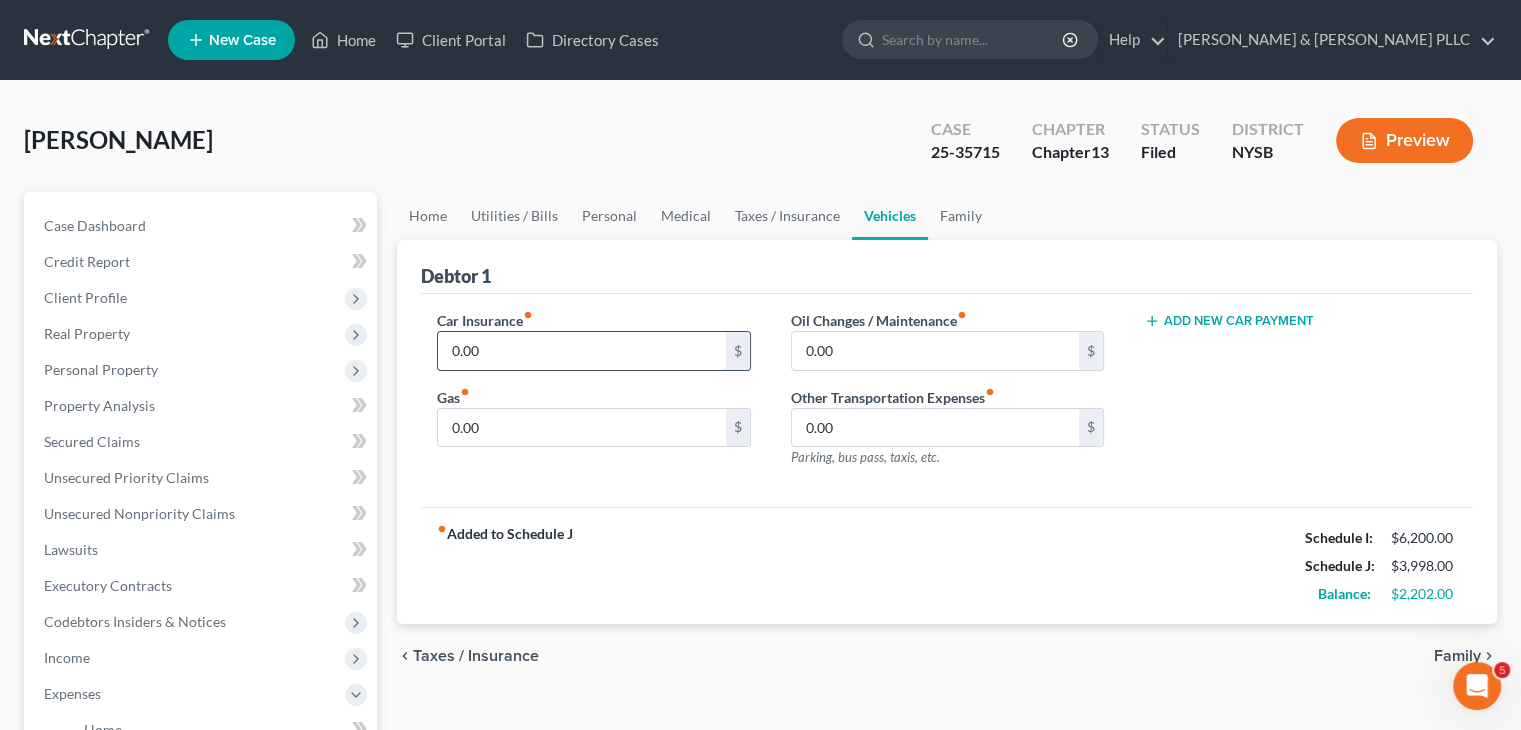 click on "0.00" at bounding box center [581, 351] 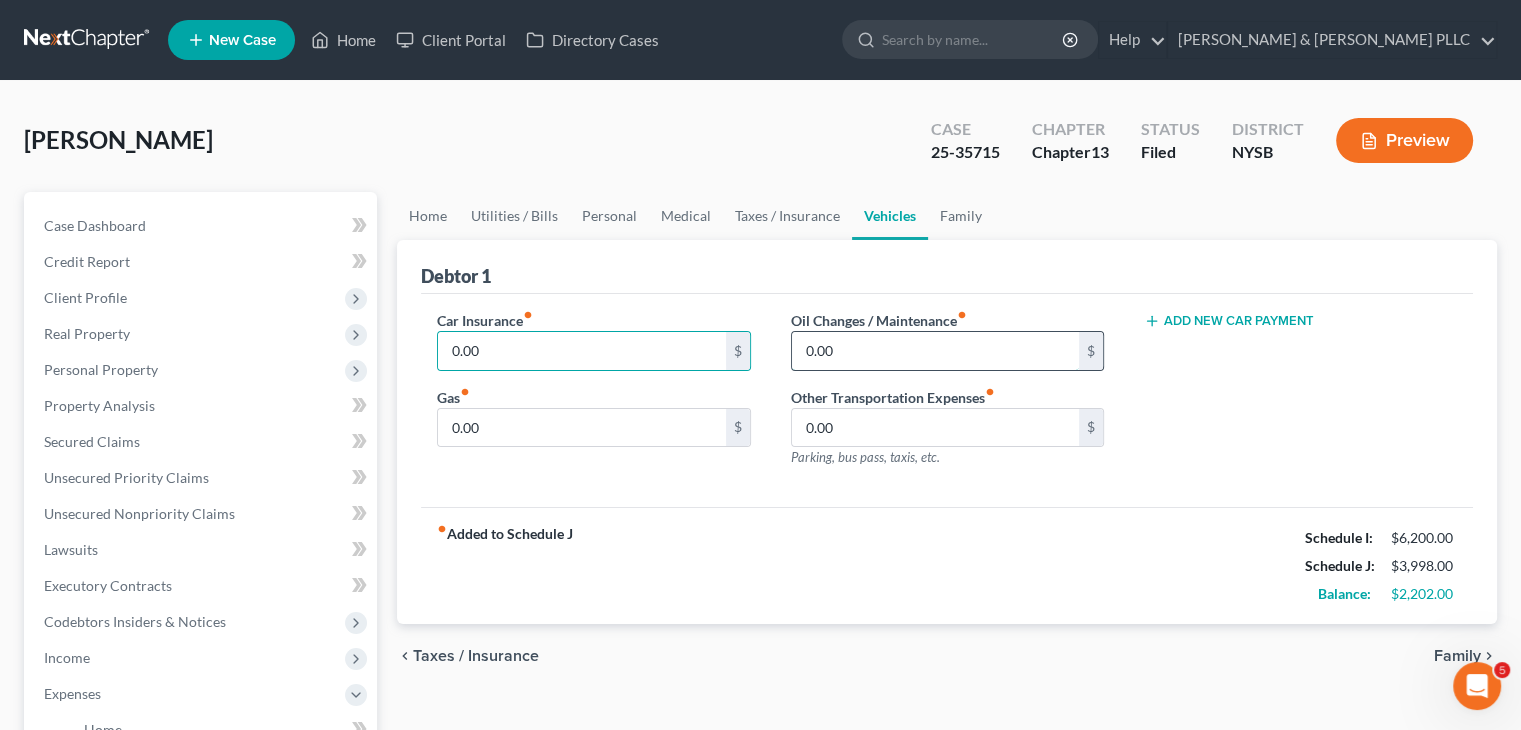 click on "0.00" at bounding box center [935, 351] 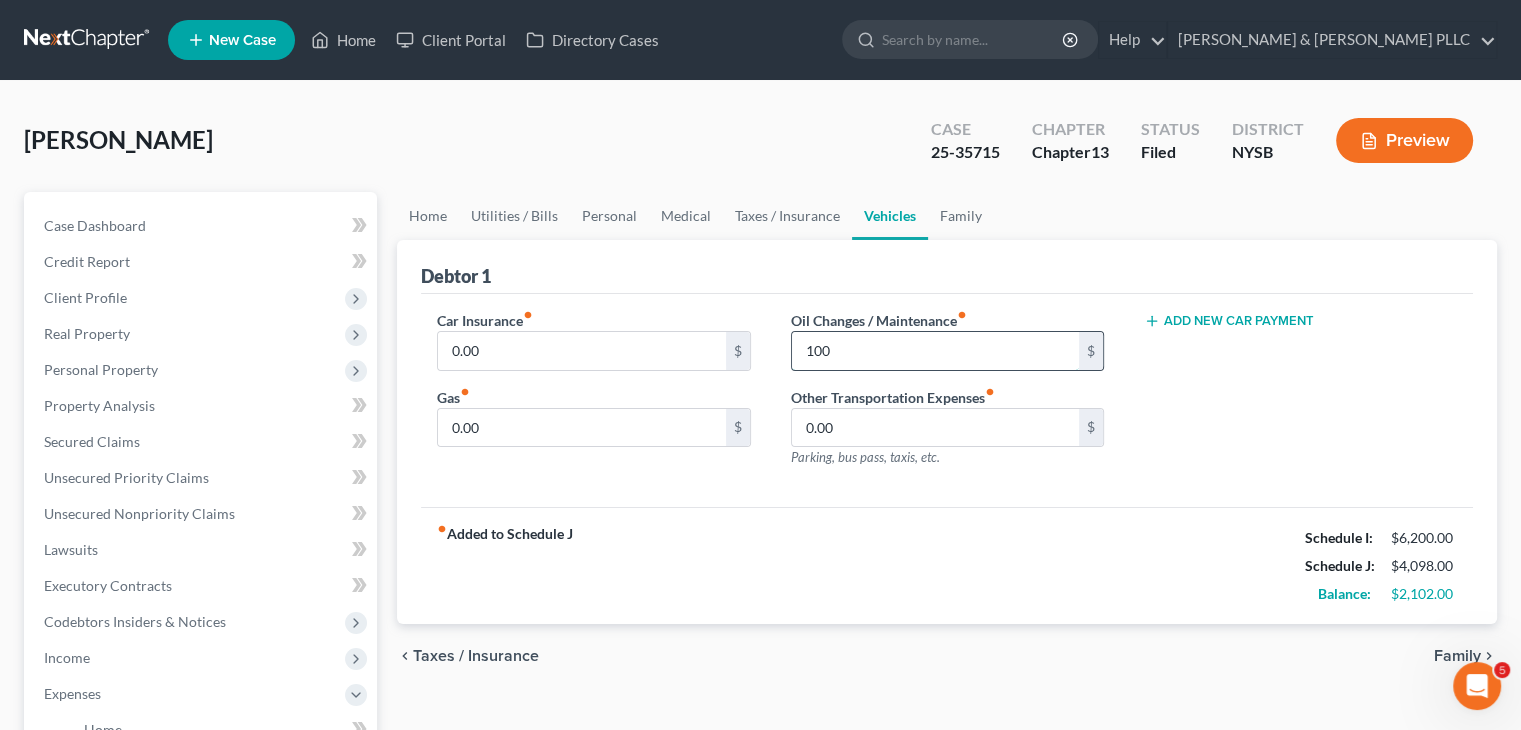 drag, startPoint x: 838, startPoint y: 349, endPoint x: 798, endPoint y: 357, distance: 40.792156 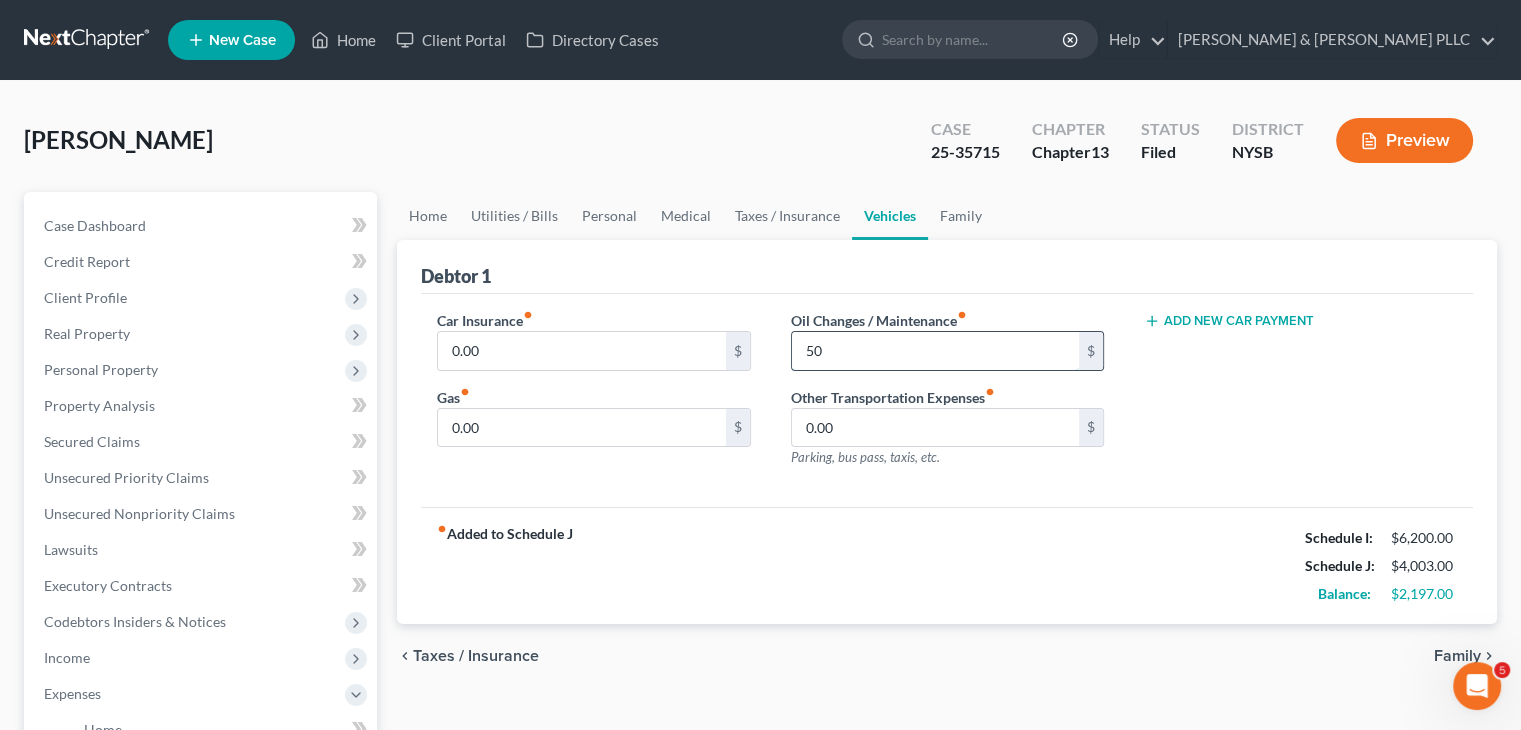 type on "50" 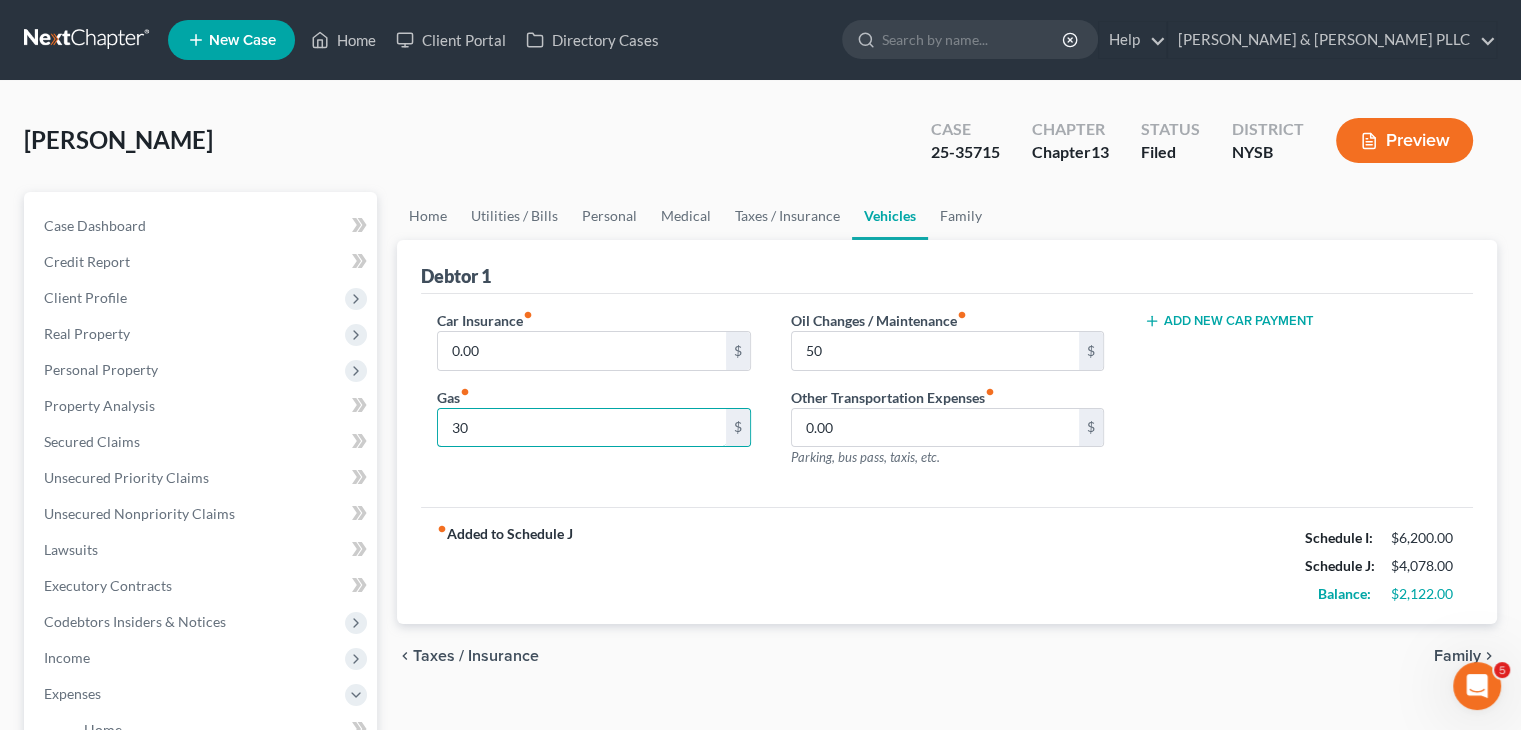 type on "3" 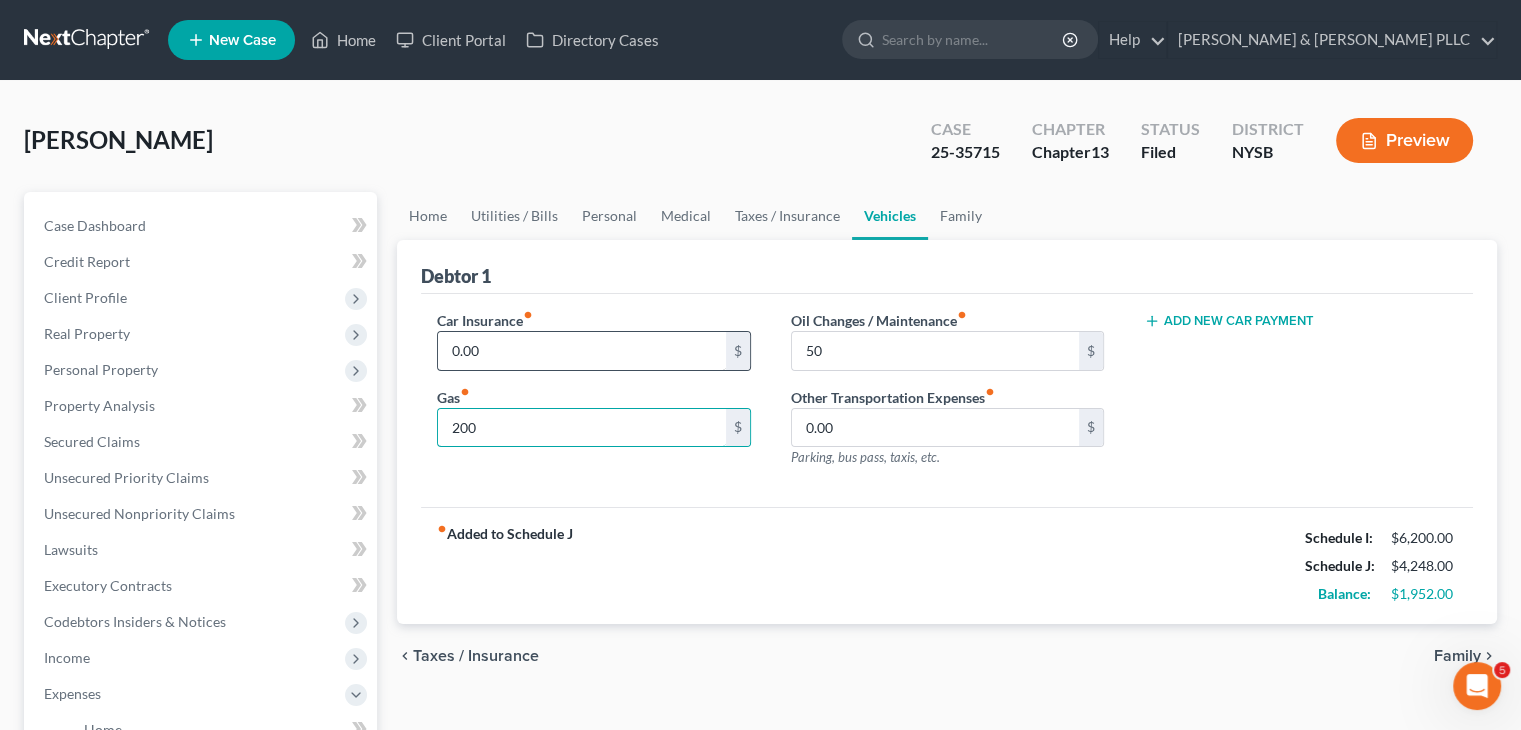 type on "200" 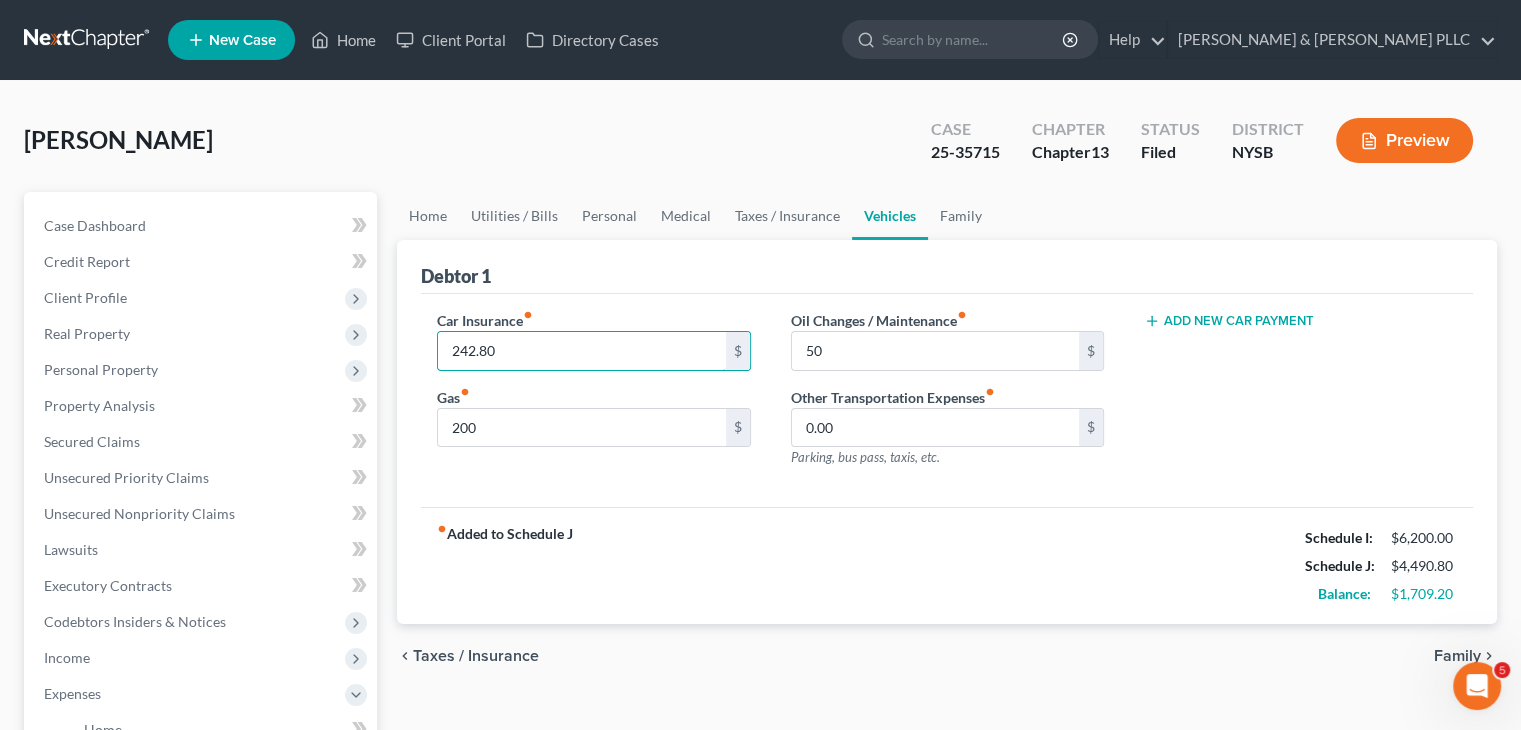 type on "242.80" 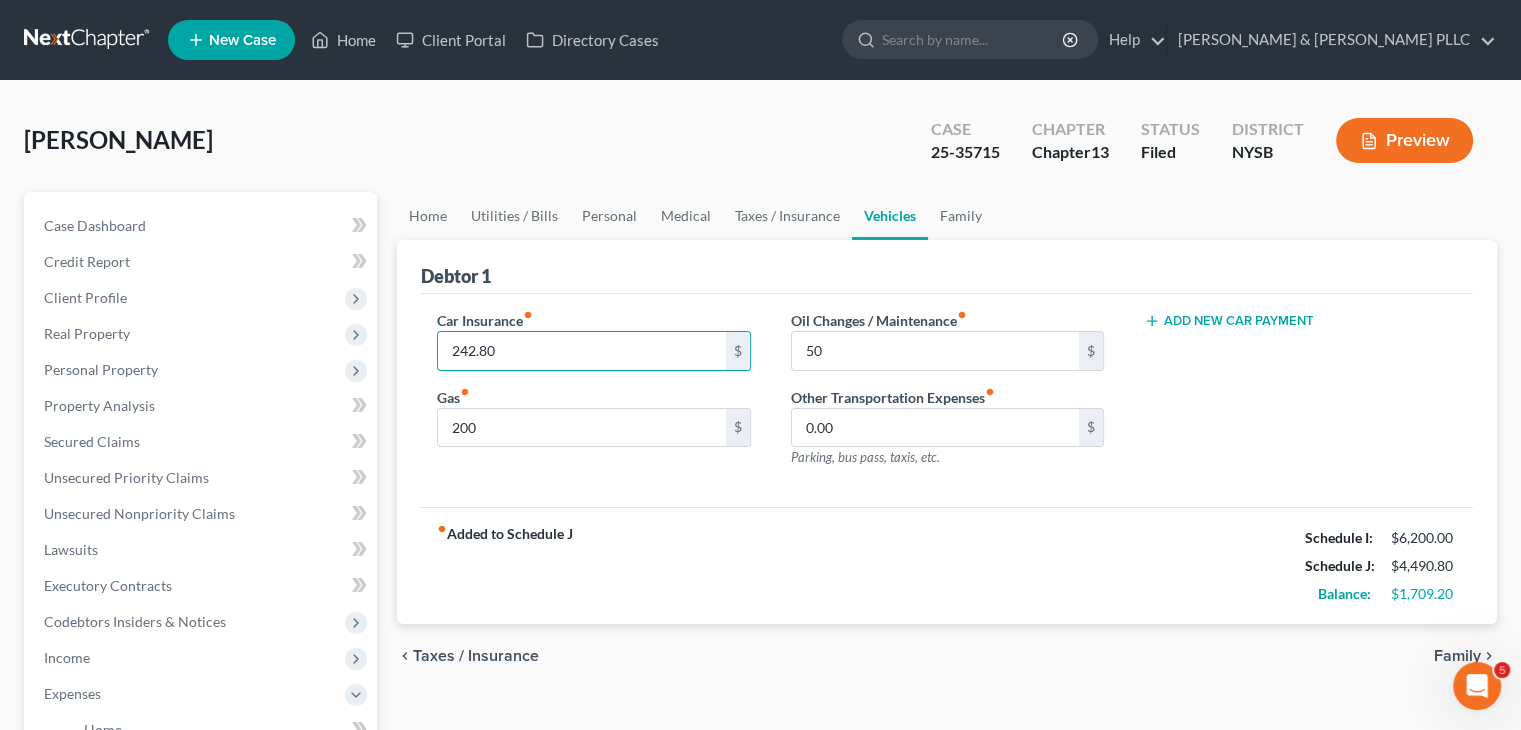click on "Family" at bounding box center [1457, 656] 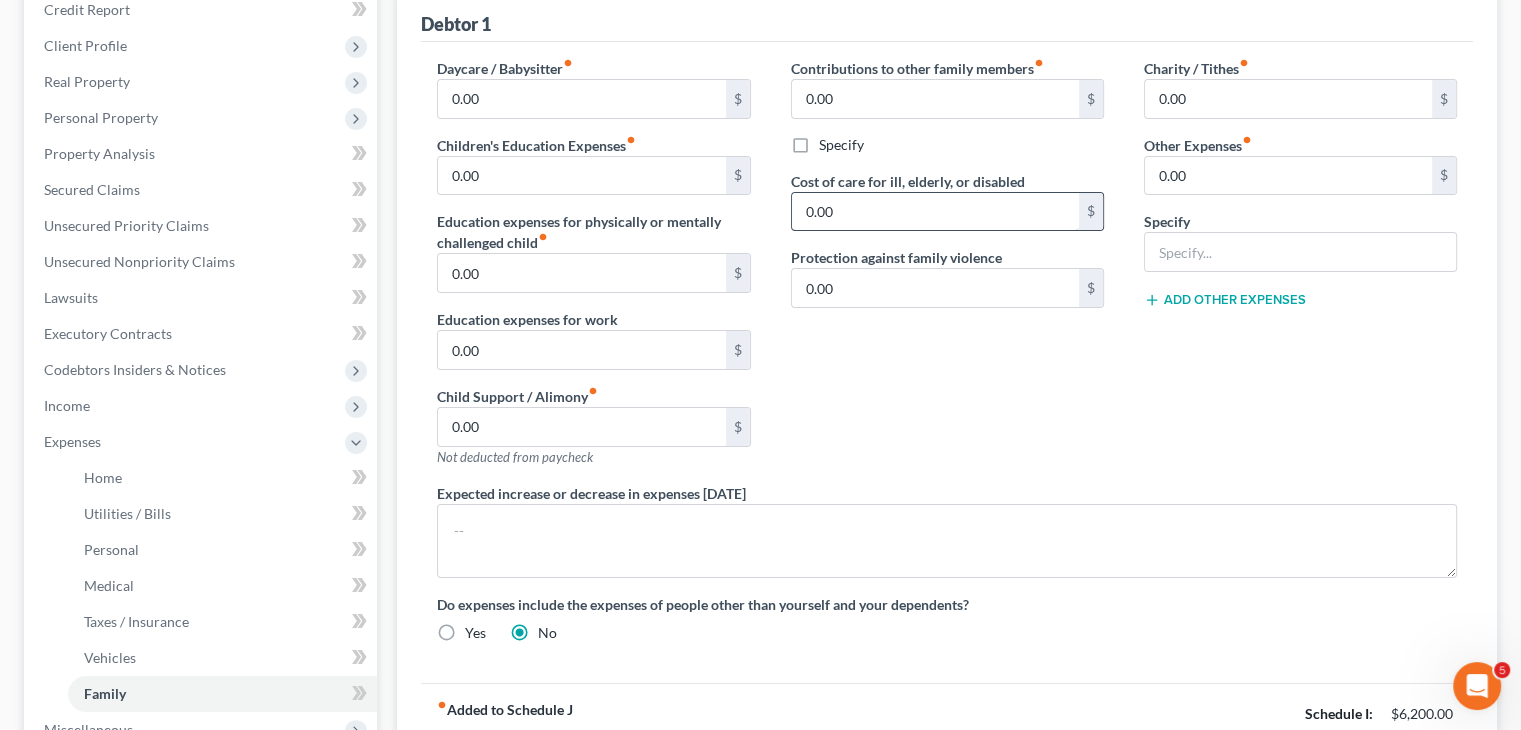 scroll, scrollTop: 0, scrollLeft: 0, axis: both 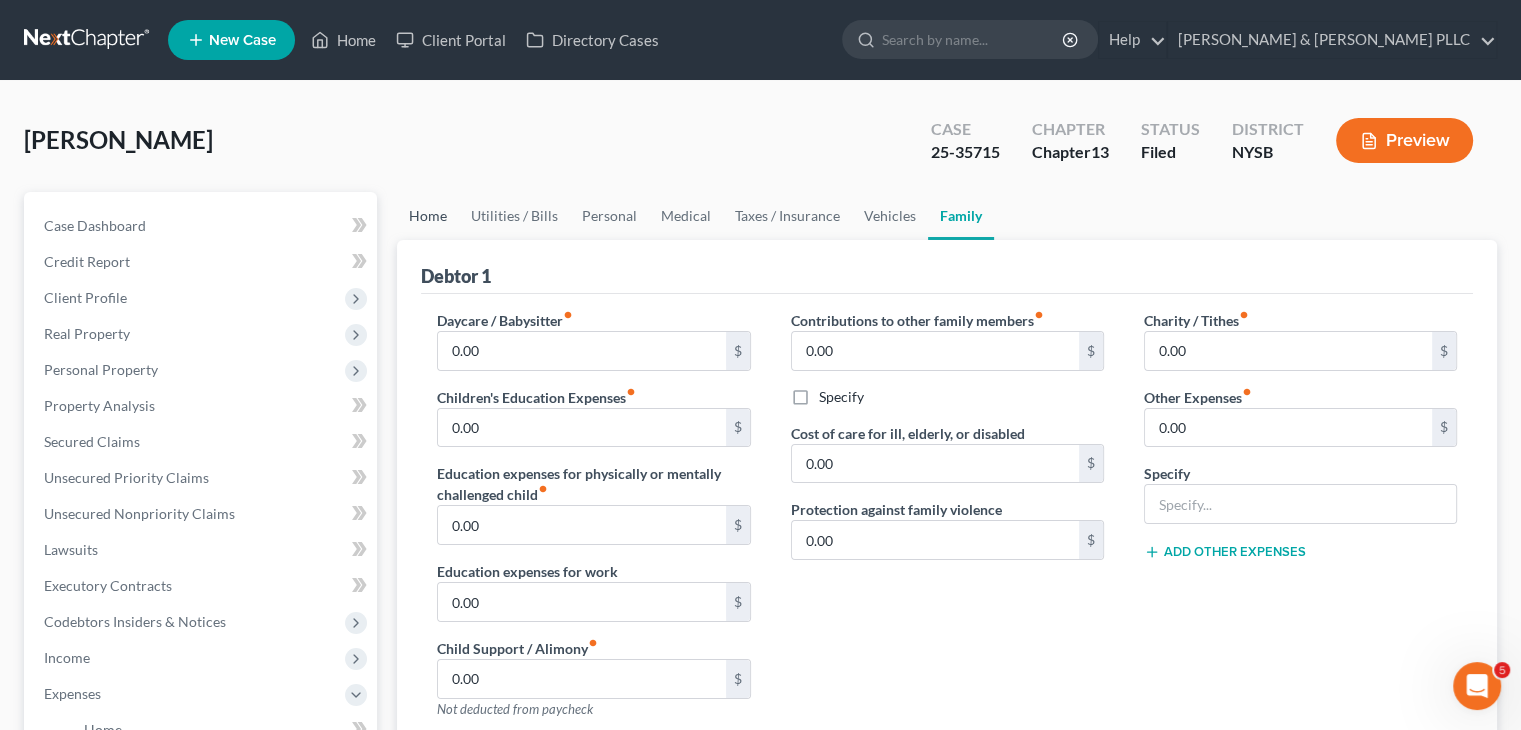 click on "Home" at bounding box center [428, 216] 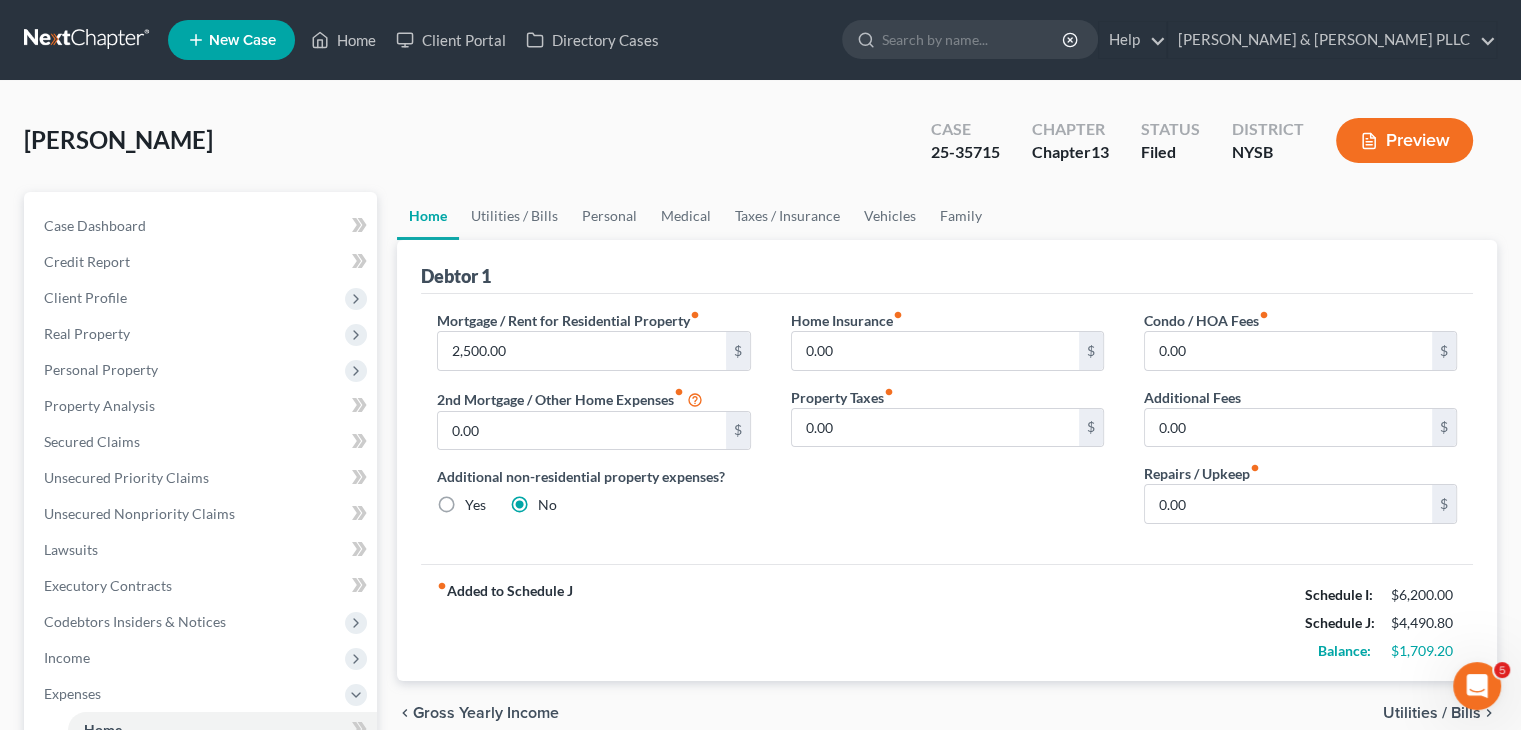 click on "Home" at bounding box center (428, 216) 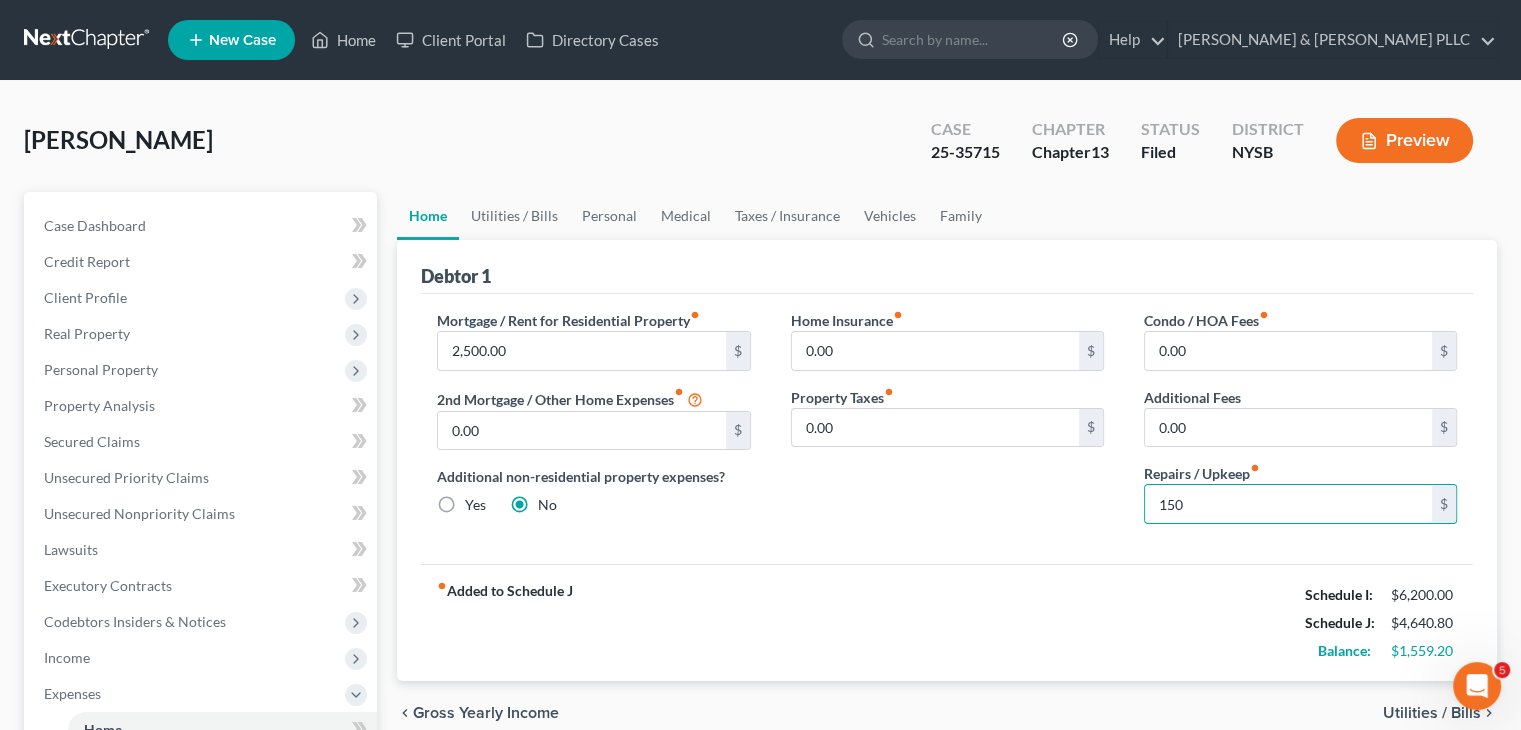 type on "150" 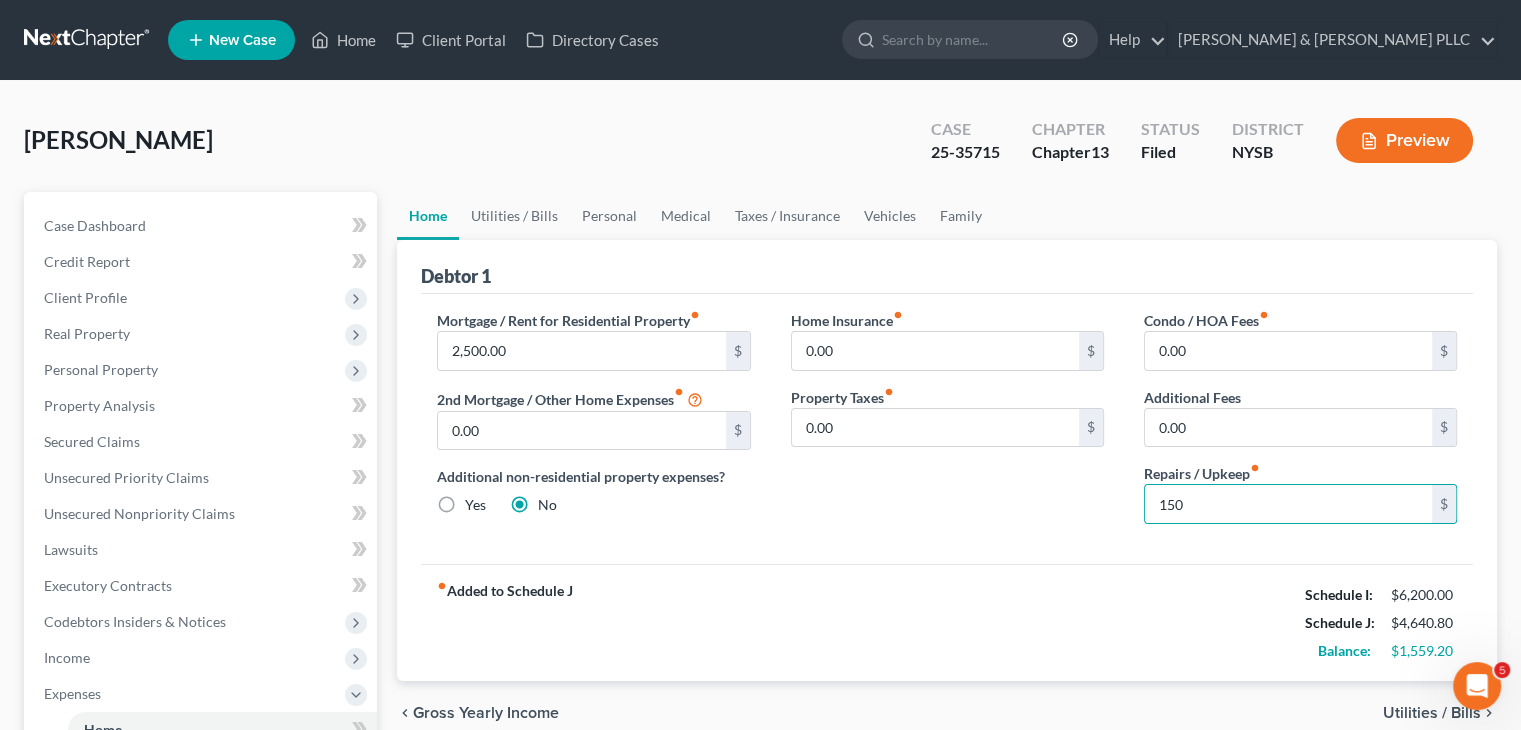 click on "Utilities / Bills" at bounding box center (1432, 713) 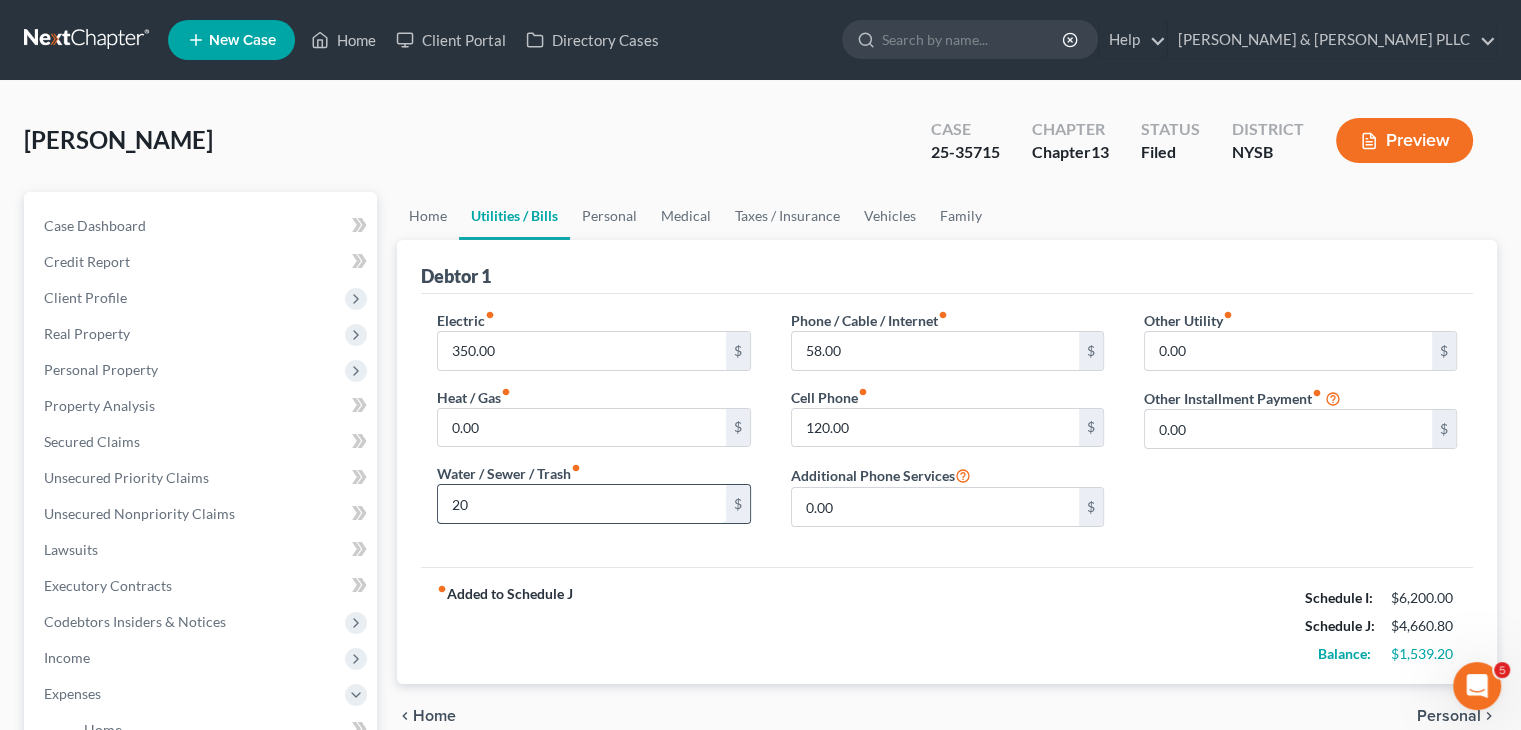 type on "20" 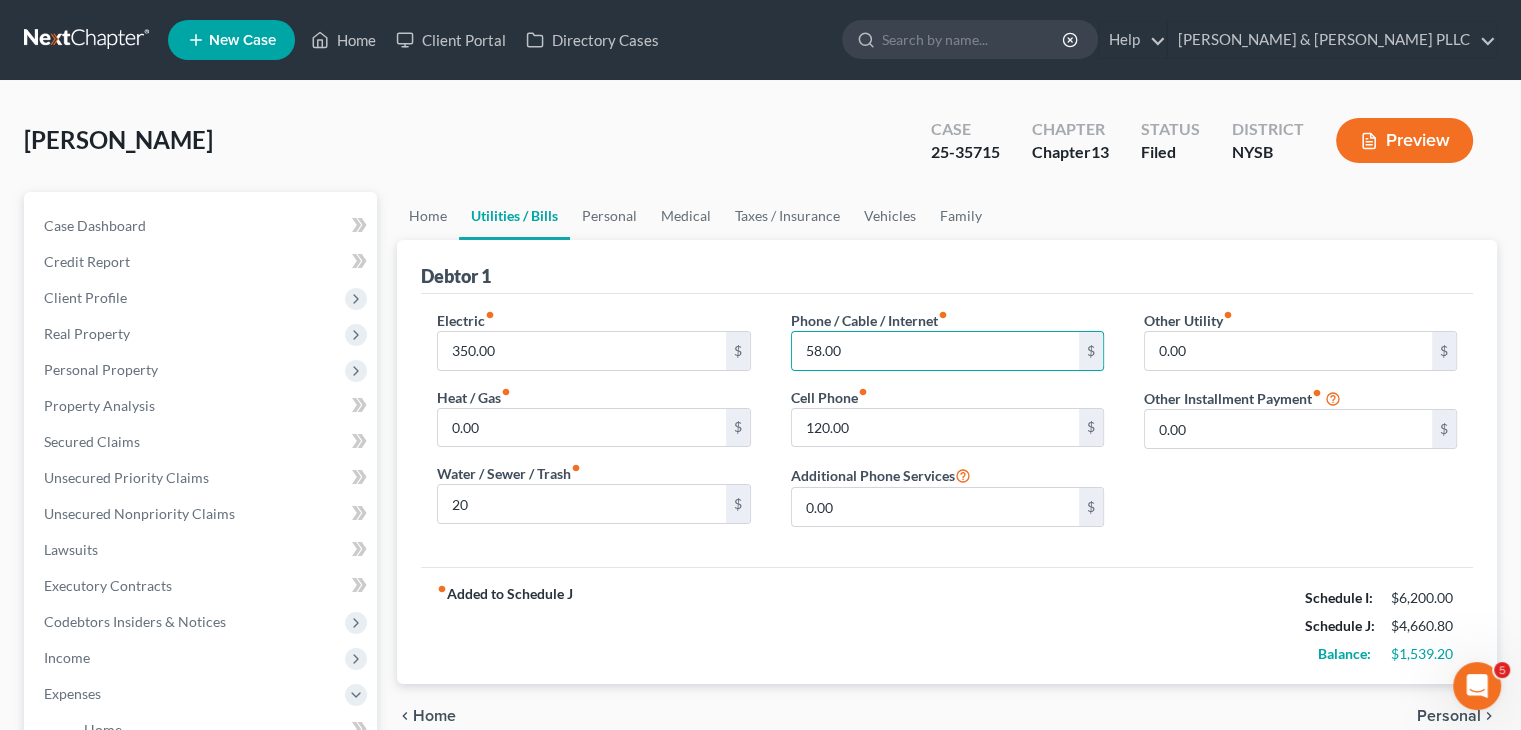 click on "Personal" at bounding box center (1449, 716) 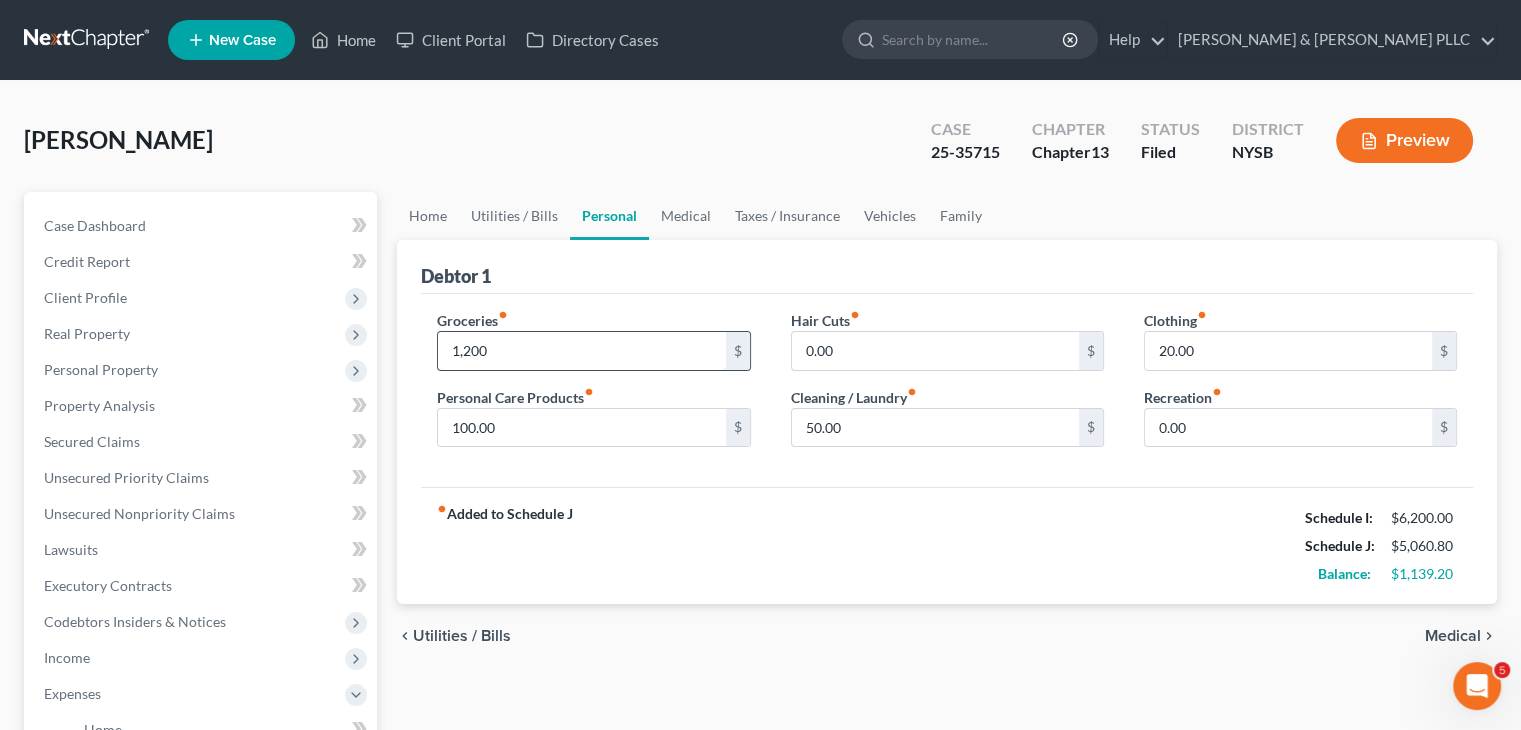 type on "1,200" 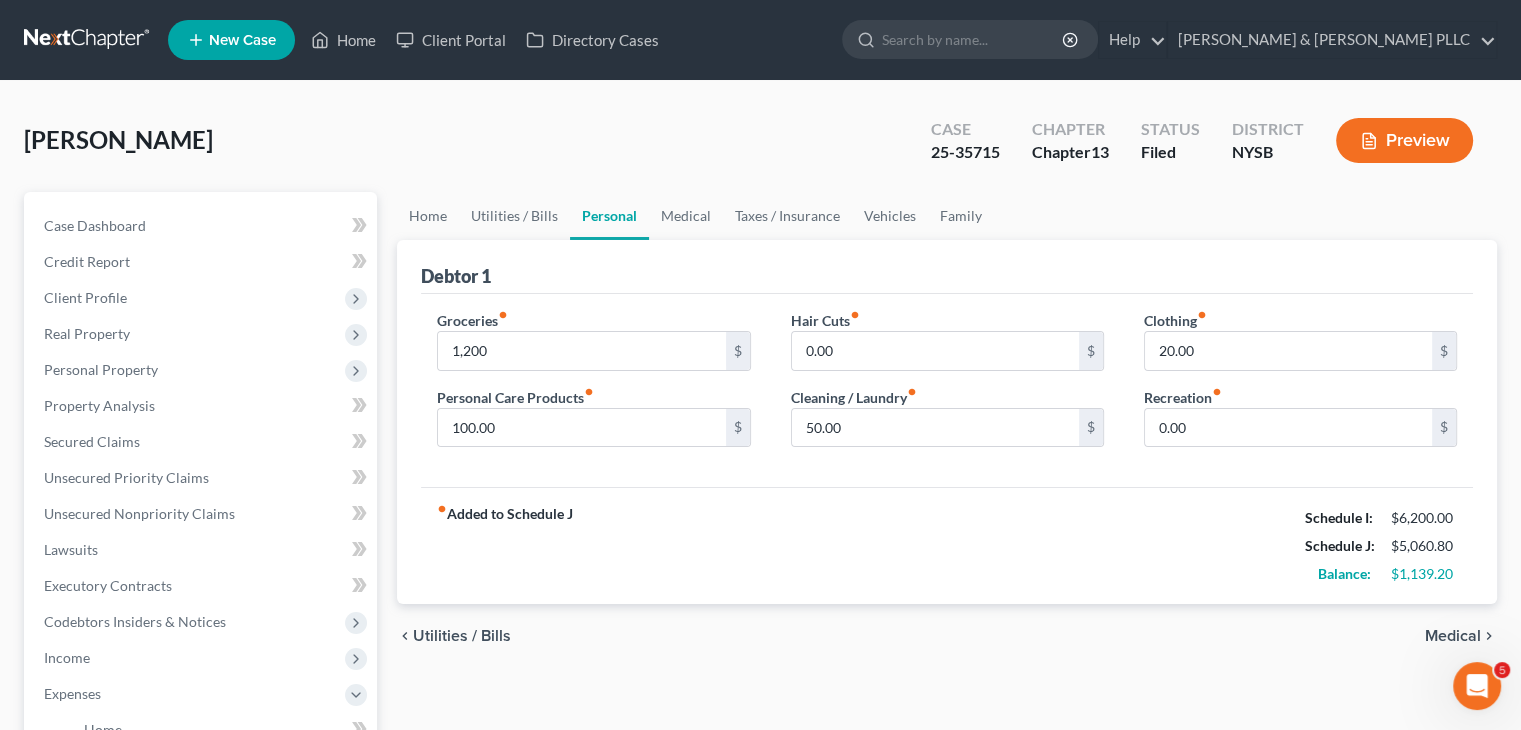 click on "chevron_left
Utilities / Bills
Medical
chevron_right" at bounding box center (947, 636) 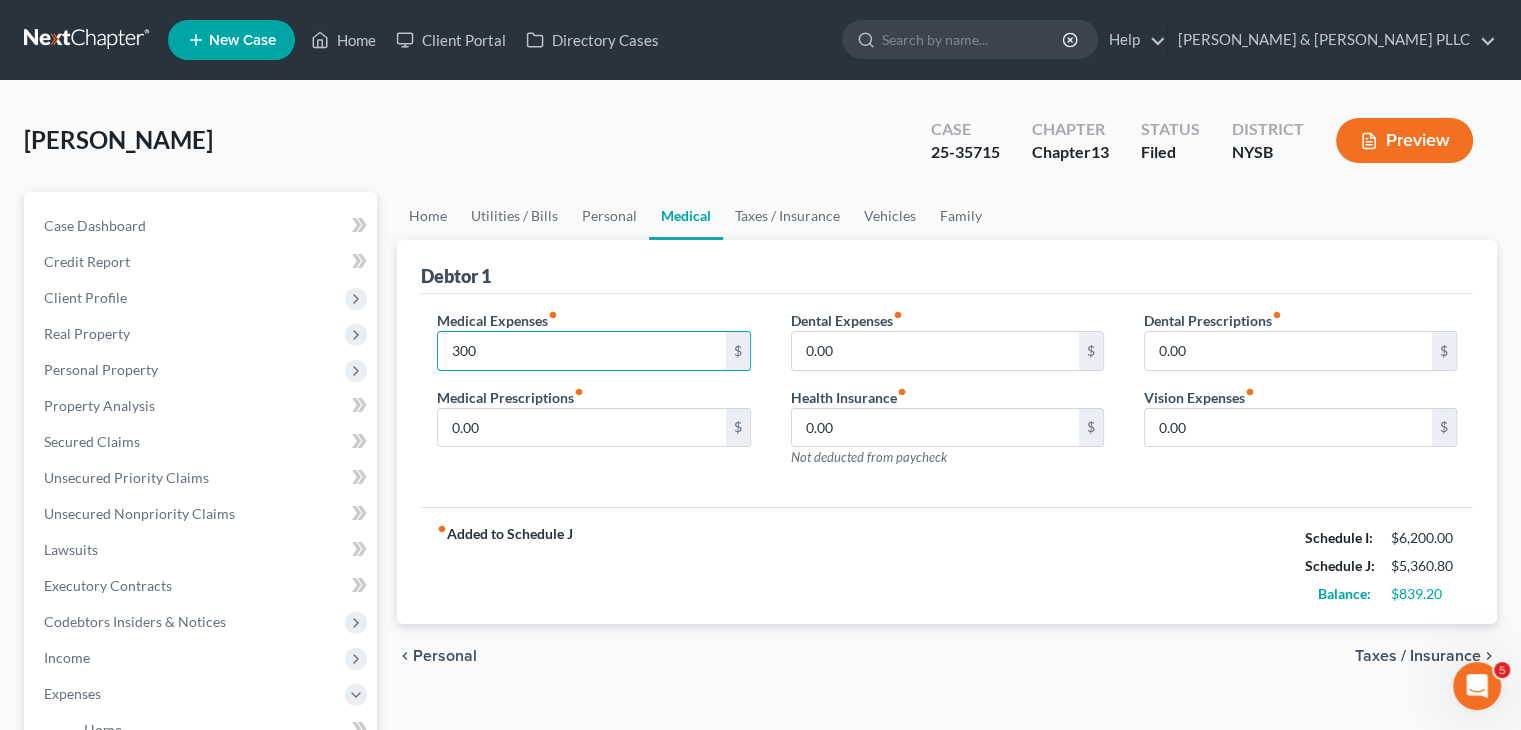 type on "300" 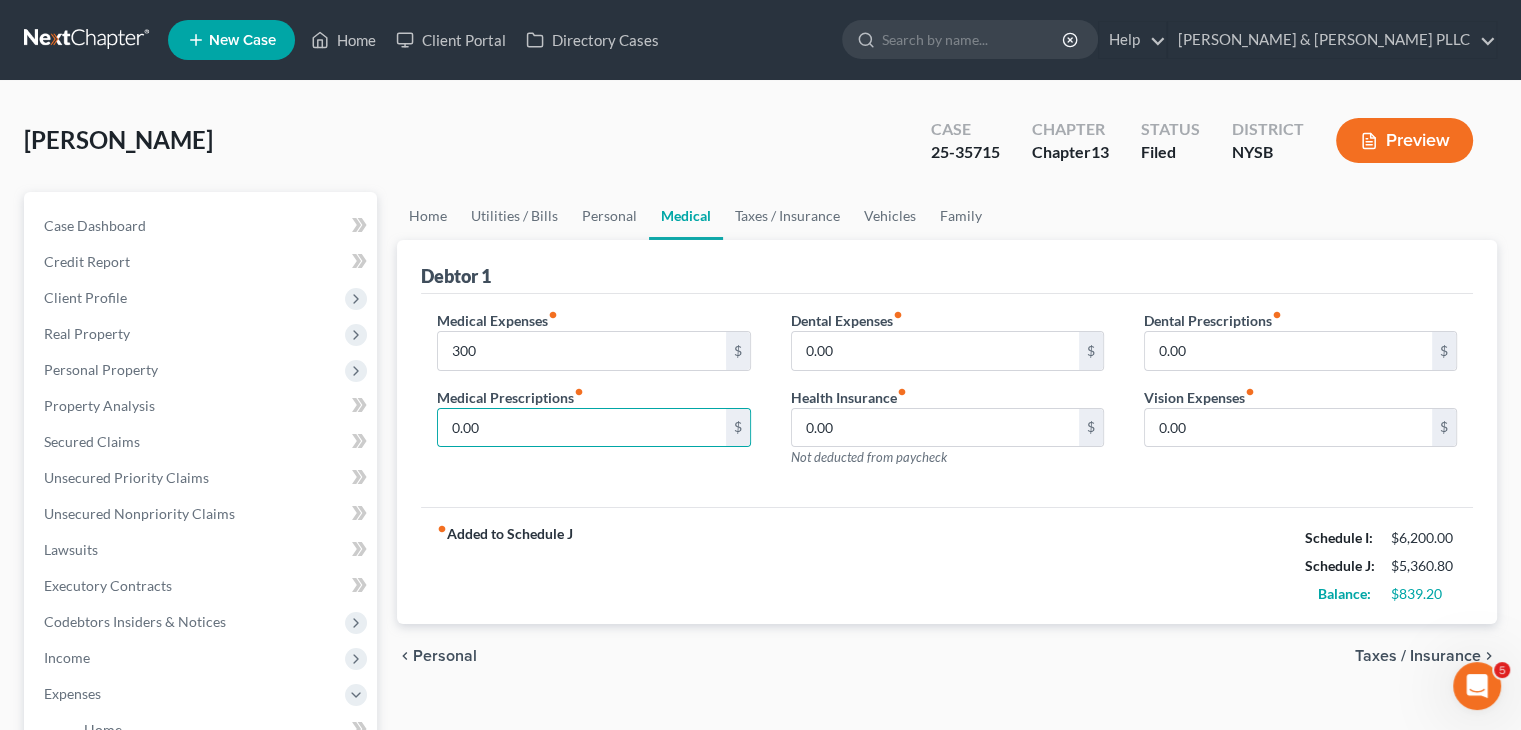 click on "Taxes / Insurance" at bounding box center [1418, 656] 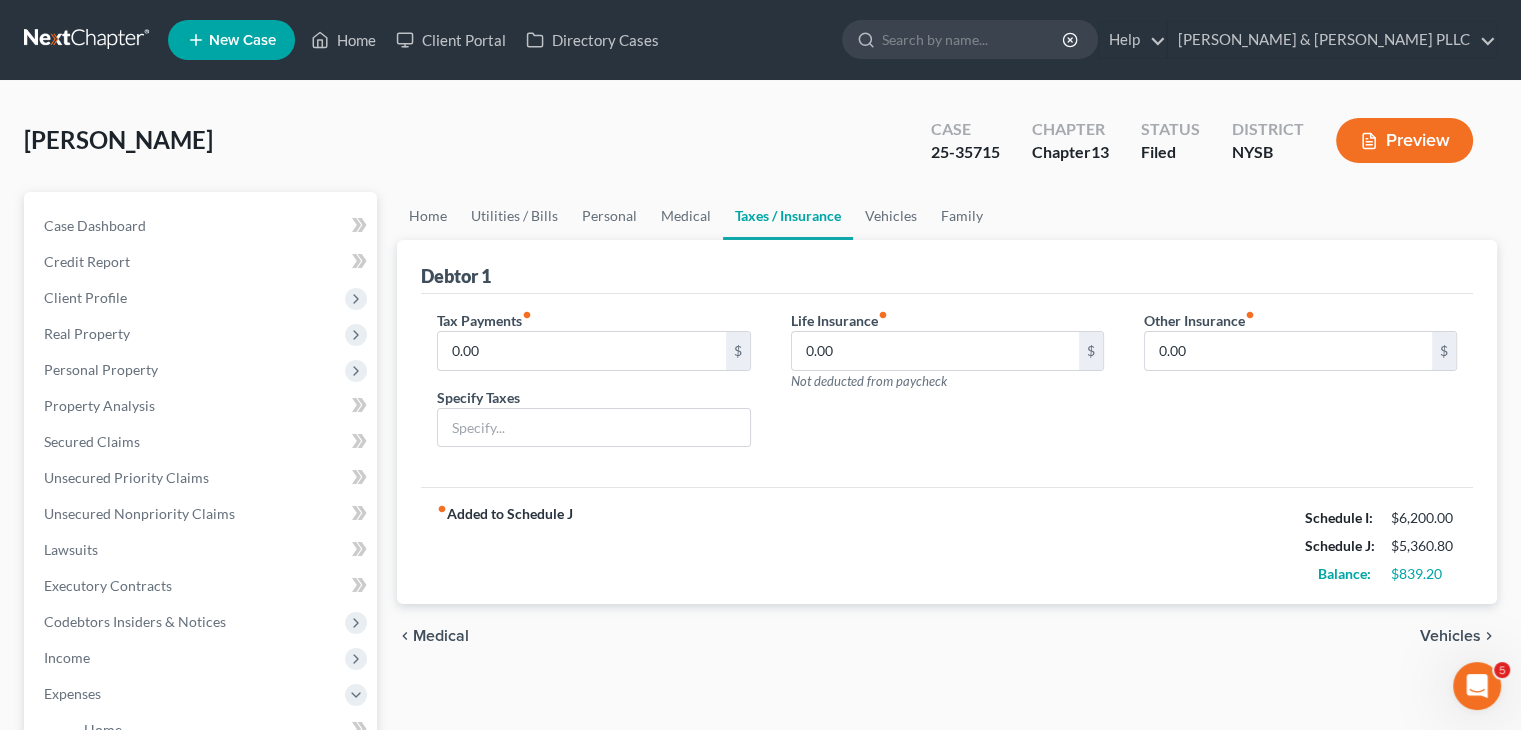 click on "Vehicles" at bounding box center [1450, 636] 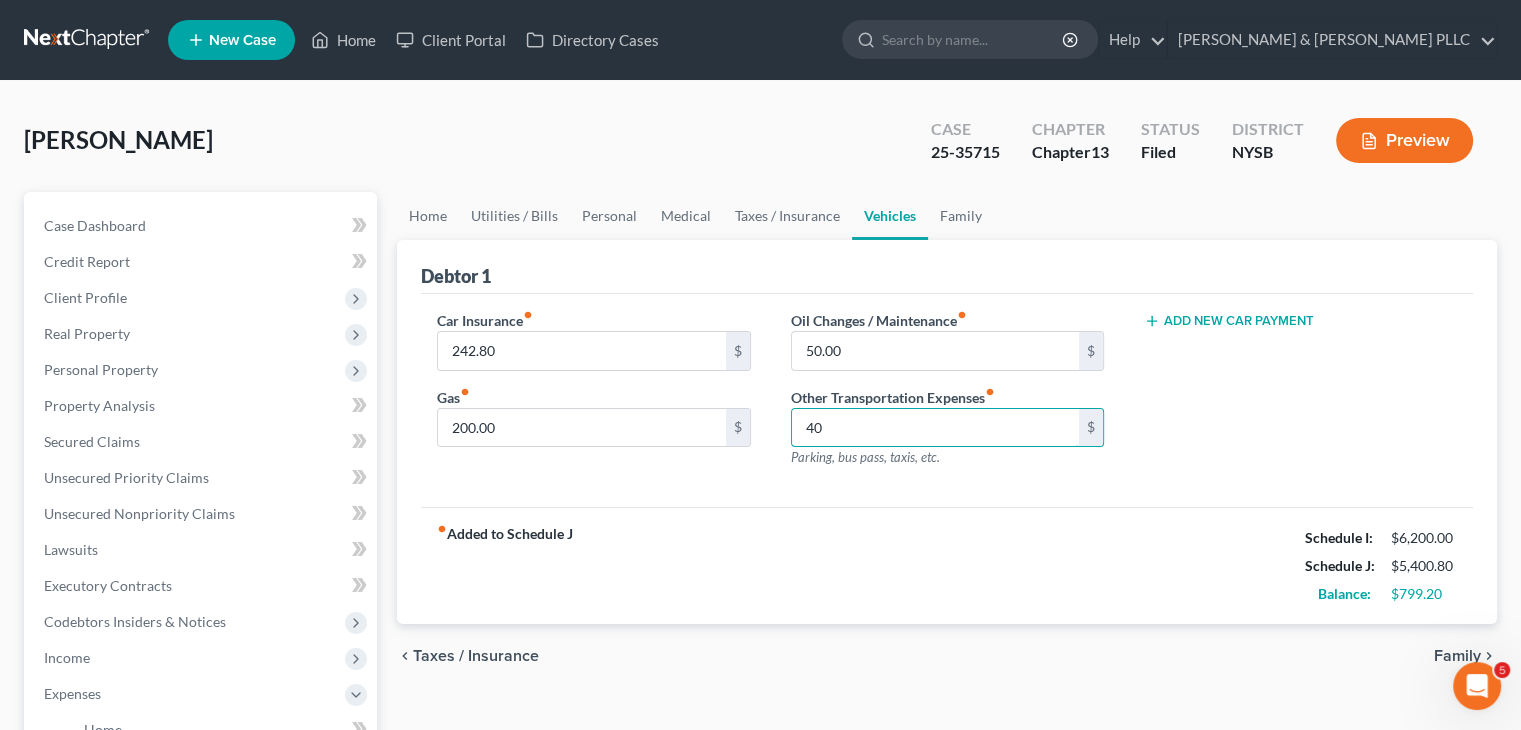 type on "40" 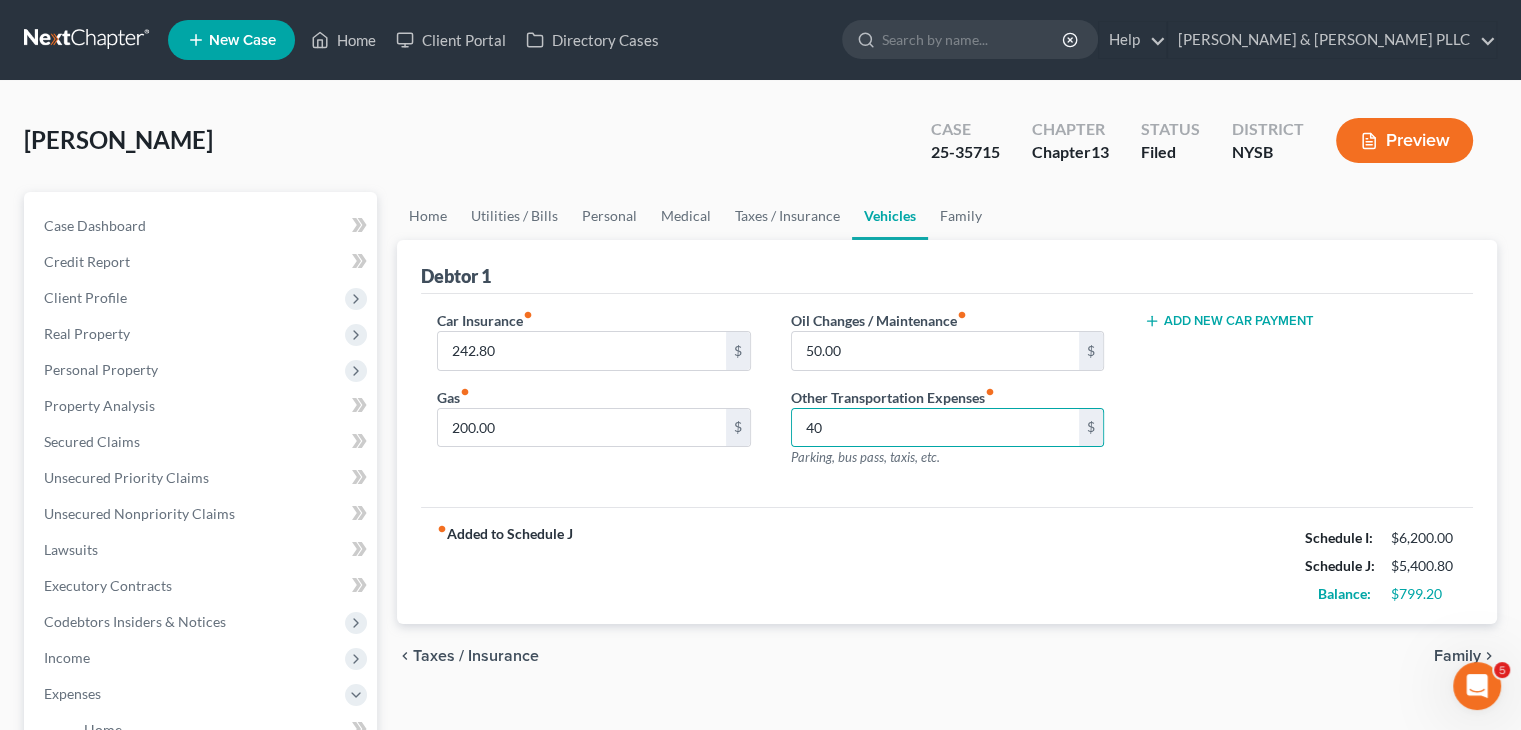 type 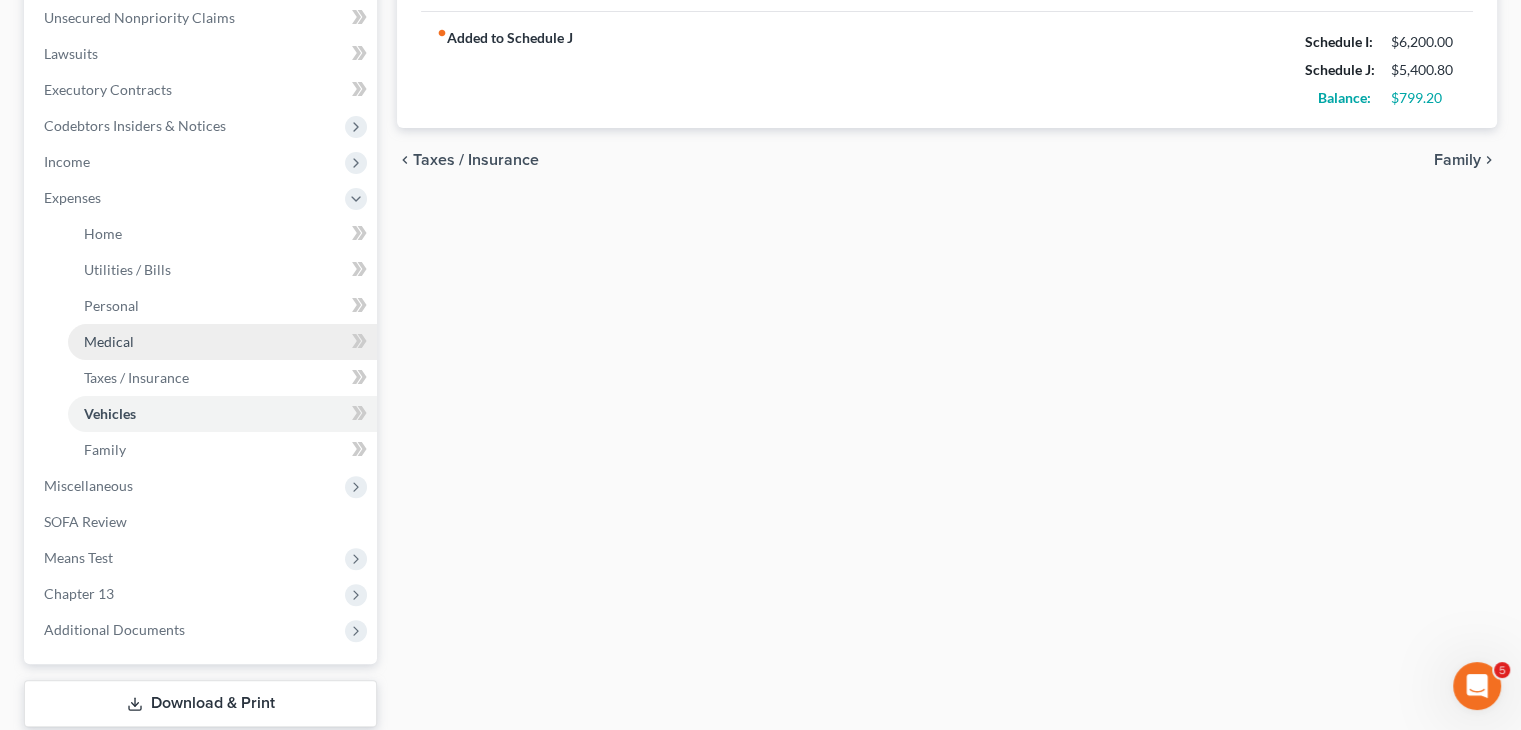 scroll, scrollTop: 500, scrollLeft: 0, axis: vertical 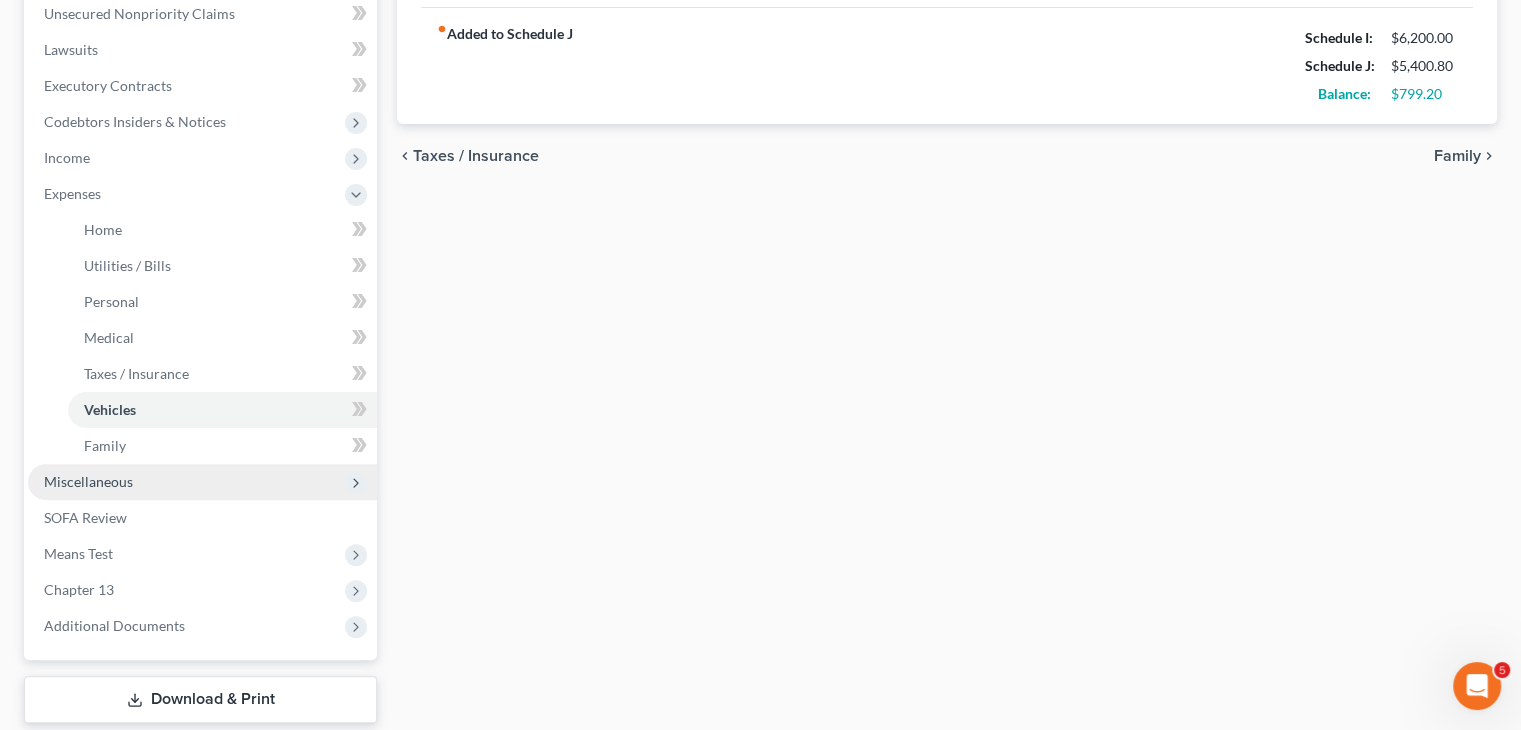 click on "Miscellaneous" at bounding box center (202, 482) 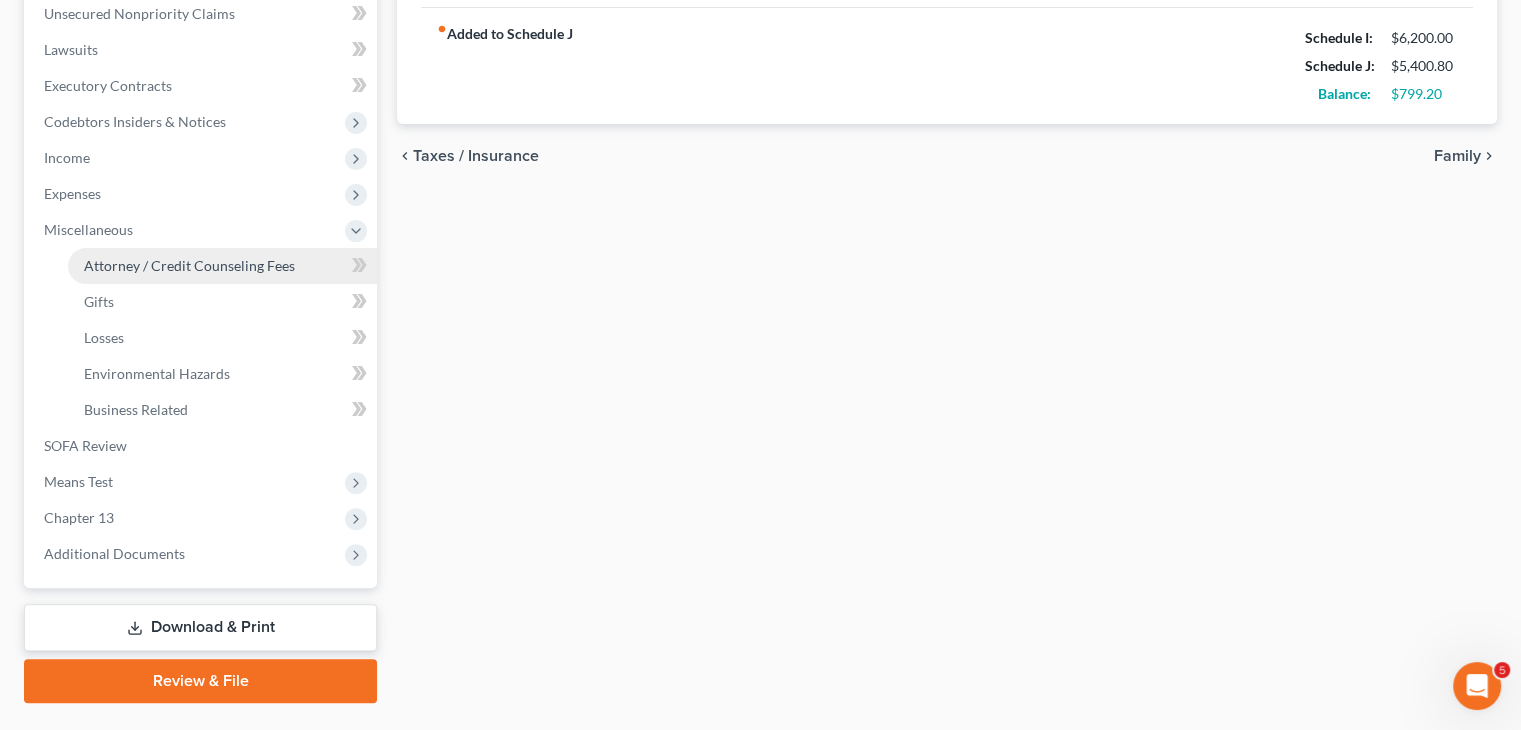 click on "Attorney / Credit Counseling Fees" at bounding box center [222, 266] 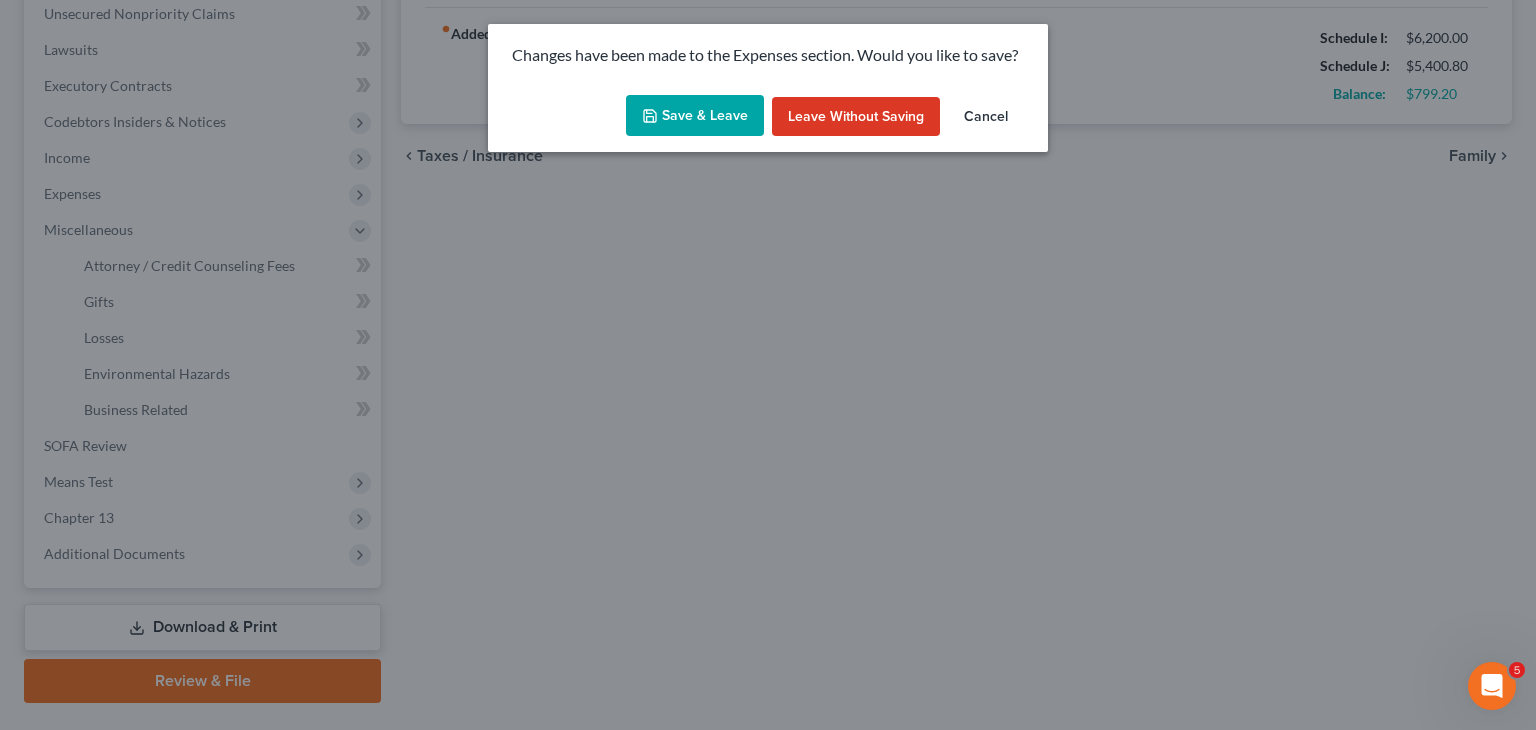 click on "Save & Leave" at bounding box center [695, 116] 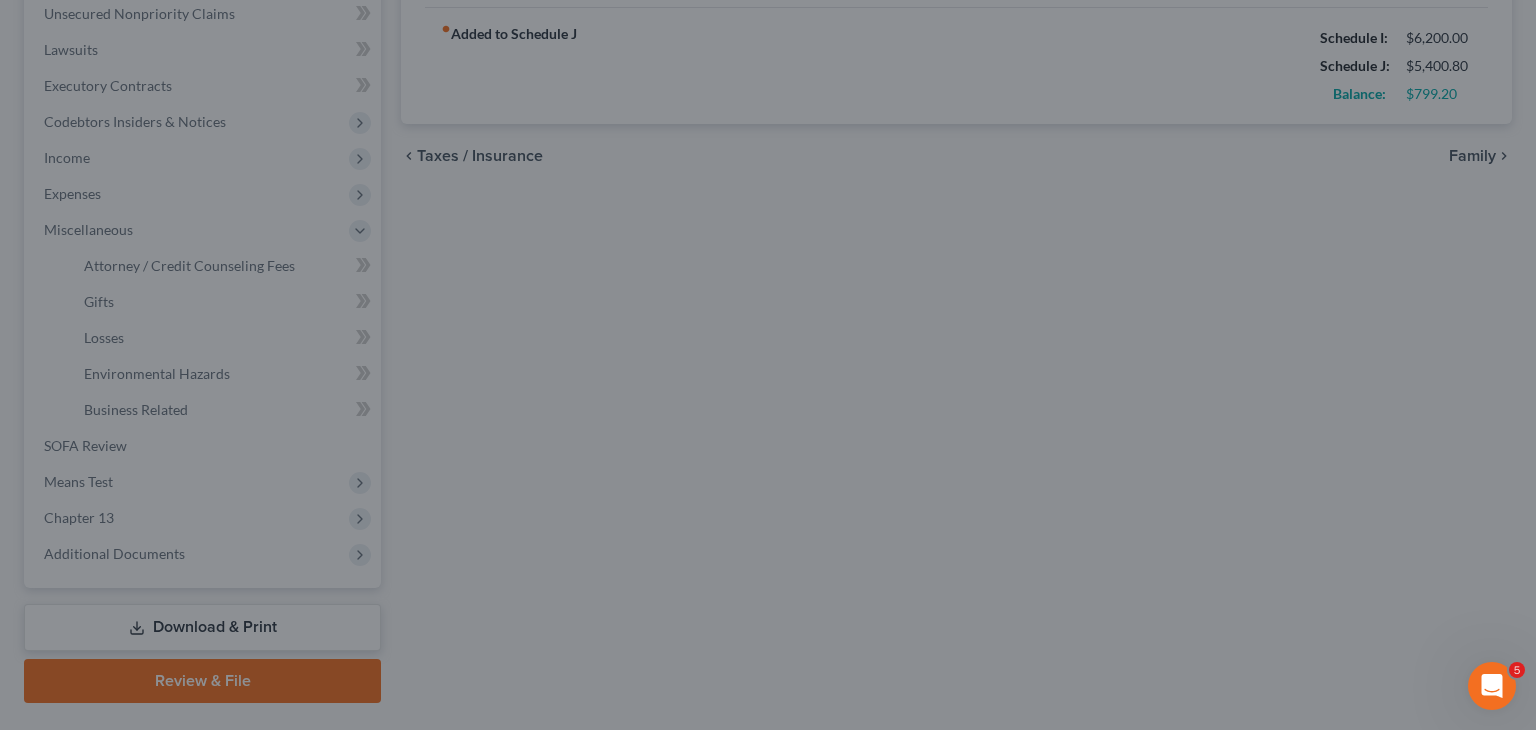 type on "40.00" 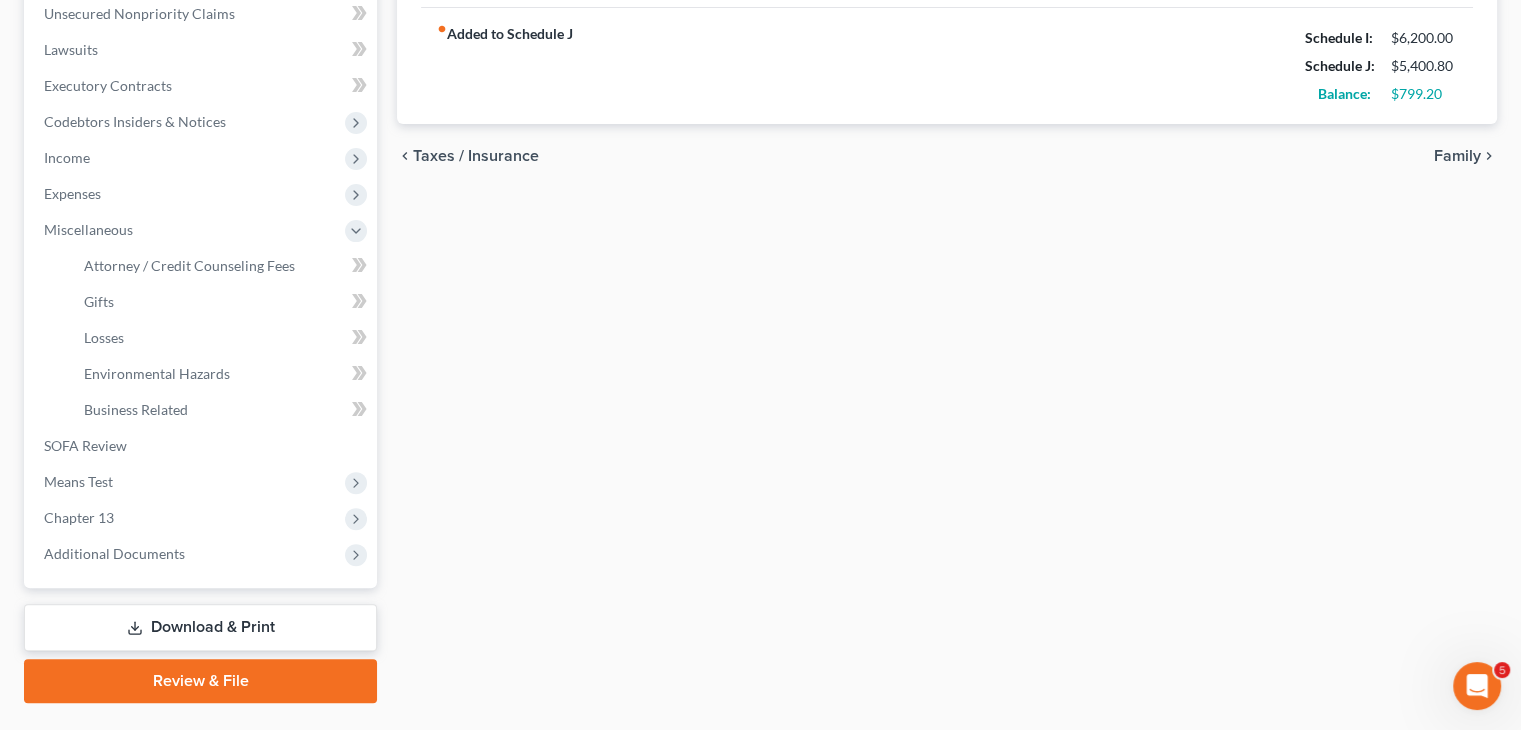 select on "1" 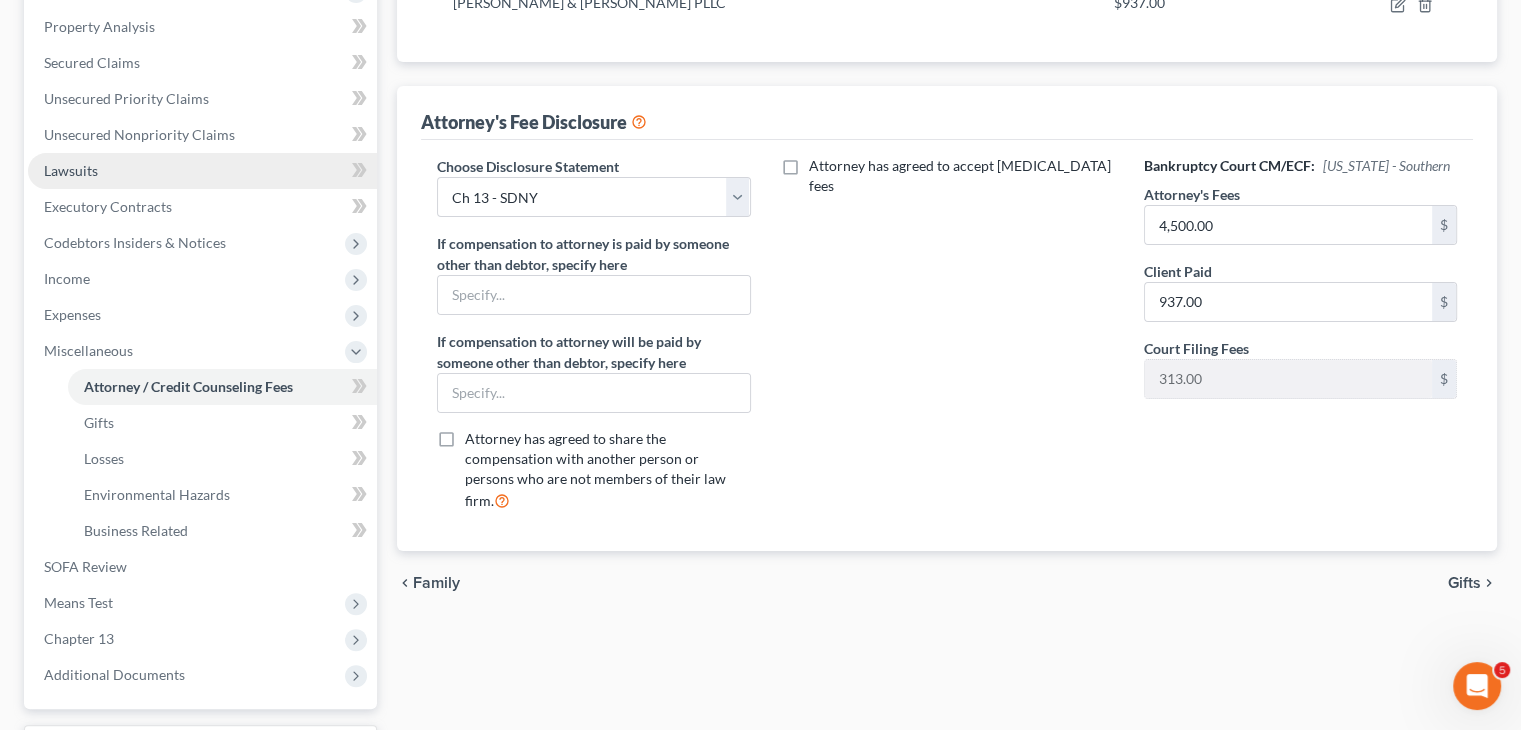 scroll, scrollTop: 500, scrollLeft: 0, axis: vertical 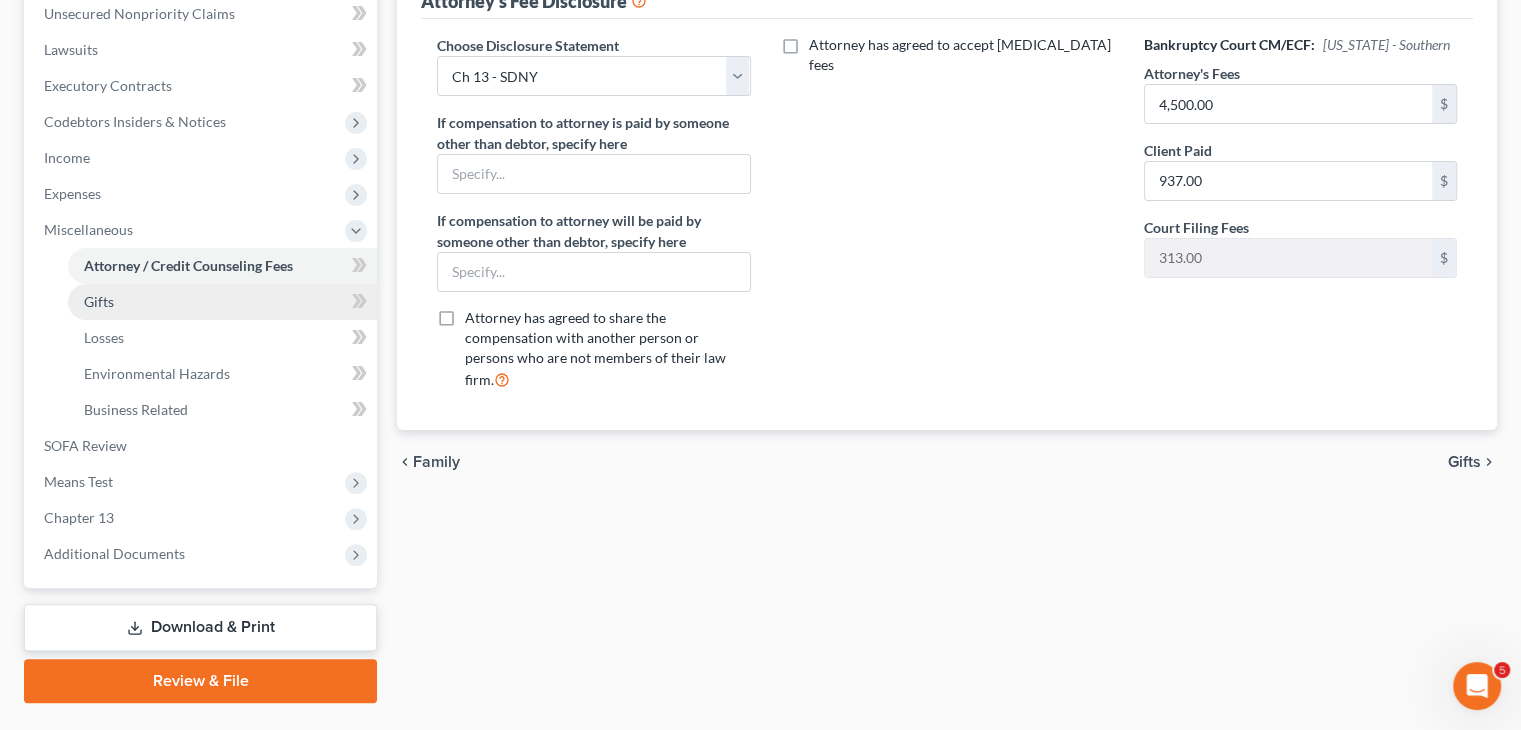 click on "Gifts" at bounding box center [222, 302] 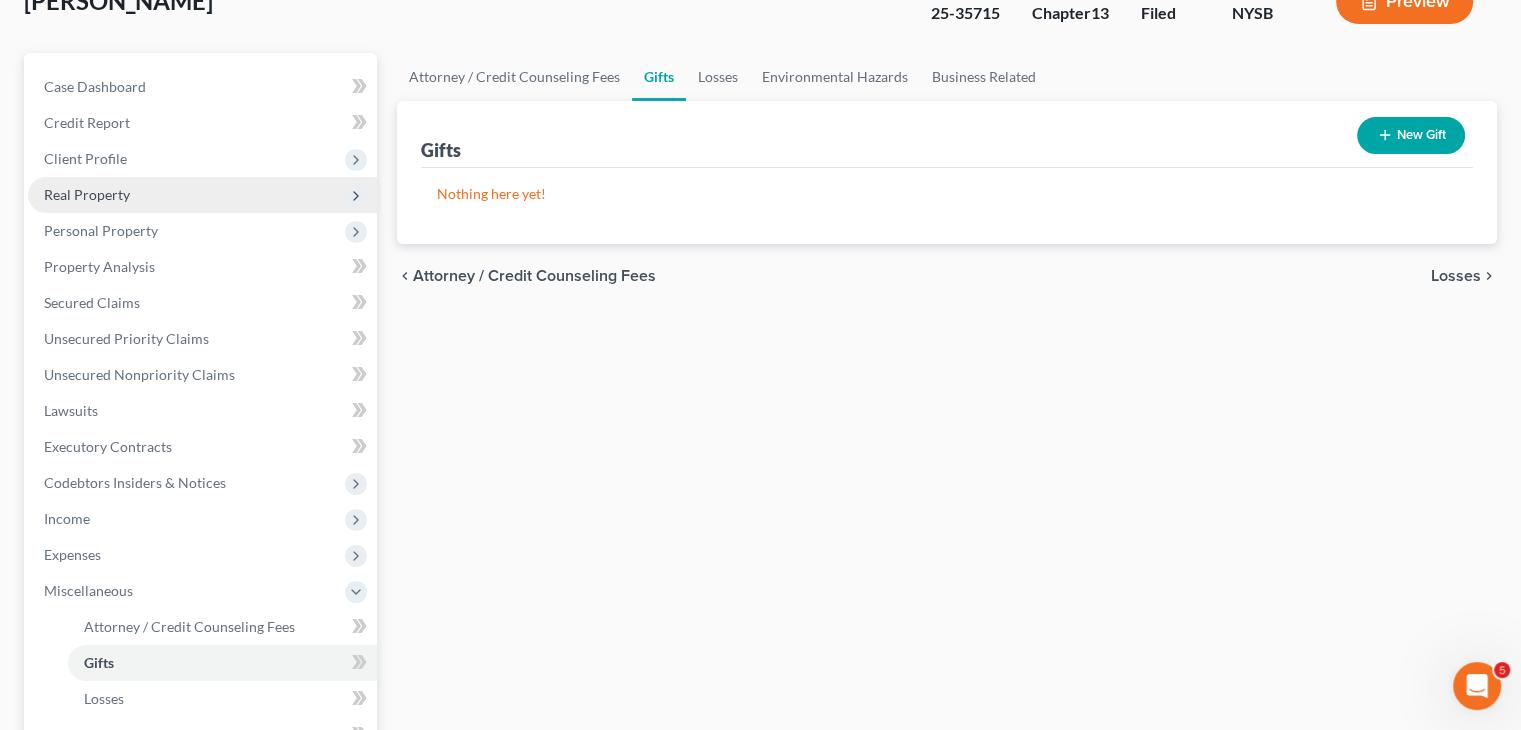 scroll, scrollTop: 400, scrollLeft: 0, axis: vertical 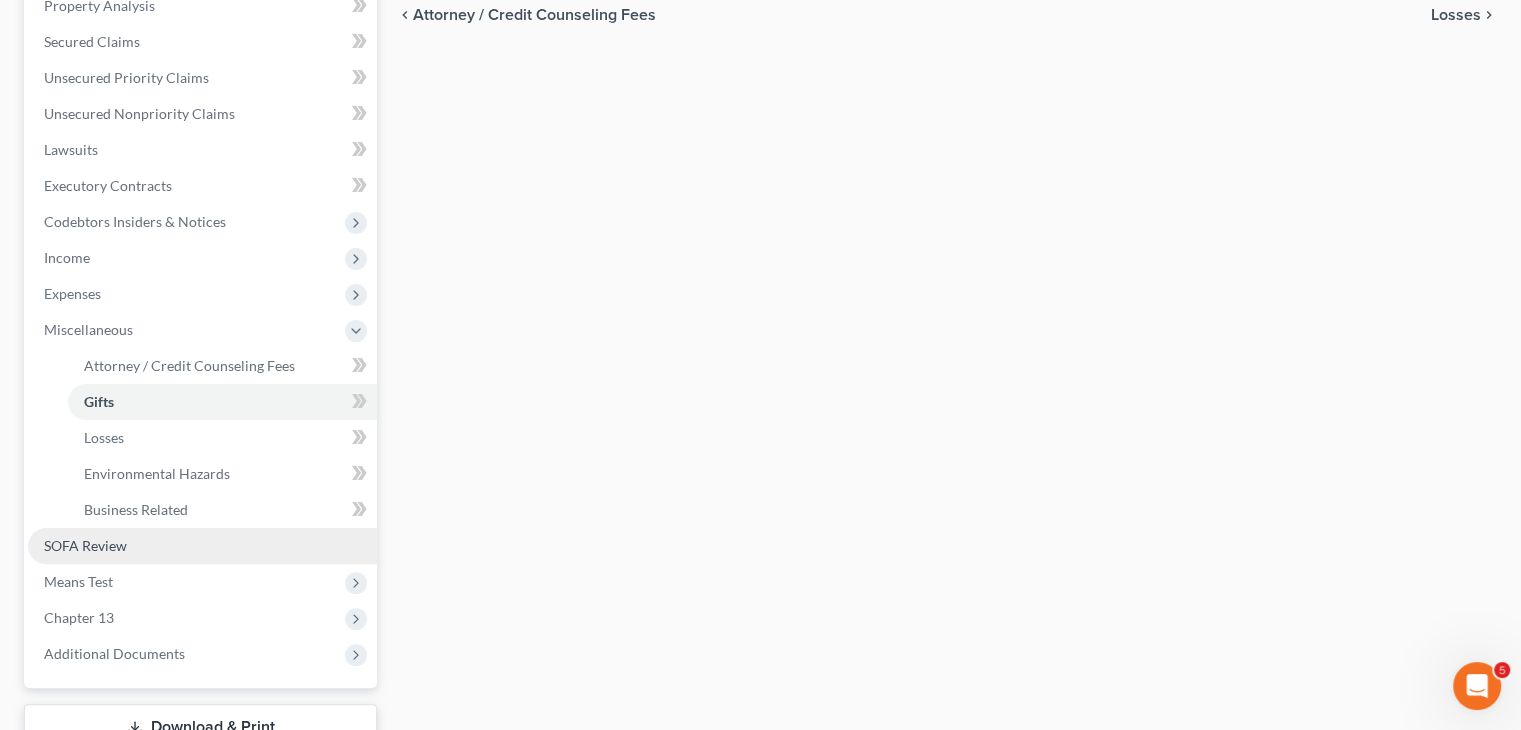 click on "SOFA Review" at bounding box center (202, 546) 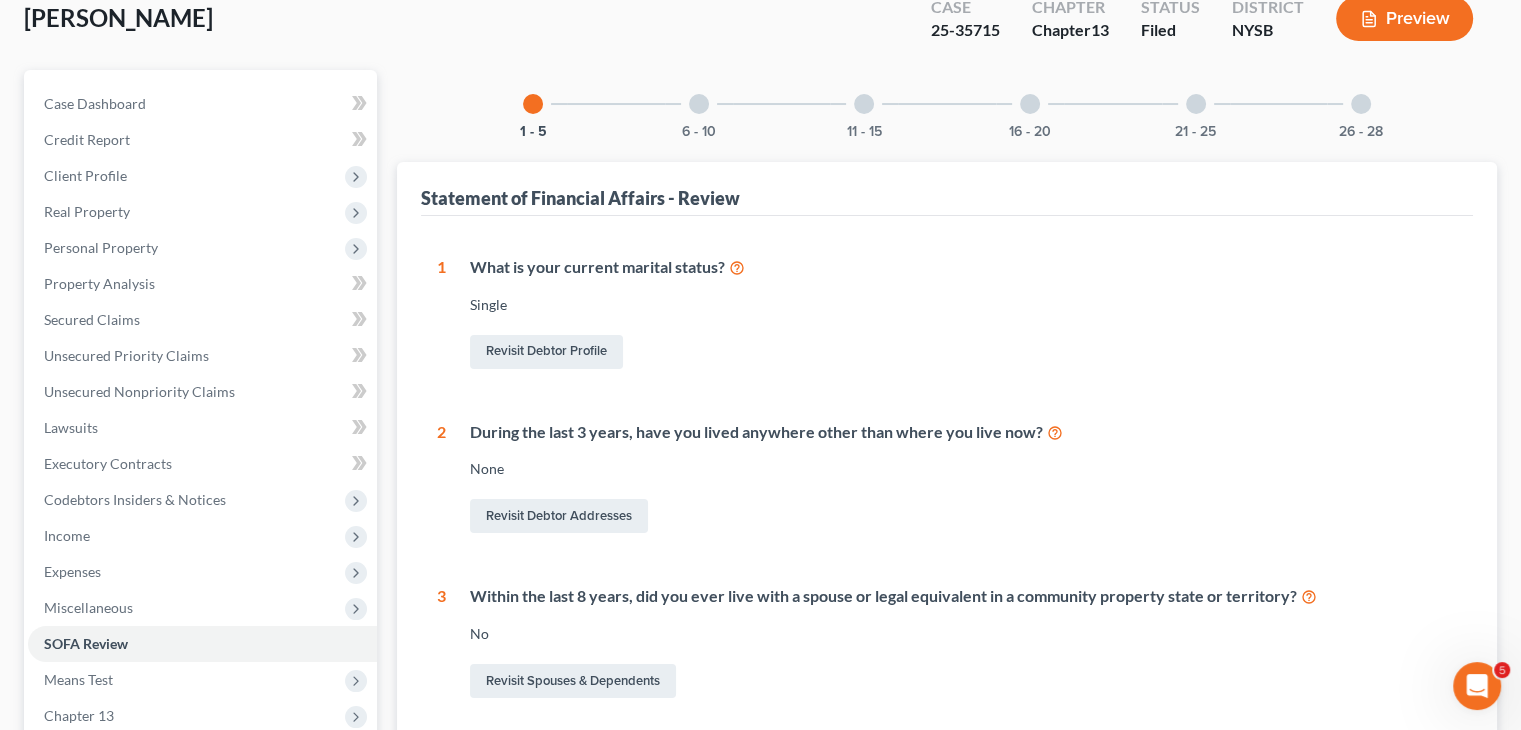 scroll, scrollTop: 0, scrollLeft: 0, axis: both 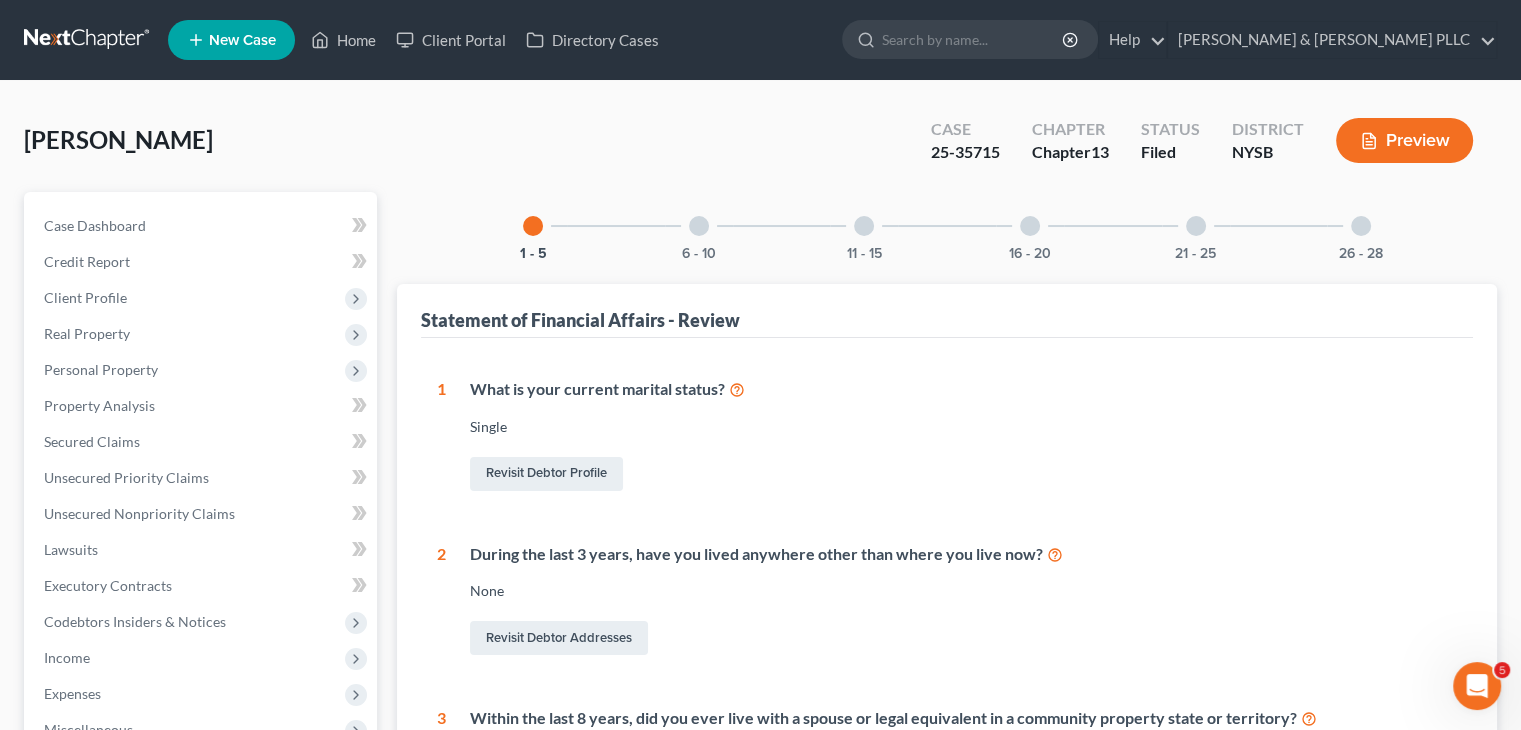click at bounding box center (699, 226) 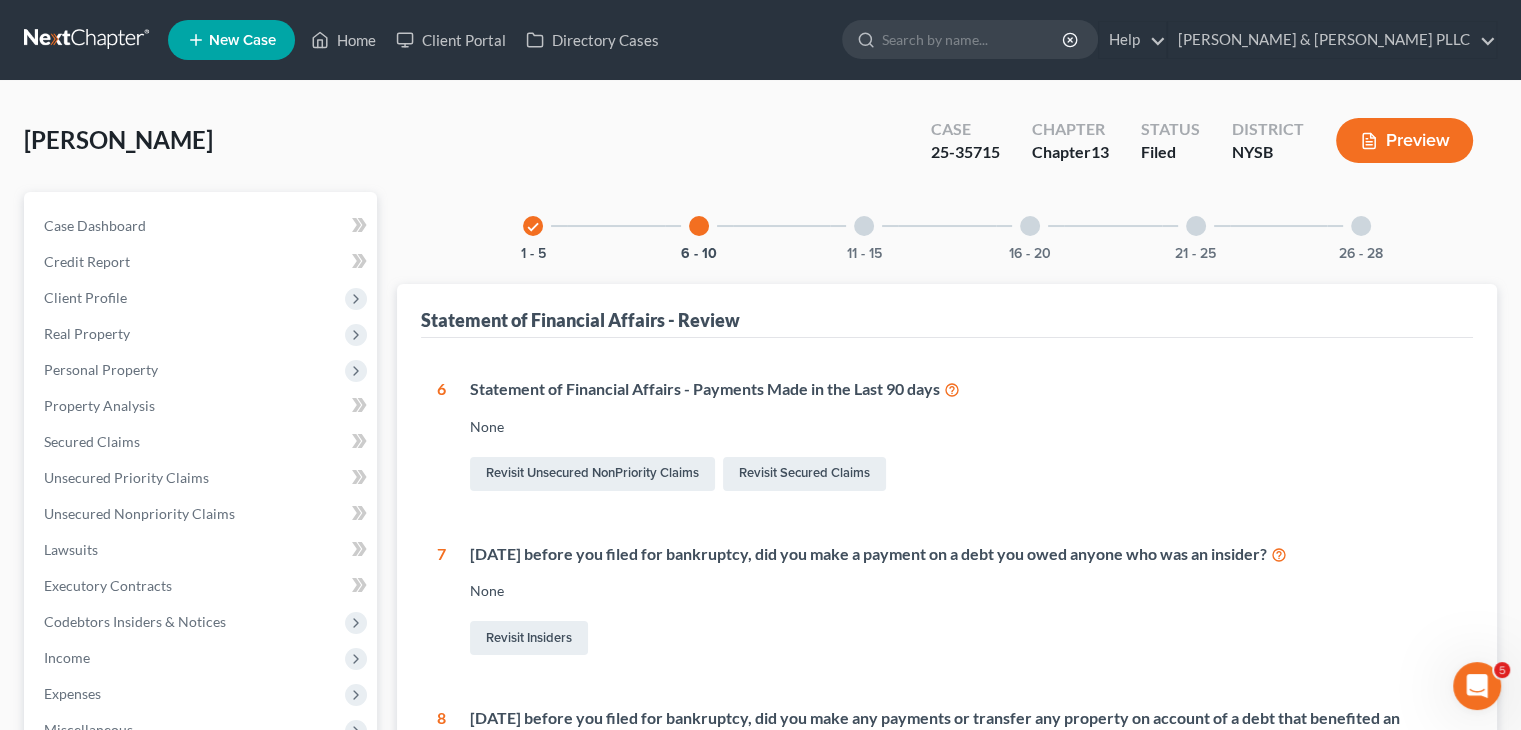 click at bounding box center [864, 226] 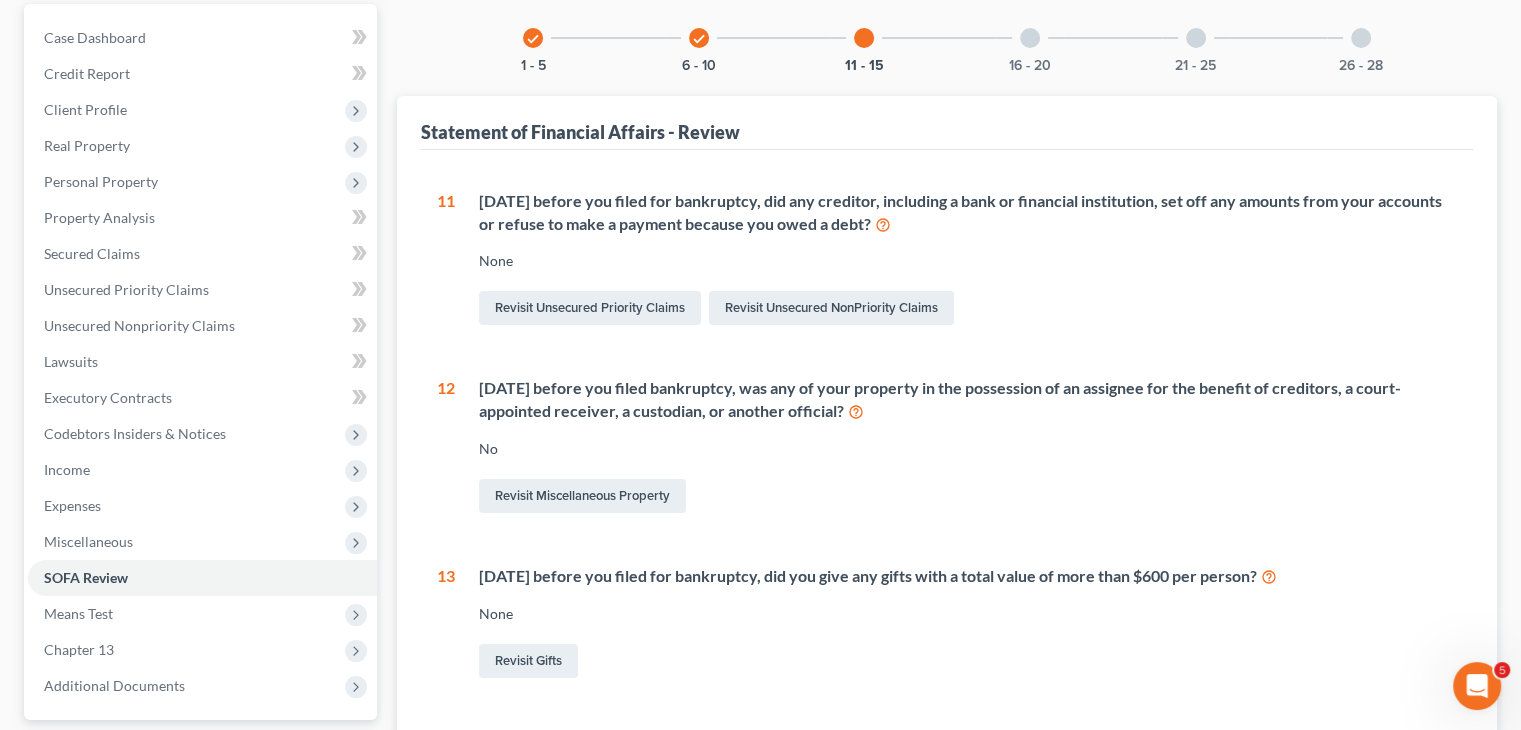 scroll, scrollTop: 100, scrollLeft: 0, axis: vertical 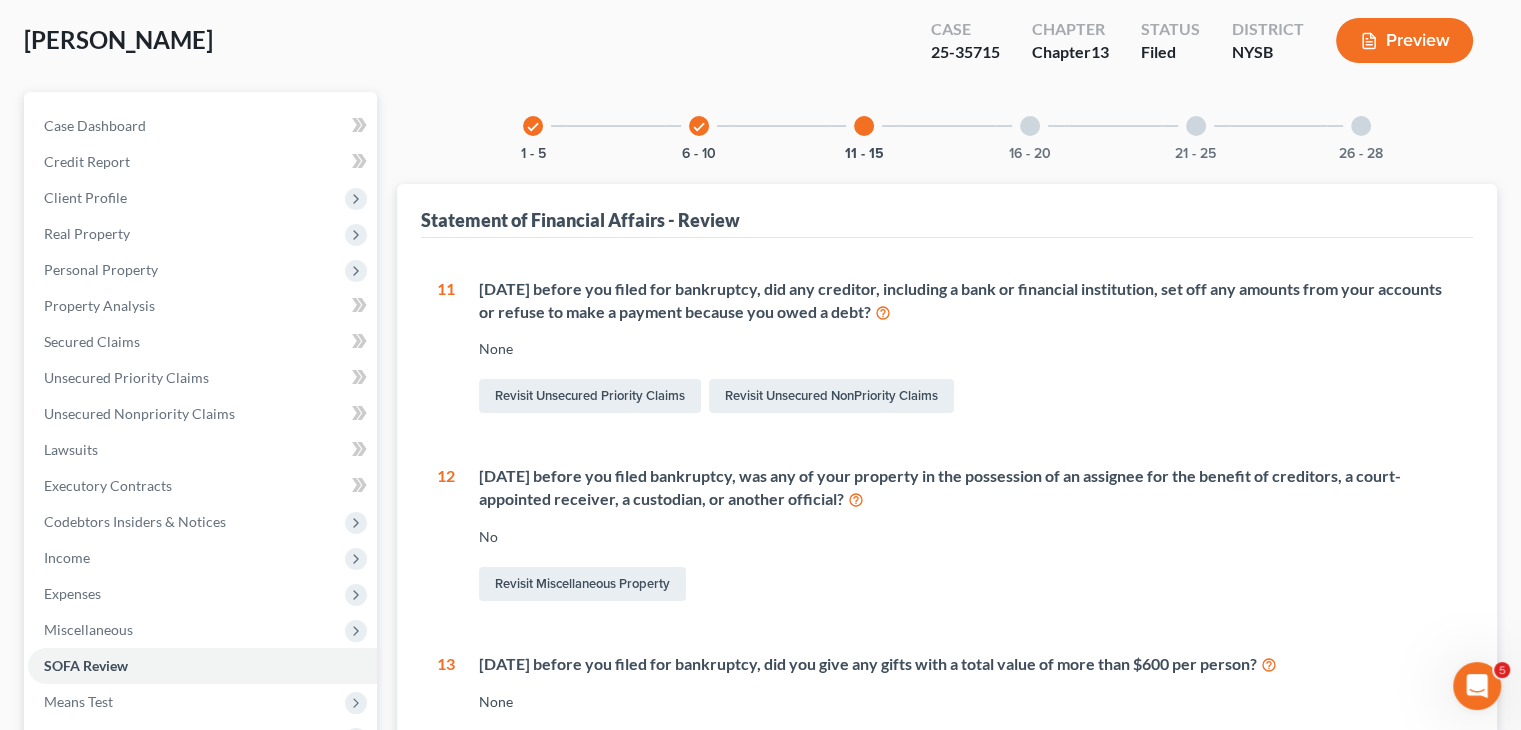 click at bounding box center [1030, 126] 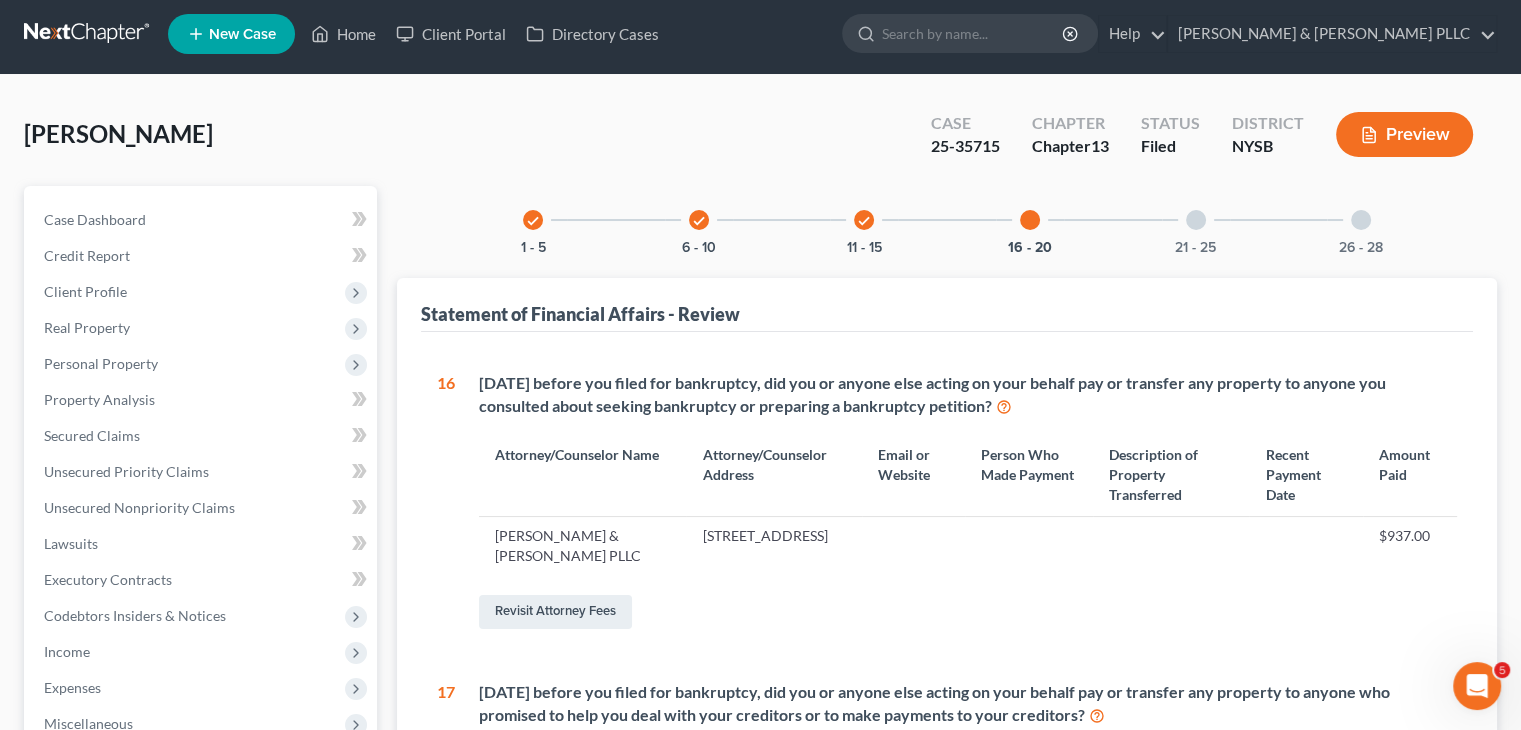 scroll, scrollTop: 0, scrollLeft: 0, axis: both 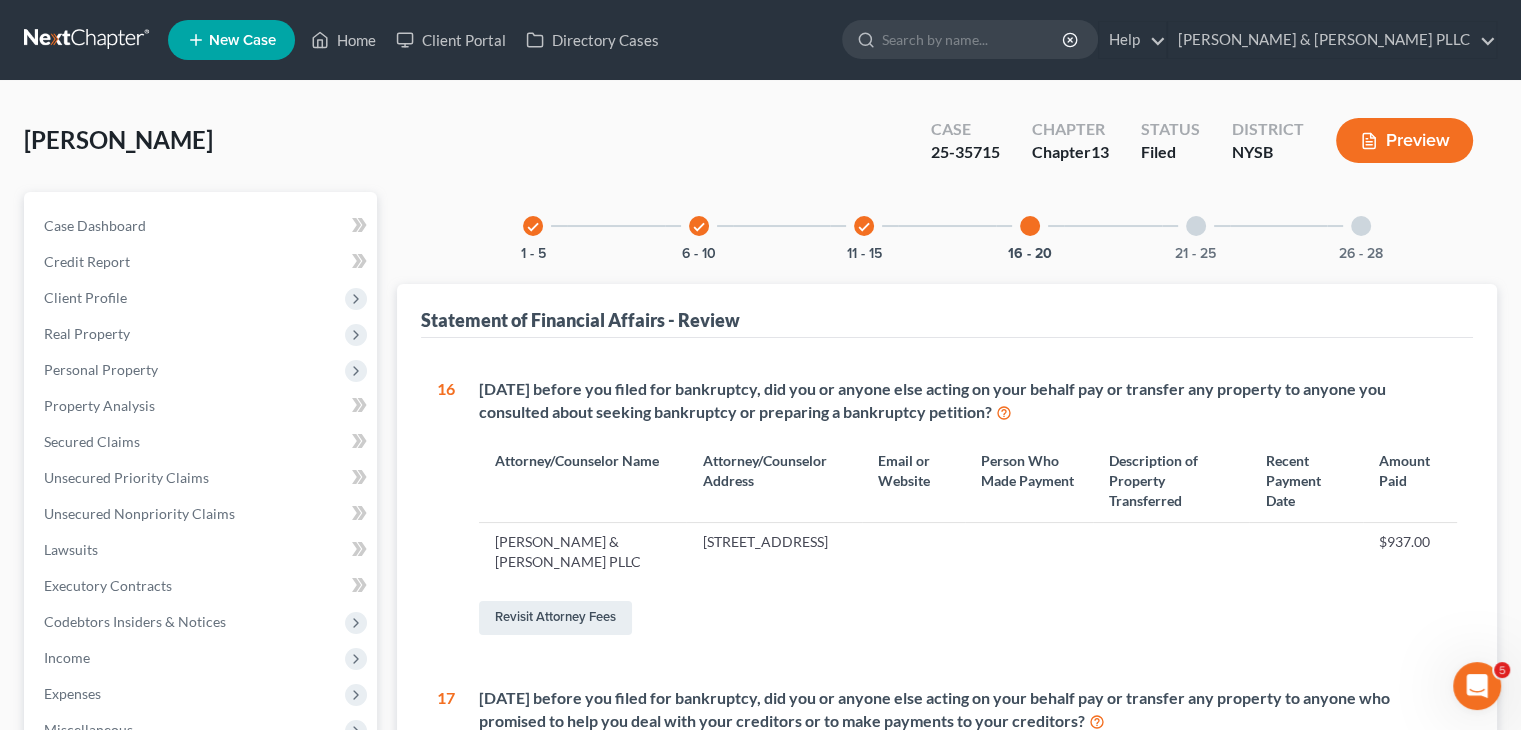 click at bounding box center [1196, 226] 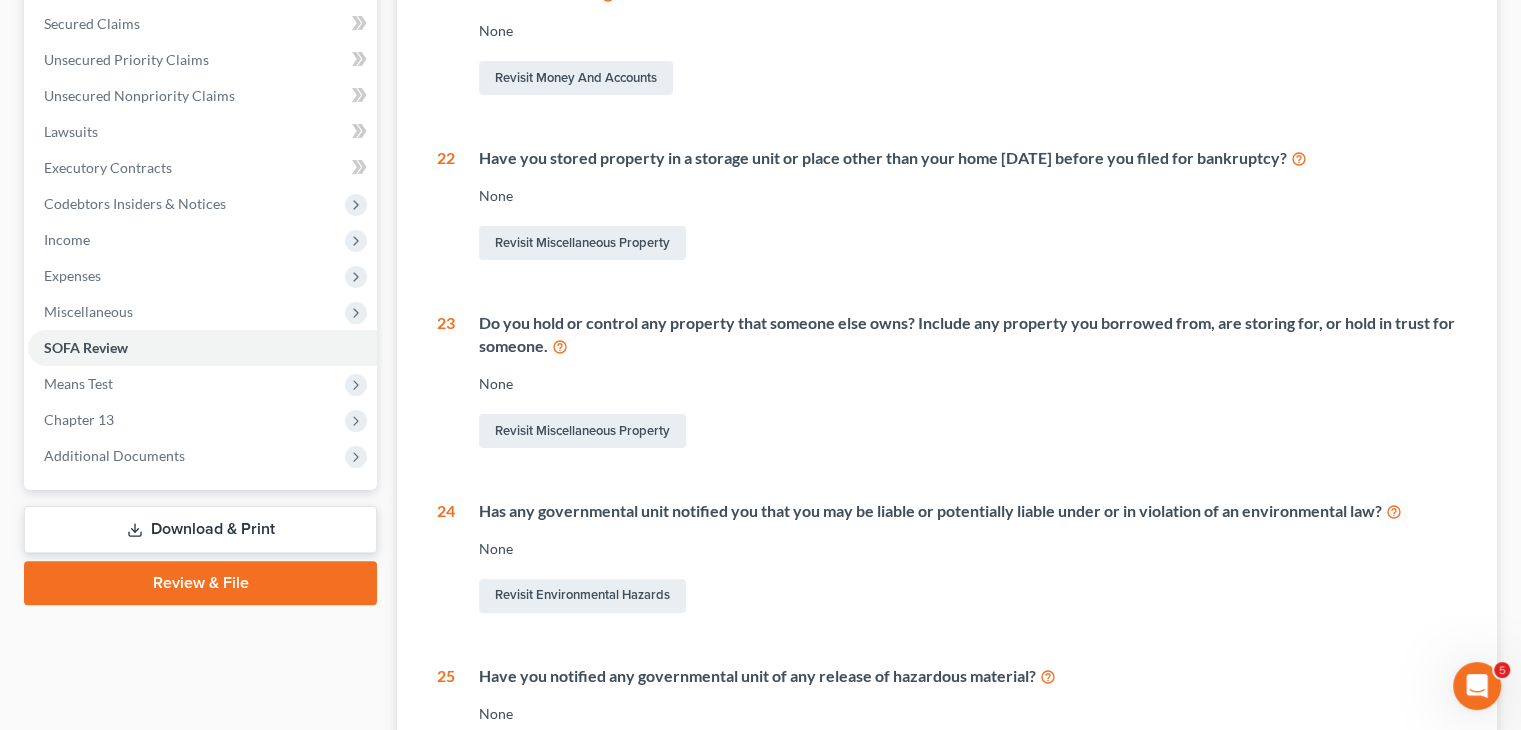 scroll, scrollTop: 0, scrollLeft: 0, axis: both 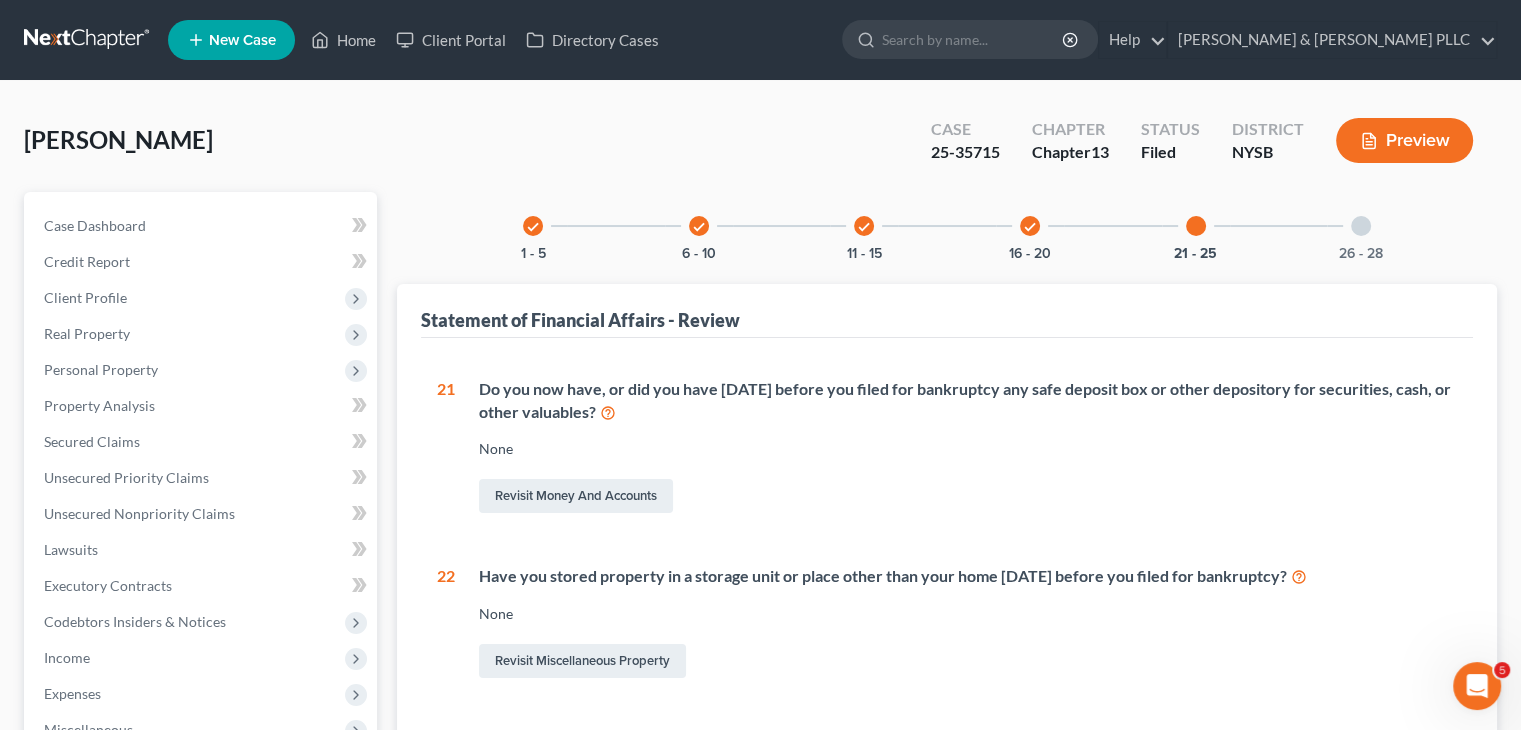 click at bounding box center (1361, 226) 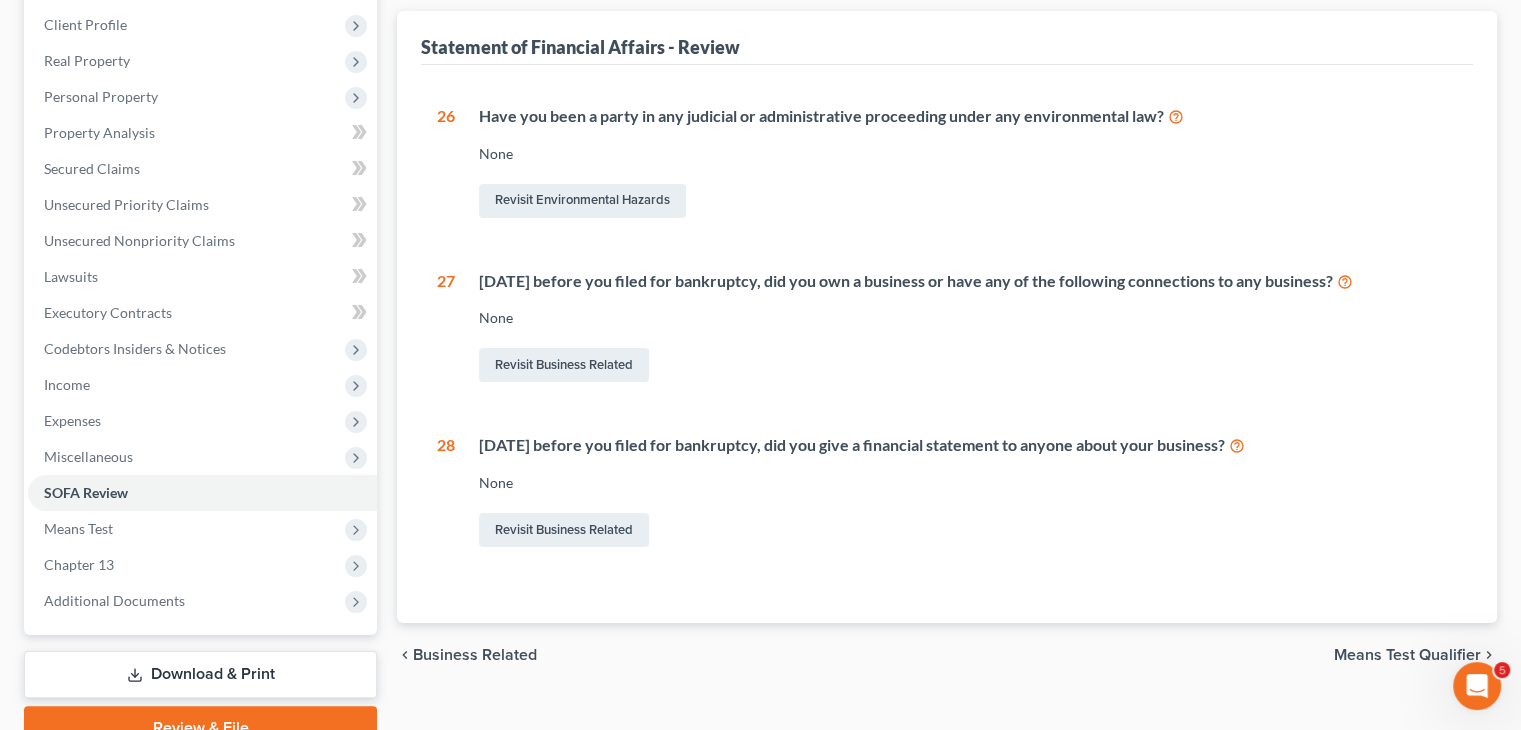 scroll, scrollTop: 368, scrollLeft: 0, axis: vertical 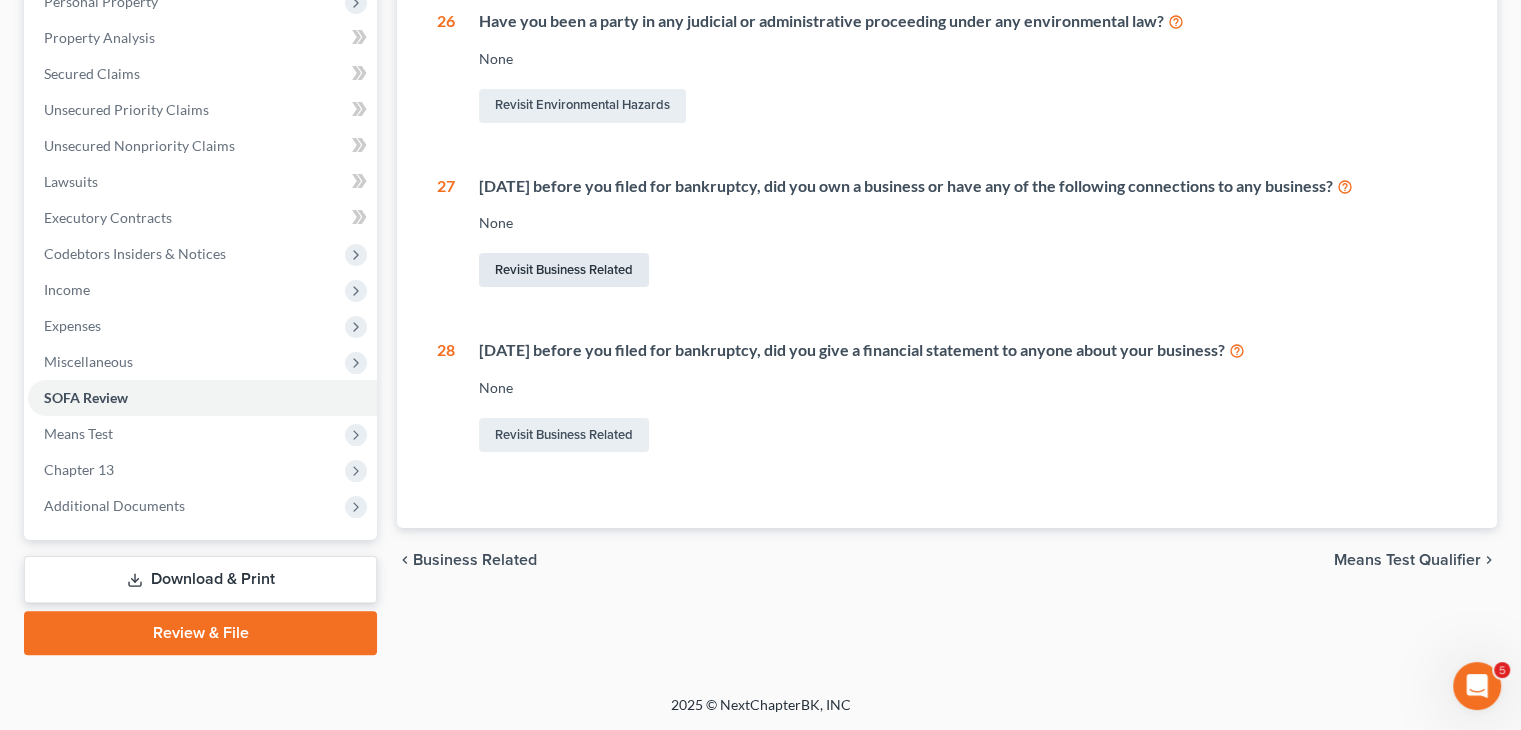 click on "Revisit Business Related" at bounding box center [564, 270] 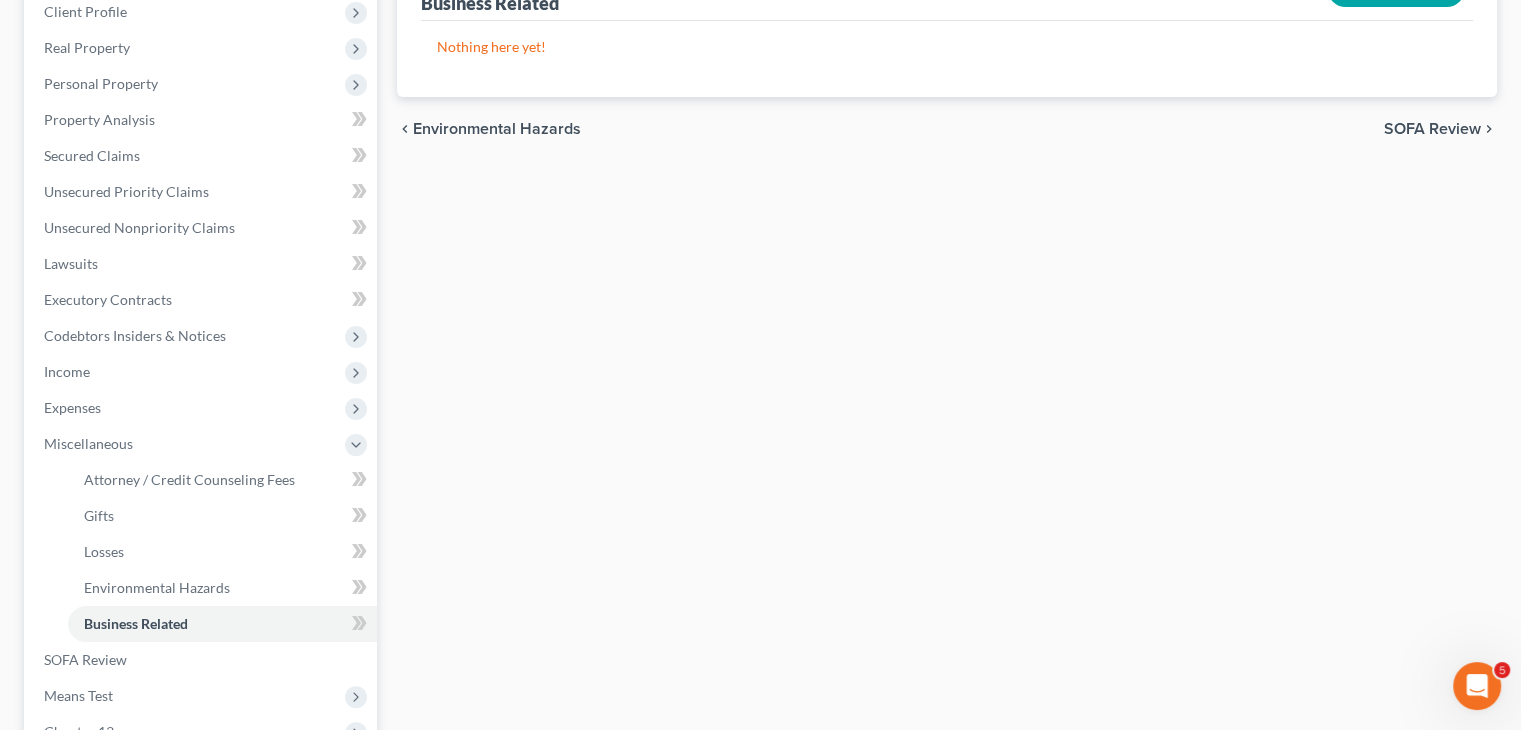 scroll, scrollTop: 0, scrollLeft: 0, axis: both 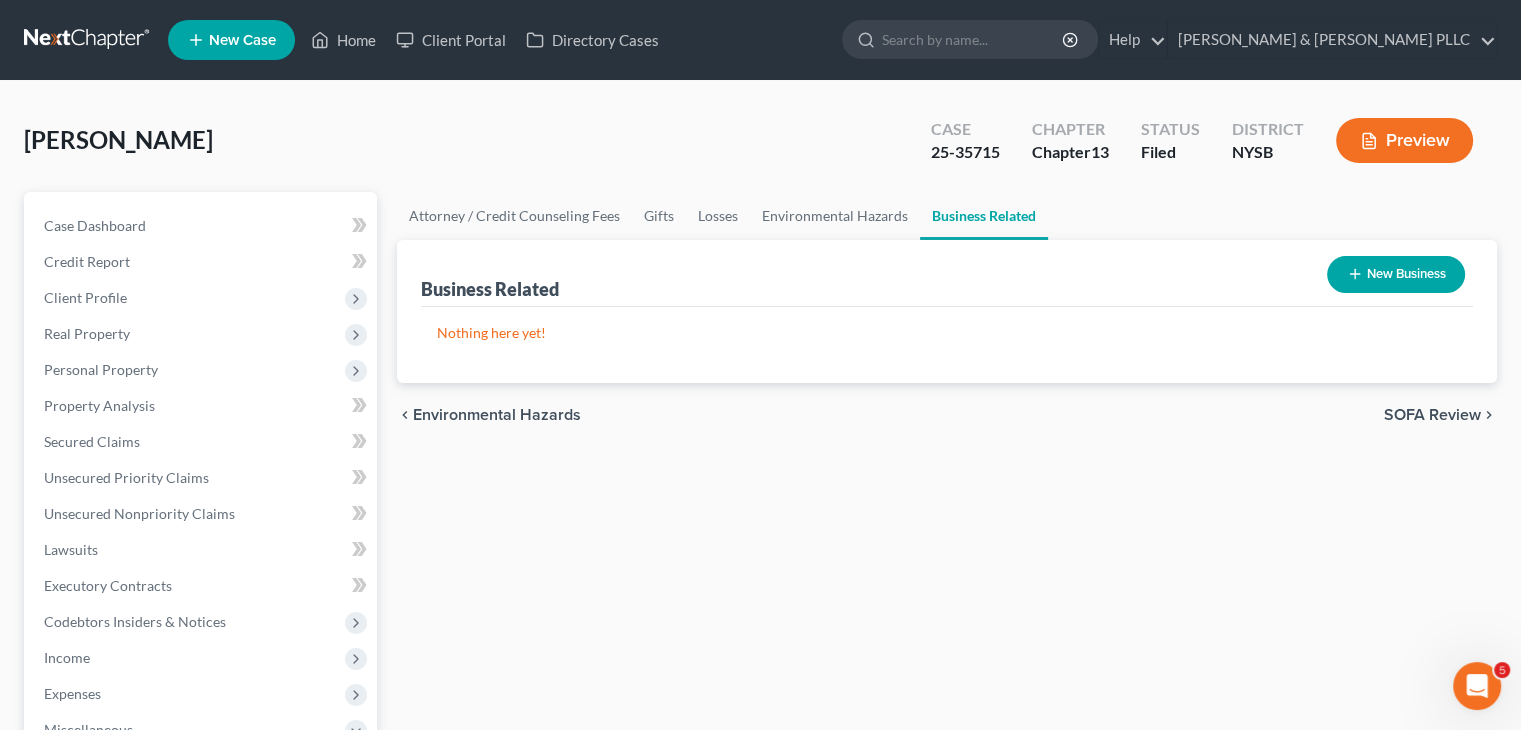 click on "New Business" at bounding box center (1396, 274) 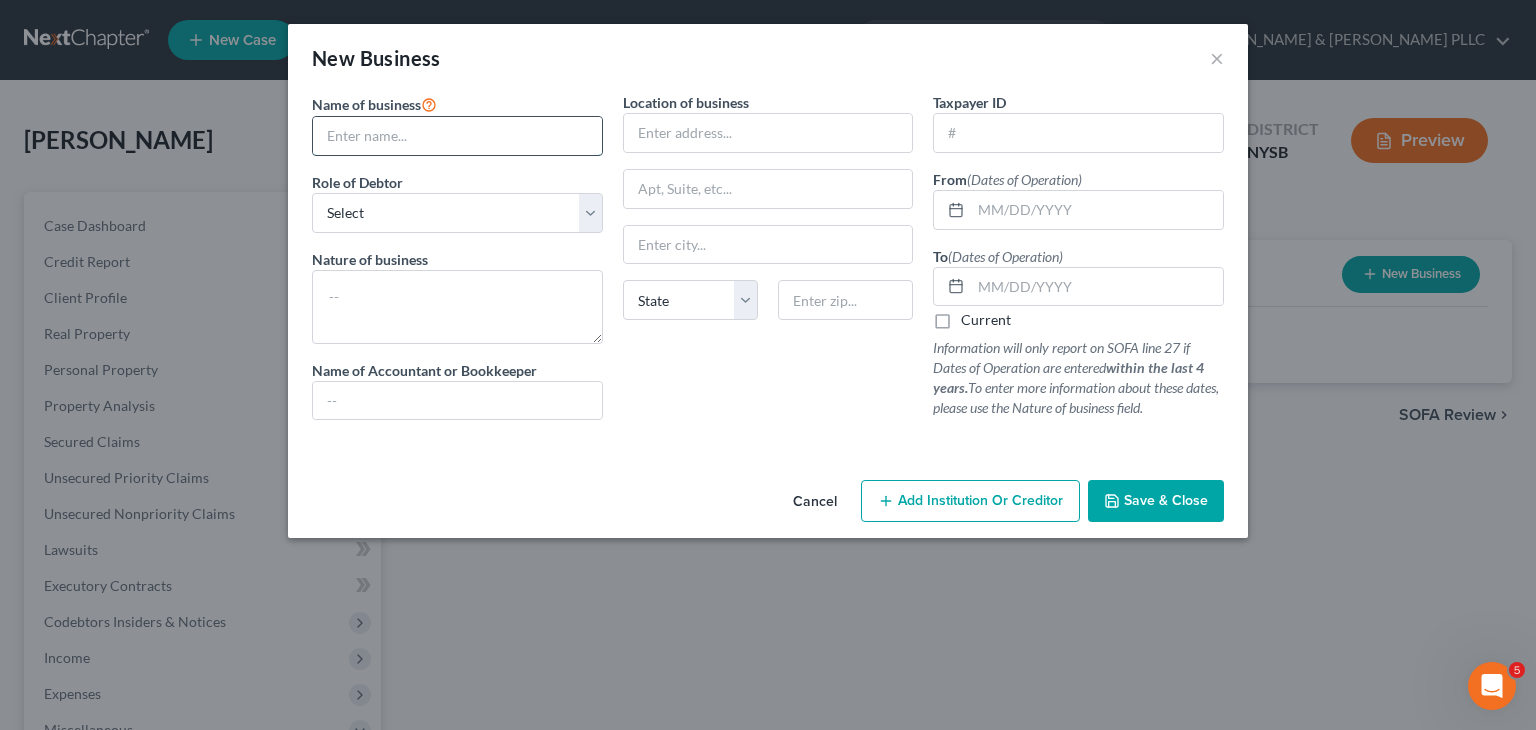 click at bounding box center (457, 136) 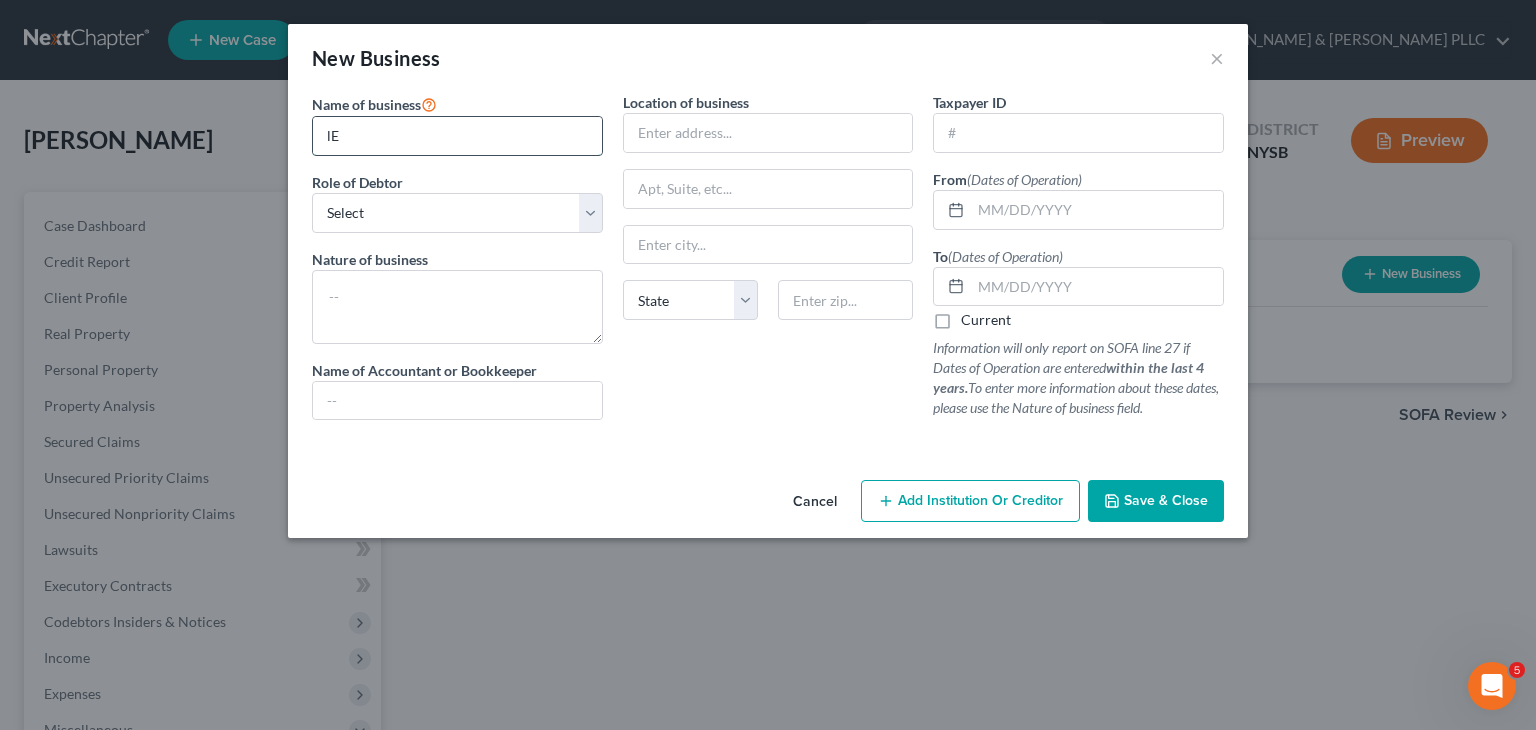 type on "l" 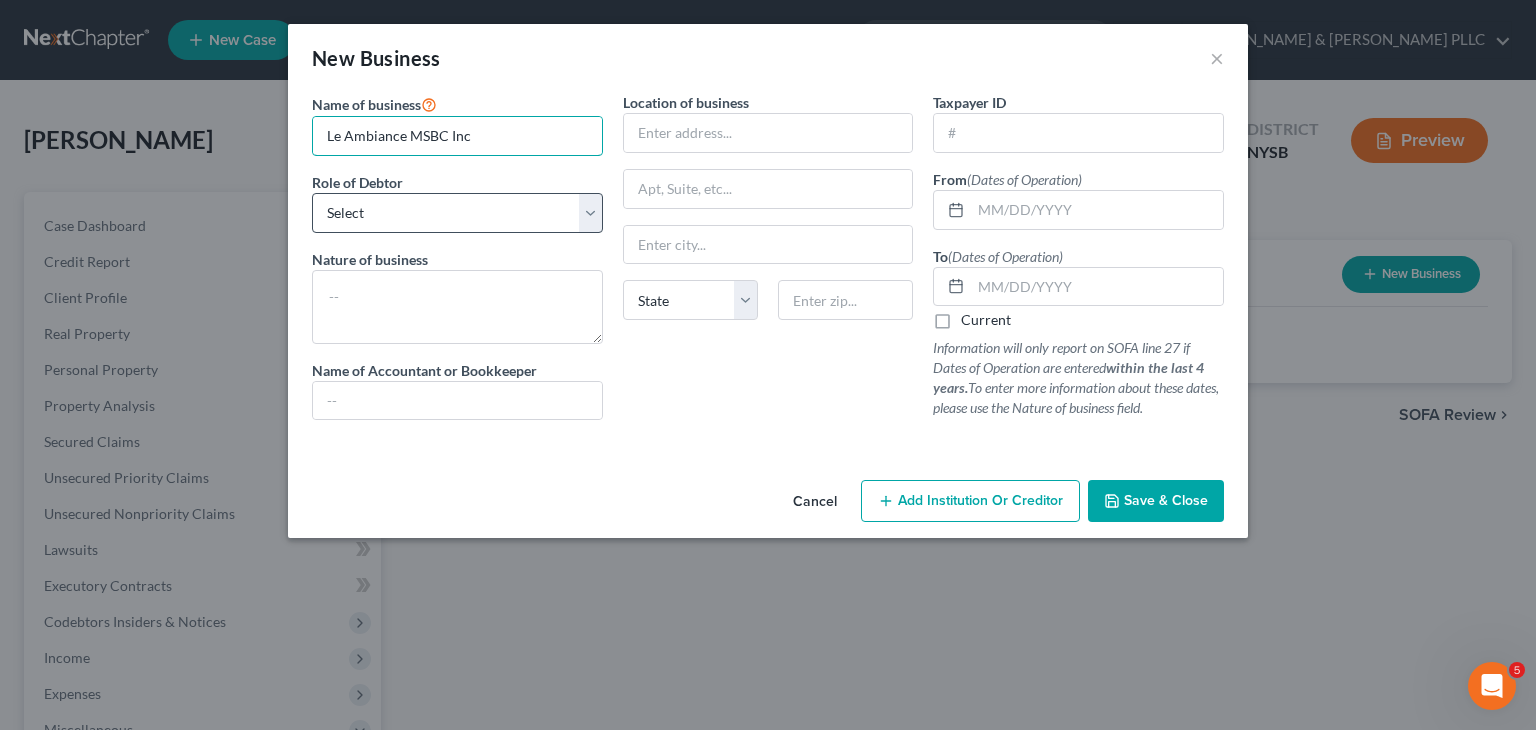 type on "Le Ambiance MSBC Inc" 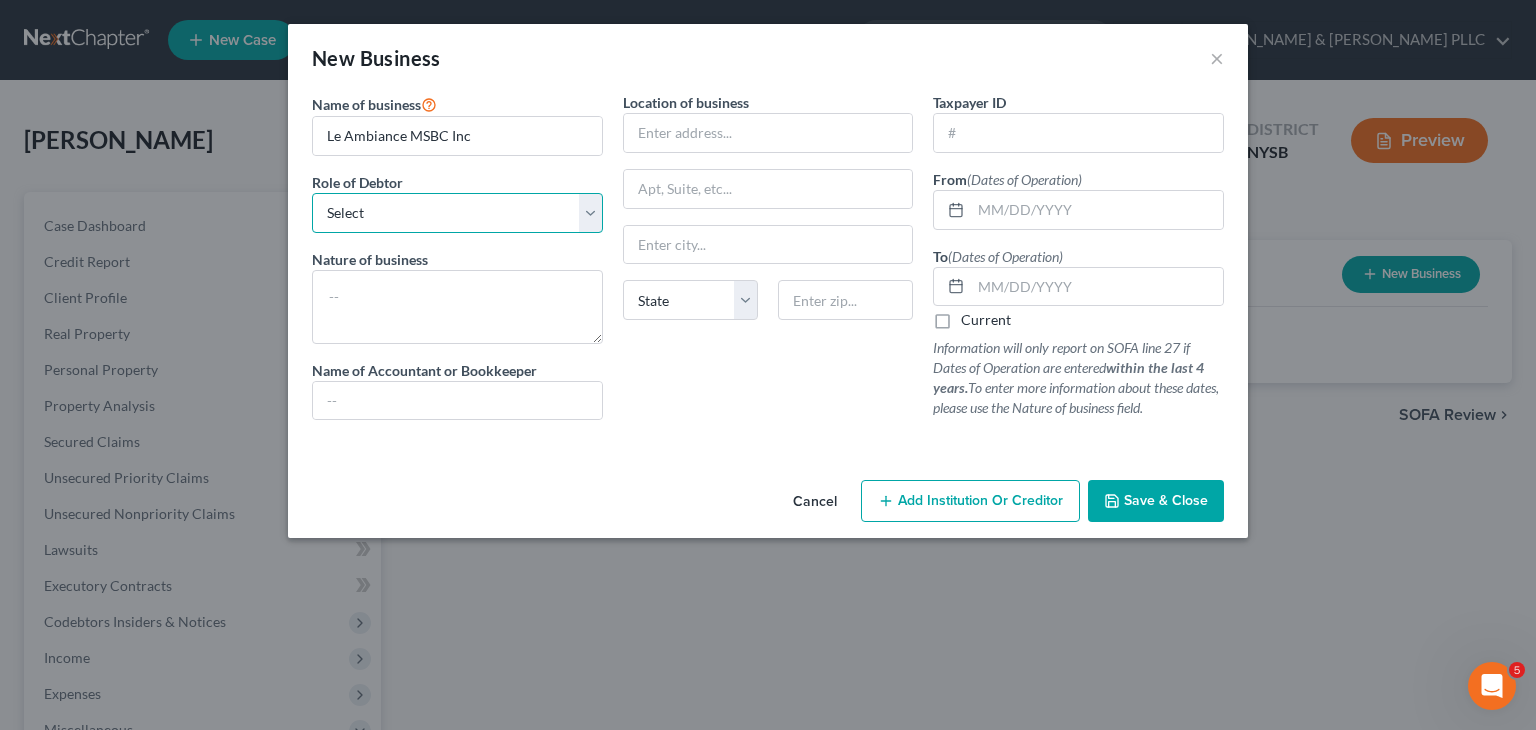 click on "Select A member of a limited liability company (LLC) or limited liability partnership (LLP) An officer, director, or managing executive of a corporation An owner of at least 5% of the voting or equity securities of a corporation A partner in a partnership A sole proprietor or self-employed in a trade, profession, or [MEDICAL_DATA], either full-time or part-time" at bounding box center [457, 213] 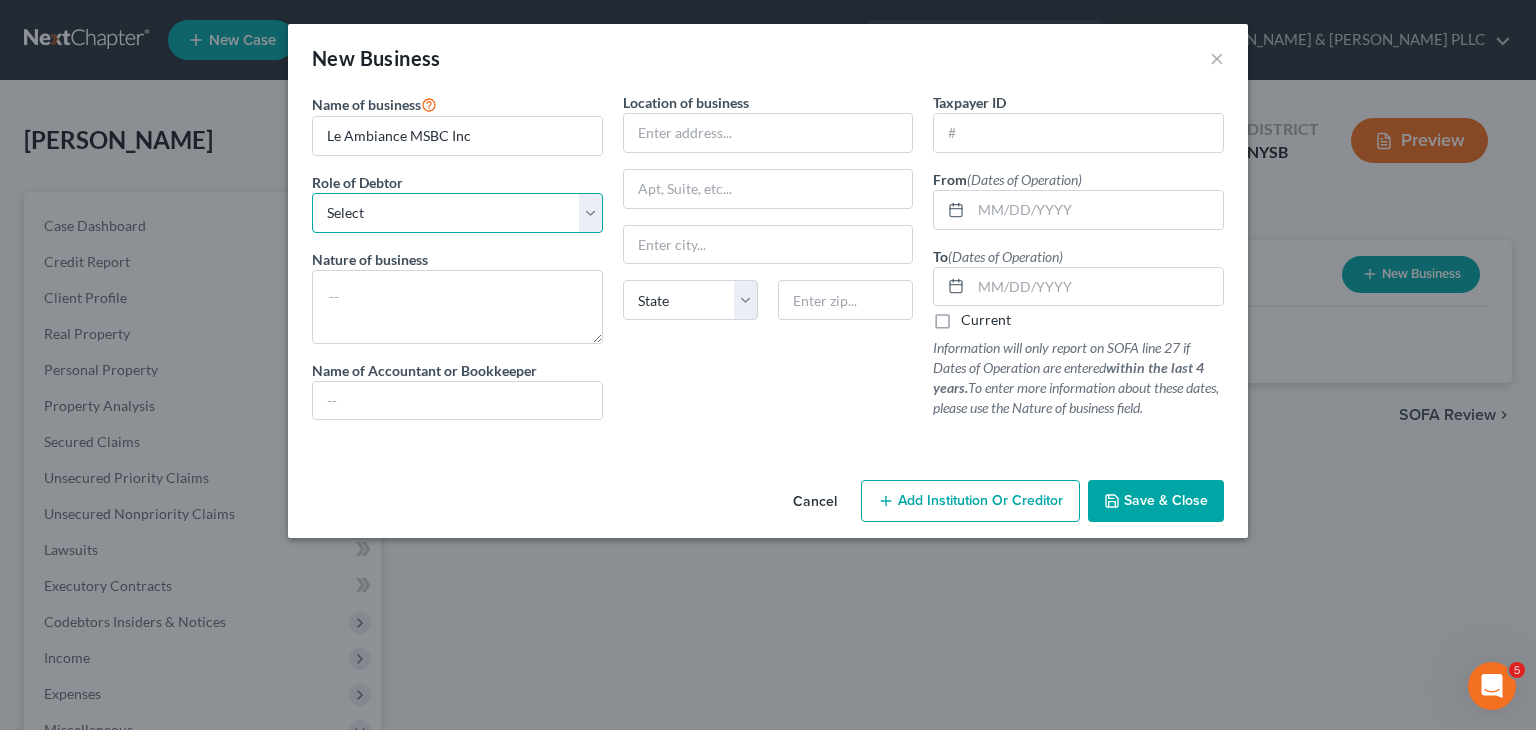 select on "owner" 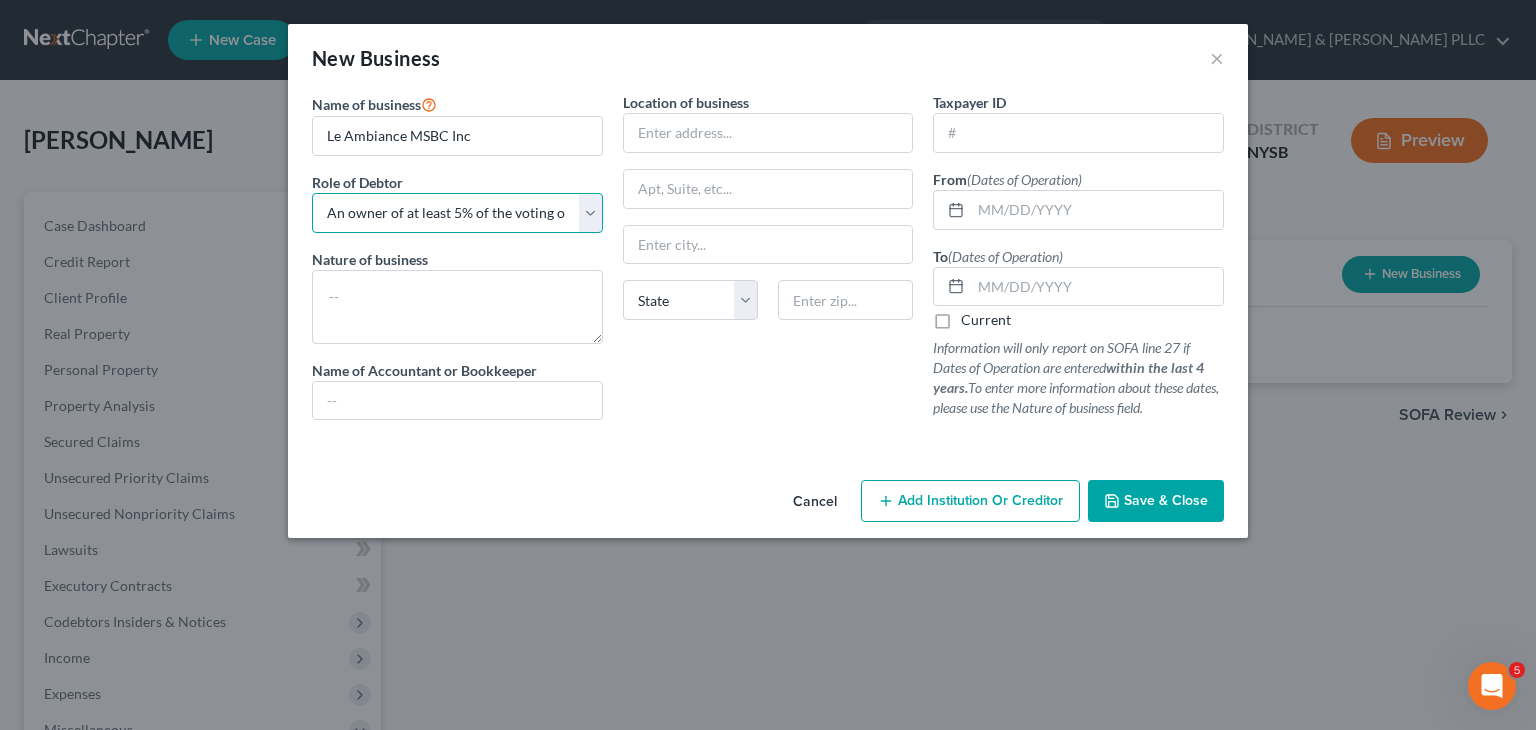 click on "Select A member of a limited liability company (LLC) or limited liability partnership (LLP) An officer, director, or managing executive of a corporation An owner of at least 5% of the voting or equity securities of a corporation A partner in a partnership A sole proprietor or self-employed in a trade, profession, or [MEDICAL_DATA], either full-time or part-time" at bounding box center (457, 213) 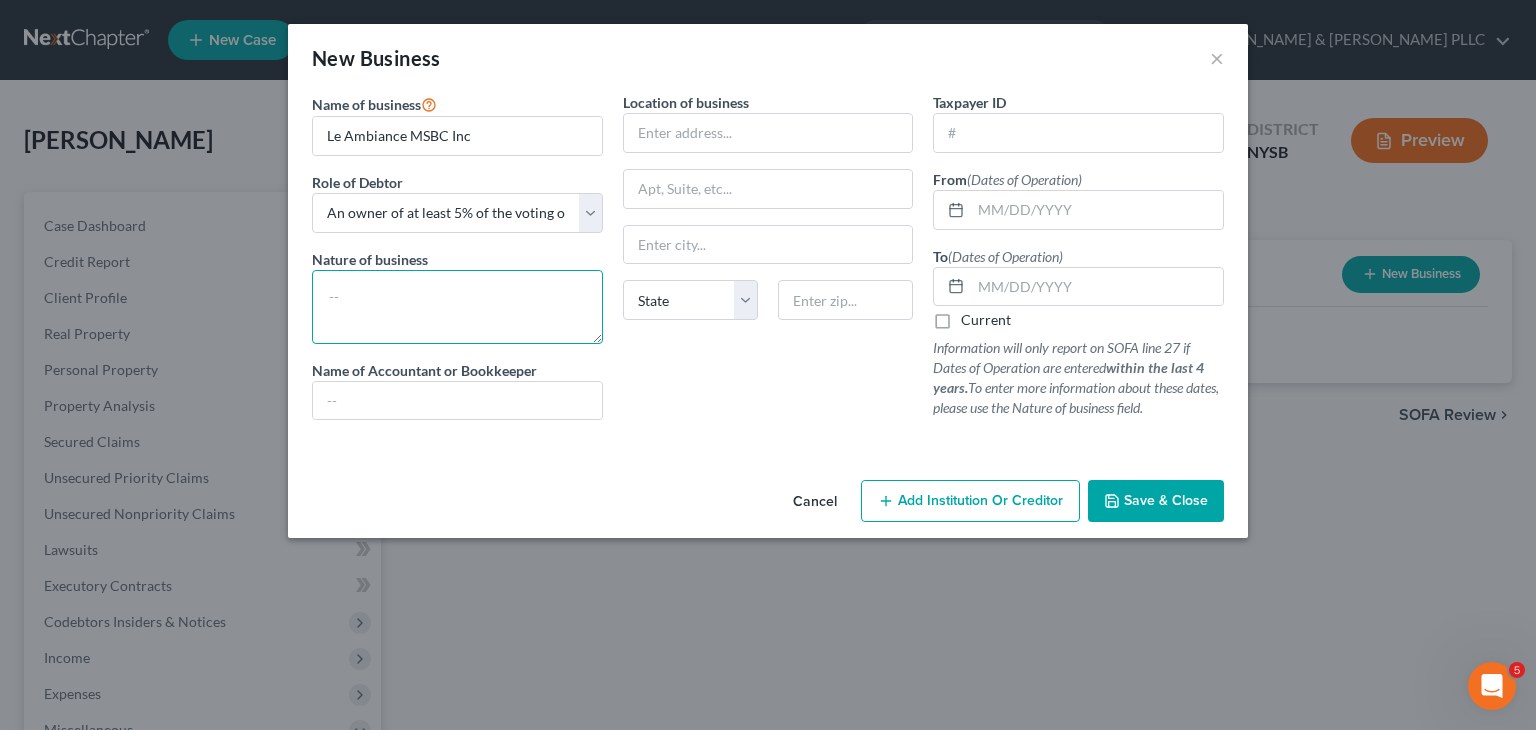 click at bounding box center (457, 307) 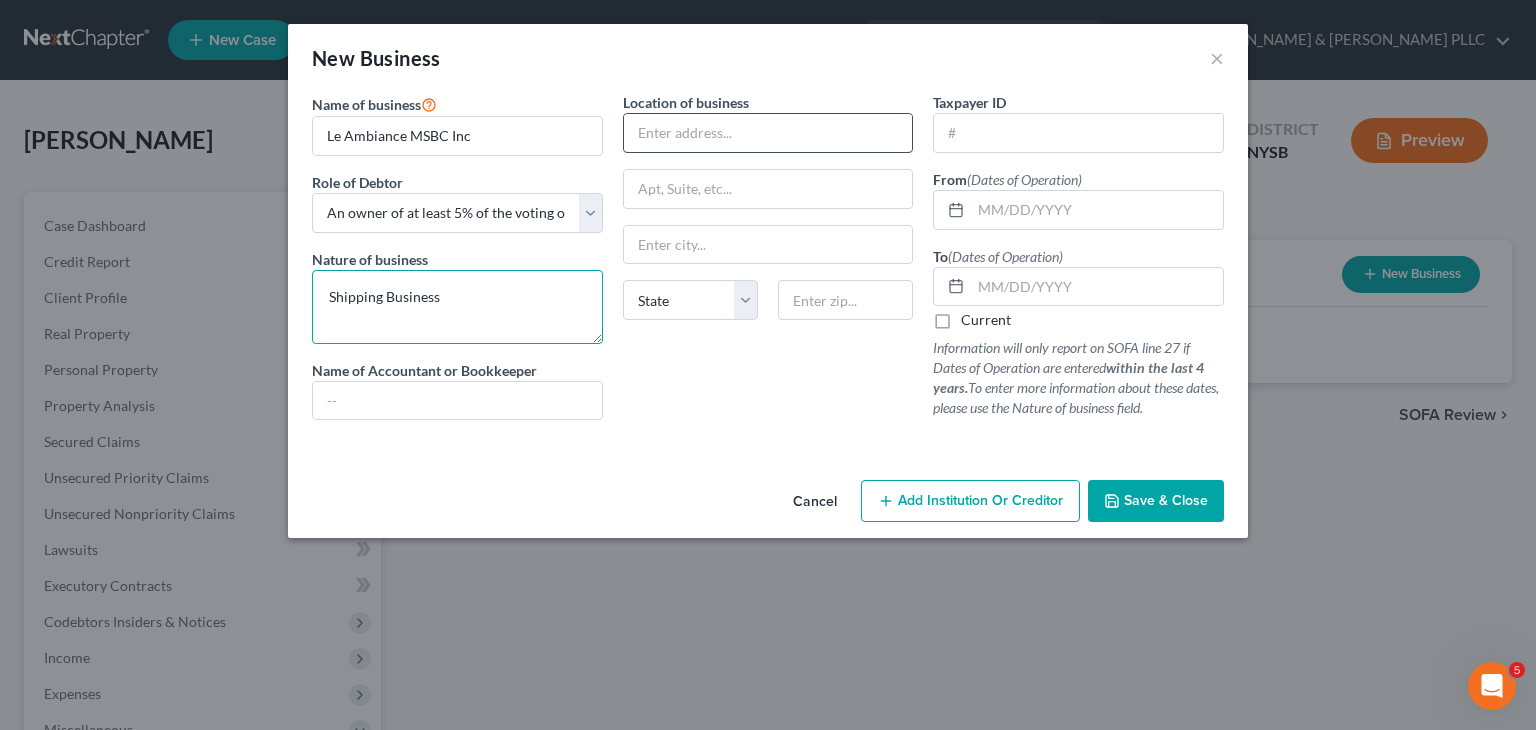 type on "Shipping Business" 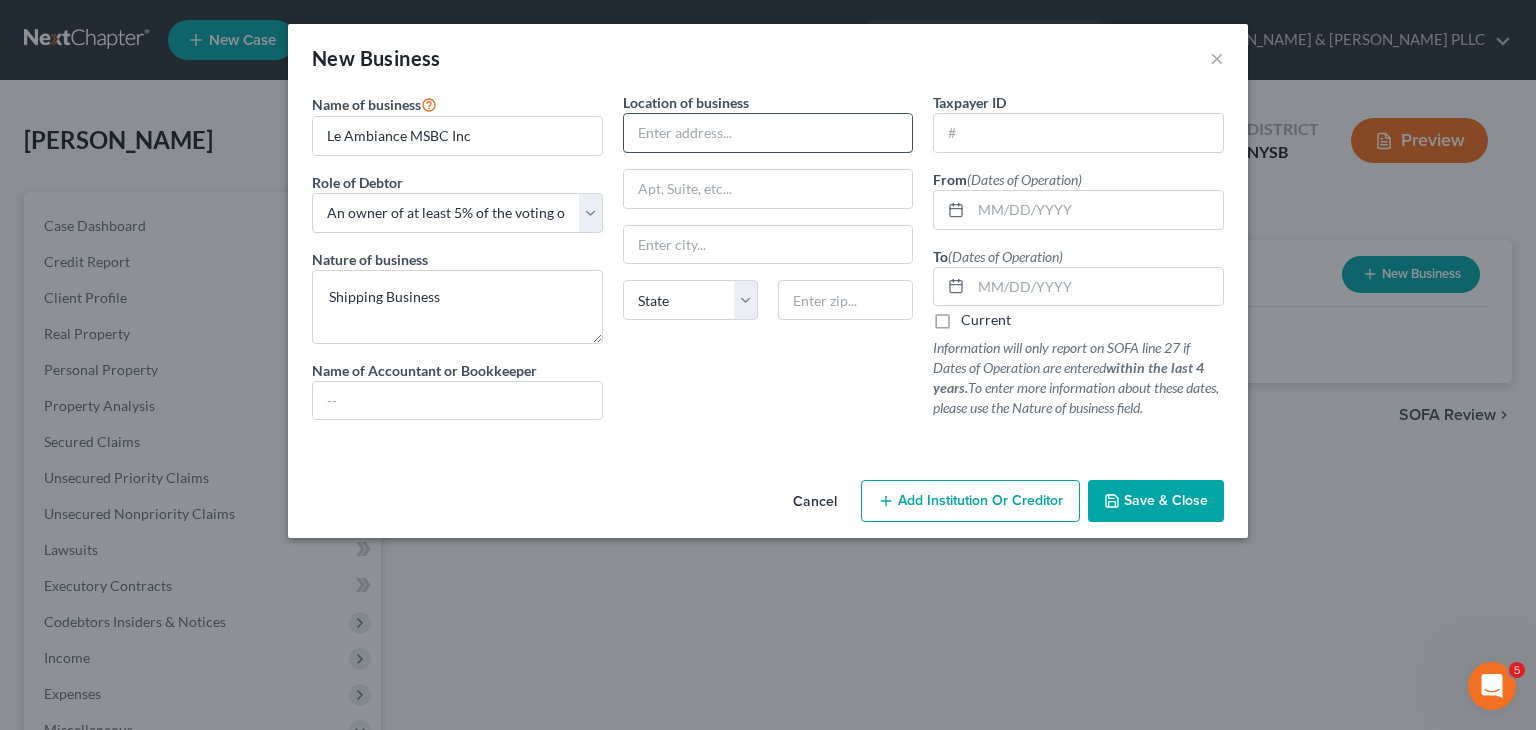 click at bounding box center [768, 133] 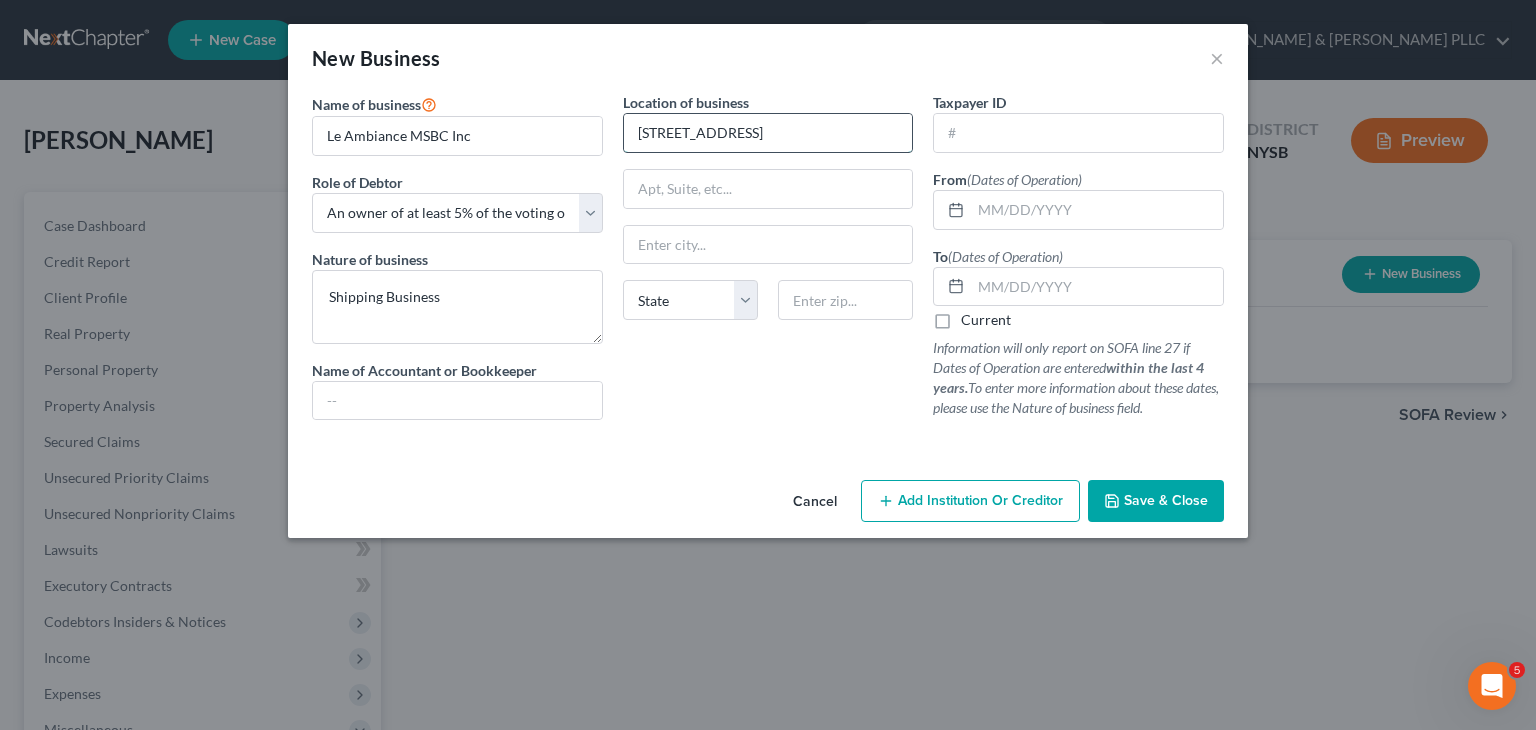 type on "[STREET_ADDRESS]" 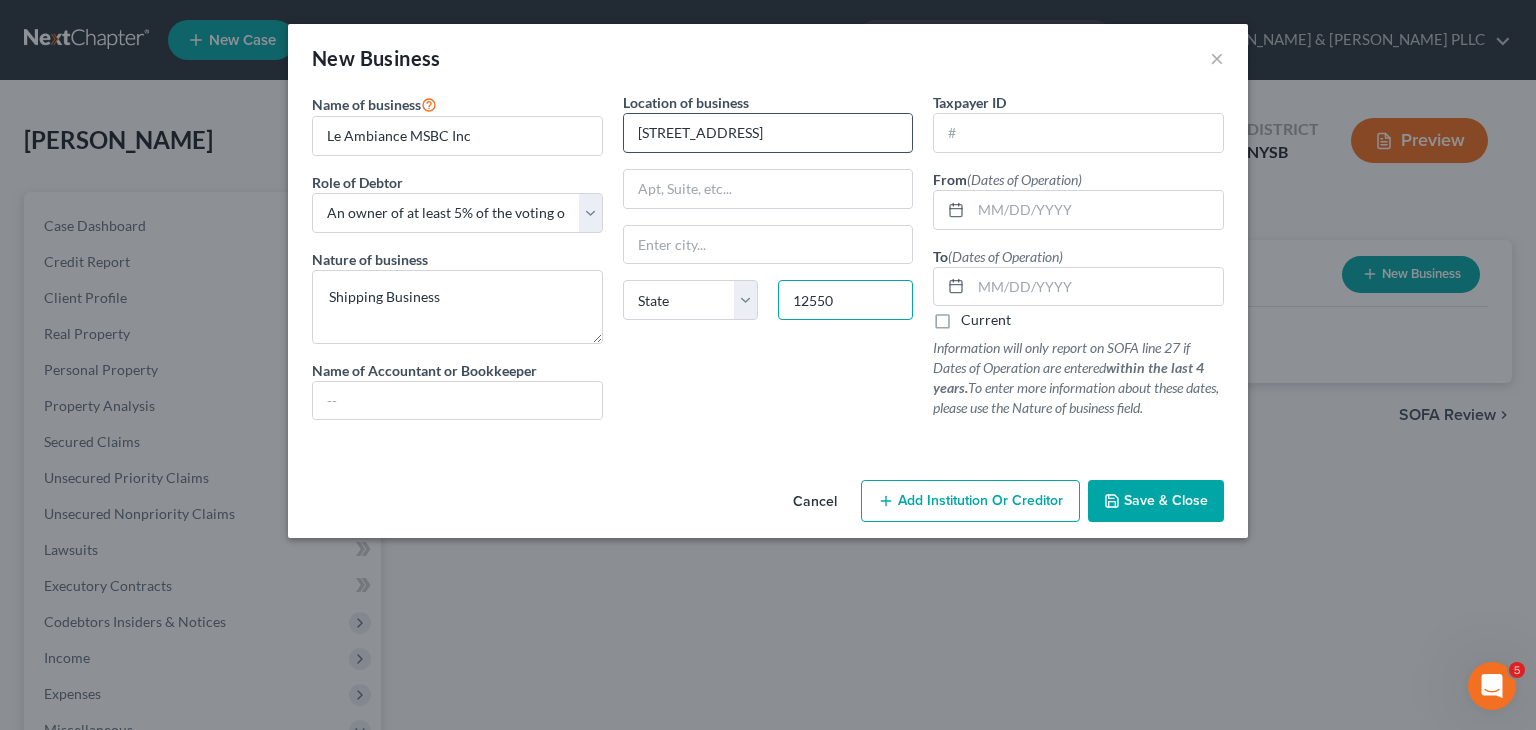 type on "12550" 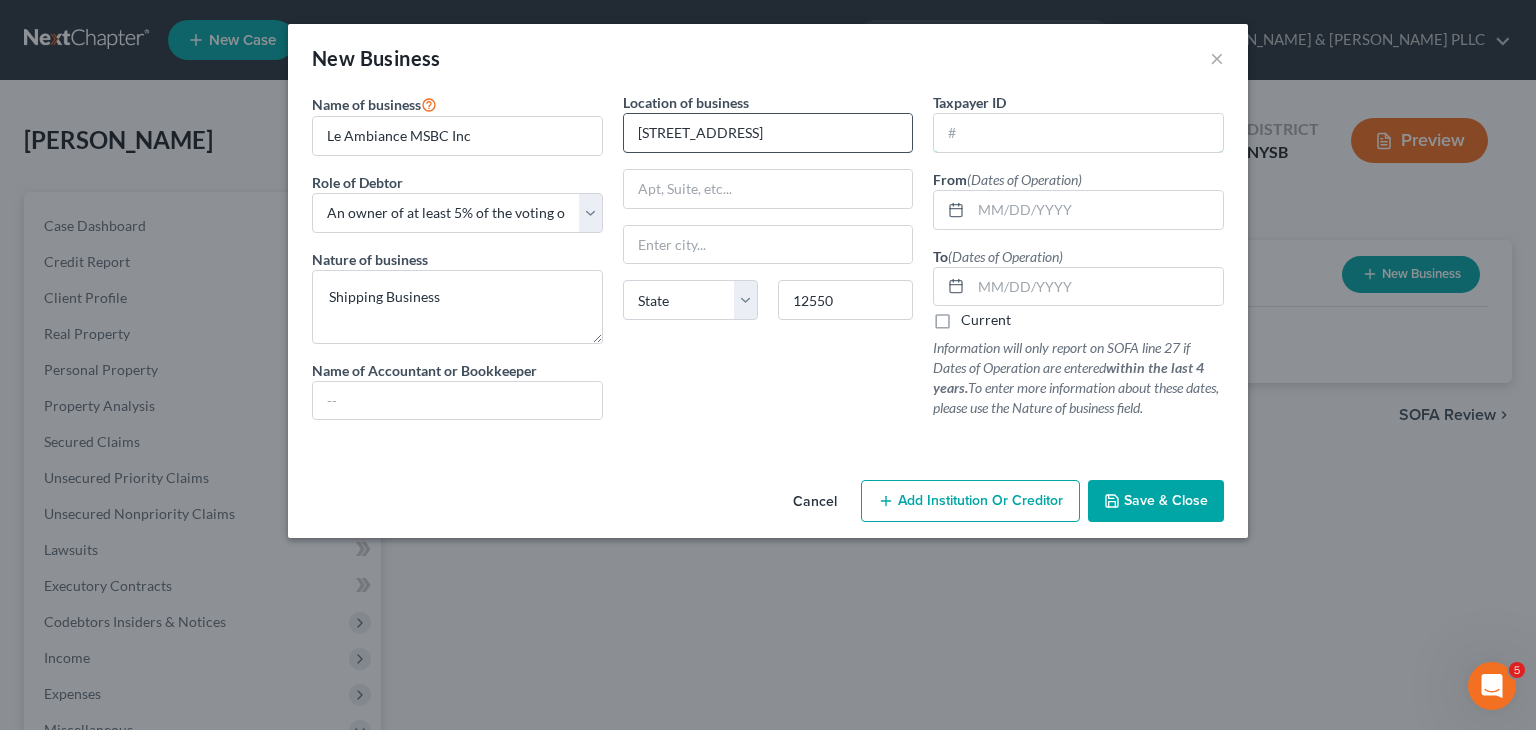 type on "[GEOGRAPHIC_DATA]" 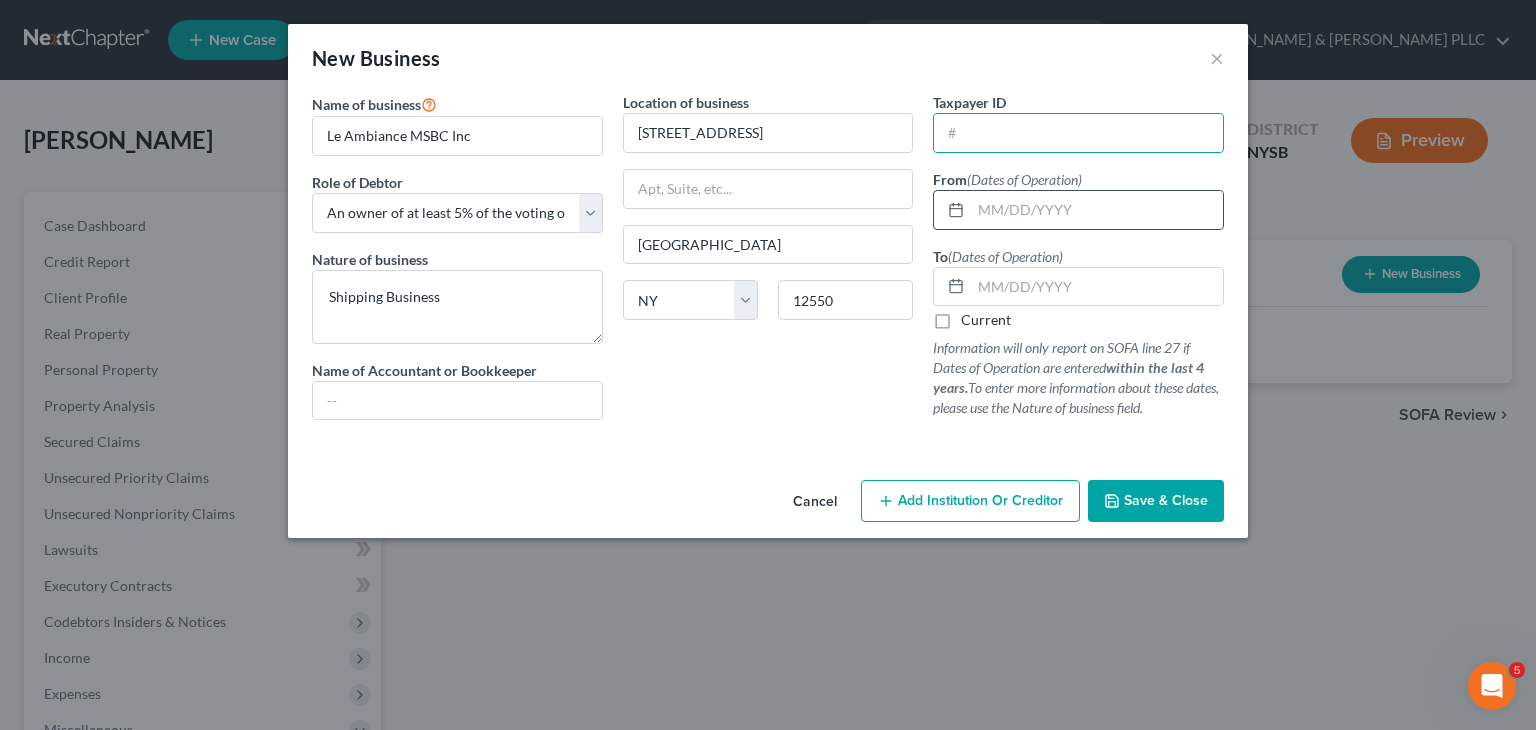 click 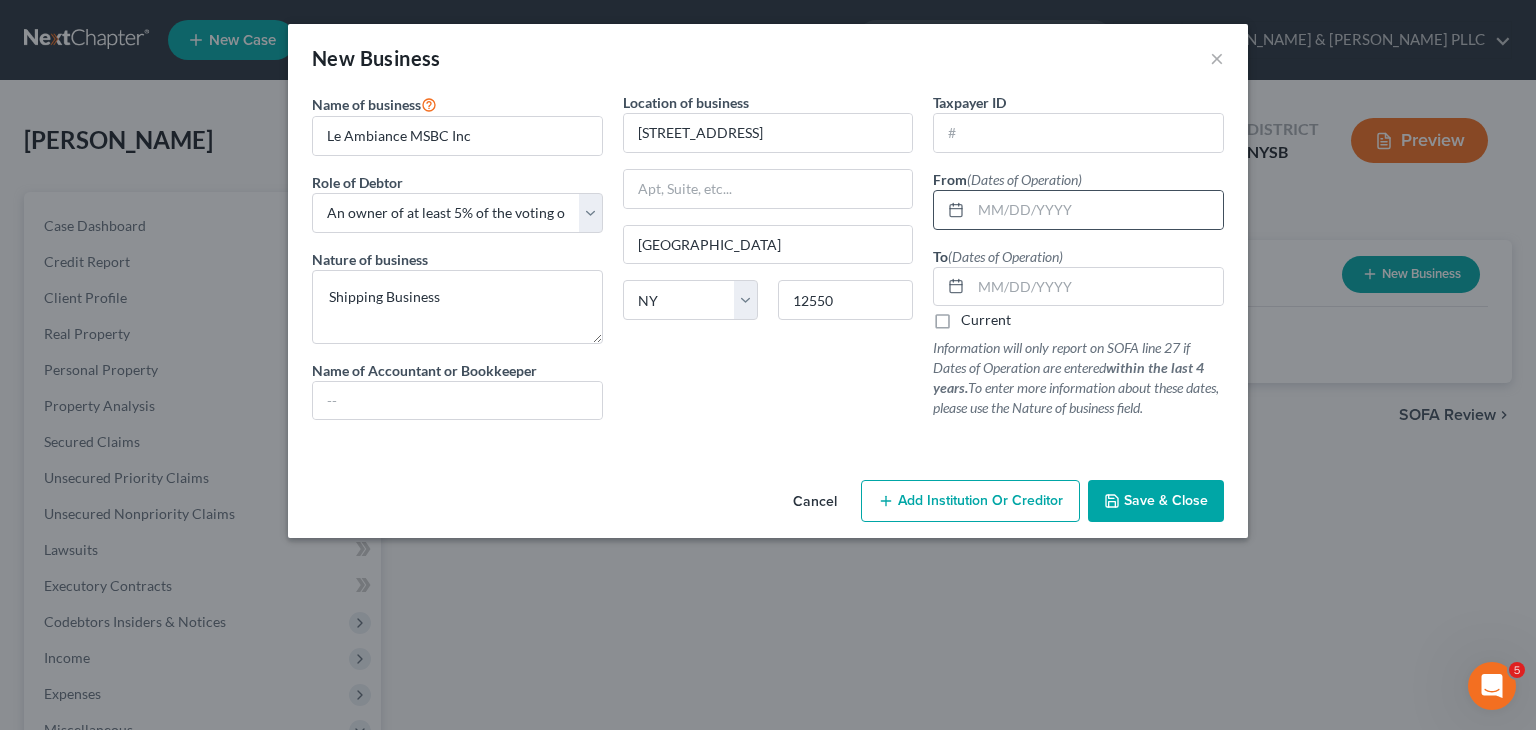 click 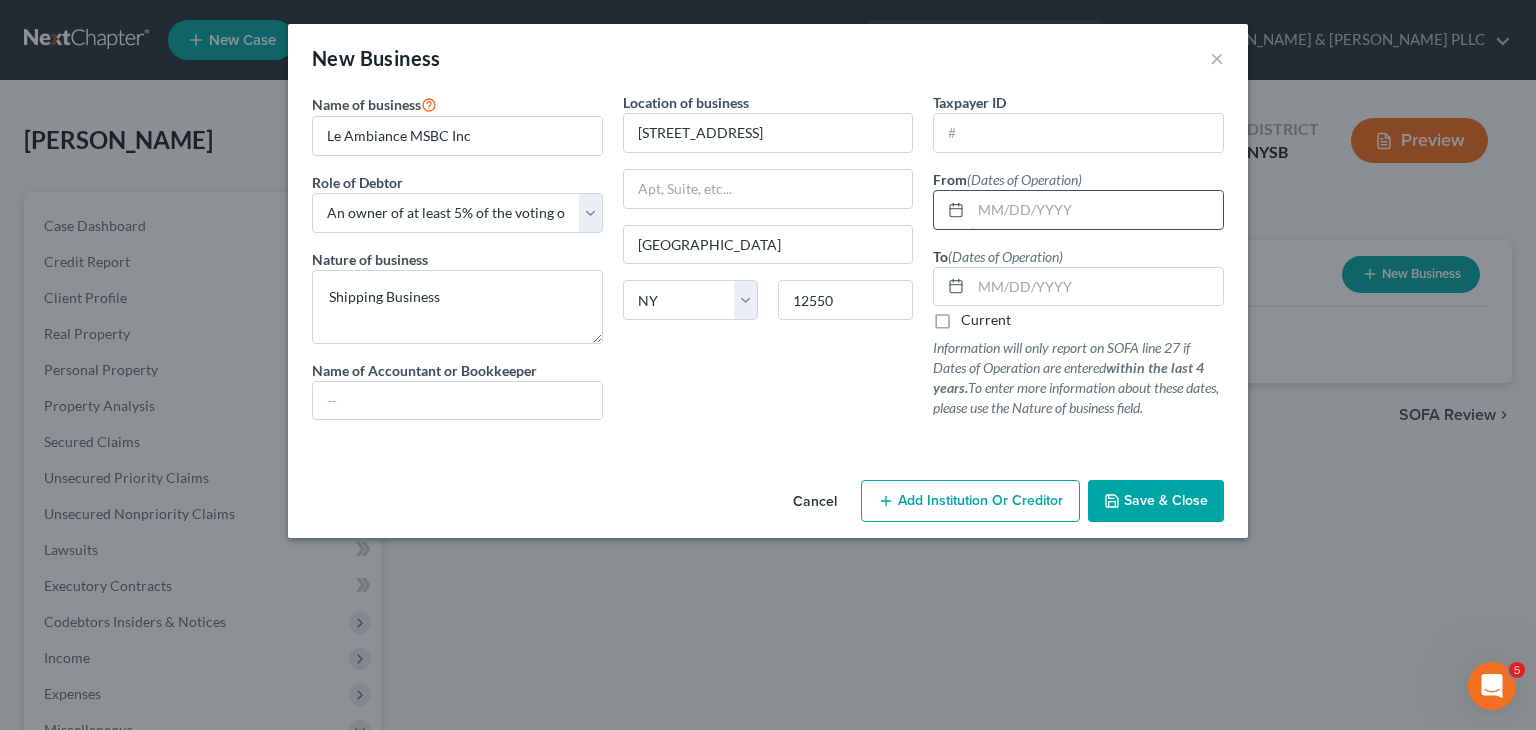 click at bounding box center [1097, 210] 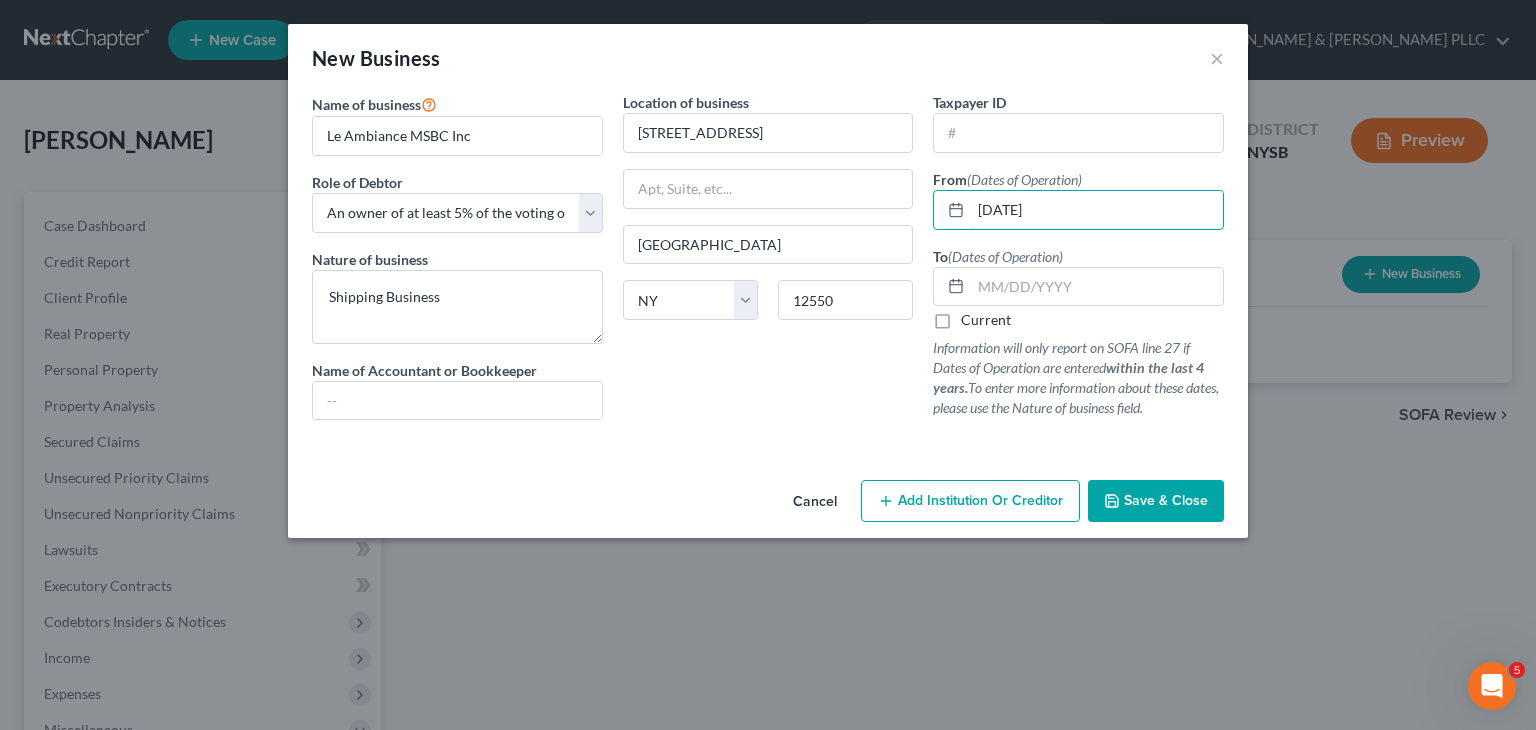 type on "[DATE]" 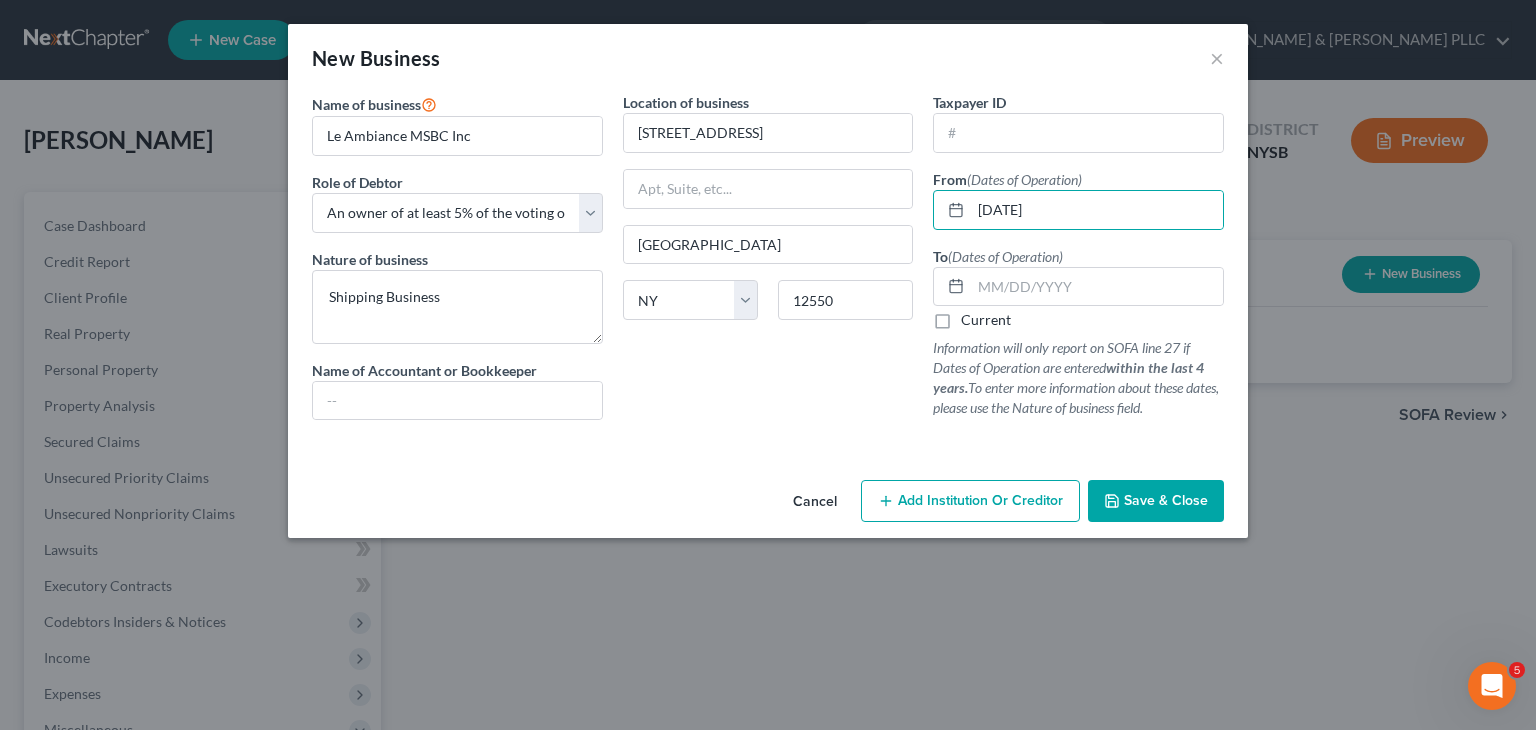 click on "Current" at bounding box center [986, 320] 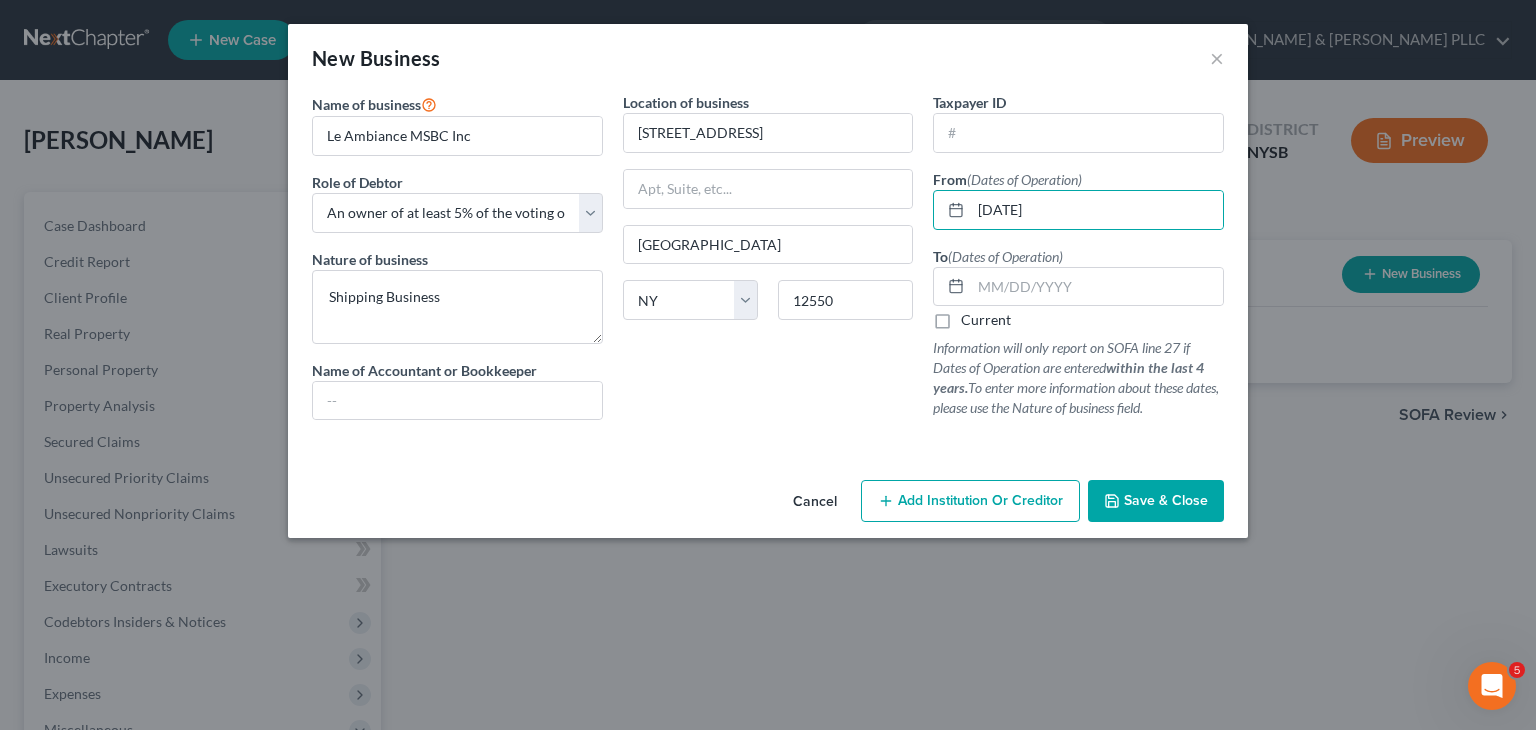 click on "Current" at bounding box center [975, 316] 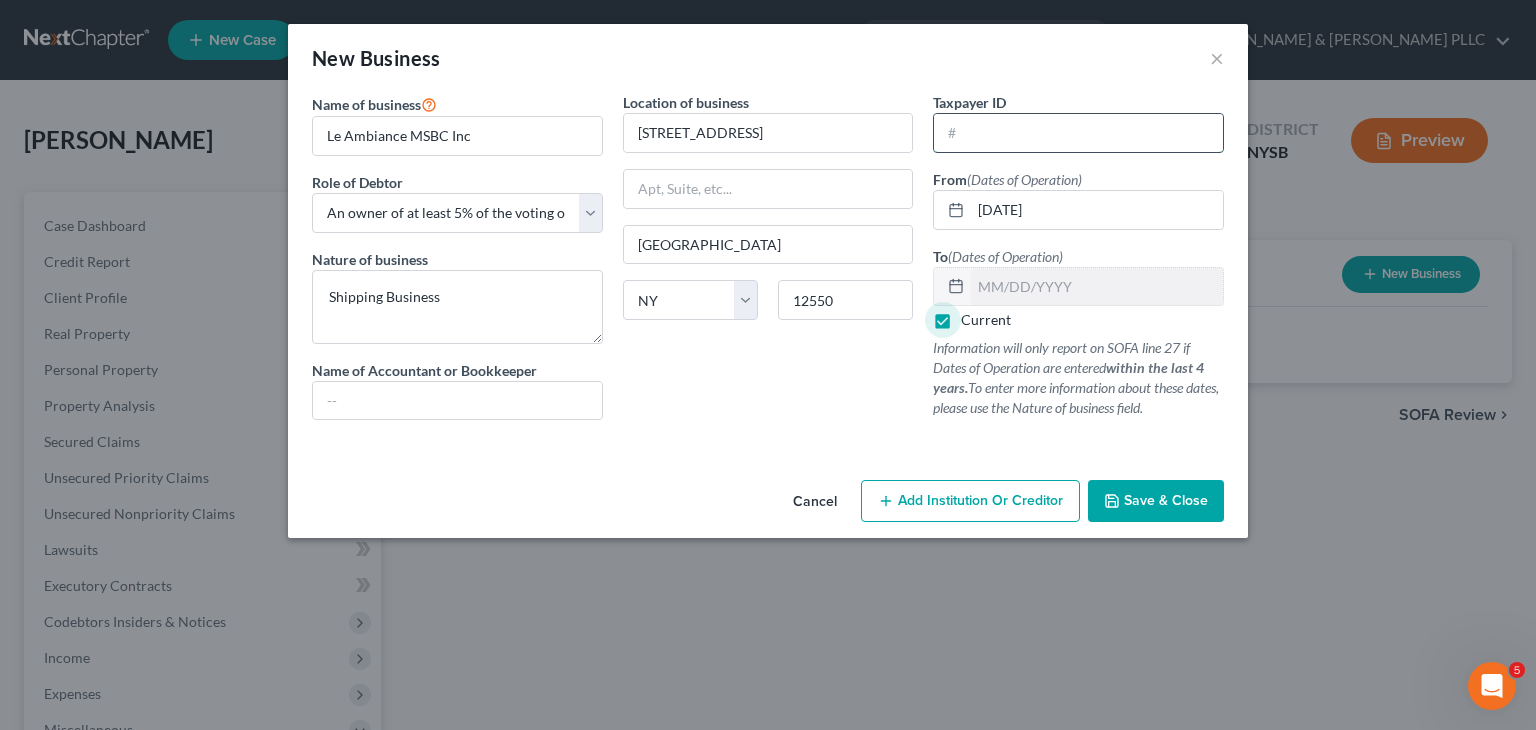 click at bounding box center (1078, 133) 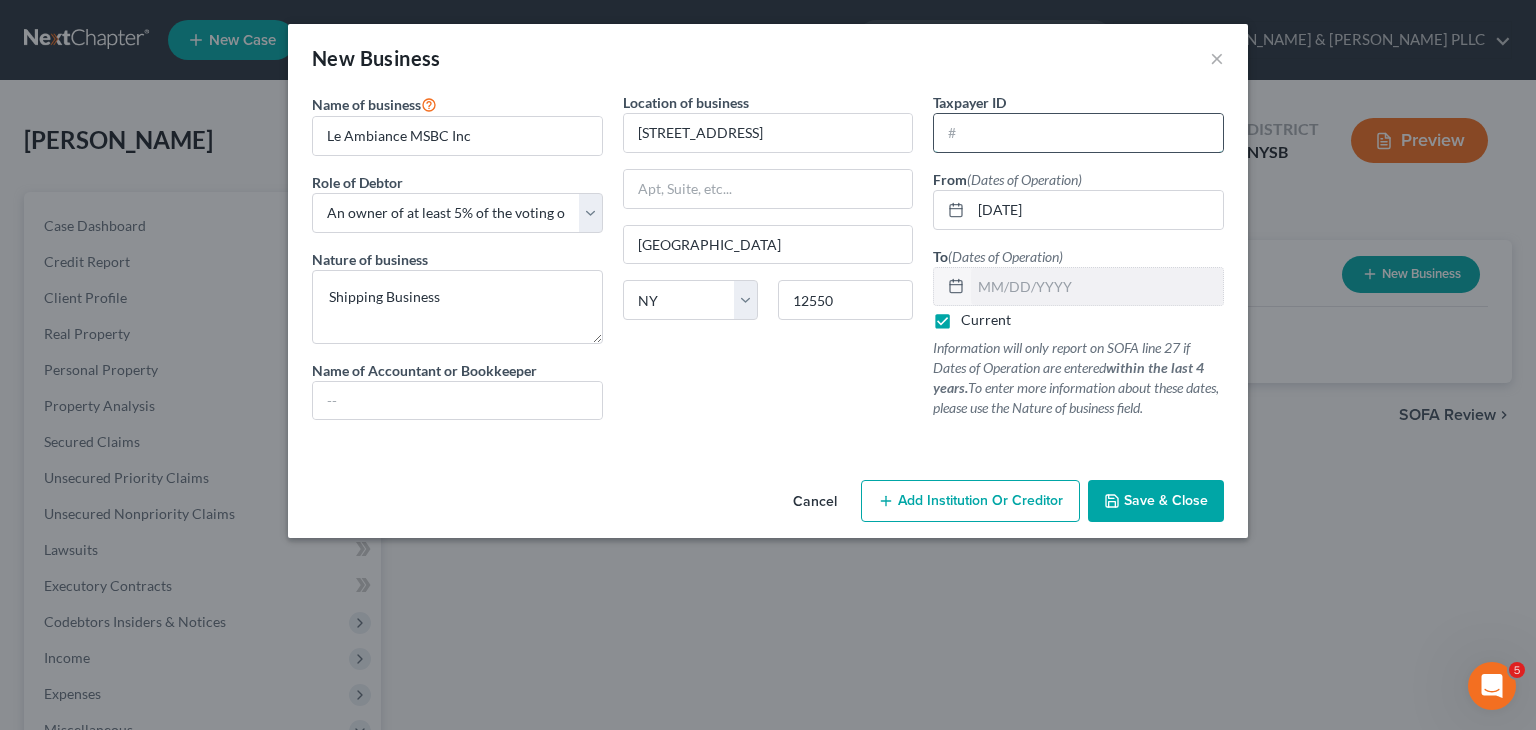 drag, startPoint x: 1036, startPoint y: 116, endPoint x: 1023, endPoint y: 134, distance: 22.203604 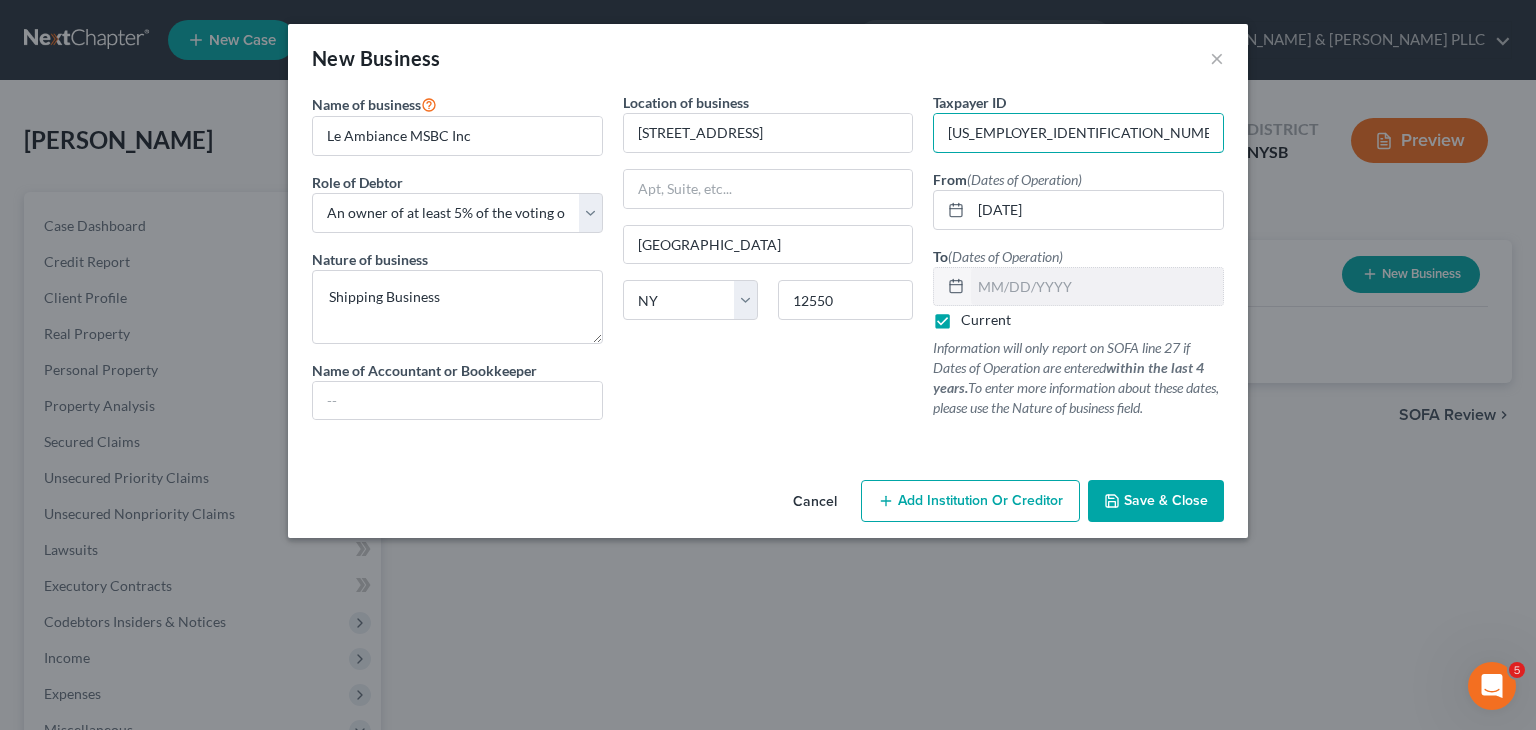 type on "[US_EMPLOYER_IDENTIFICATION_NUMBER]" 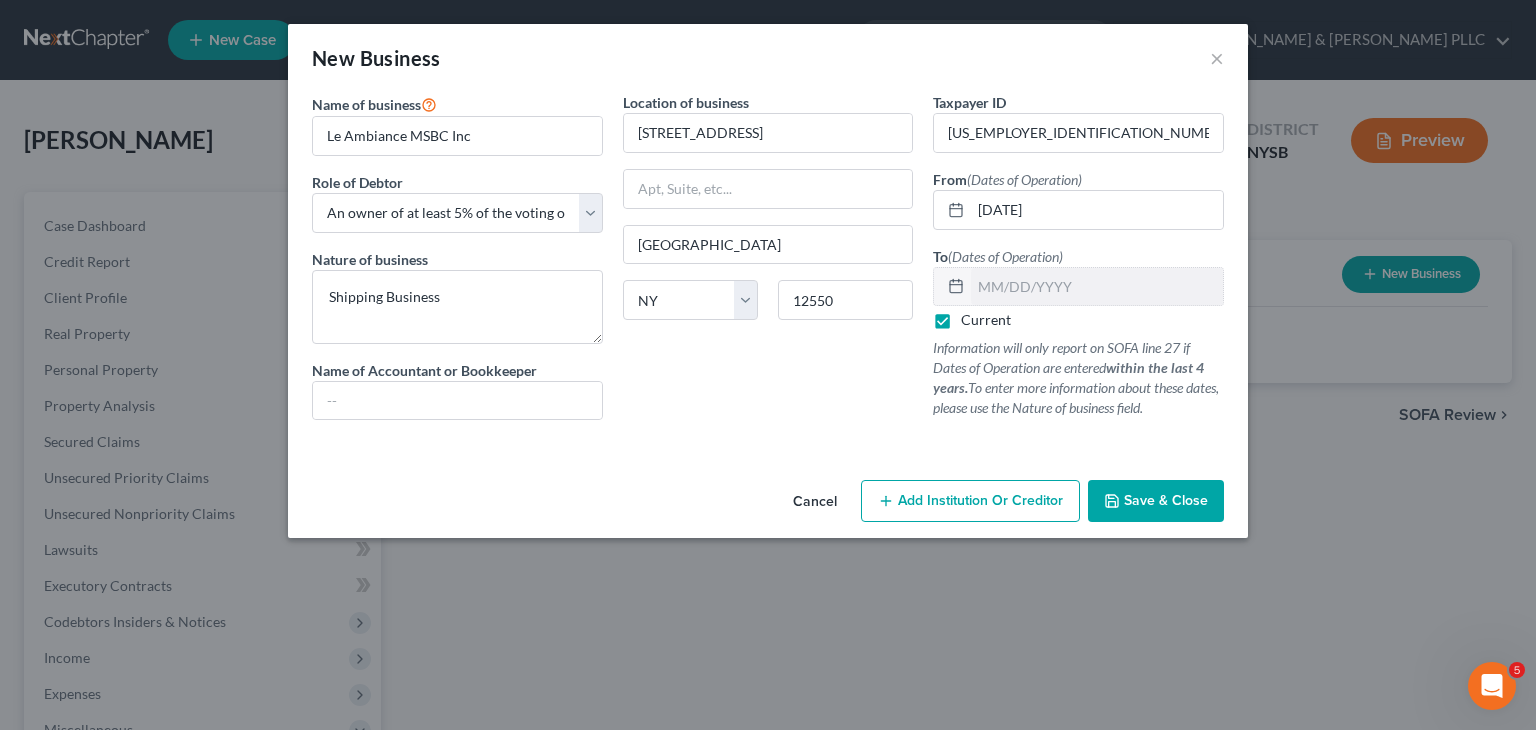 click on "Save & Close" at bounding box center [1156, 501] 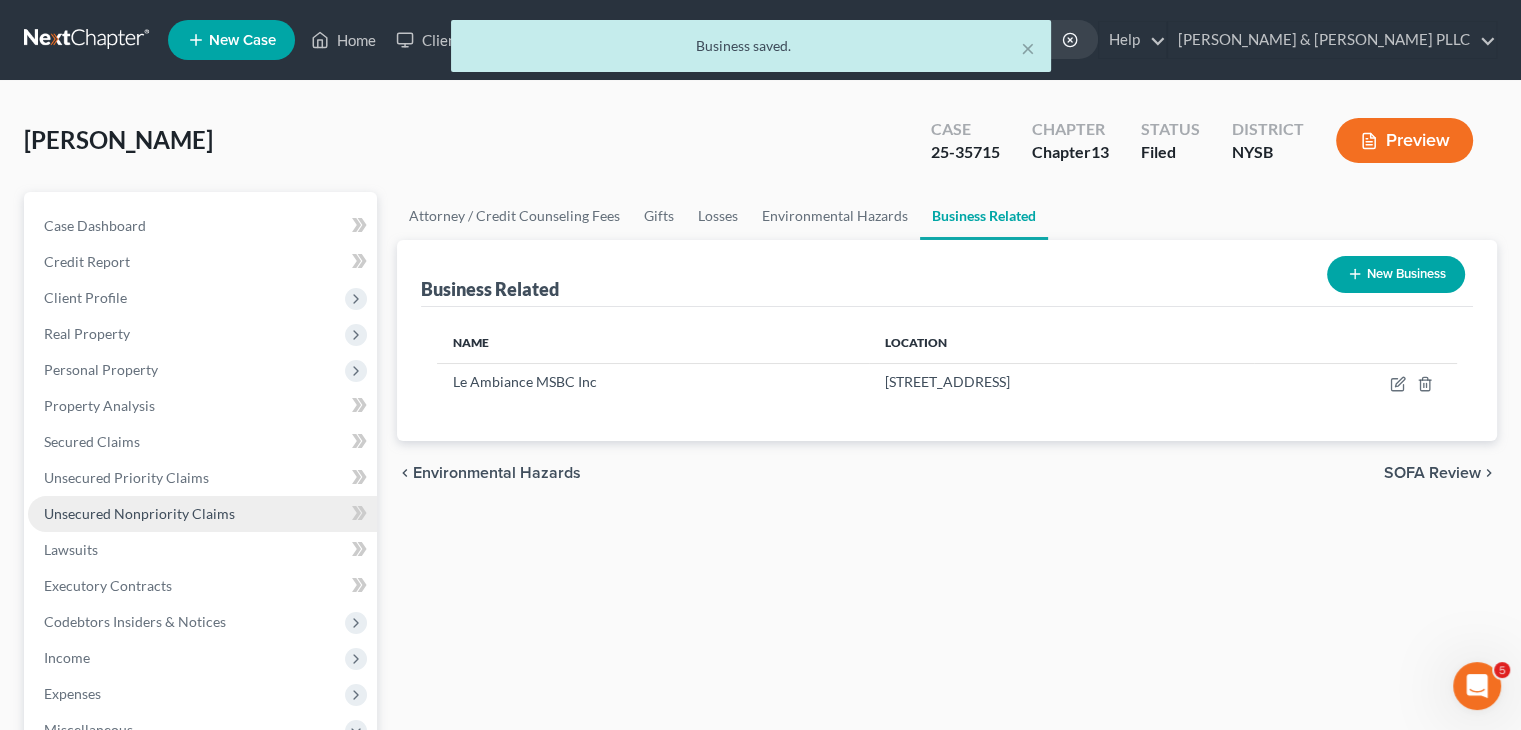 scroll, scrollTop: 548, scrollLeft: 0, axis: vertical 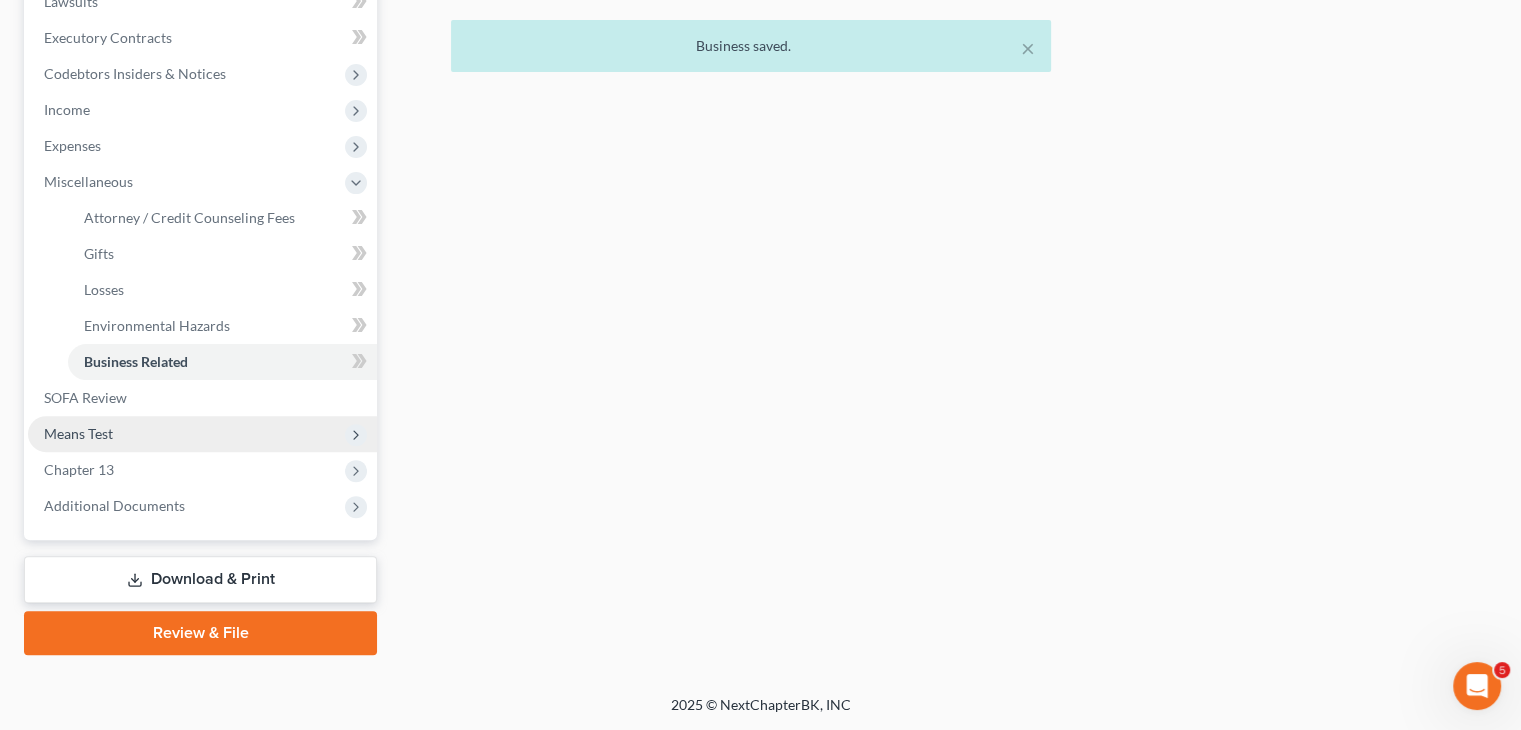 click on "Means Test" at bounding box center (202, 434) 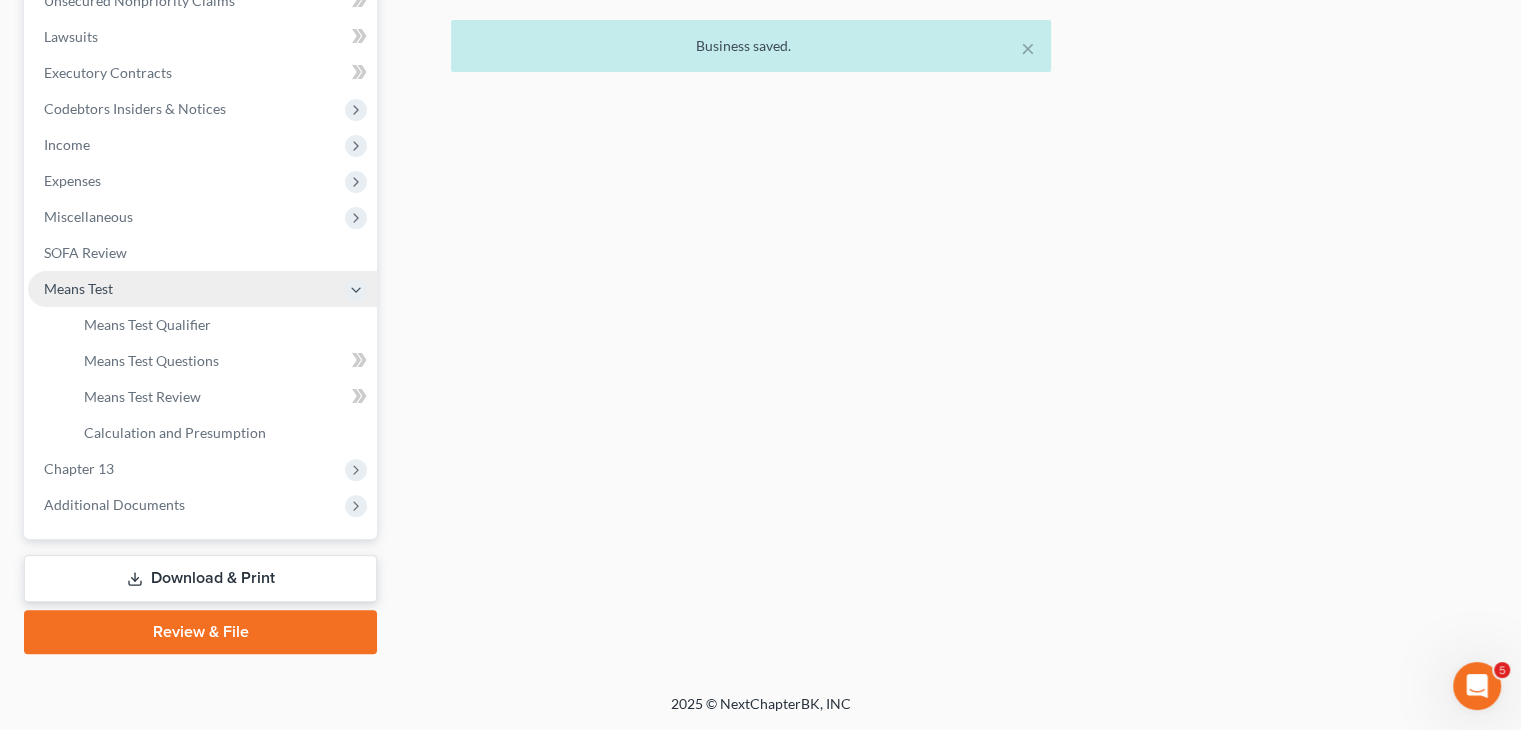 scroll, scrollTop: 512, scrollLeft: 0, axis: vertical 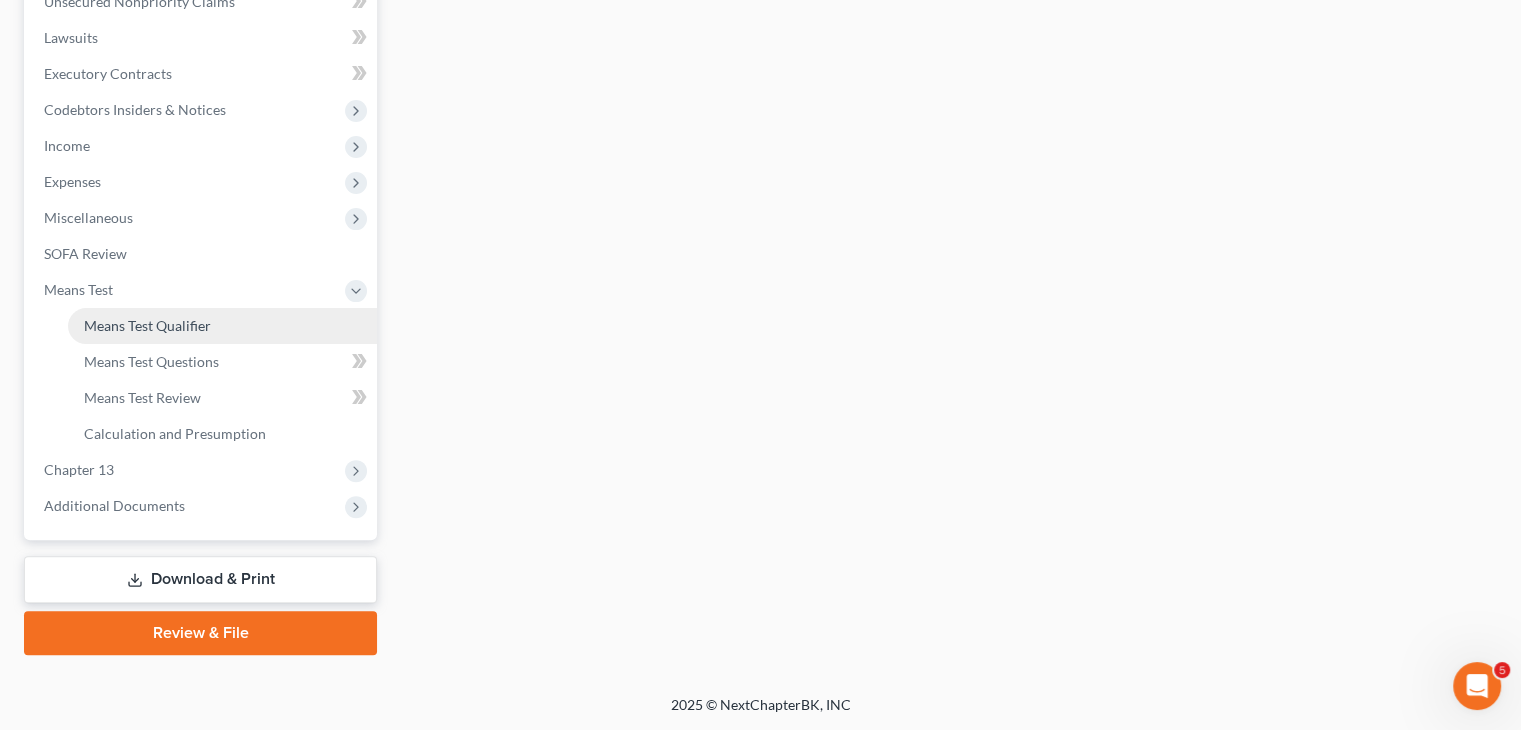 click on "Means Test Qualifier" at bounding box center [147, 325] 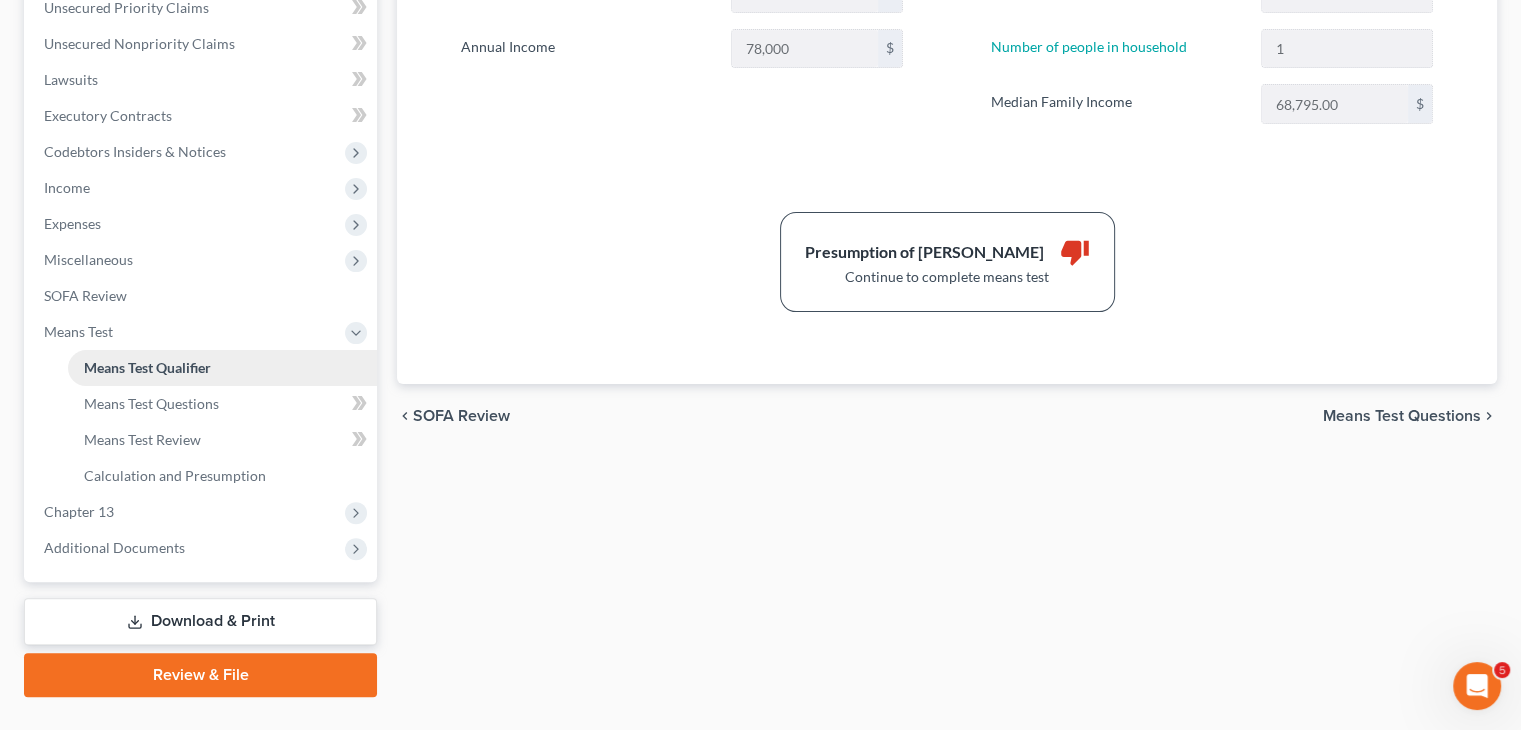 scroll, scrollTop: 512, scrollLeft: 0, axis: vertical 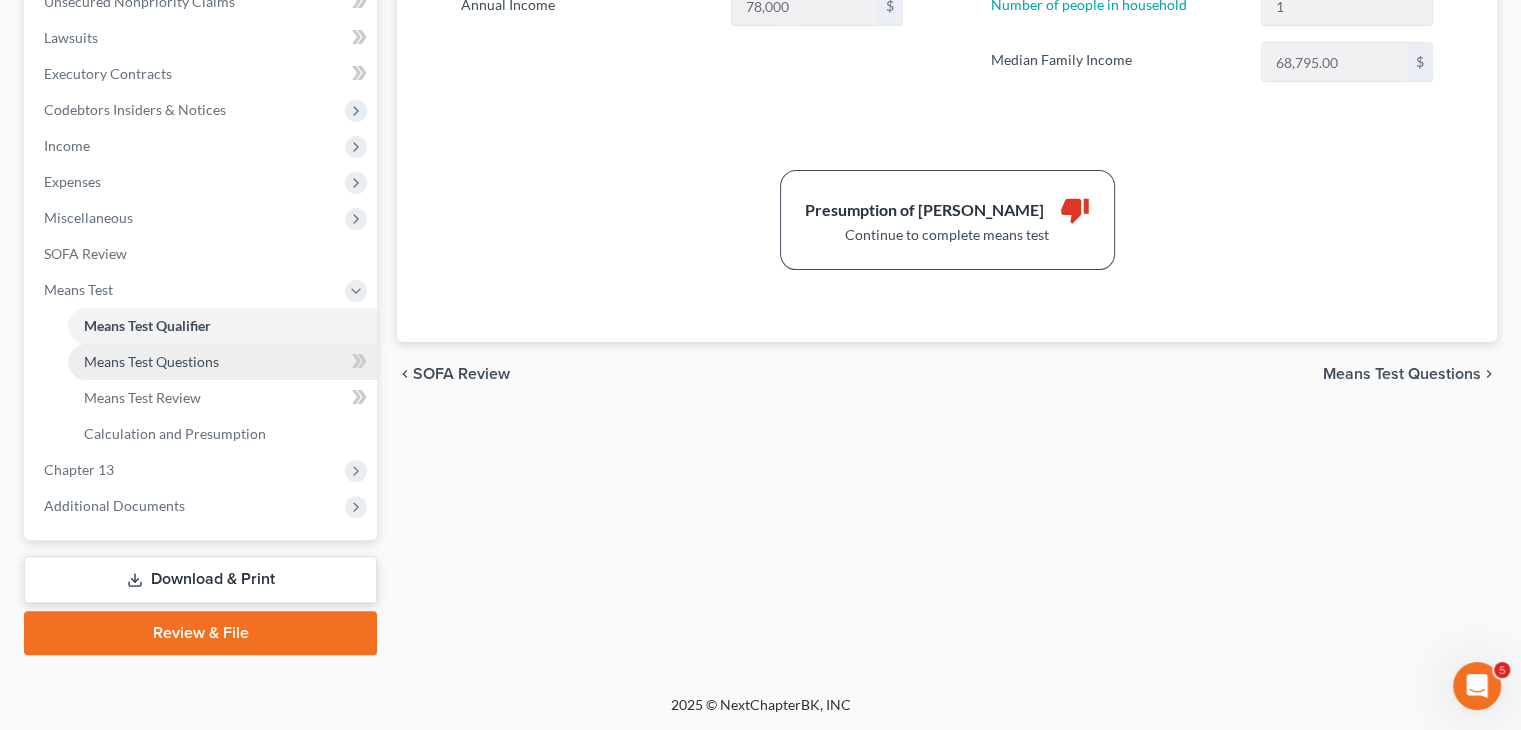 click on "Means Test Questions" at bounding box center [151, 361] 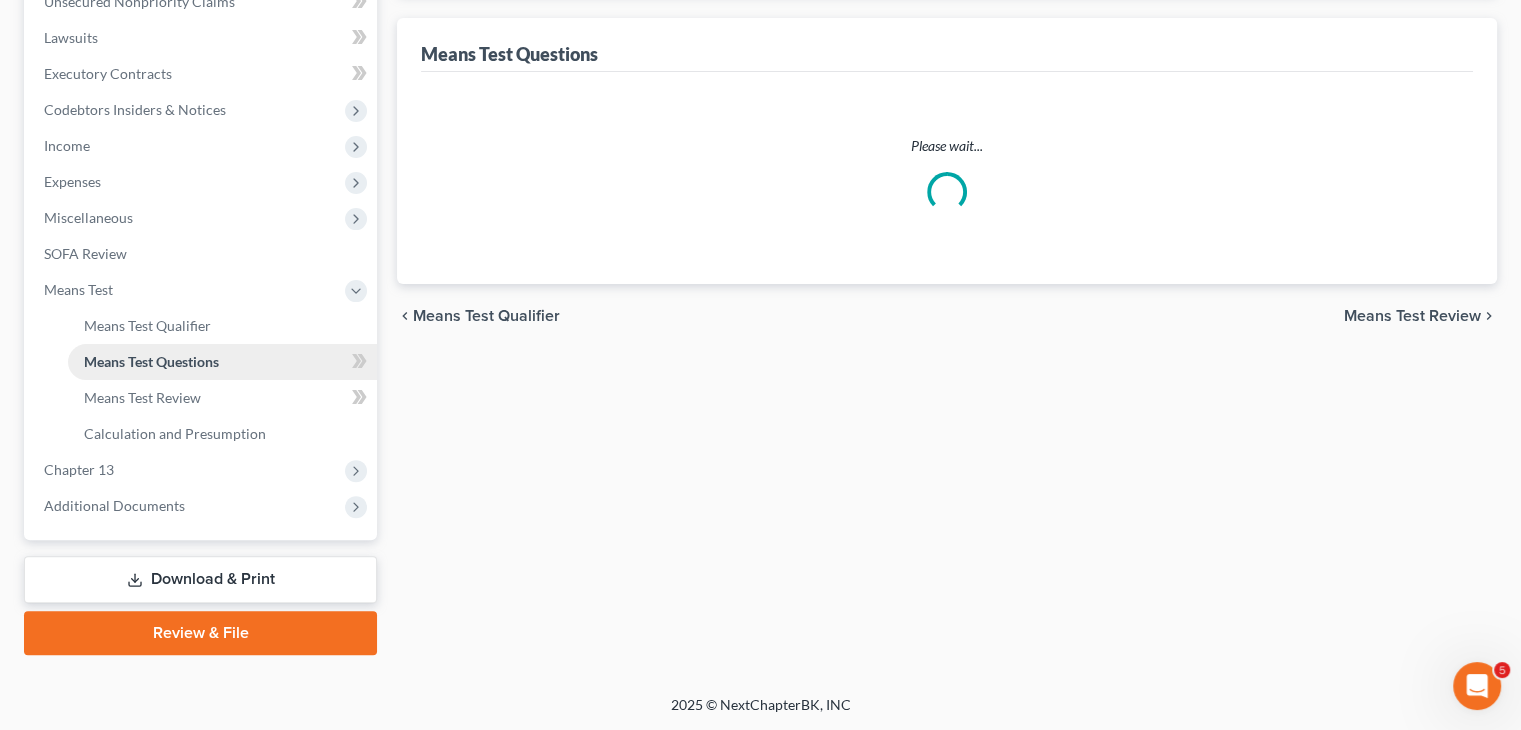 scroll, scrollTop: 430, scrollLeft: 0, axis: vertical 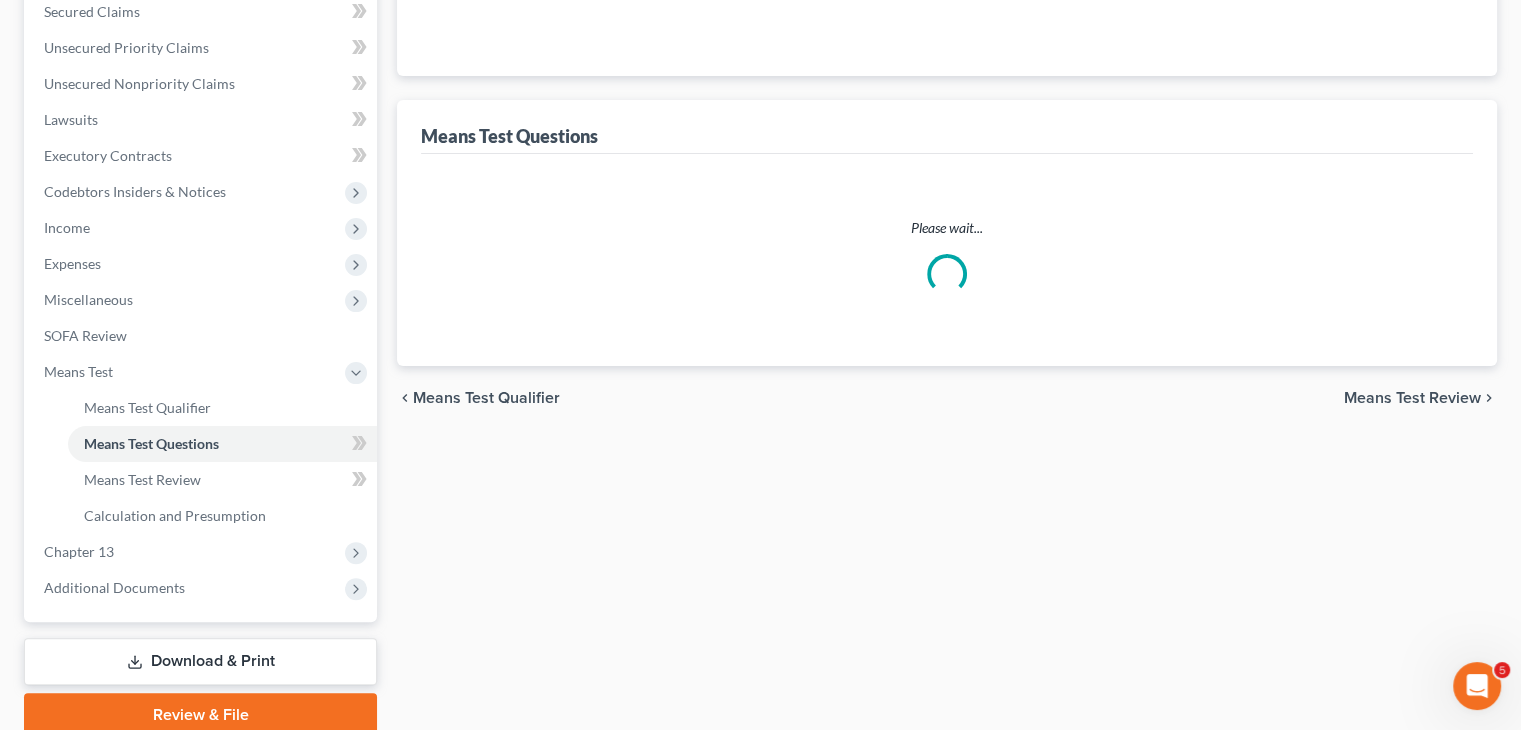 select on "0" 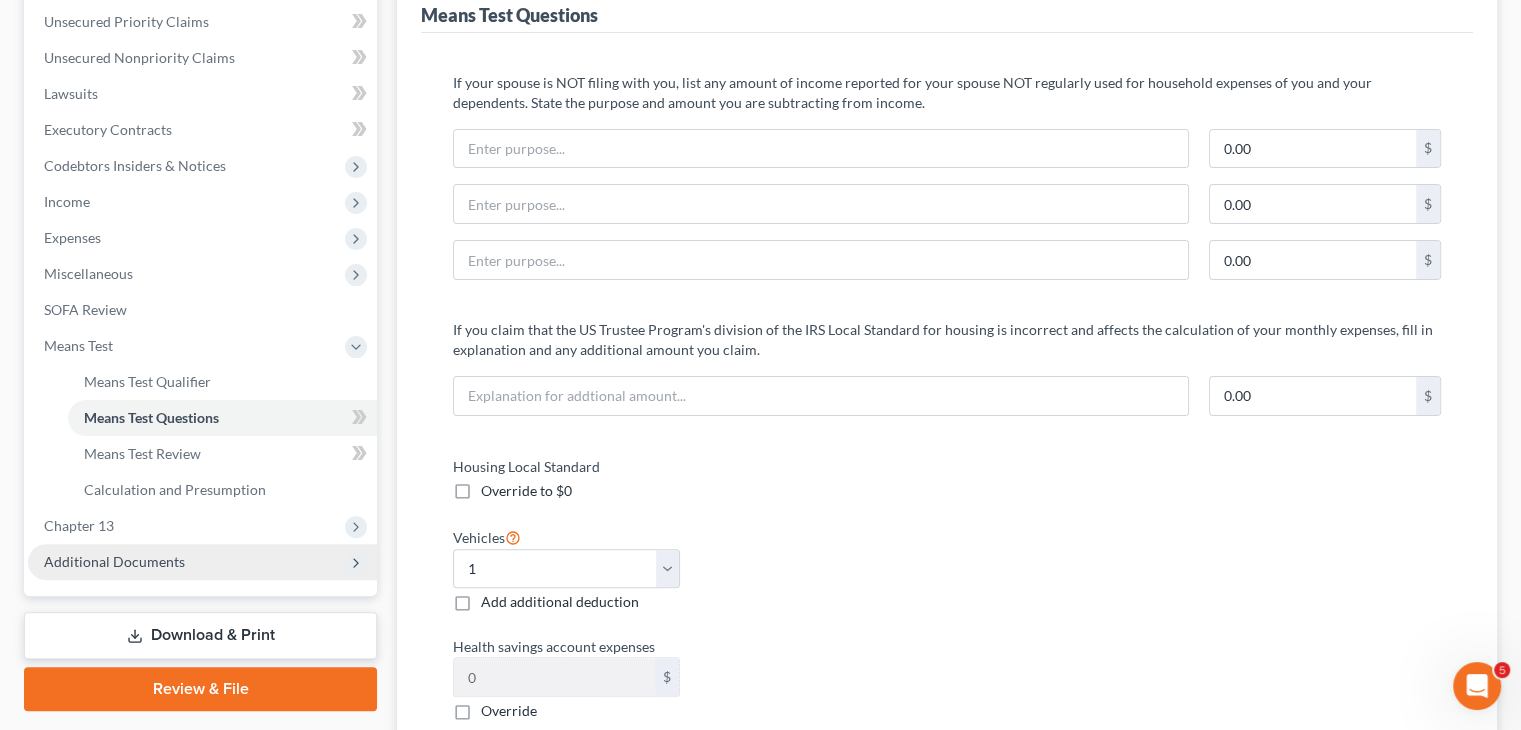 scroll, scrollTop: 635, scrollLeft: 0, axis: vertical 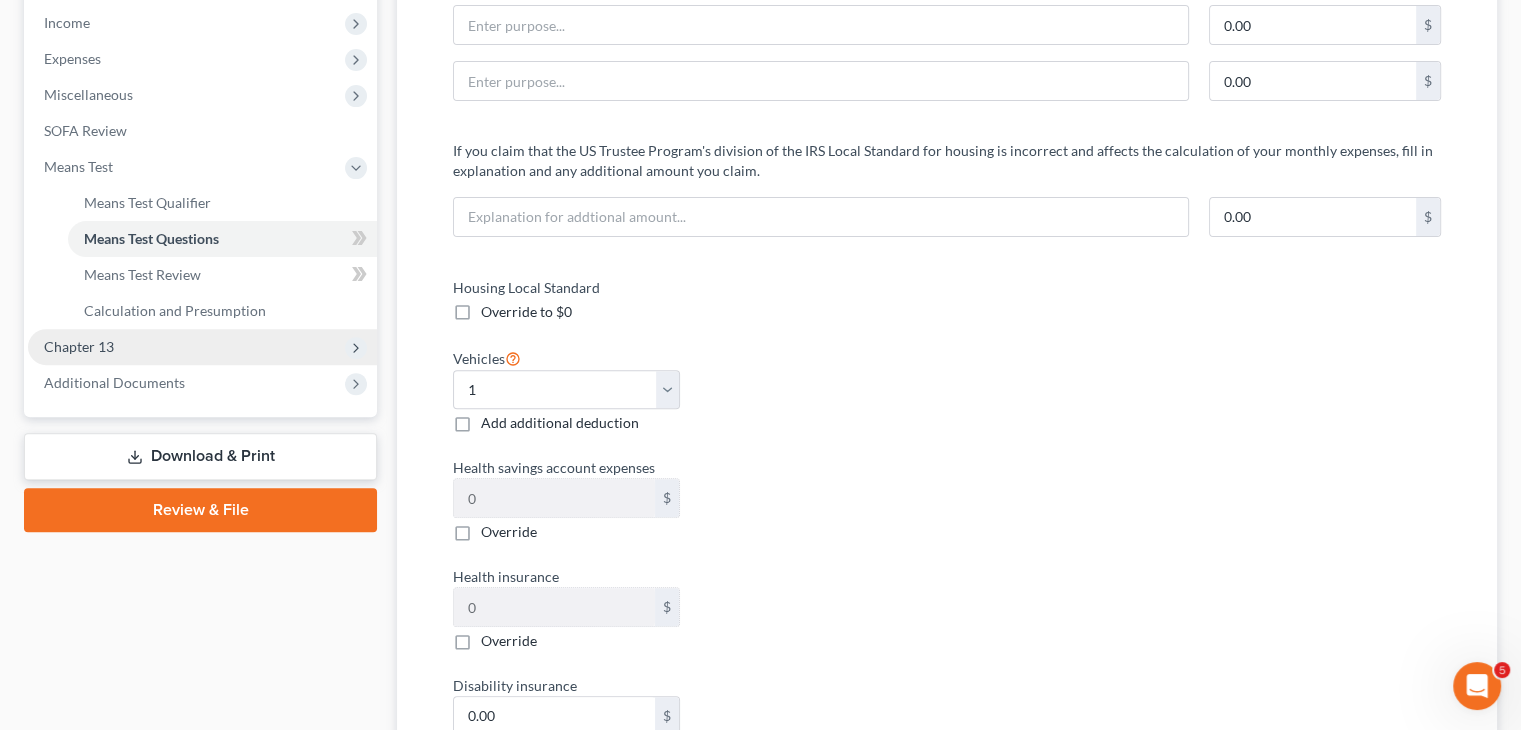 click on "Chapter 13" at bounding box center [202, 347] 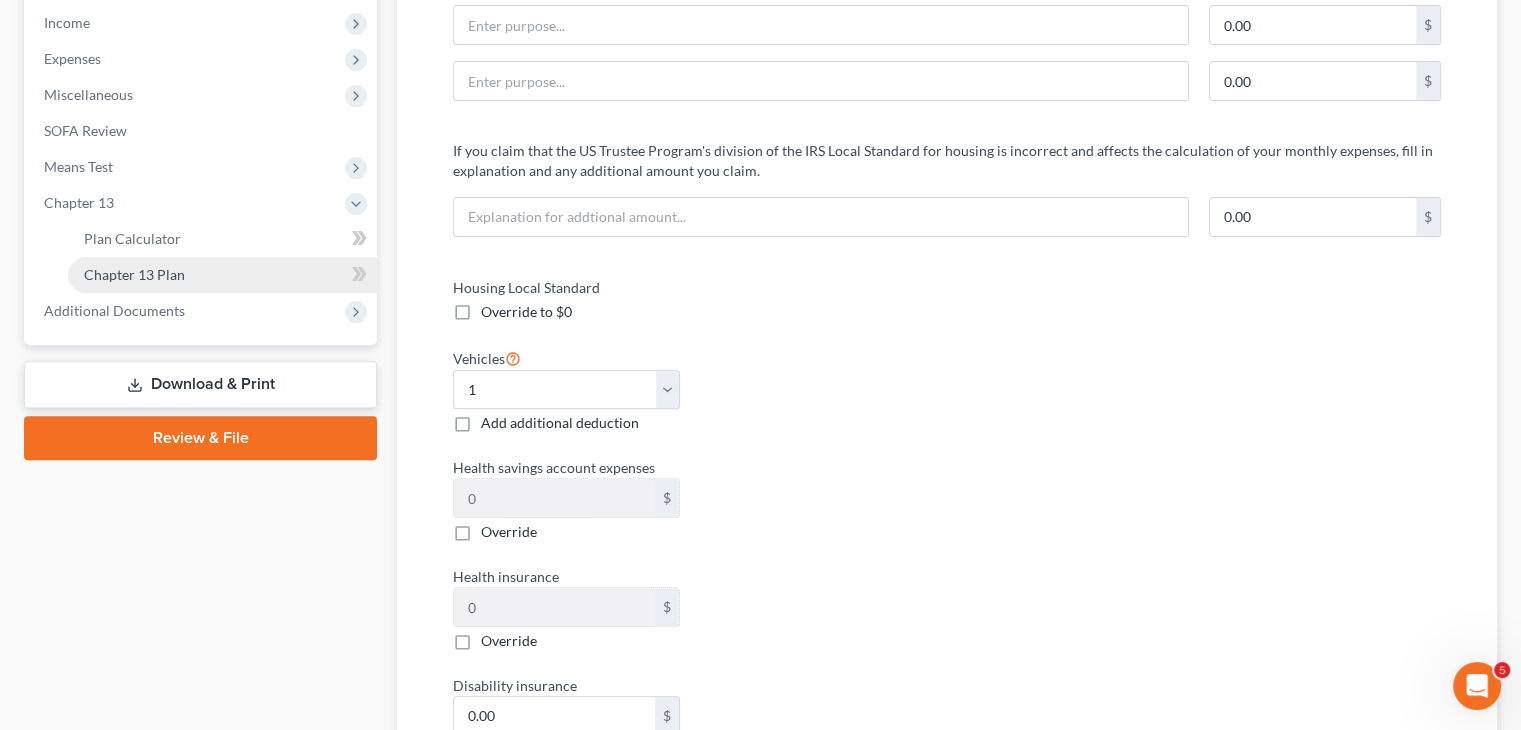 click on "Chapter 13 Plan" at bounding box center (134, 274) 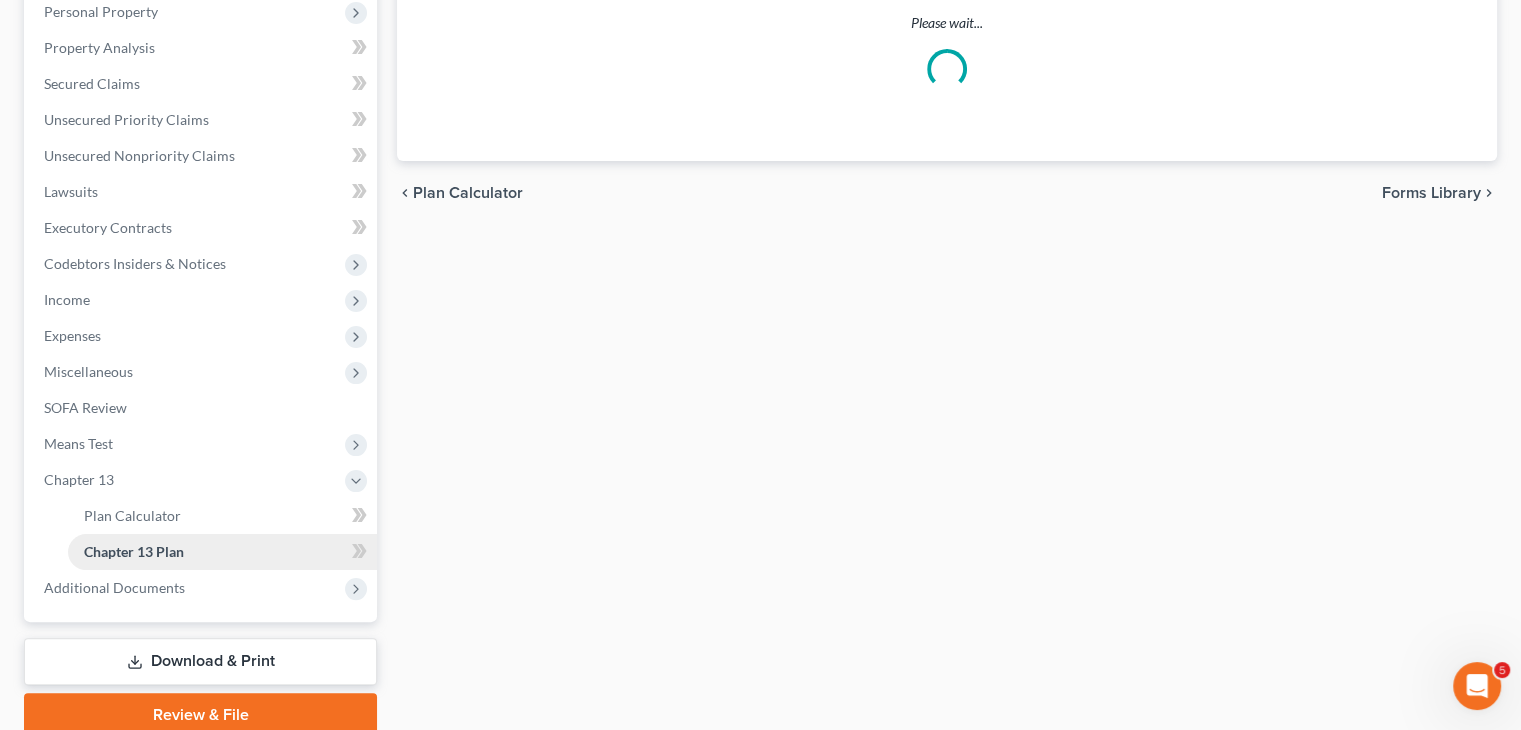 scroll, scrollTop: 0, scrollLeft: 0, axis: both 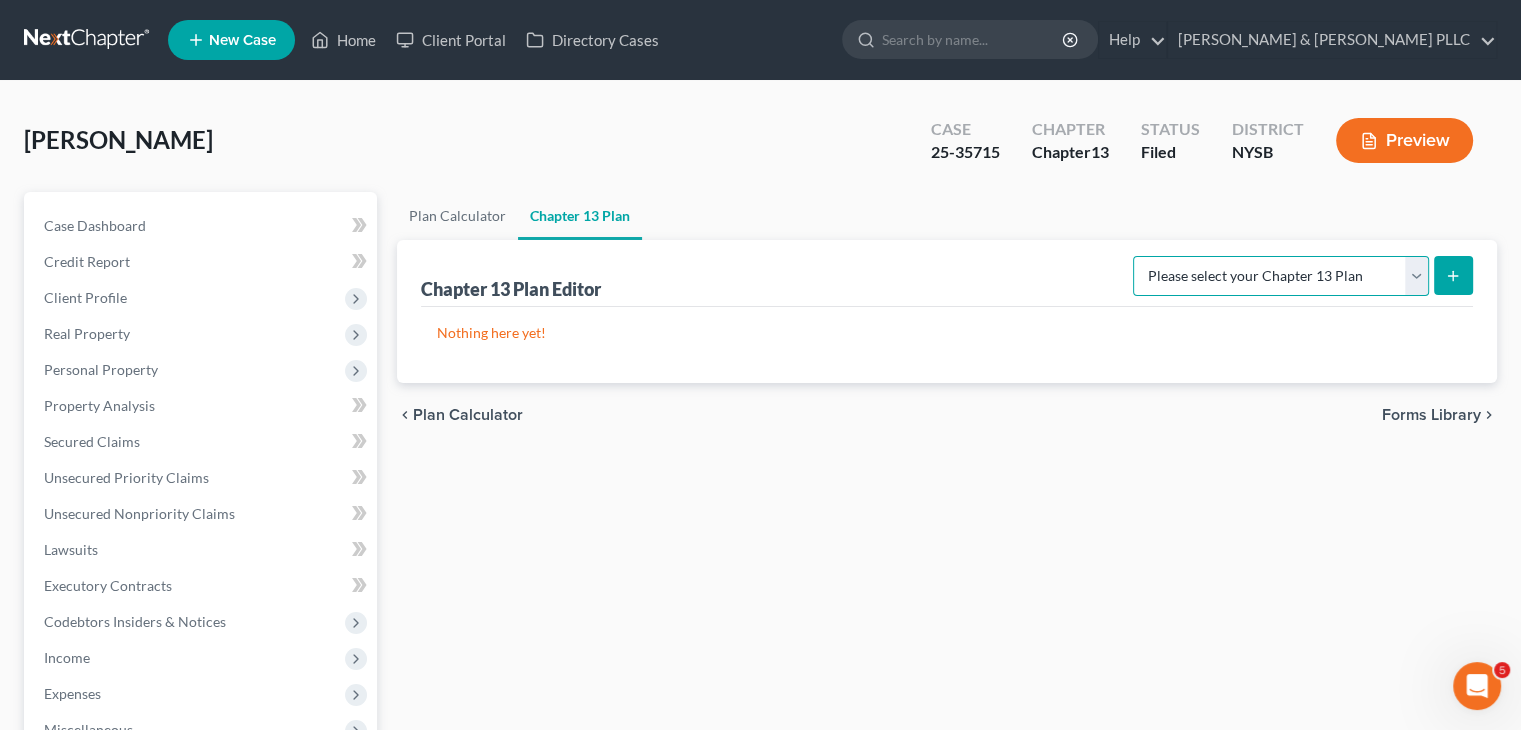 click on "Please select your Chapter 13 Plan National Form Plan - Official Form 113 [US_STATE] Southern - Revised [DATE] [US_STATE] Southern - Revised [DATE]" at bounding box center [1281, 276] 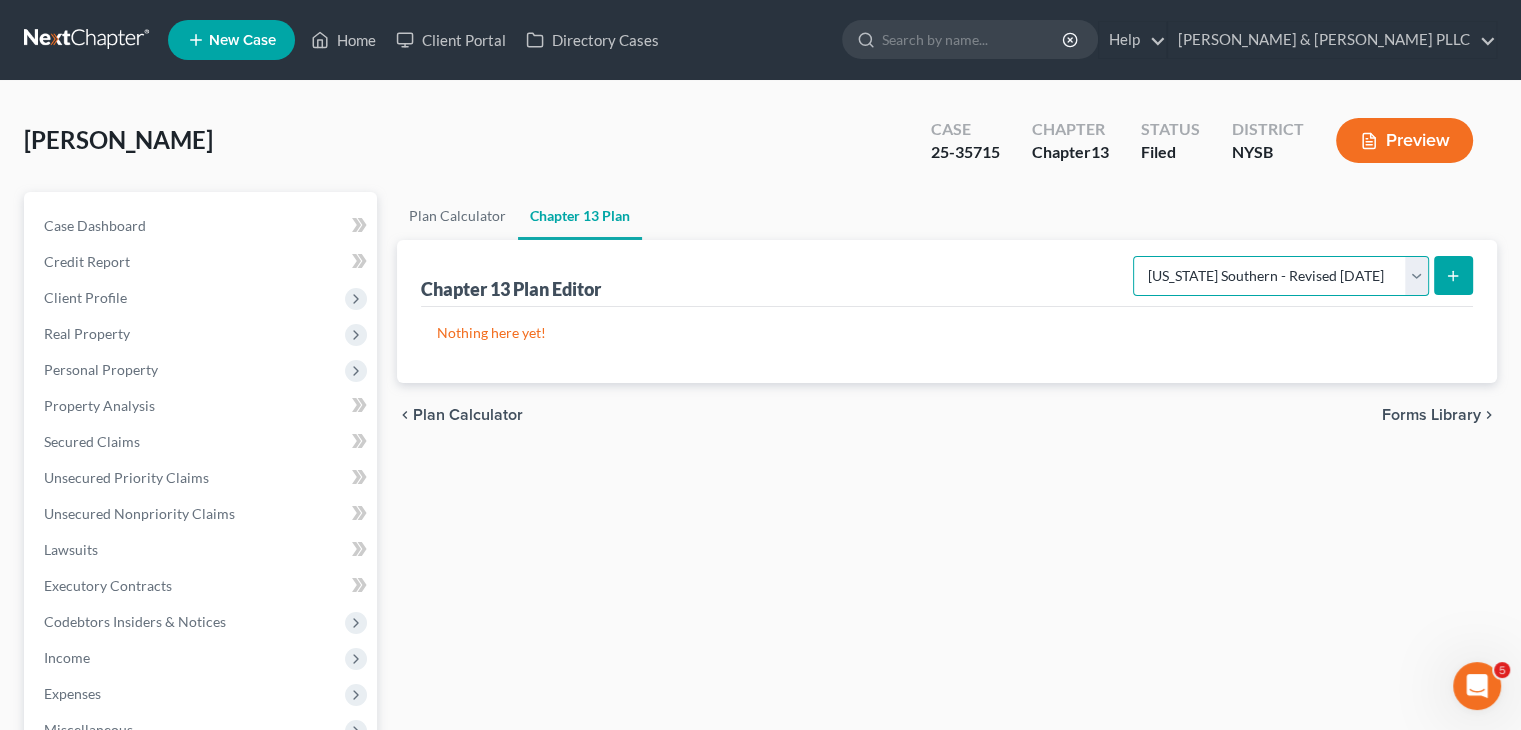 click on "Please select your Chapter 13 Plan National Form Plan - Official Form 113 [US_STATE] Southern - Revised [DATE] [US_STATE] Southern - Revised [DATE]" at bounding box center (1281, 276) 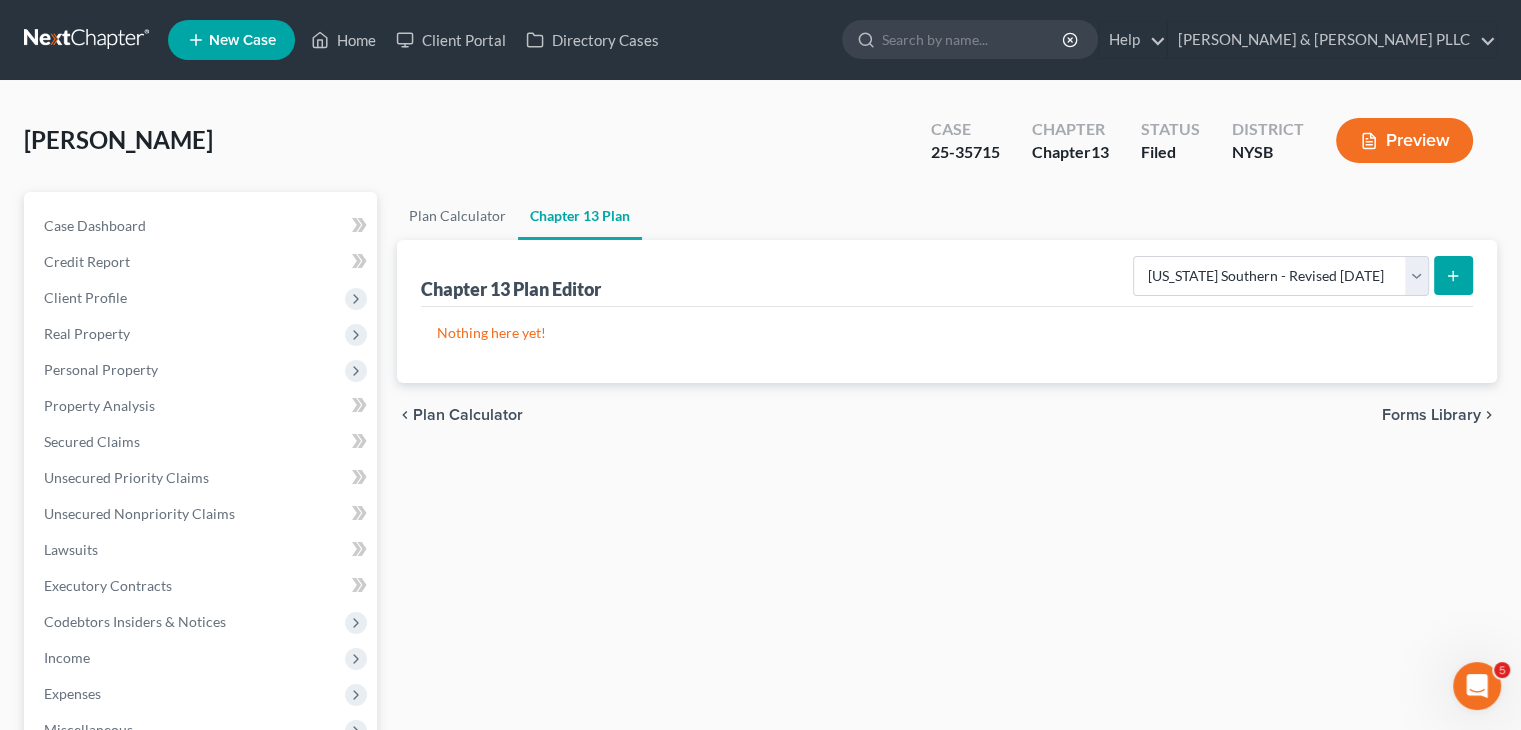 click 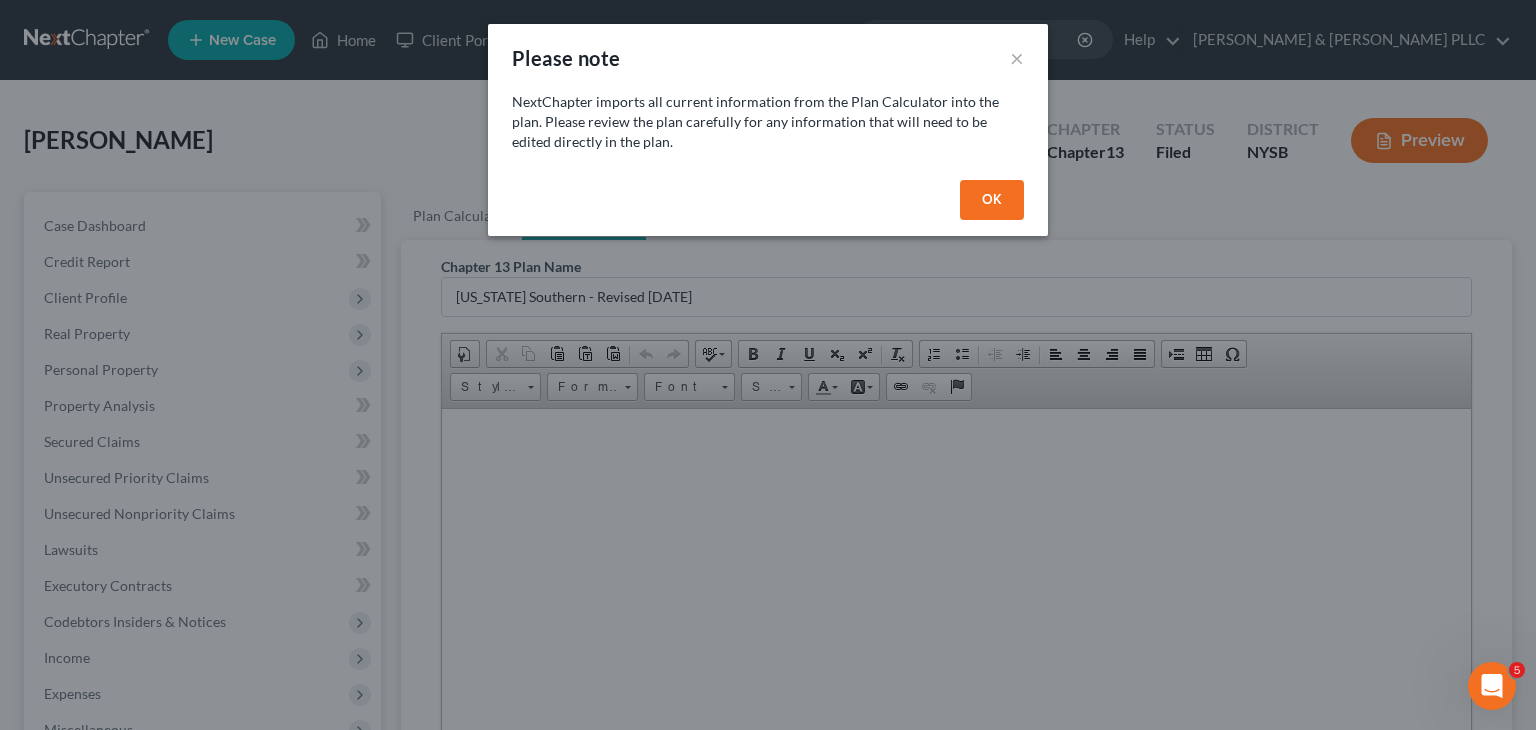 click on "OK" at bounding box center [992, 200] 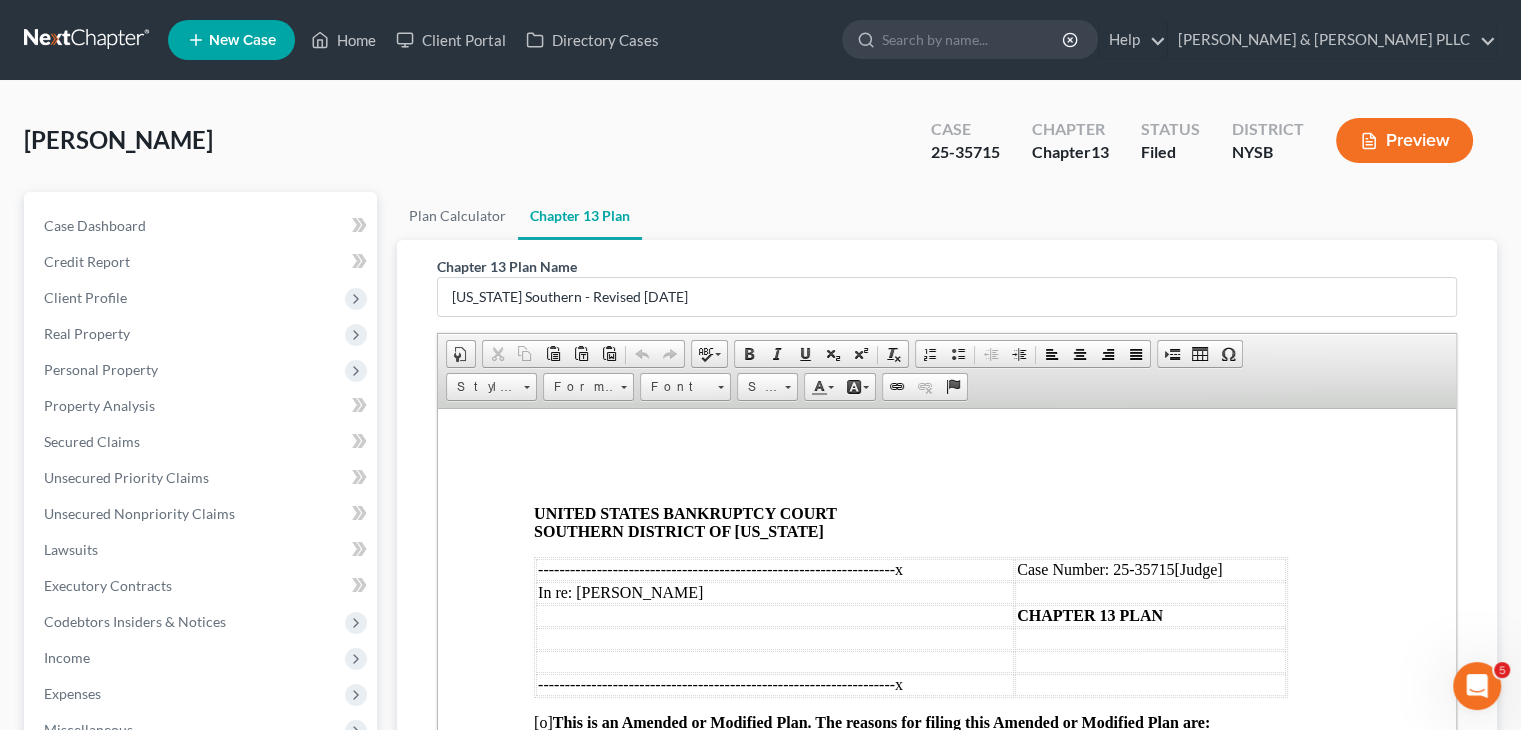 scroll, scrollTop: 0, scrollLeft: 0, axis: both 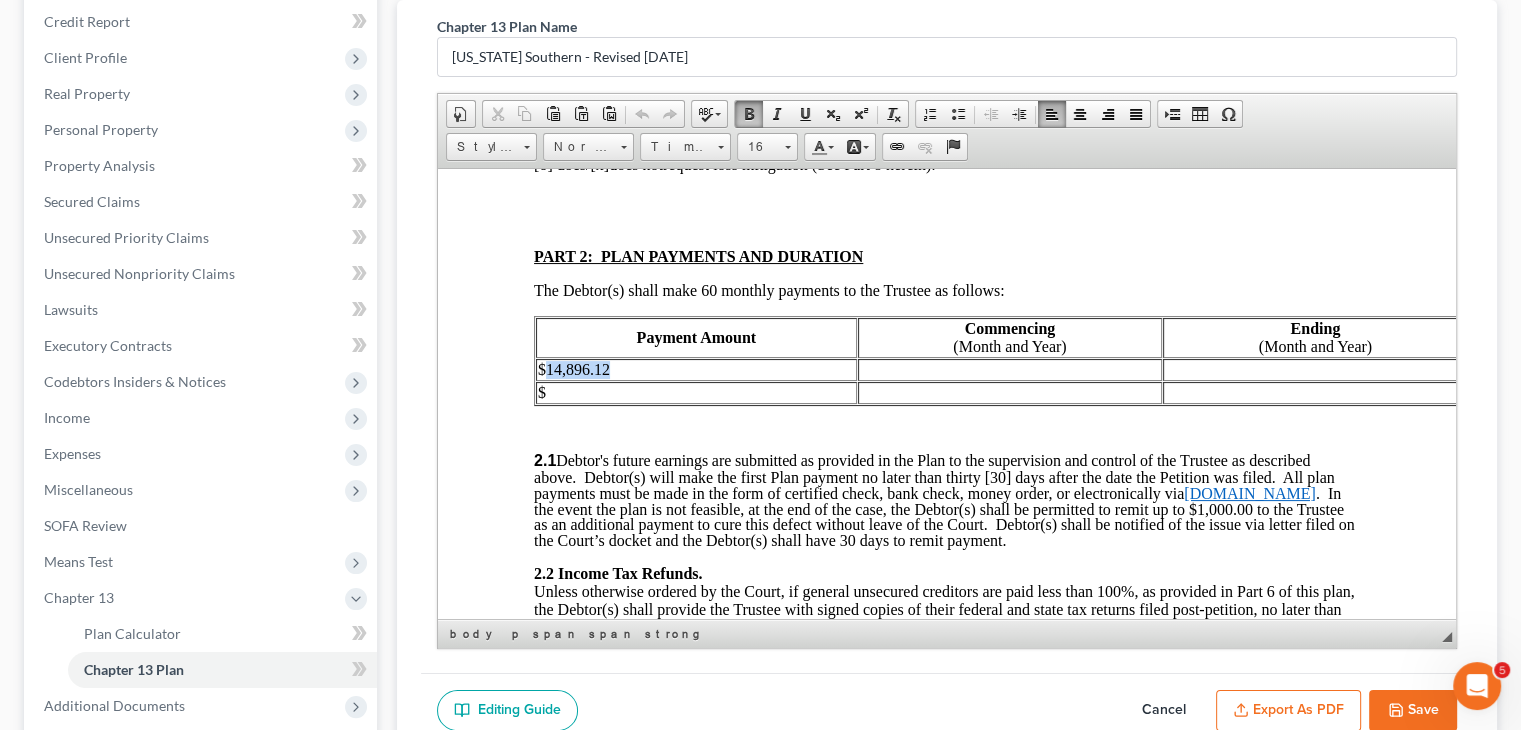 drag, startPoint x: 632, startPoint y: 390, endPoint x: 548, endPoint y: 399, distance: 84.48077 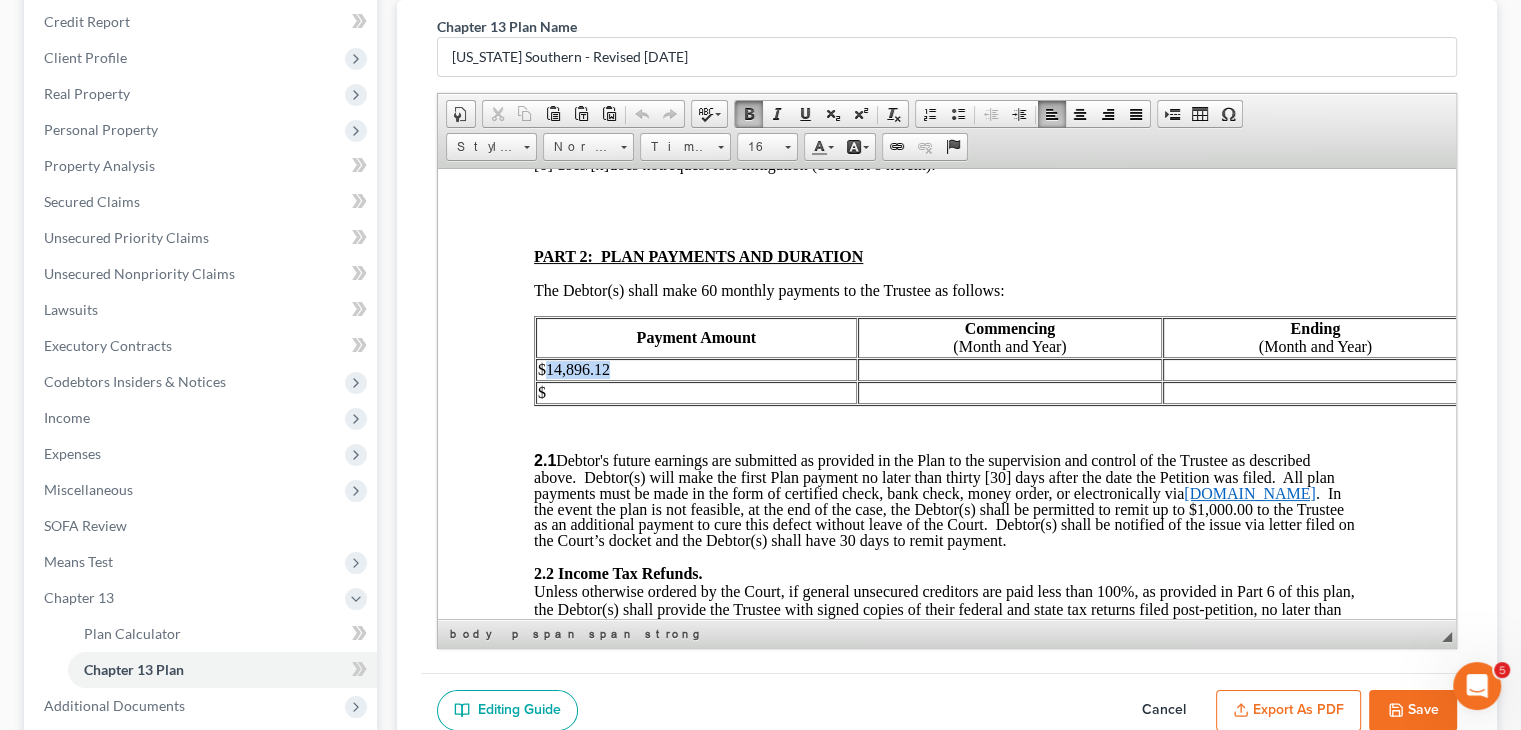 click on "$14,896.12" at bounding box center [696, 369] 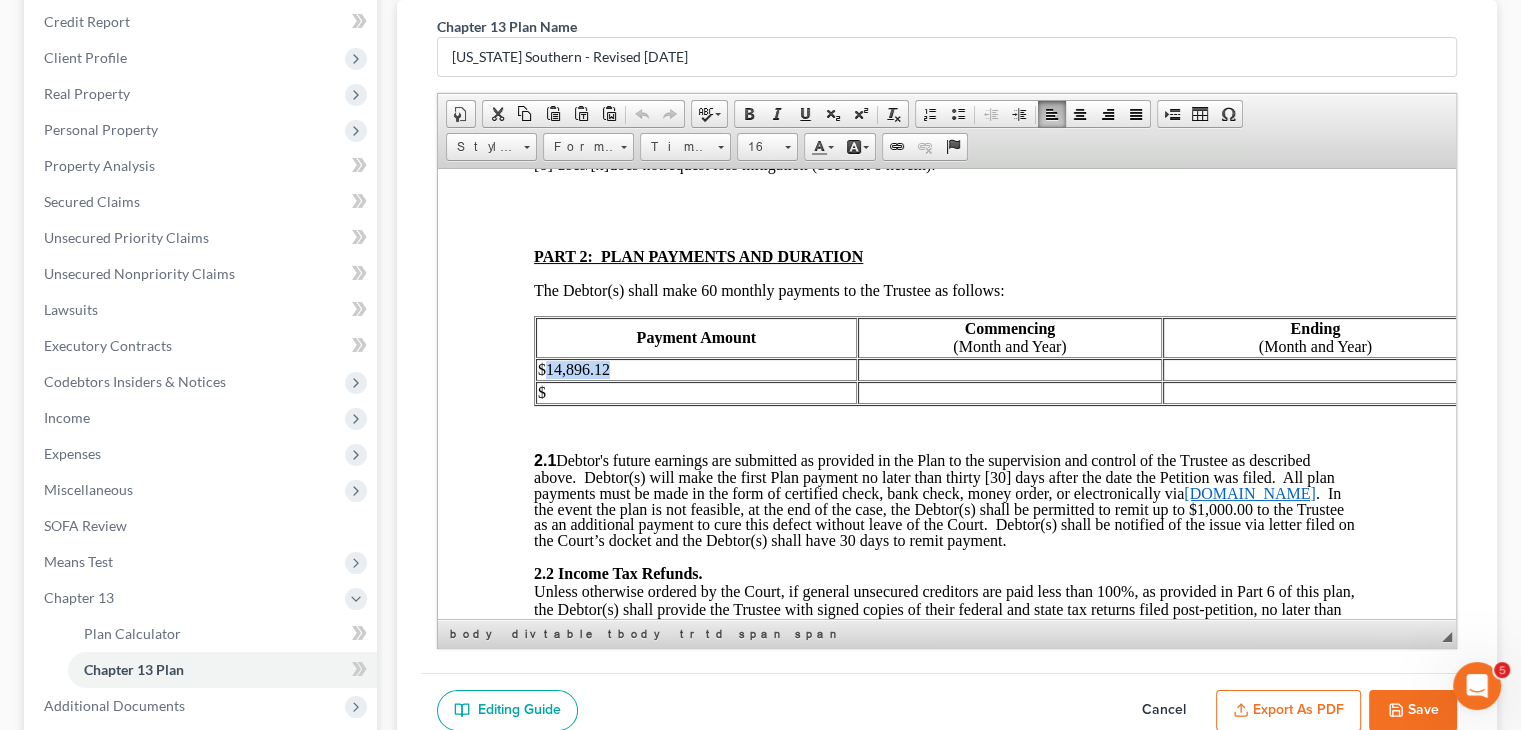 click on "$14,896.12" at bounding box center [574, 368] 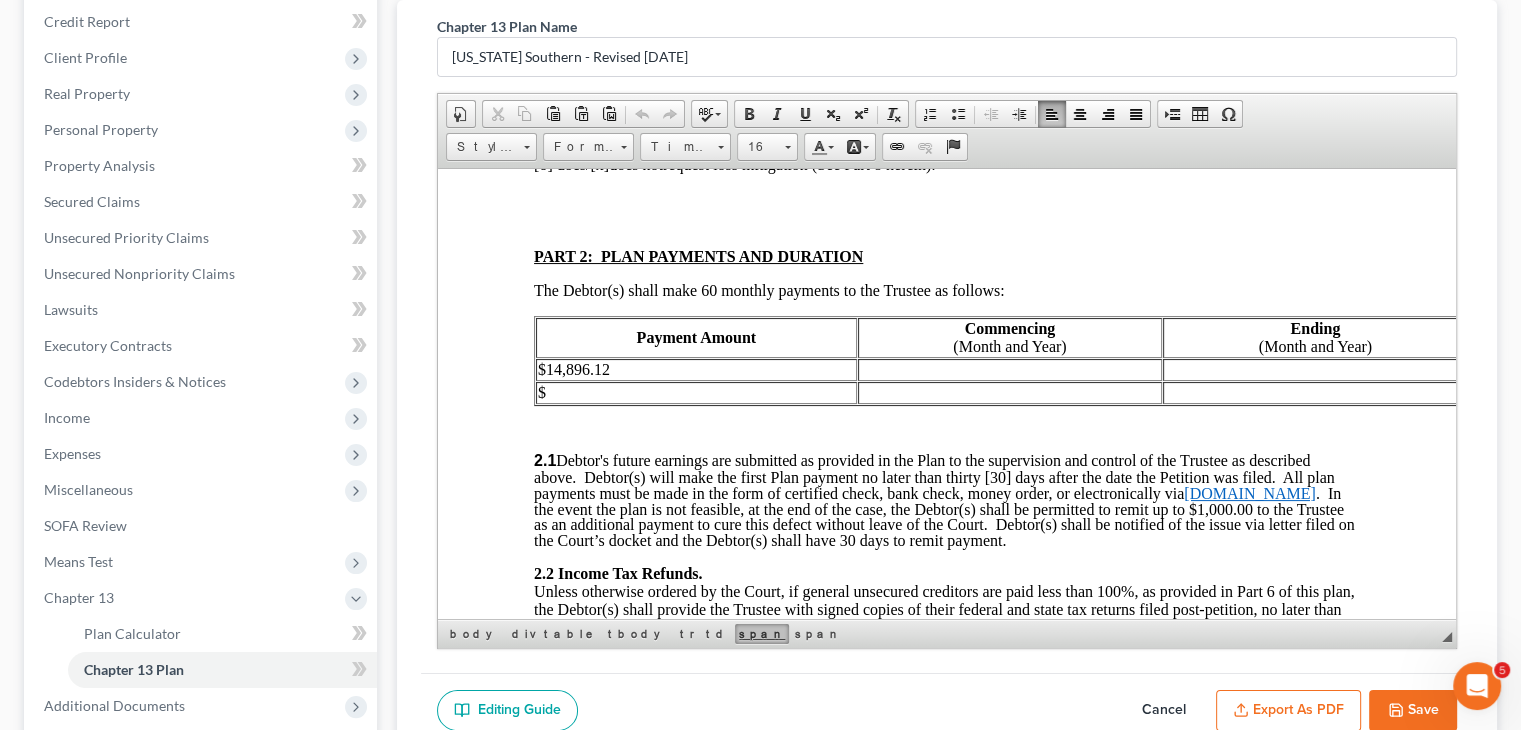 type 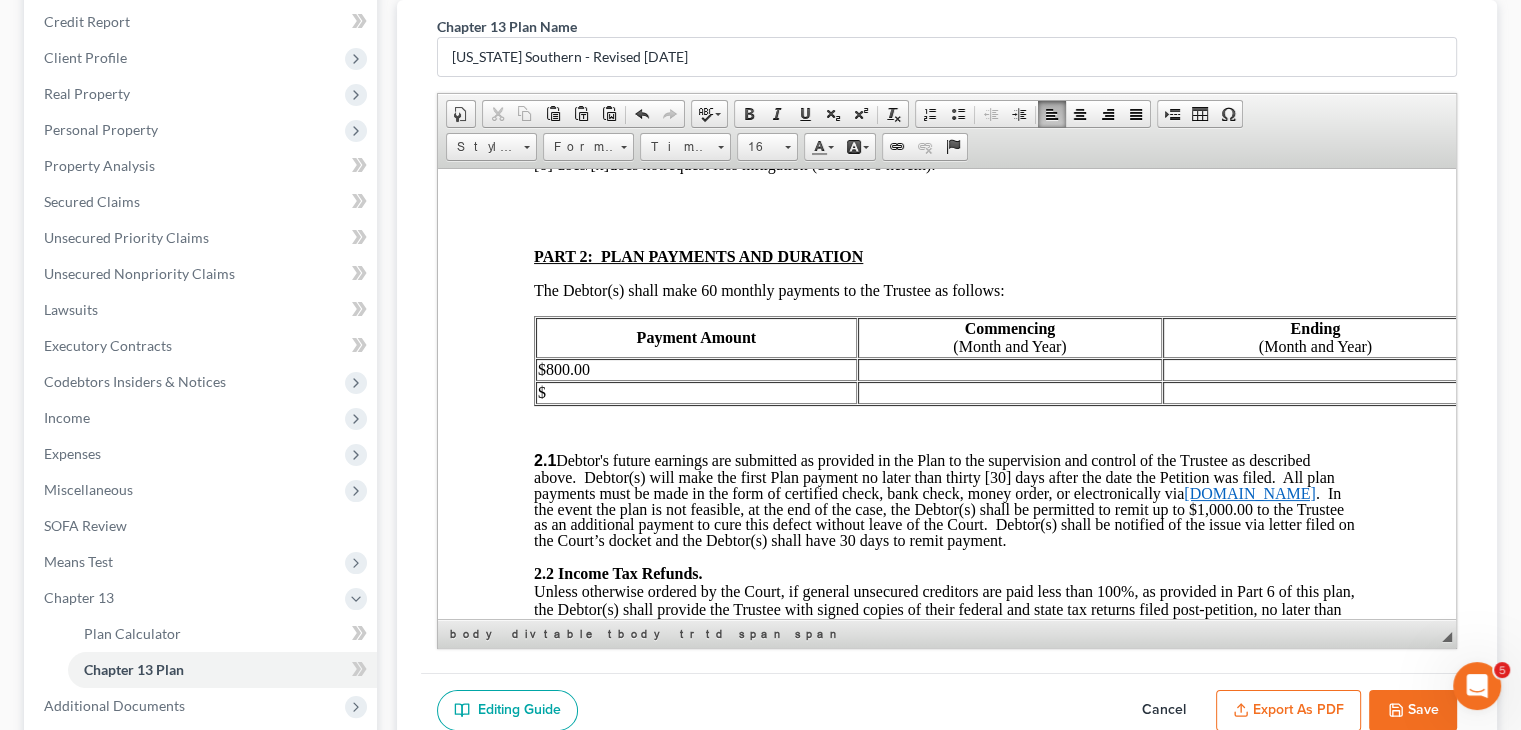 click at bounding box center (1010, 369) 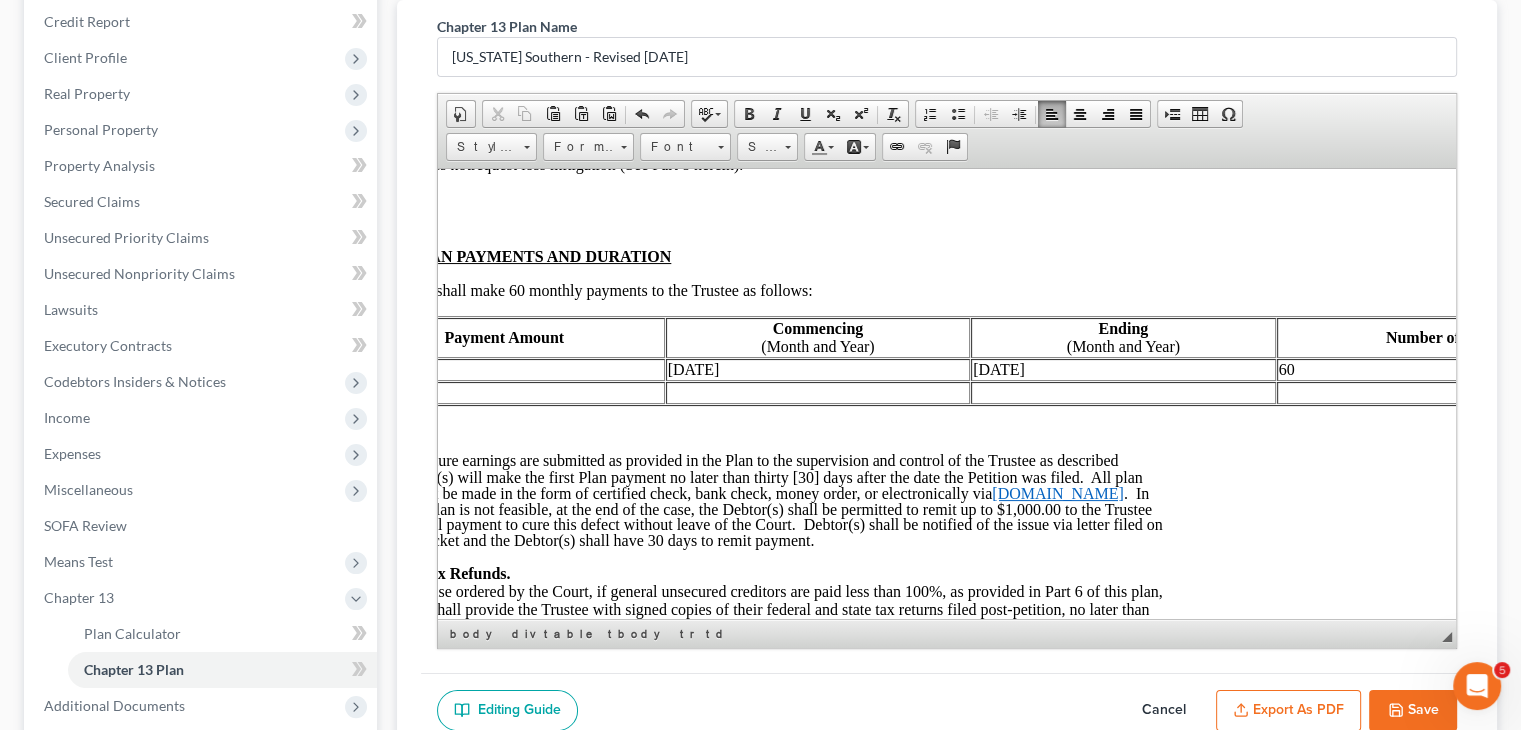 scroll, scrollTop: 1100, scrollLeft: 215, axis: both 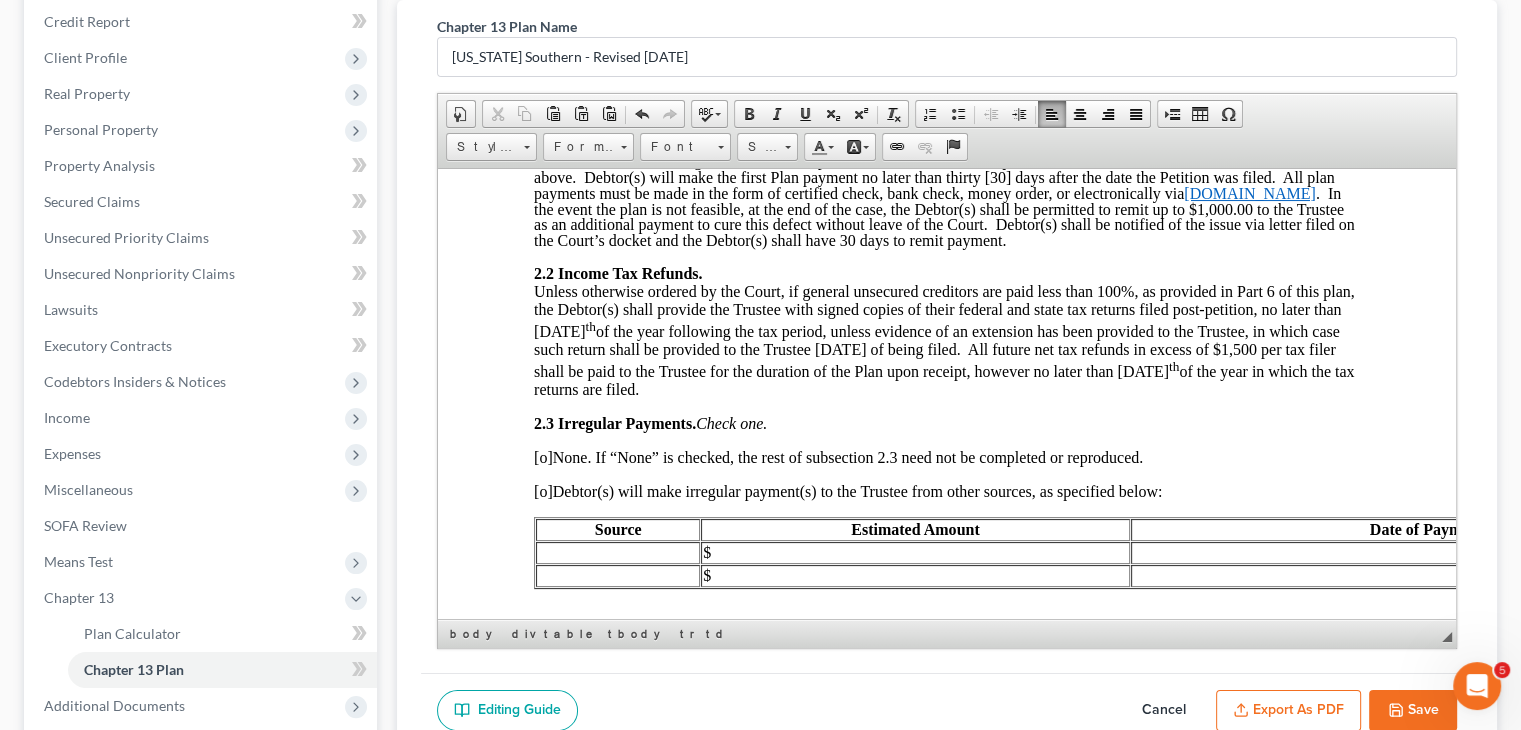 click on "[o]" at bounding box center (543, 490) 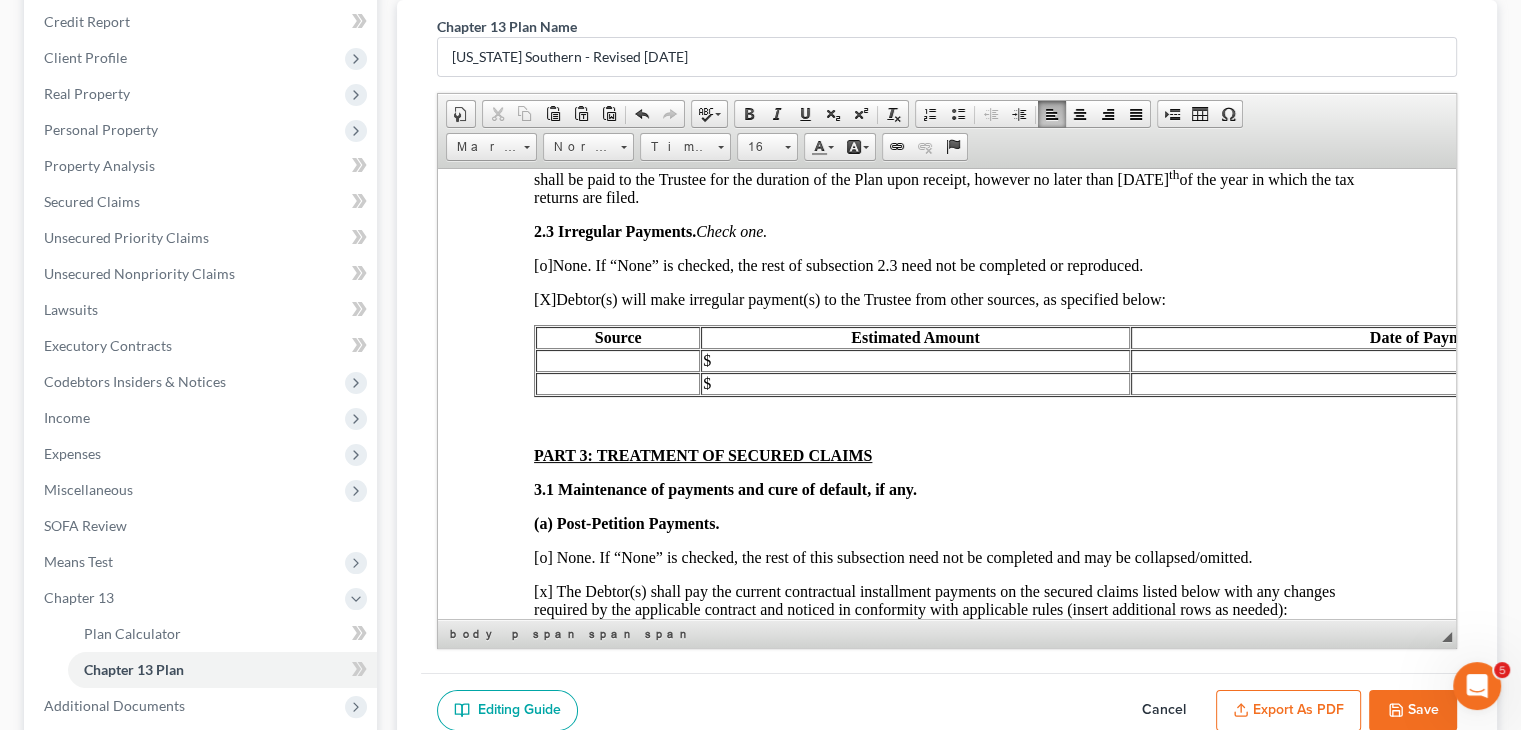 scroll, scrollTop: 1600, scrollLeft: 0, axis: vertical 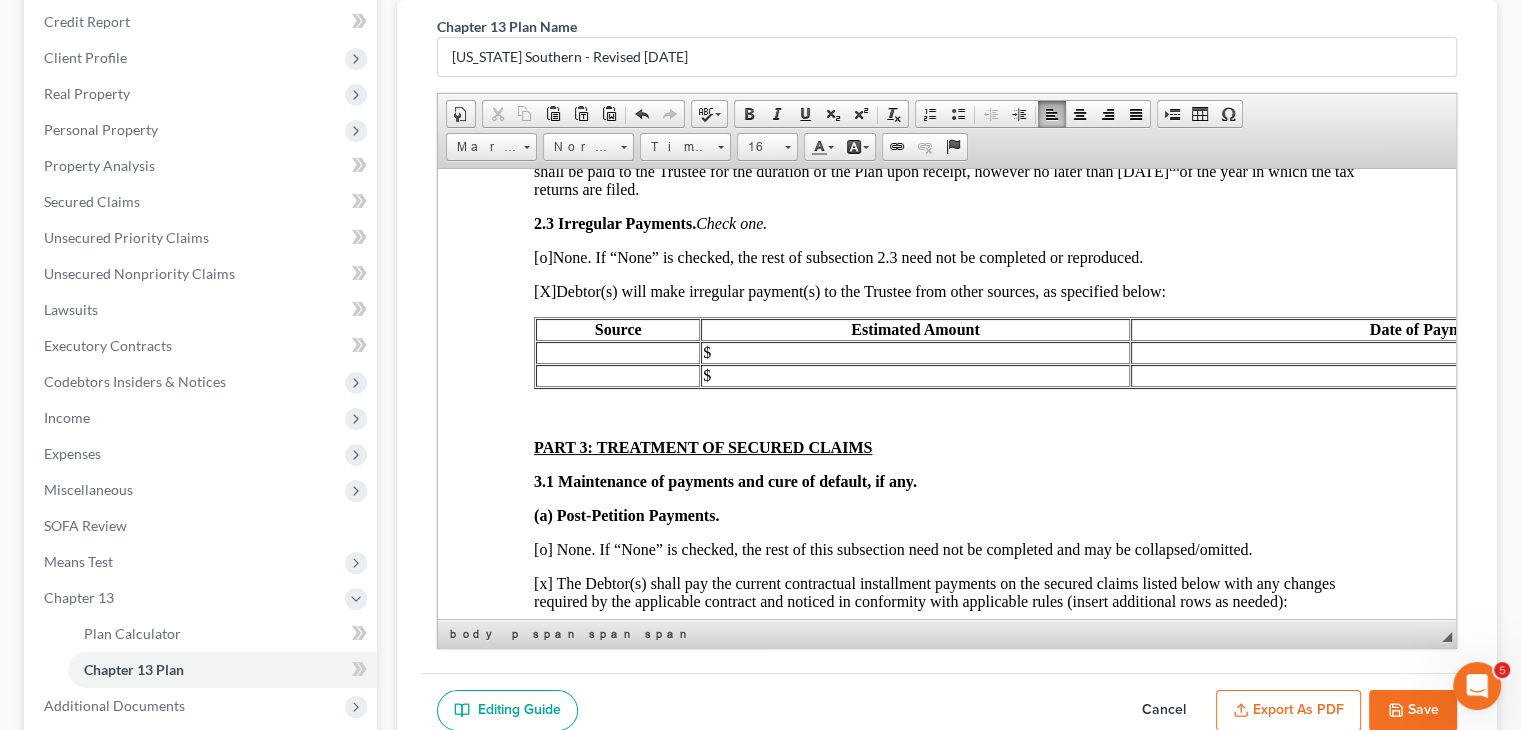 click at bounding box center [618, 352] 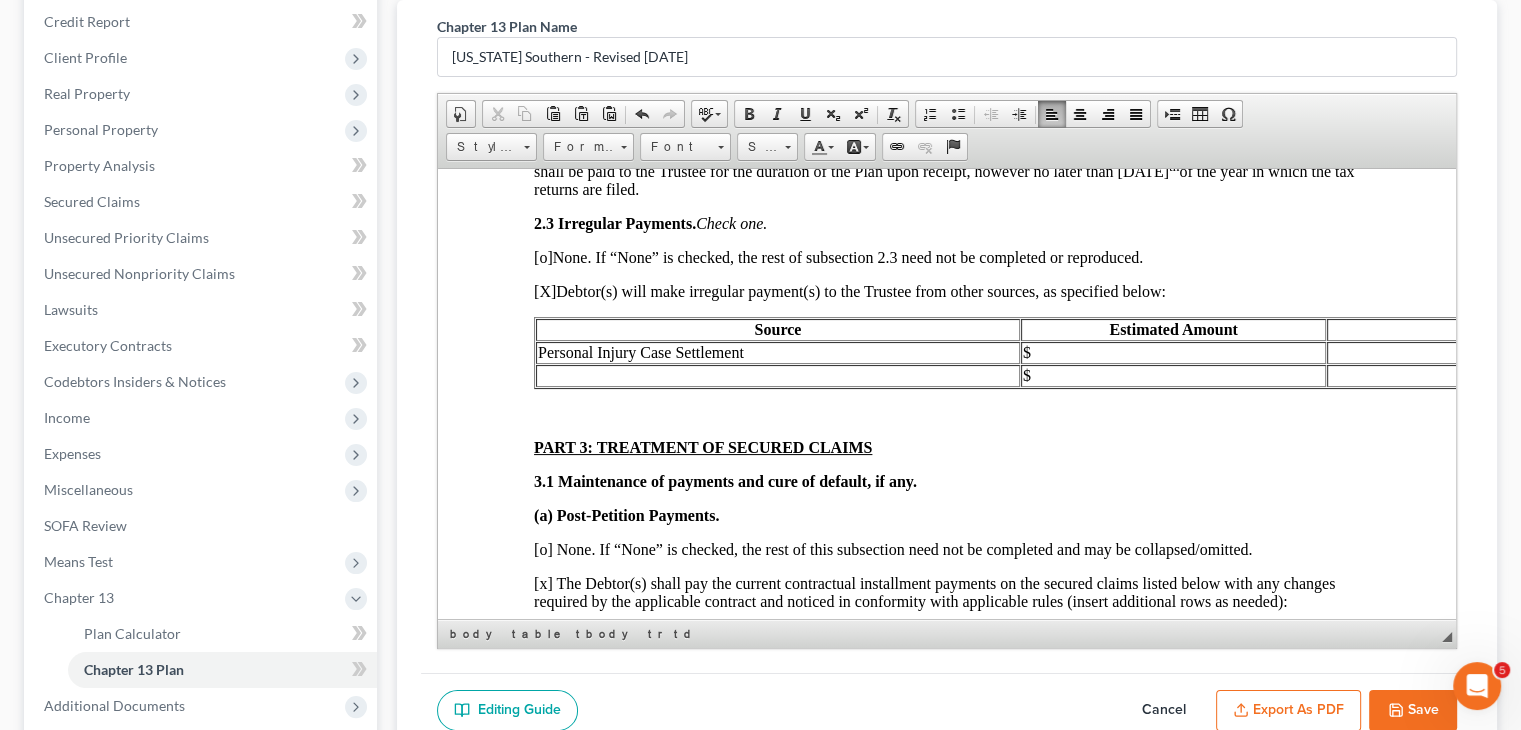 click on "$" at bounding box center (1174, 352) 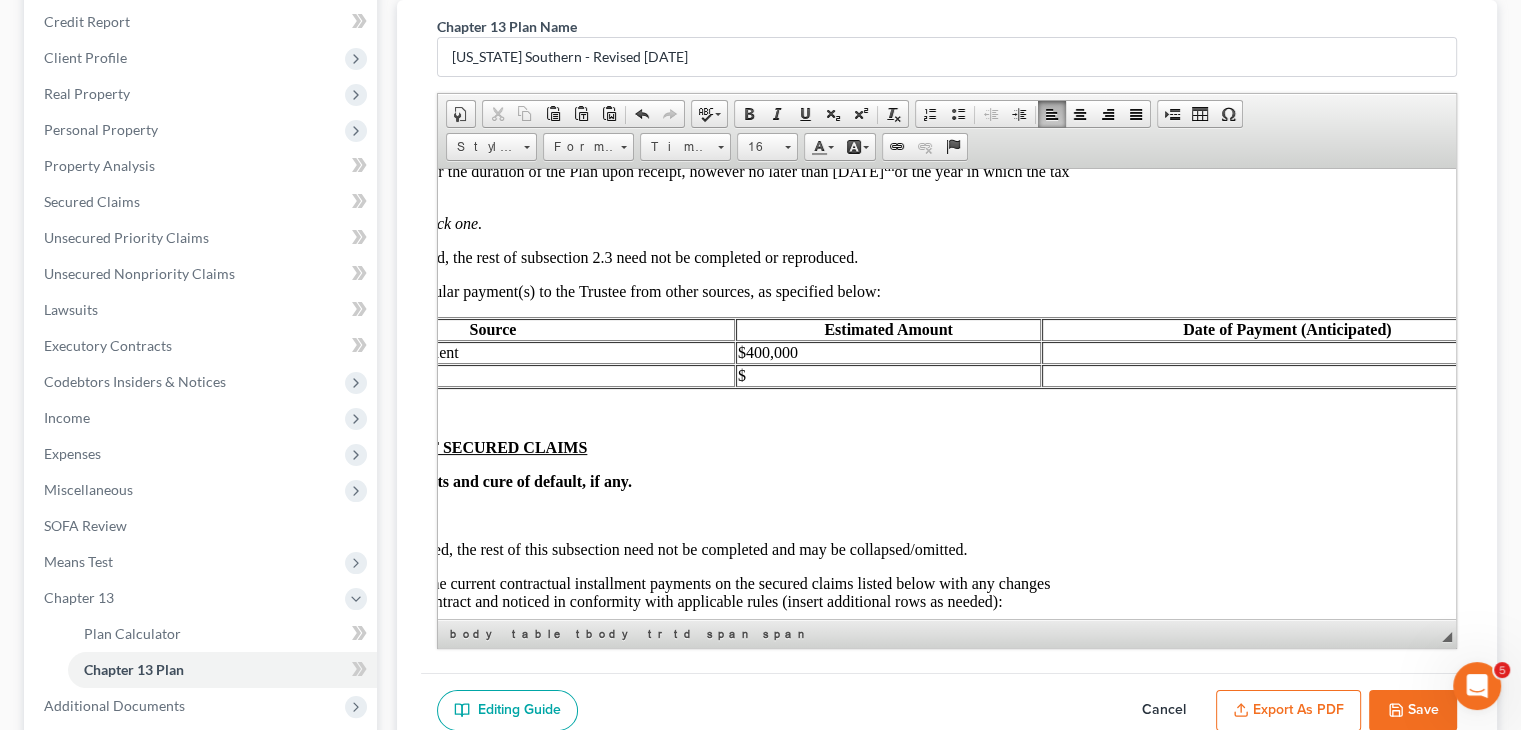 scroll, scrollTop: 1600, scrollLeft: 300, axis: both 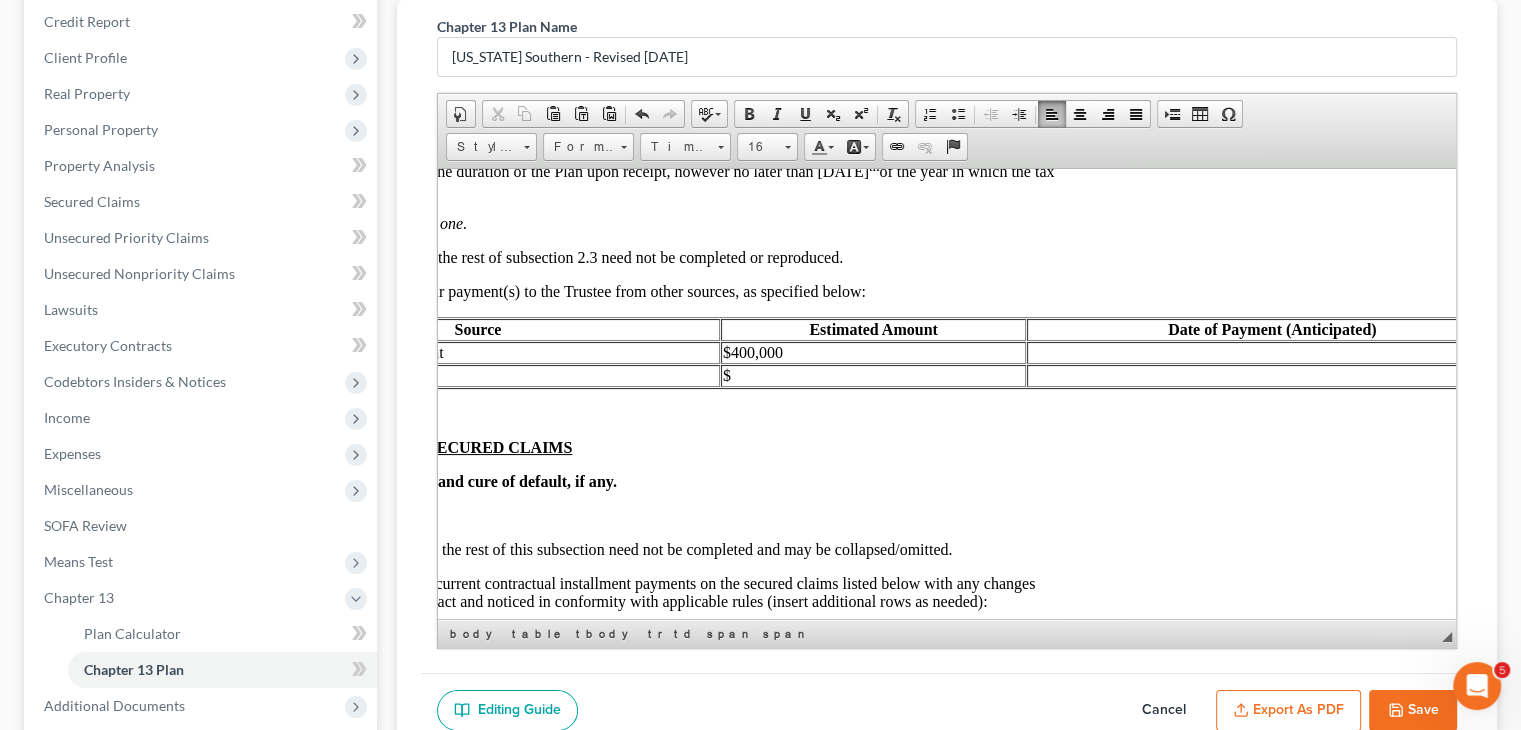click at bounding box center (1272, 352) 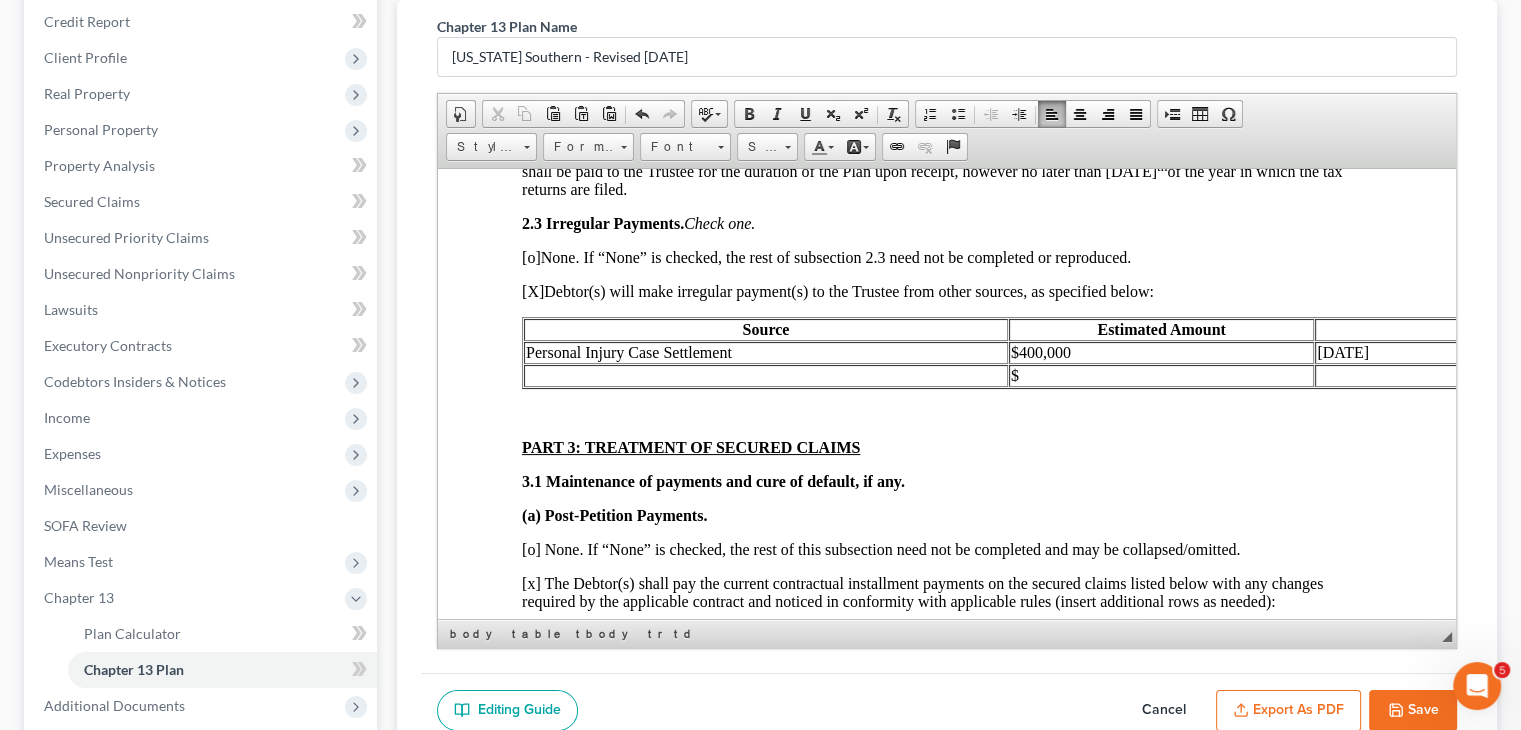 scroll, scrollTop: 1600, scrollLeft: 0, axis: vertical 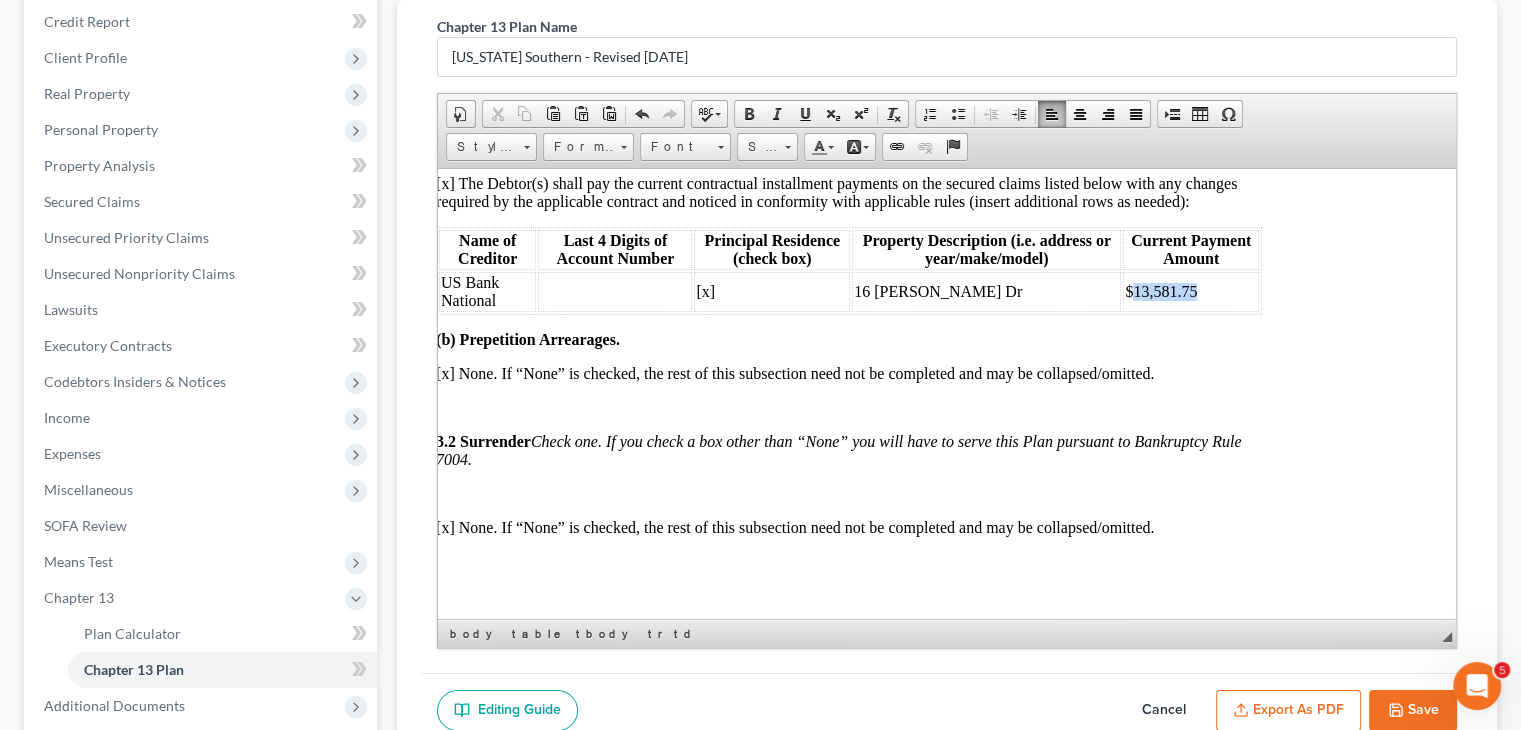 drag, startPoint x: 1188, startPoint y: 326, endPoint x: 1116, endPoint y: 330, distance: 72.11102 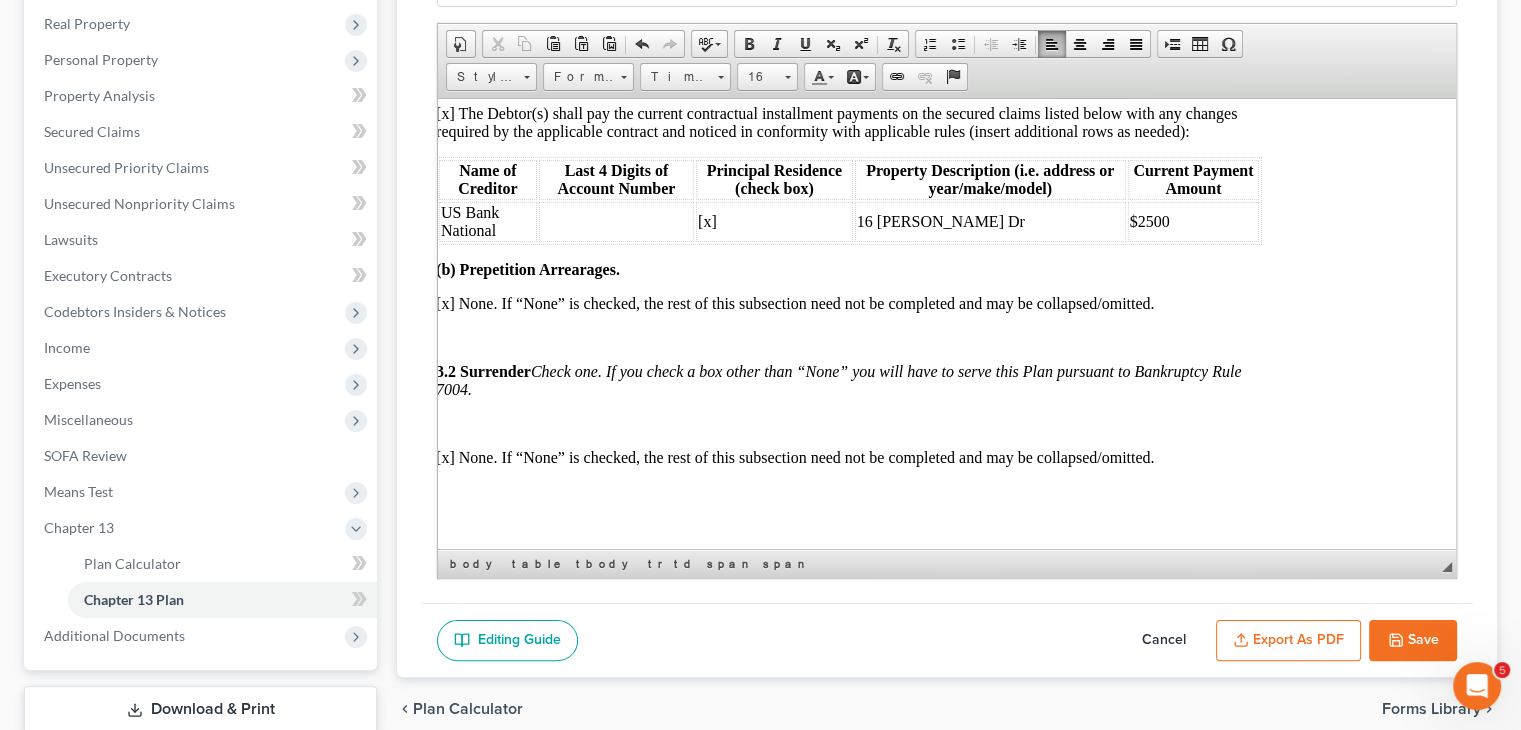 scroll, scrollTop: 340, scrollLeft: 0, axis: vertical 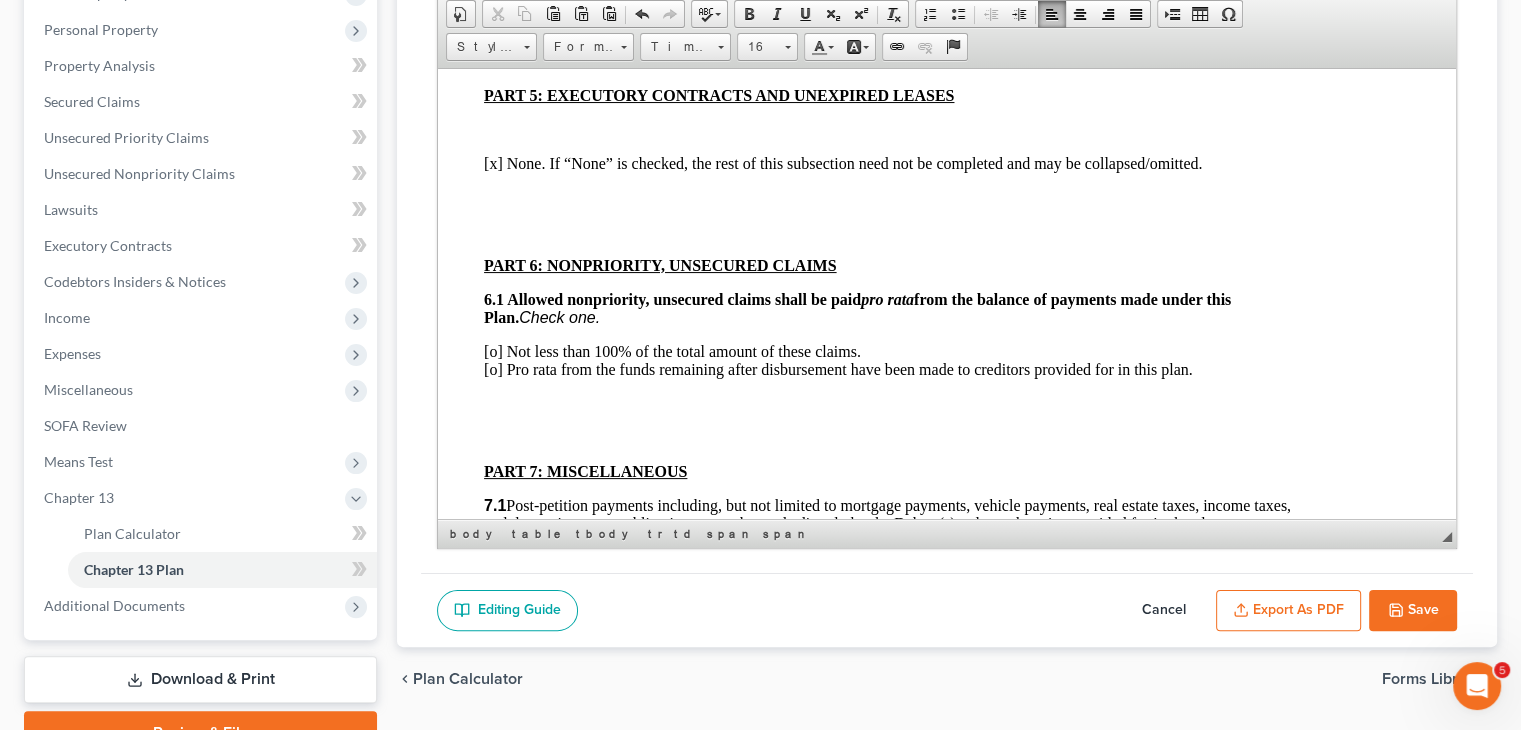 click on "[o] Not less than 100% of the total amount of these claims. [o] Pro rata from the funds remaining after disbursement have been made to creditors provided for in this plan." at bounding box center [838, 359] 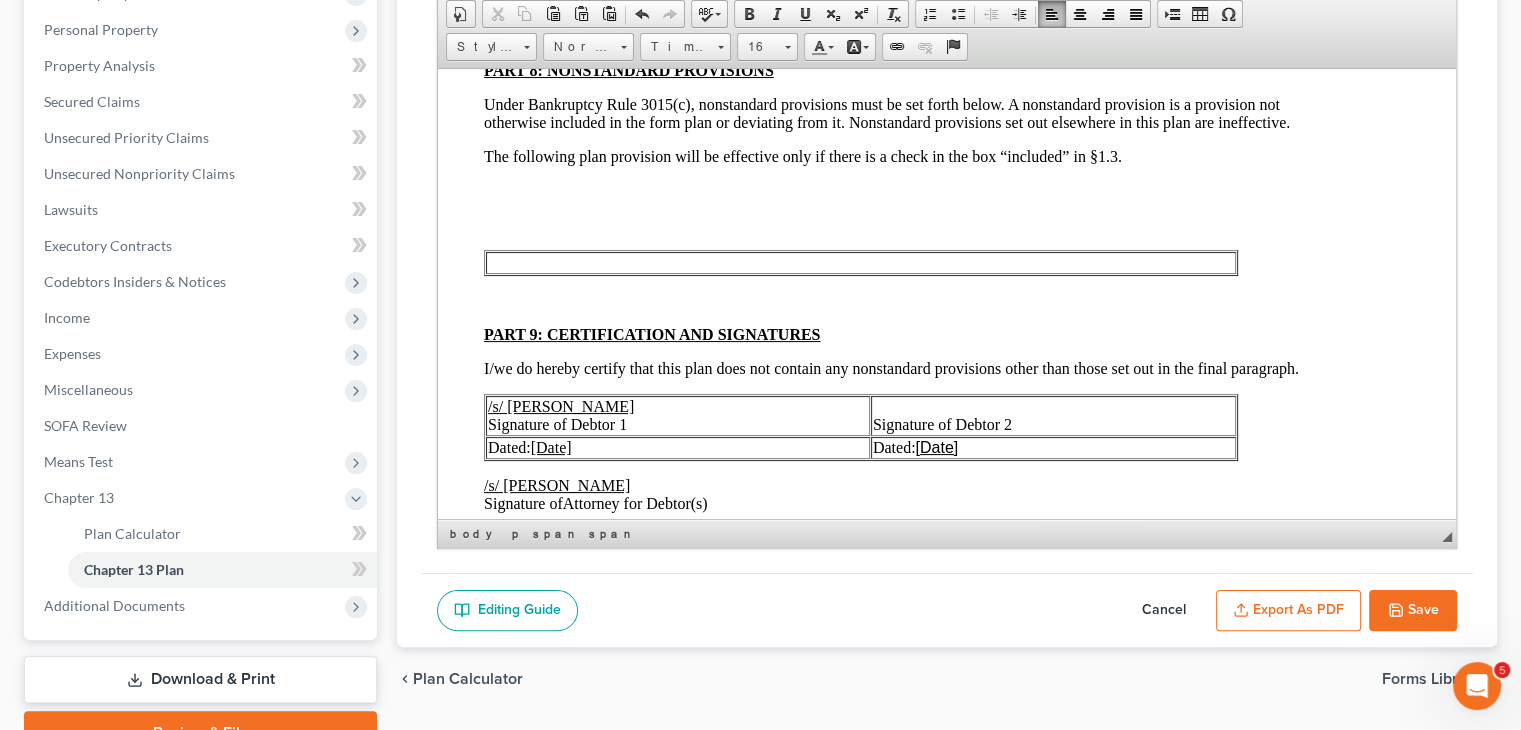 scroll, scrollTop: 4800, scrollLeft: 50, axis: both 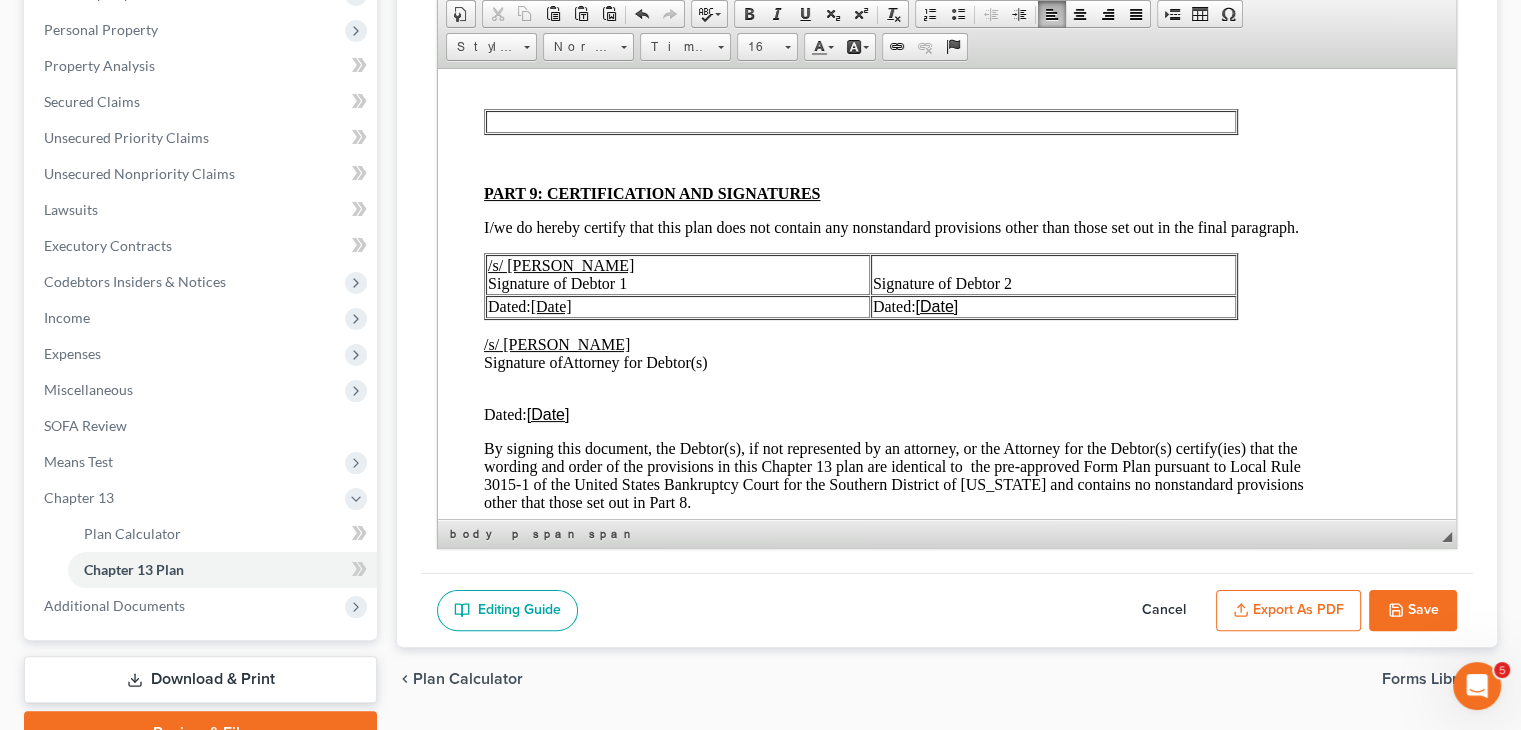 click on "Dated:  [Date]" at bounding box center [678, 306] 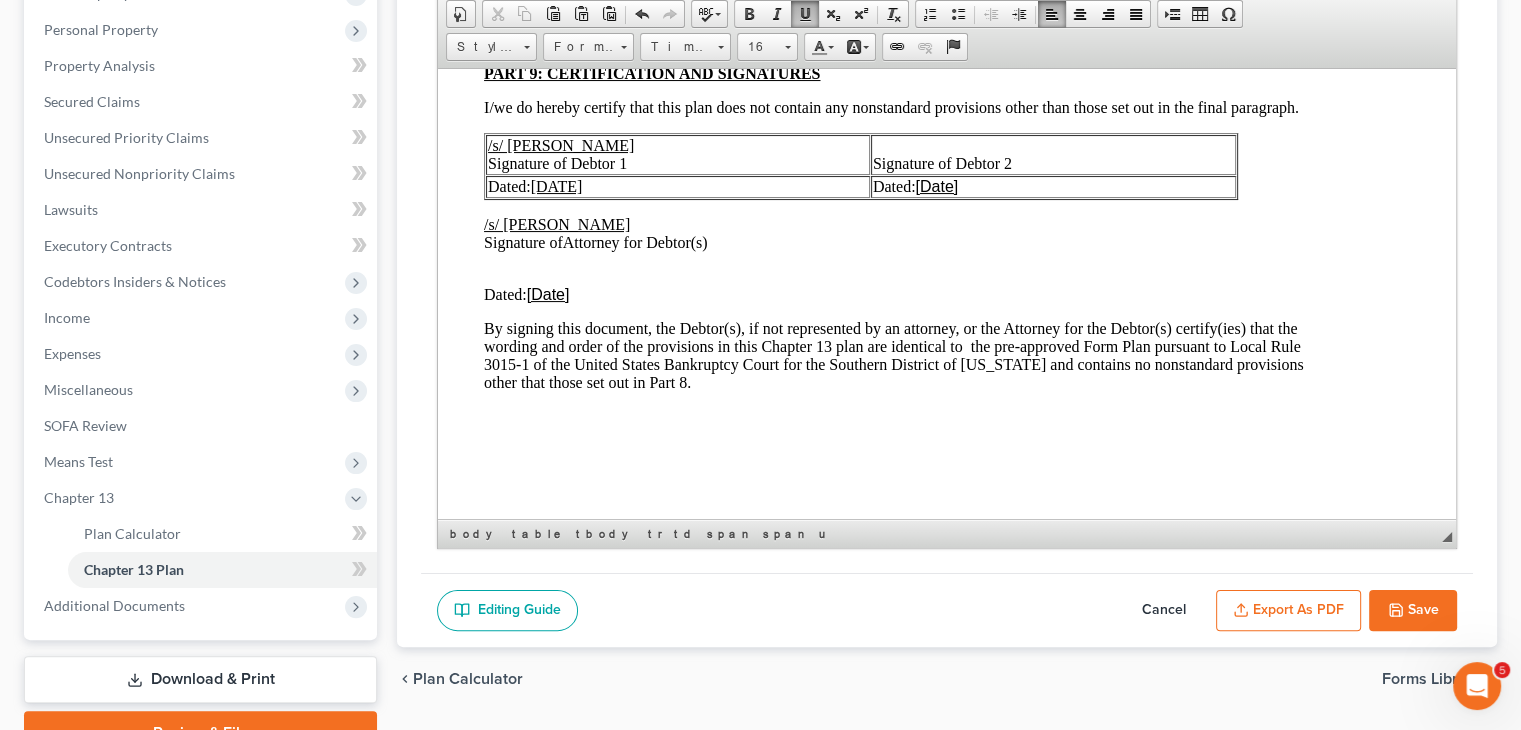 scroll, scrollTop: 5000, scrollLeft: 50, axis: both 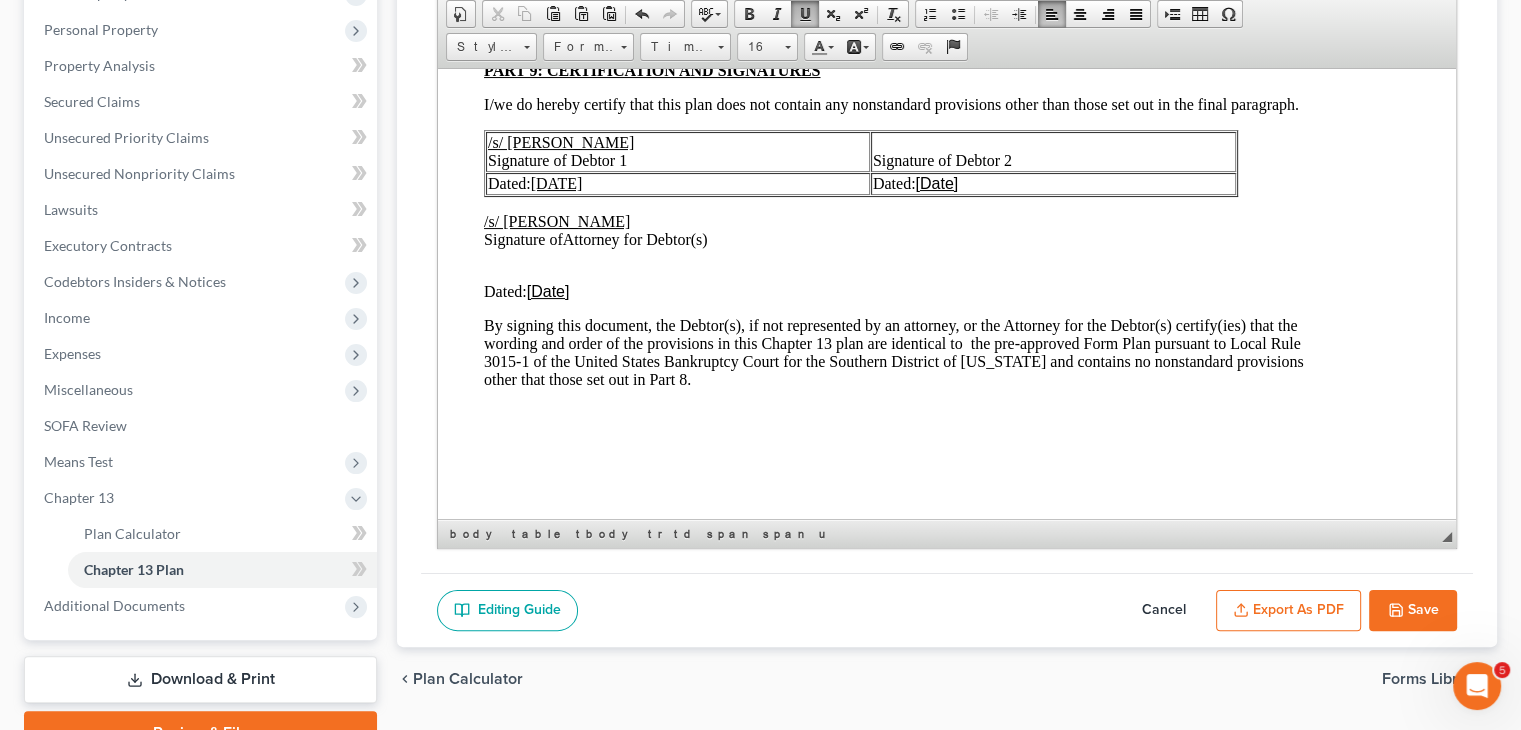 click on "​ Dated:  [Date]" at bounding box center (897, 291) 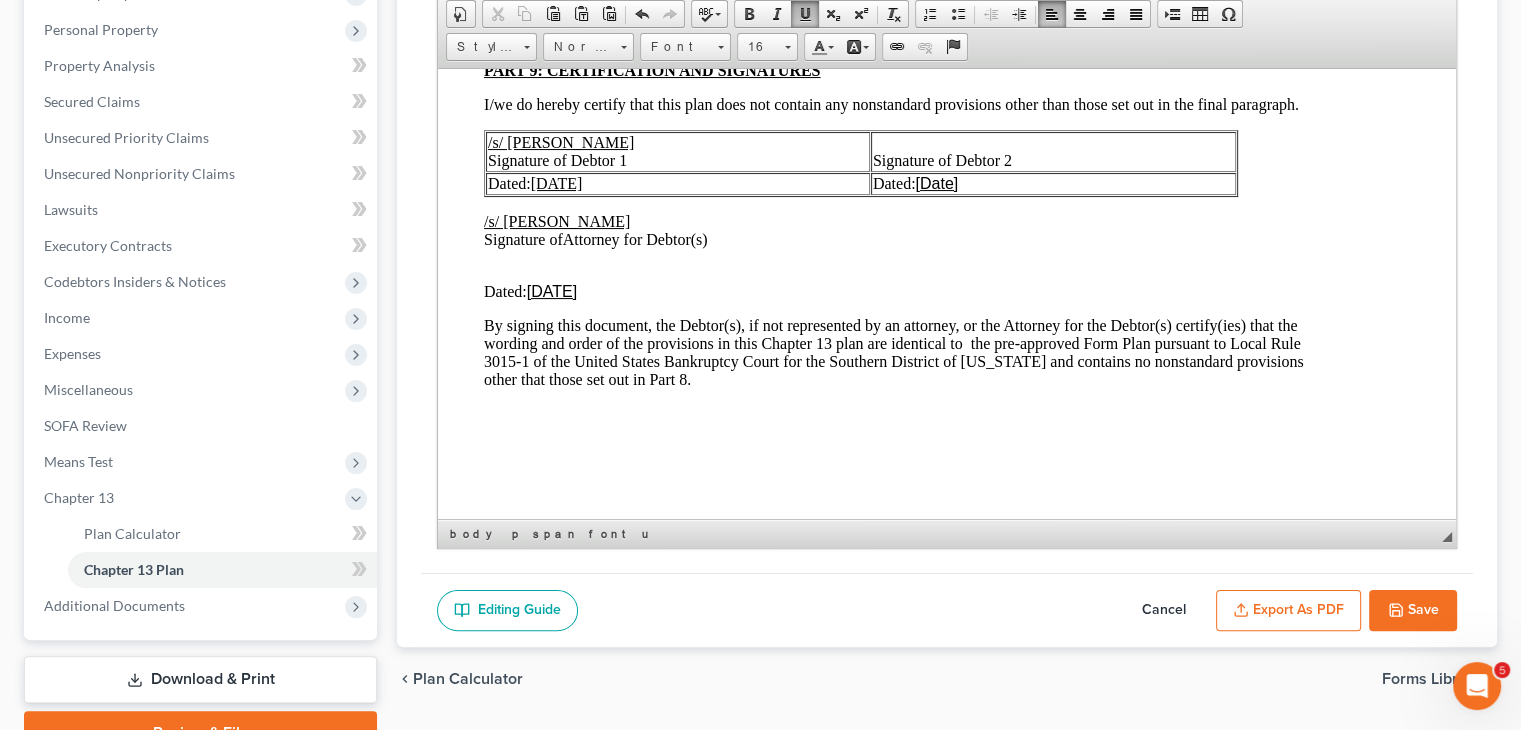 click on "Save" at bounding box center (1413, 611) 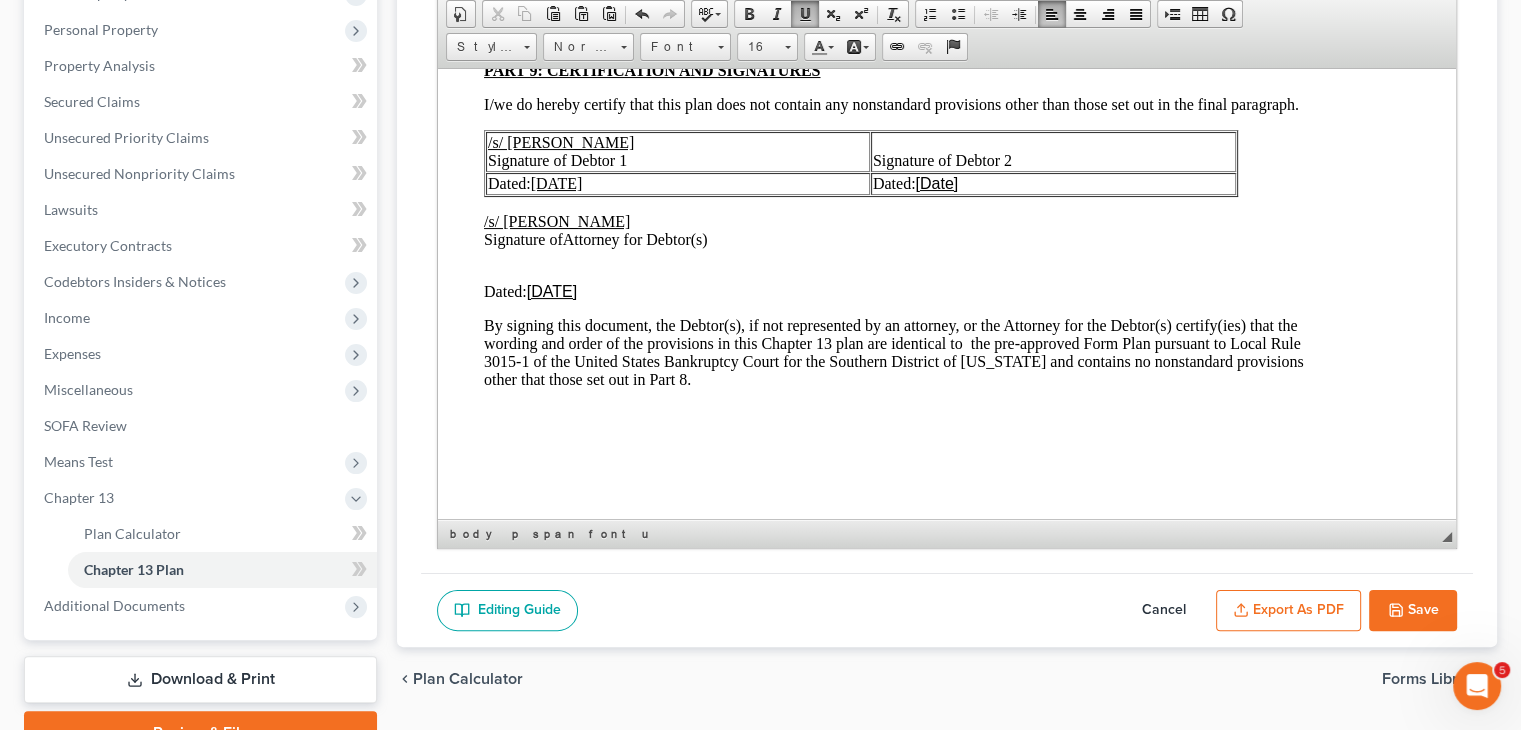 select on "1" 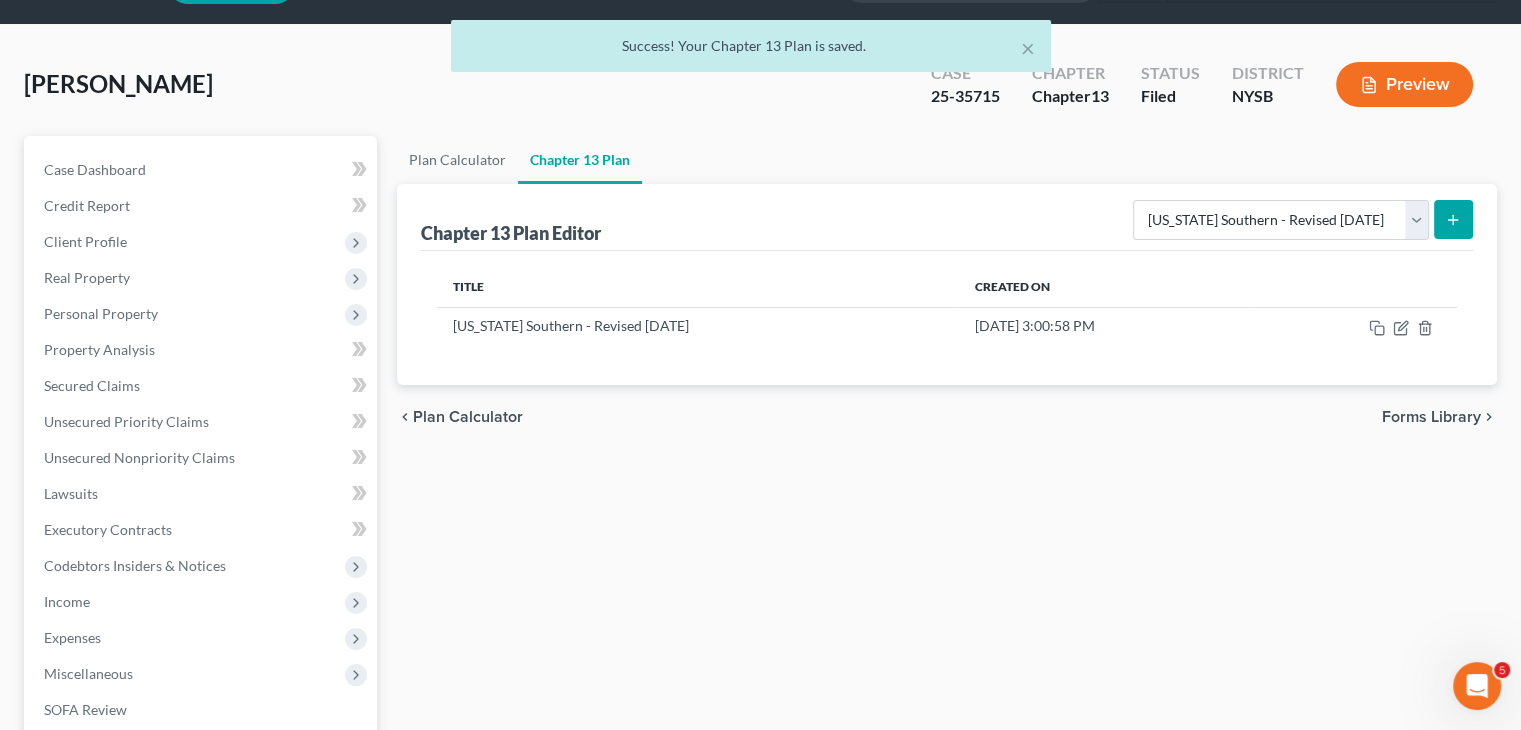 scroll, scrollTop: 40, scrollLeft: 0, axis: vertical 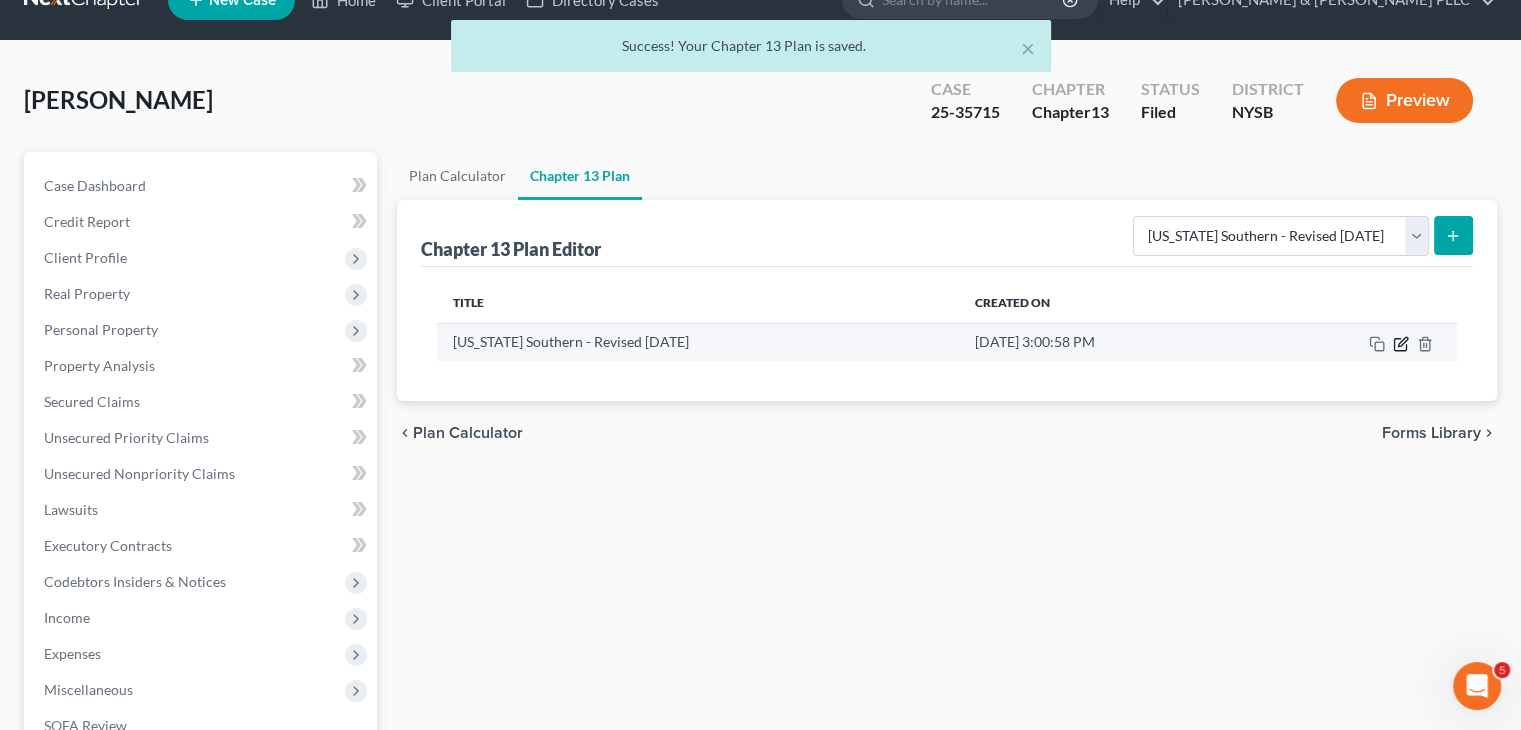 click 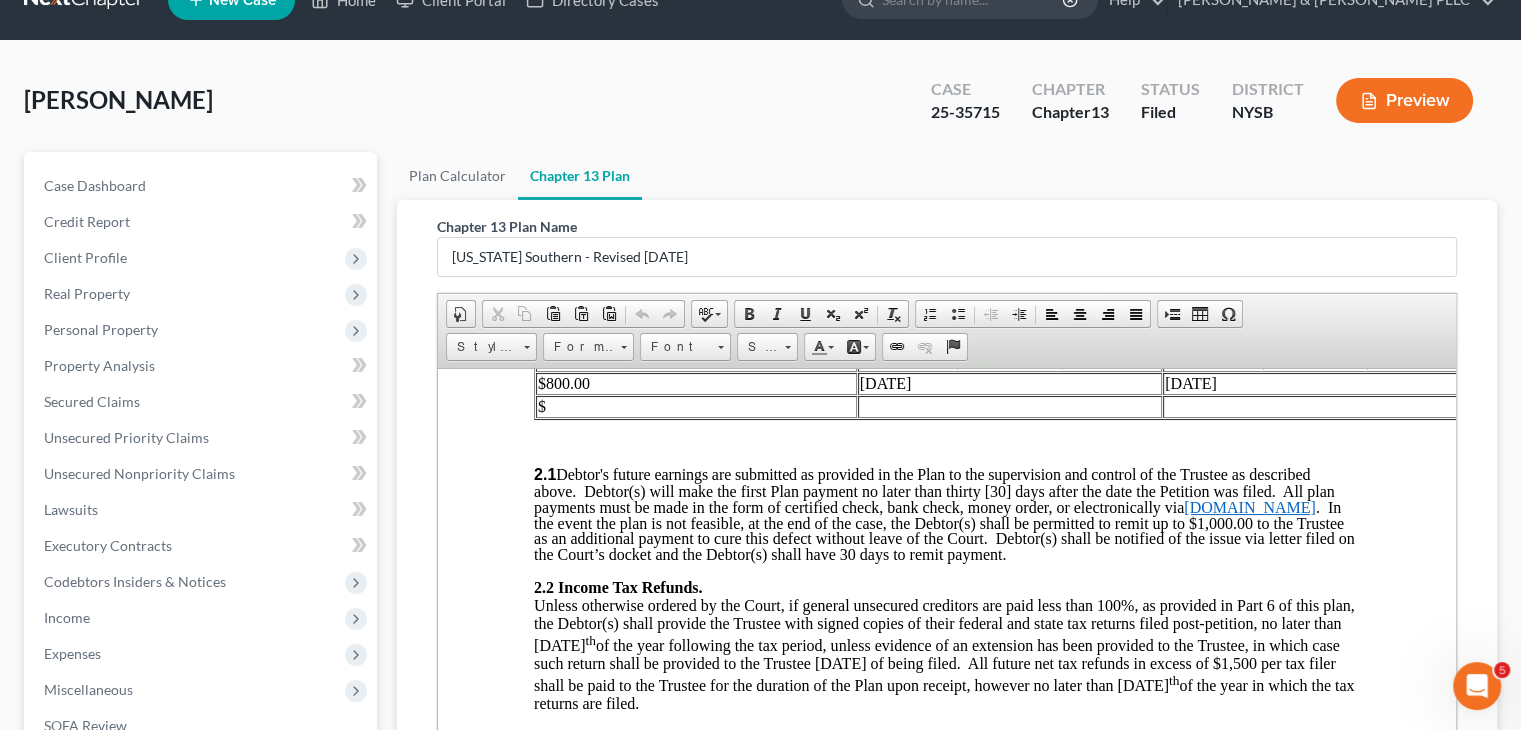 scroll, scrollTop: 1300, scrollLeft: 0, axis: vertical 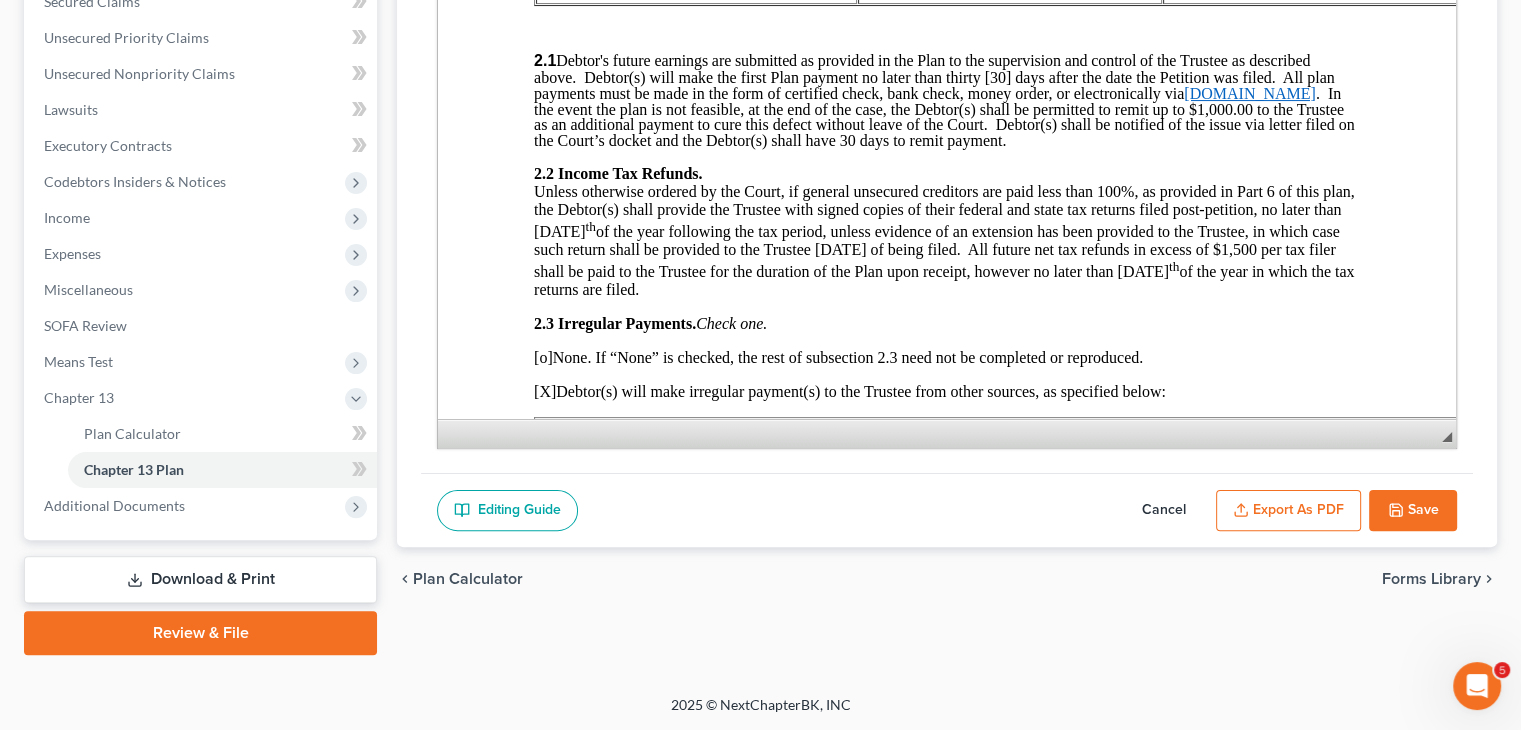 click on "Export as PDF" at bounding box center (1288, 511) 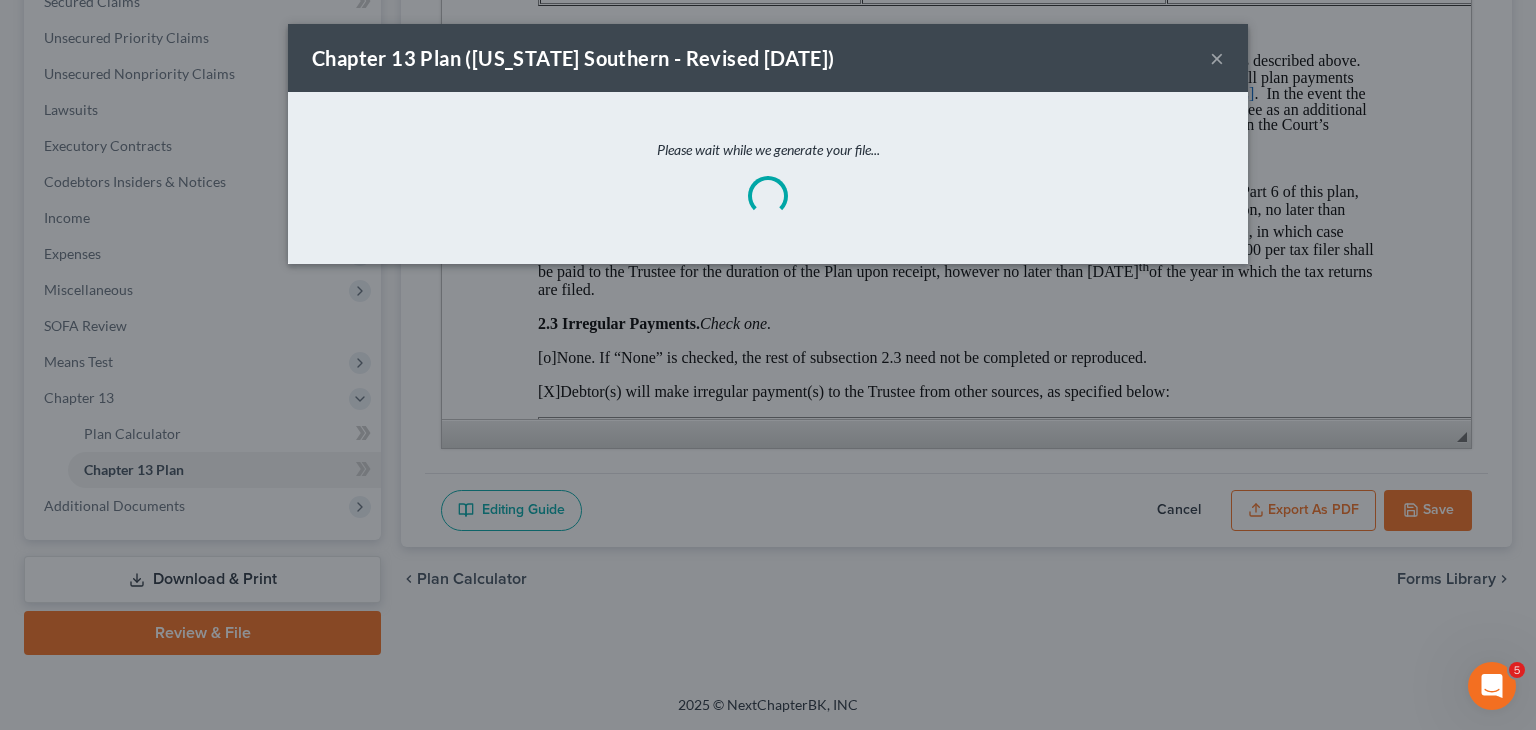 scroll, scrollTop: 1281, scrollLeft: 0, axis: vertical 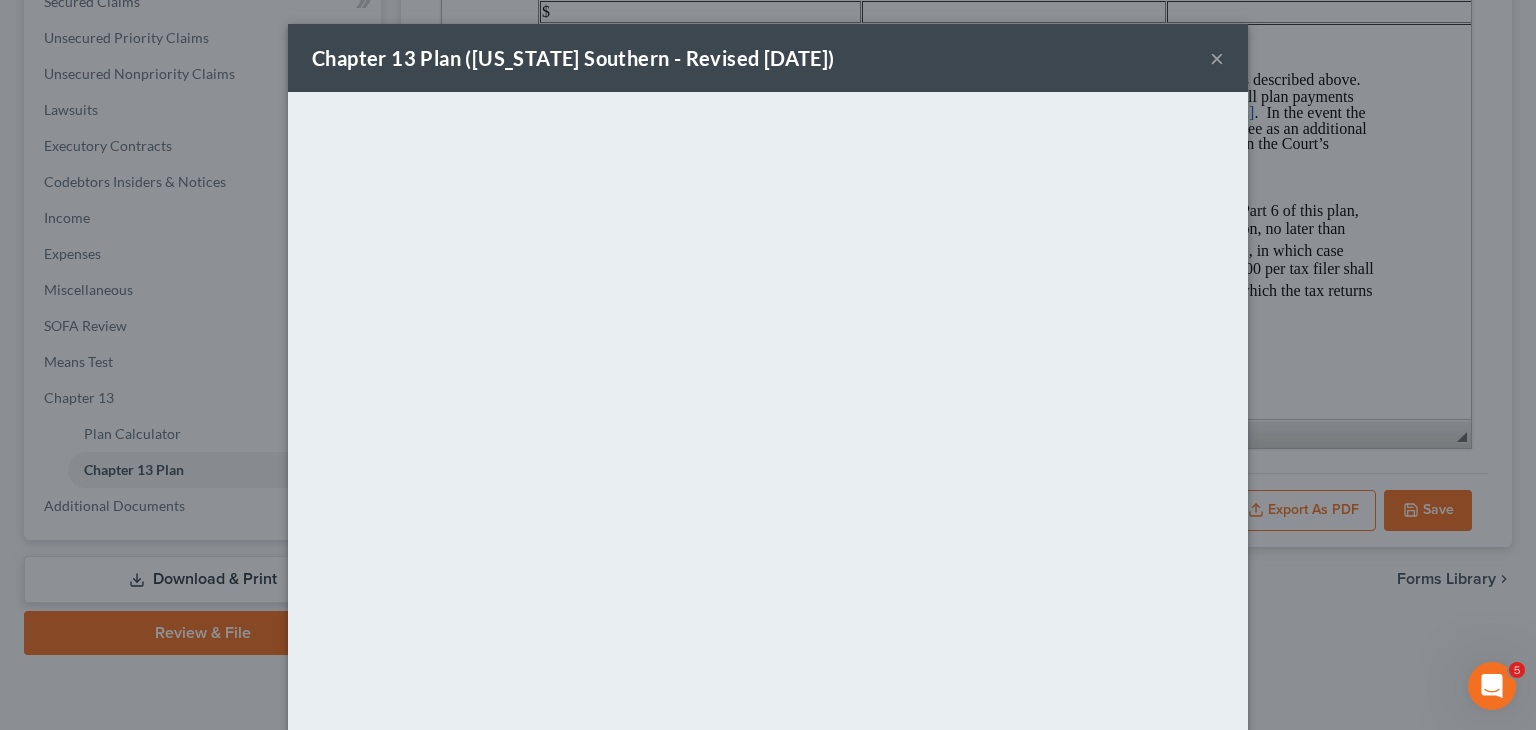 click on "×" at bounding box center (1217, 58) 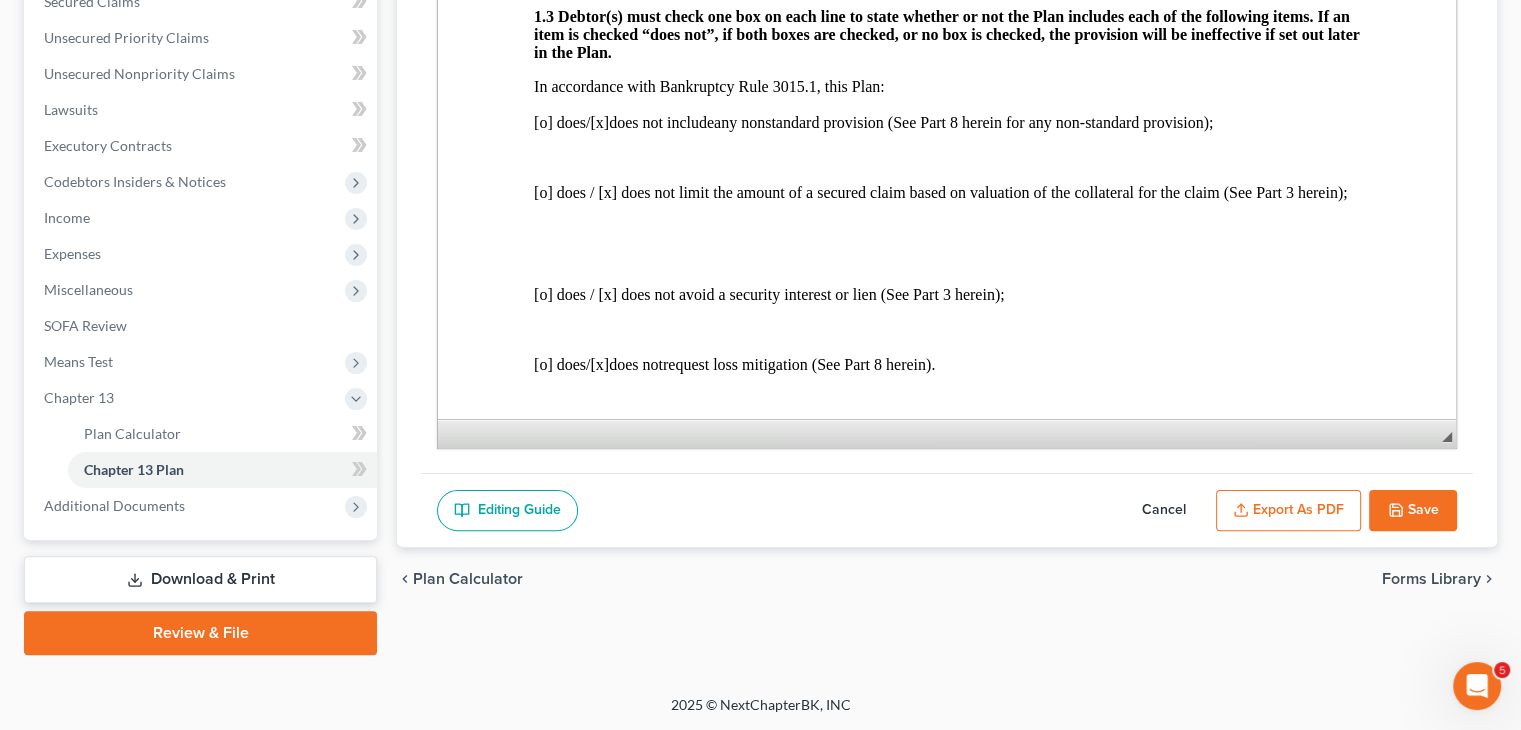 scroll, scrollTop: 200, scrollLeft: 0, axis: vertical 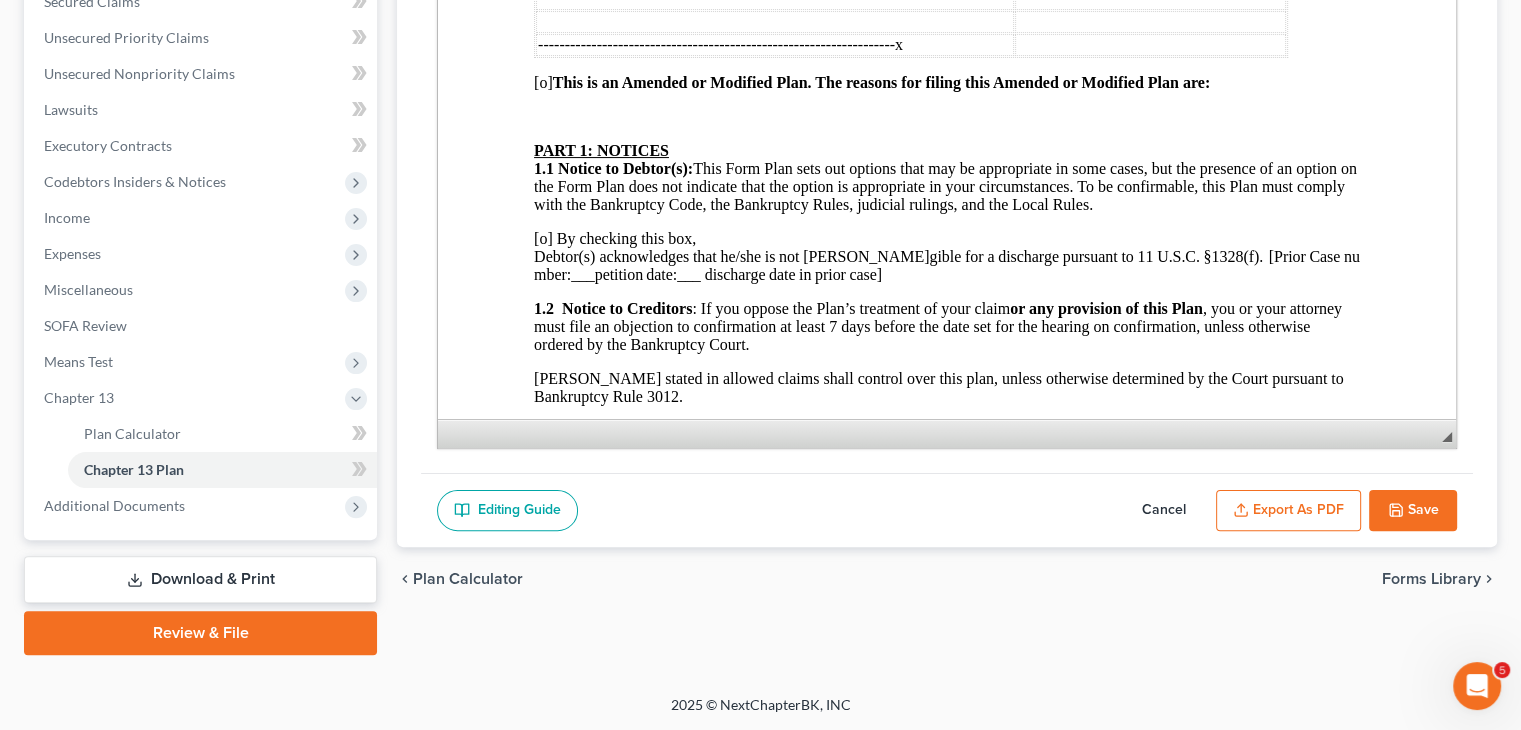 click on "Download & Print" at bounding box center (200, 579) 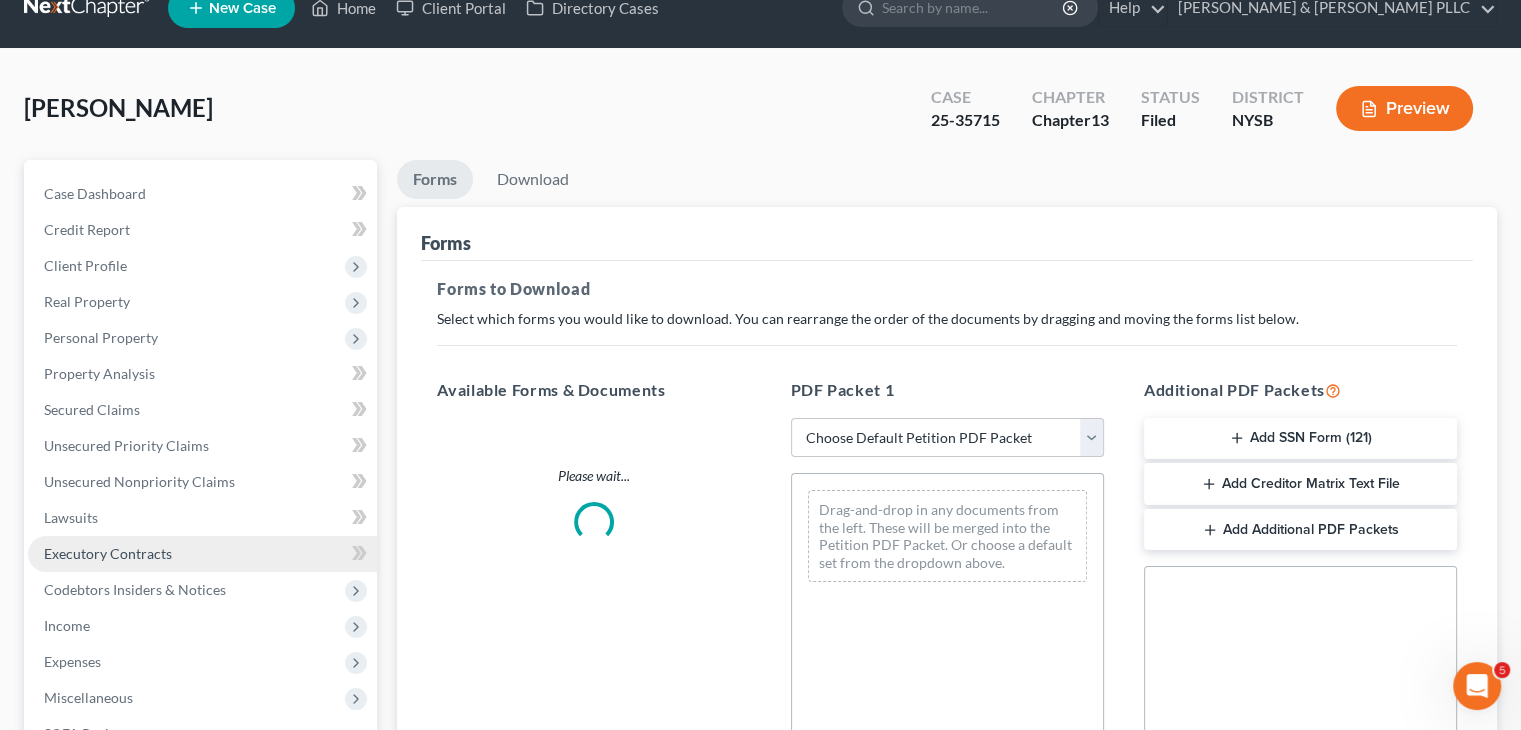 scroll, scrollTop: 0, scrollLeft: 0, axis: both 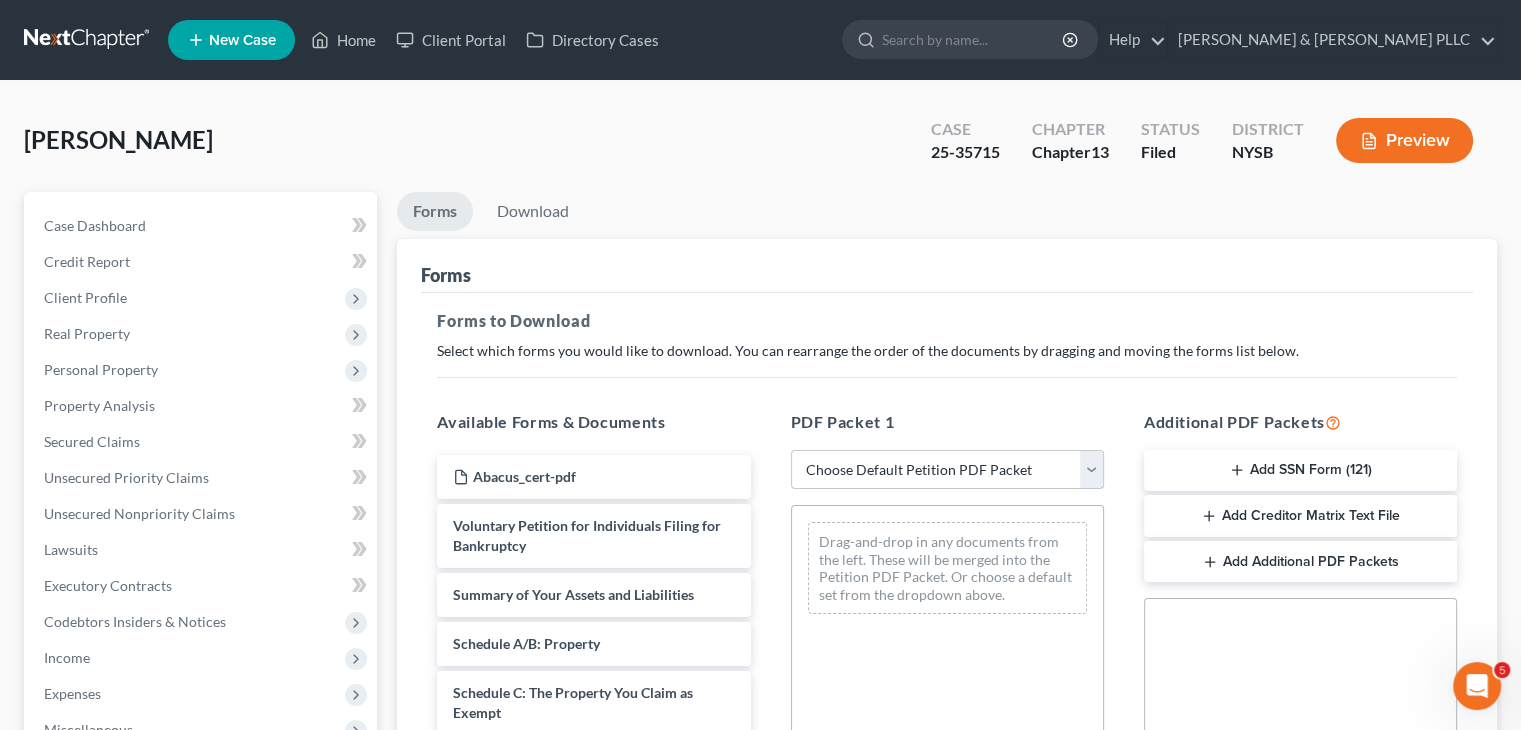 click on "Choose Default Petition PDF Packet Complete Bankruptcy Petition (all forms and schedules) Emergency Filing Forms (Petition and Creditor List Only) Amended Forms Signature Pages Only Supplemental Post Petition (Sch. I & J) Supplemental Post Petition (Sch. I) Supplemental Post Petition (Sch. J)" at bounding box center [947, 470] 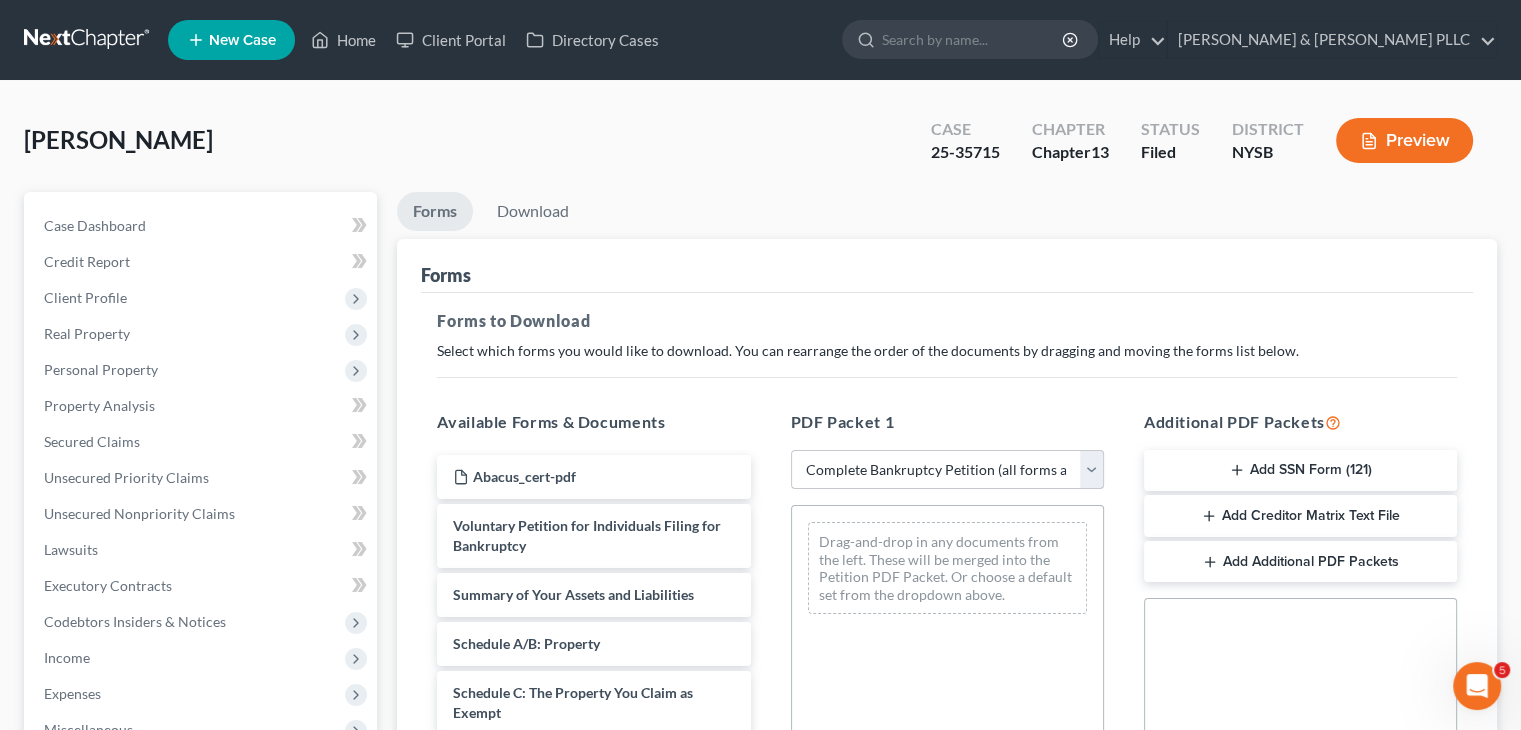 click on "Choose Default Petition PDF Packet Complete Bankruptcy Petition (all forms and schedules) Emergency Filing Forms (Petition and Creditor List Only) Amended Forms Signature Pages Only Supplemental Post Petition (Sch. I & J) Supplemental Post Petition (Sch. I) Supplemental Post Petition (Sch. J)" at bounding box center (947, 470) 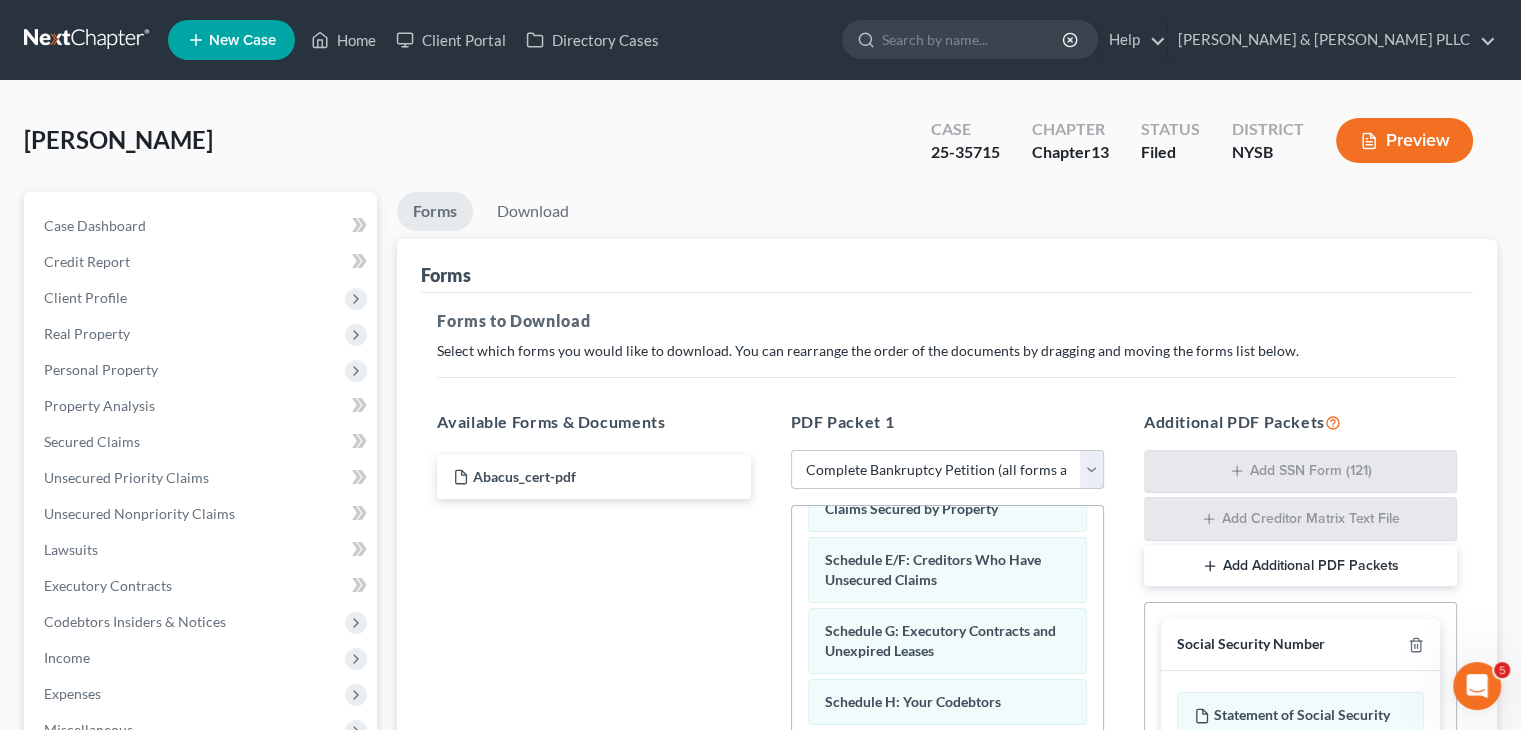 scroll, scrollTop: 0, scrollLeft: 0, axis: both 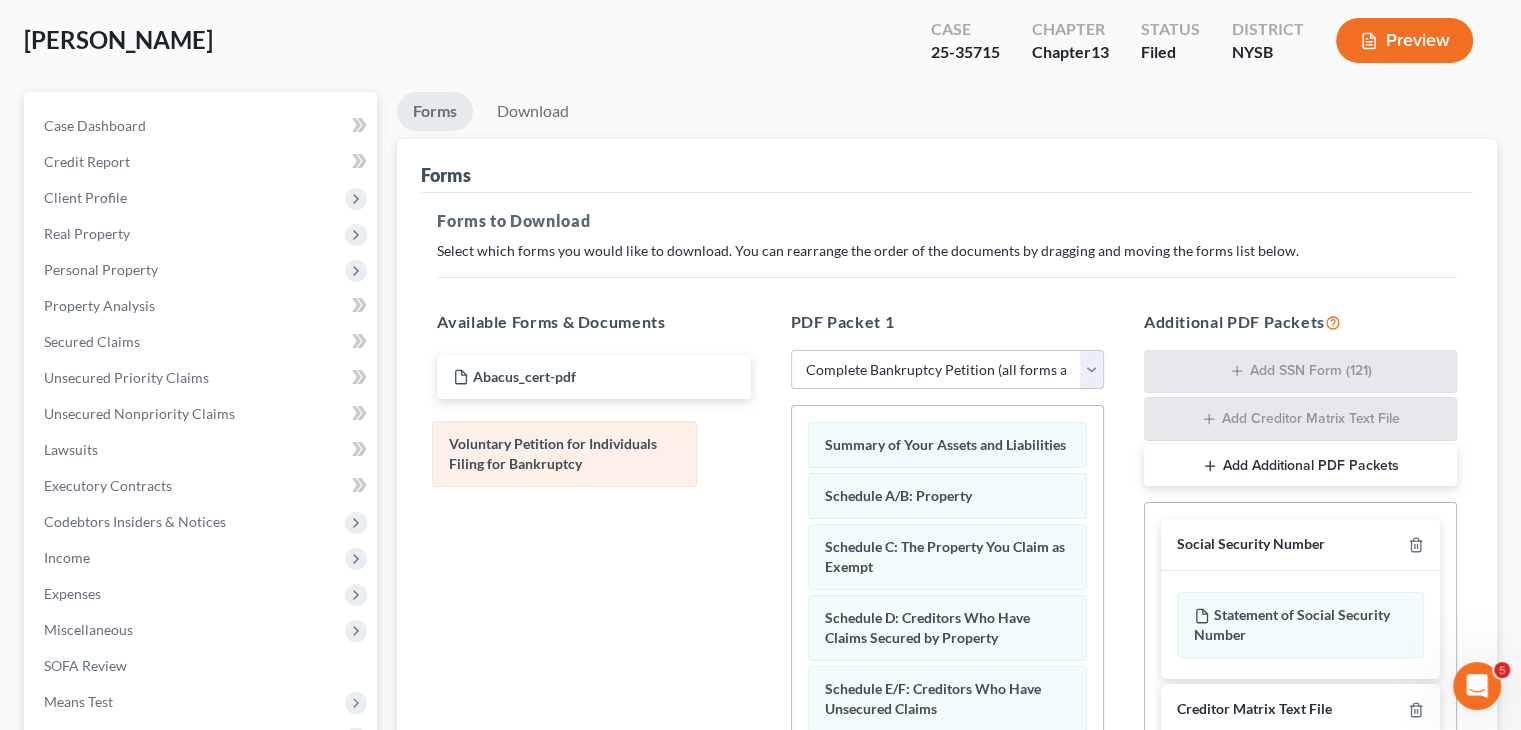 drag, startPoint x: 968, startPoint y: 451, endPoint x: 593, endPoint y: 451, distance: 375 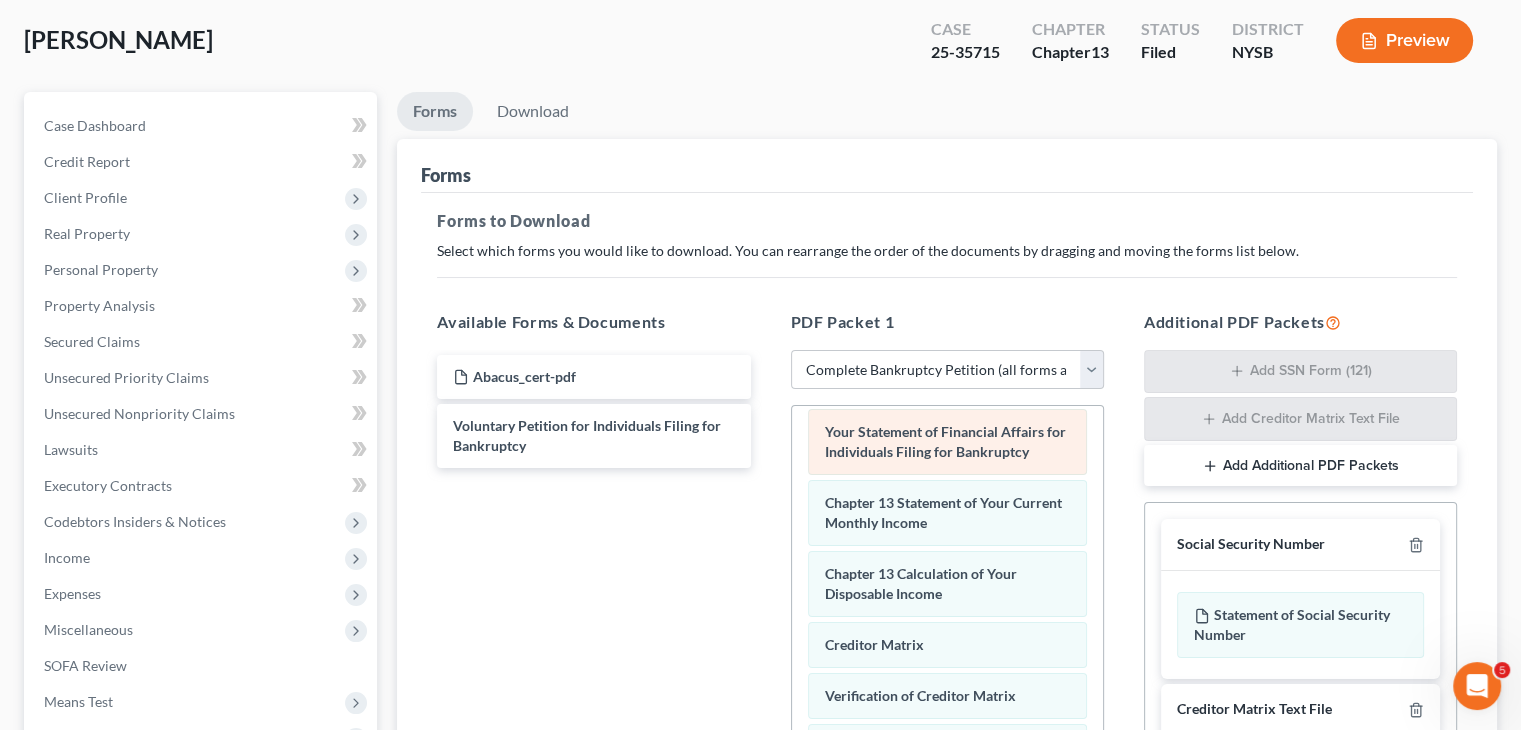 scroll, scrollTop: 655, scrollLeft: 0, axis: vertical 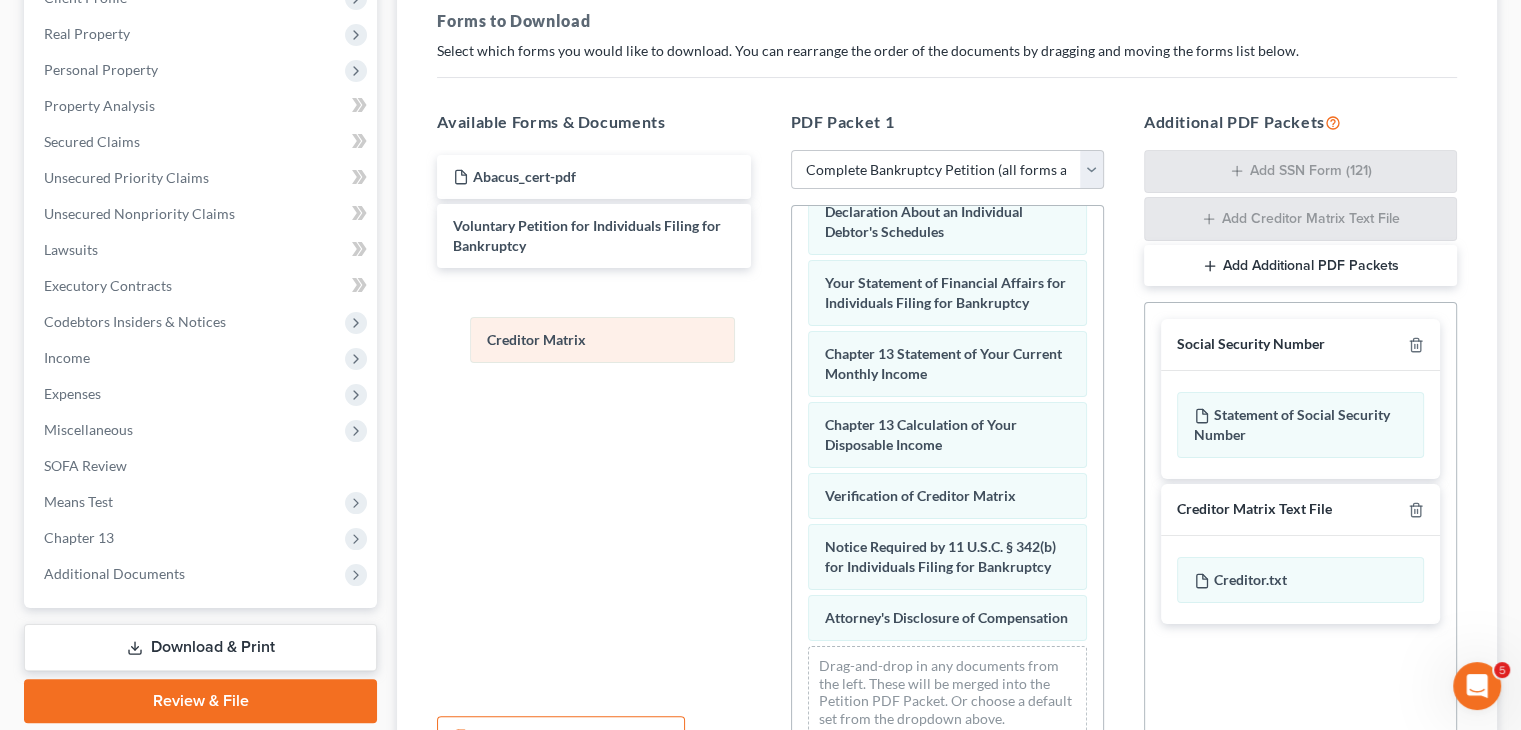 drag, startPoint x: 920, startPoint y: 431, endPoint x: 583, endPoint y: 345, distance: 347.80023 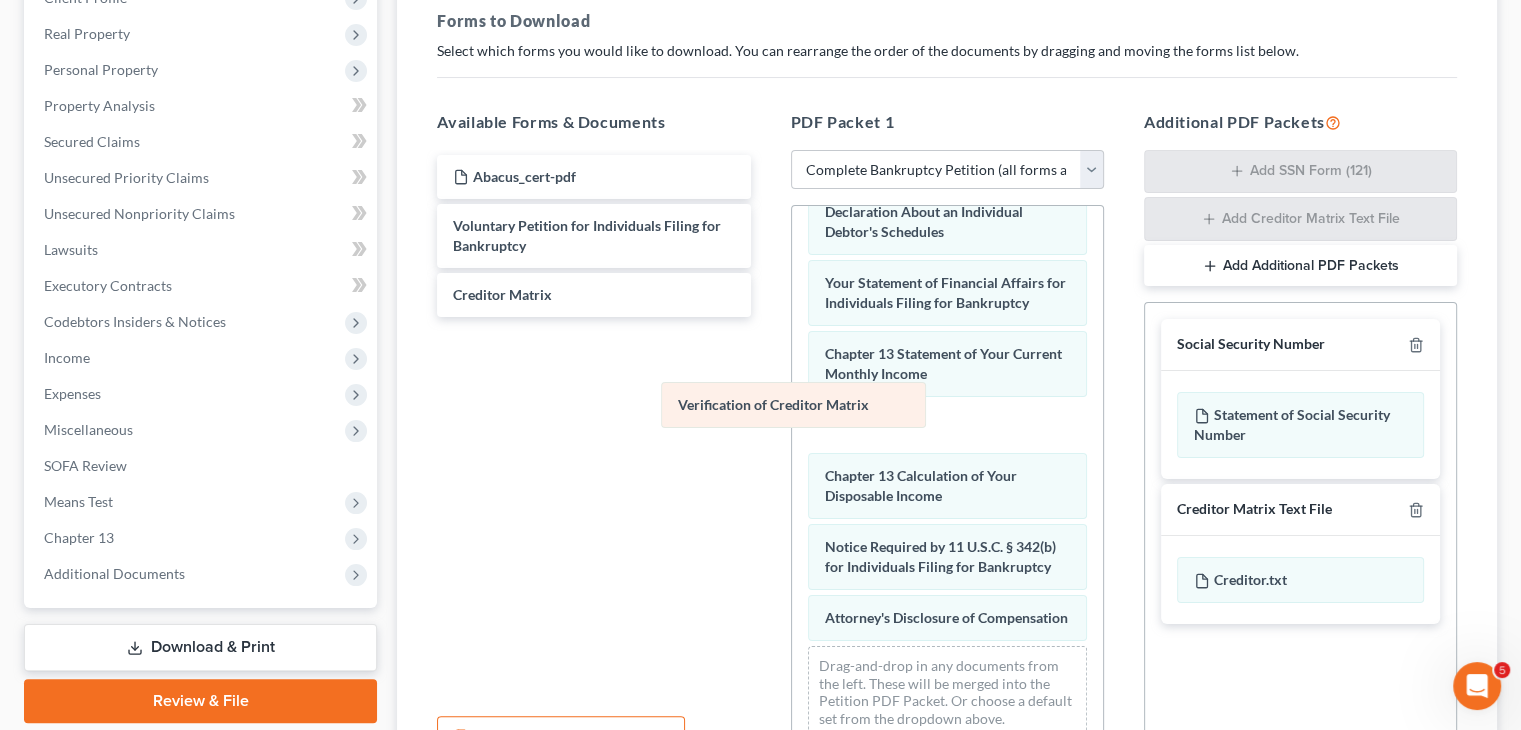 scroll, scrollTop: 553, scrollLeft: 0, axis: vertical 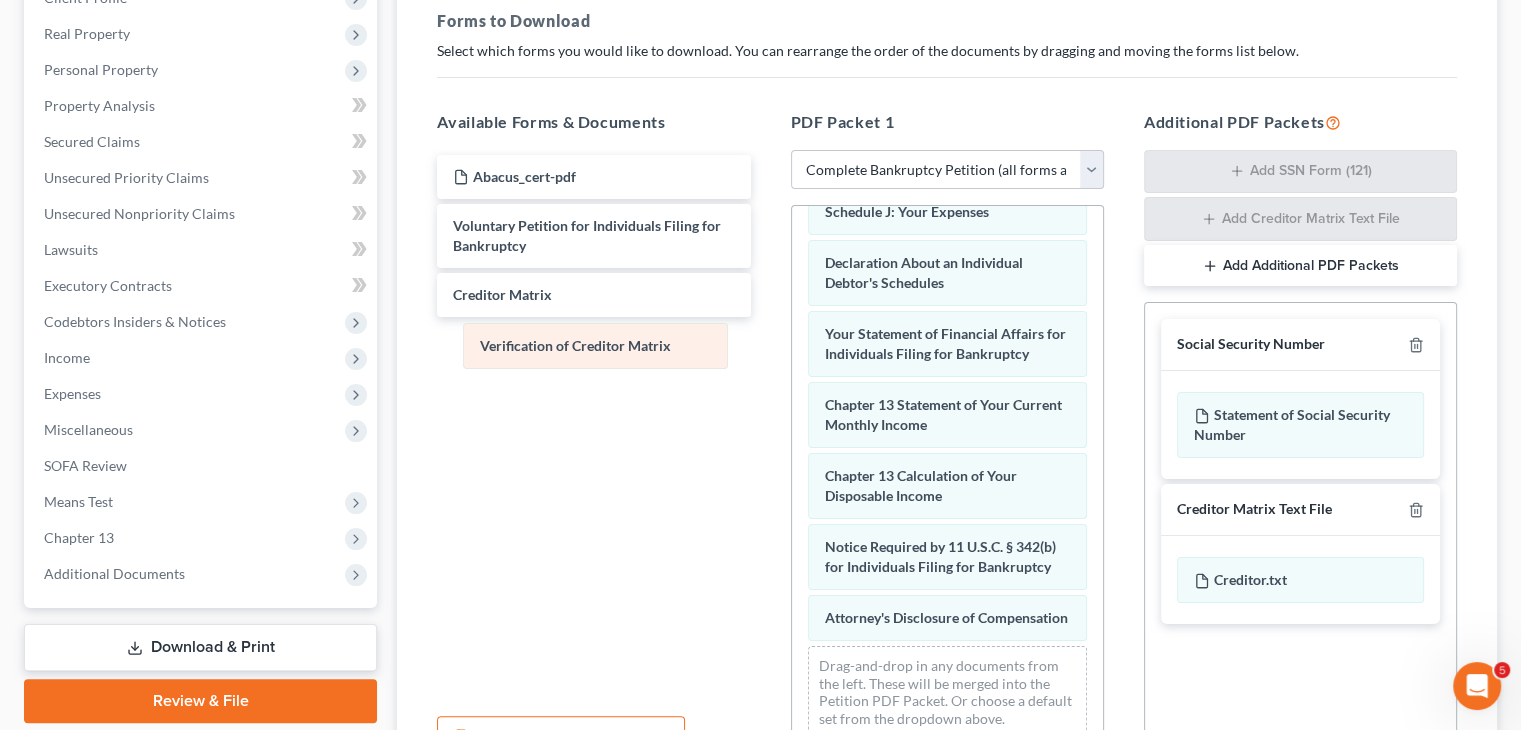 drag, startPoint x: 892, startPoint y: 485, endPoint x: 540, endPoint y: 353, distance: 375.93616 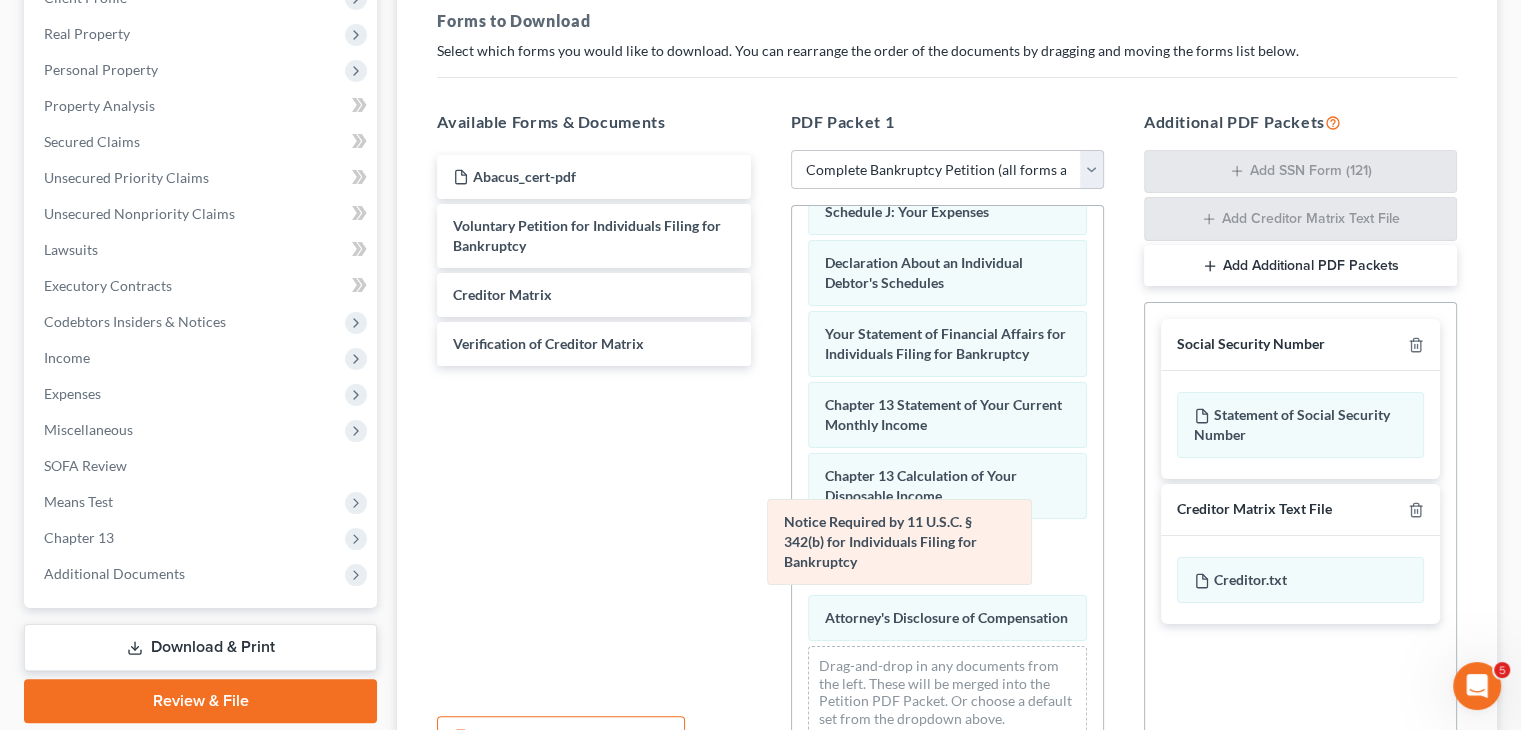 scroll, scrollTop: 483, scrollLeft: 0, axis: vertical 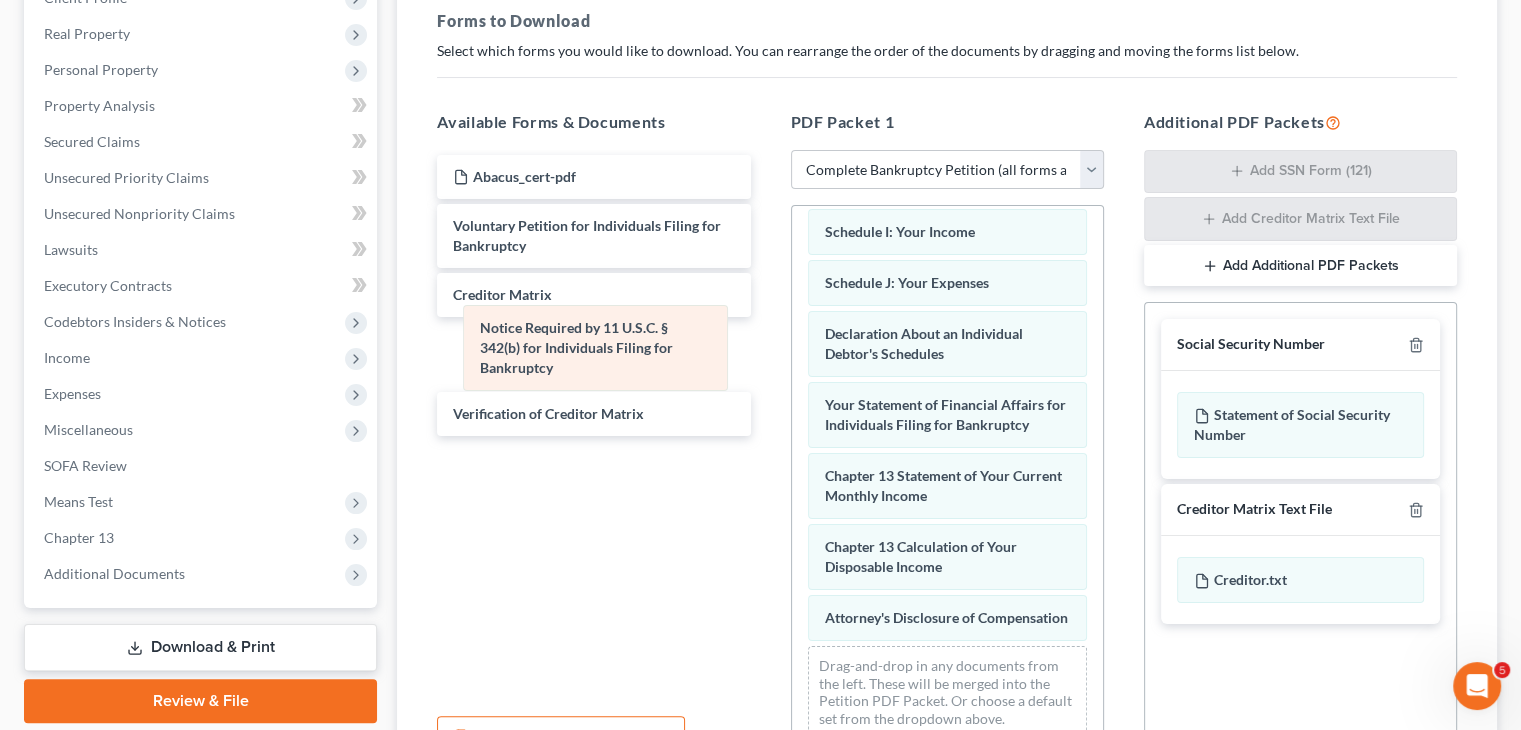 drag, startPoint x: 888, startPoint y: 533, endPoint x: 518, endPoint y: 329, distance: 422.51154 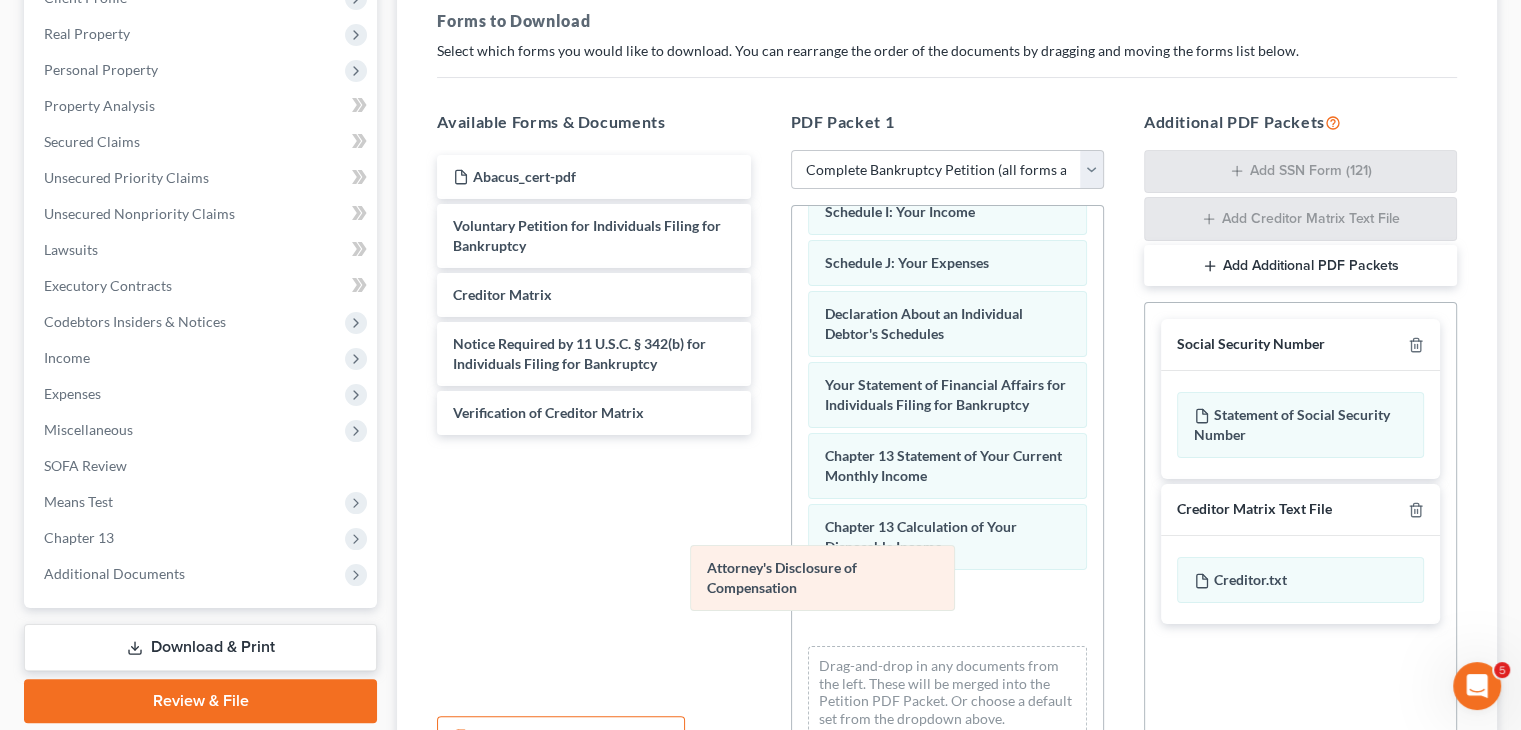 scroll, scrollTop: 412, scrollLeft: 0, axis: vertical 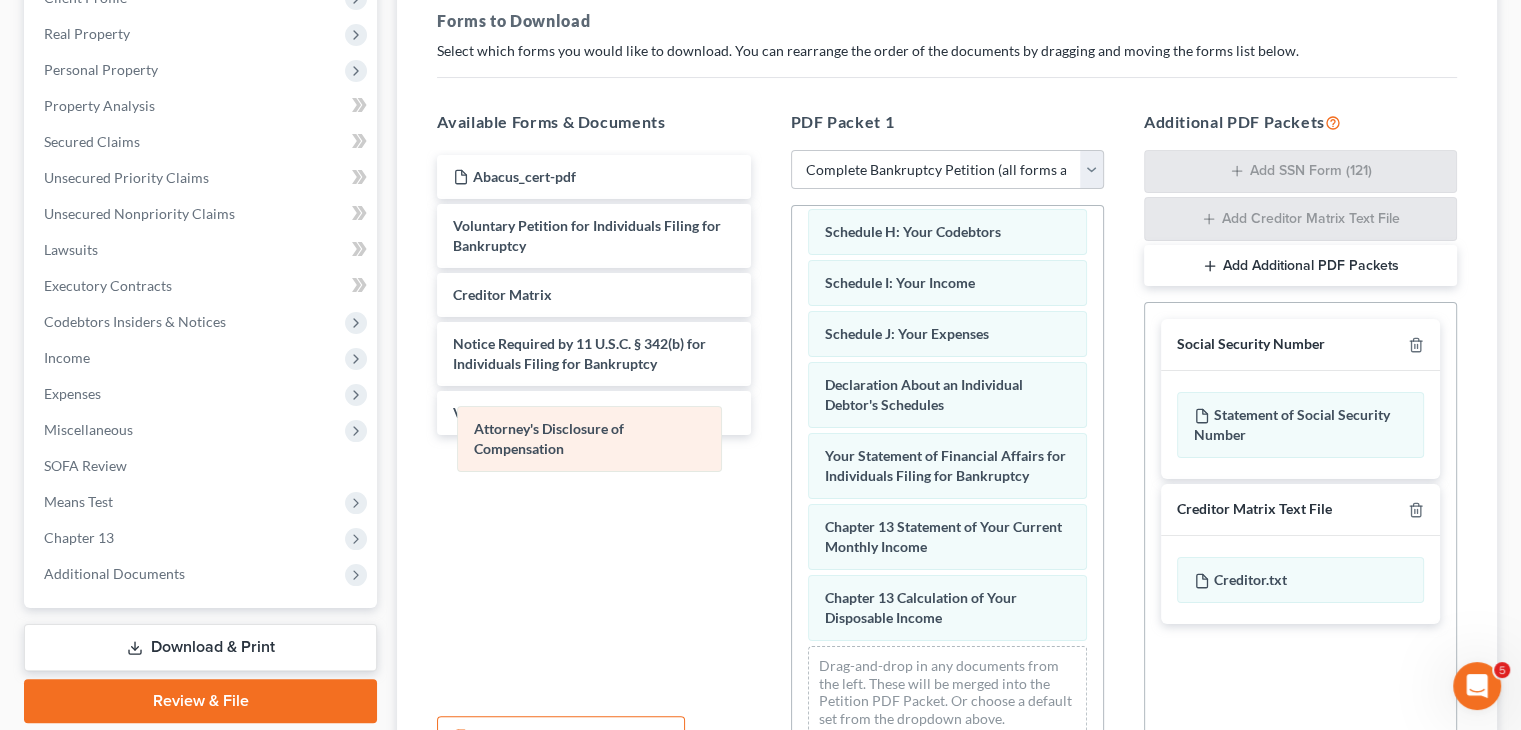 drag, startPoint x: 881, startPoint y: 606, endPoint x: 531, endPoint y: 437, distance: 388.66568 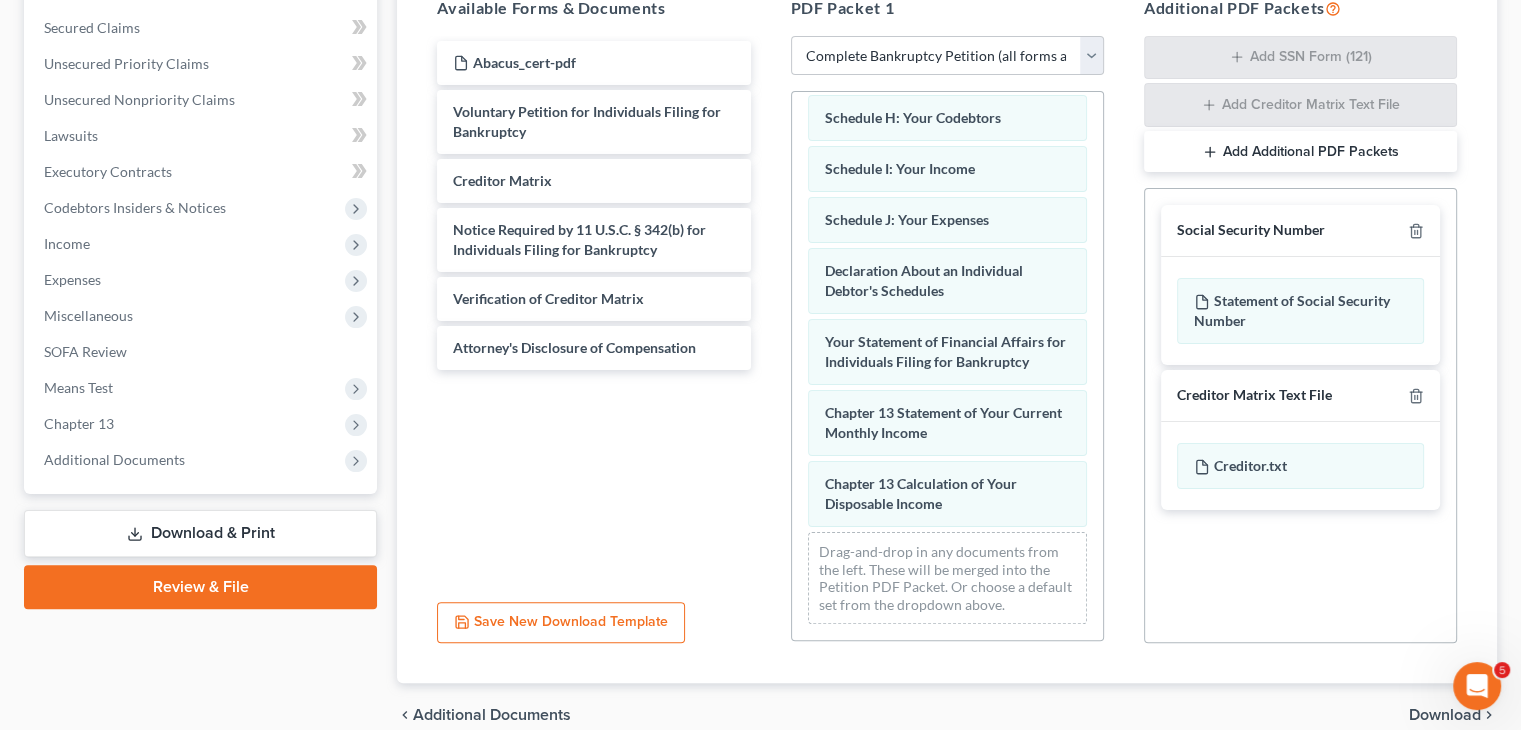 scroll, scrollTop: 505, scrollLeft: 0, axis: vertical 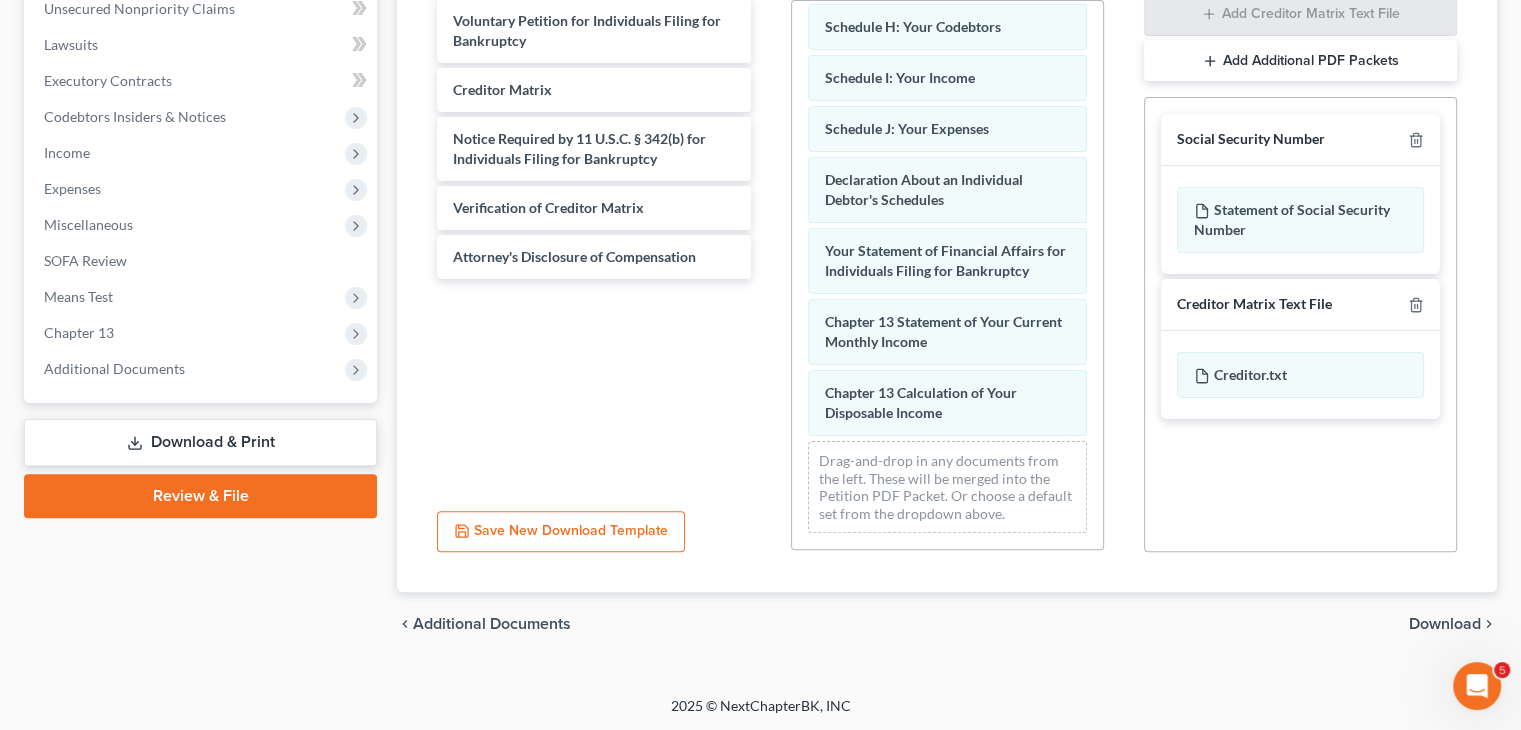 click on "Download" at bounding box center [1445, 624] 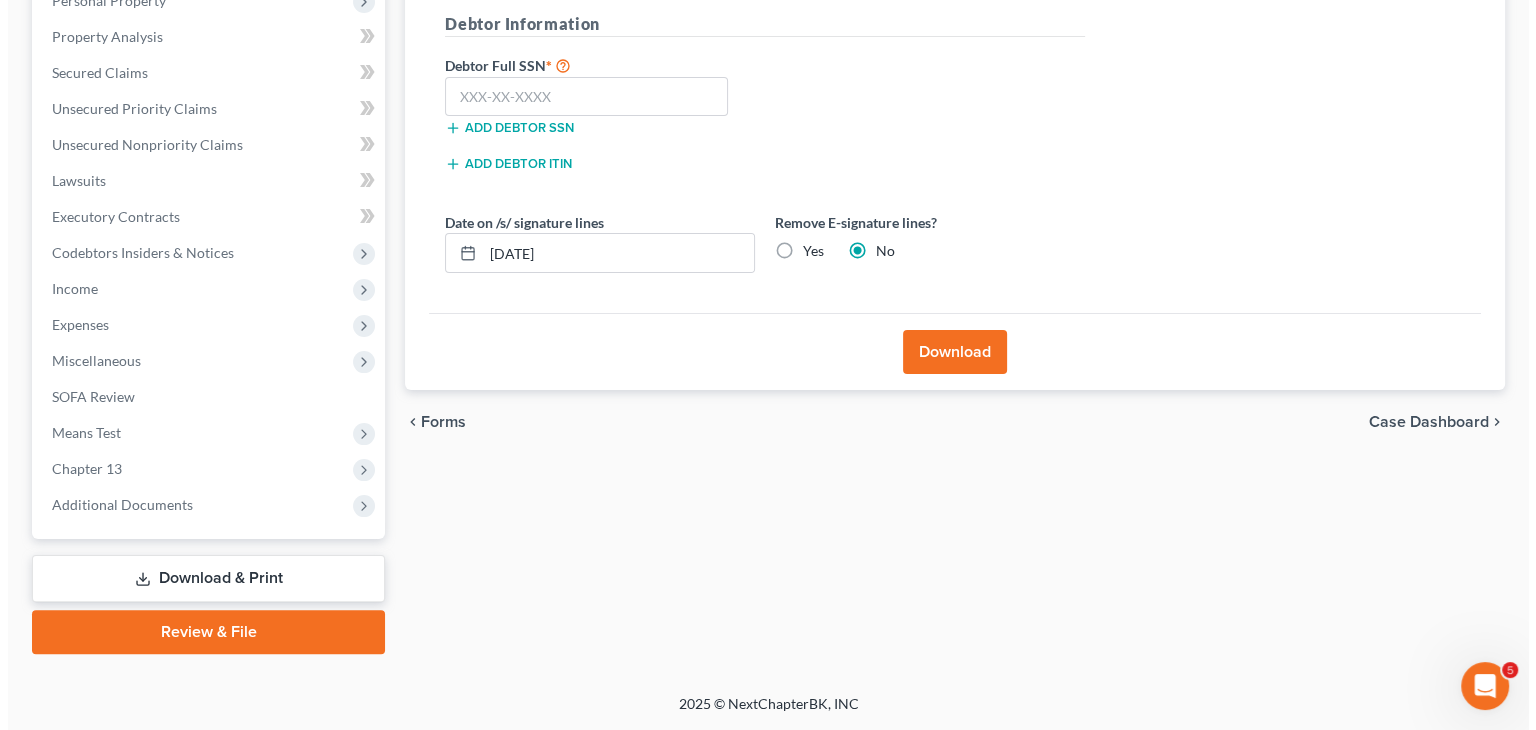 scroll, scrollTop: 368, scrollLeft: 0, axis: vertical 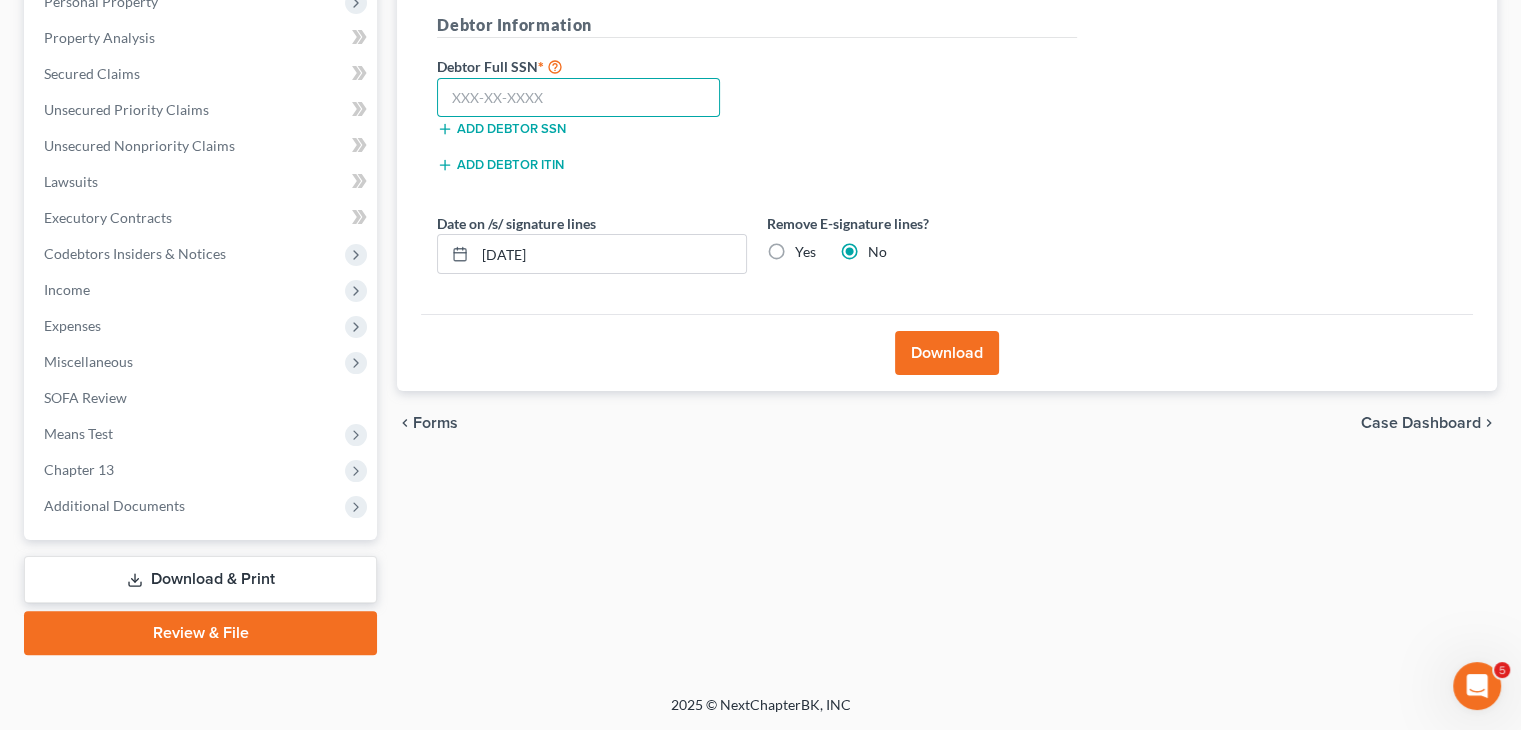 click at bounding box center (578, 98) 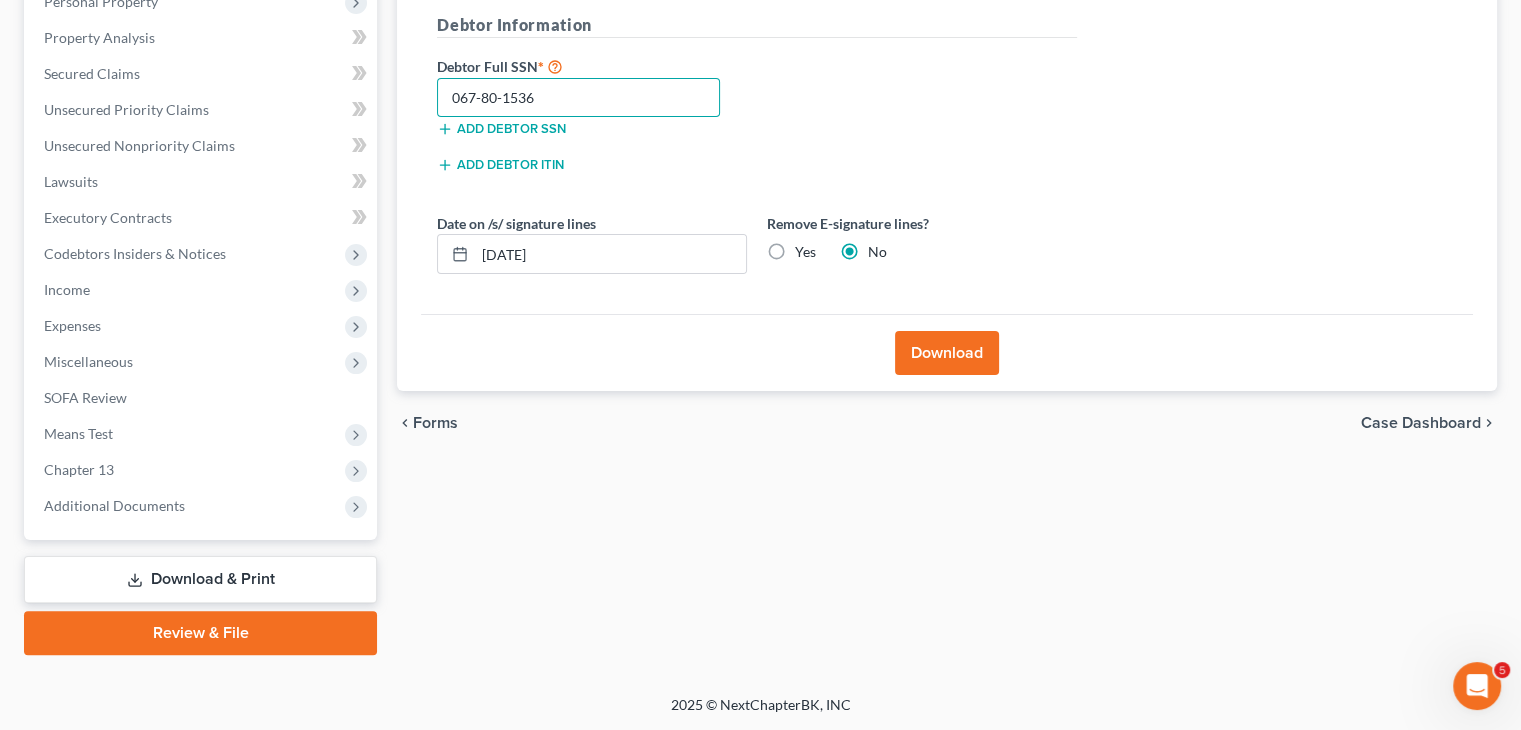 type on "067-80-1536" 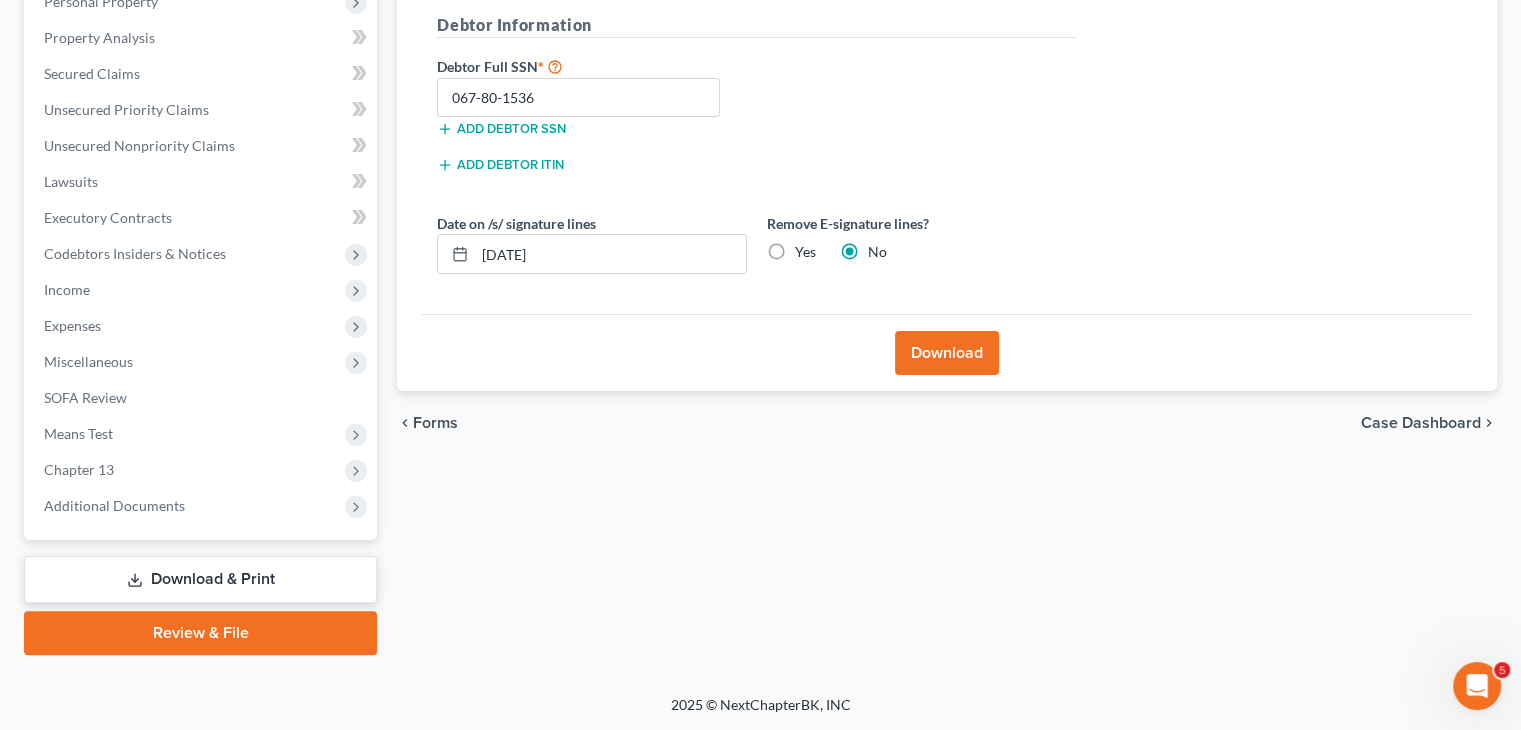 click on "Download" at bounding box center [947, 353] 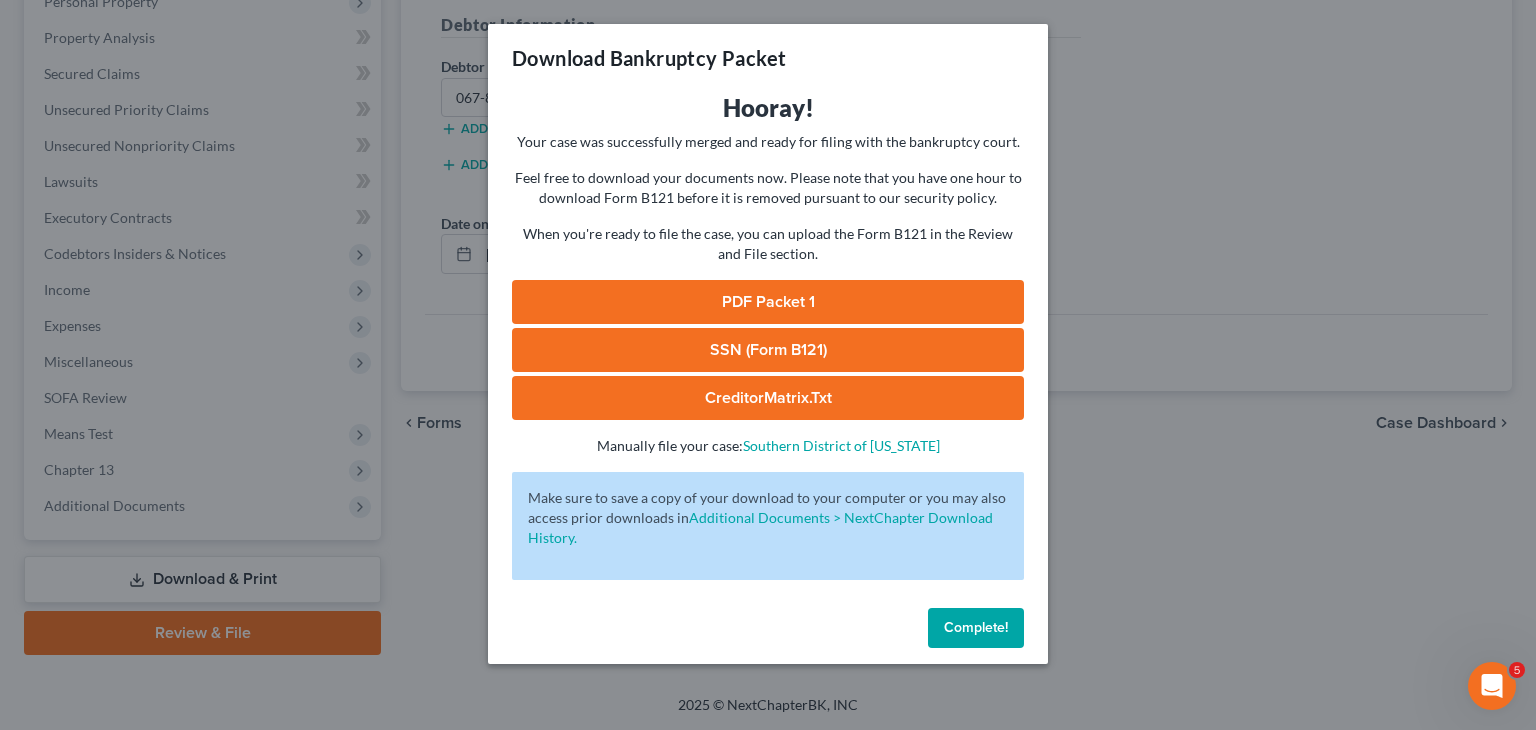 click on "PDF Packet 1" at bounding box center (768, 302) 